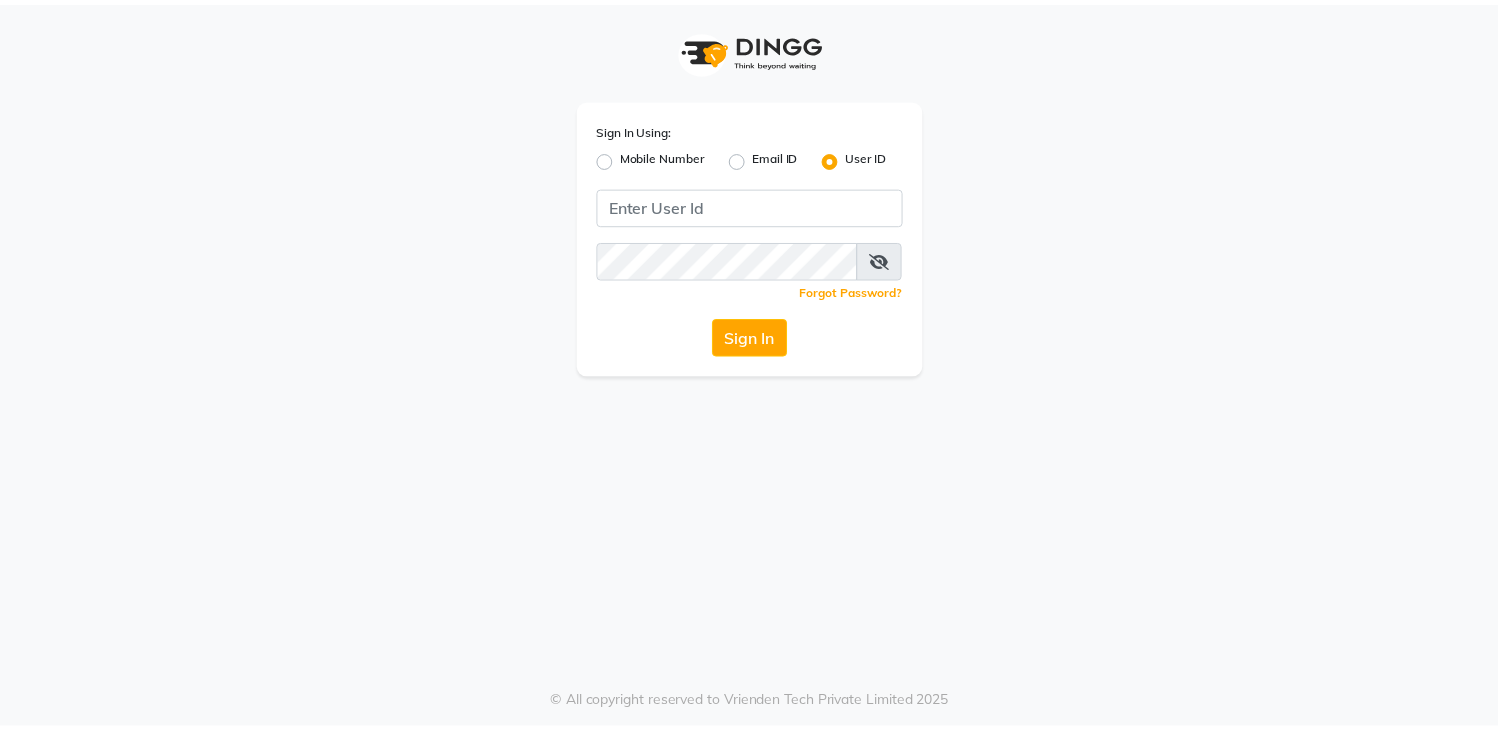 scroll, scrollTop: 0, scrollLeft: 0, axis: both 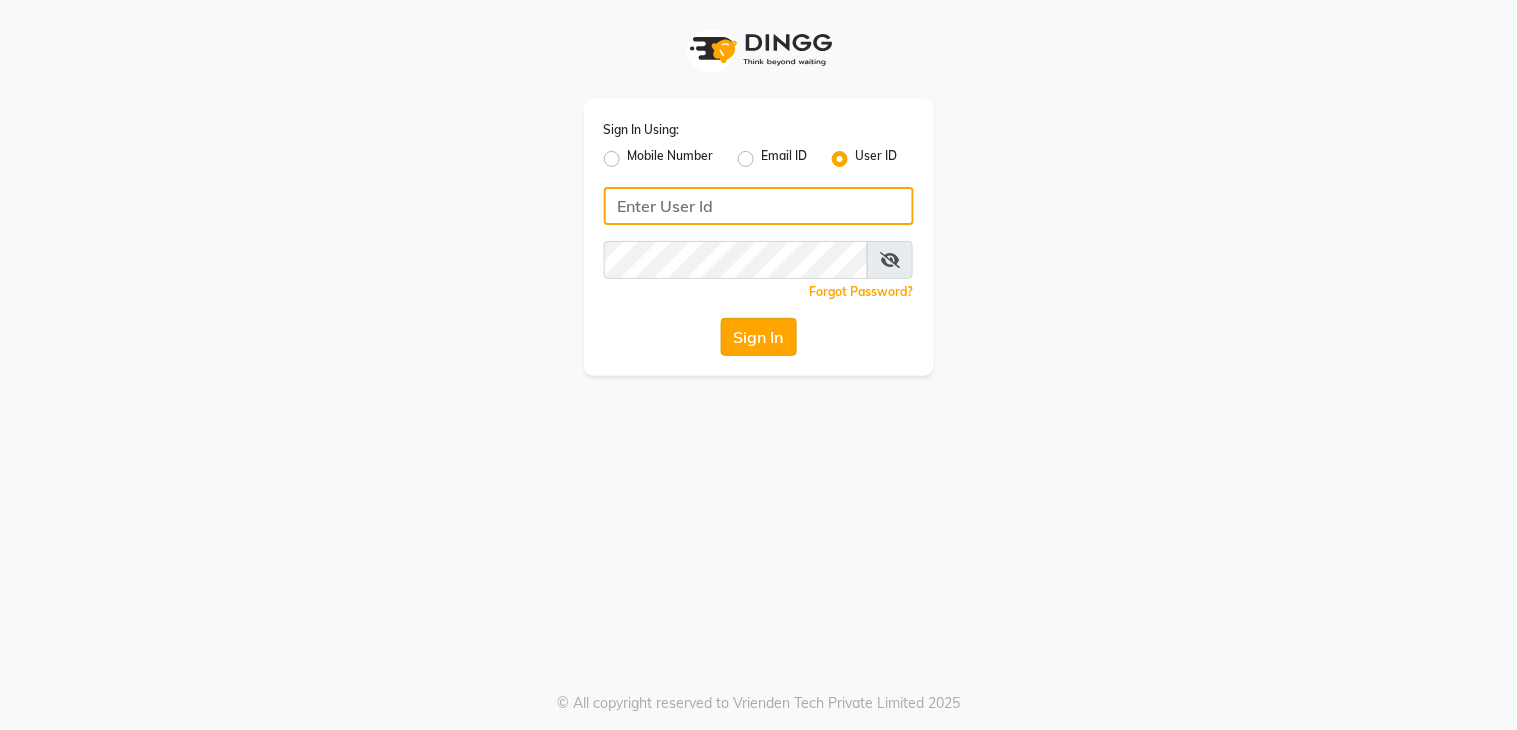 type on "layana" 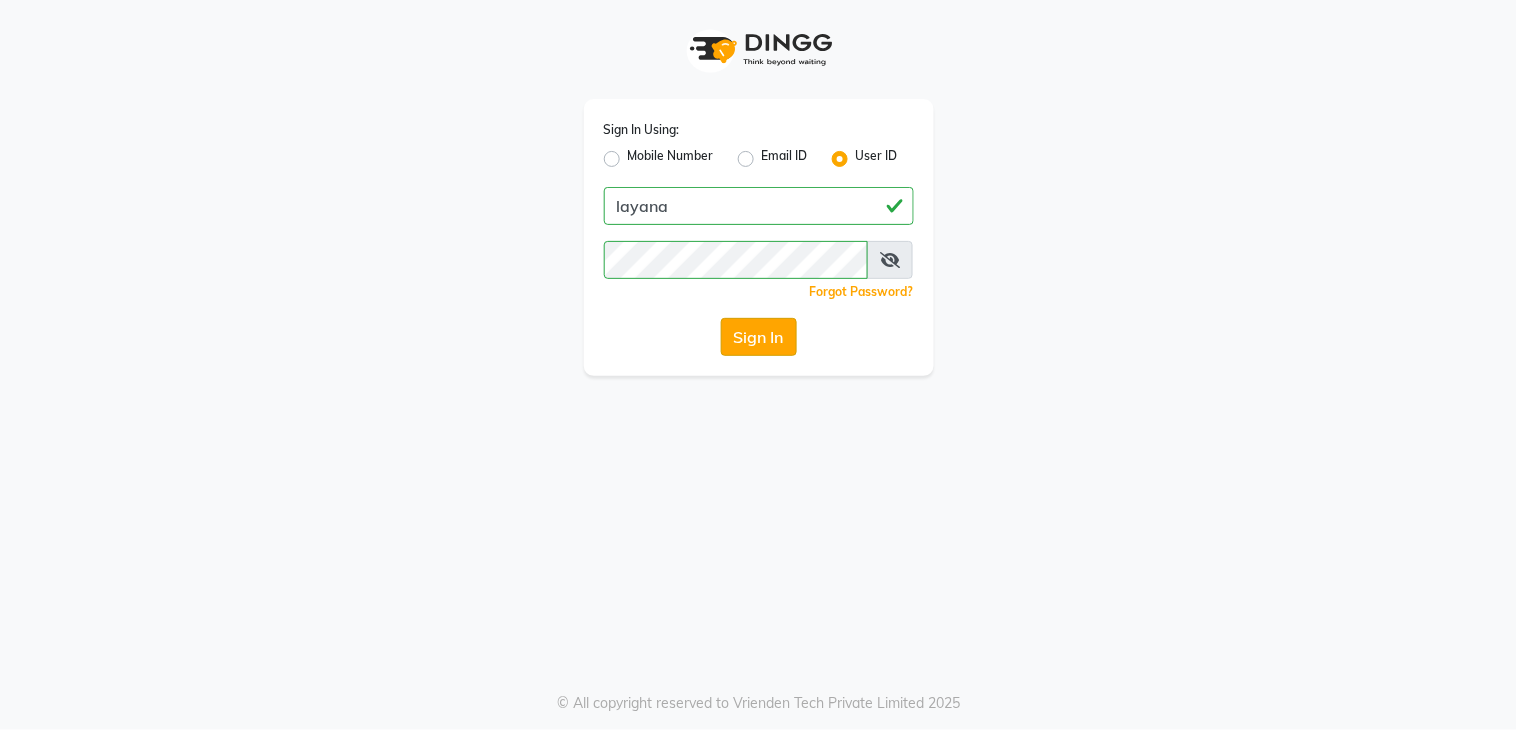 click on "Sign In" 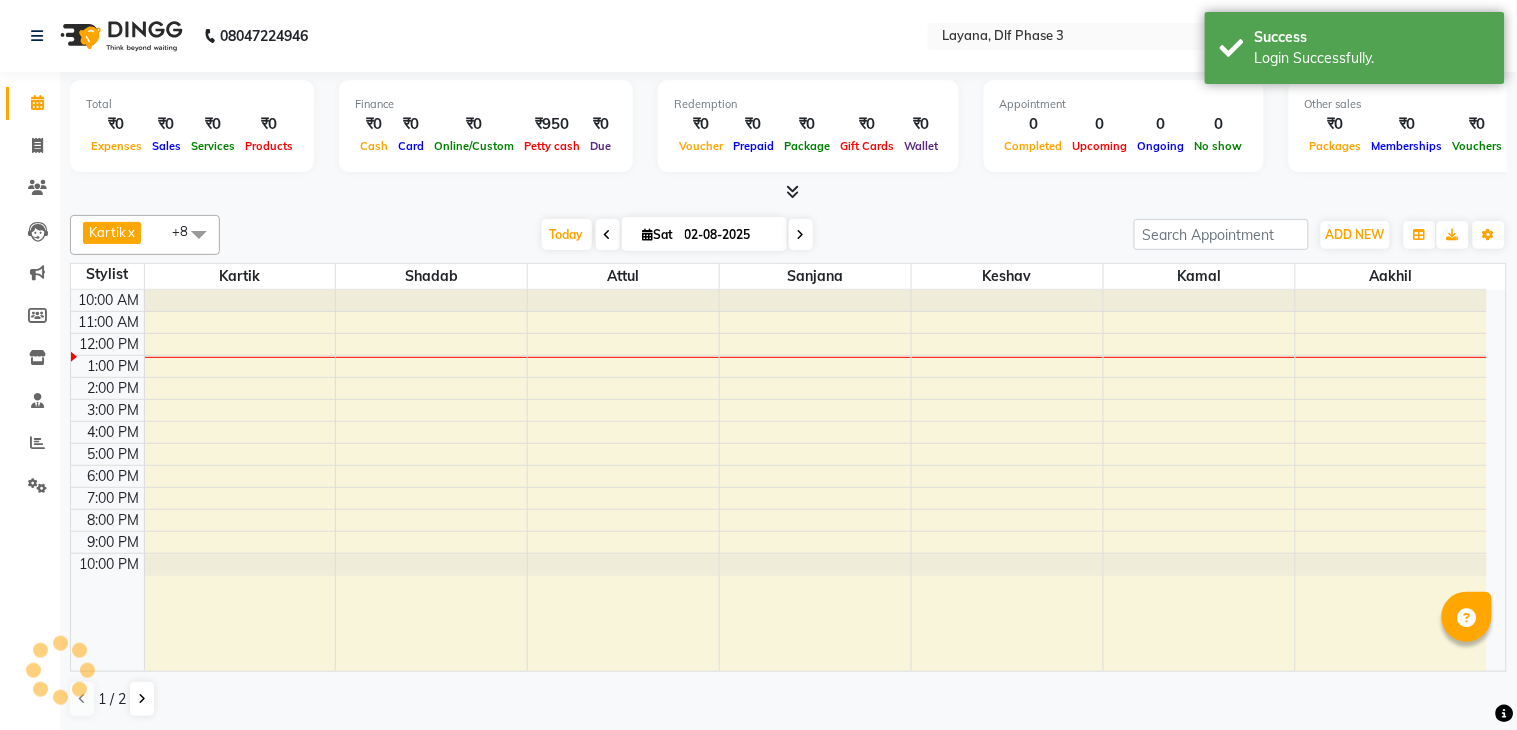 select on "en" 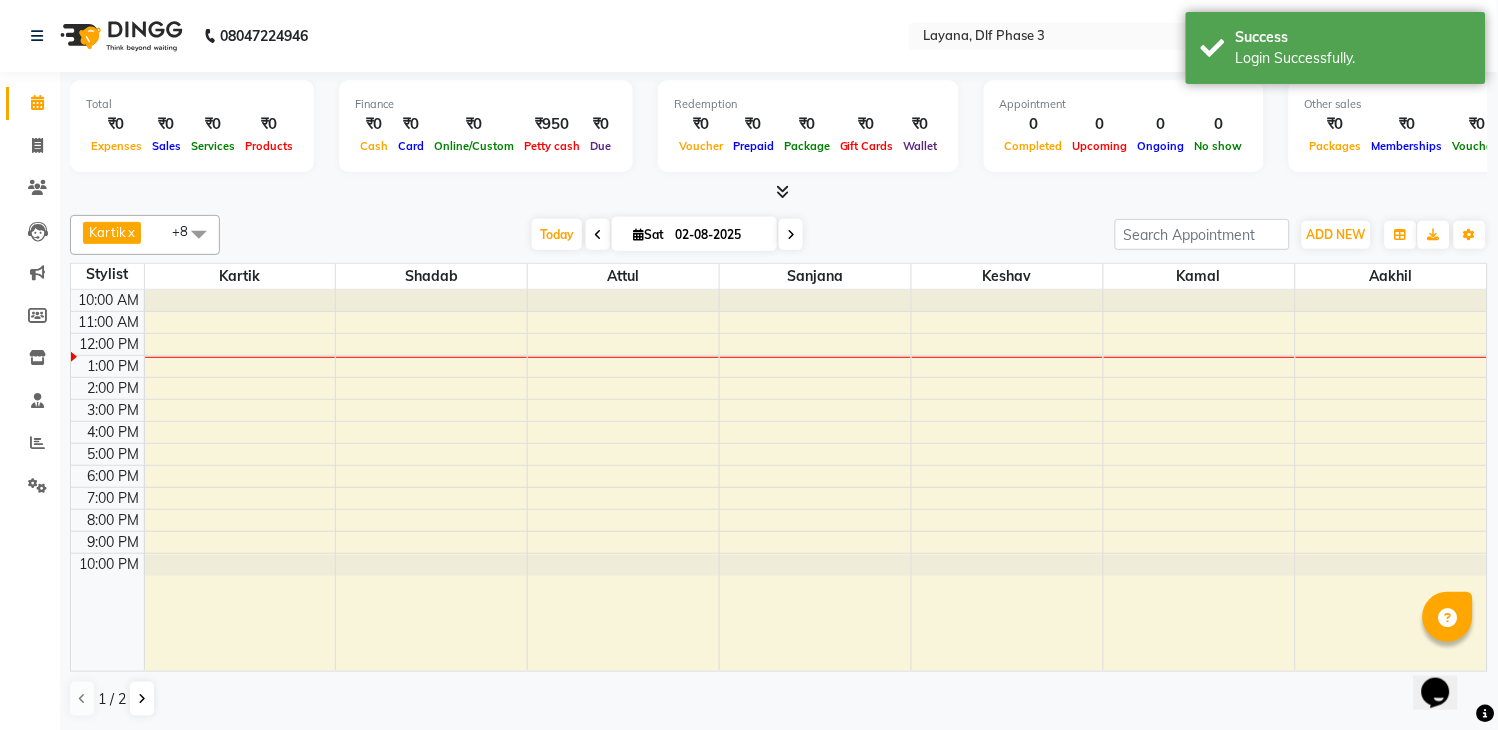 scroll, scrollTop: 0, scrollLeft: 0, axis: both 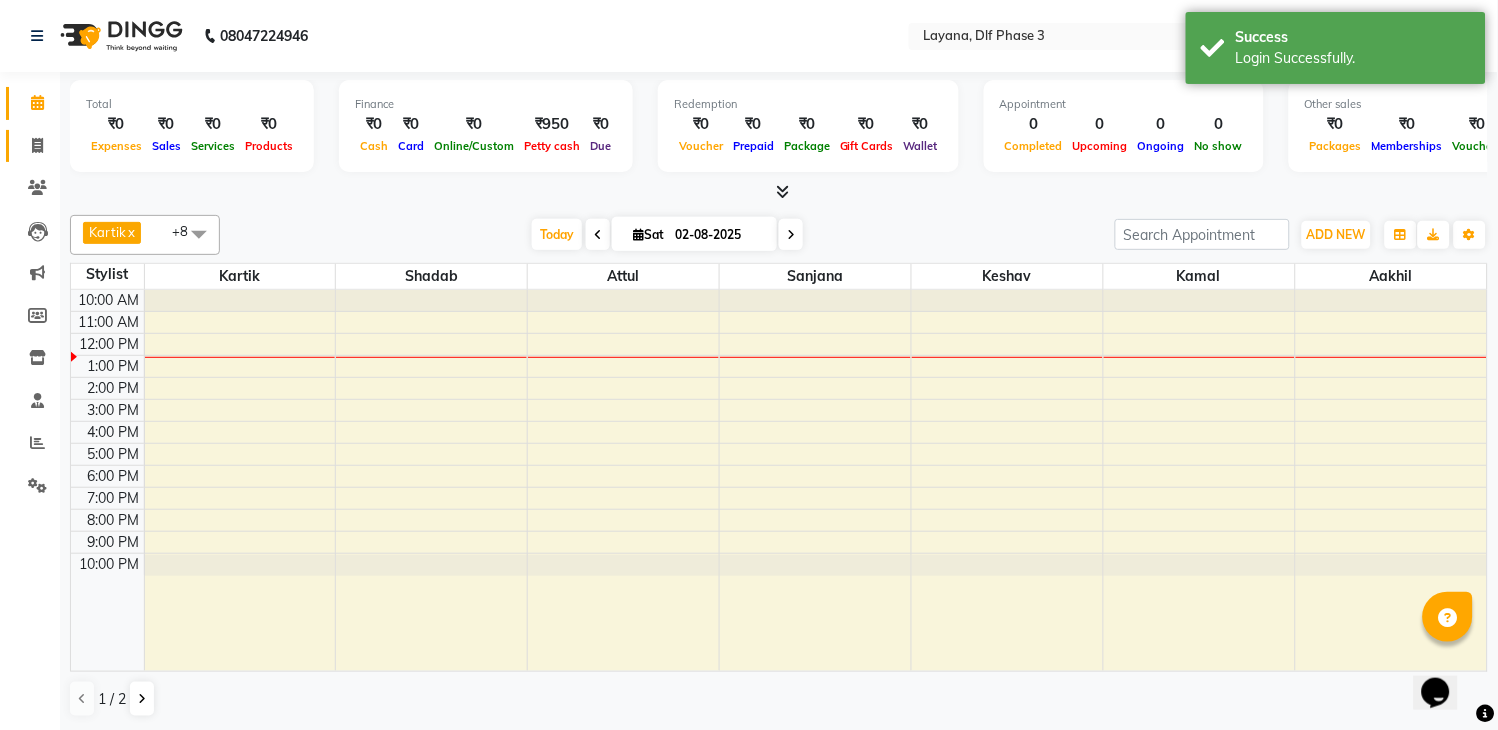 click on "Invoice" 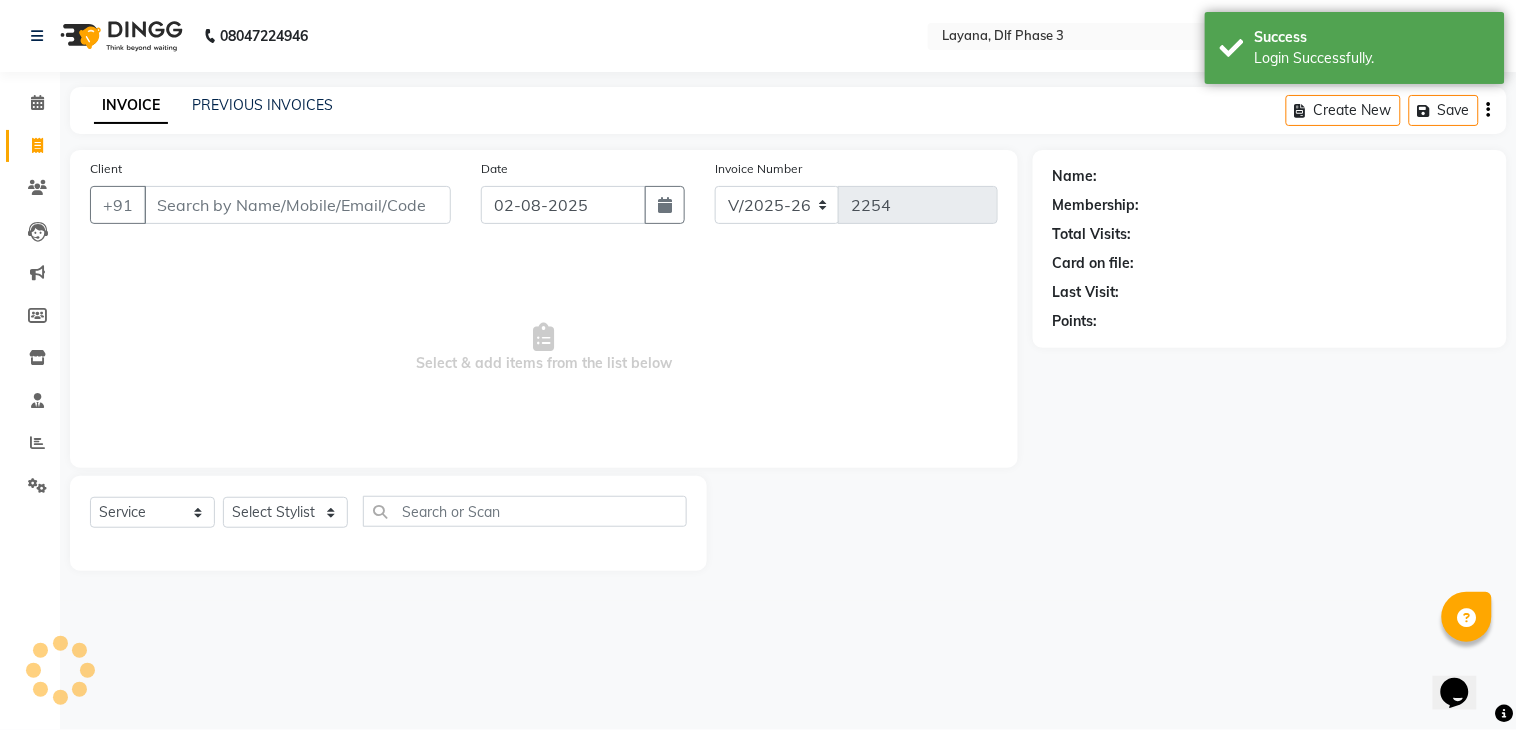 click on "Client" at bounding box center (297, 205) 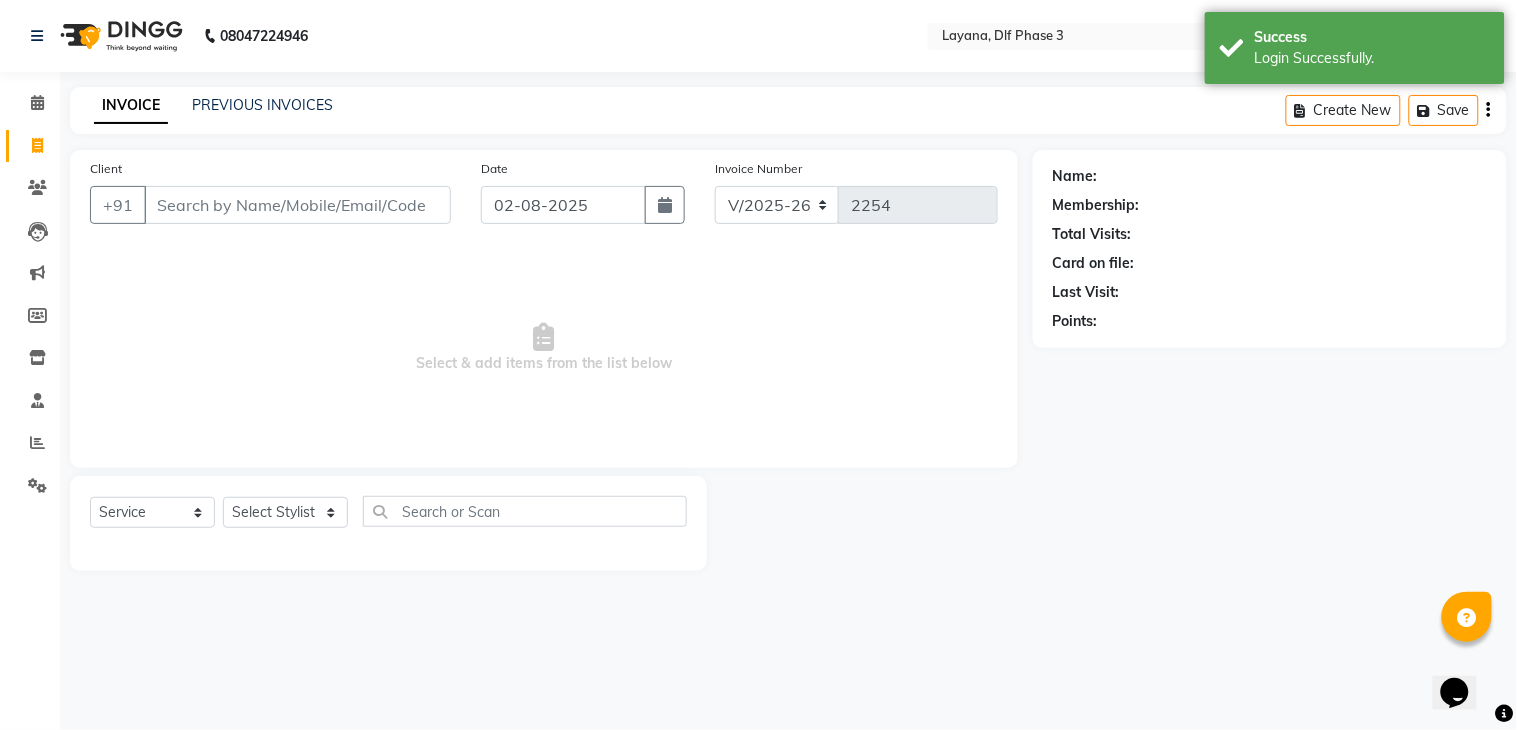 click on "Client" at bounding box center (297, 205) 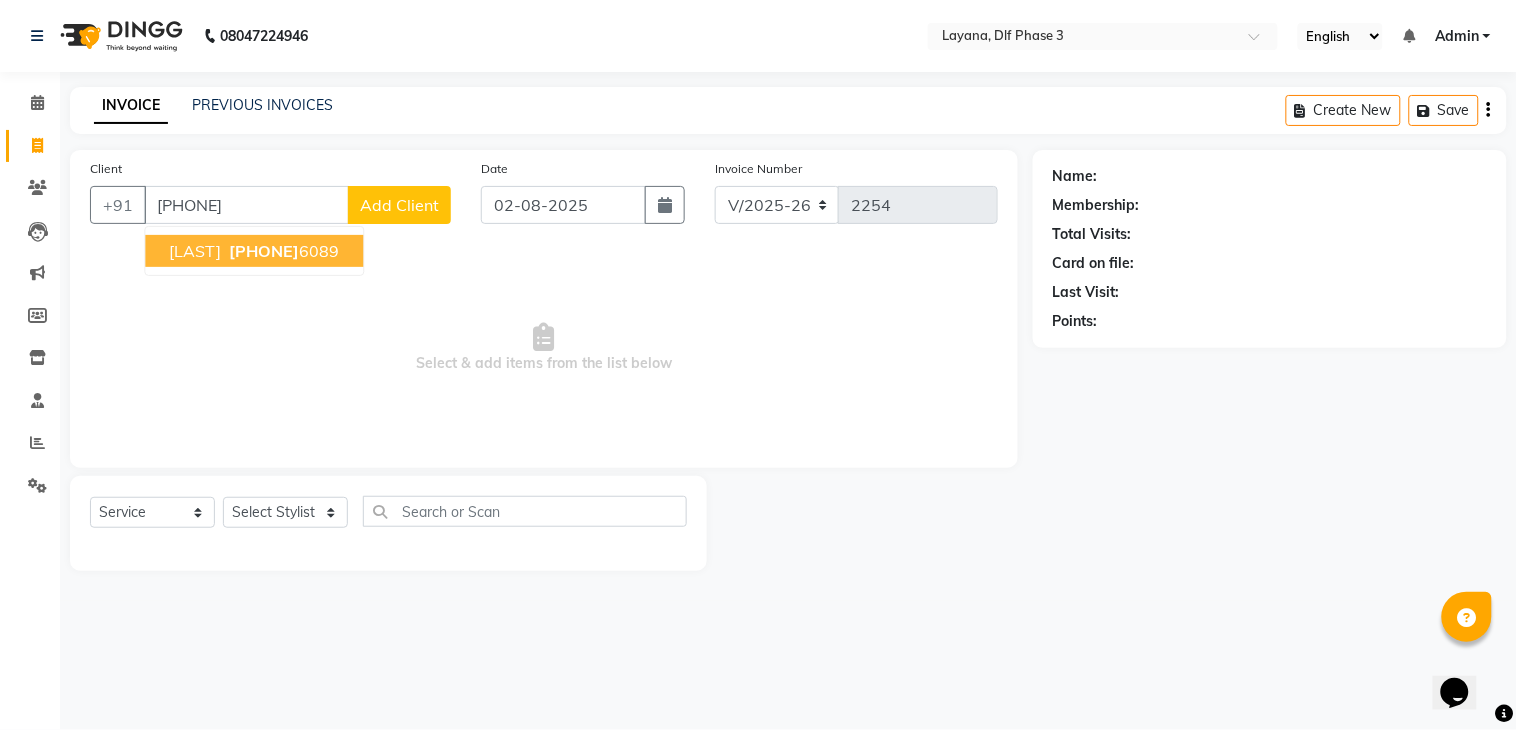 click on "[PHONE]" at bounding box center [264, 251] 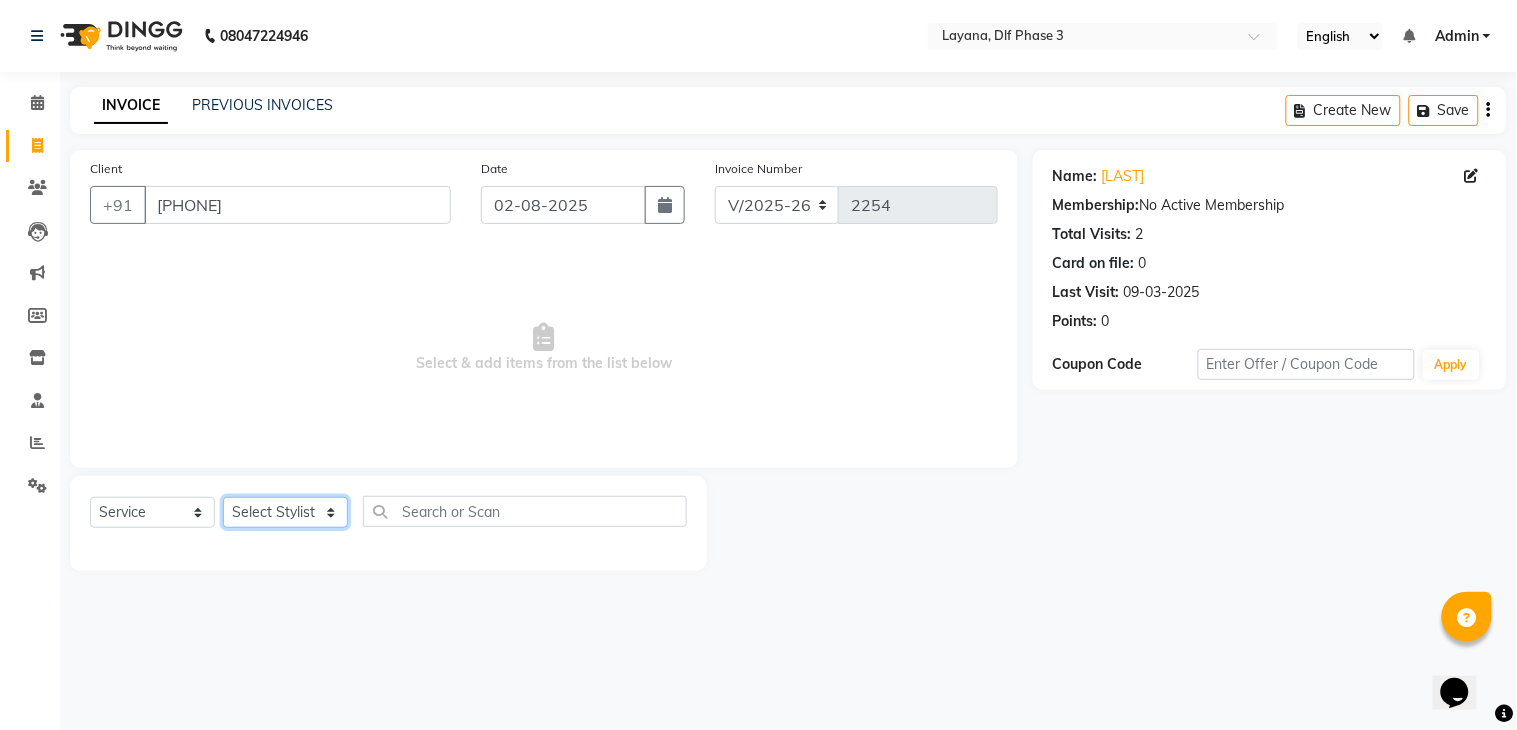 click on "Select Stylist [FIRST] [FIRST] [FIRST] [FIRST] [FIRST] [FIRST] [FIRST] [FIRST]" 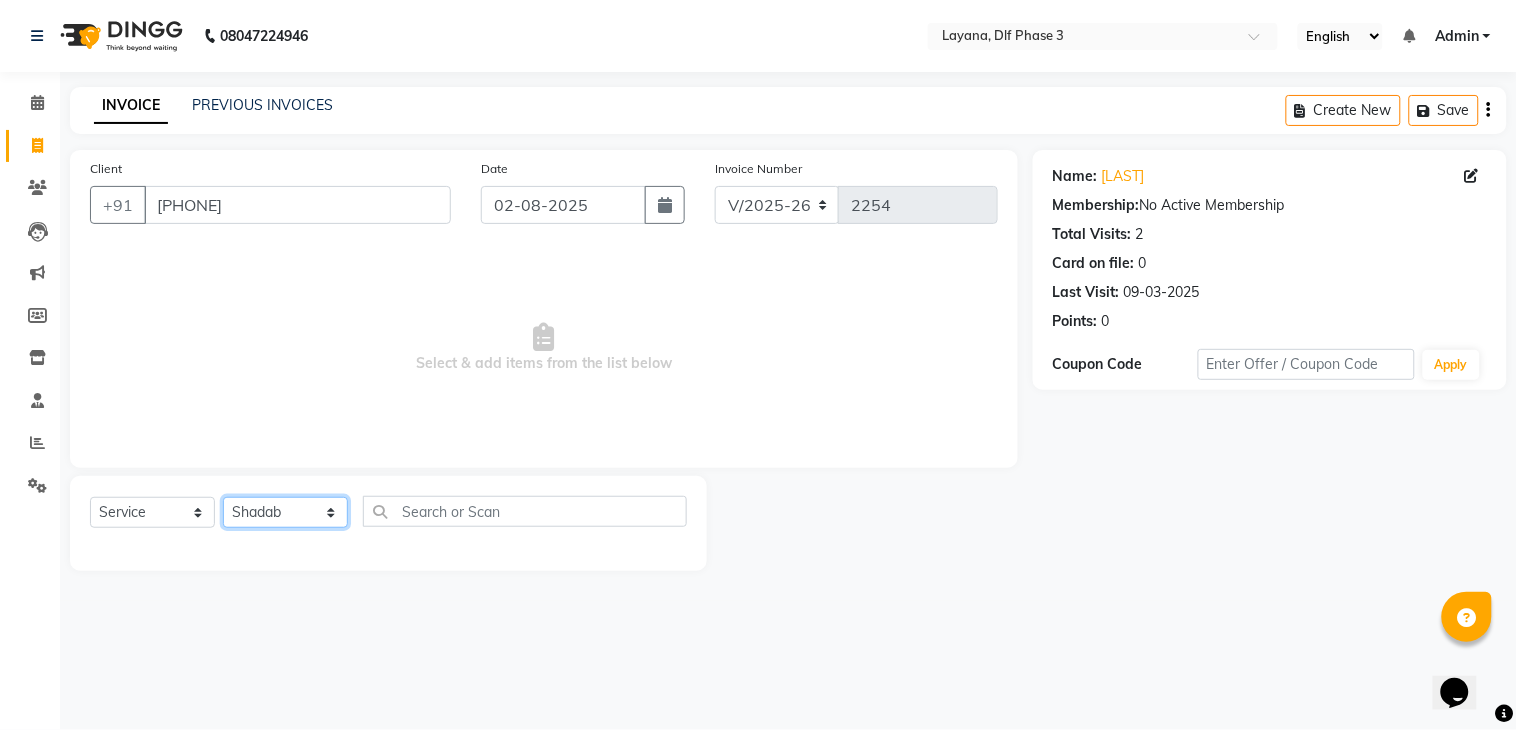 click on "Select Stylist [FIRST] [FIRST] [FIRST] [FIRST] [FIRST] [FIRST] [FIRST] [FIRST]" 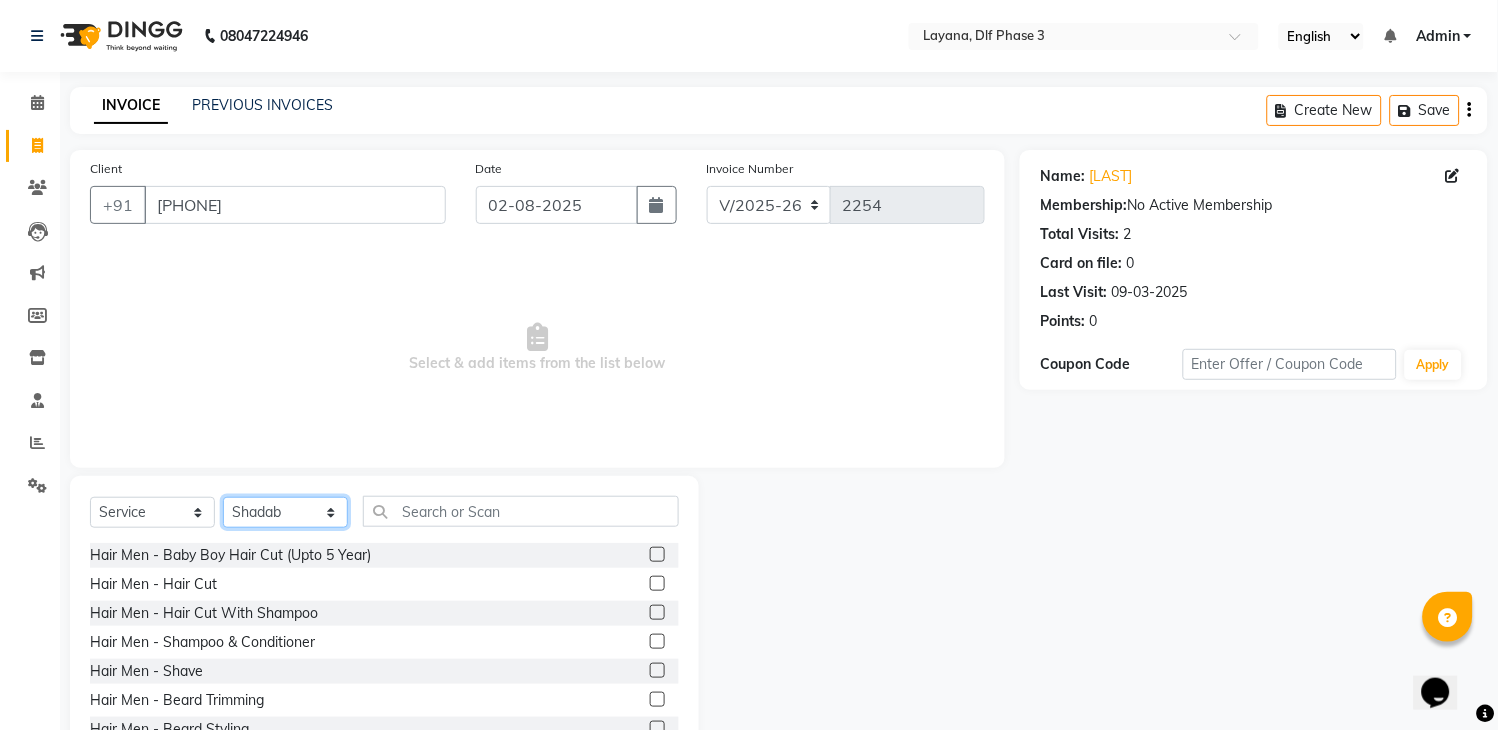 click on "Select Stylist [FIRST] [FIRST] [FIRST] [FIRST] [FIRST] [FIRST] [FIRST] [FIRST]" 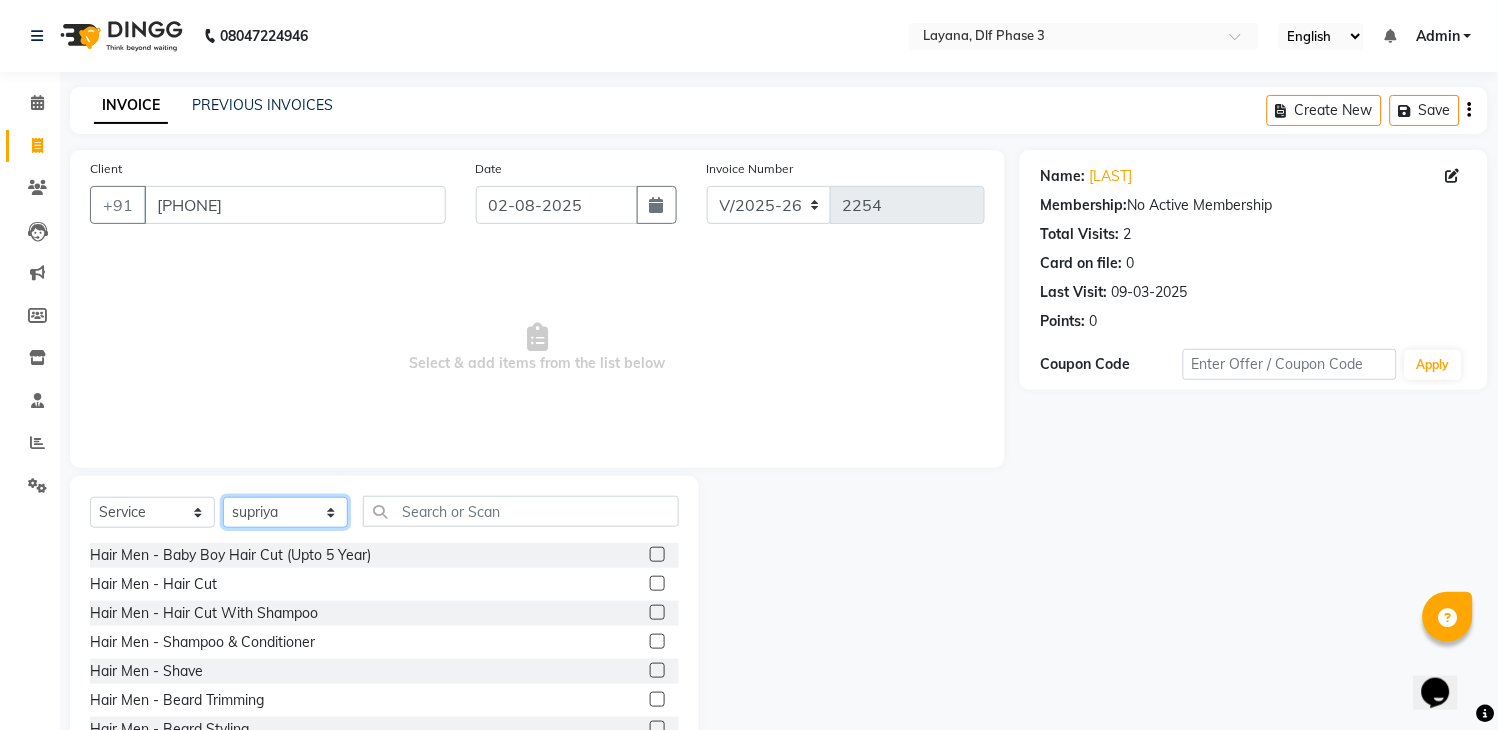 click on "Select Stylist [FIRST] [FIRST] [FIRST] [FIRST] [FIRST] [FIRST] [FIRST] [FIRST]" 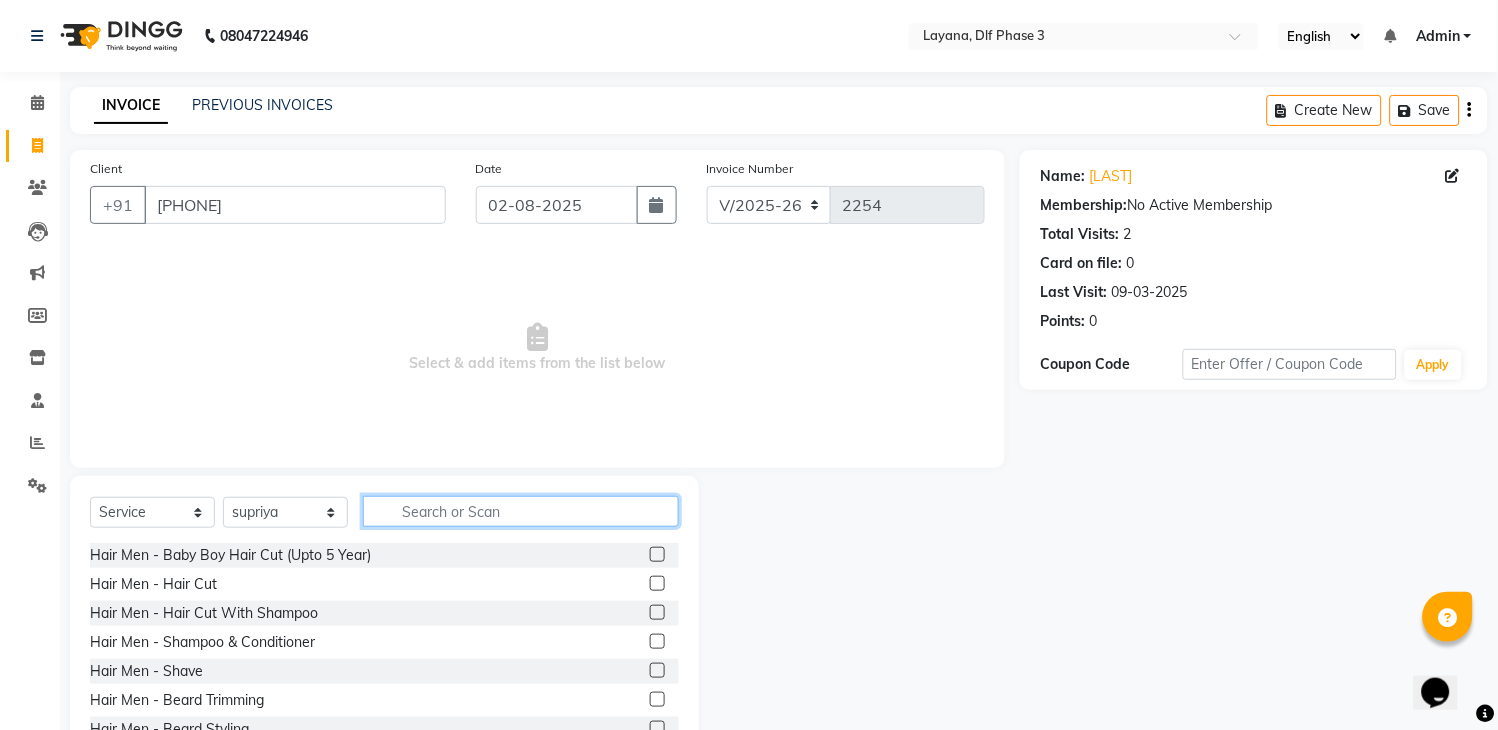 click 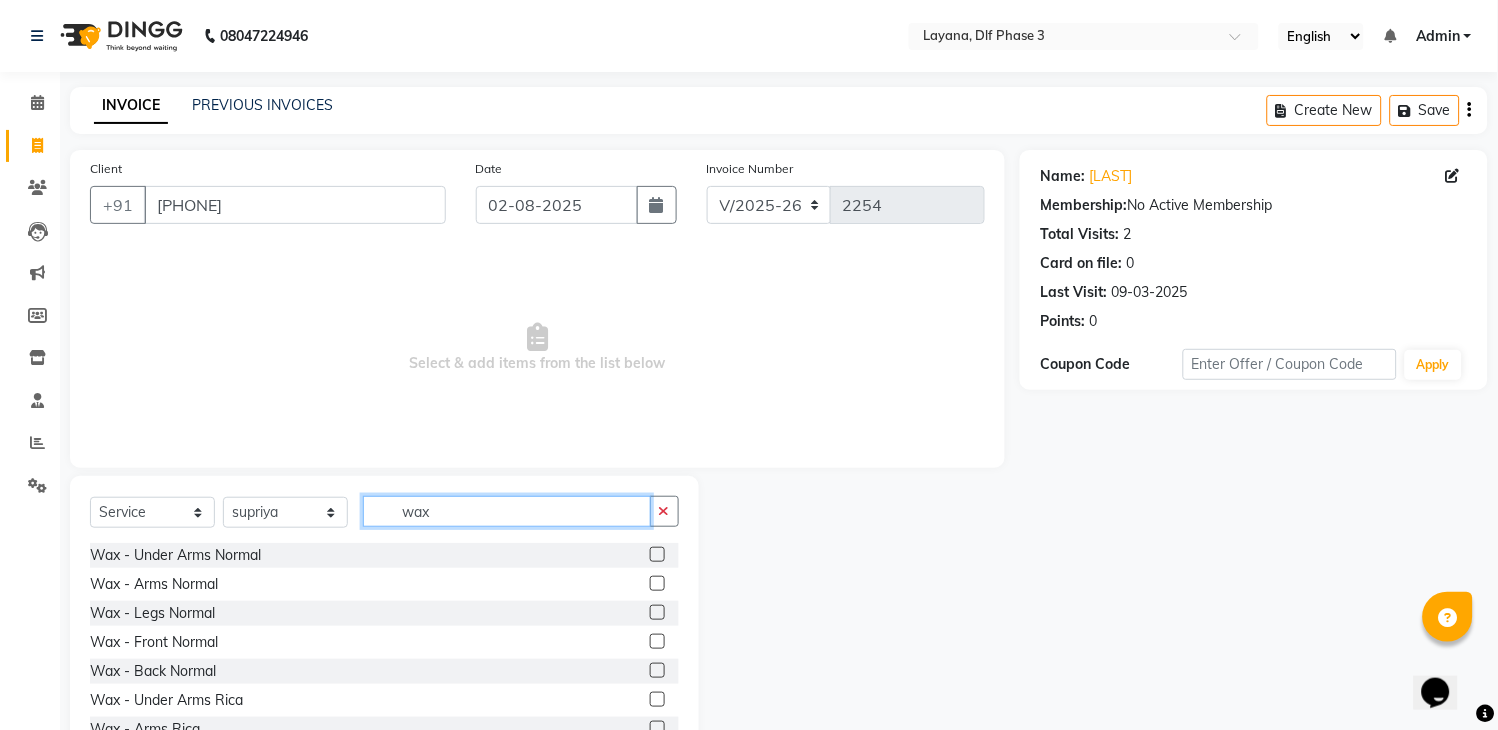 scroll, scrollTop: 71, scrollLeft: 0, axis: vertical 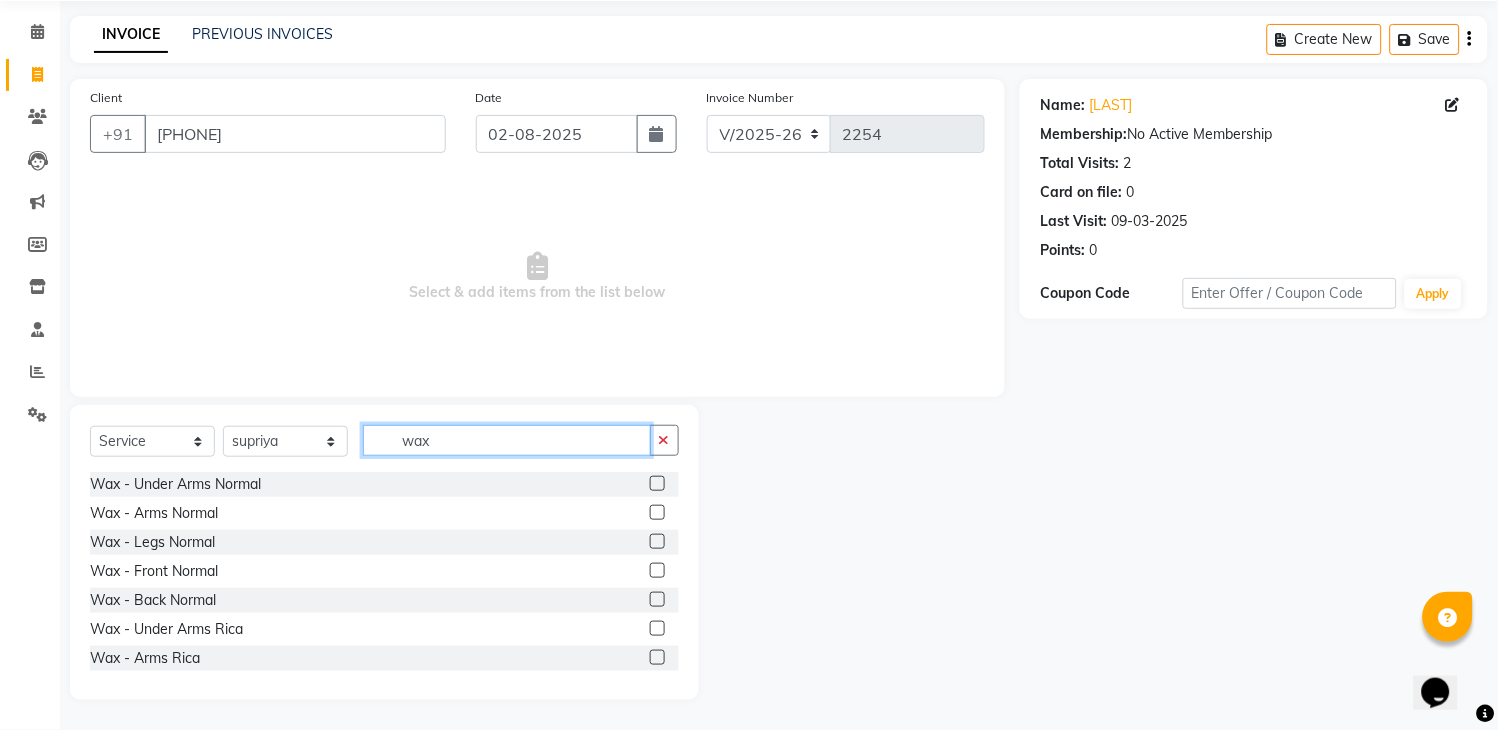 type on "wax" 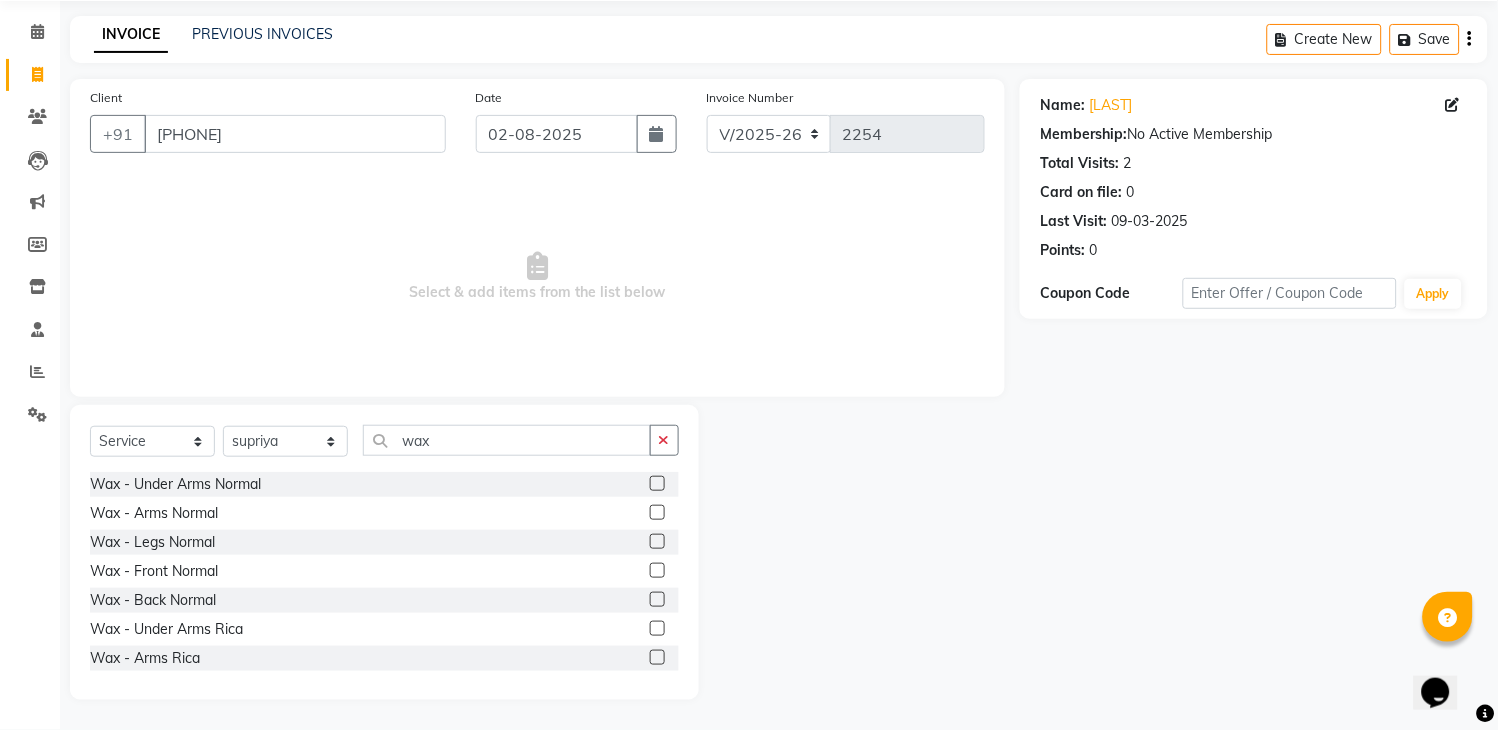 click 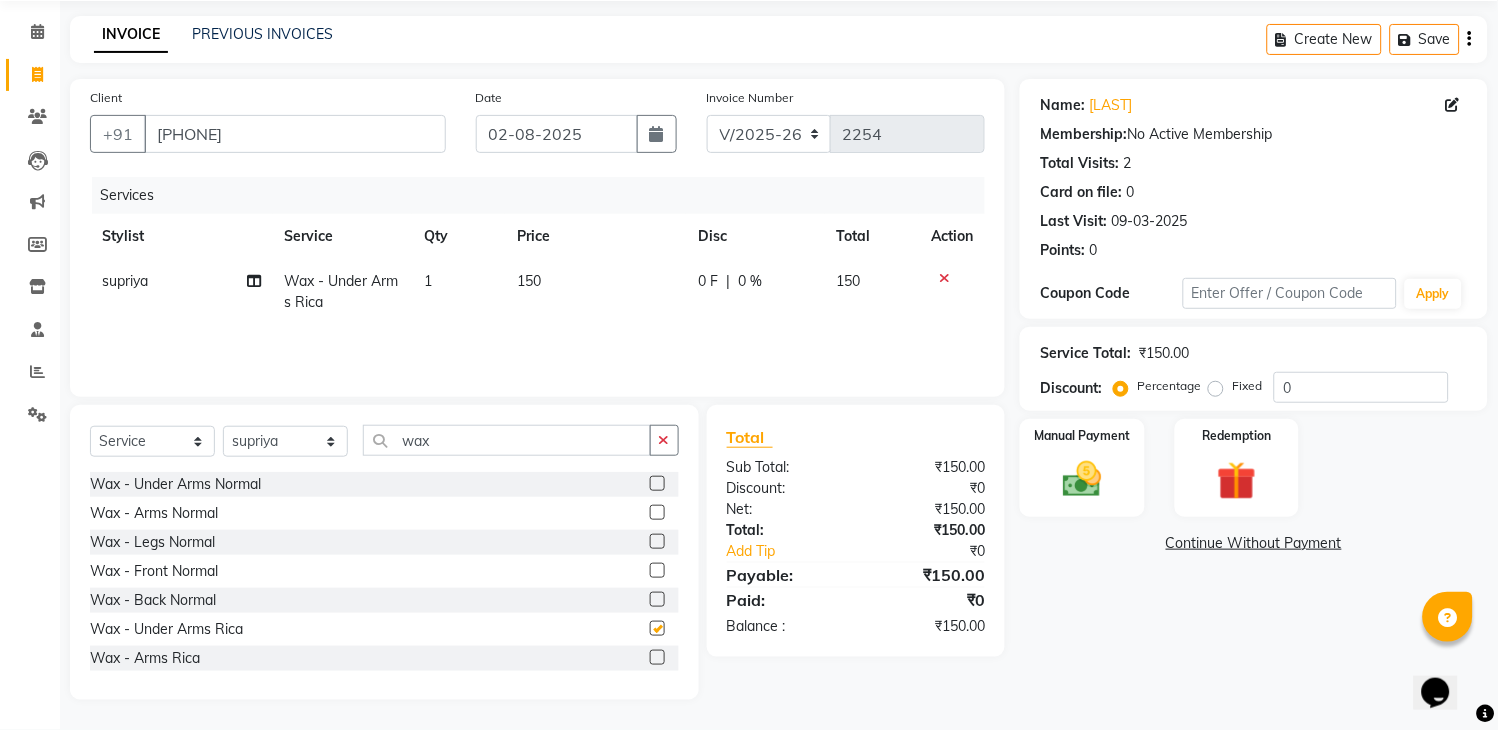 checkbox on "false" 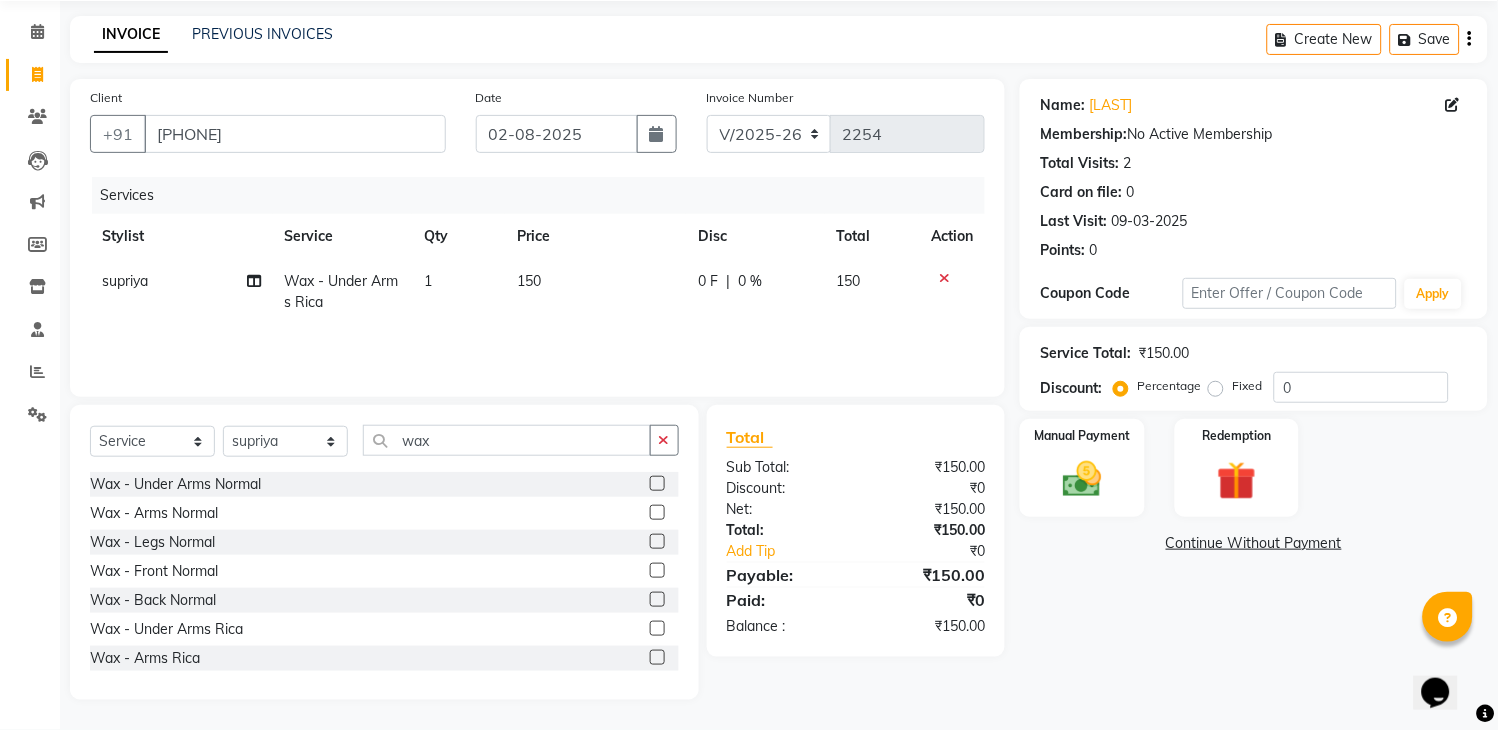 click 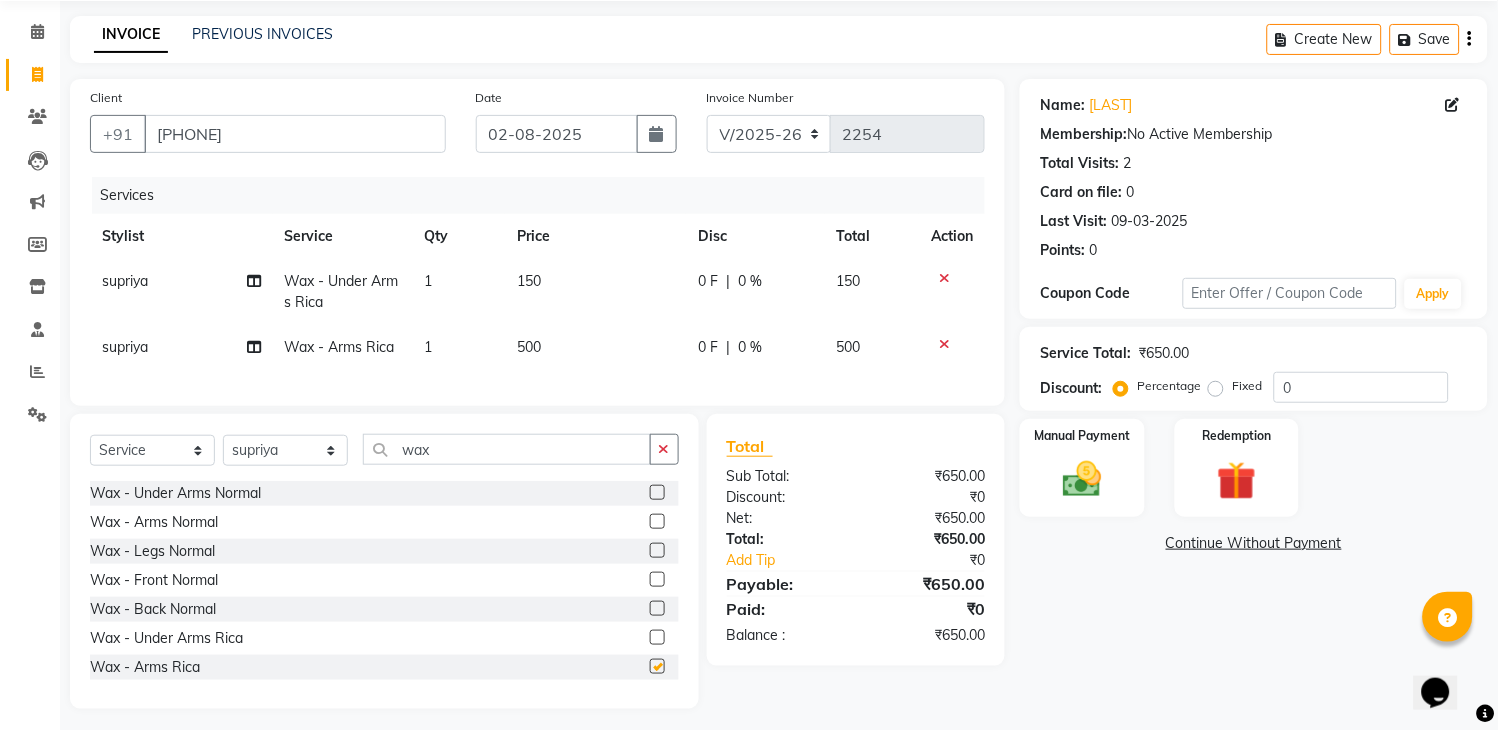 checkbox on "false" 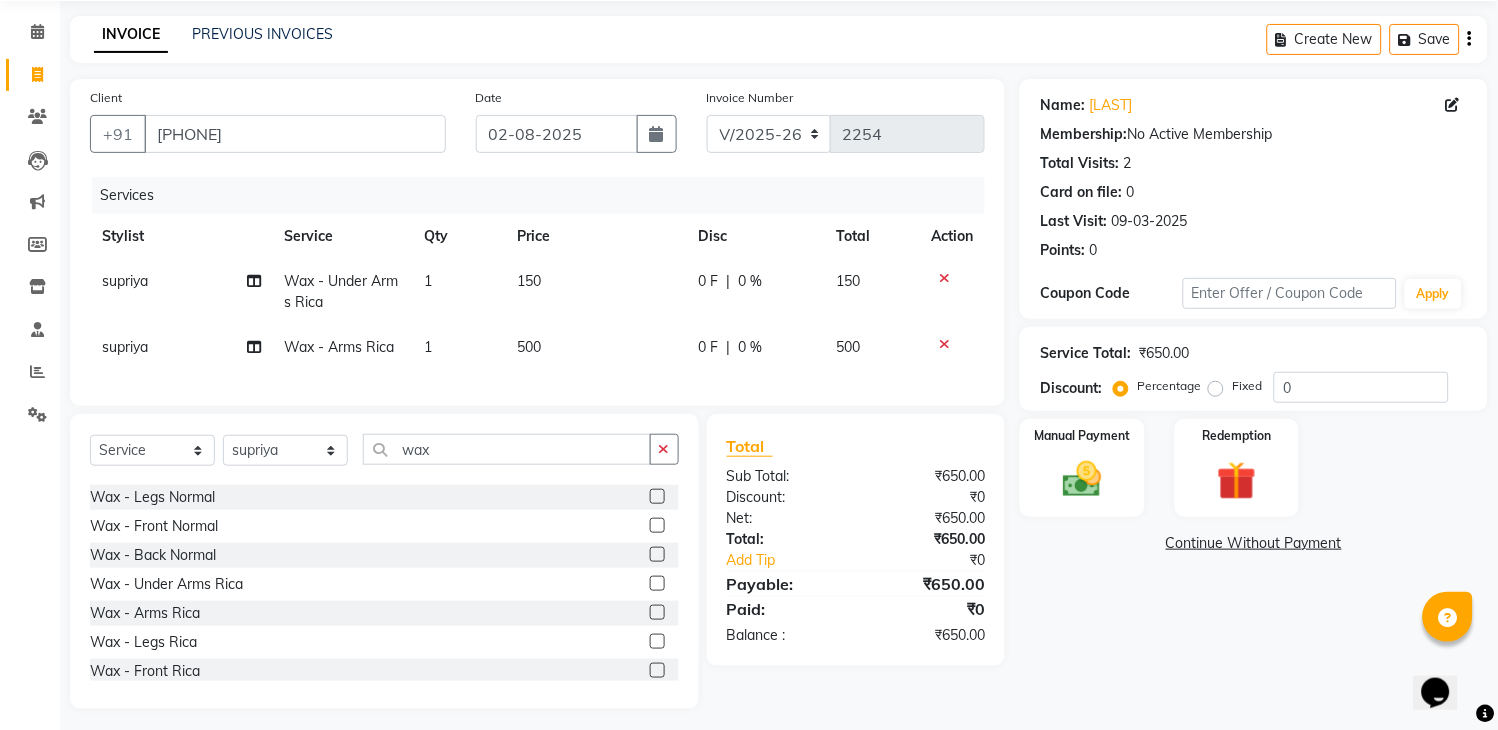 scroll, scrollTop: 60, scrollLeft: 0, axis: vertical 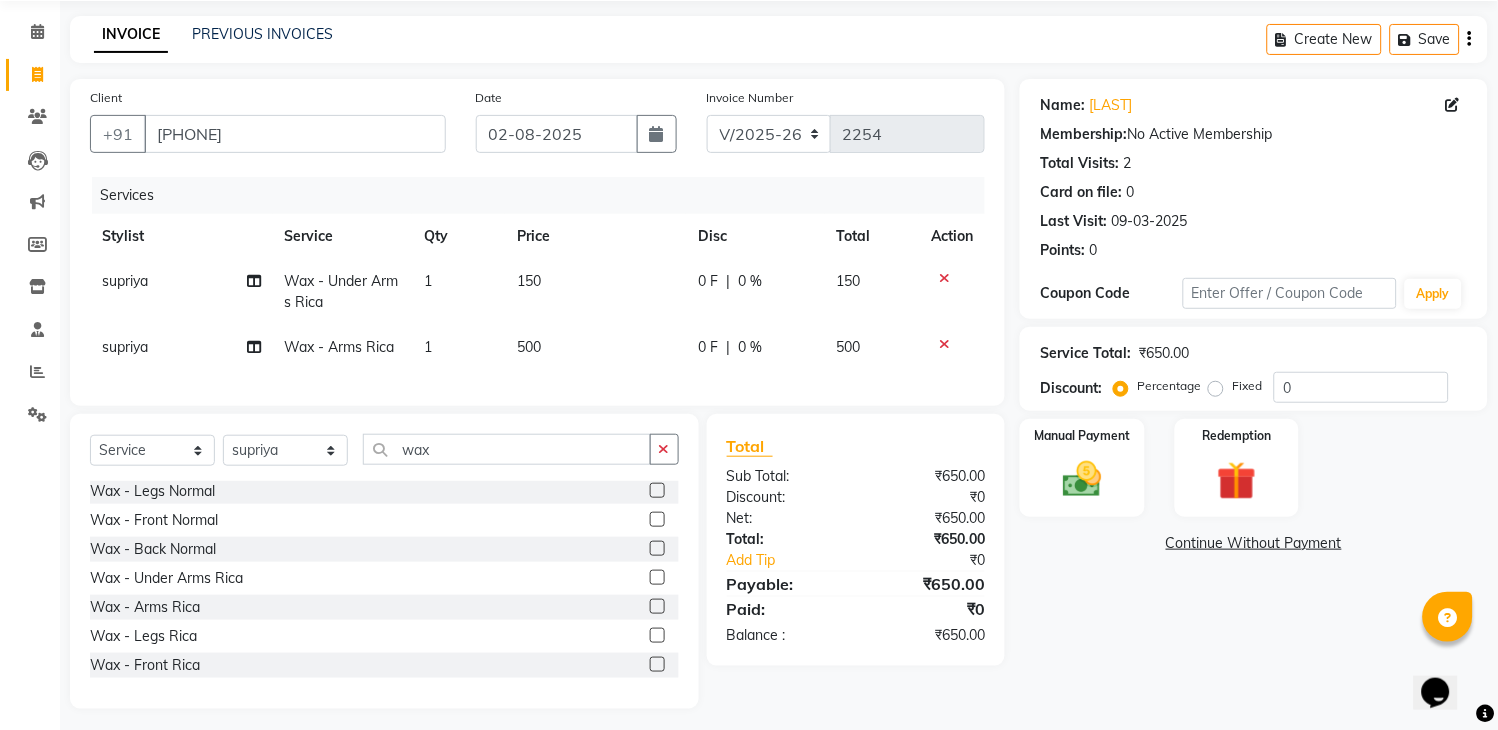 click 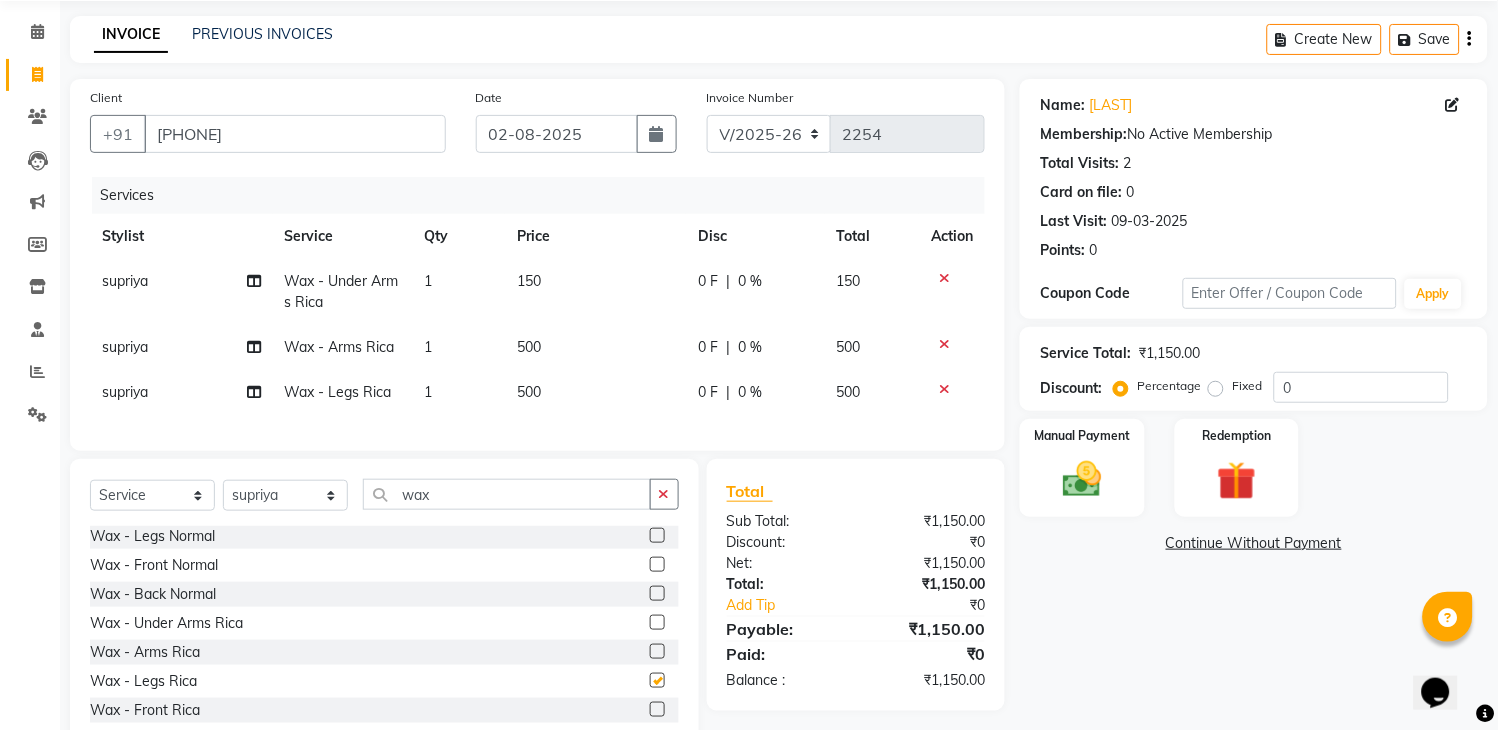 checkbox on "false" 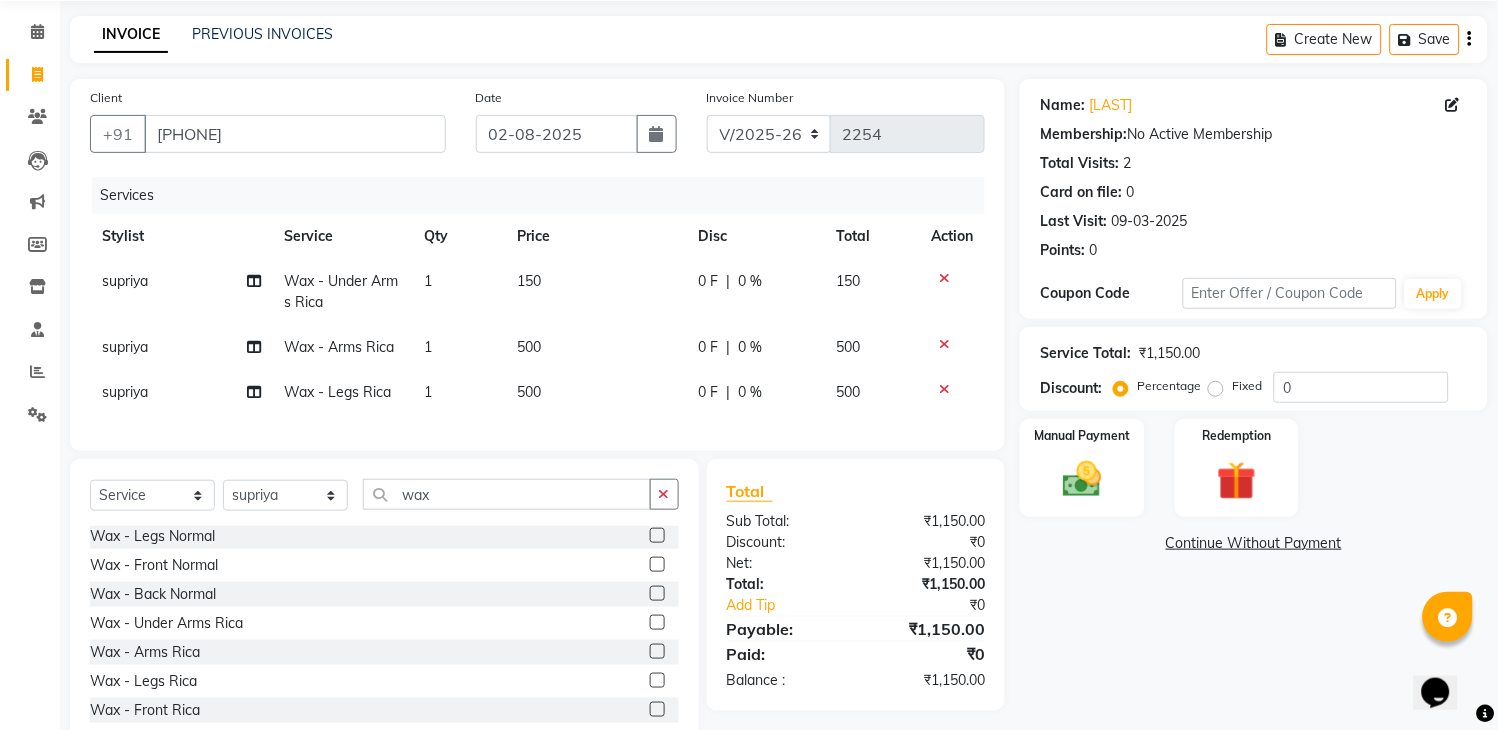 click 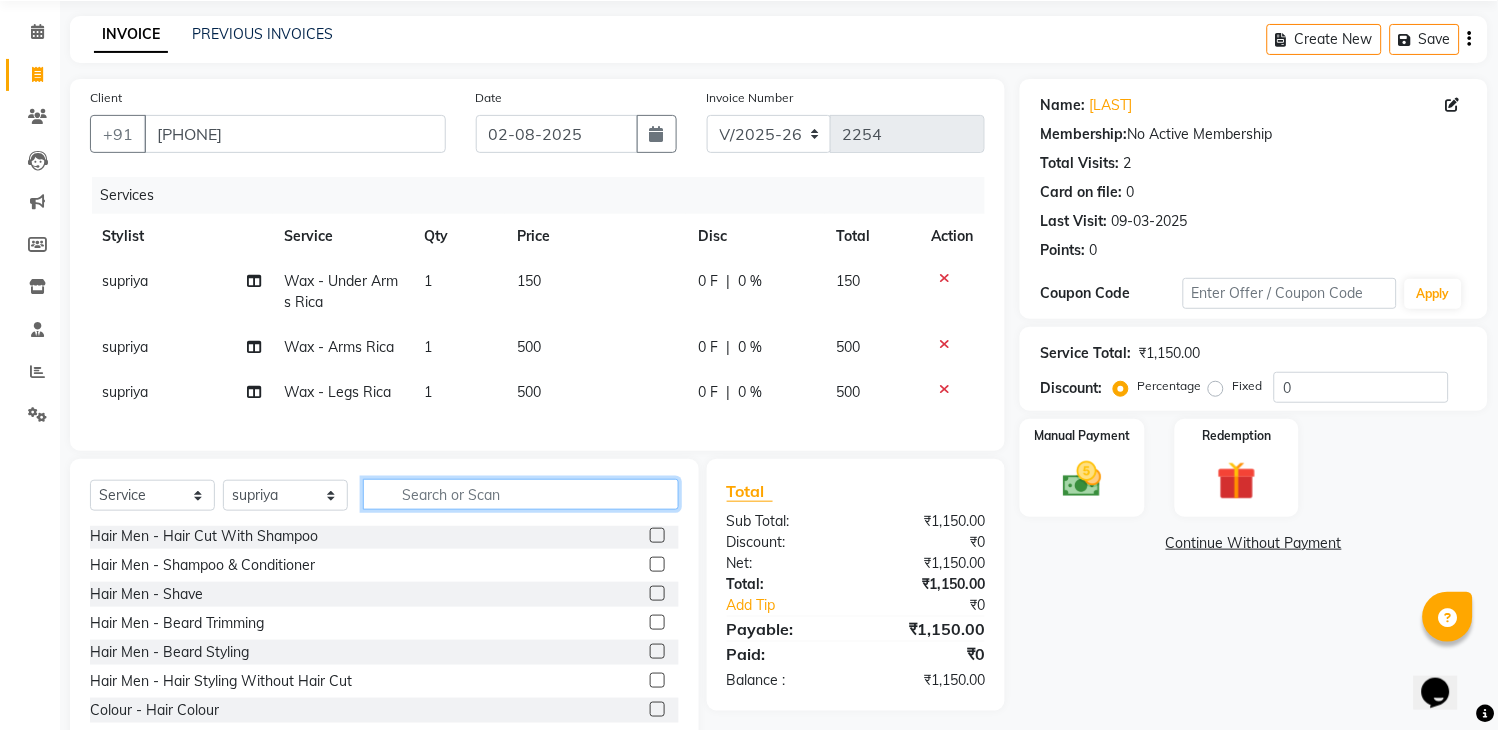 click 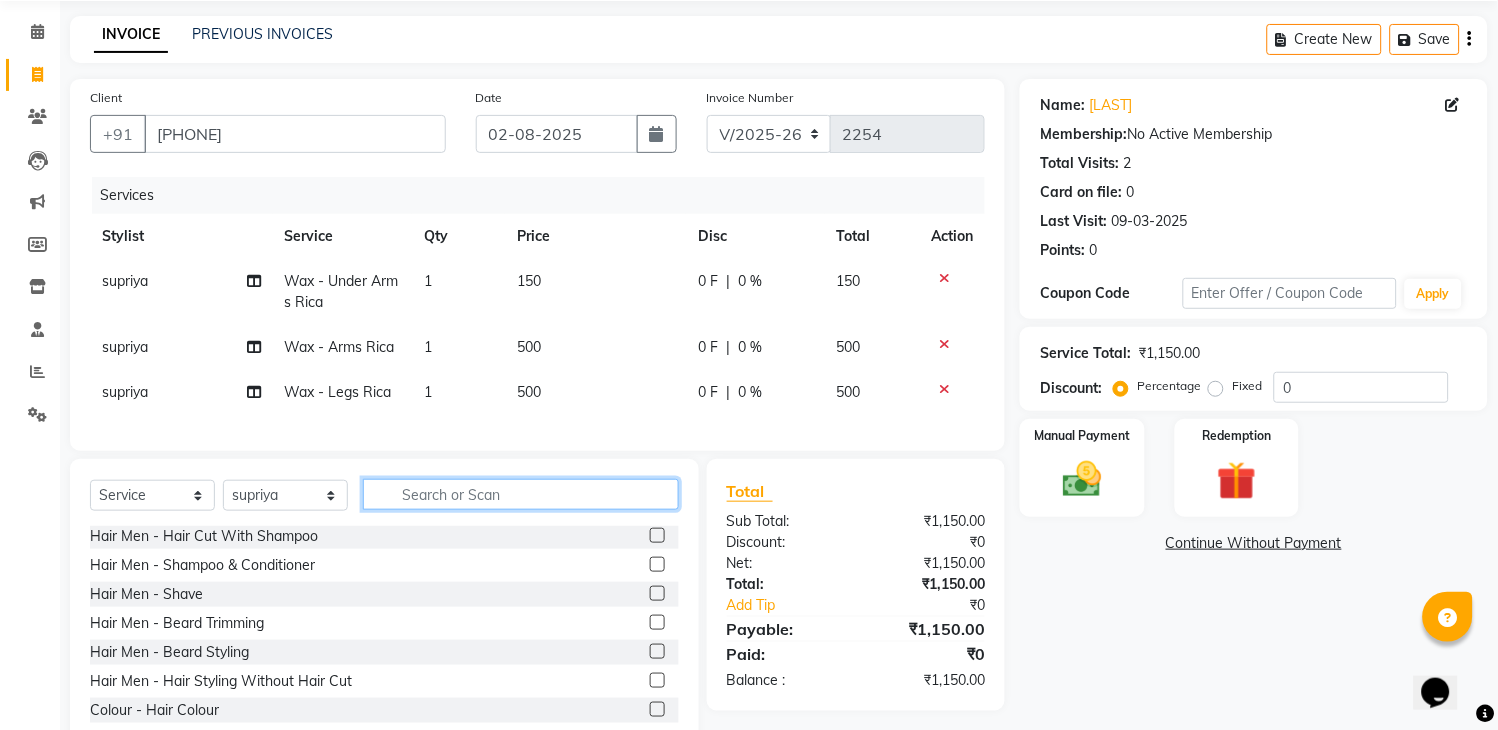 type on "h" 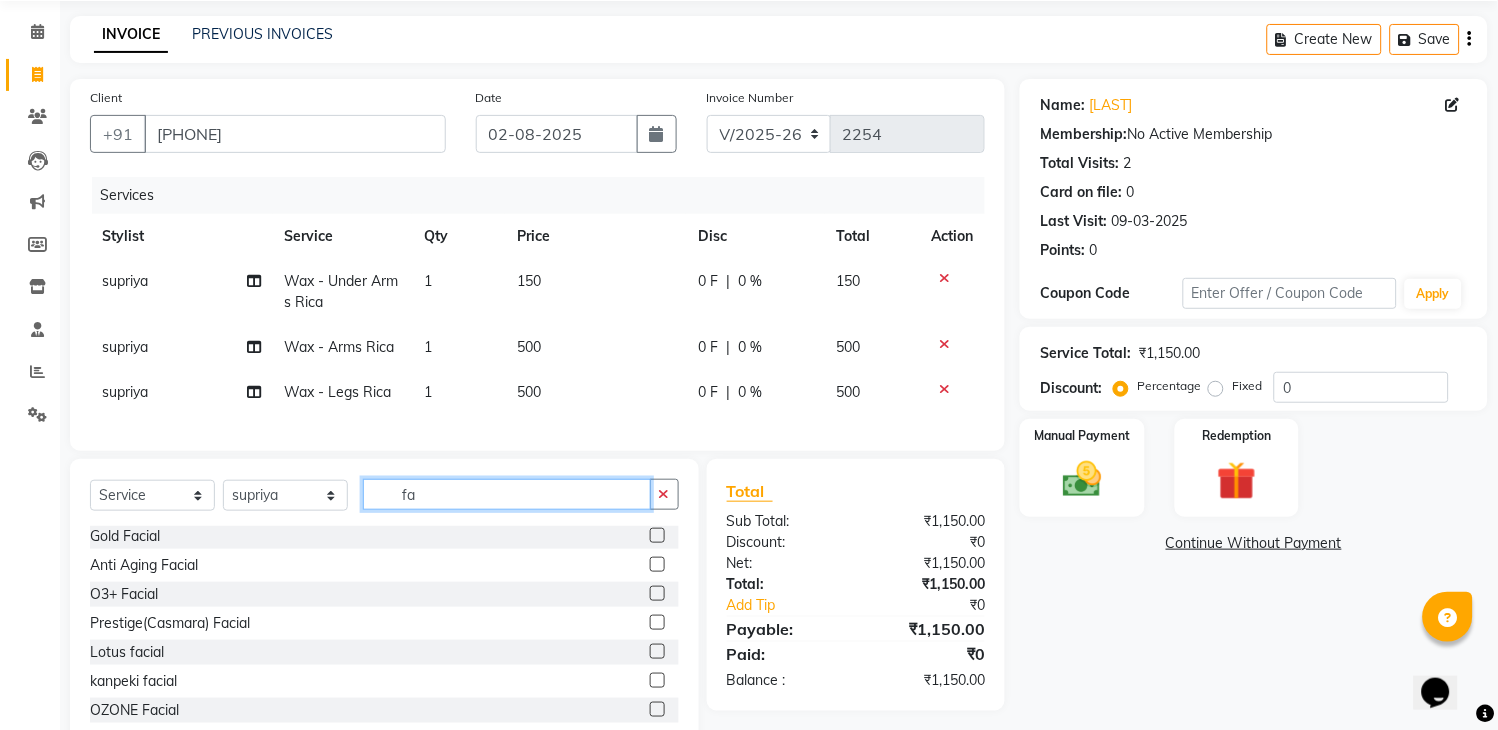 scroll, scrollTop: 0, scrollLeft: 0, axis: both 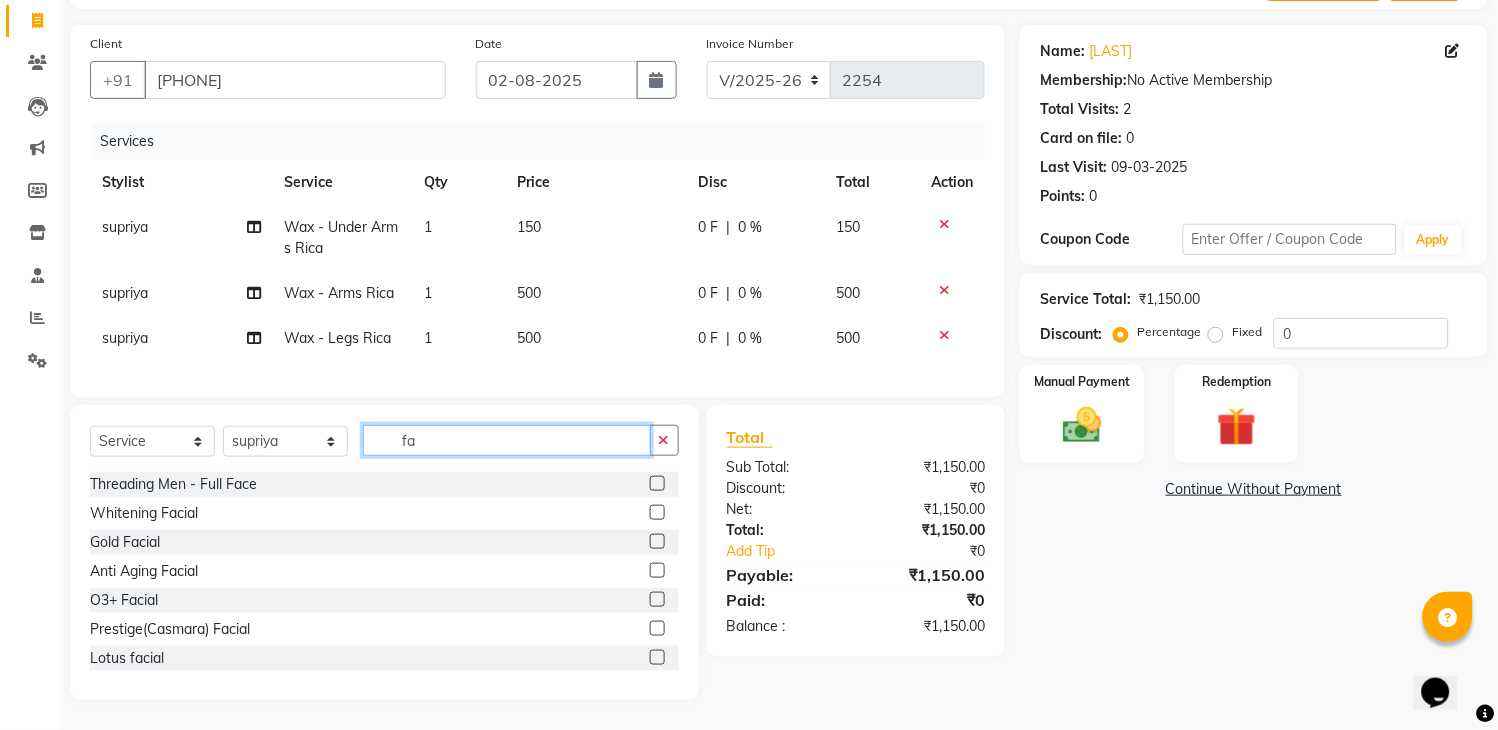 type on "fa" 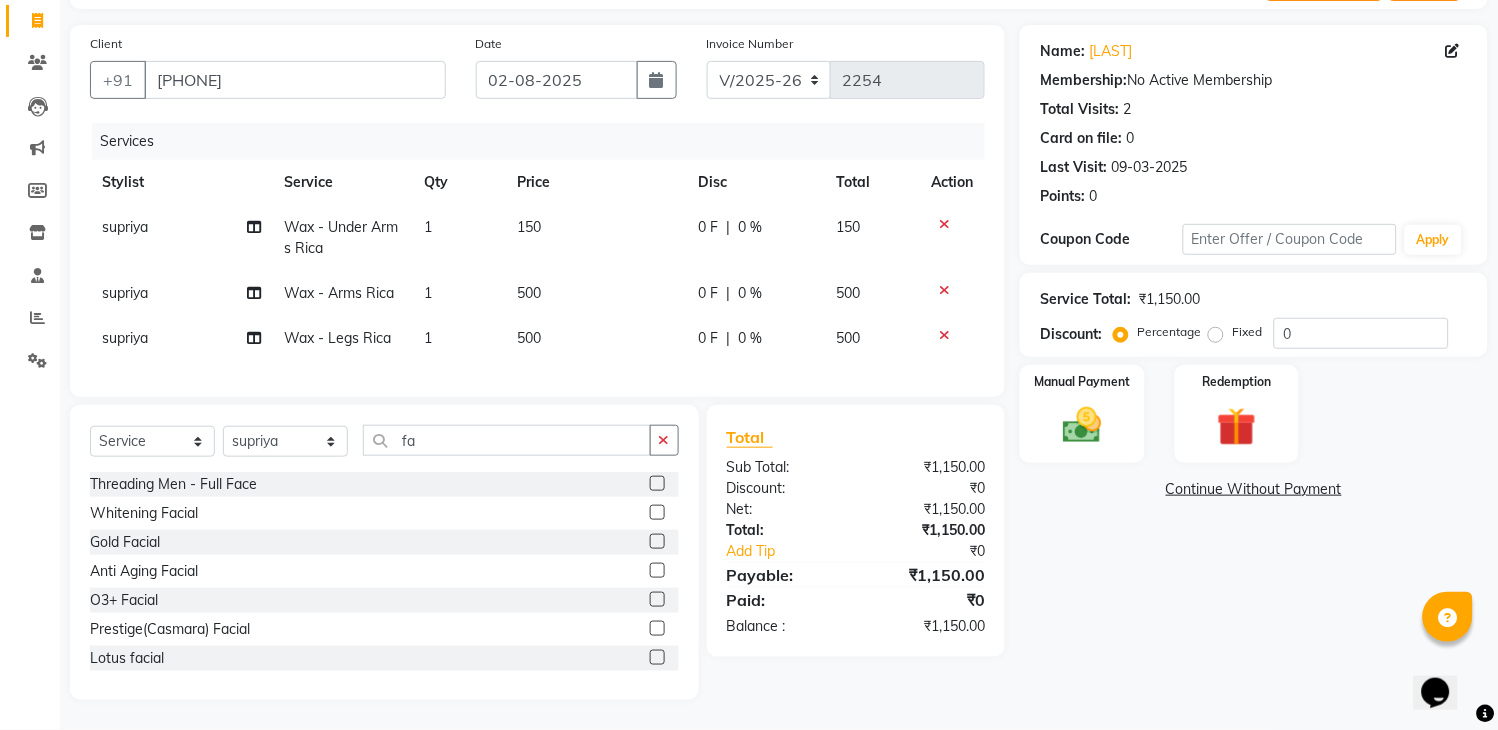 click 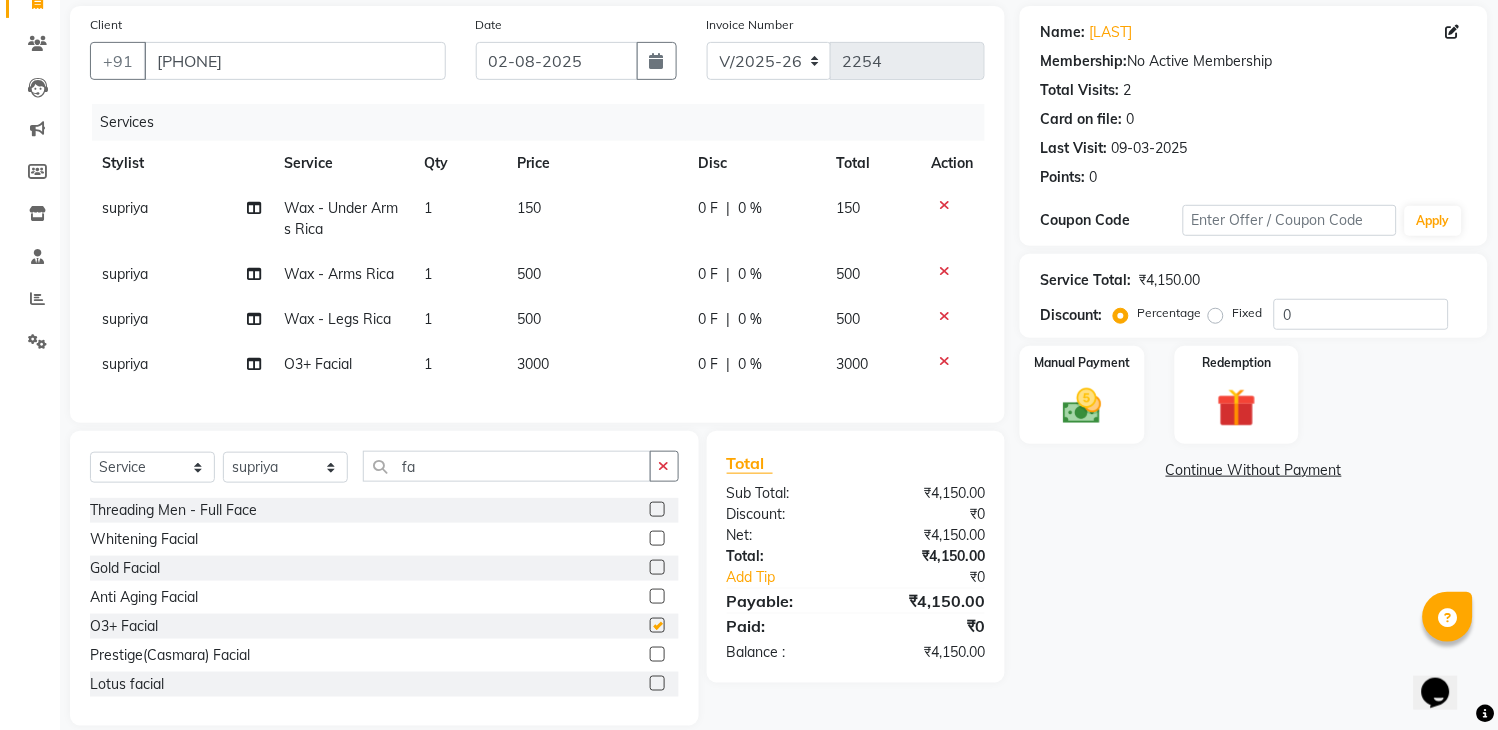 checkbox on "false" 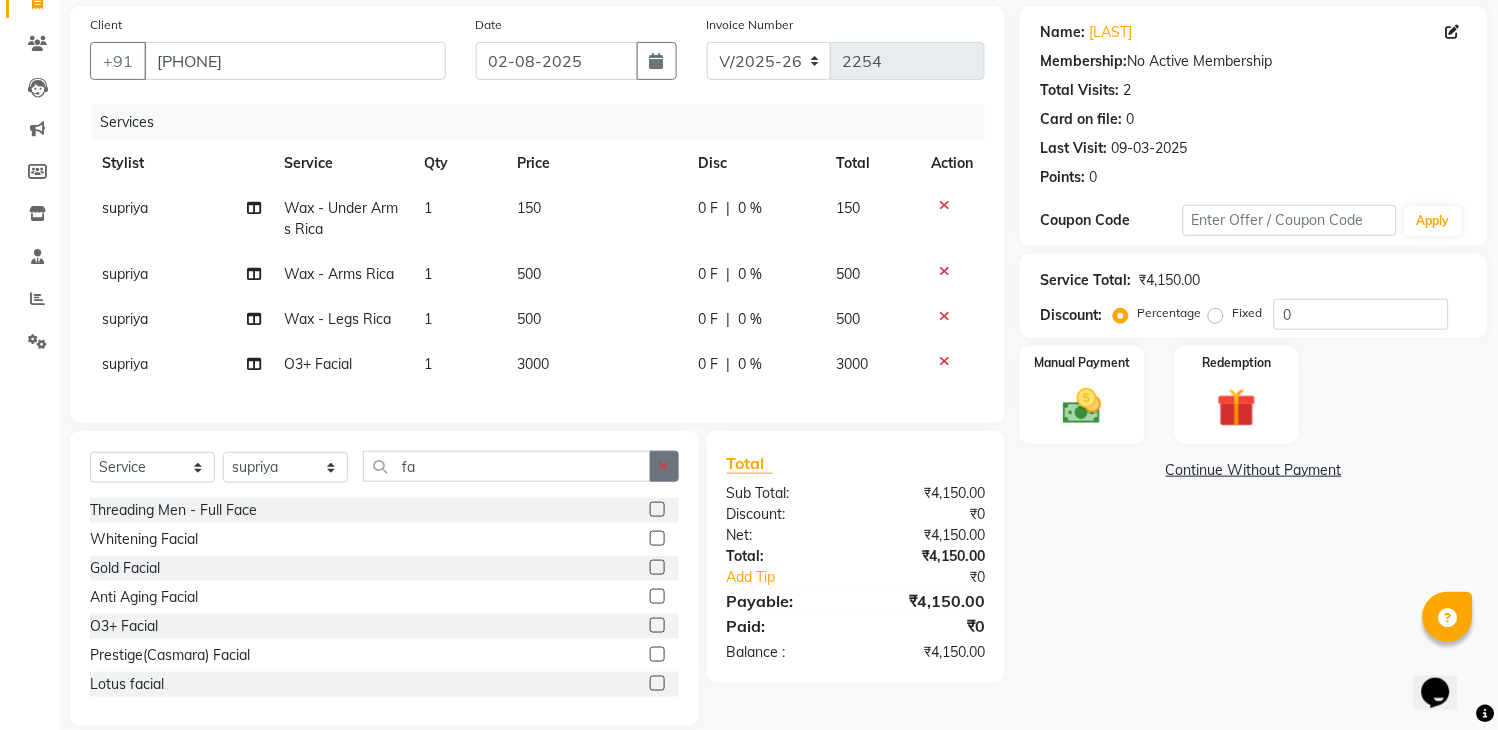click 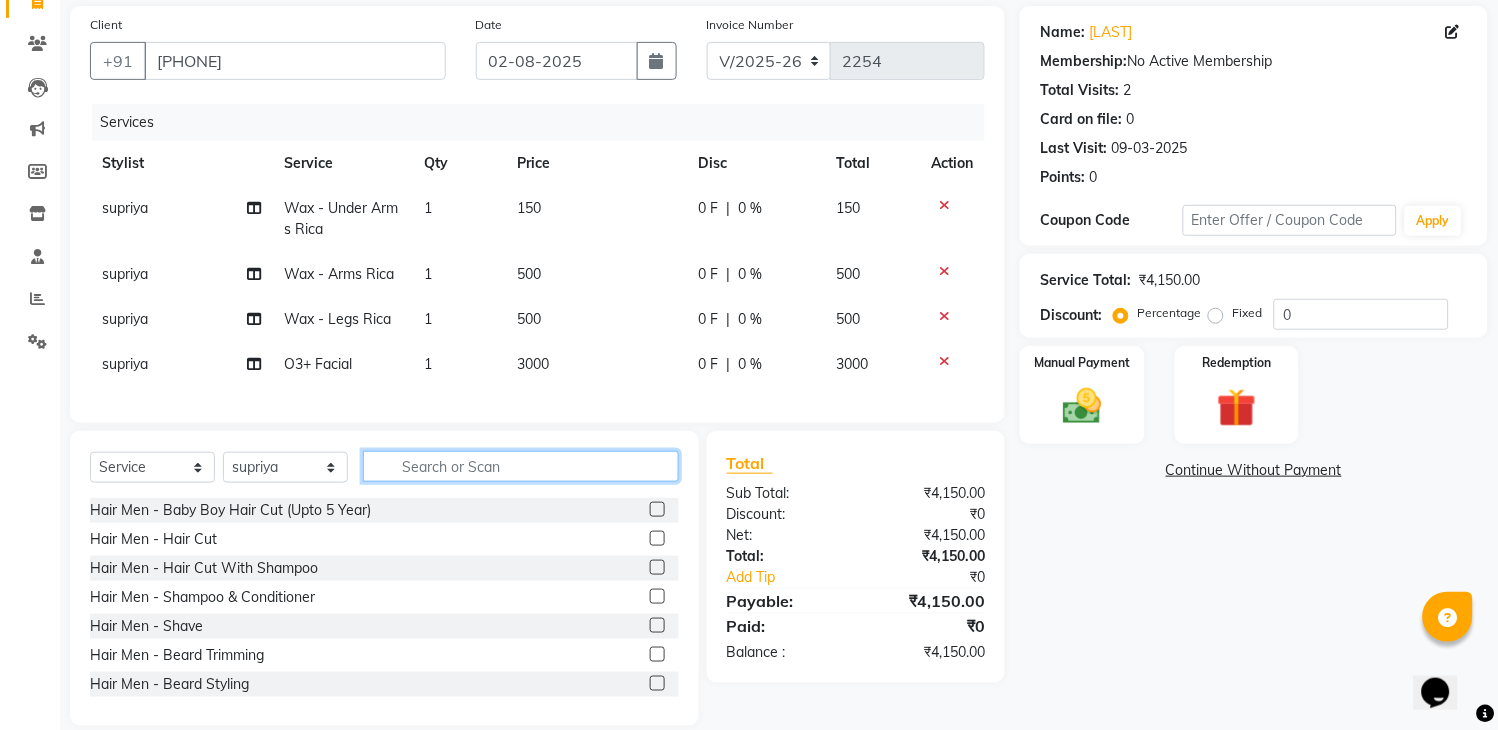 click 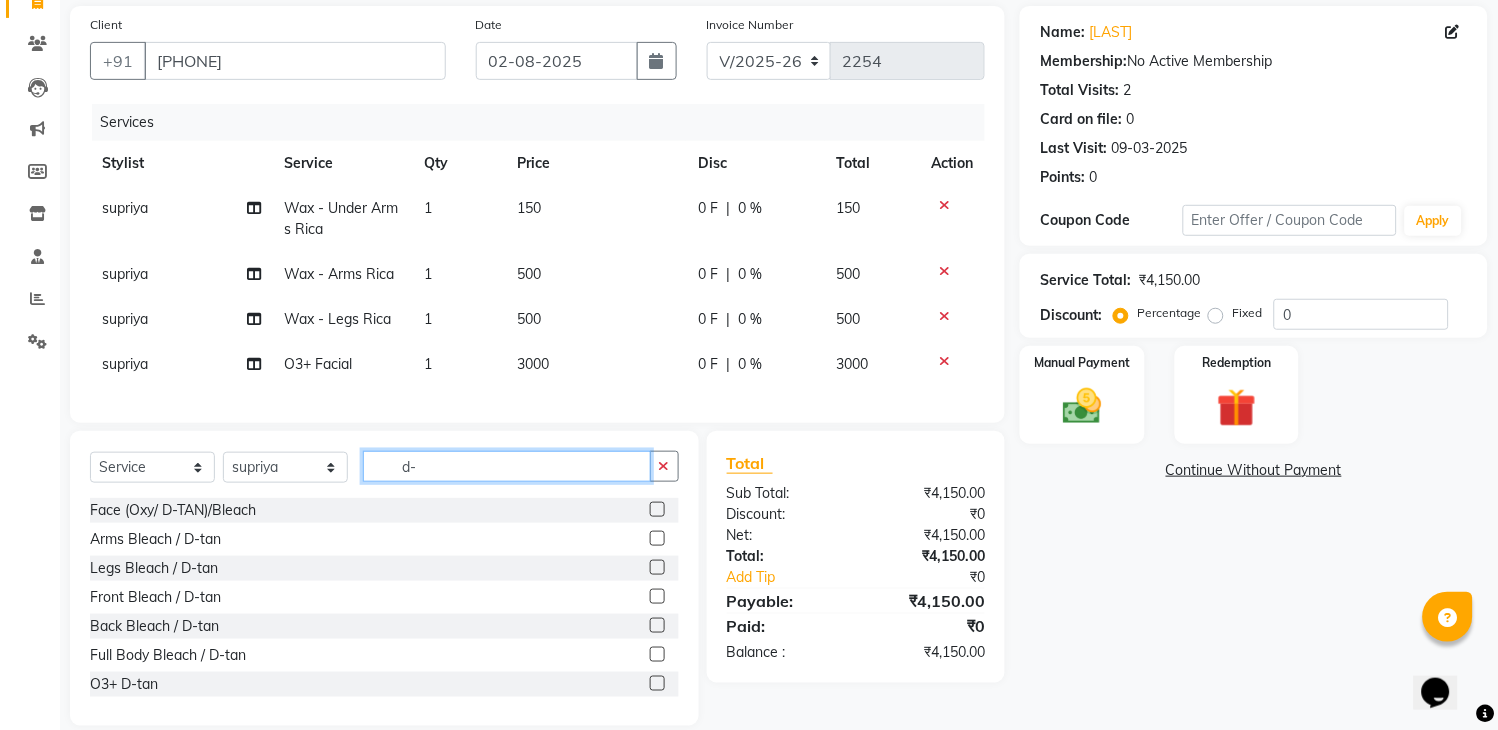 type on "d-" 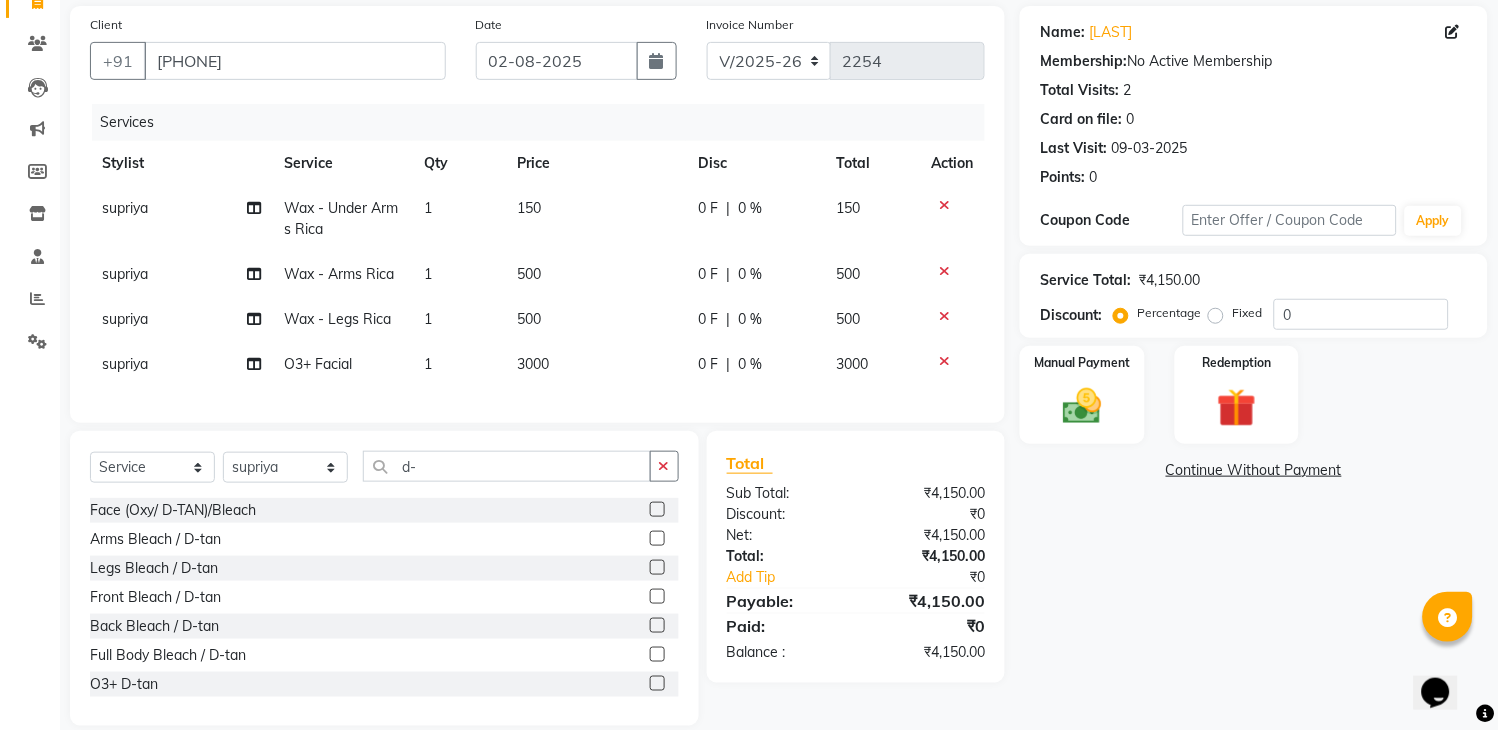 click 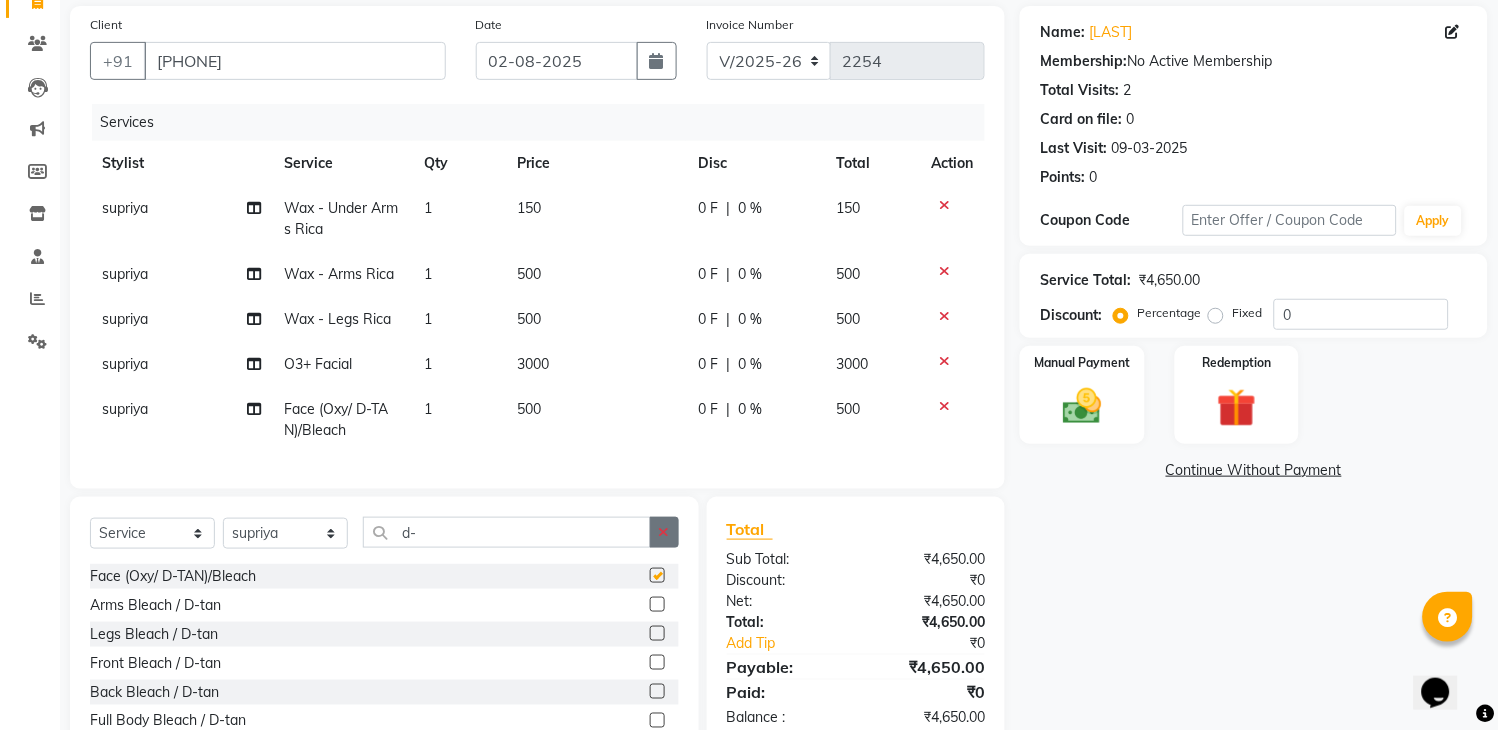 checkbox on "false" 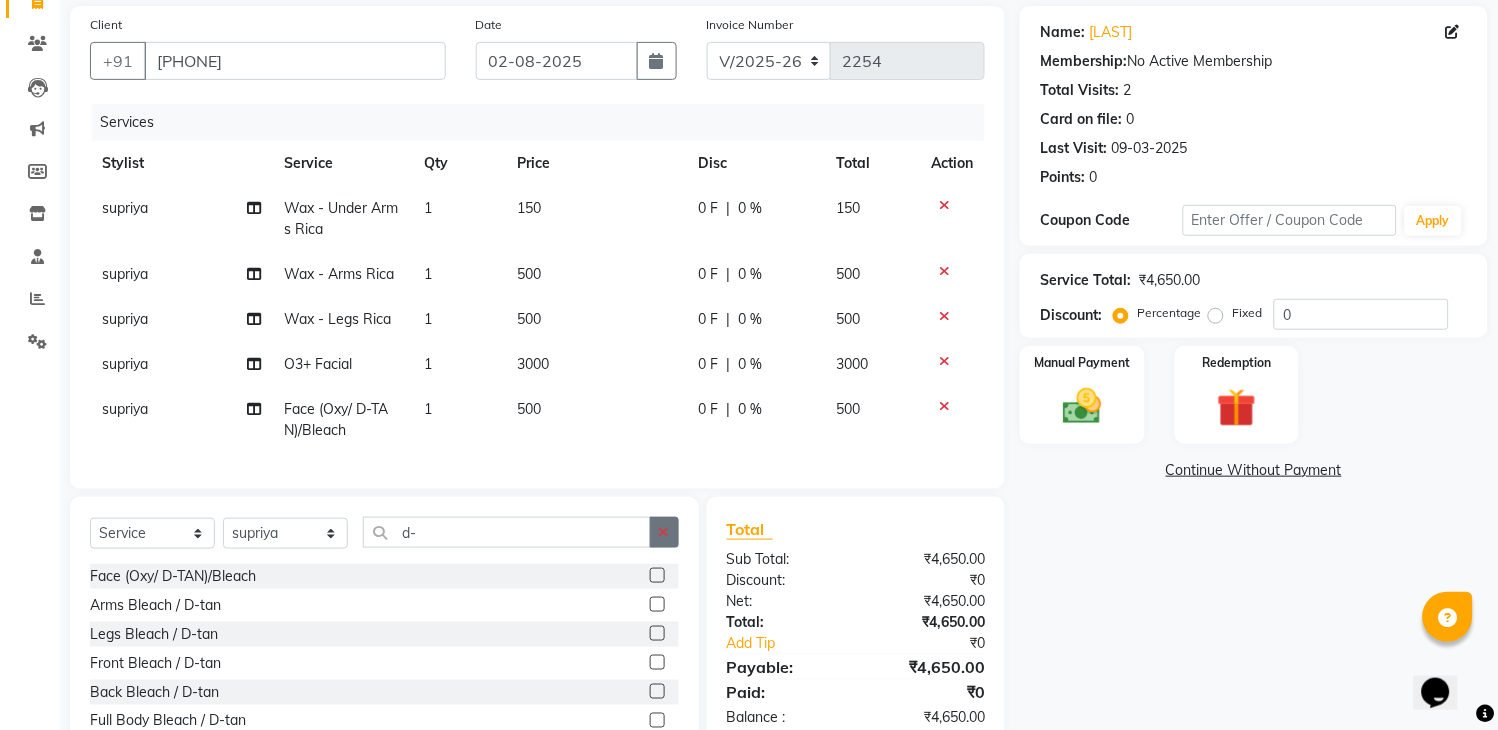 click 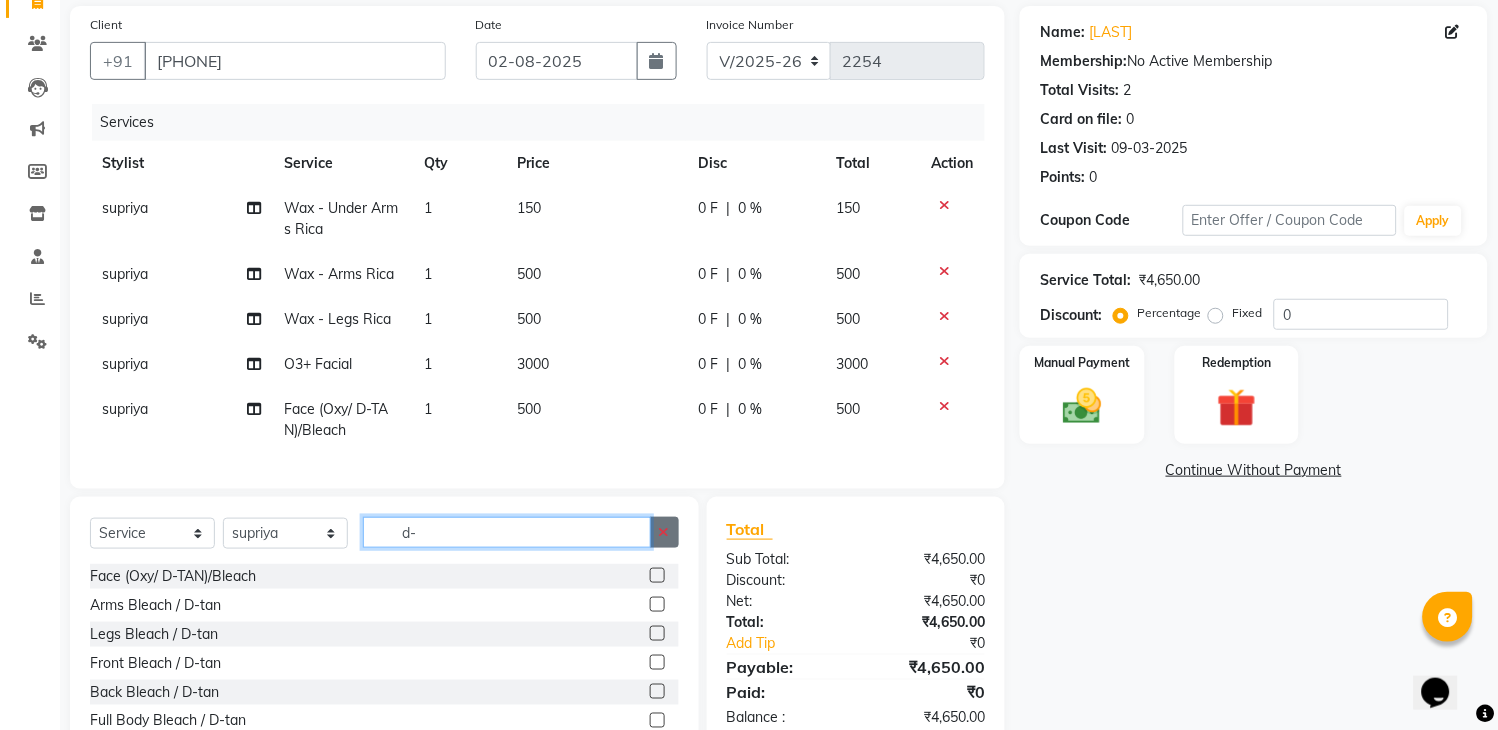 type 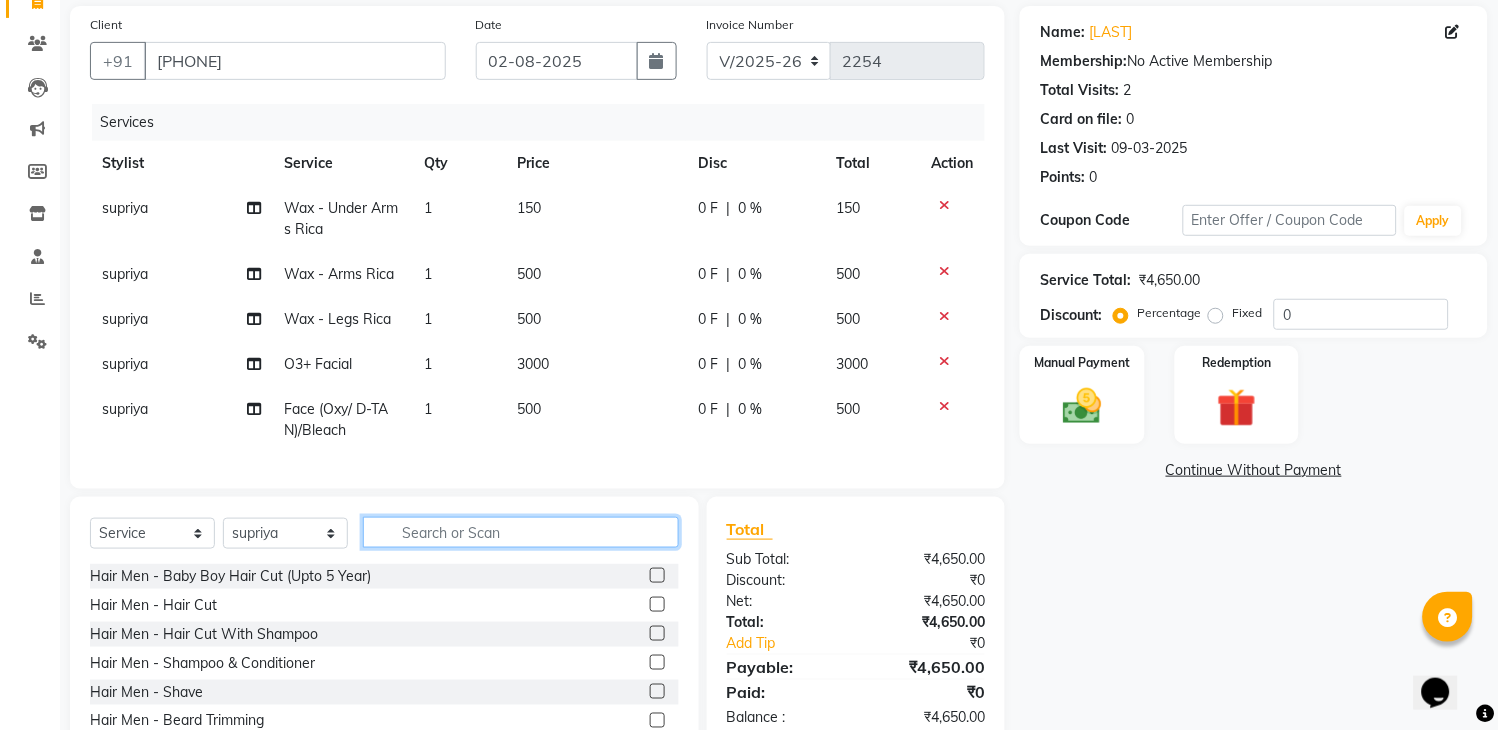 click 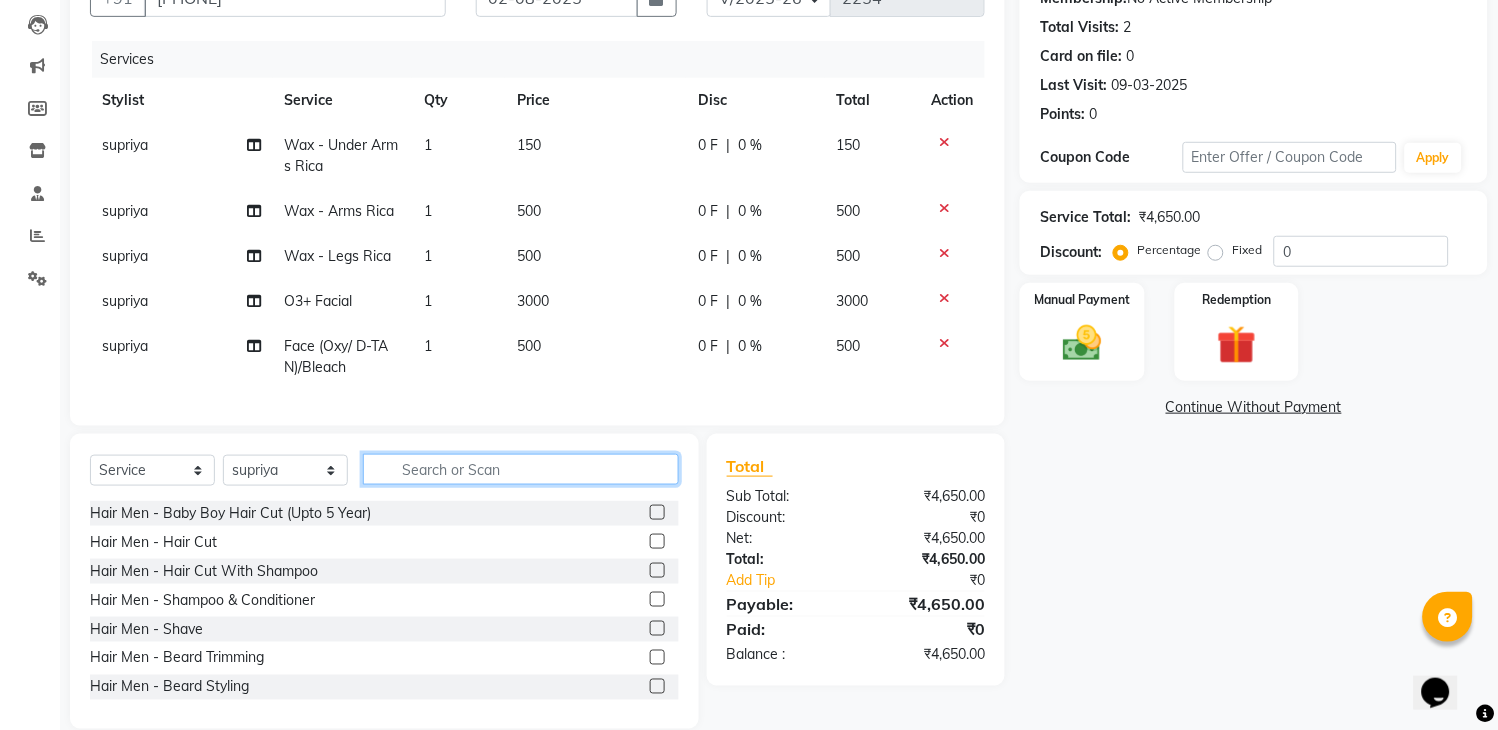 scroll, scrollTop: 230, scrollLeft: 0, axis: vertical 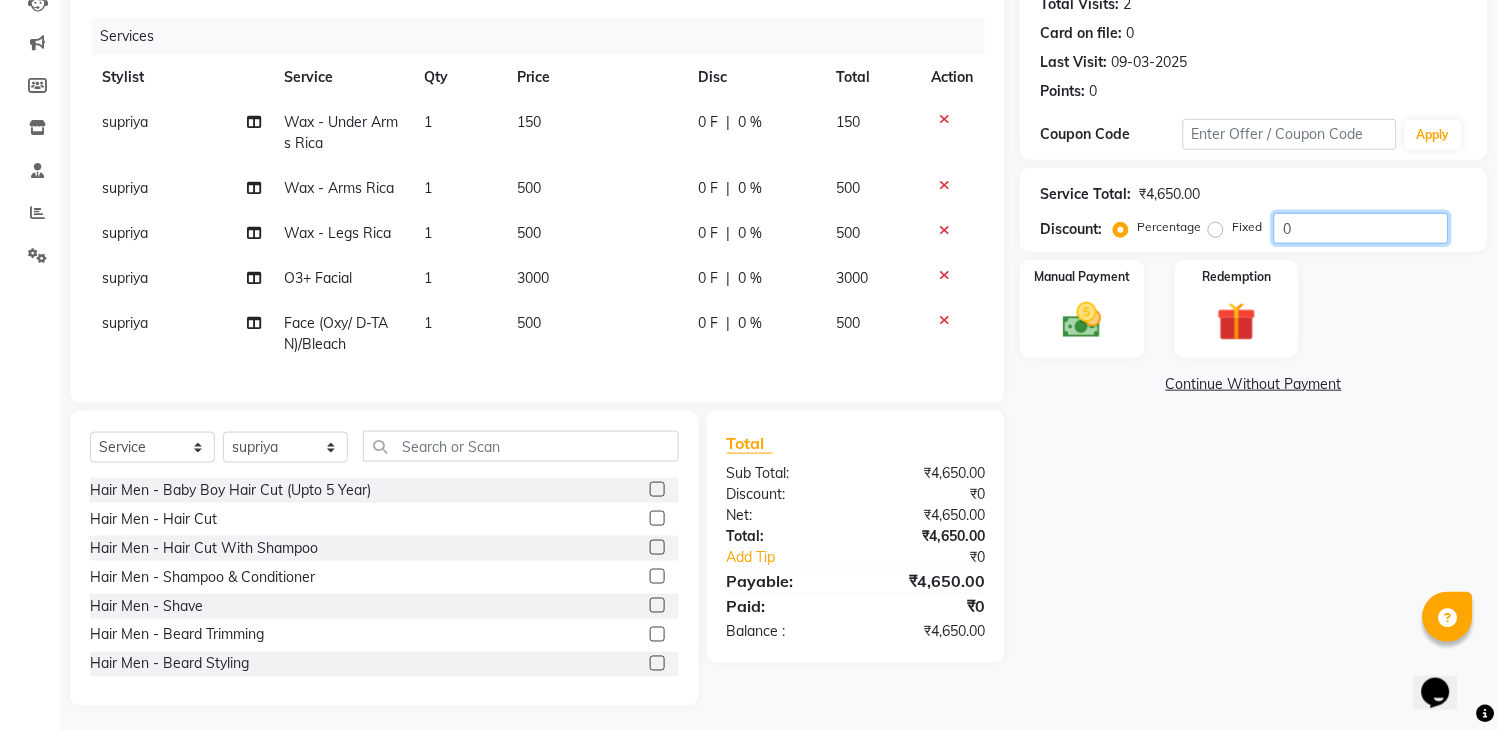 click on "0" 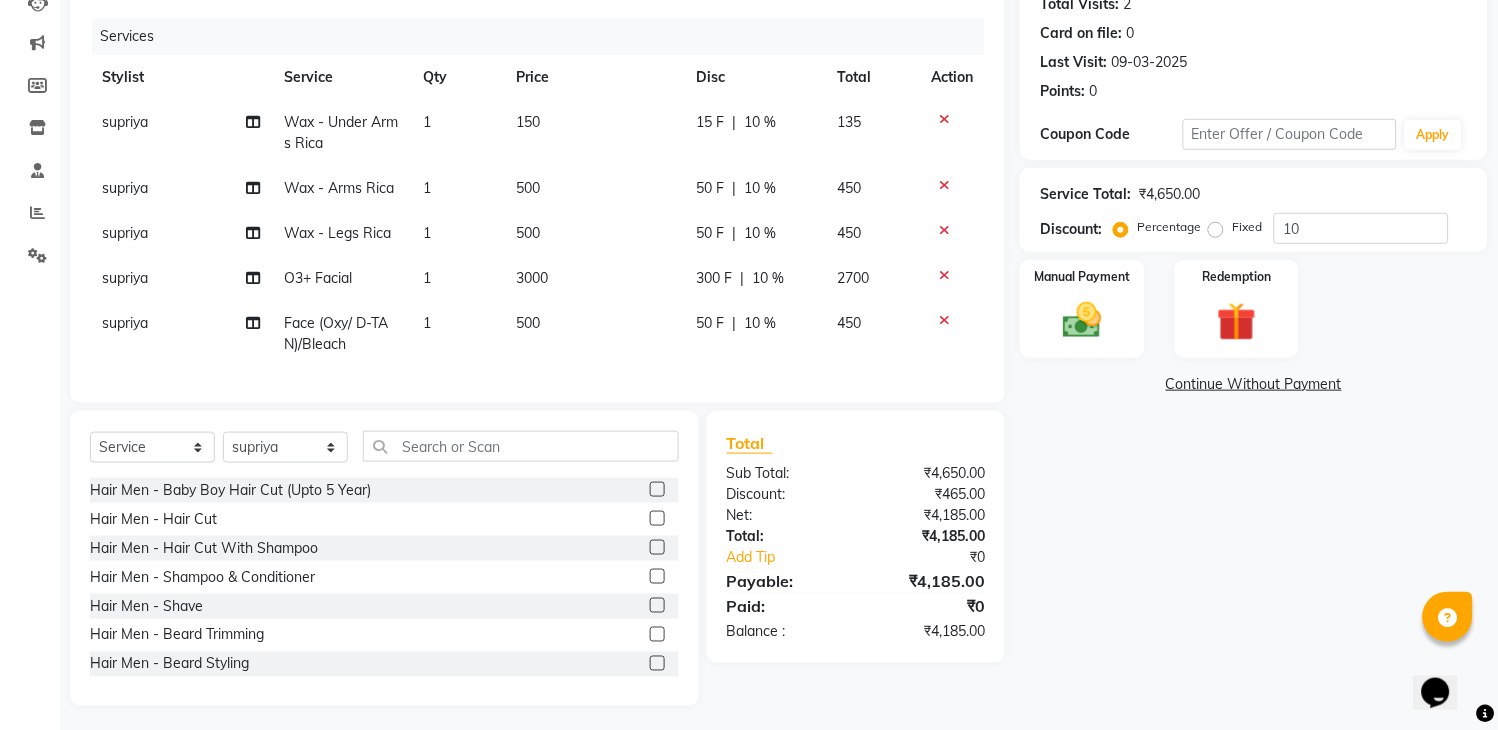 click on "Manual Payment Redemption" 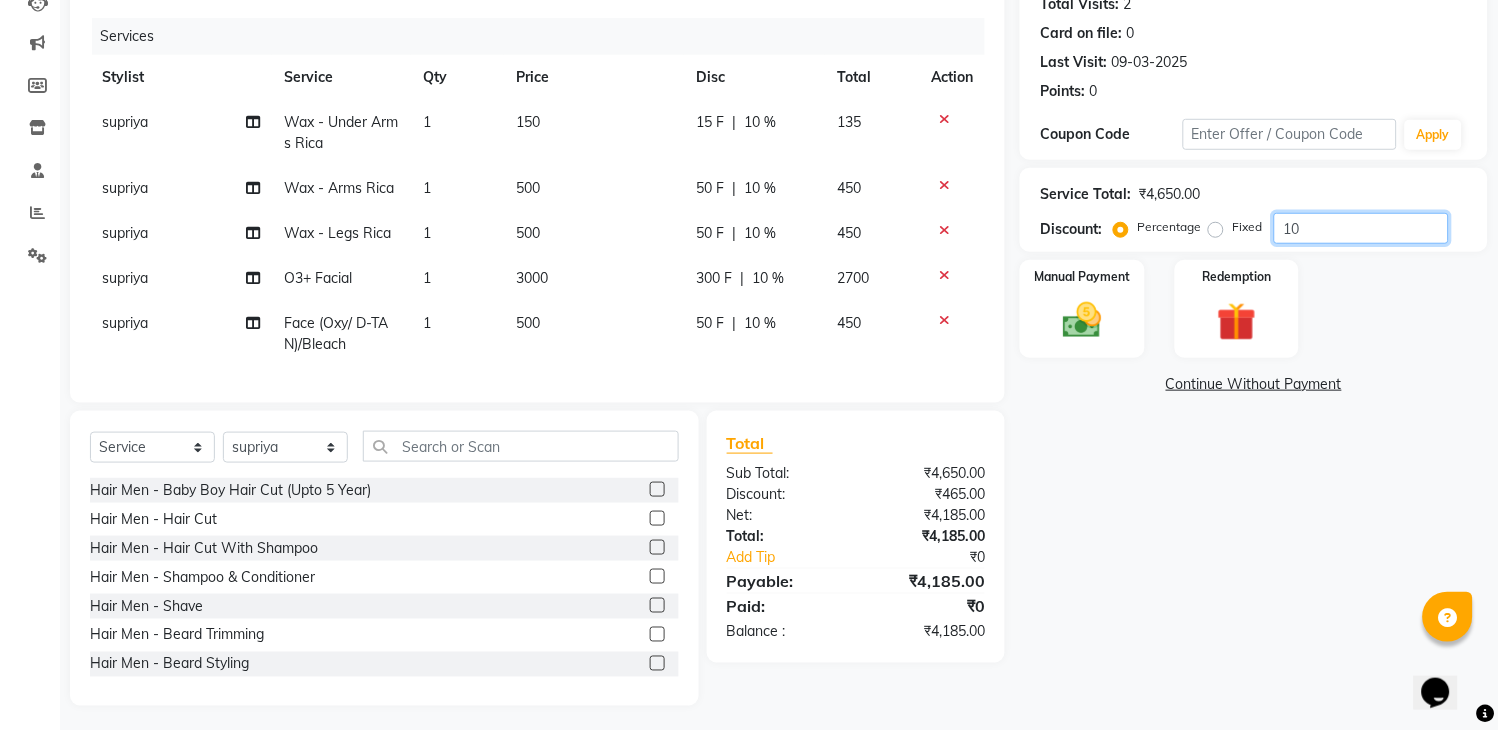click on "10" 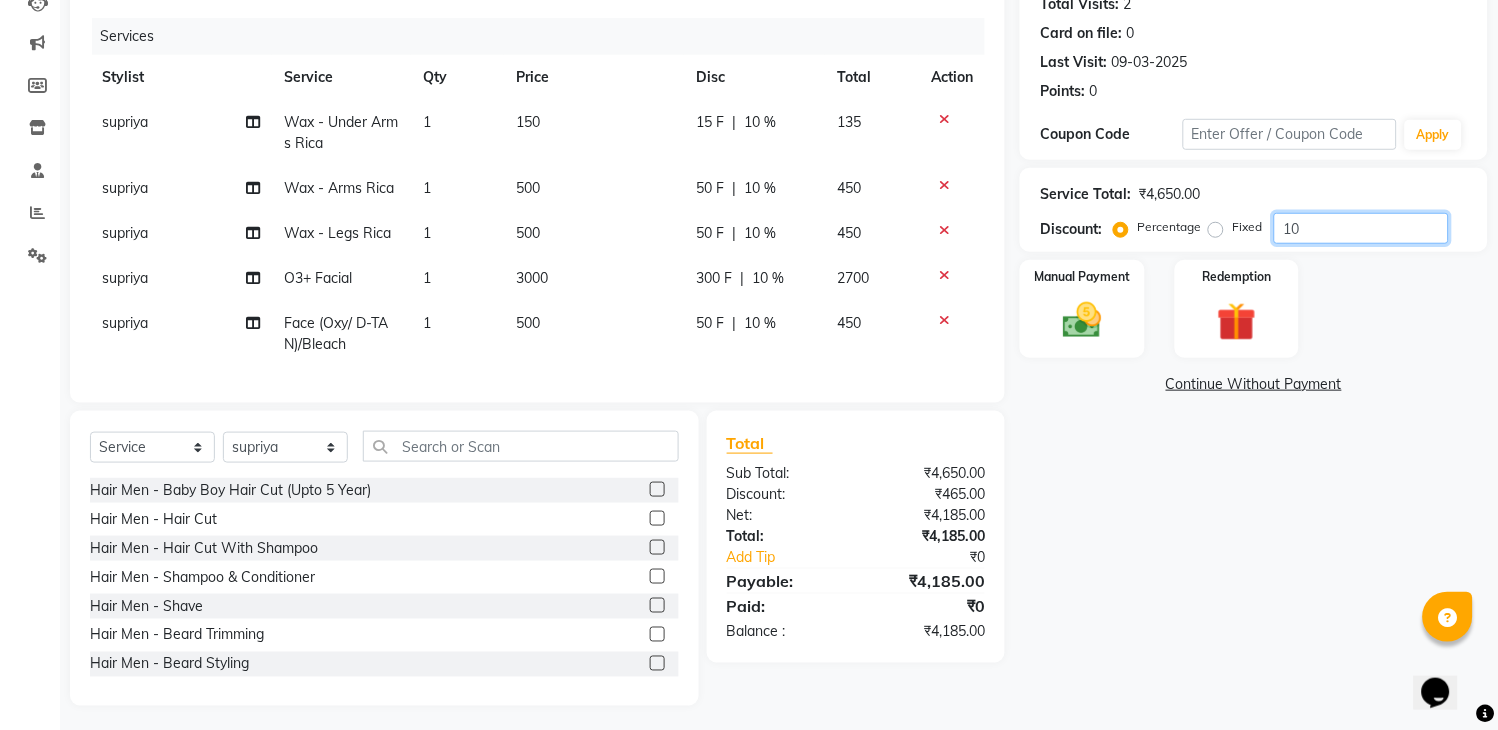 type on "1" 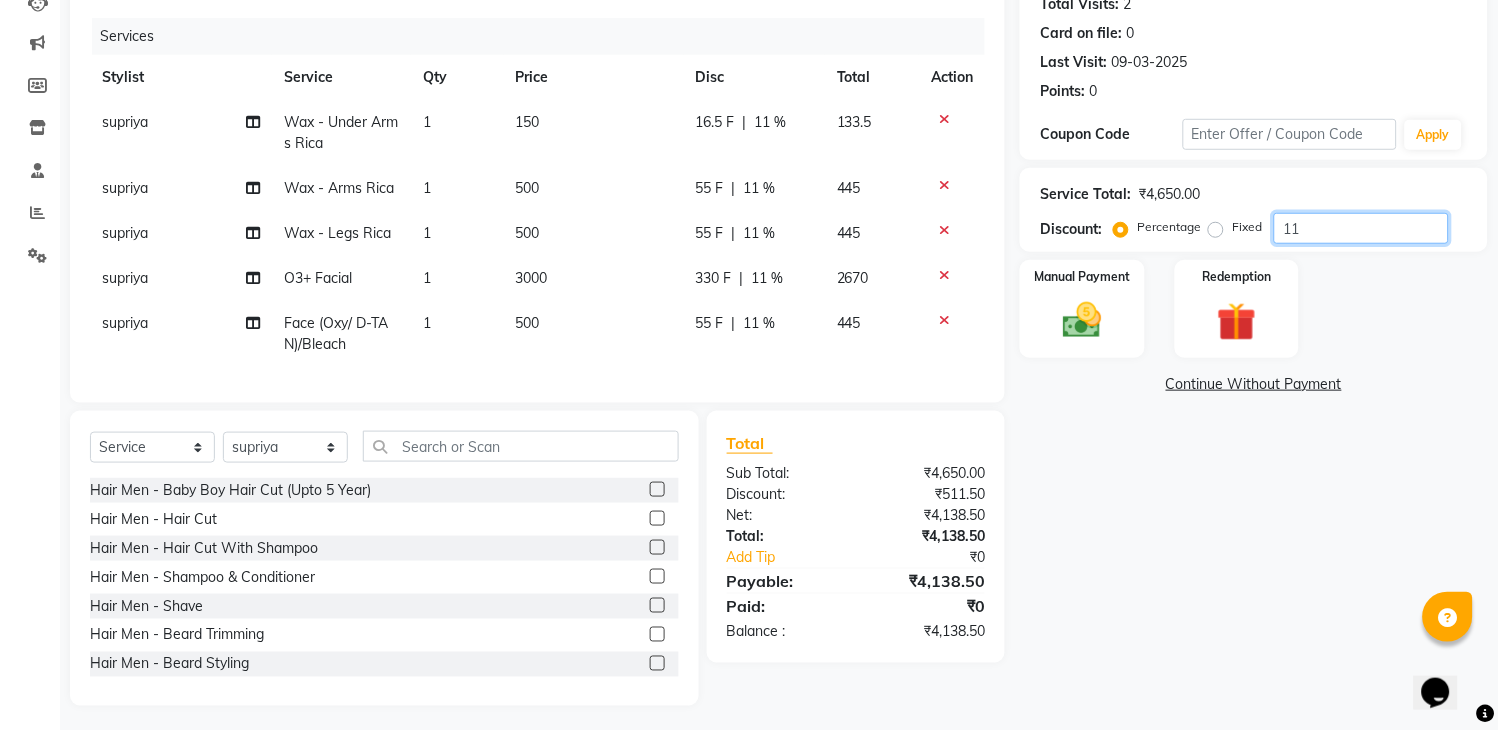 type on "1" 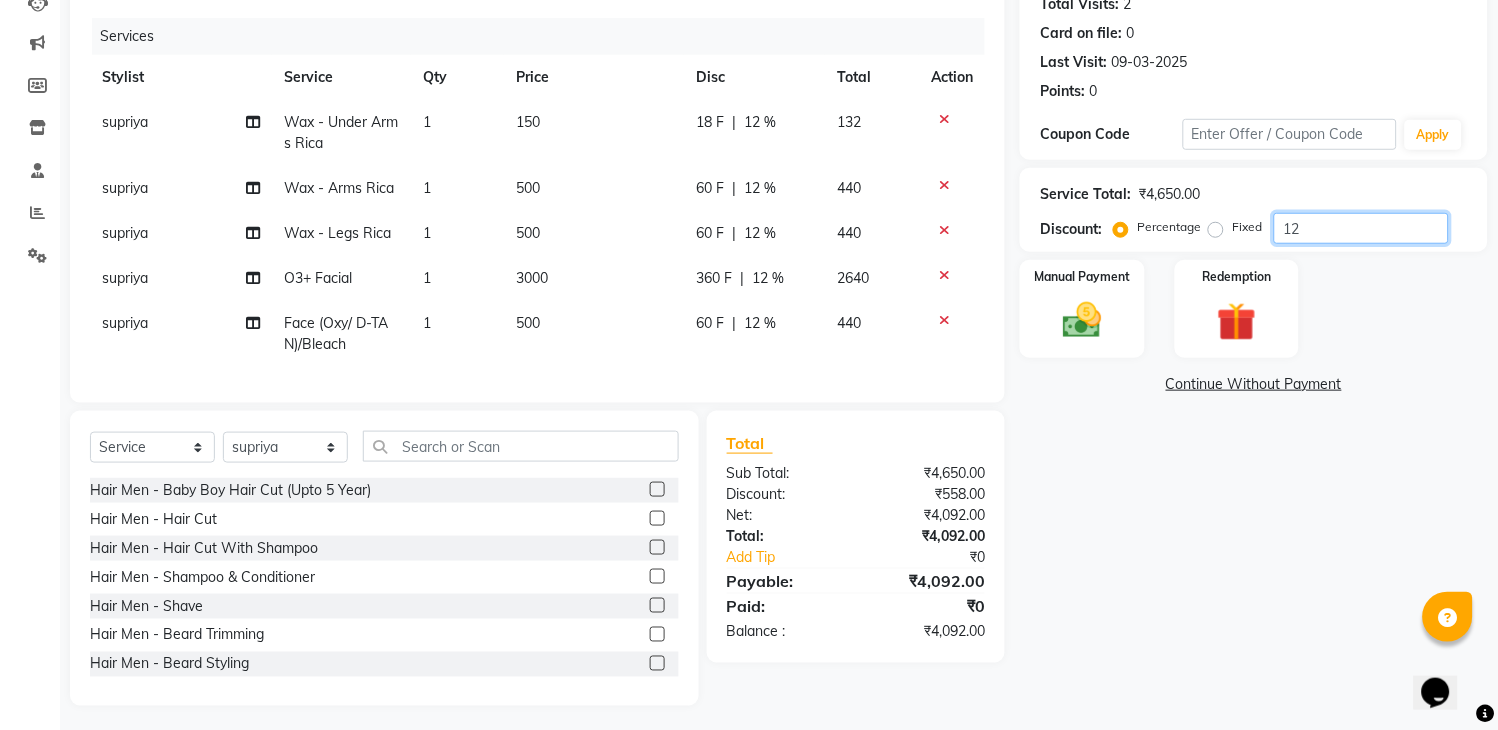 type on "1" 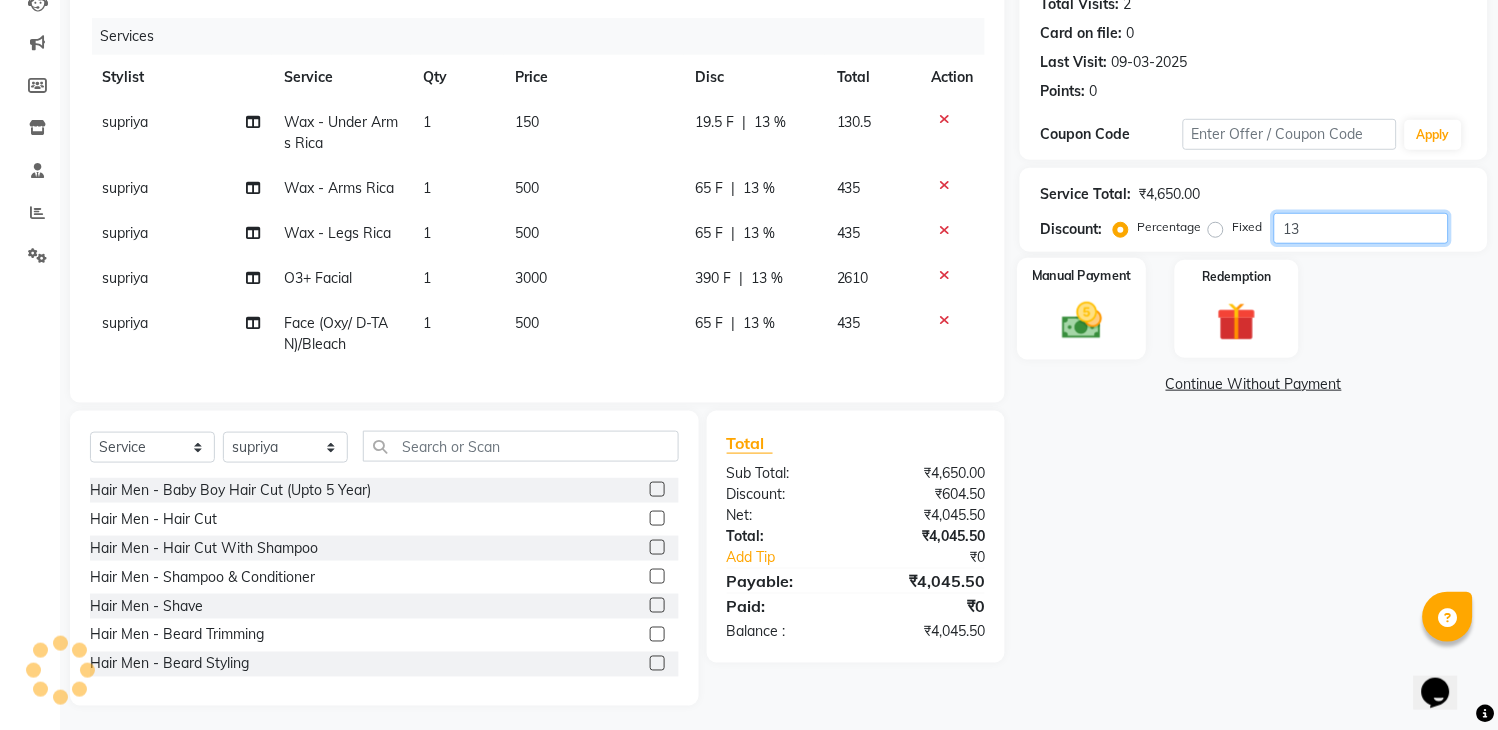 type on "13" 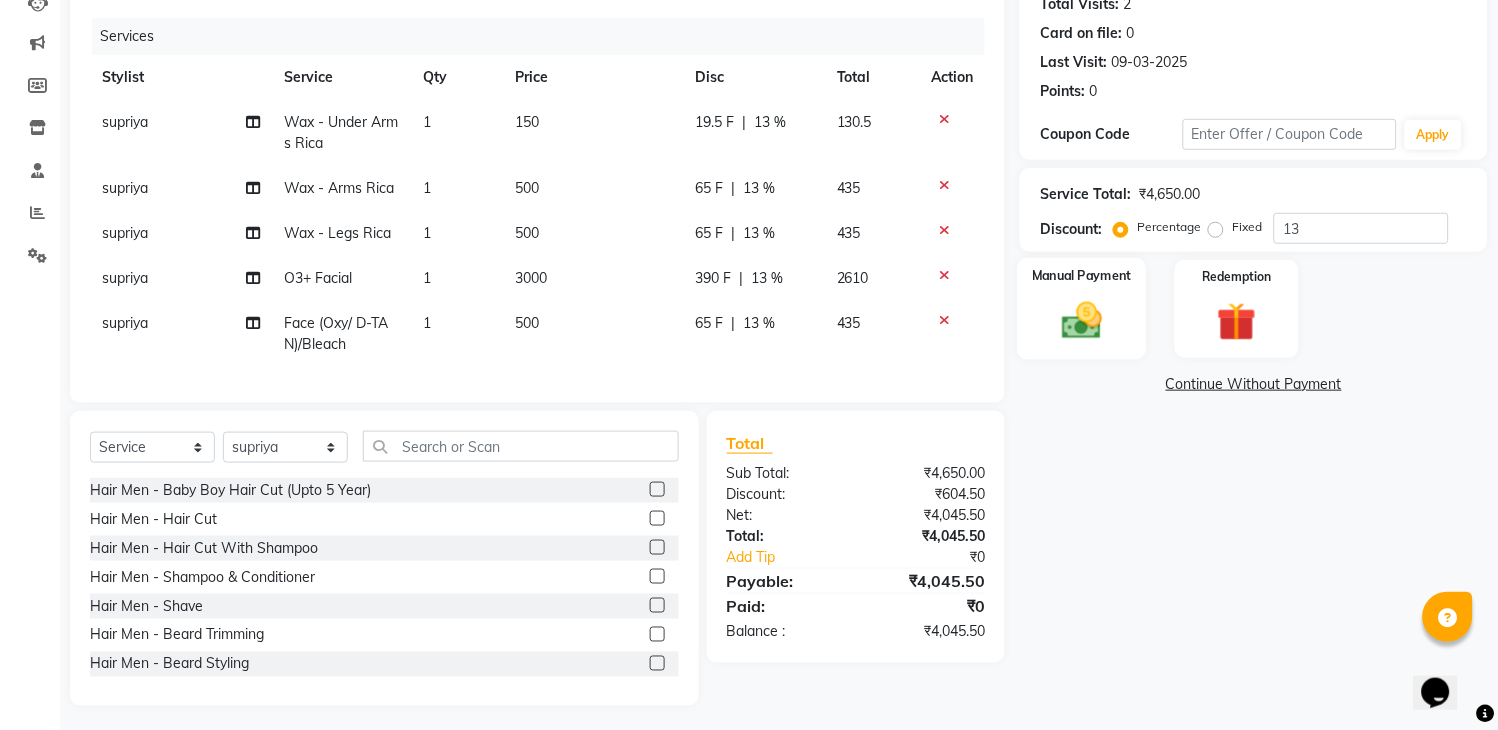 click on "Manual Payment" 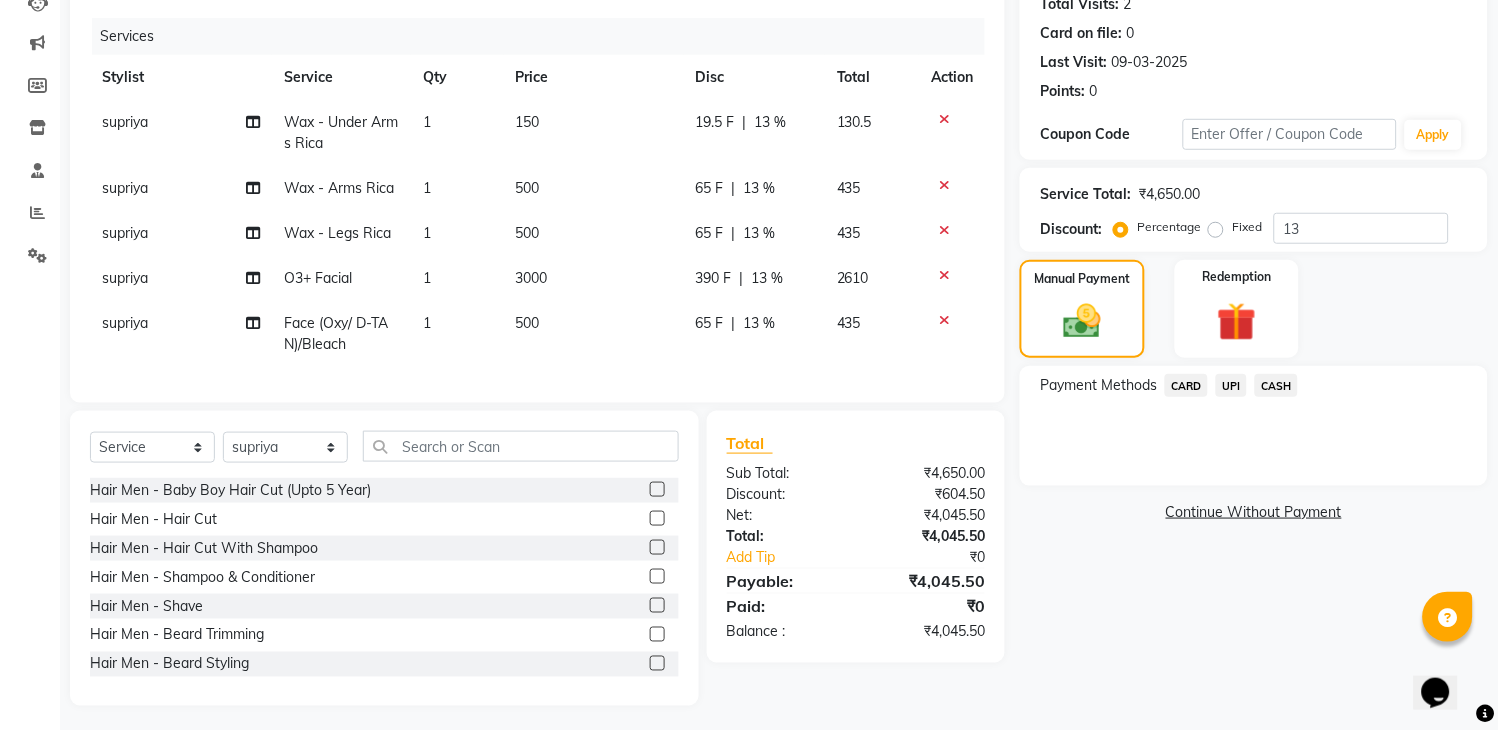 click on "UPI" 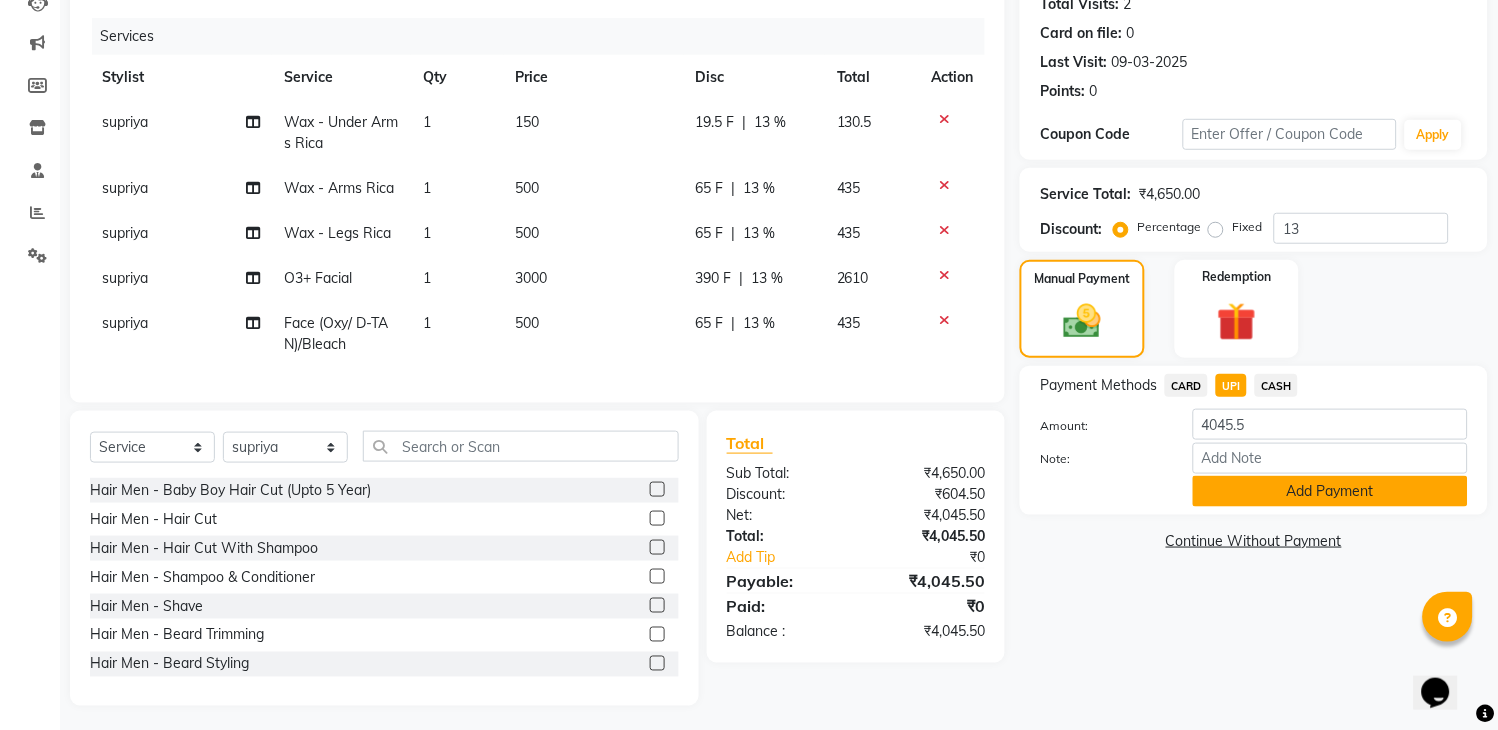 click on "Add Payment" 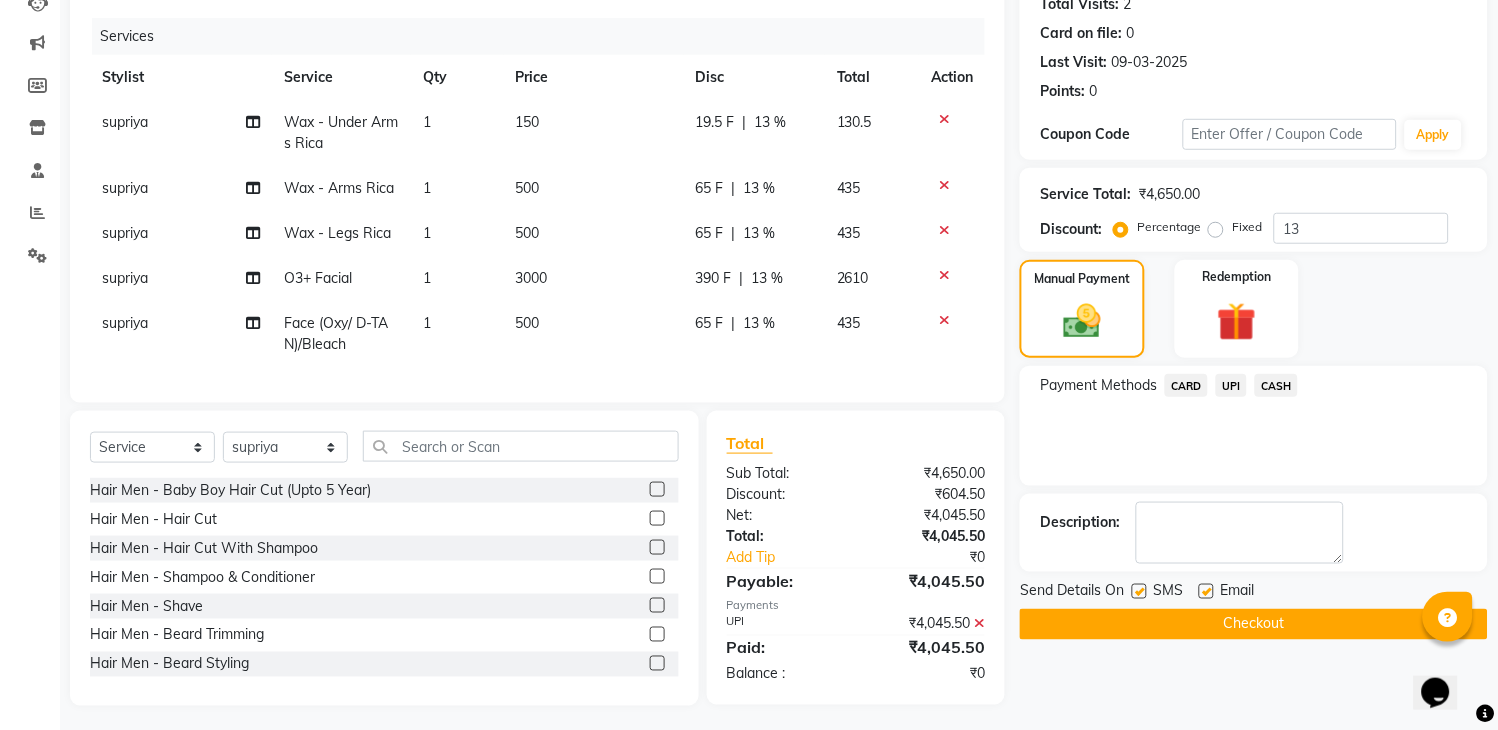 click on "Checkout" 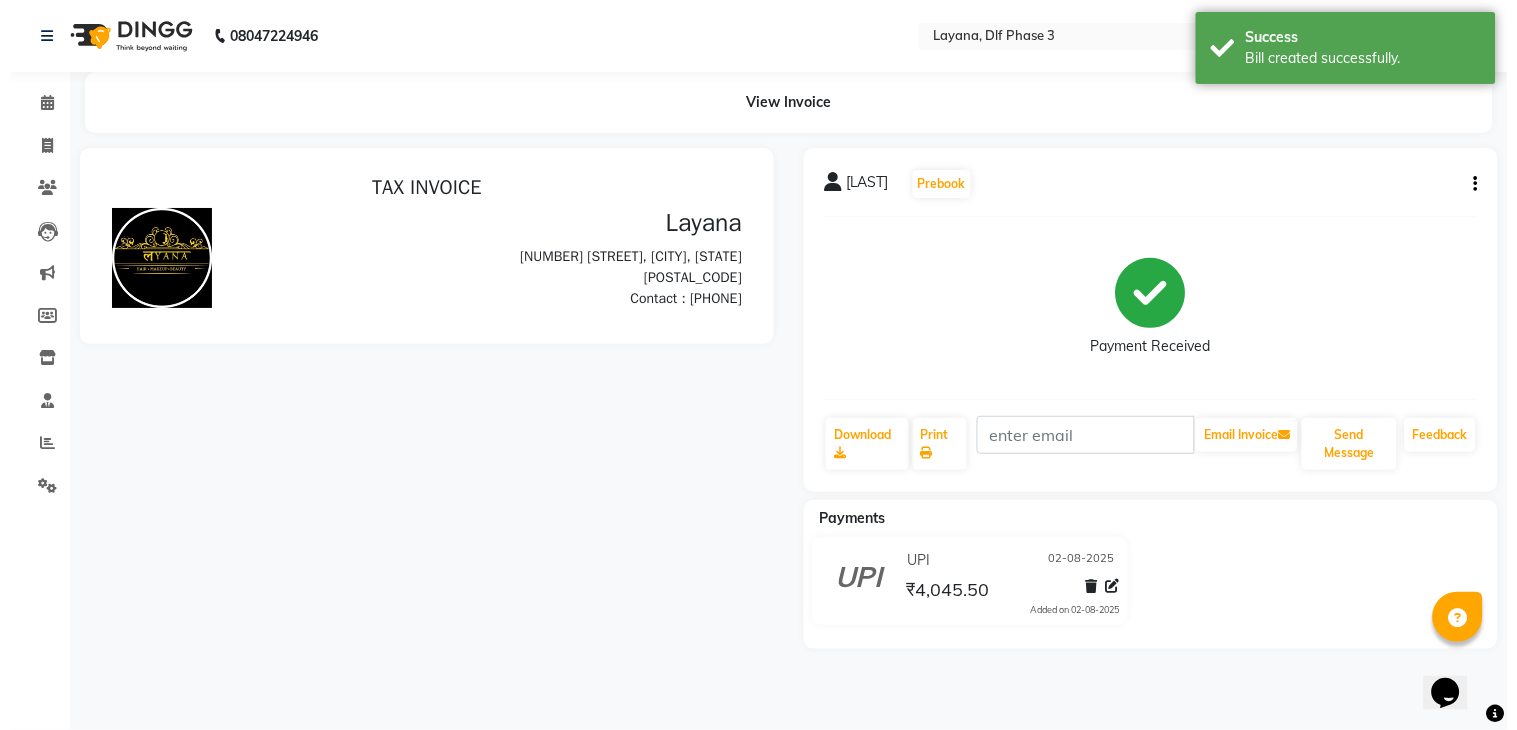 scroll, scrollTop: 0, scrollLeft: 0, axis: both 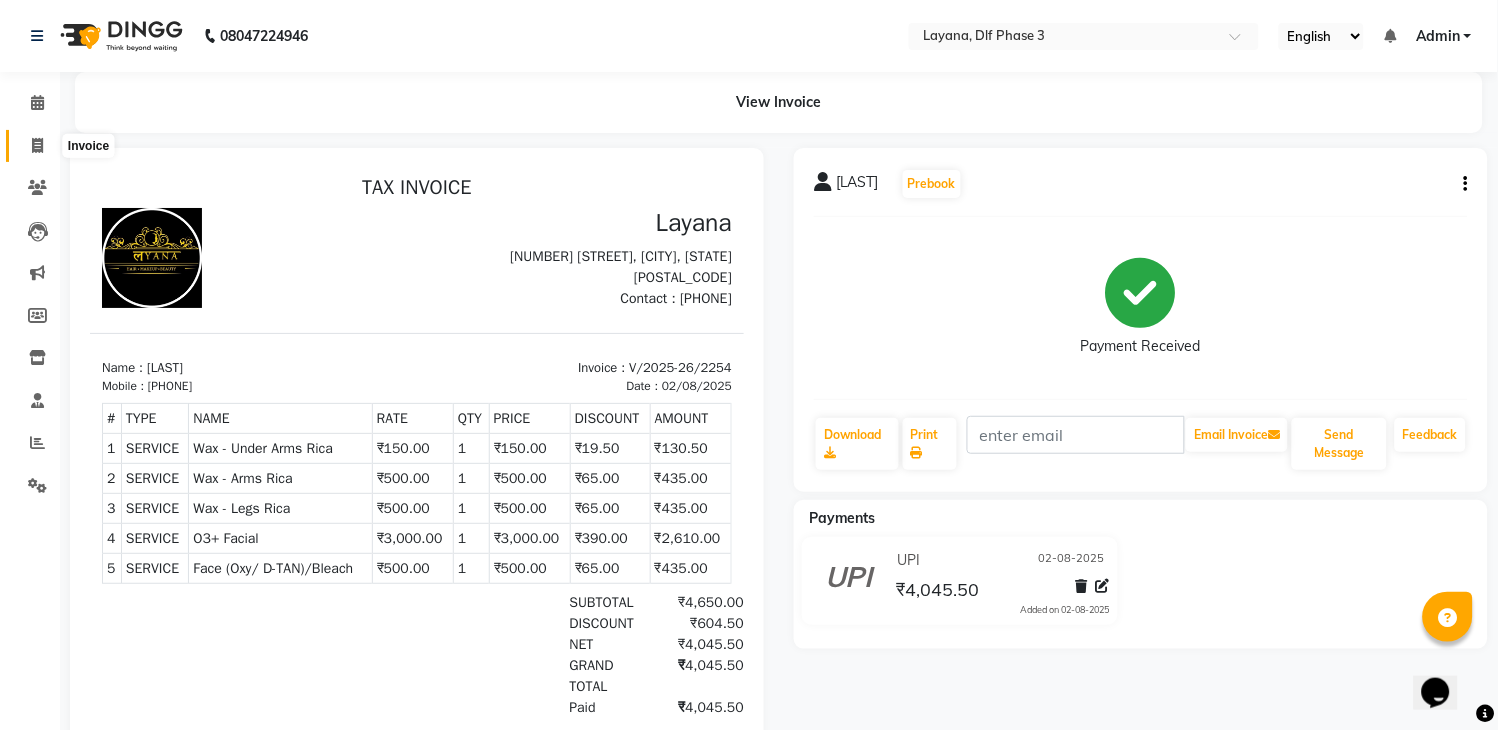 click 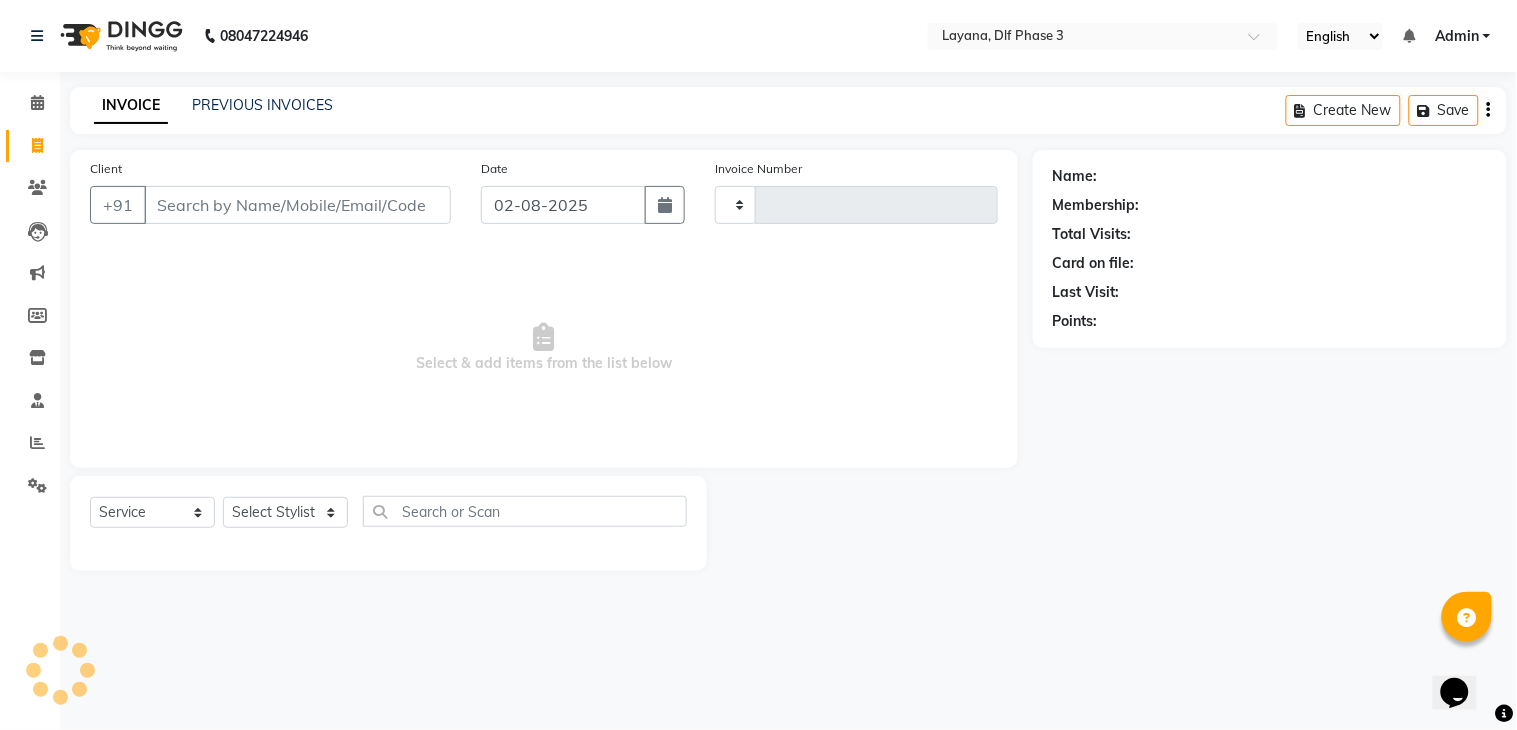 type on "2255" 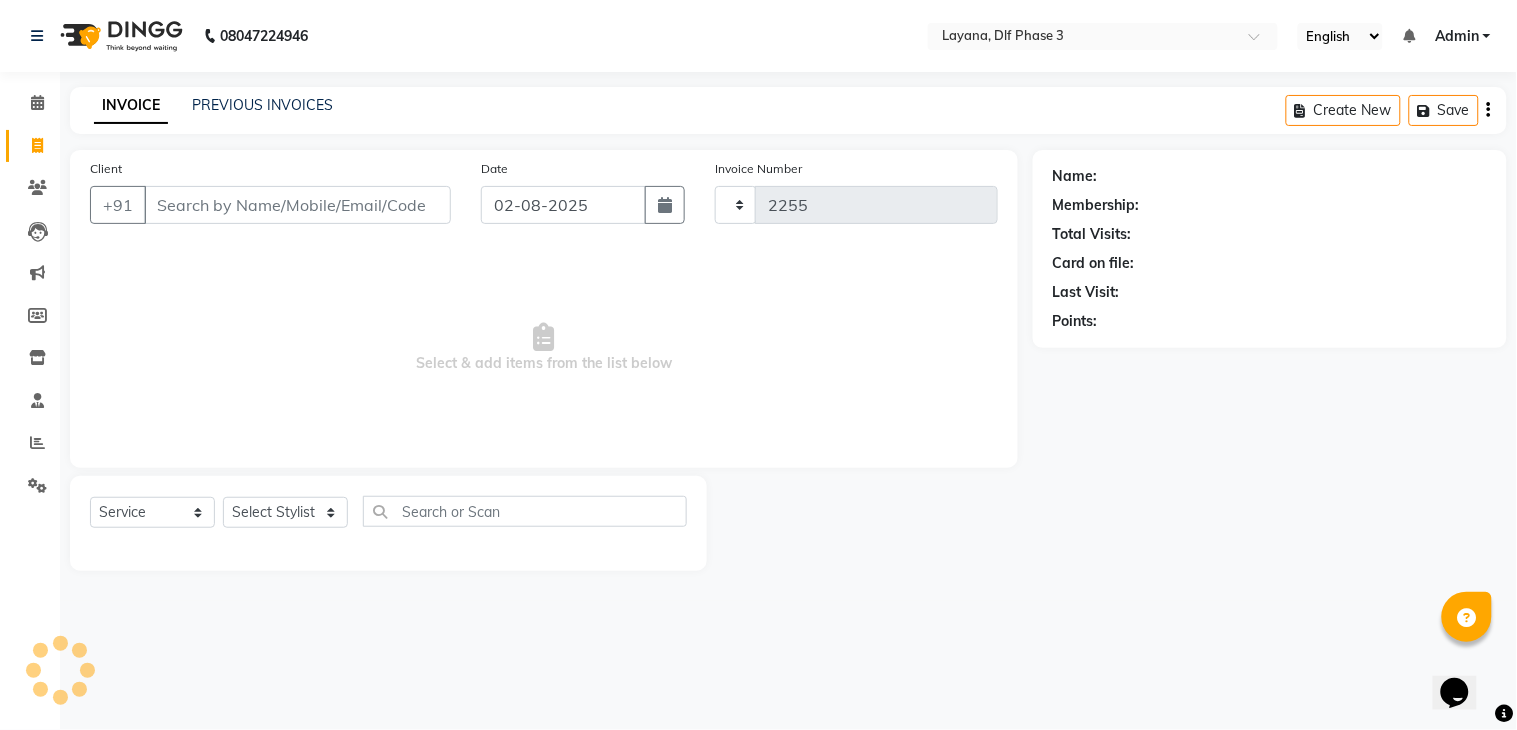 select on "6973" 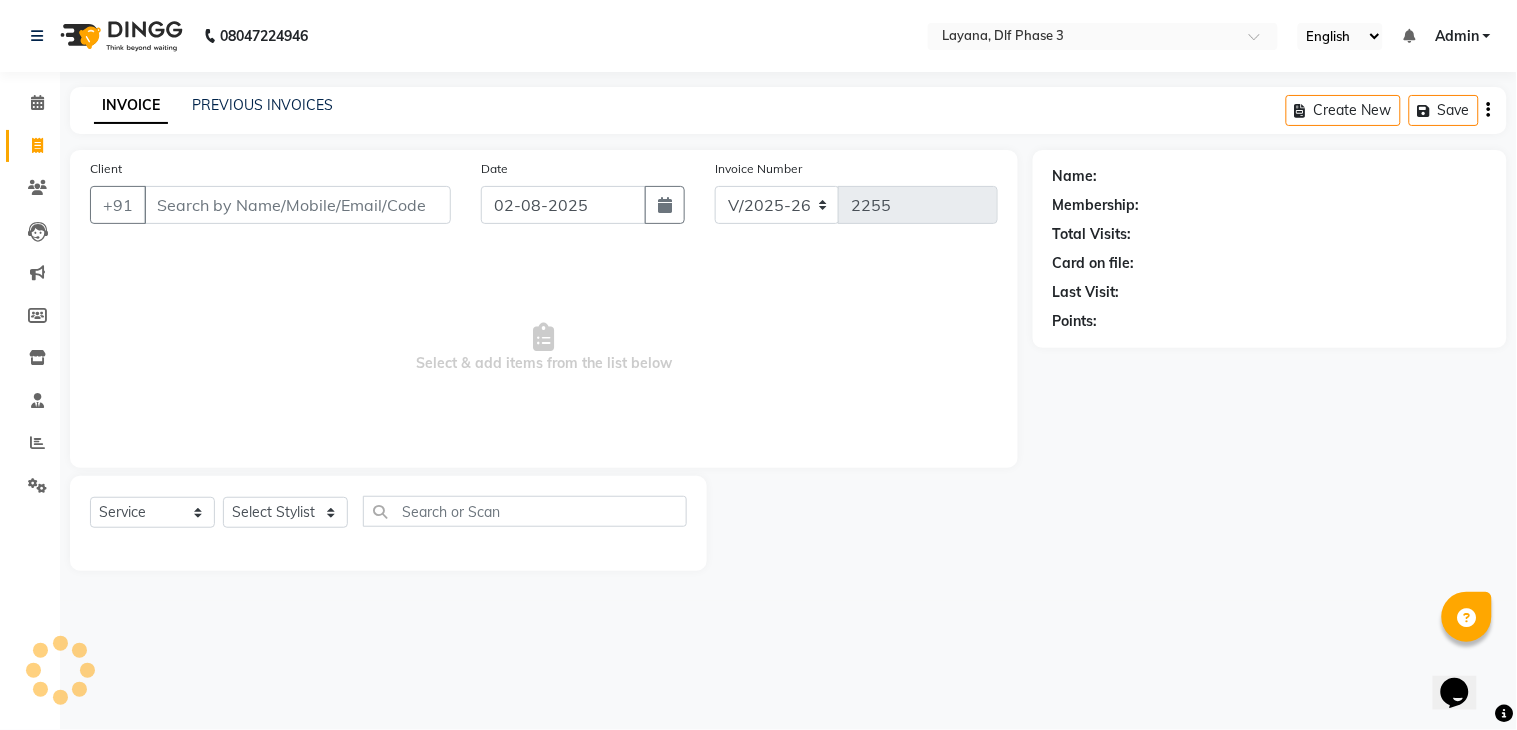 click on "Client" at bounding box center [297, 205] 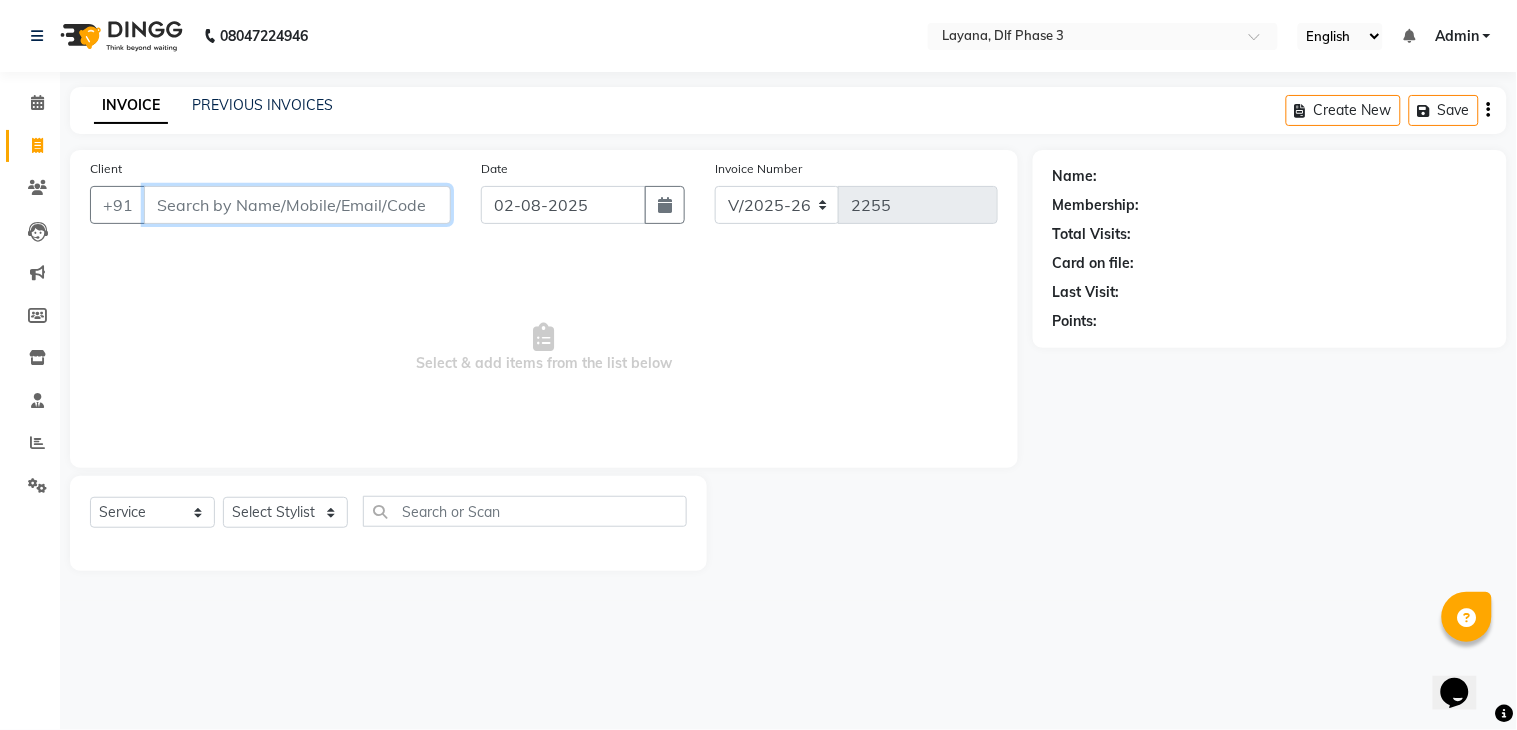 click on "Client" at bounding box center (297, 205) 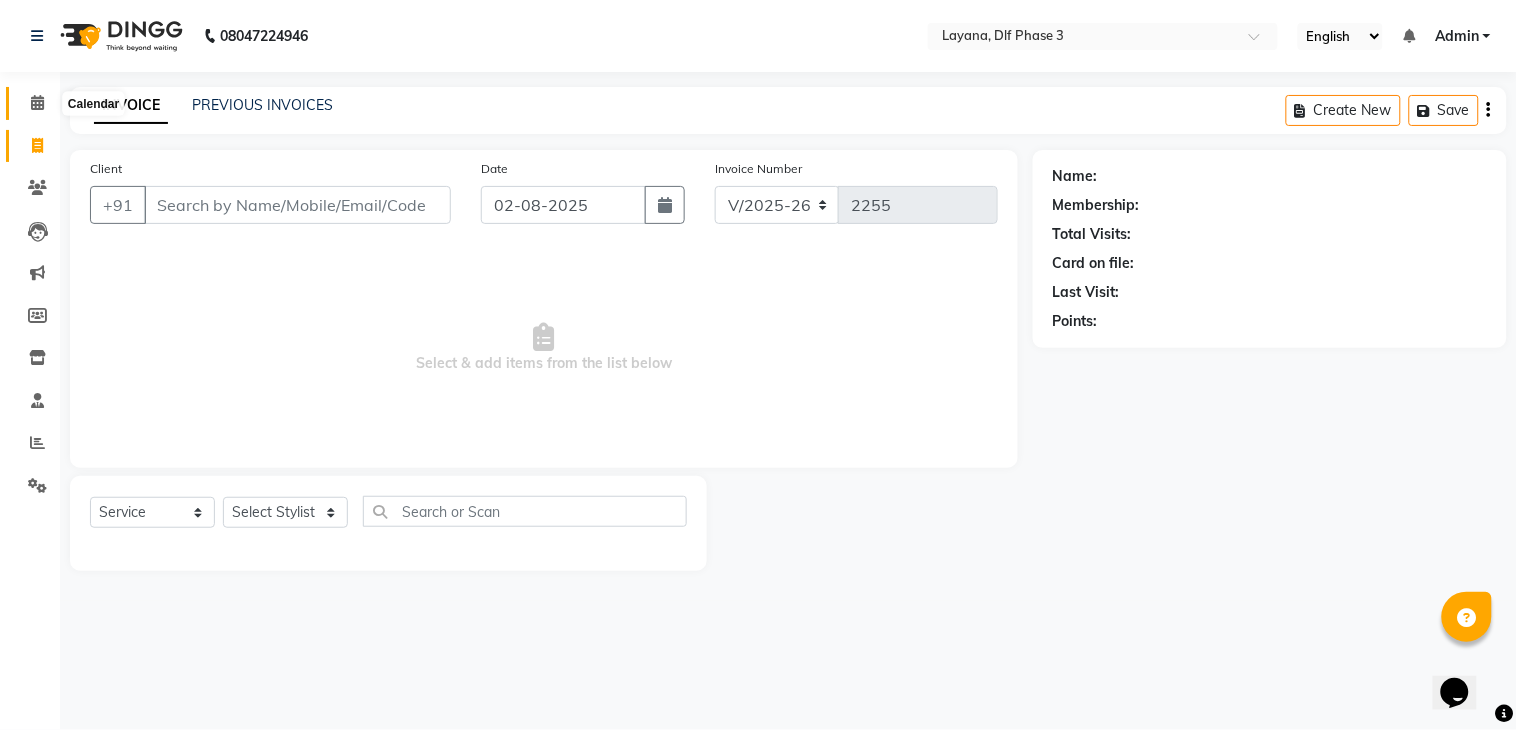 click 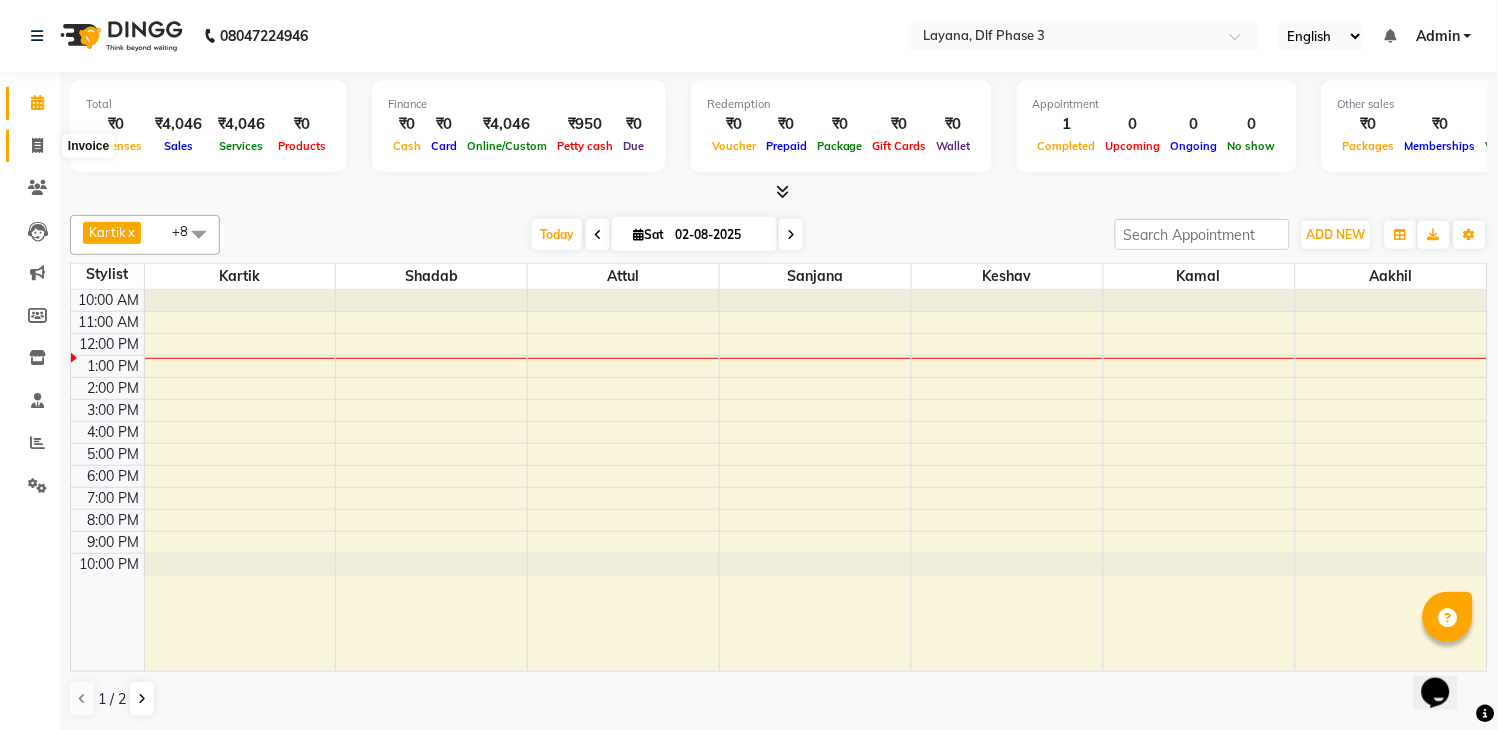 click 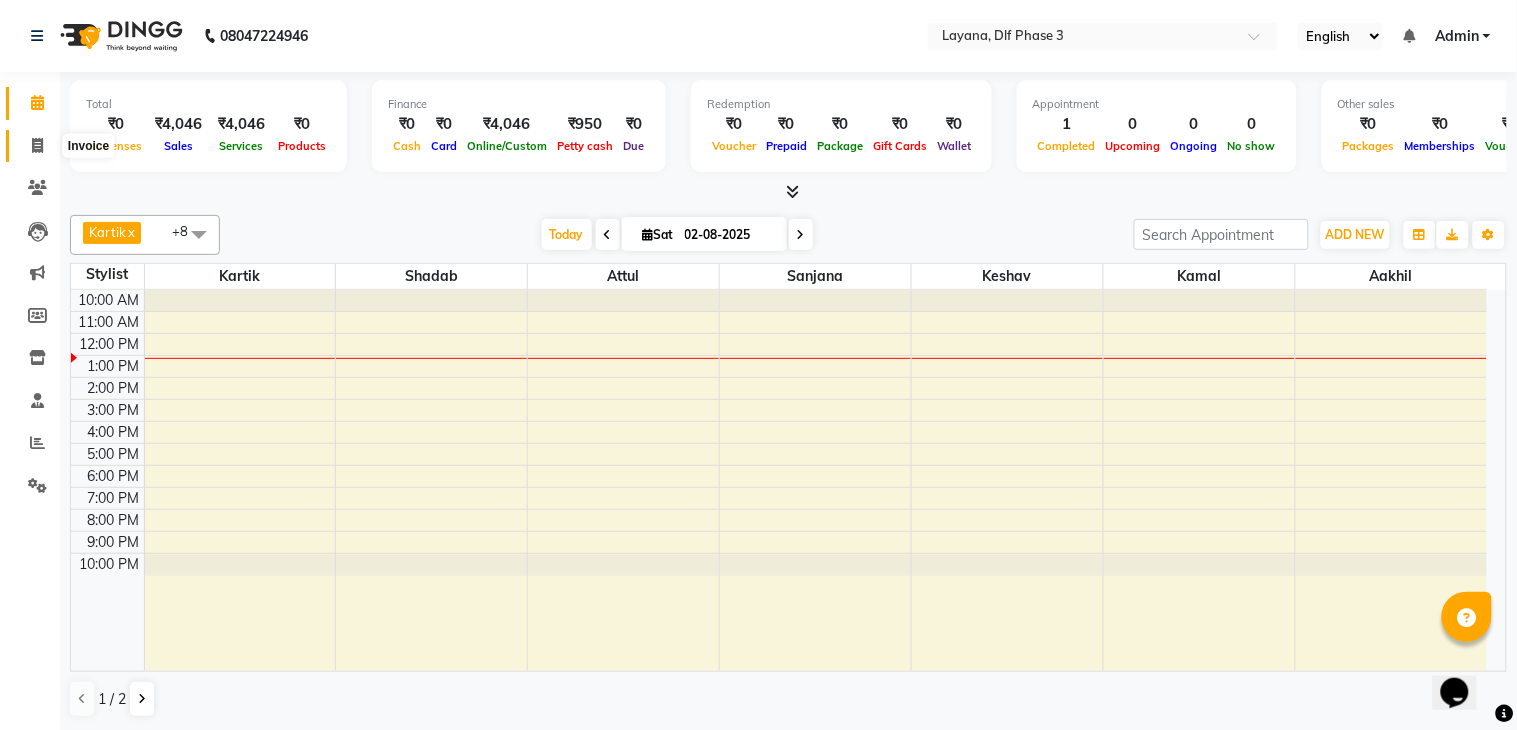 select on "6973" 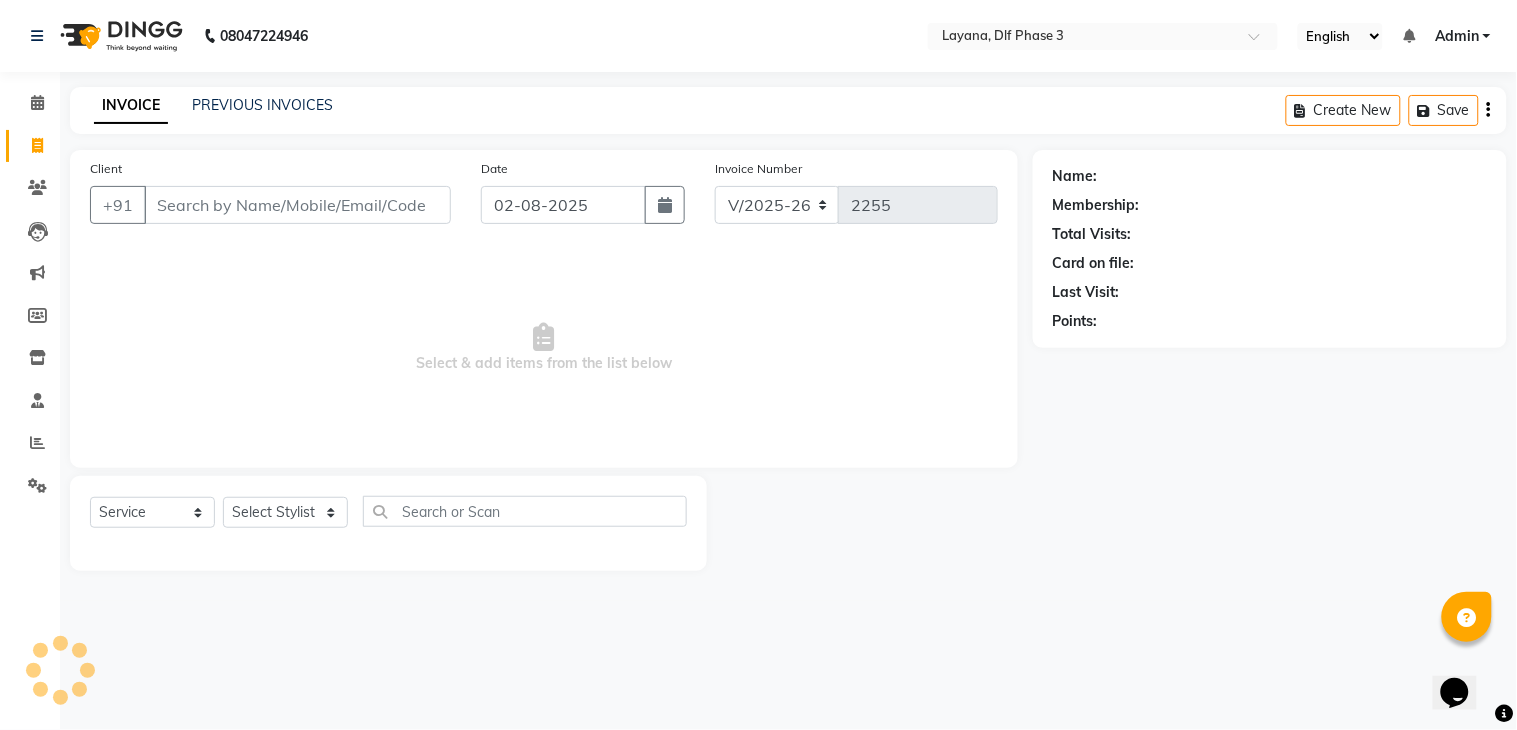 click on "Client" at bounding box center [297, 205] 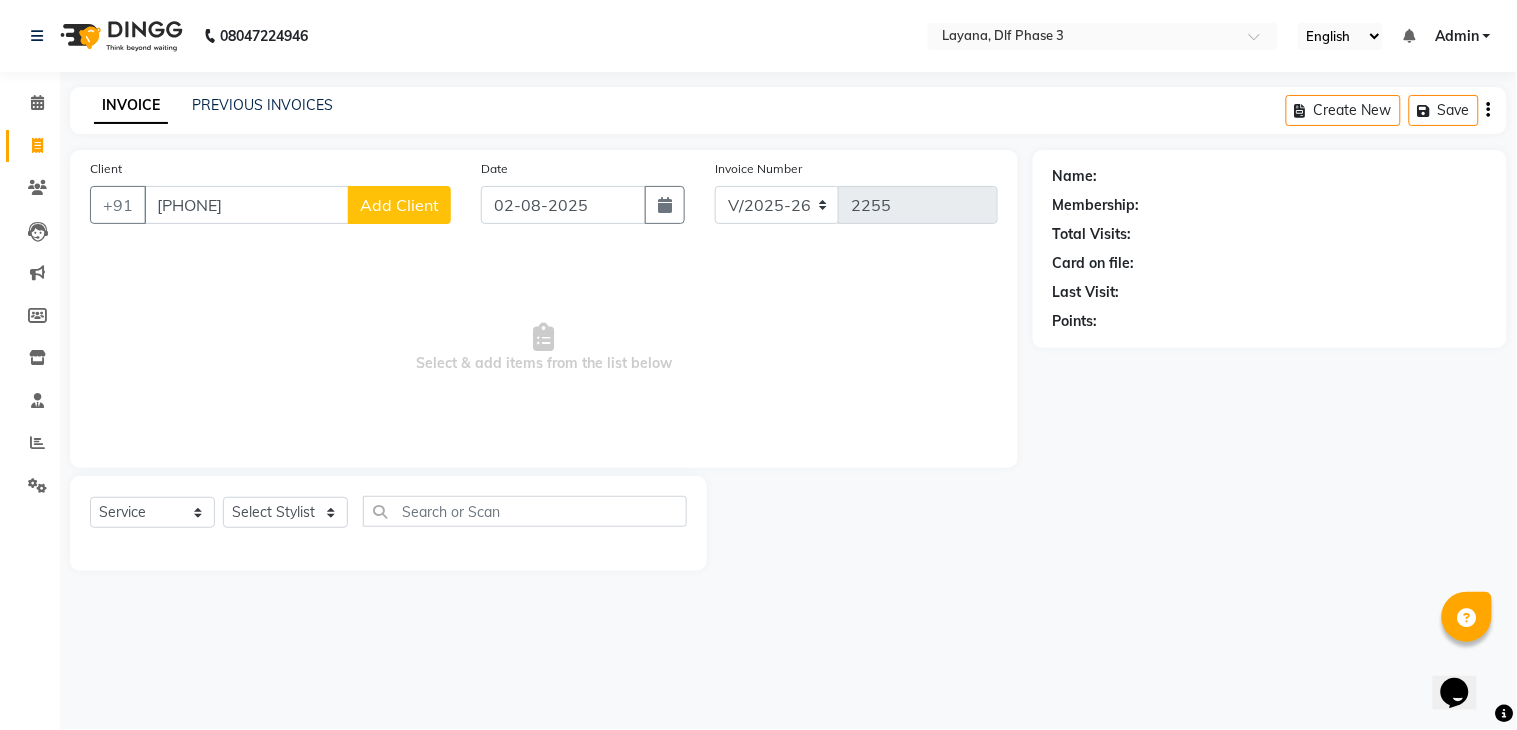 type on "7467840900" 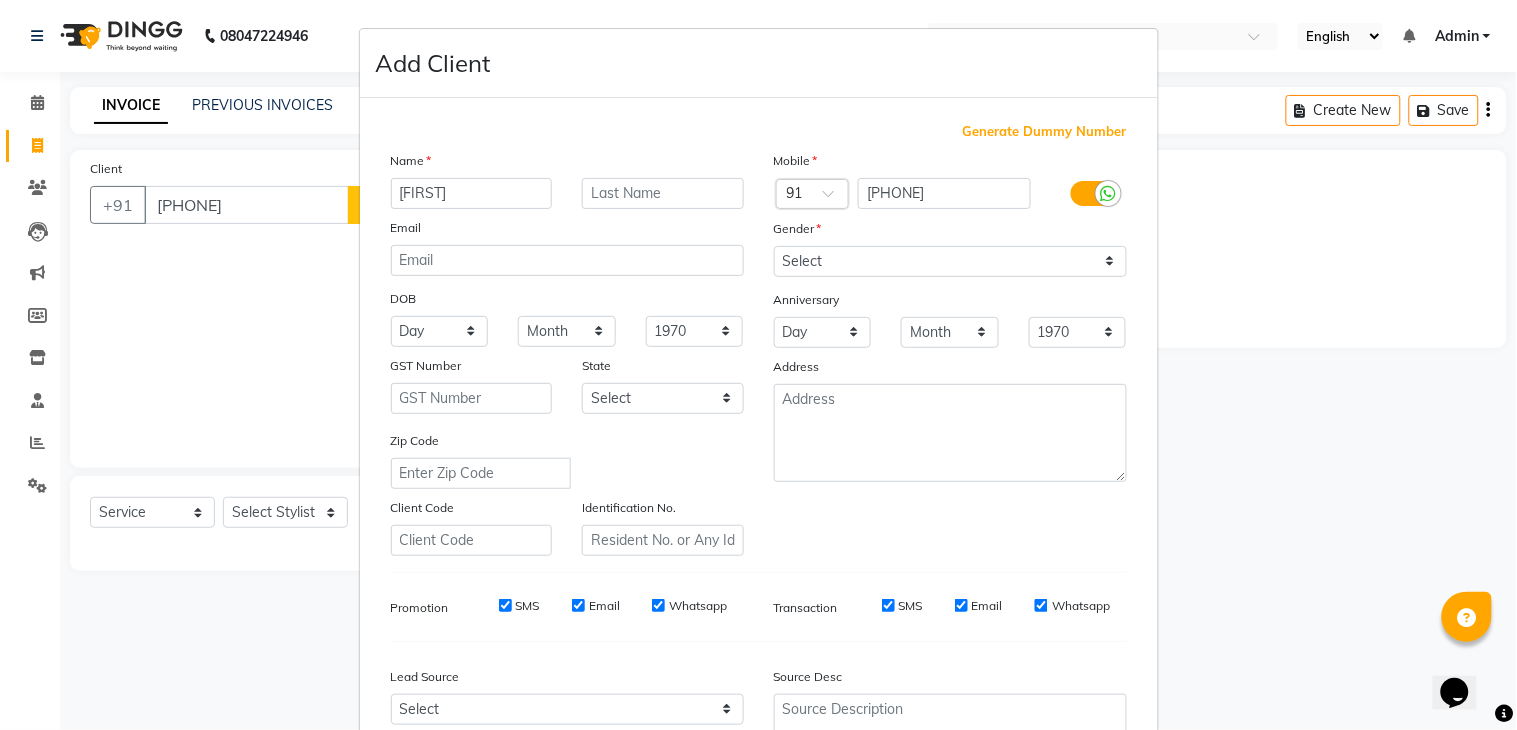 type on "piyar" 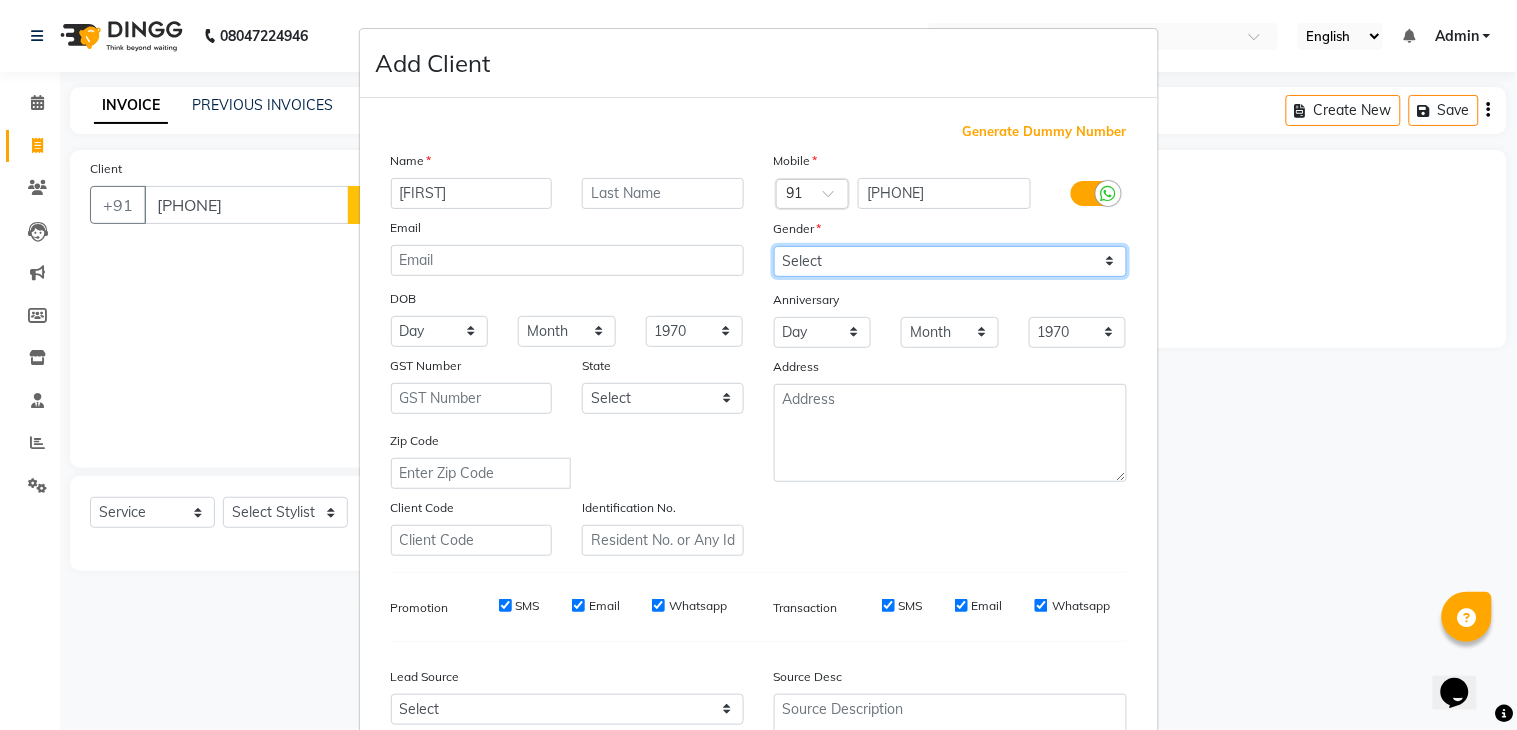 click on "Select Male Female Other Prefer Not To Say" at bounding box center (950, 261) 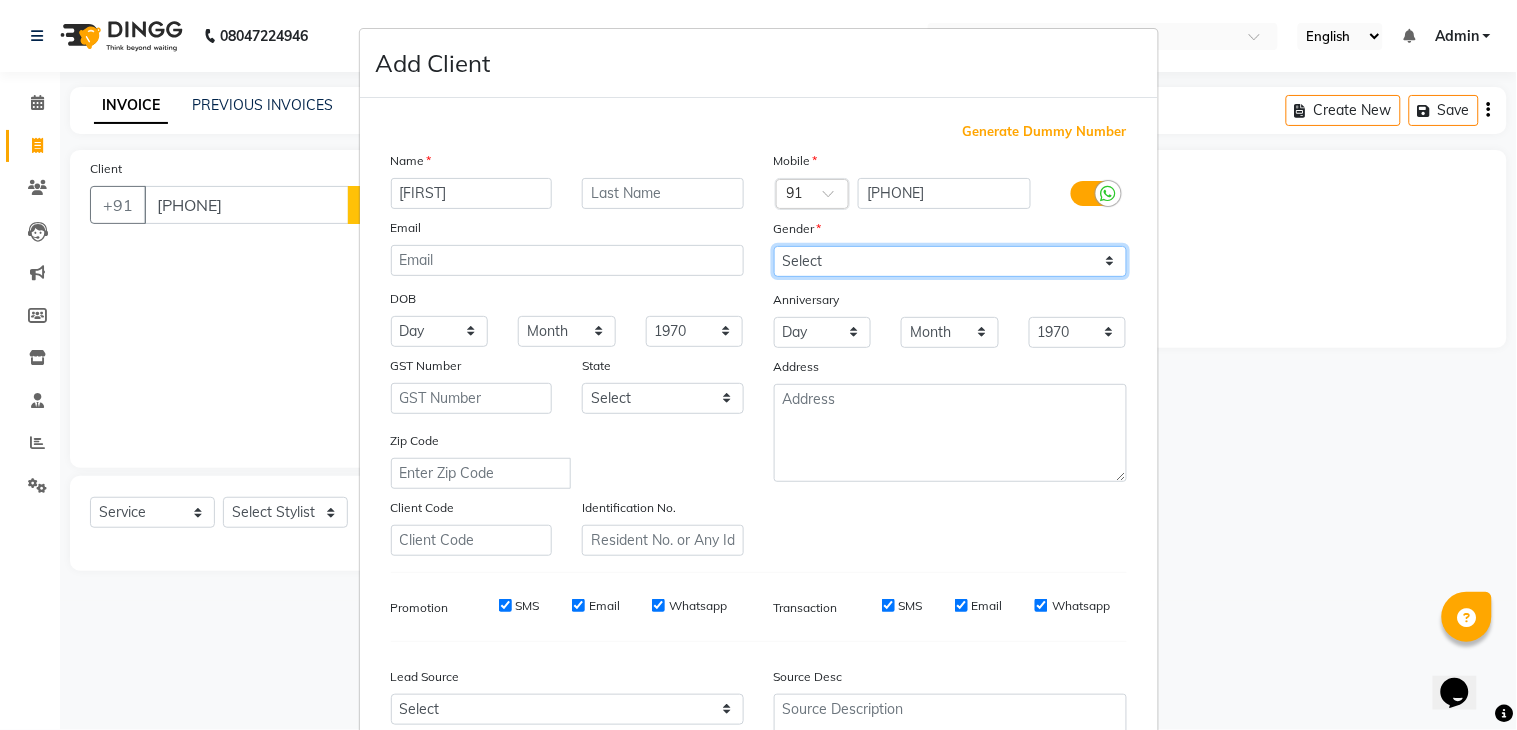 select on "female" 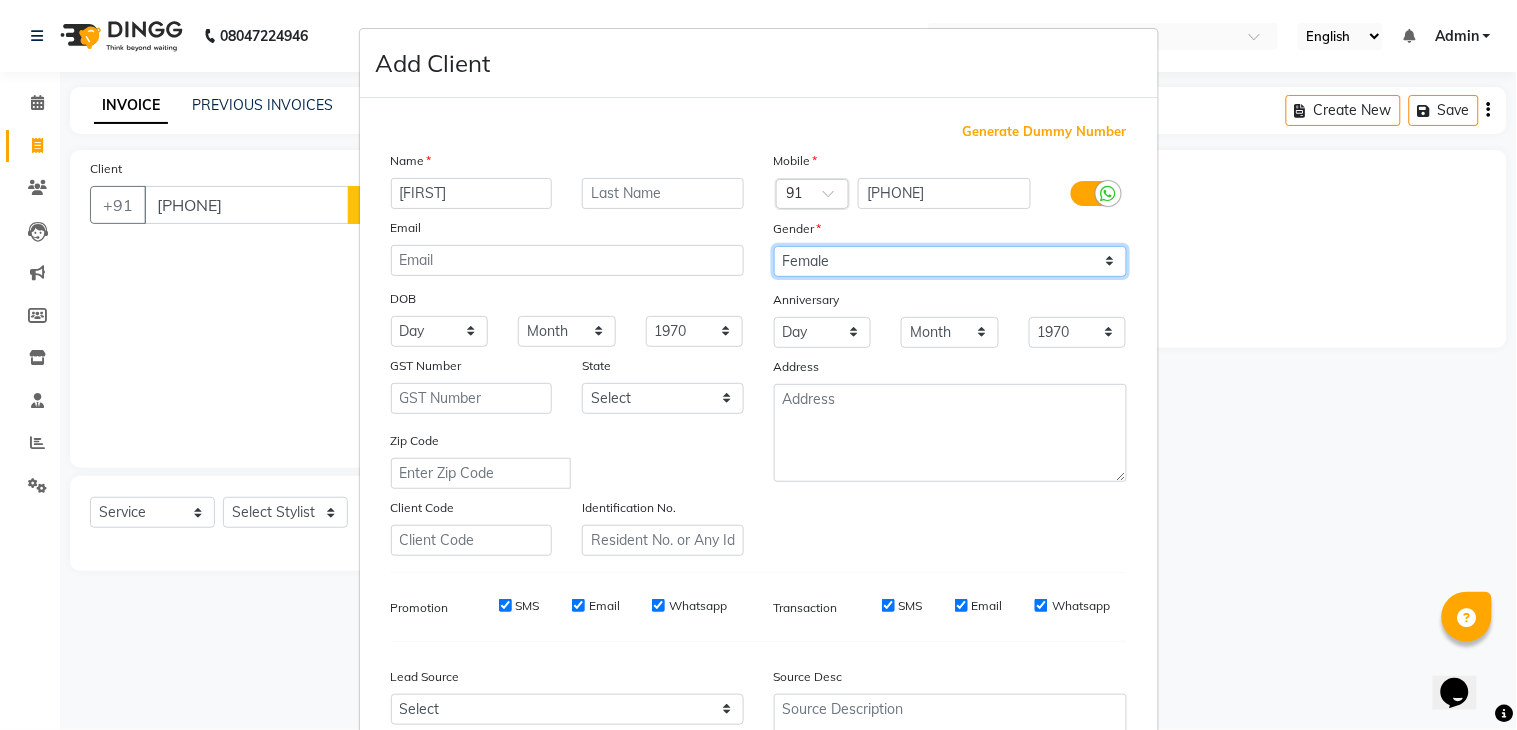 click on "Select Male Female Other Prefer Not To Say" at bounding box center [950, 261] 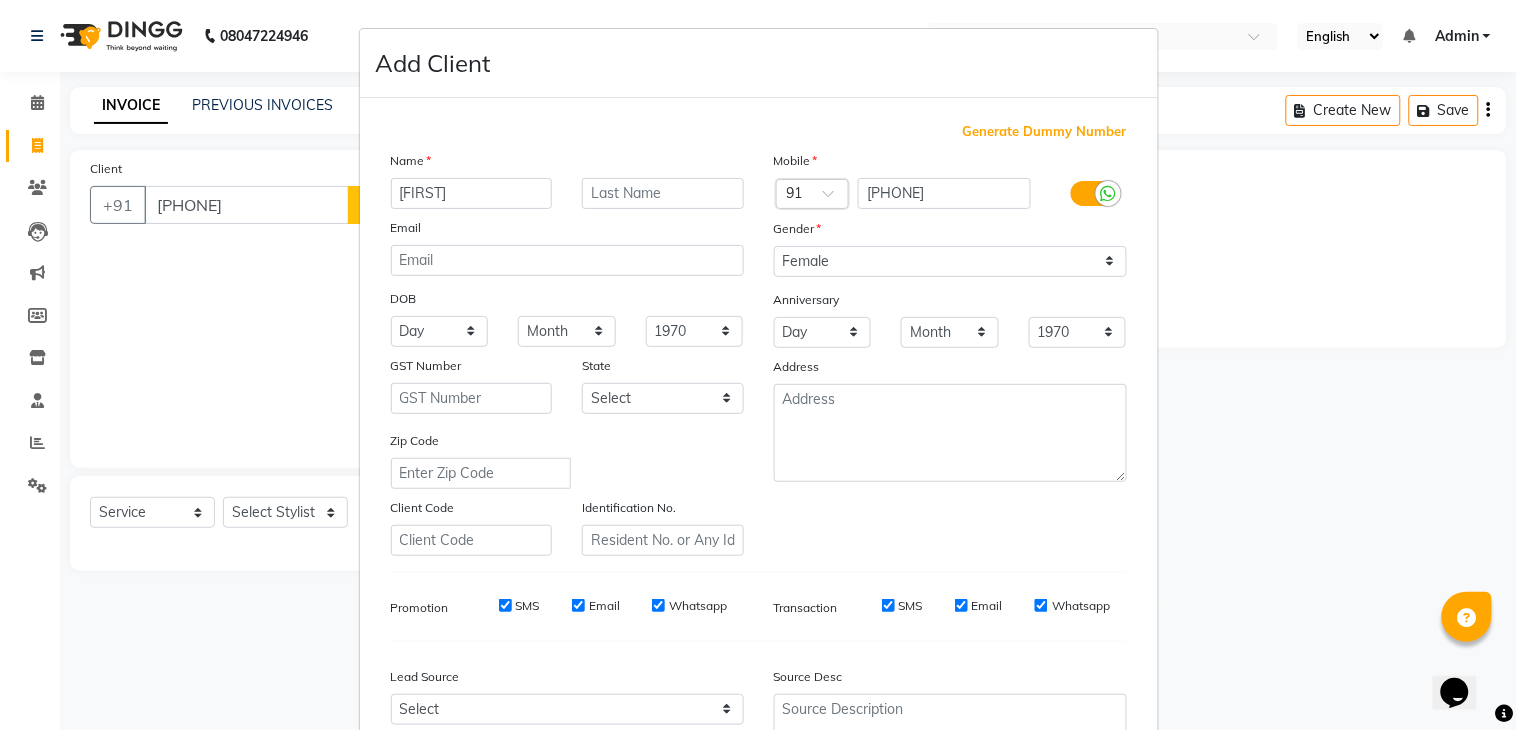 click on "Add Client Generate Dummy Number Name piyar Email DOB Day 01 02 03 04 05 06 07 08 09 10 11 12 13 14 15 16 17 18 19 20 21 22 23 24 25 26 27 28 29 30 31 Month January February March April May June July August September October November December 1940 1941 1942 1943 1944 1945 1946 1947 1948 1949 1950 1951 1952 1953 1954 1955 1956 1957 1958 1959 1960 1961 1962 1963 1964 1965 1966 1967 1968 1969 1970 1971 1972 1973 1974 1975 1976 1977 1978 1979 1980 1981 1982 1983 1984 1985 1986 1987 1988 1989 1990 1991 1992 1993 1994 1995 1996 1997 1998 1999 2000 2001 2002 2003 2004 2005 2006 2007 2008 2009 2010 2011 2012 2013 2014 2015 2016 2017 2018 2019 2020 2021 2022 2023 2024 GST Number State Select Andaman and Nicobar Islands Andhra Pradesh Arunachal Pradesh Assam Bihar Chandigarh Chhattisgarh Dadra and Nagar Haveli Daman and Diu Delhi Goa Gujarat Haryana Himachal Pradesh Jammu and Kashmir Jharkhand Karnataka Kerala Lakshadweep Madhya Pradesh Maharashtra Manipur Meghalaya Mizoram Nagaland Odisha Pondicherry Punjab Rajasthan" at bounding box center [758, 365] 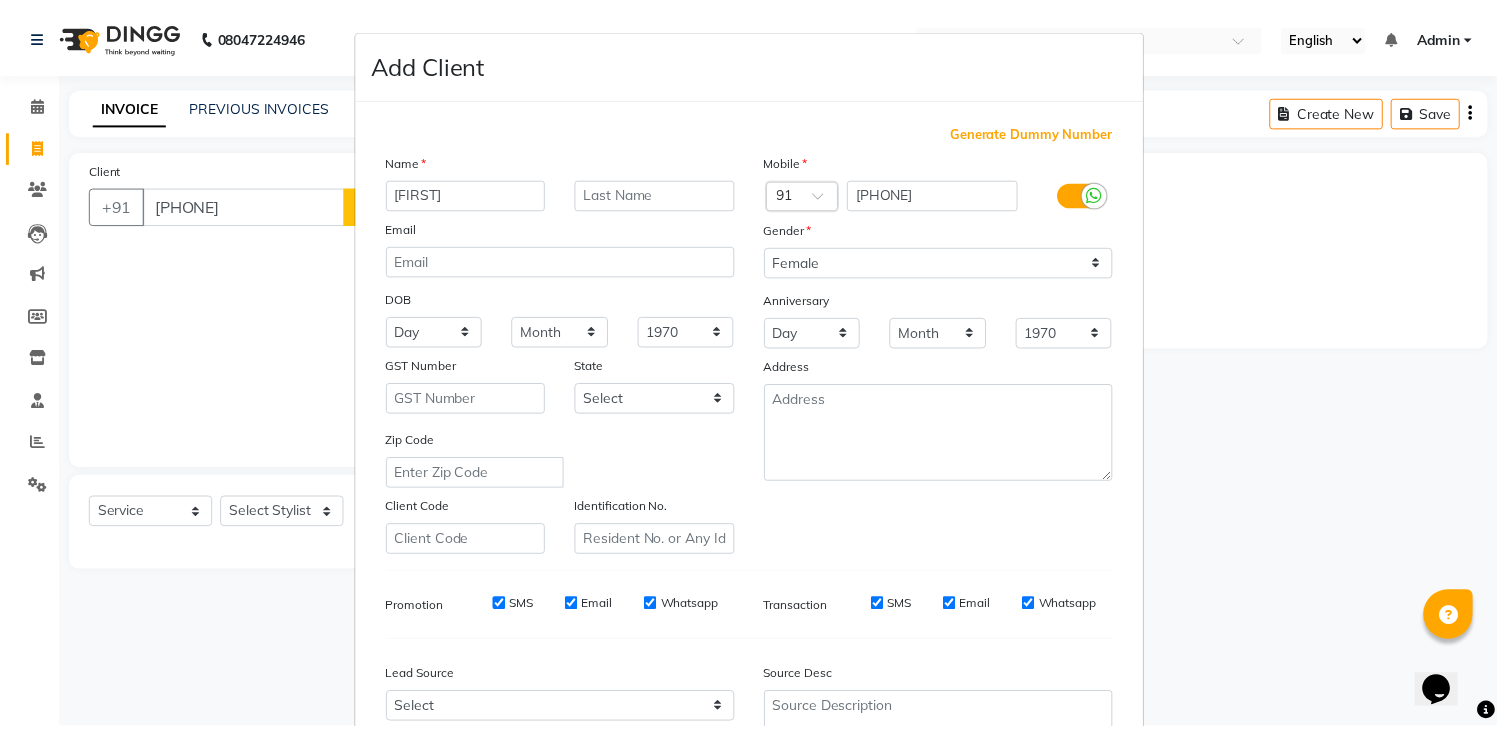 scroll, scrollTop: 194, scrollLeft: 0, axis: vertical 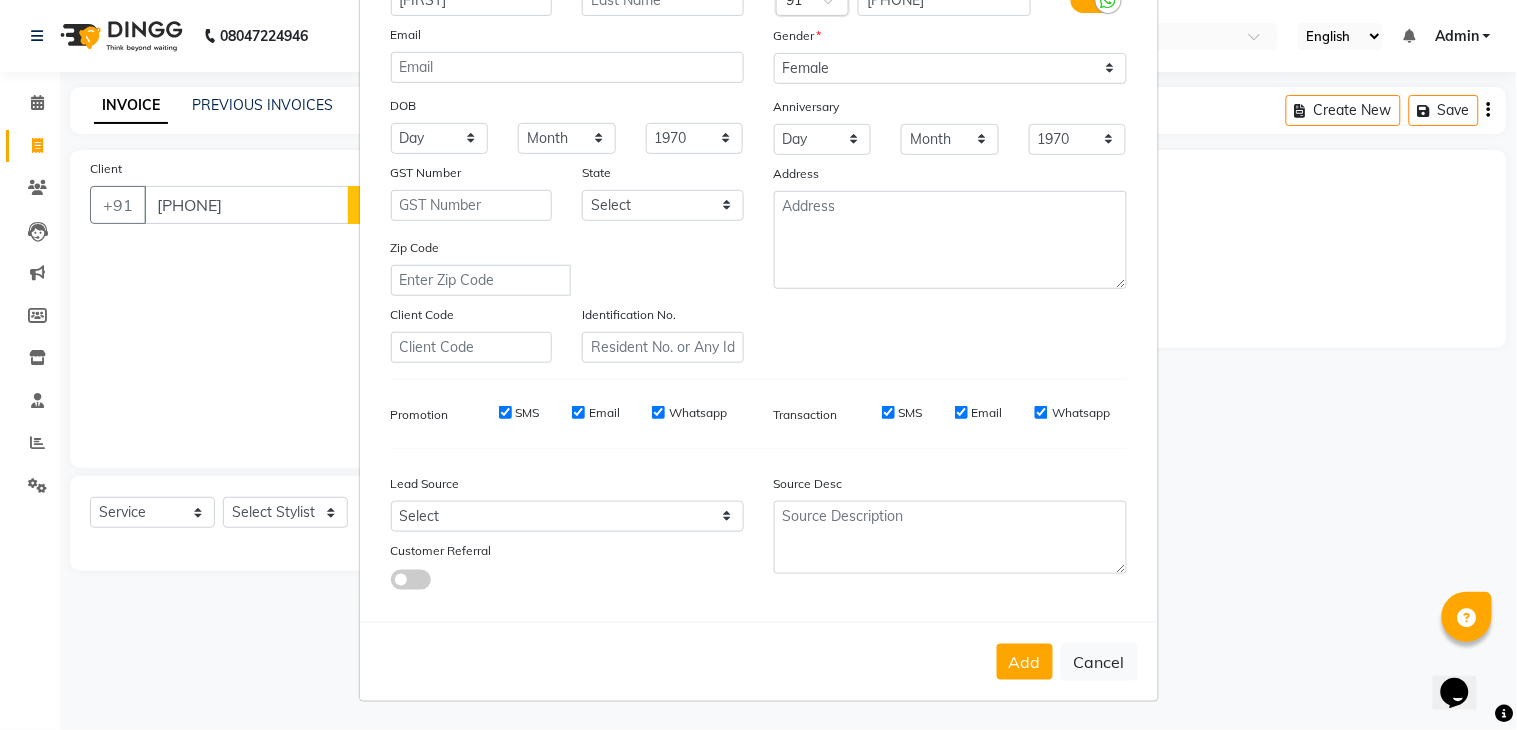 click on "Add   Cancel" at bounding box center [759, 661] 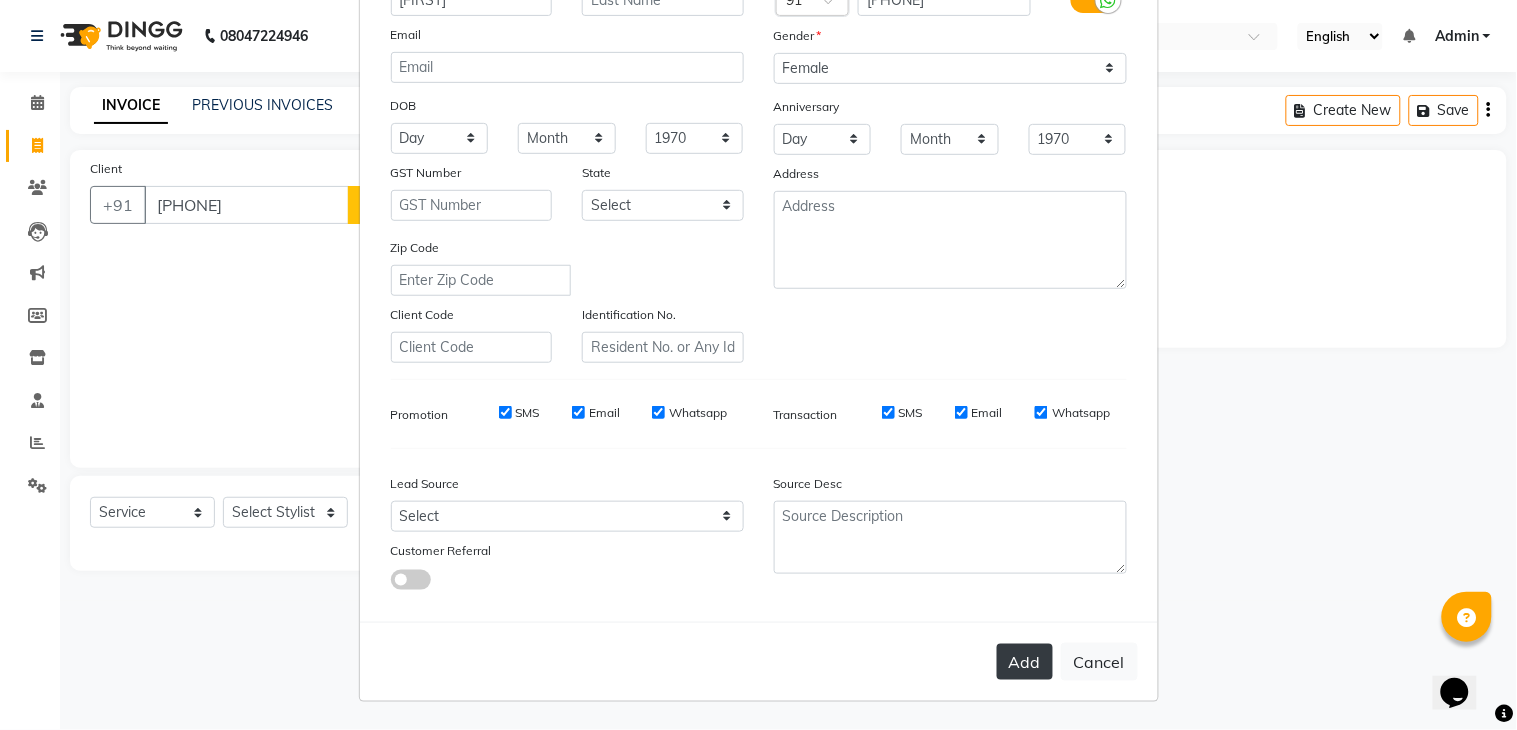 click on "Add" at bounding box center (1025, 662) 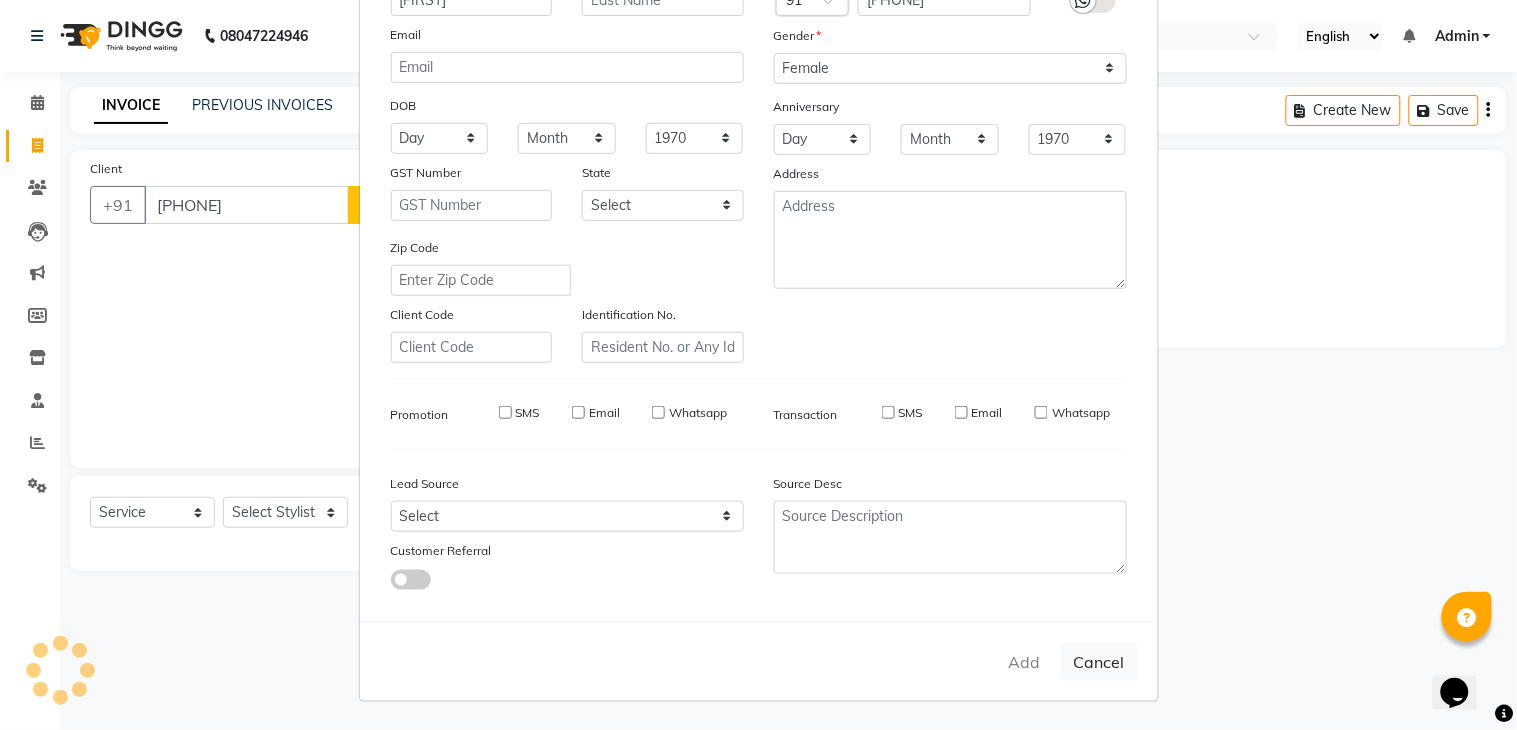 type 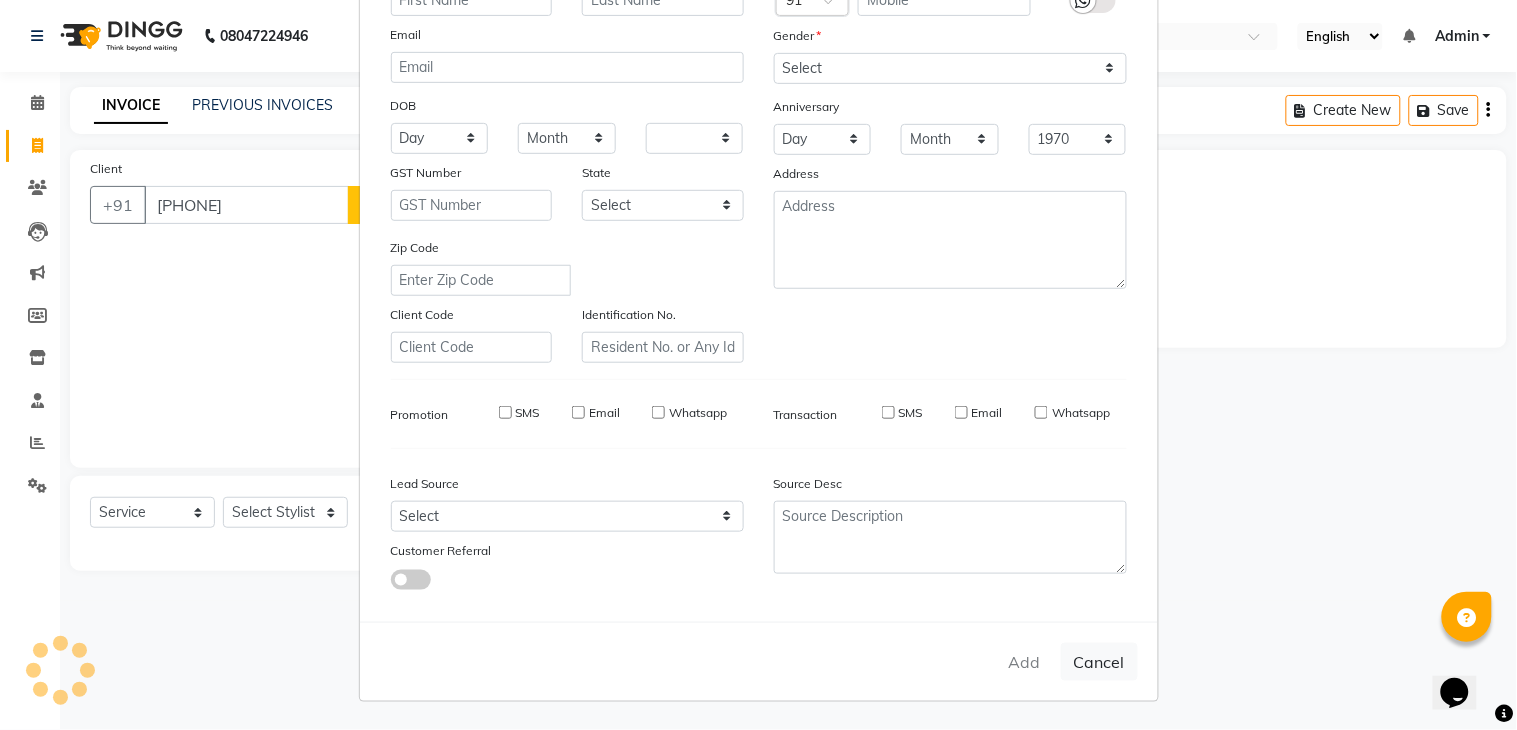 select 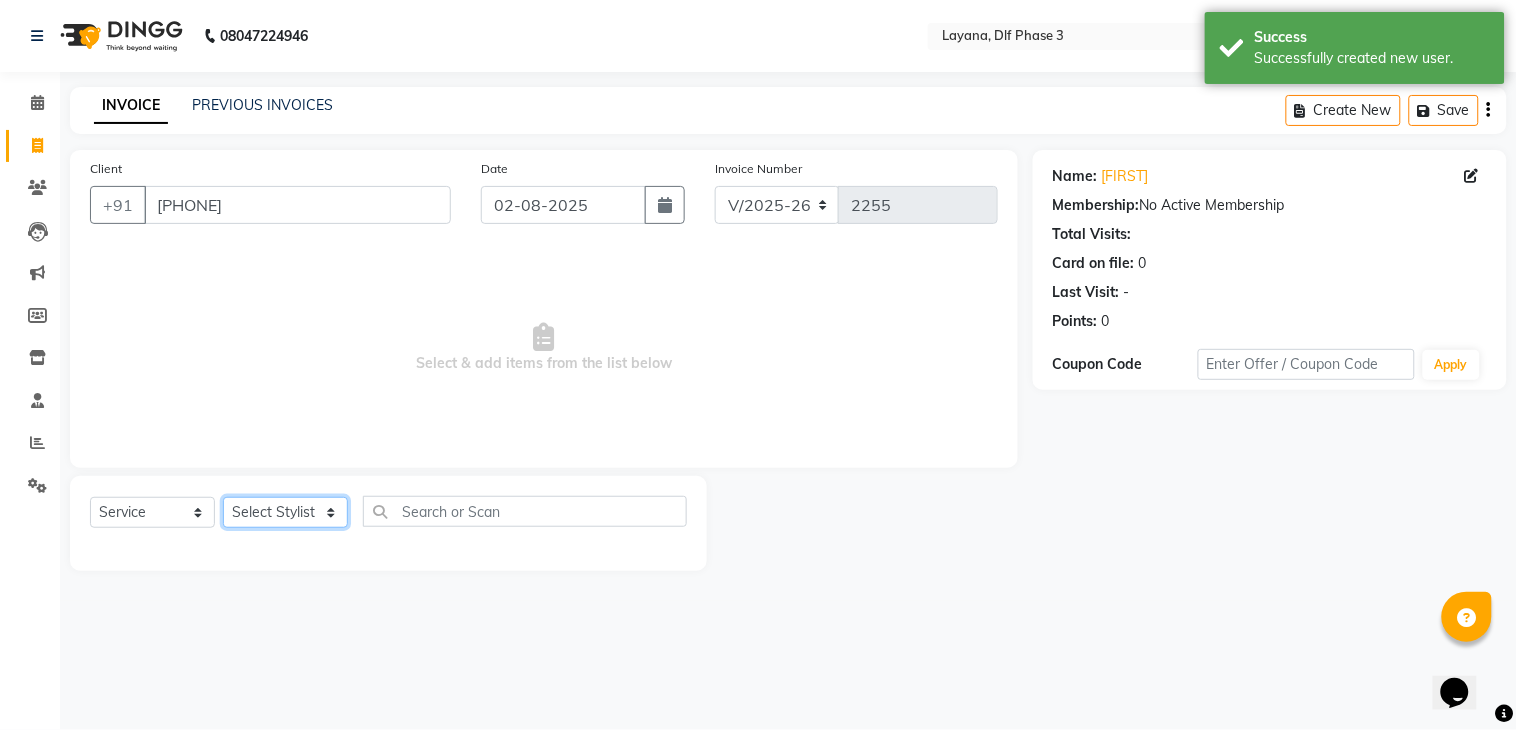click on "Select Stylist Aakhil Attul kamal Kartik  keshav sanjana Shadab supriya" 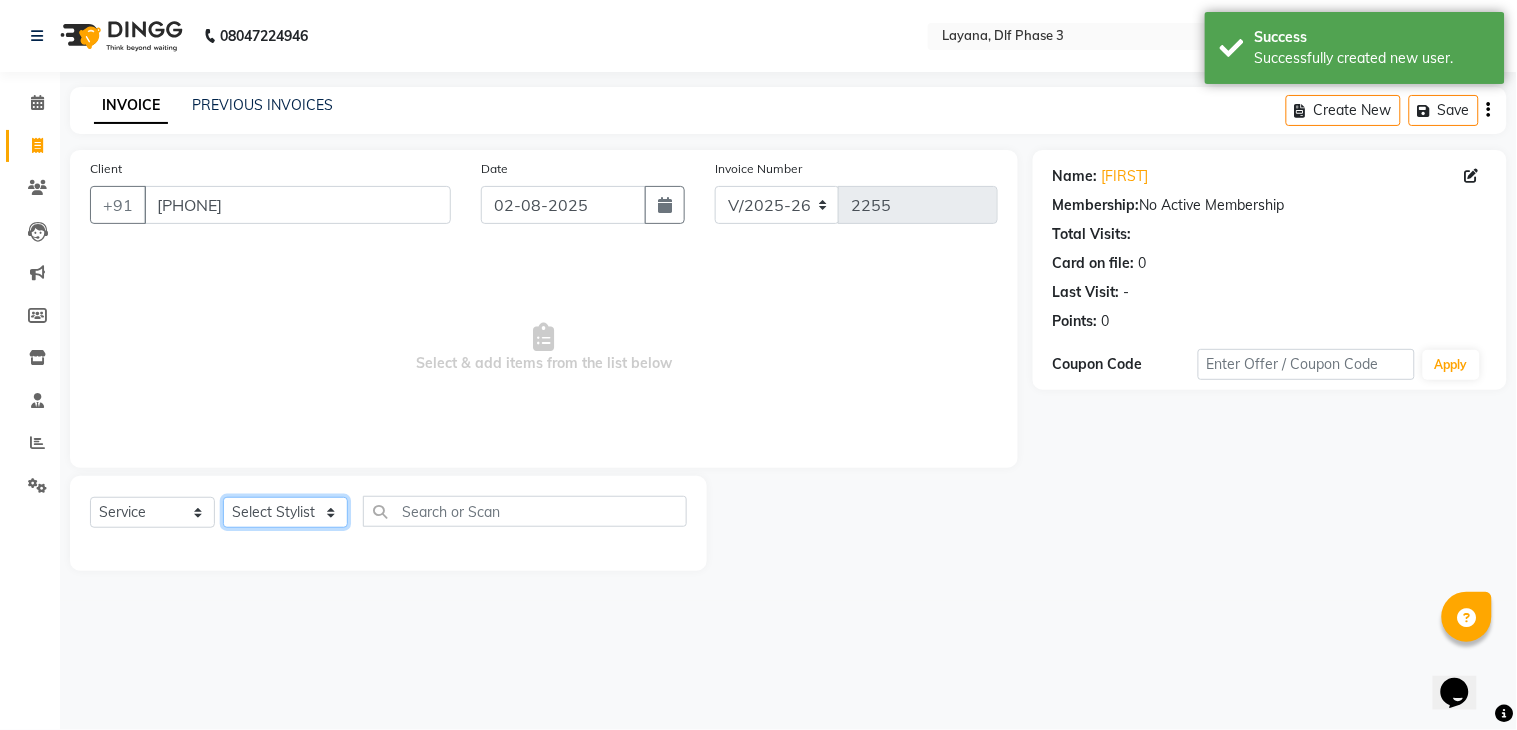 select on "70193" 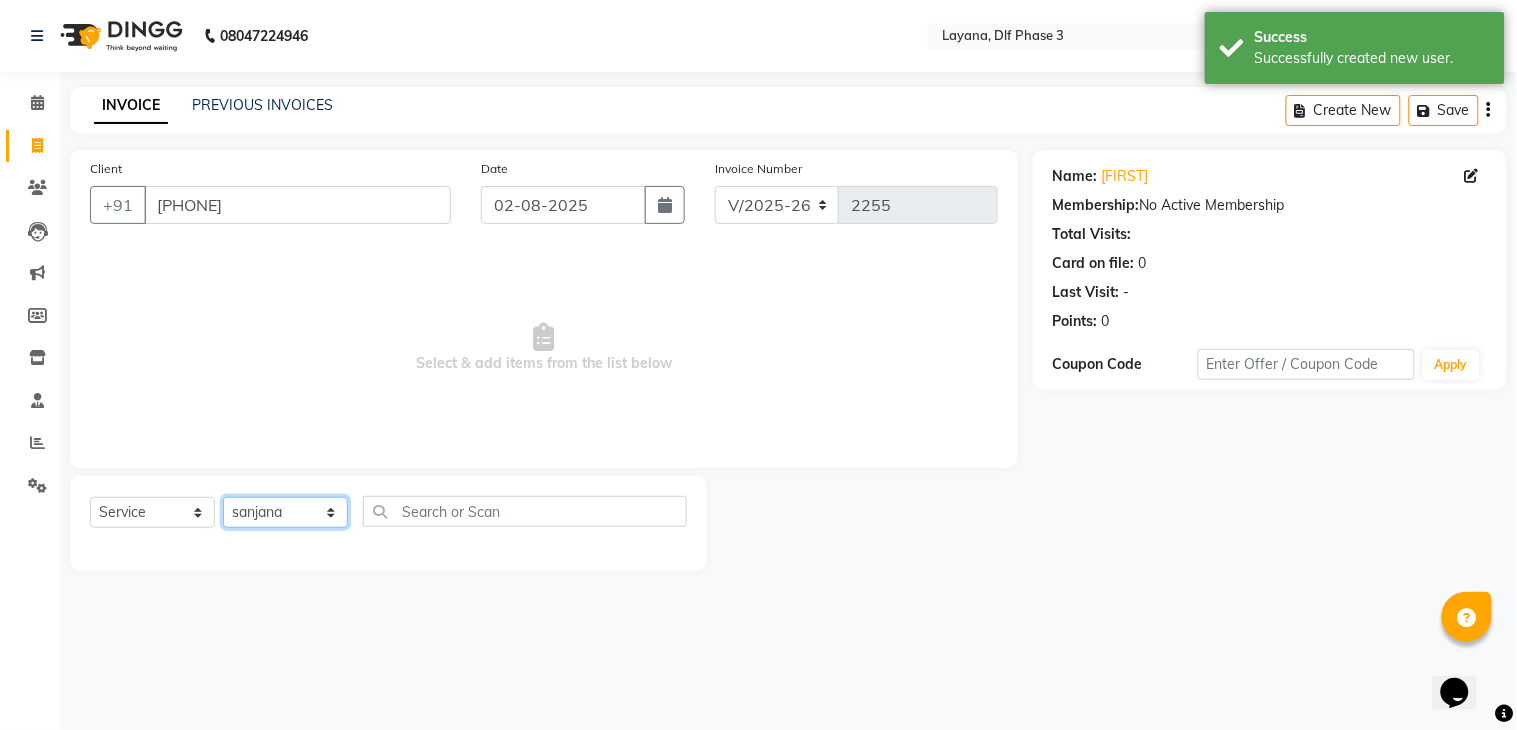 click on "Select Stylist Aakhil Attul kamal Kartik  keshav sanjana Shadab supriya" 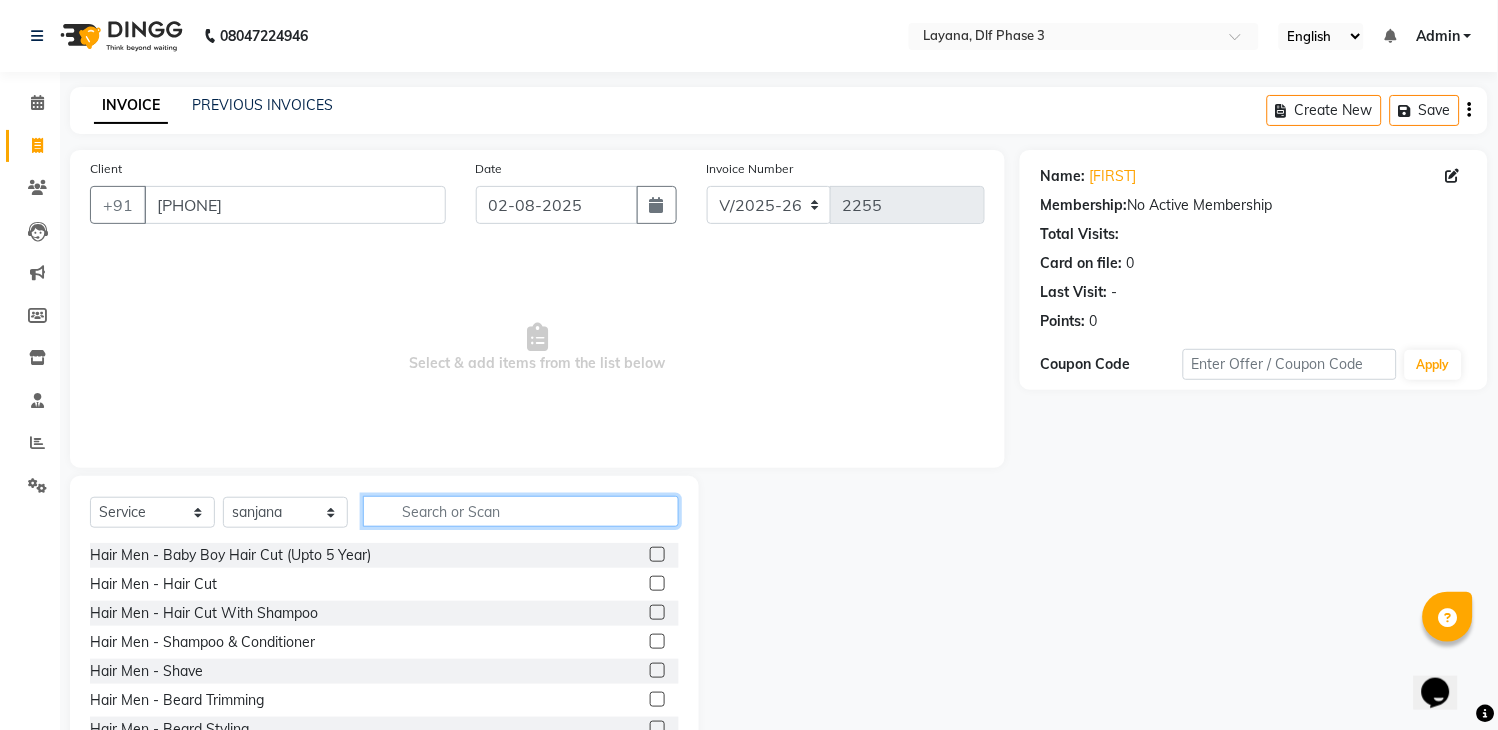 click 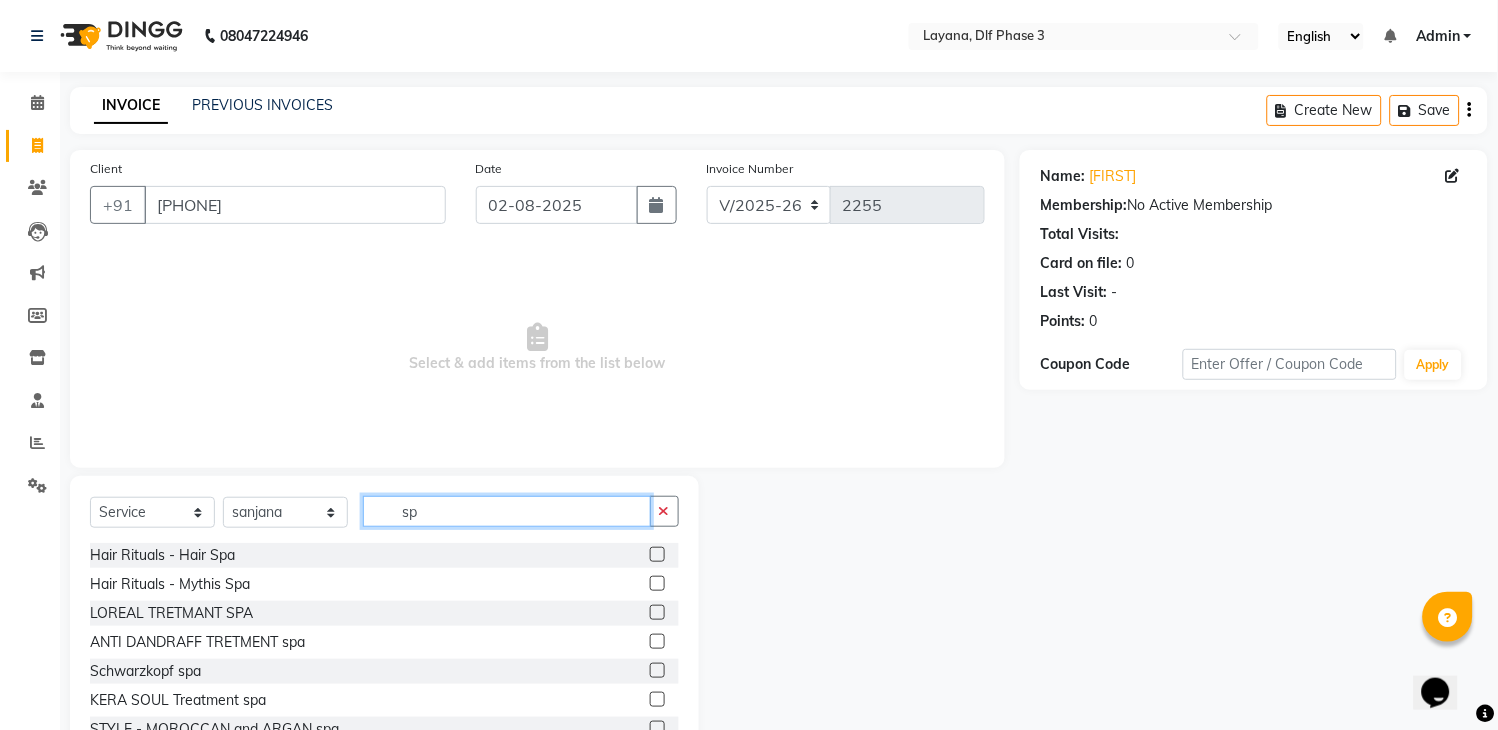 type on "sp" 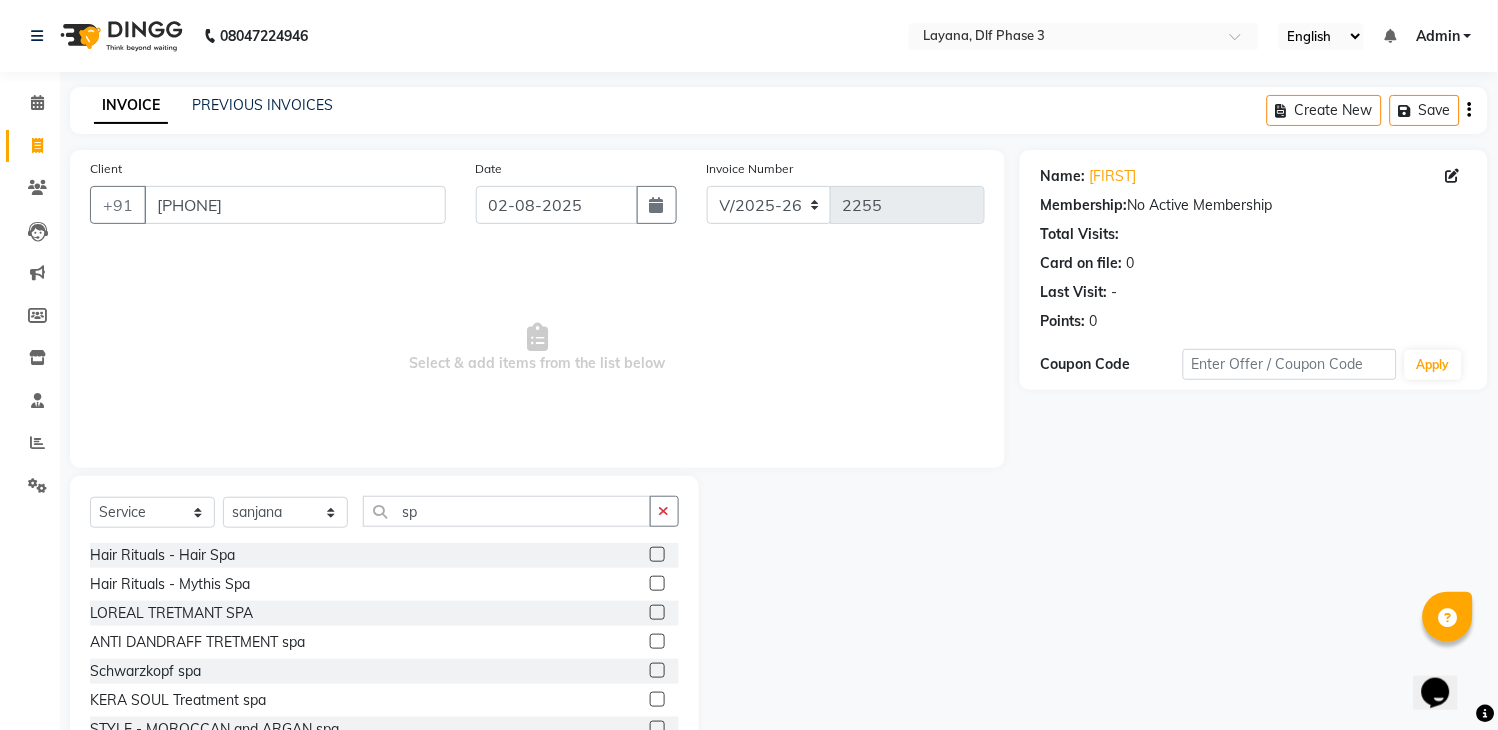 click 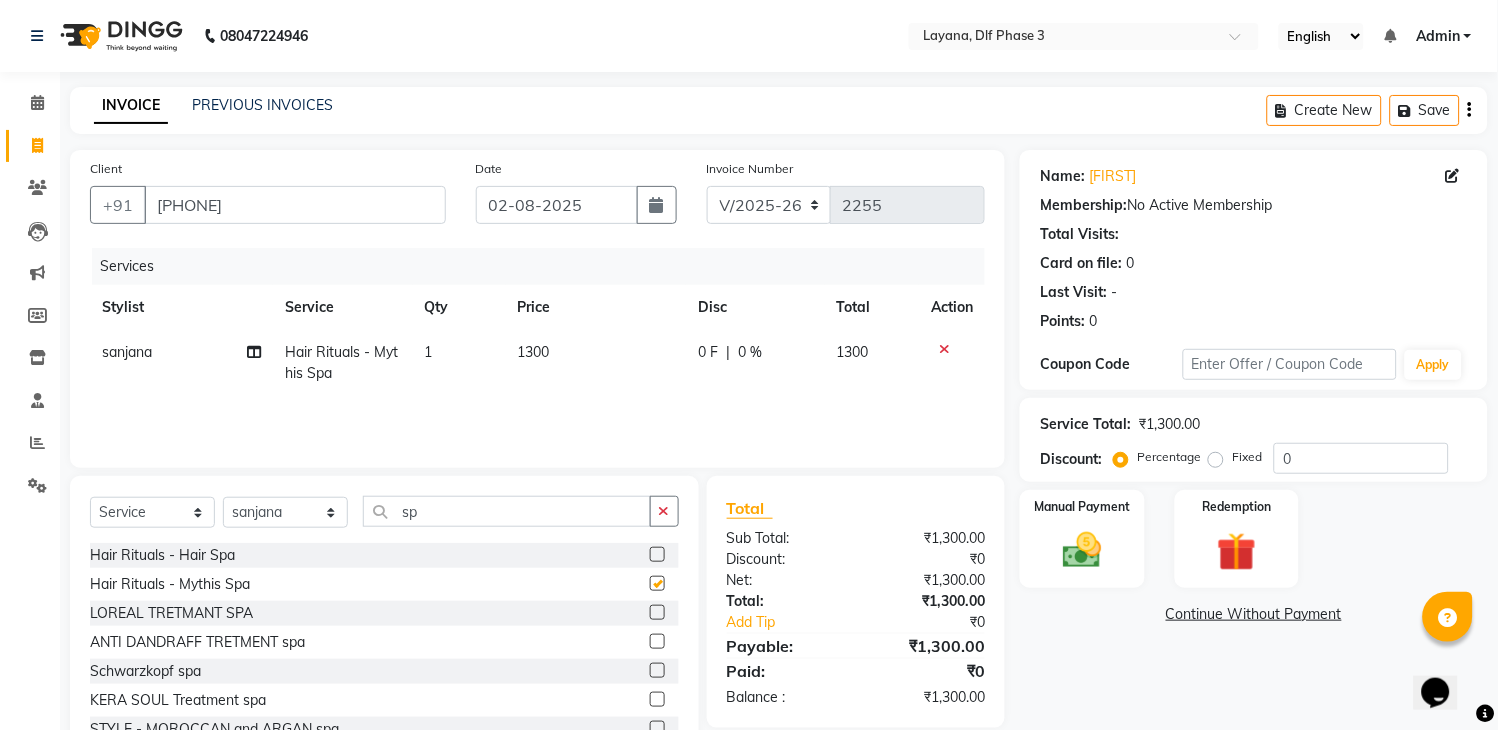 checkbox on "false" 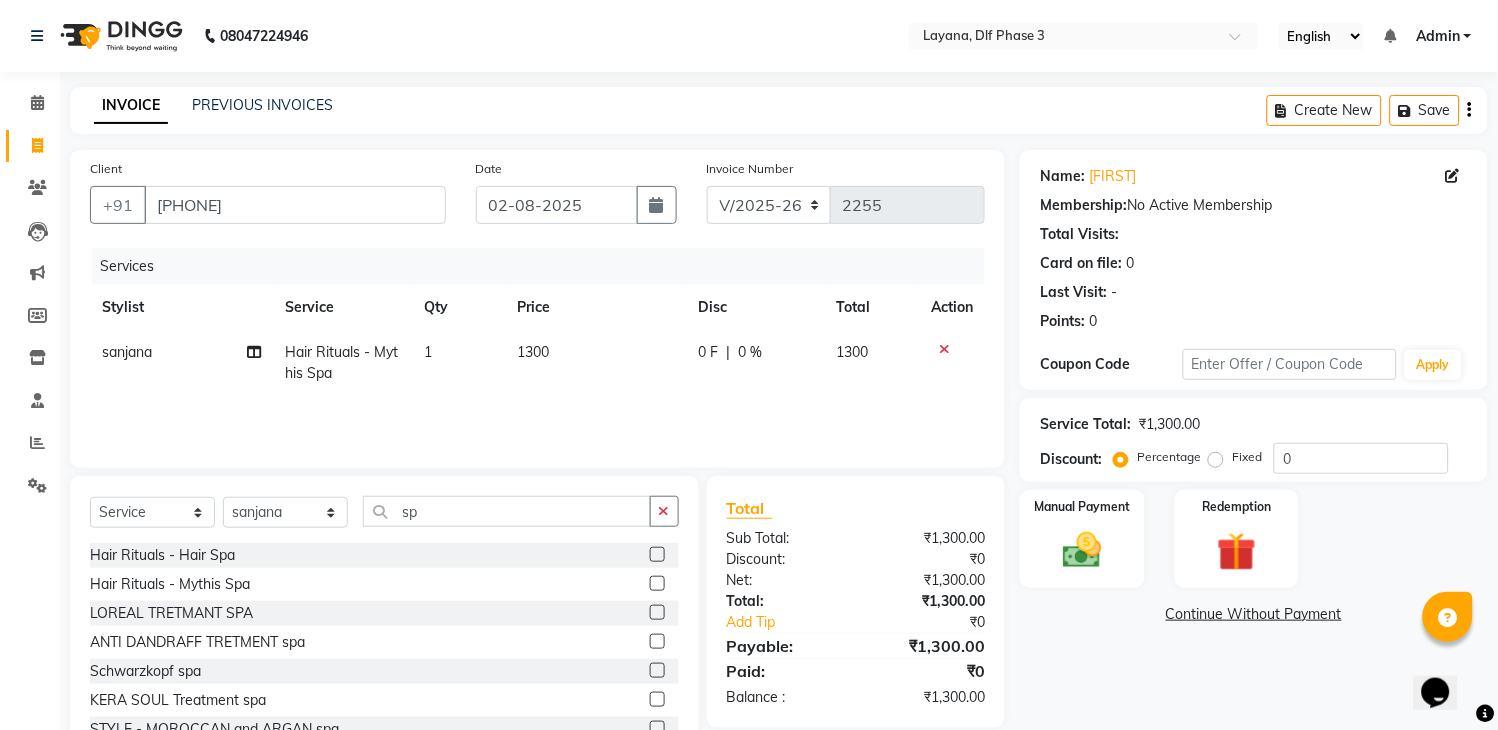 click 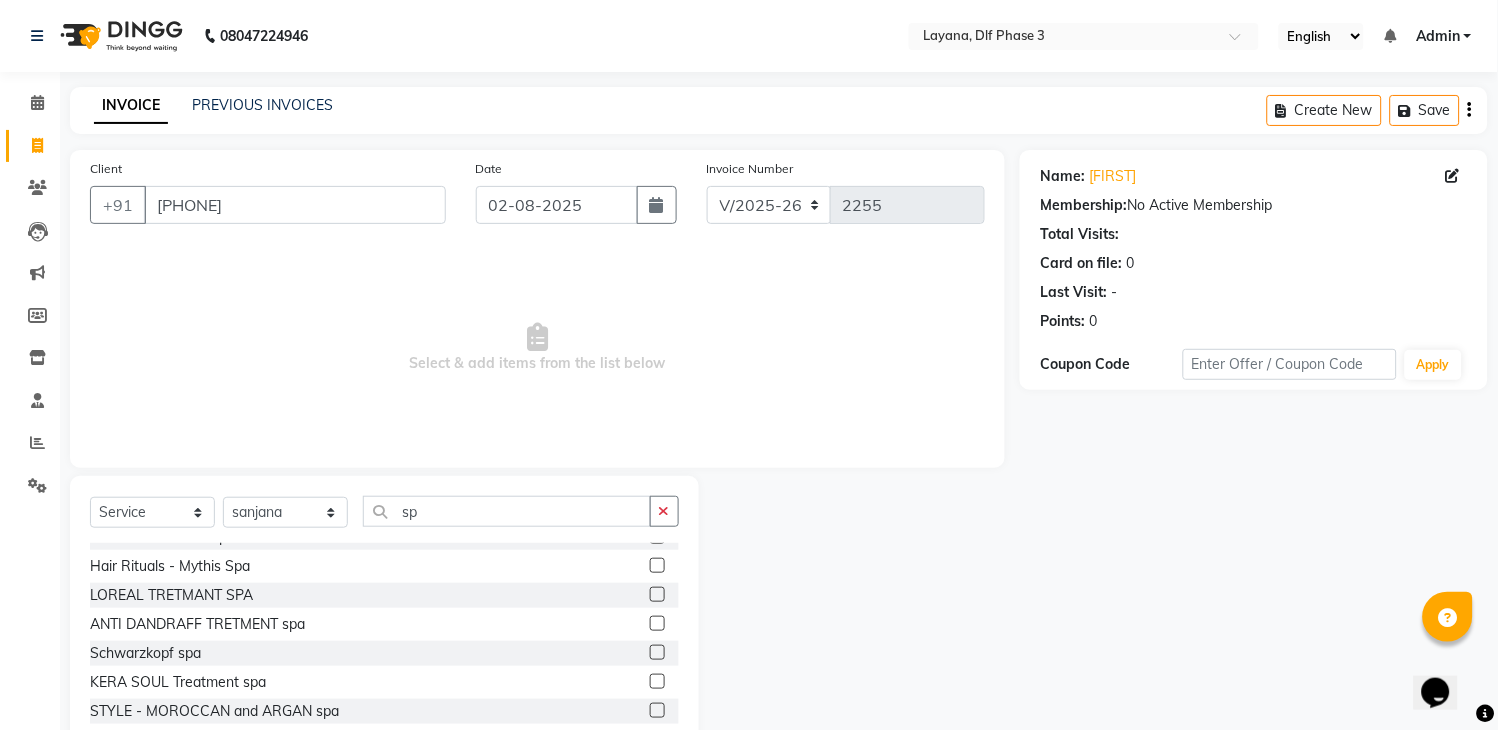 scroll, scrollTop: 22, scrollLeft: 0, axis: vertical 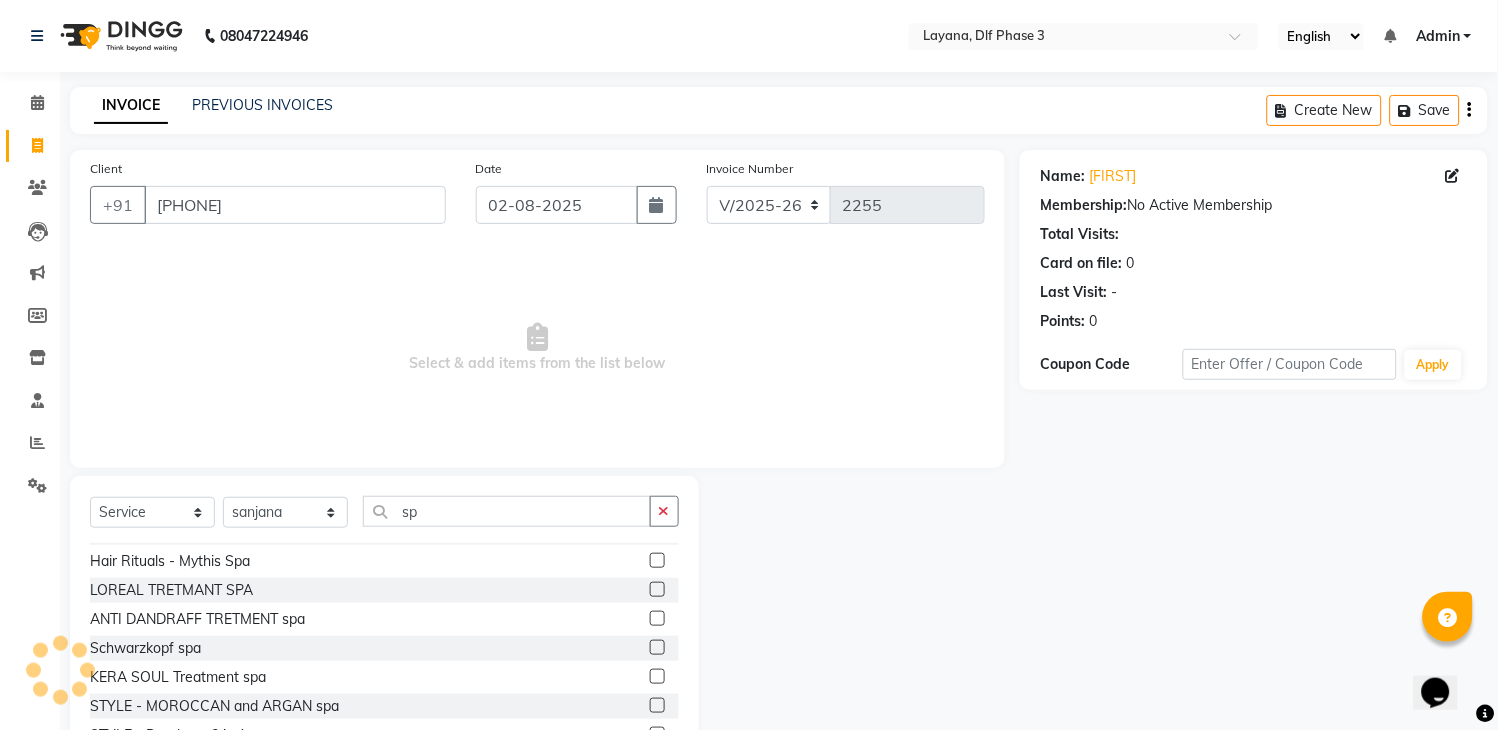 click 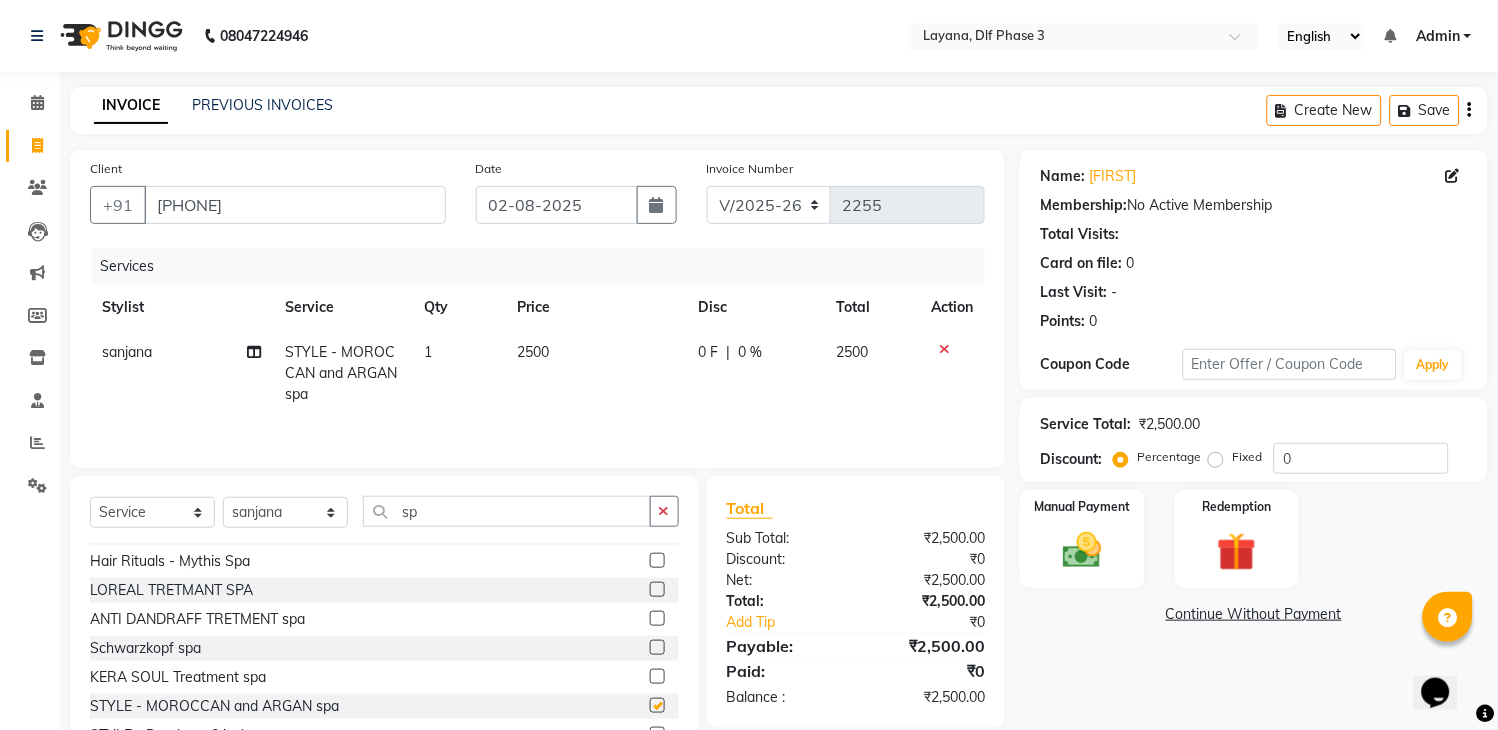 checkbox on "false" 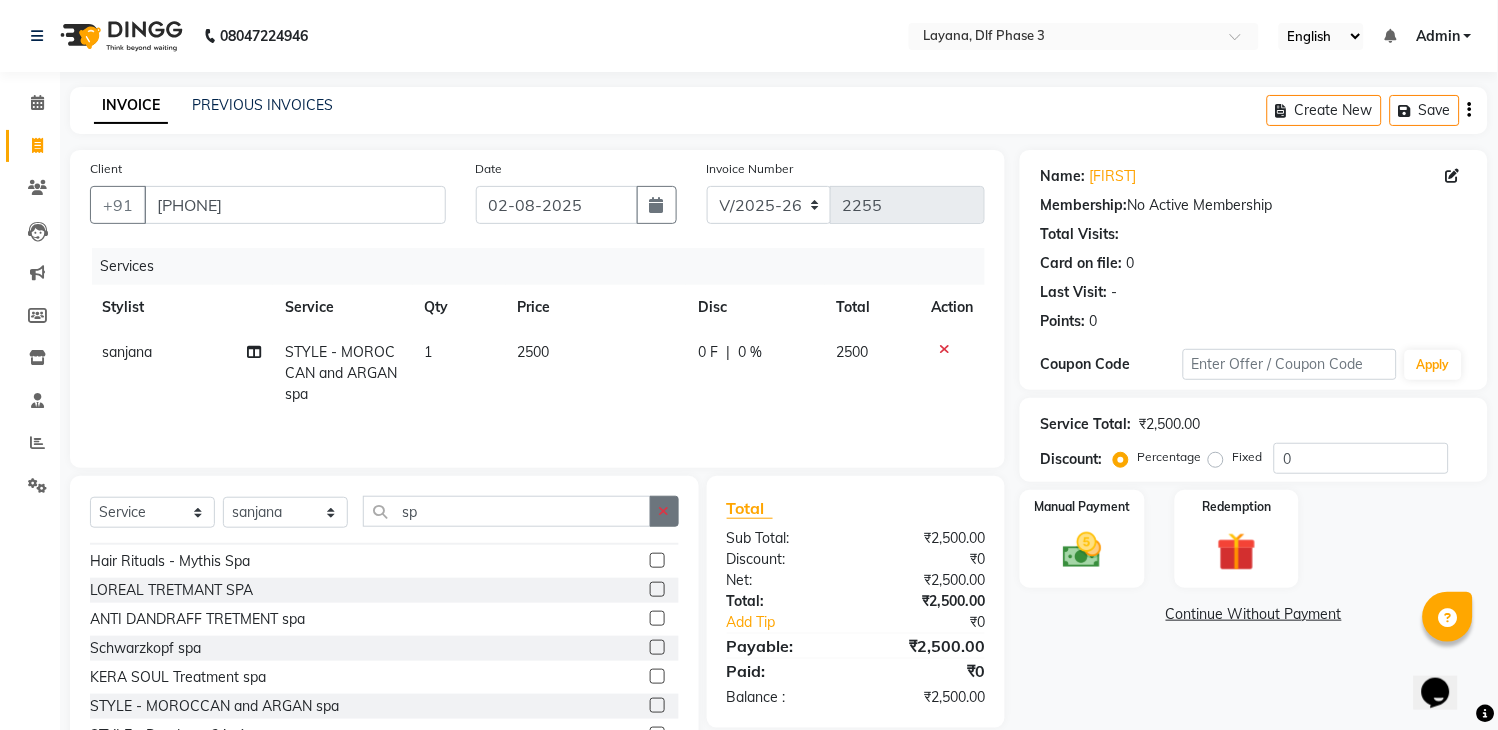 click 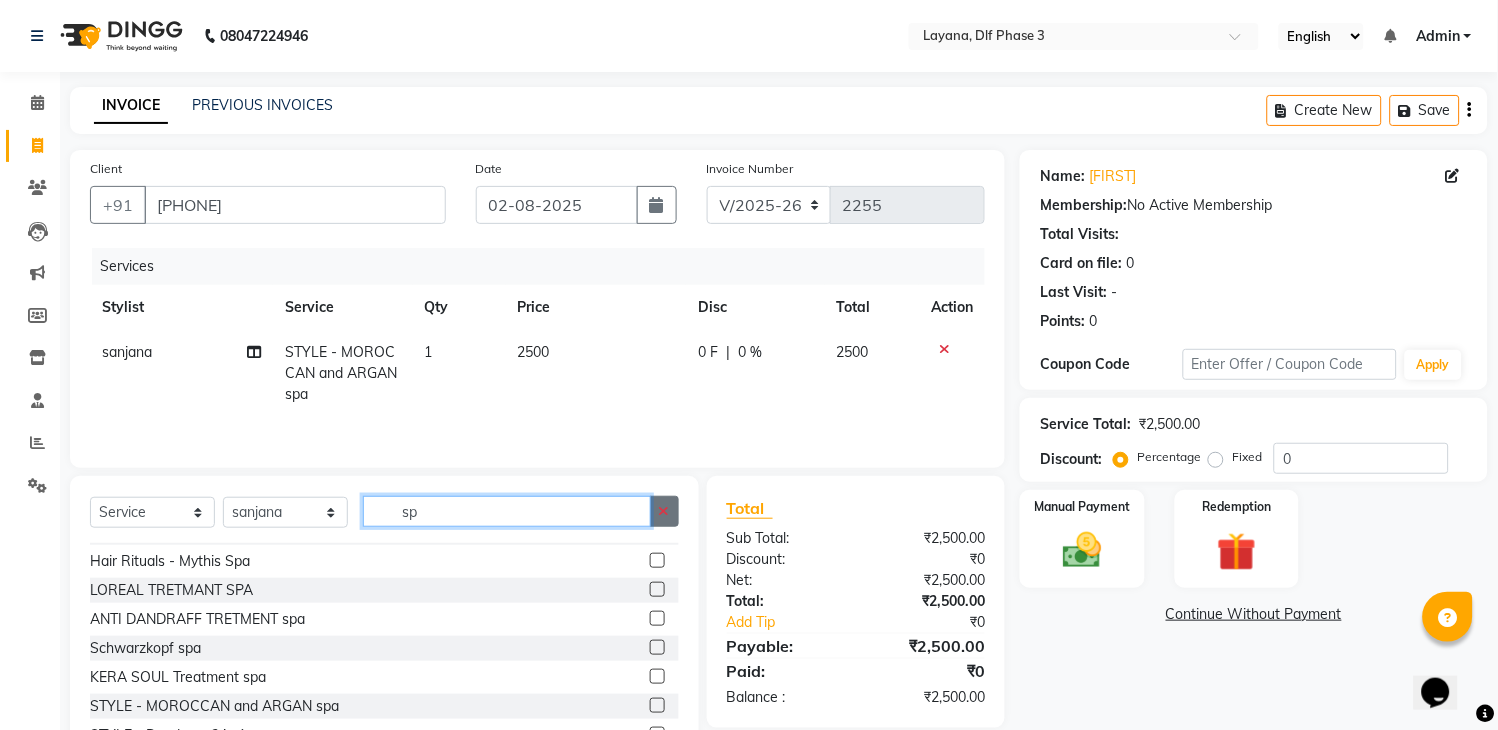type 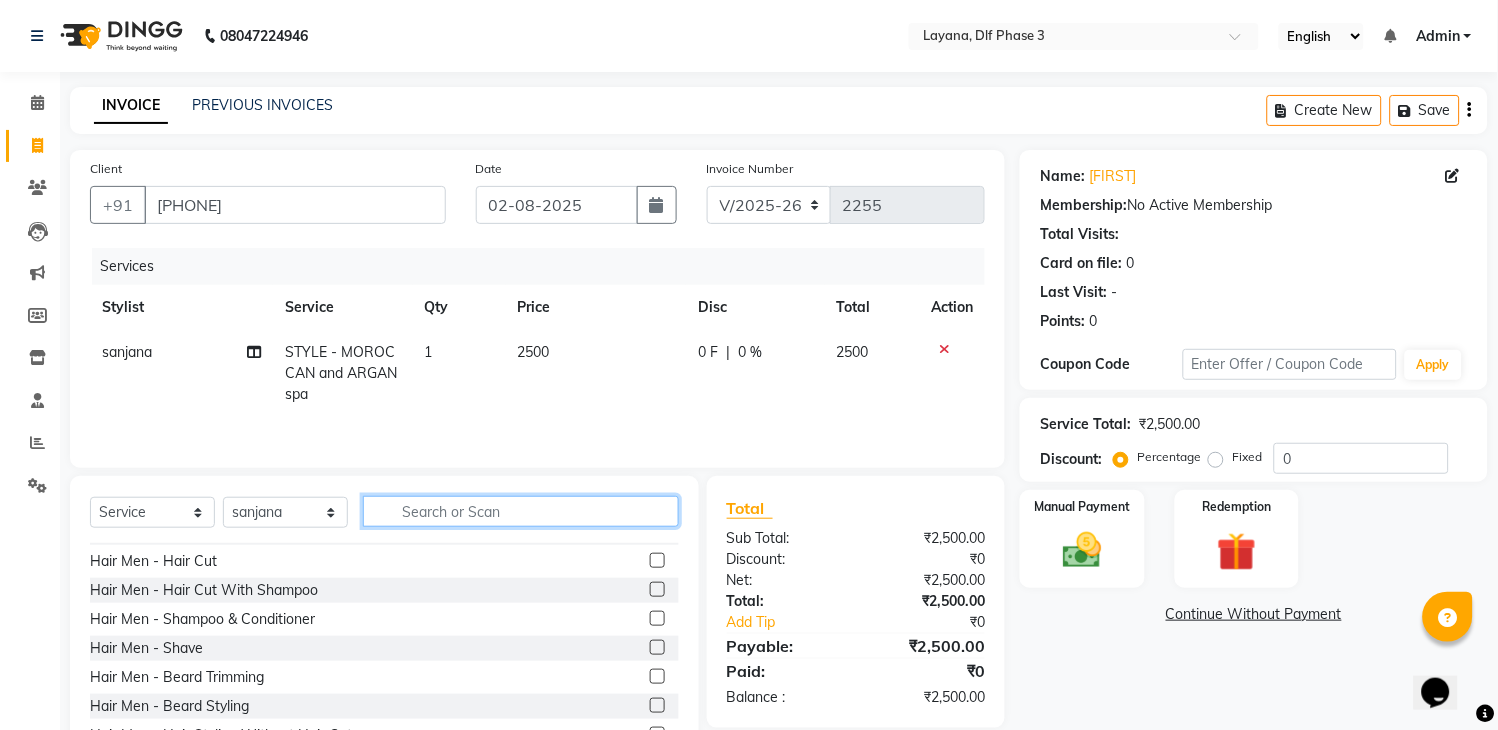scroll, scrollTop: 341, scrollLeft: 0, axis: vertical 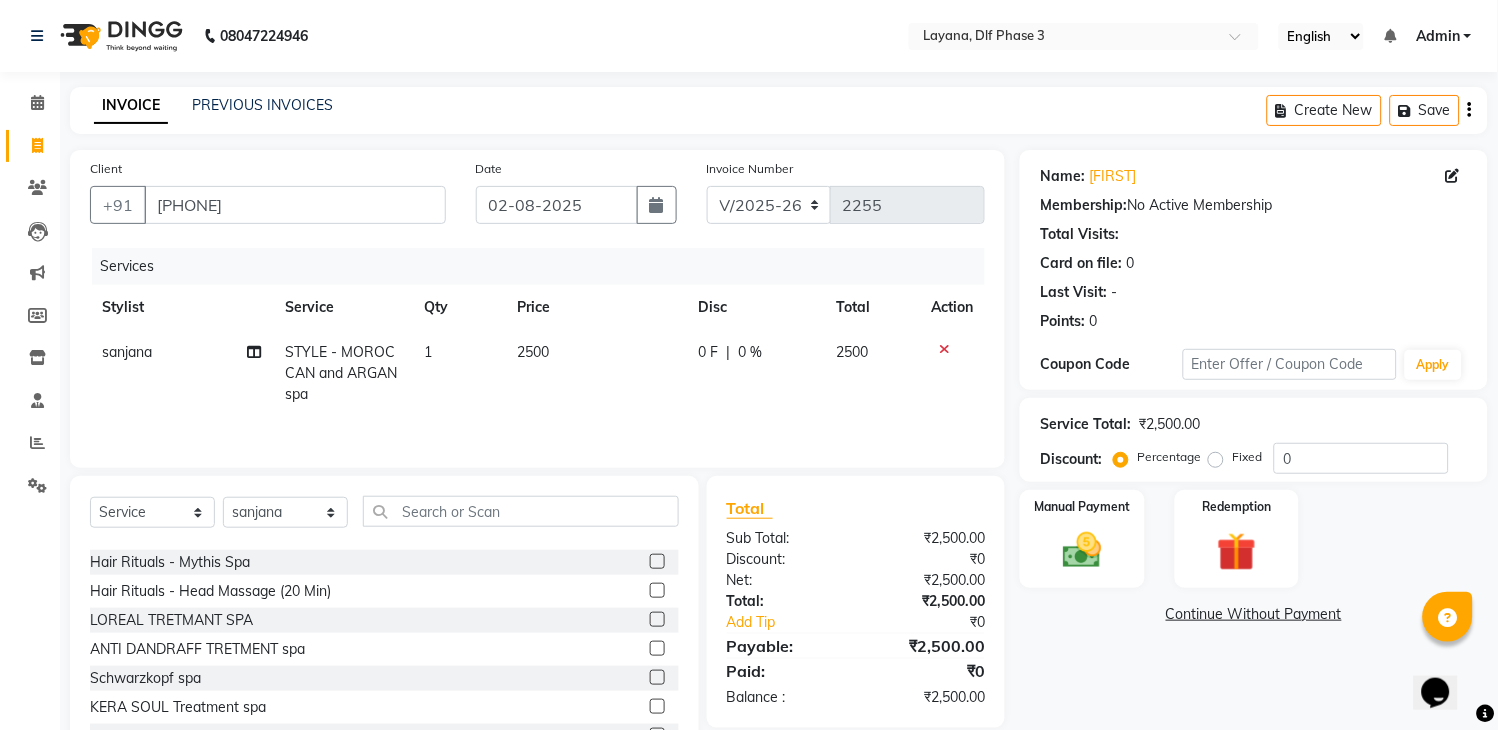 click on "0 %" 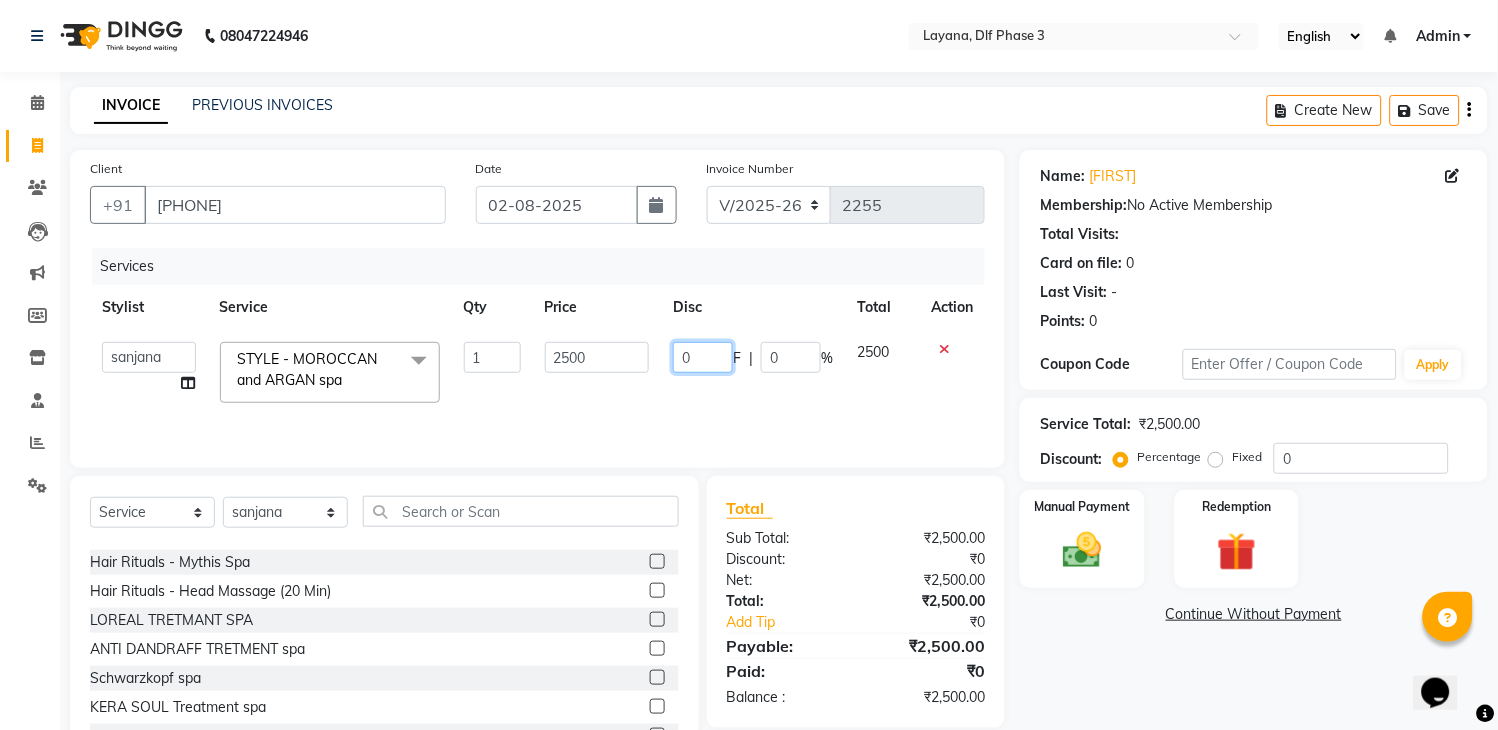 click on "0" 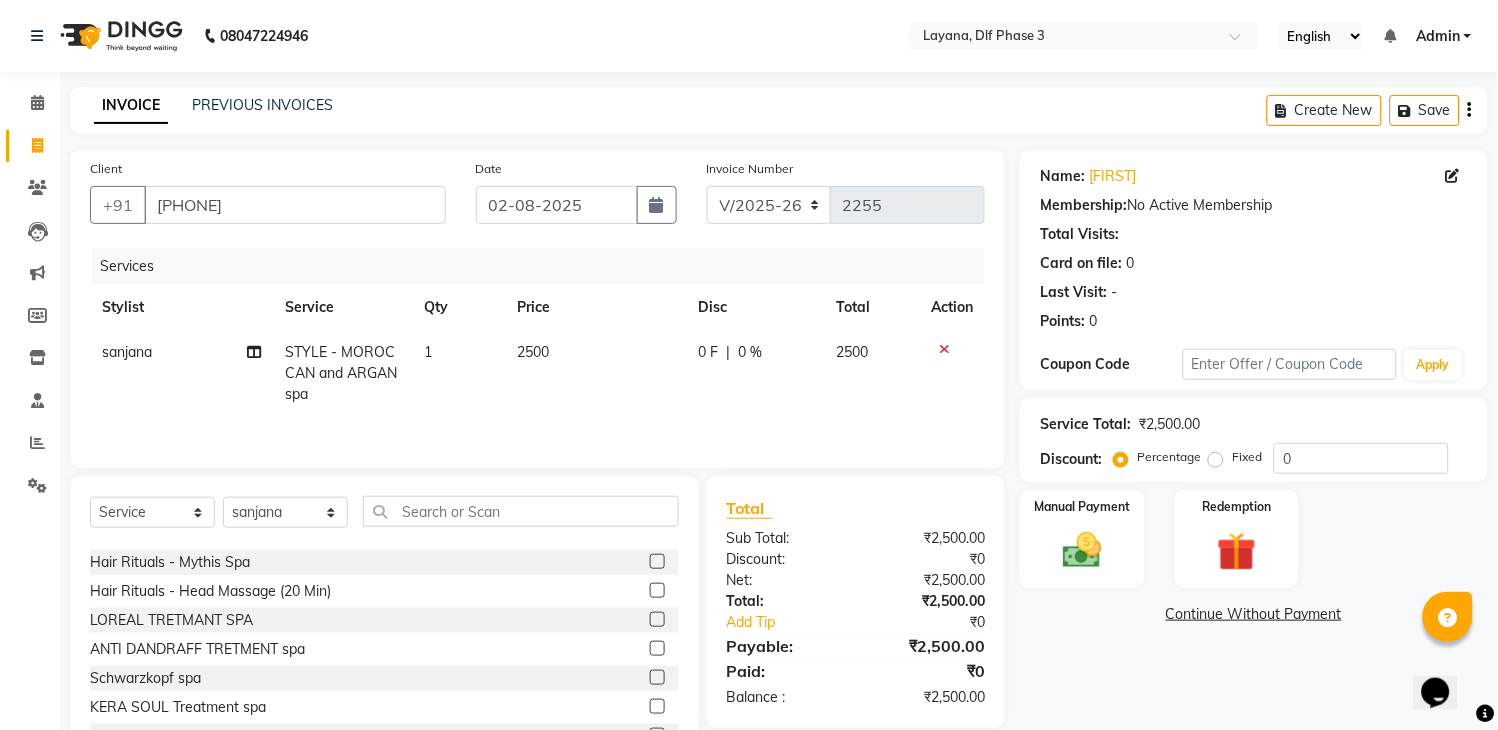 click on "2500" 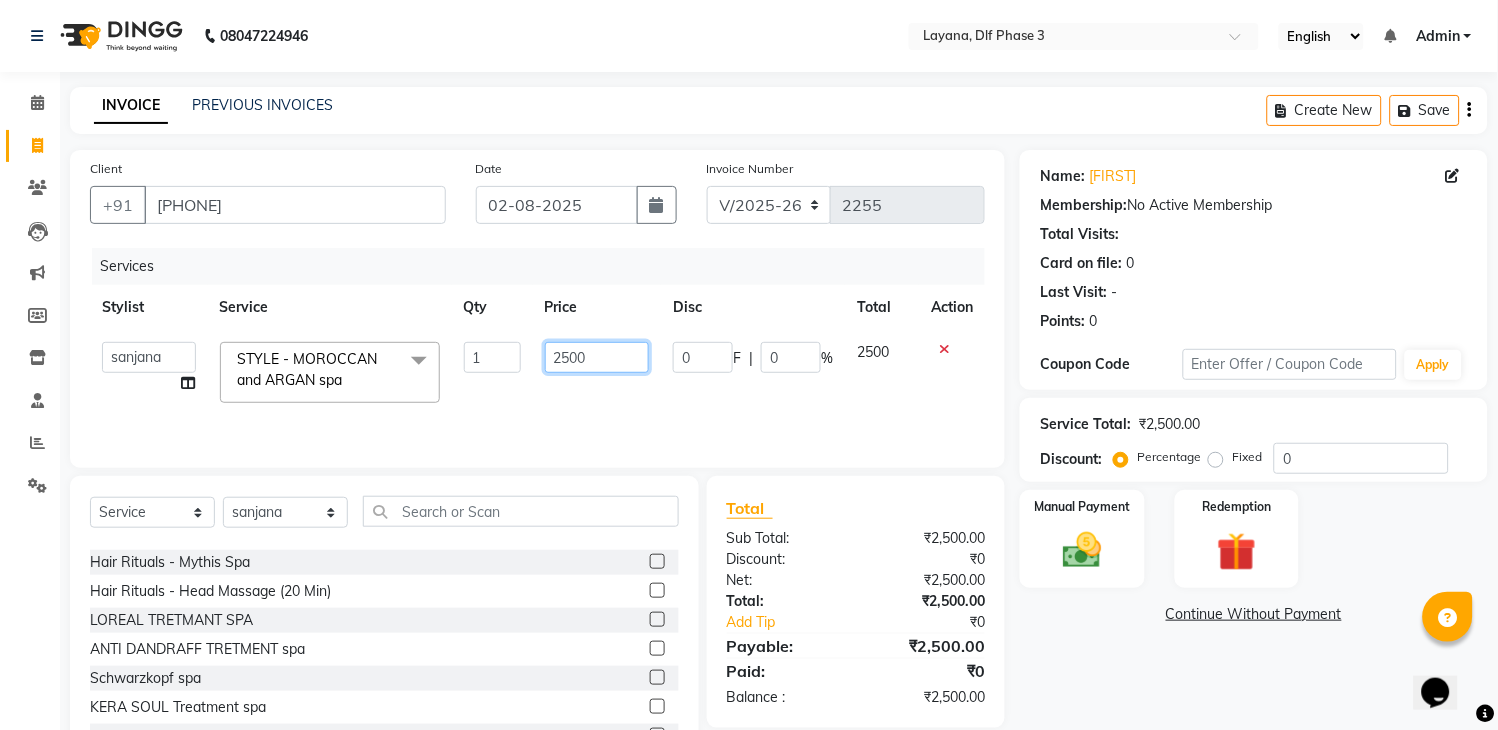 click on "2500" 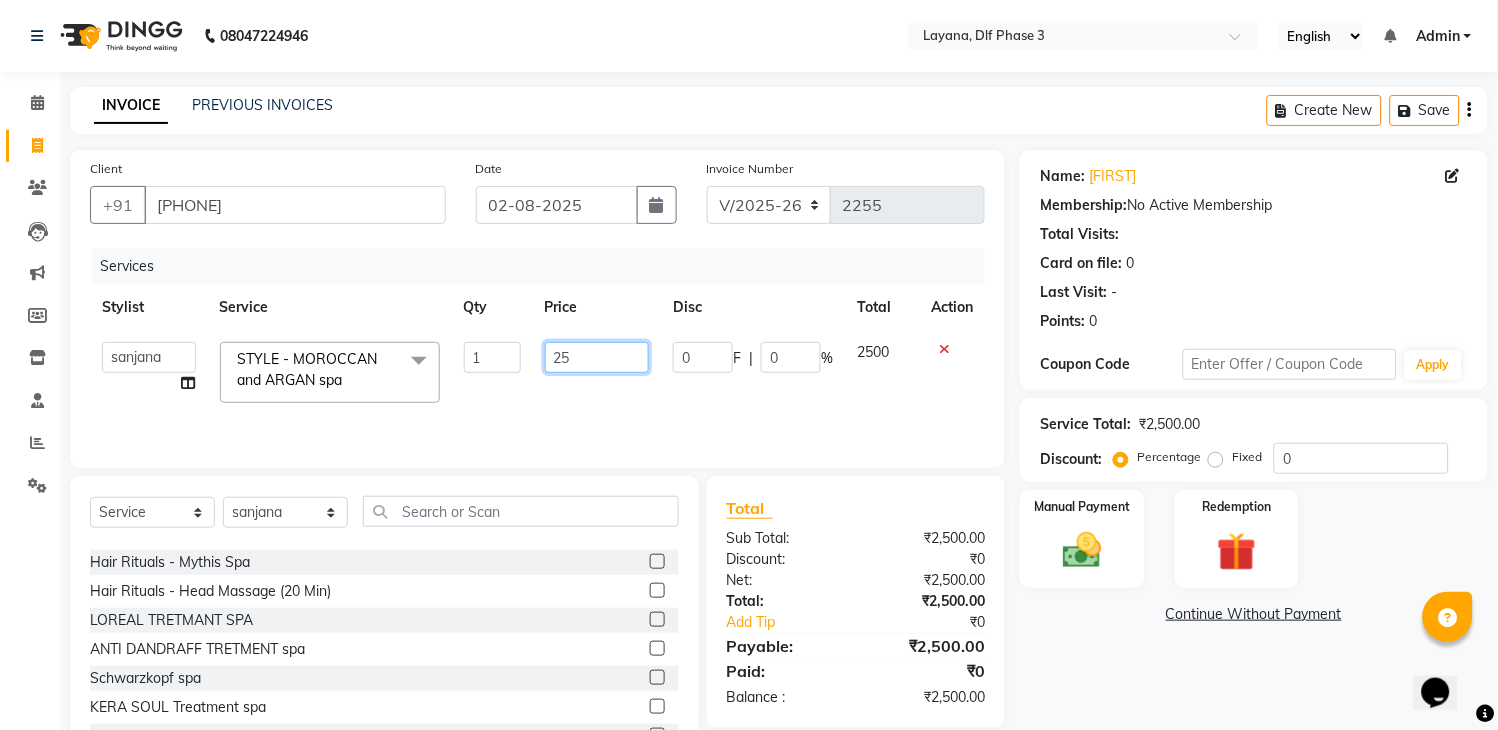 type on "2" 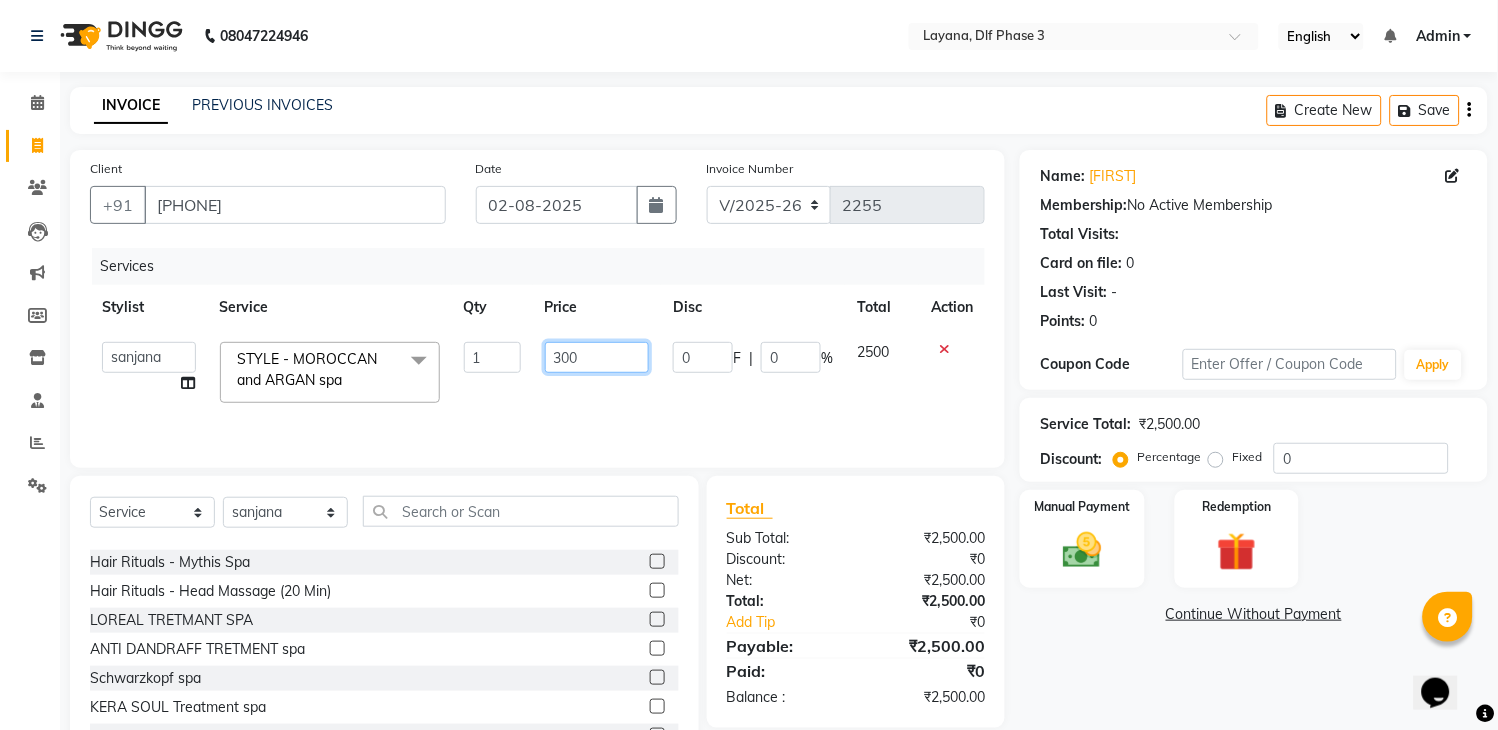 type on "3000" 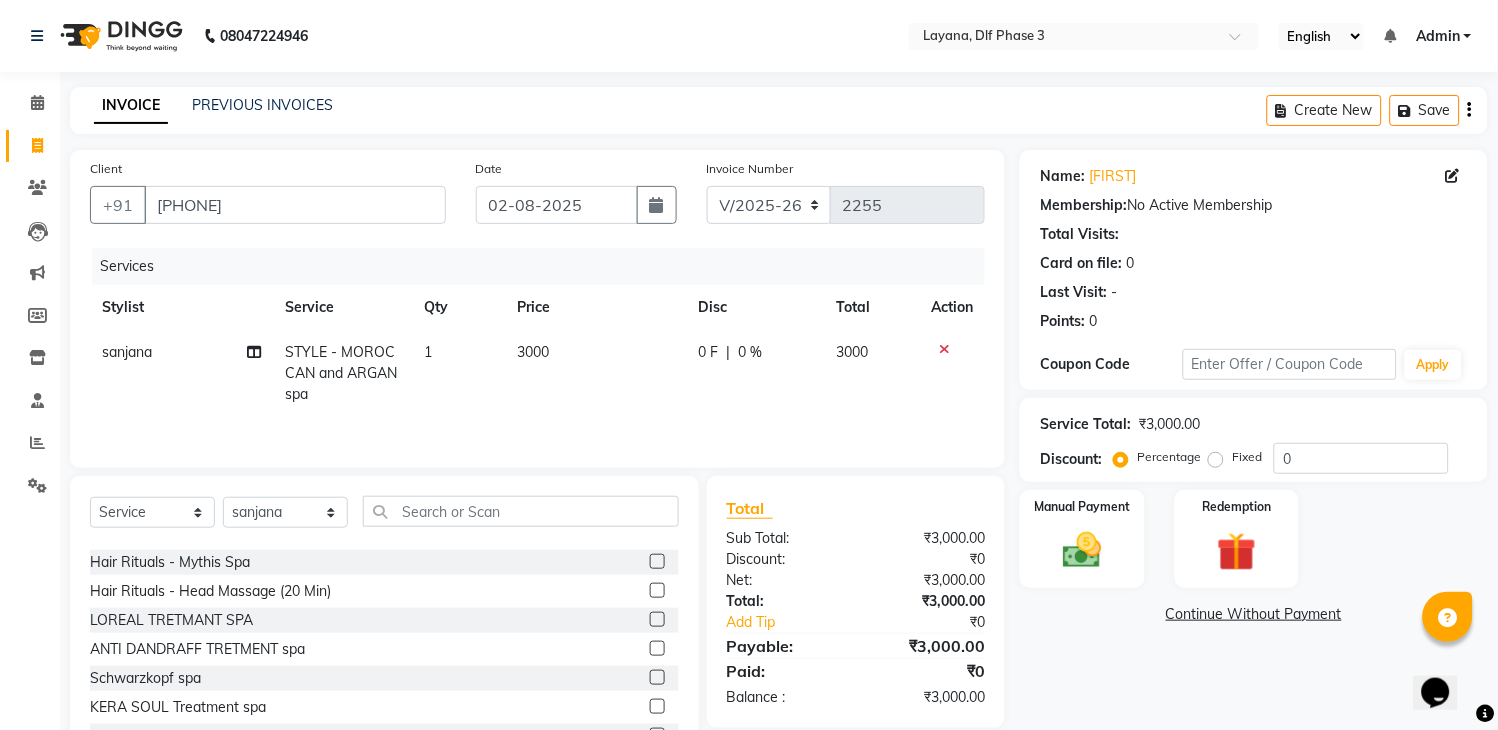 click on "0 F | 0 %" 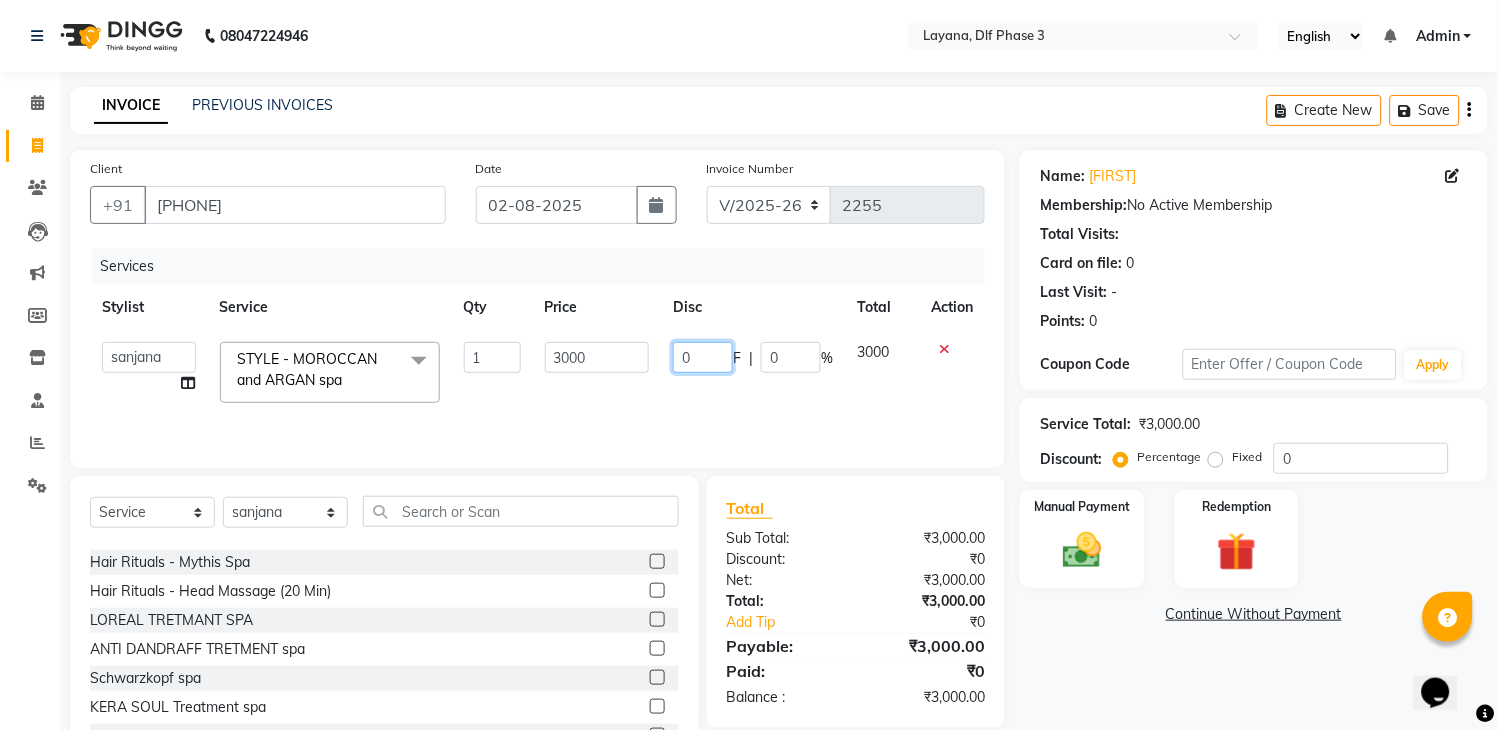 click on "0" 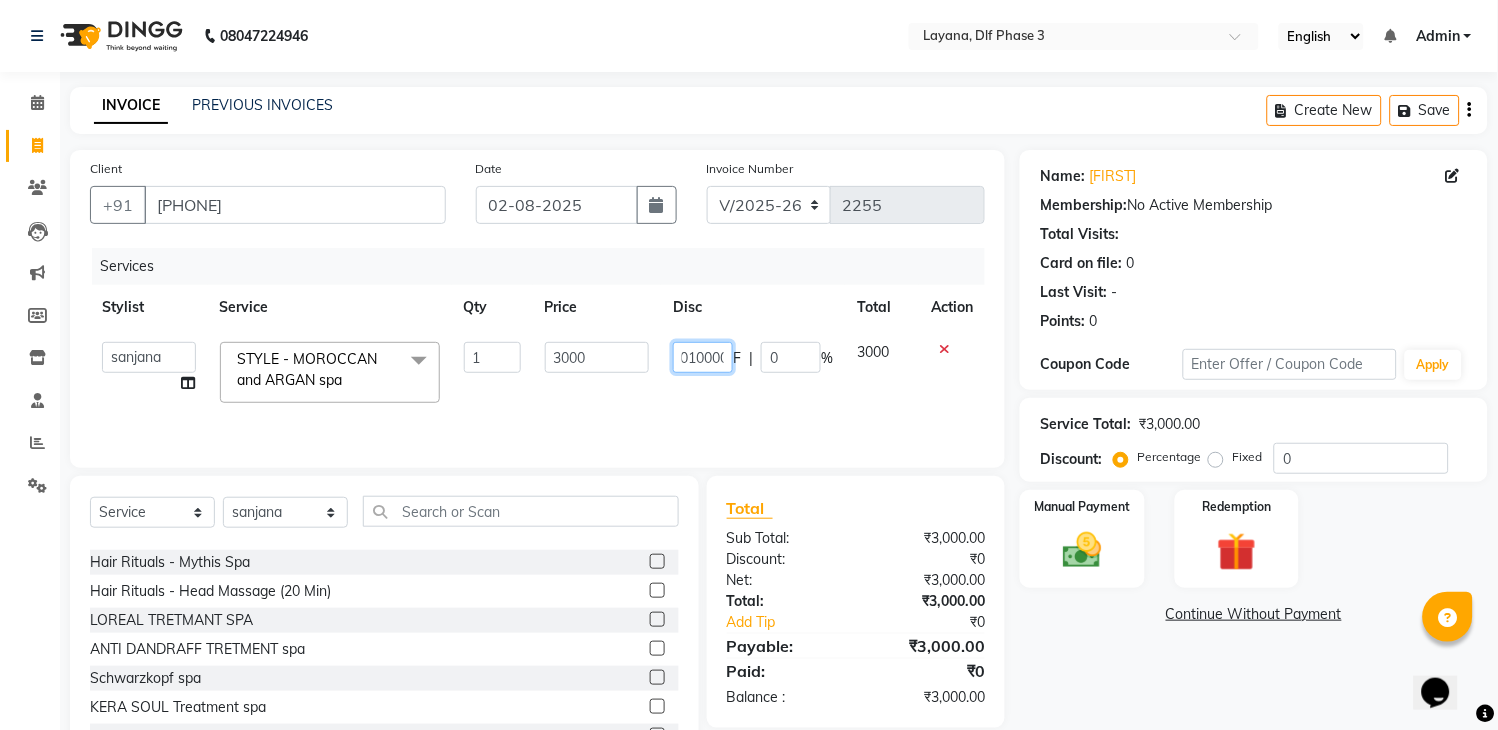scroll, scrollTop: 0, scrollLeft: 11, axis: horizontal 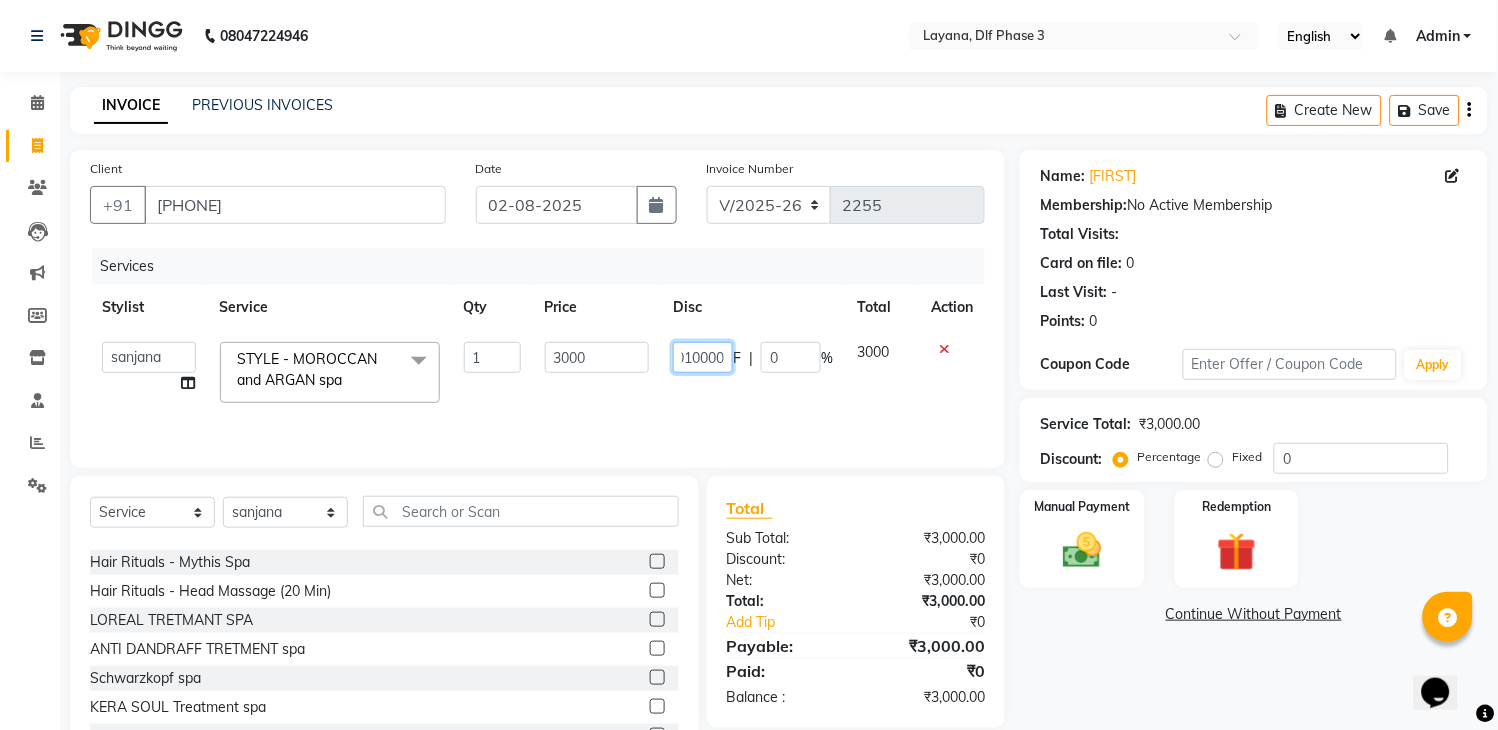 type on "01000" 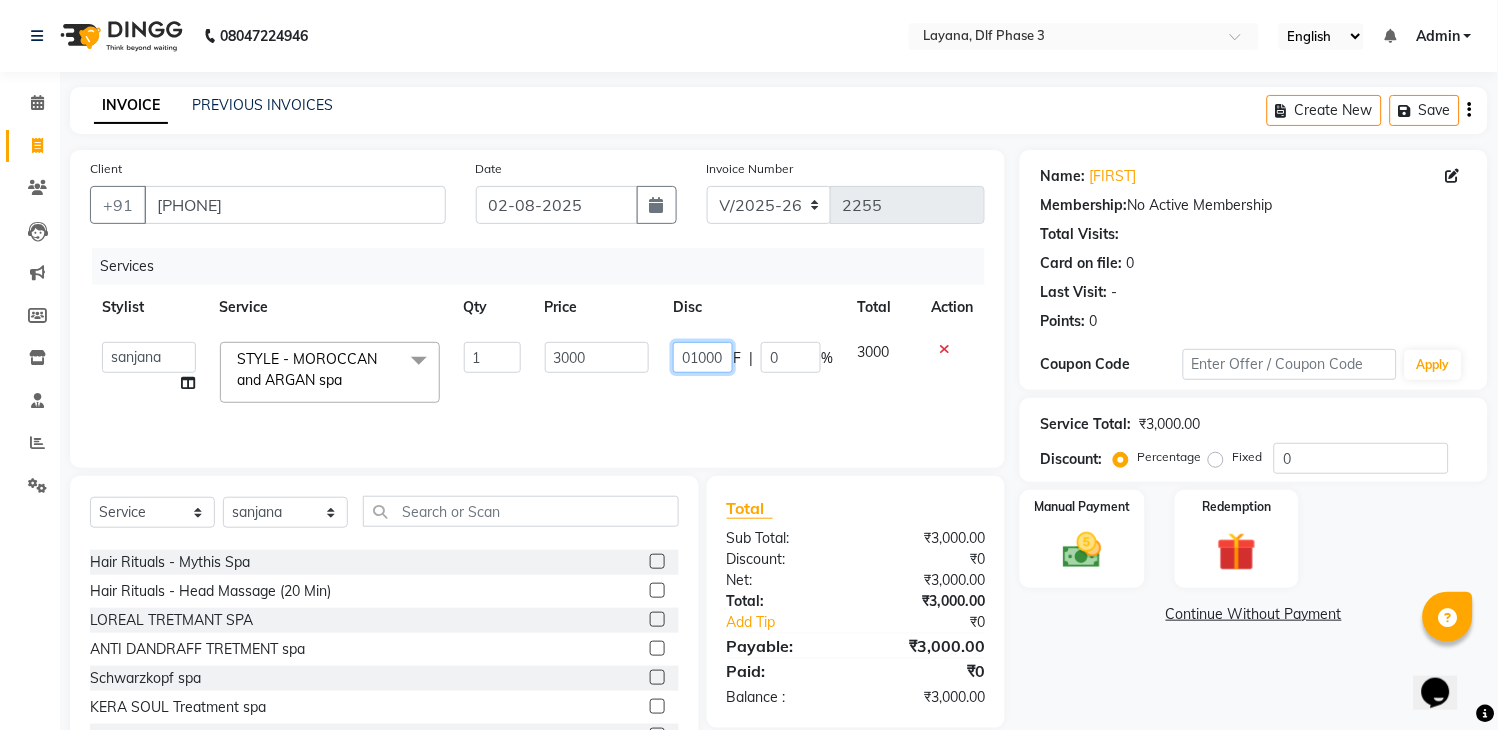 scroll, scrollTop: 0, scrollLeft: 2, axis: horizontal 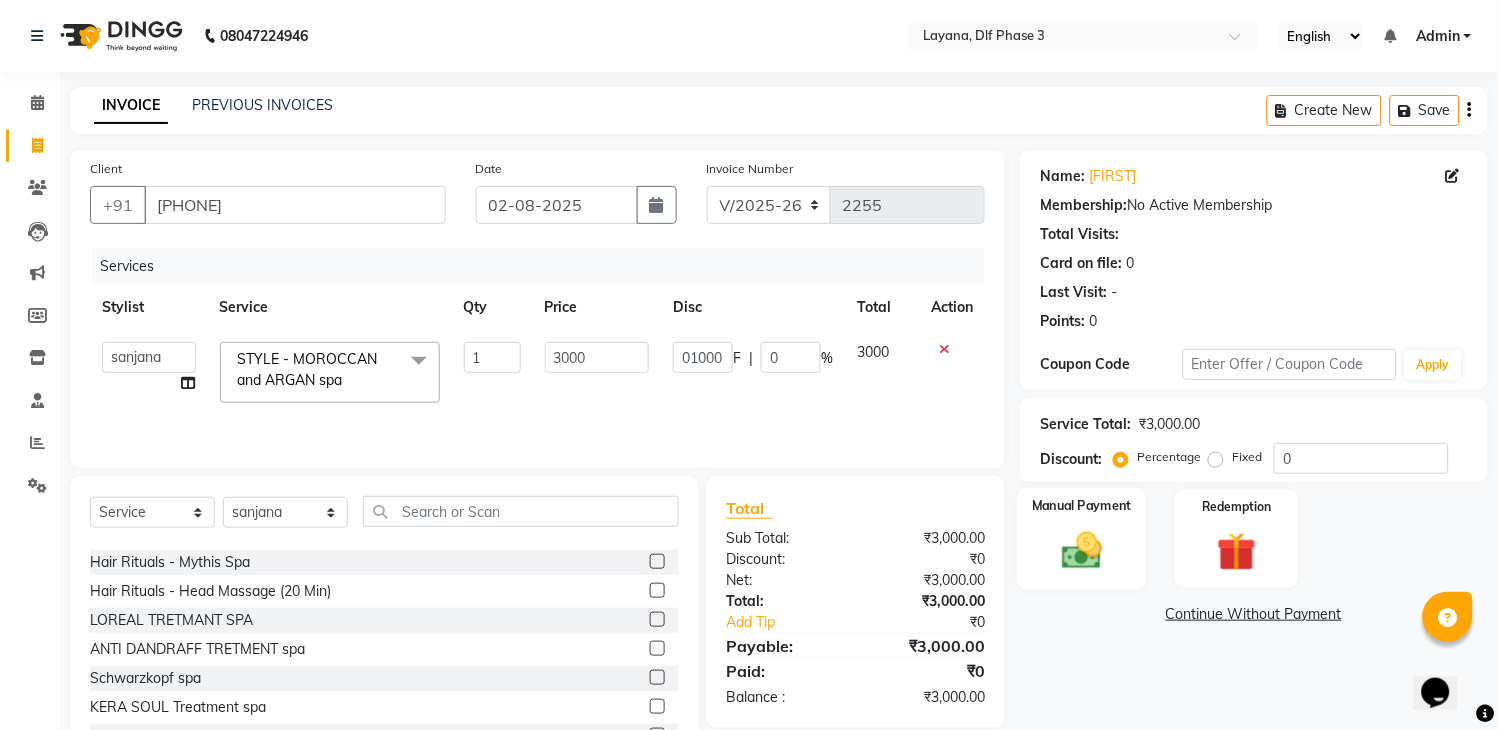 click 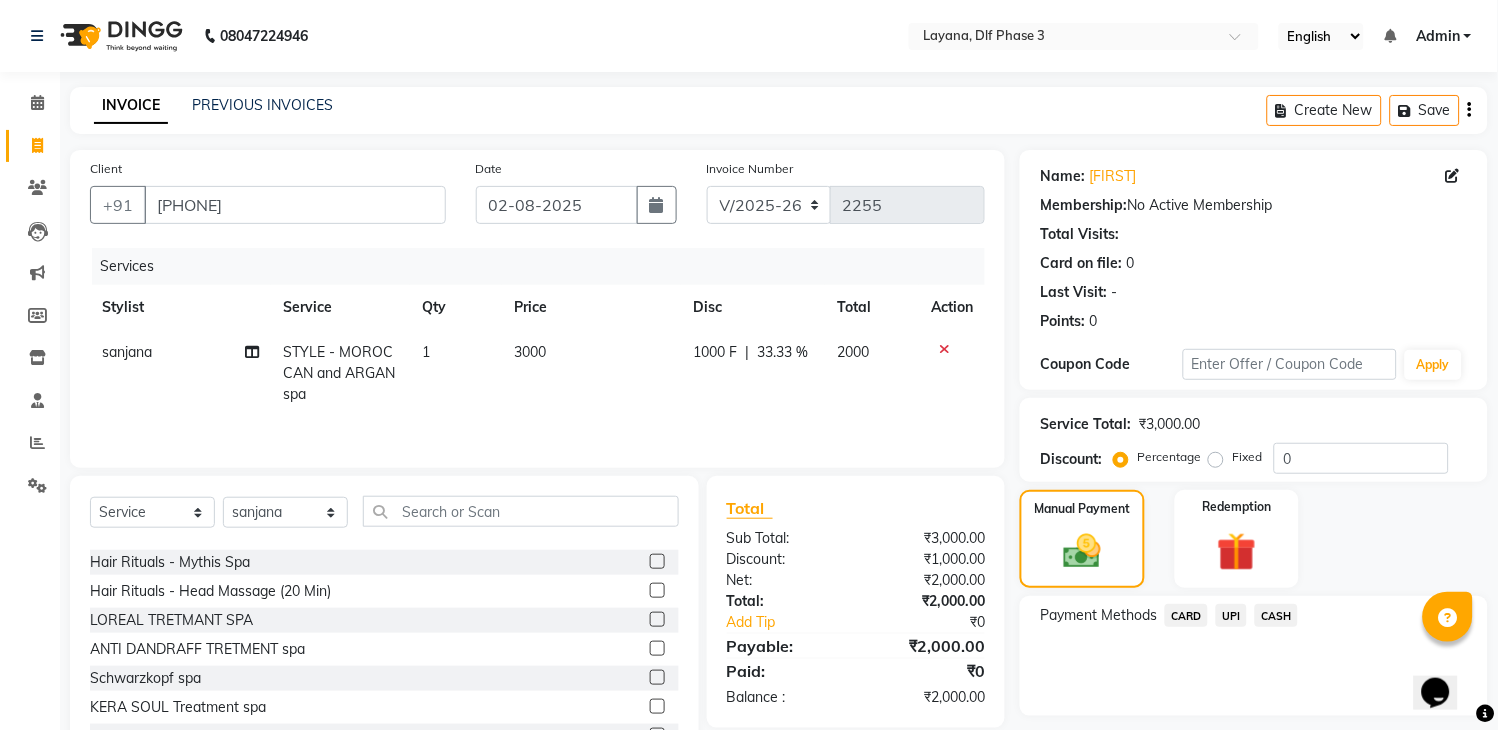 click on "UPI" 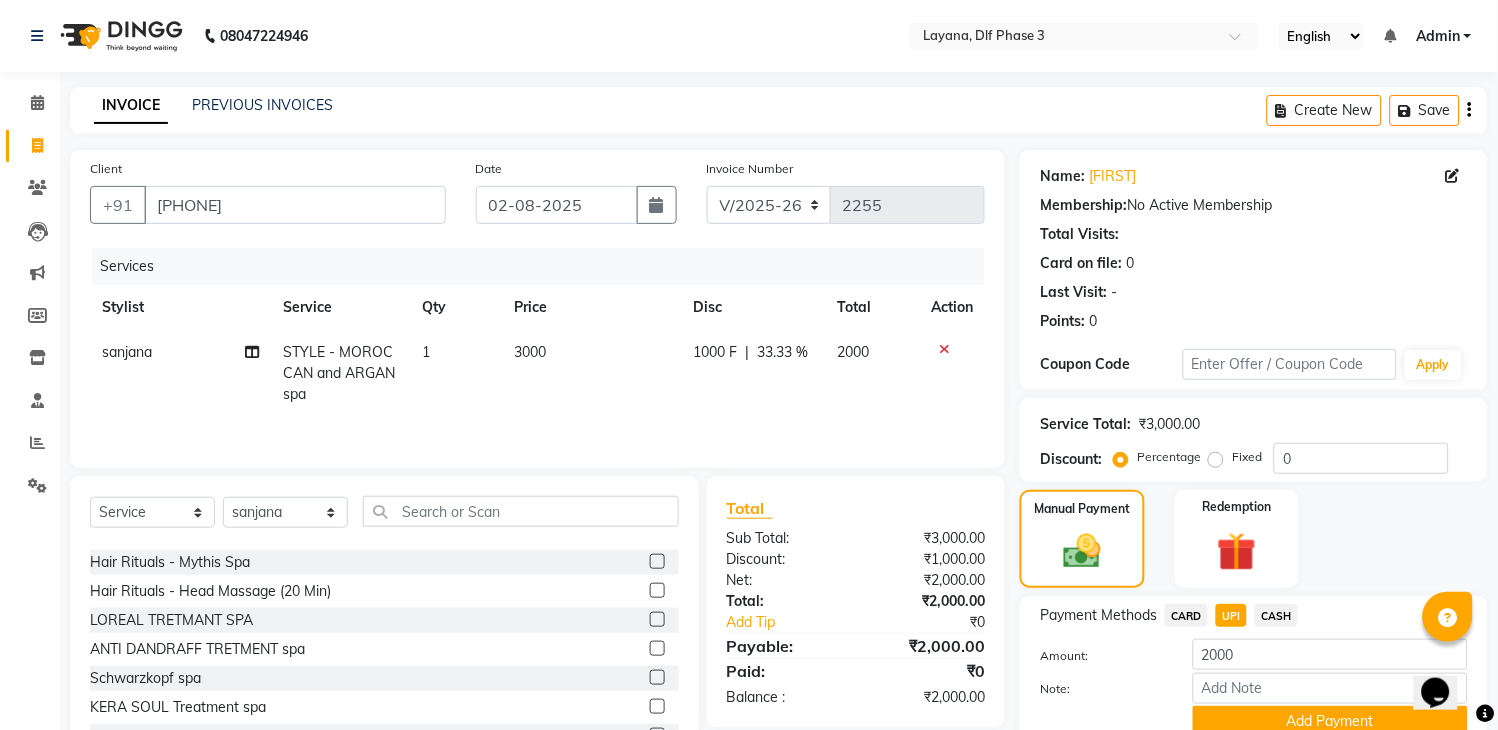 drag, startPoint x: 1428, startPoint y: 522, endPoint x: 1432, endPoint y: 773, distance: 251.03188 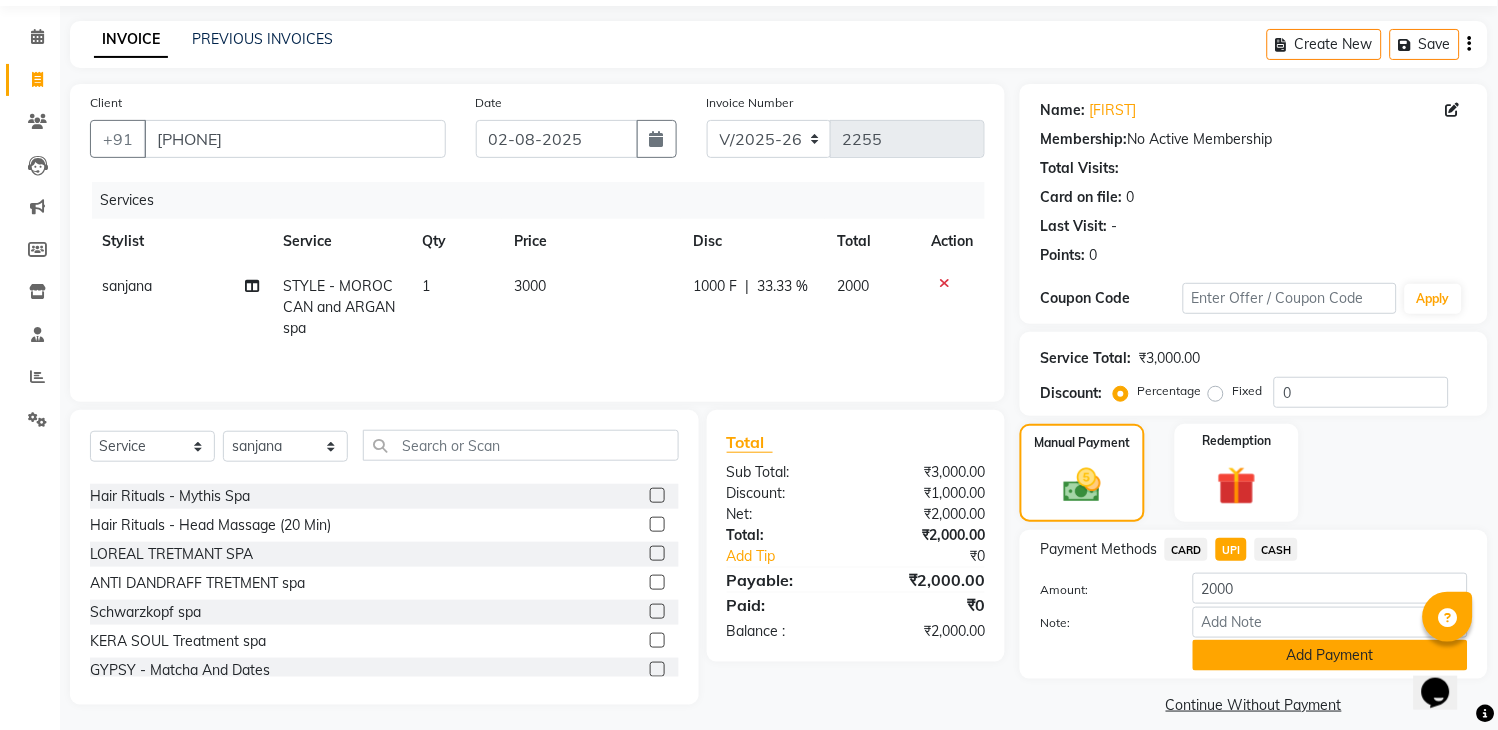 click on "Add Payment" 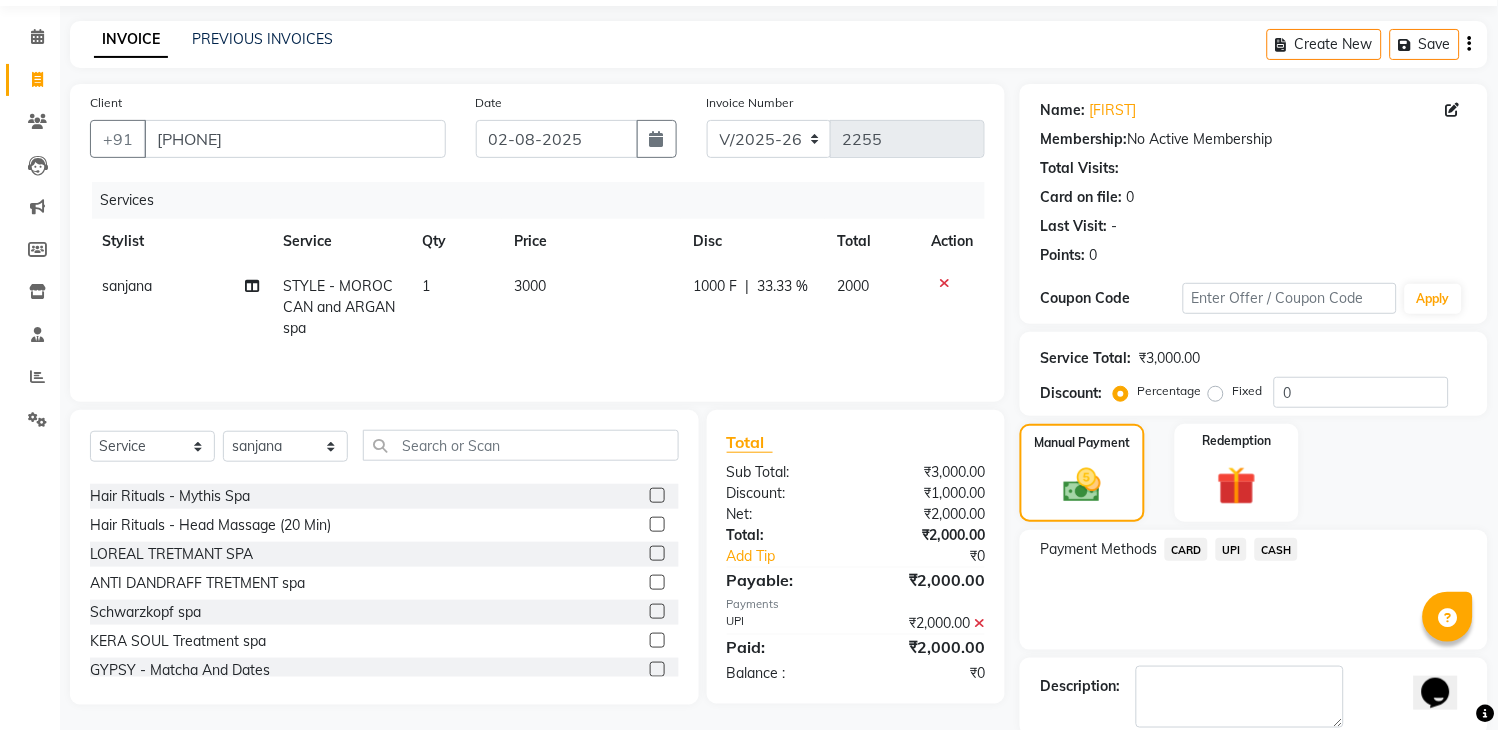 scroll, scrollTop: 170, scrollLeft: 0, axis: vertical 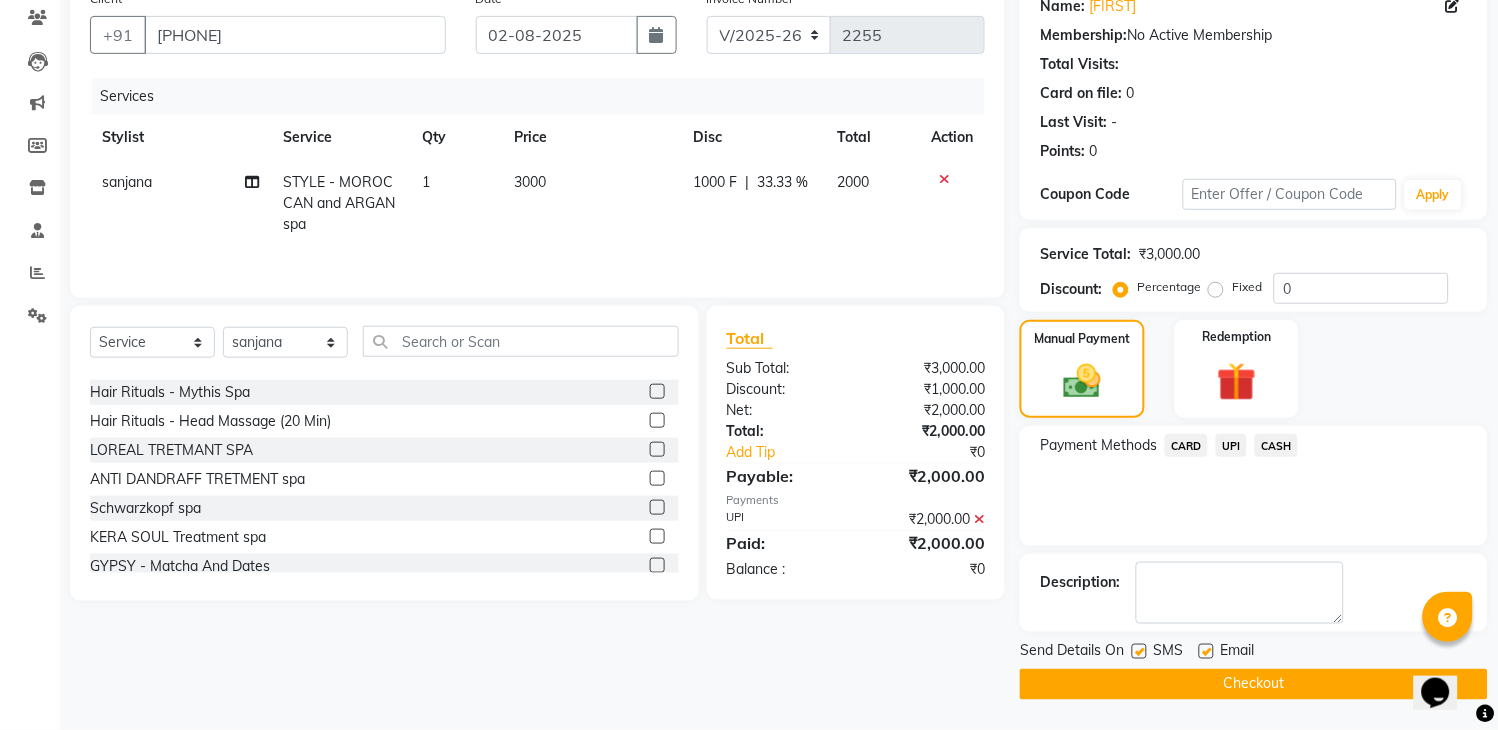 click 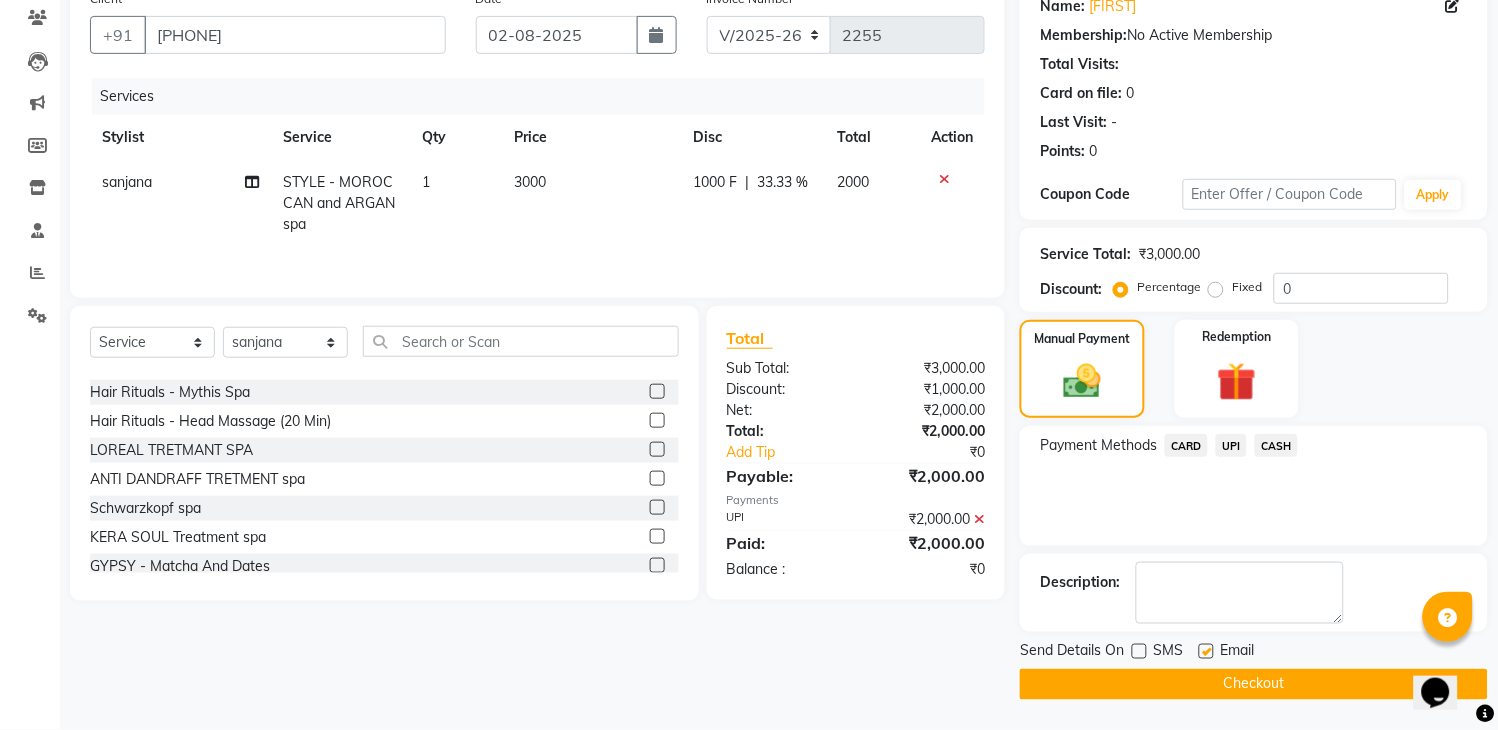 click on "INVOICE PREVIOUS INVOICES Create New   Save  Client +91 7467840900 Date 02-08-2025 Invoice Number V/2025 V/2025-26 2255 Services Stylist Service Qty Price Disc Total Action sanjana STYLE - MOROCCAN and ARGAN spa 1 3000 1000 F | 33.33 % 2000 Select  Service  Product  Membership  Package Voucher Prepaid Gift Card  Select Stylist Aakhil Attul kamal Kartik  keshav sanjana Shadab supriya Hair Men - Baby Boy Hair Cut (Upto 5 Year)  Hair Men - Hair Cut  Hair Men - Hair Cut With Shampoo  Hair Men - Shampoo & Conditioner  Hair Men - Shave  Hair Men - Beard Trimming  Hair Men - Beard Styling  Hair Men - Hair Styling Without Hair Cut  Colour  - Hair Colour  Colour Men - Beard Colour  Colour Men - Highlights  Hair Rituals  - Hair Spa  Hair Rituals - Mythis Spa  Hair Rituals  - Head Massage (20 Min)  LOREAL TRETMANT SPA  ANTI DANDRAFF TRETMENT spa  Schwarzkopf spa  KERA SOUL Treatment spa  GYPSY - Matcha And Dates  GYPSY - Poof   GYPSY - Anti dandruff with drynes  GK - Deep Conditioner  STYLE - MOROCCAN and ARGAN spa  UPI" 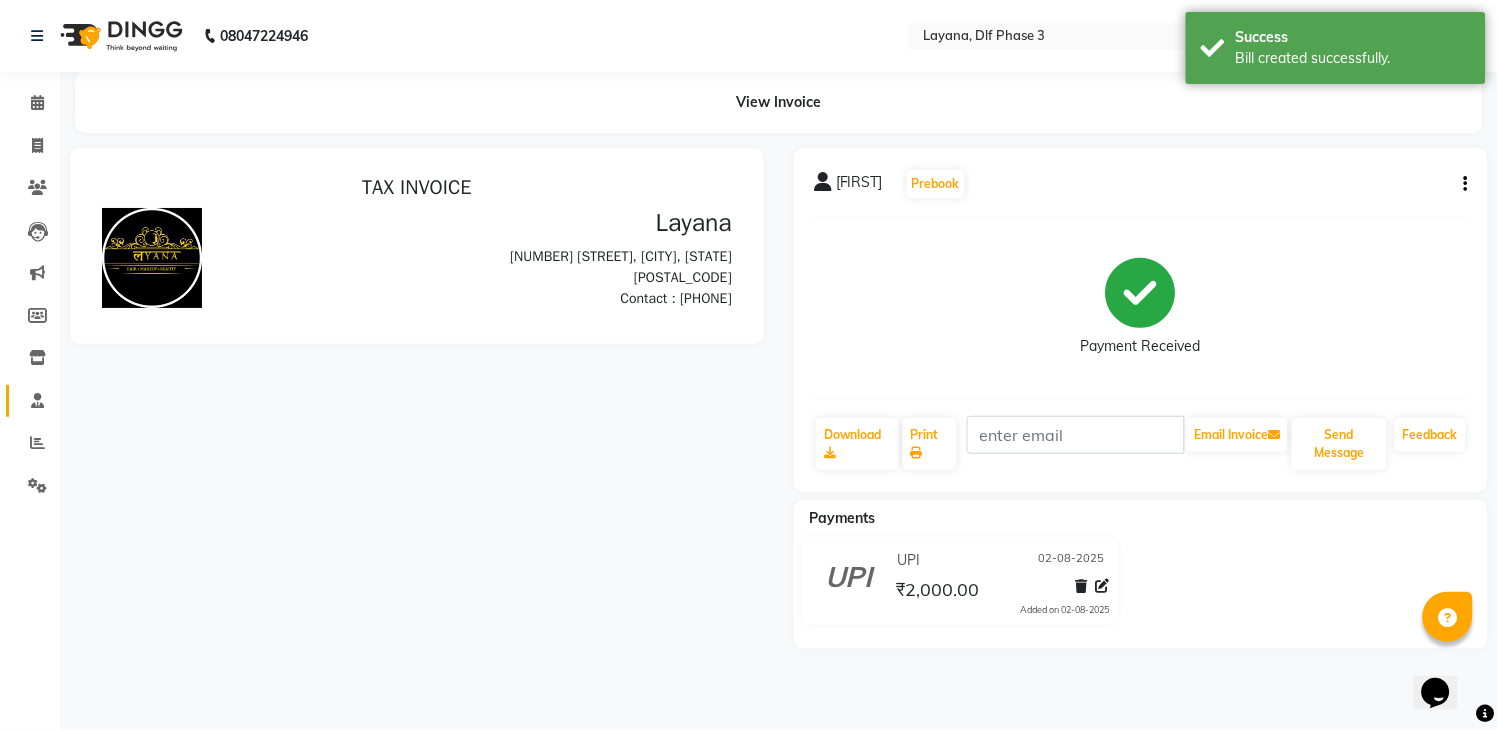 scroll, scrollTop: 0, scrollLeft: 0, axis: both 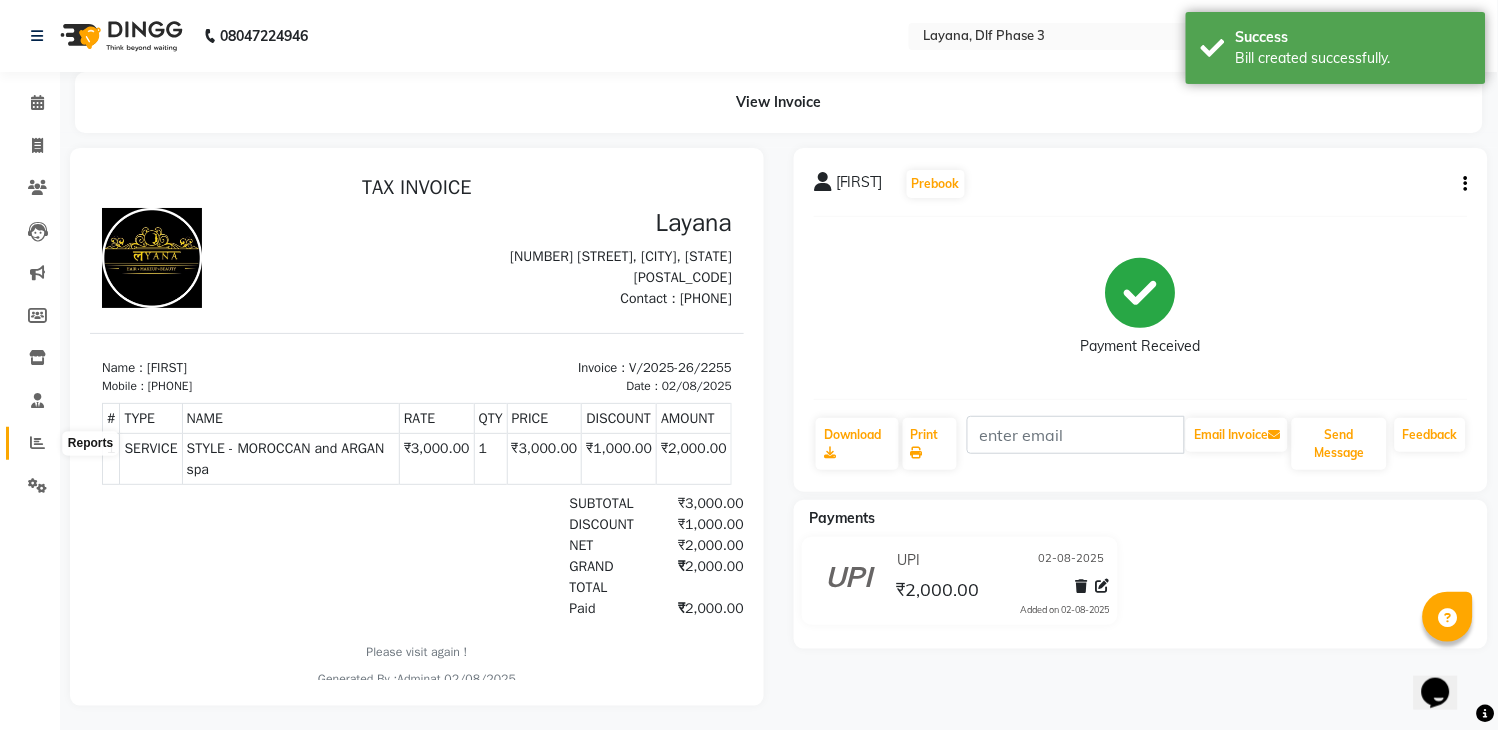 click 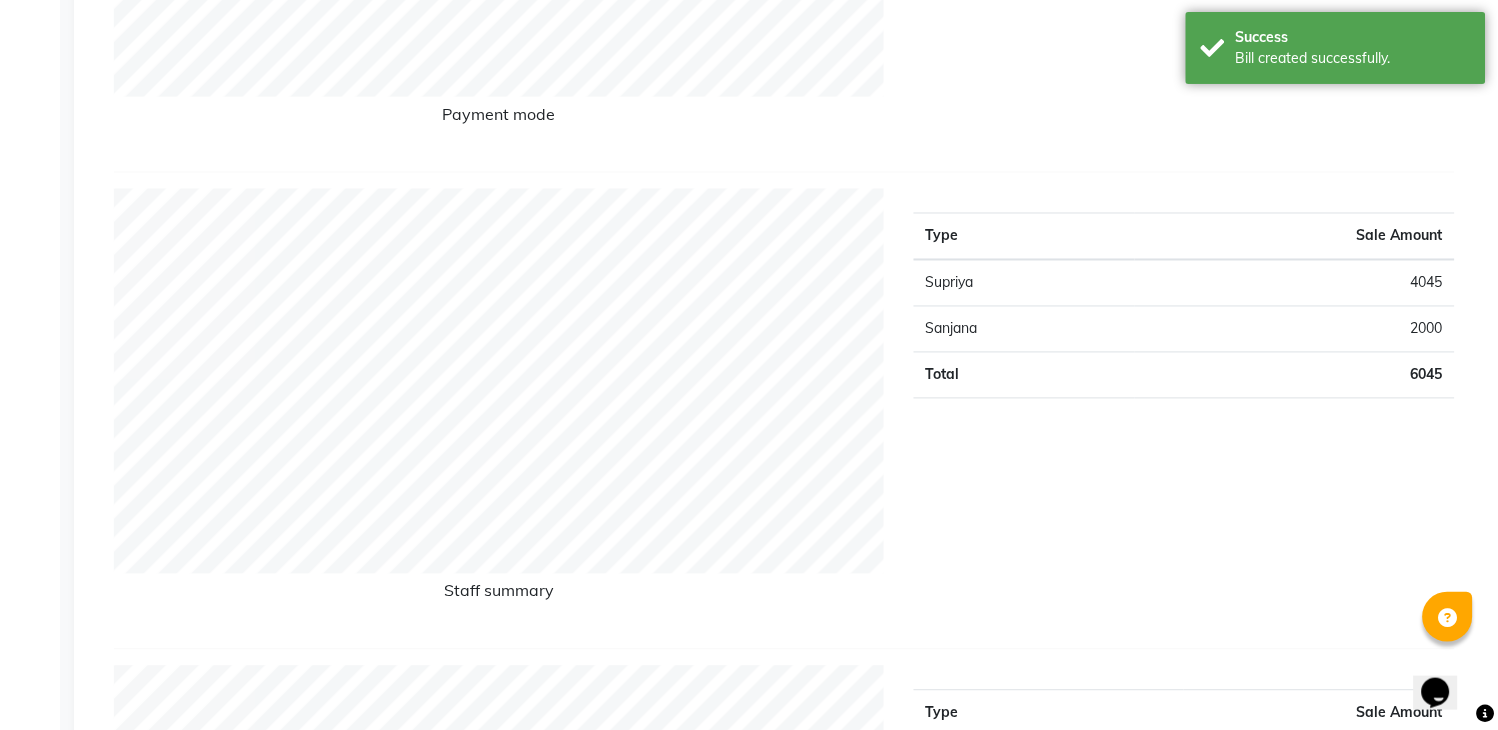 scroll, scrollTop: 0, scrollLeft: 0, axis: both 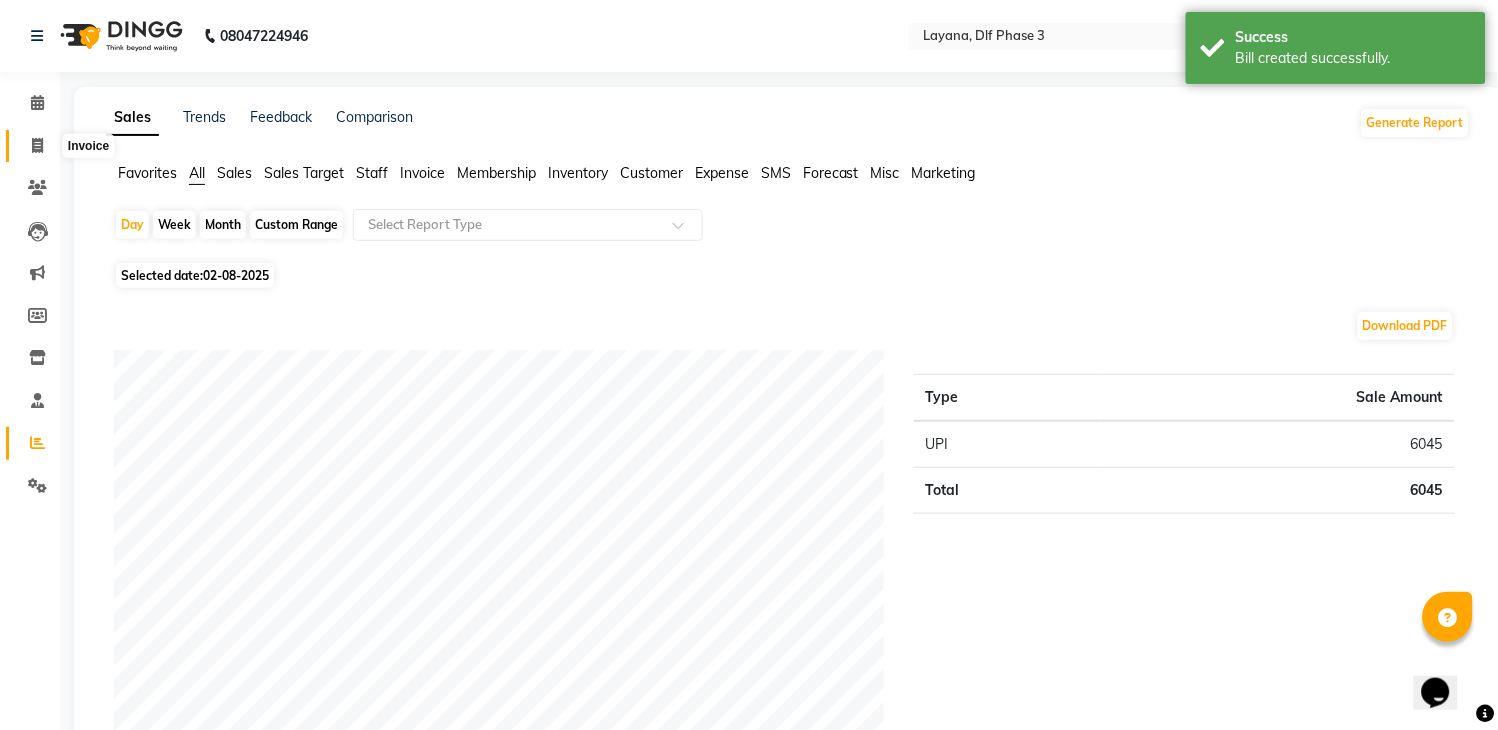 click 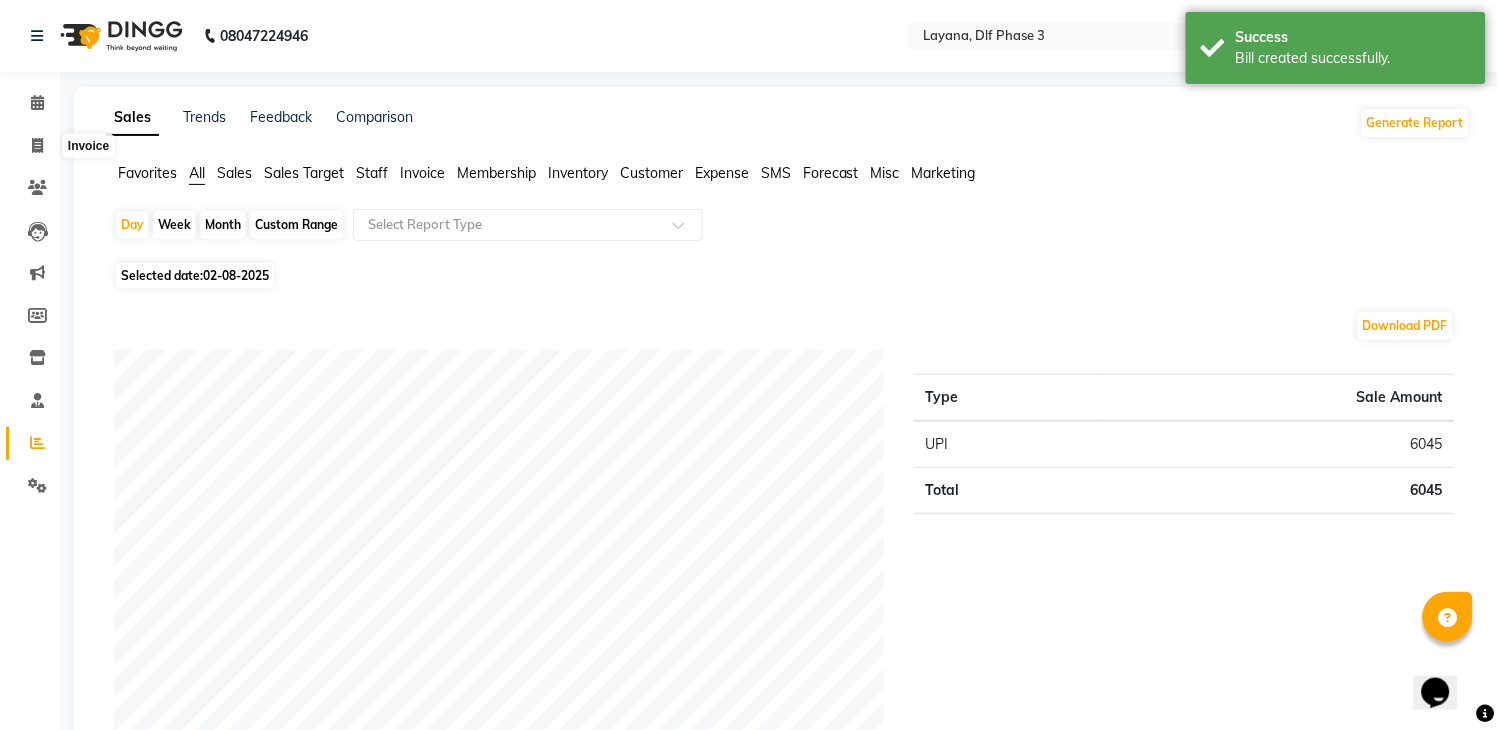 select on "service" 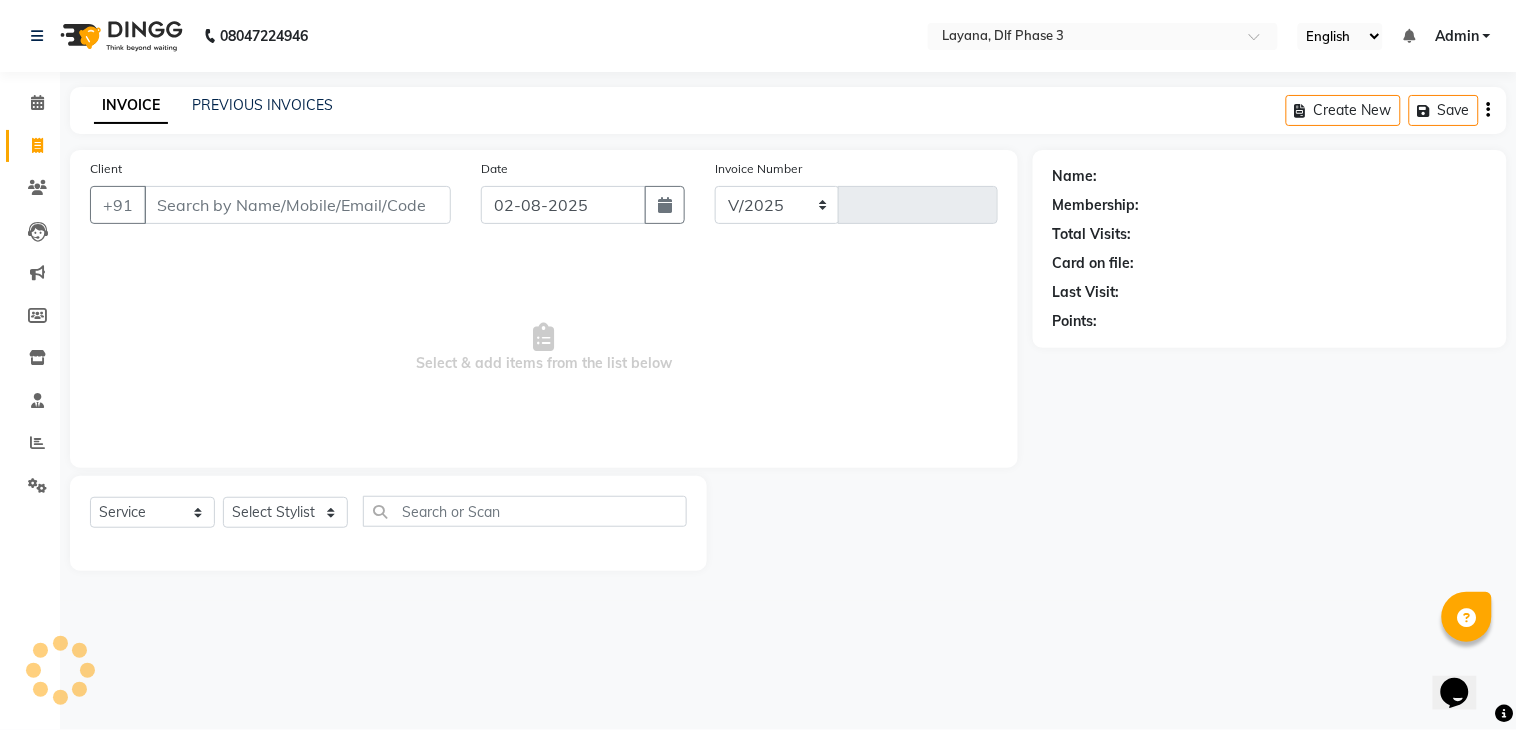 select on "6973" 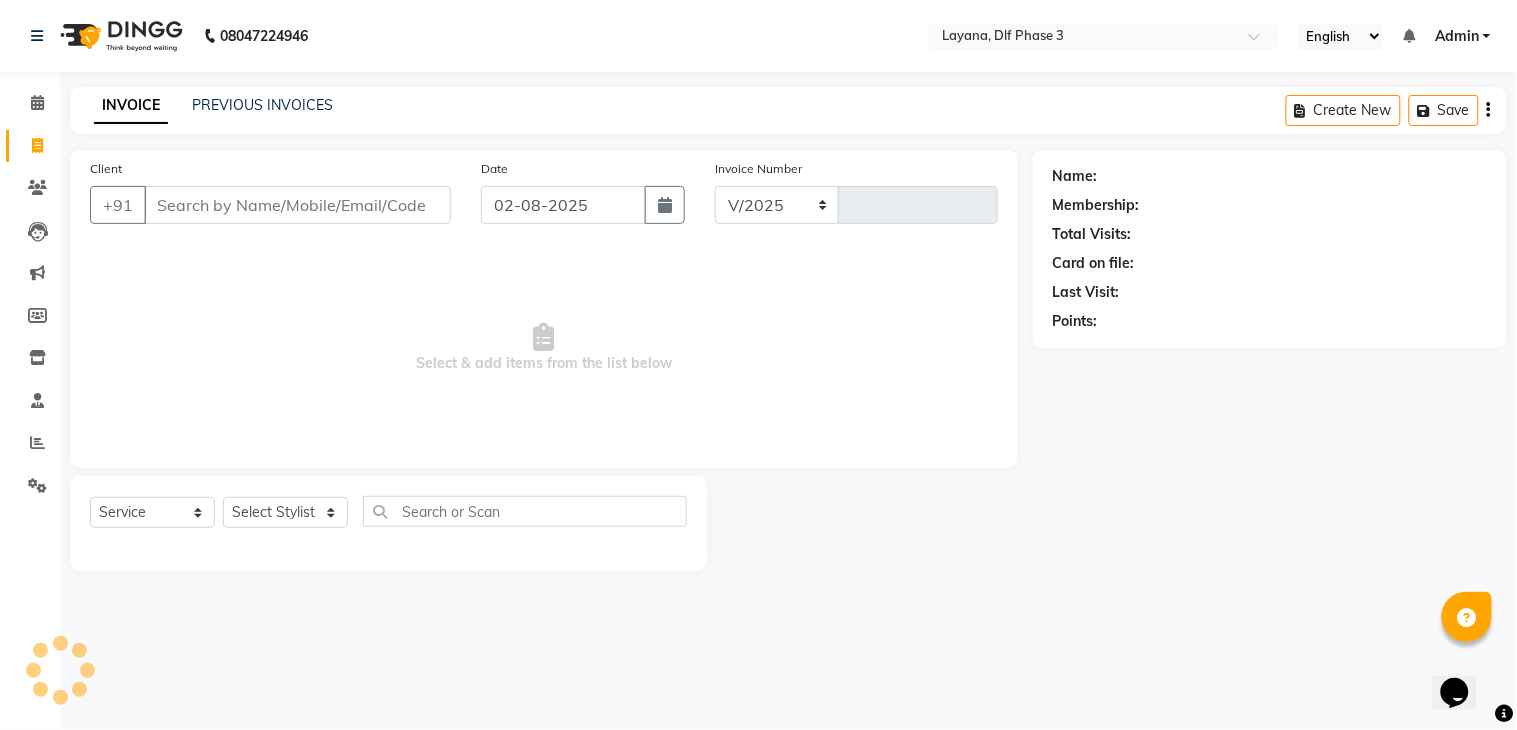 type on "2256" 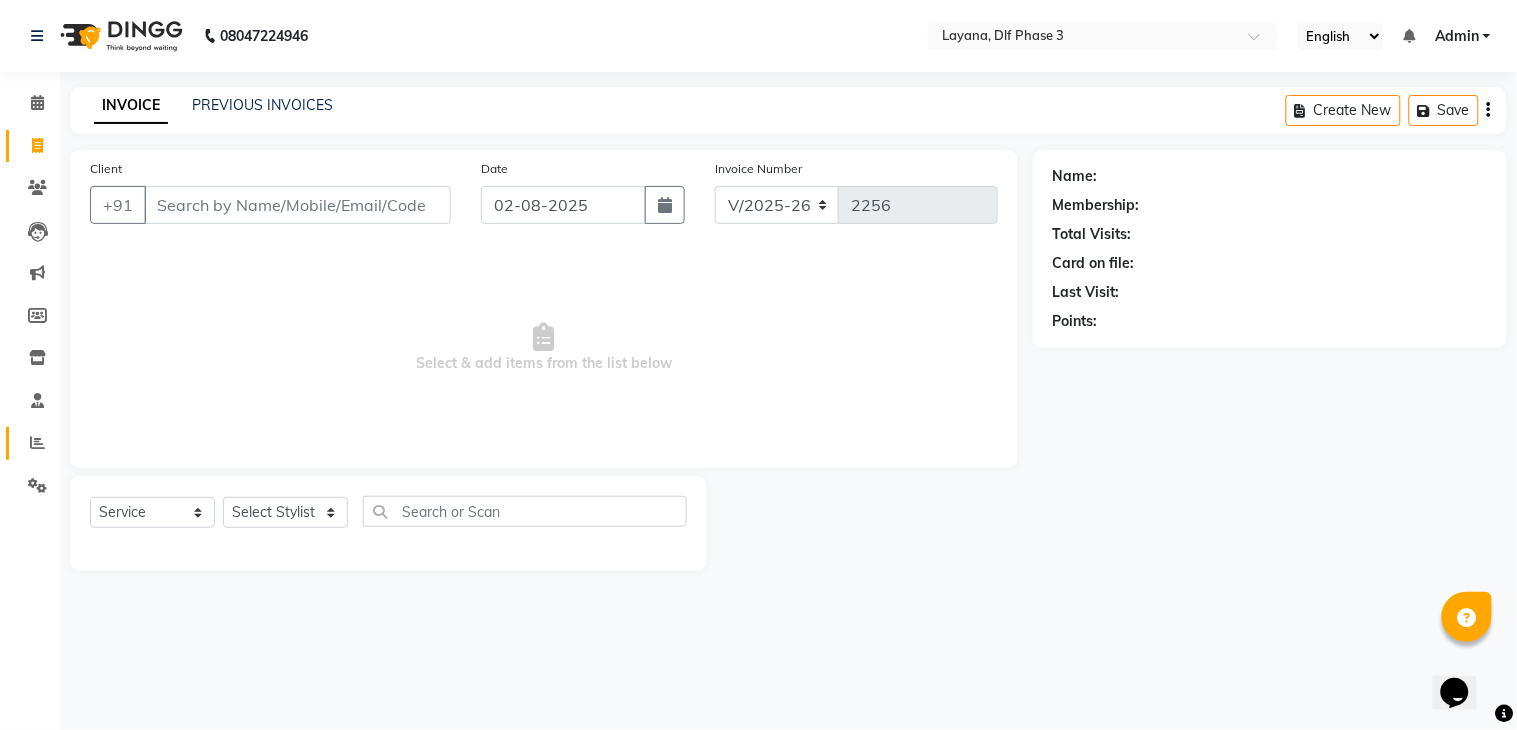 click 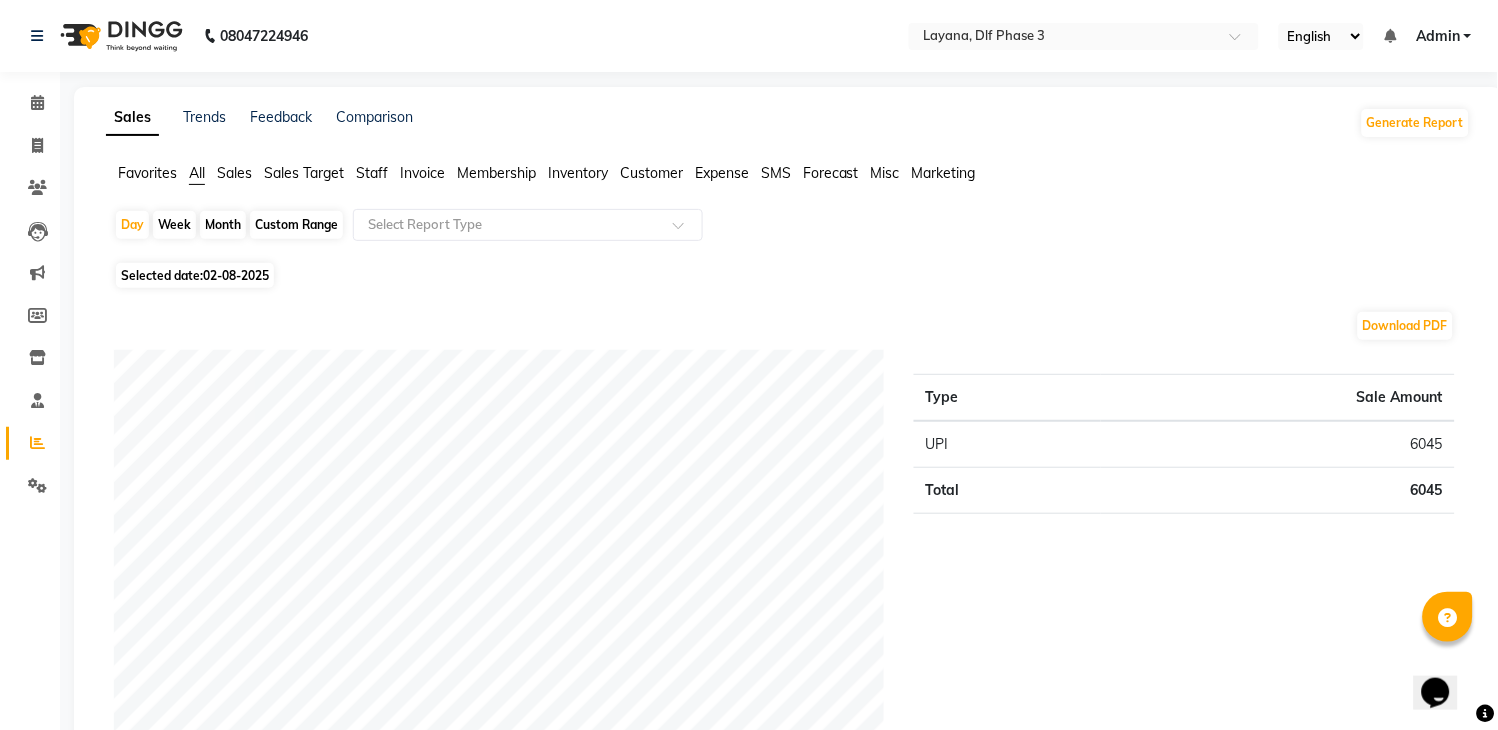 click on "Download PDF" 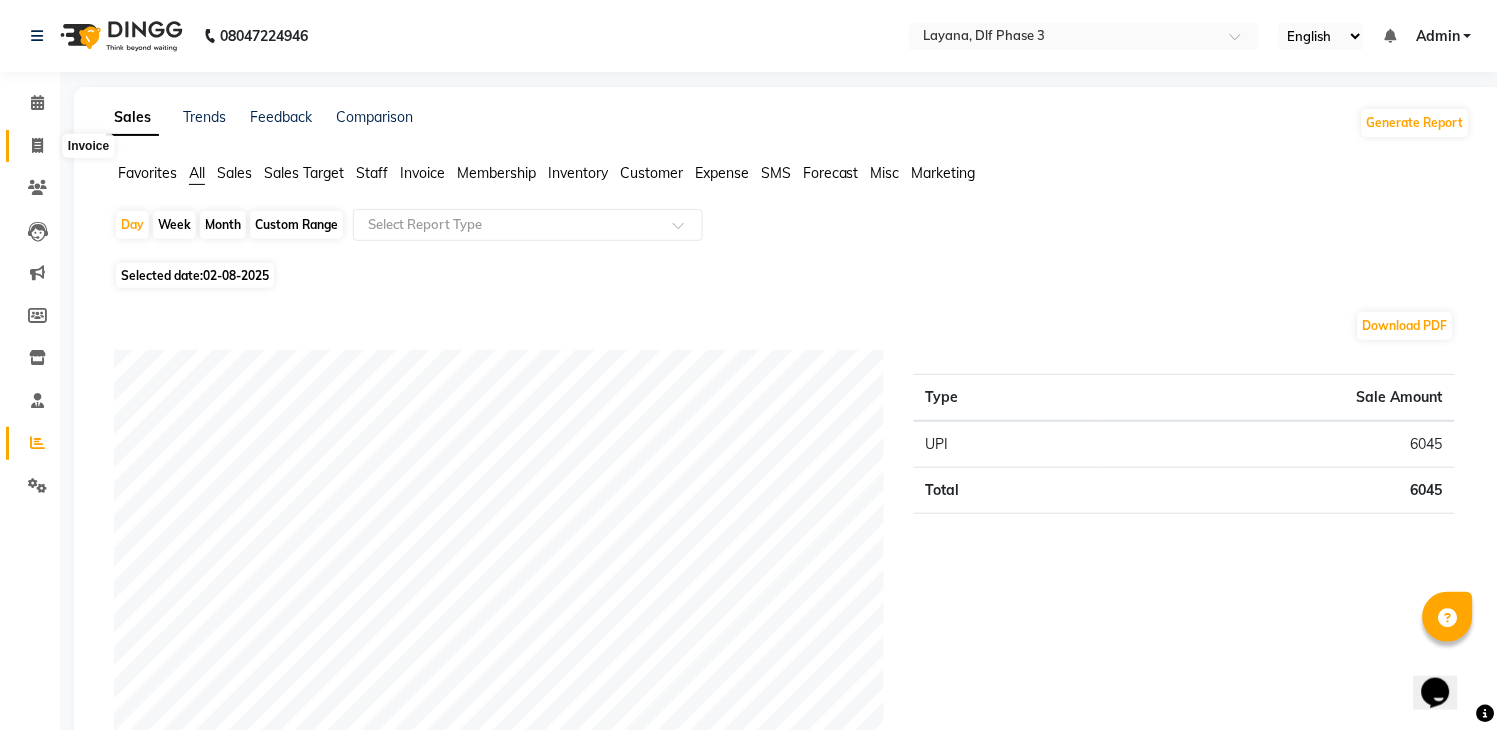 click 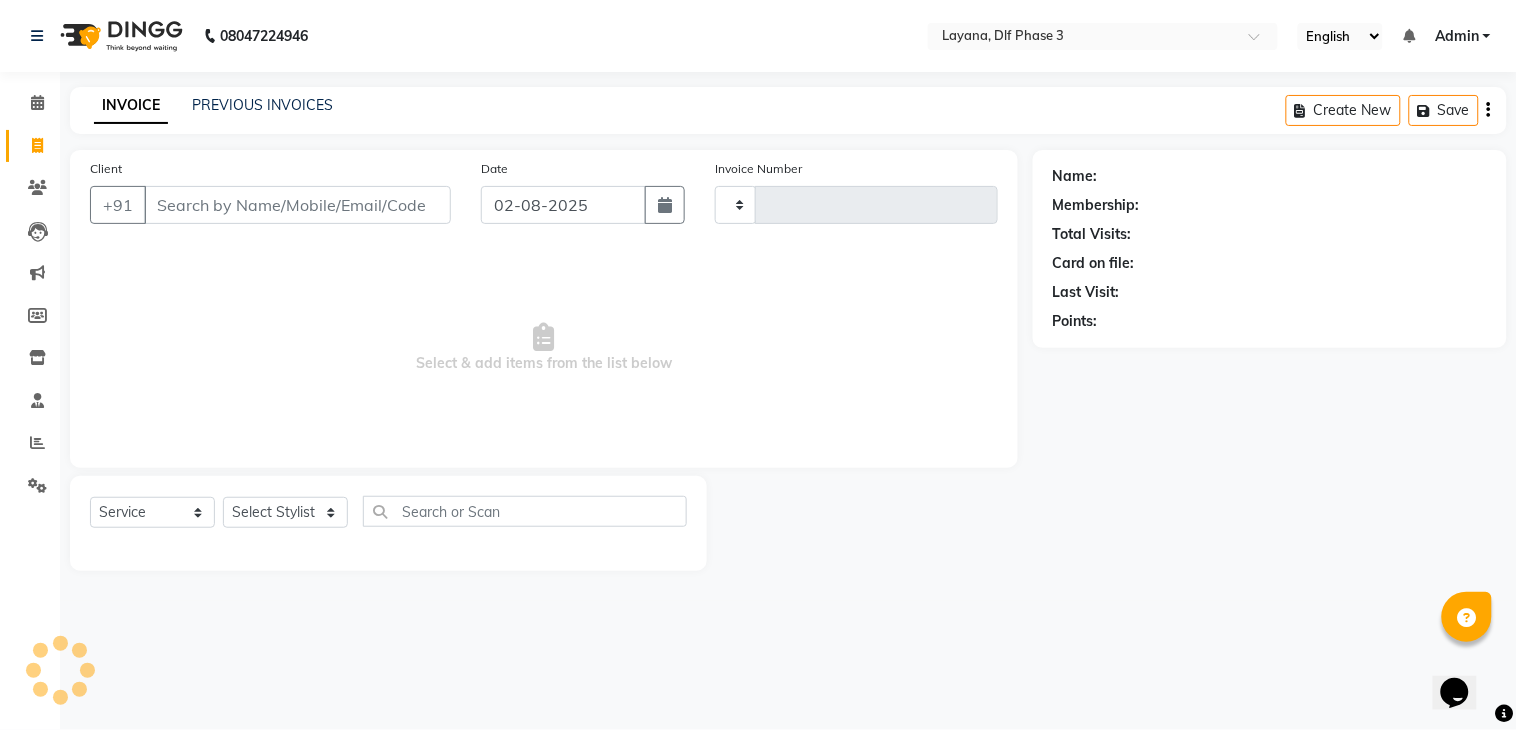 type on "2256" 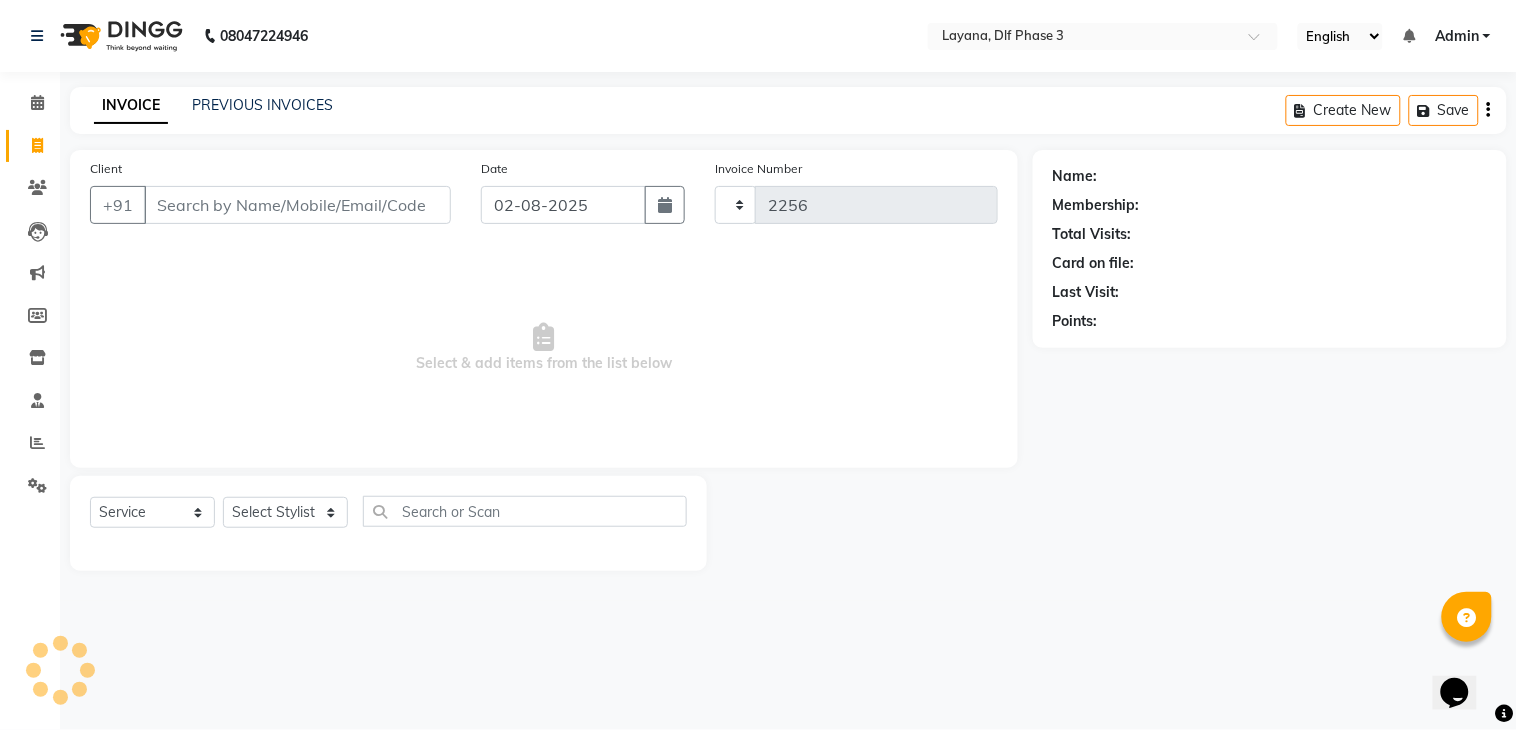 select on "6973" 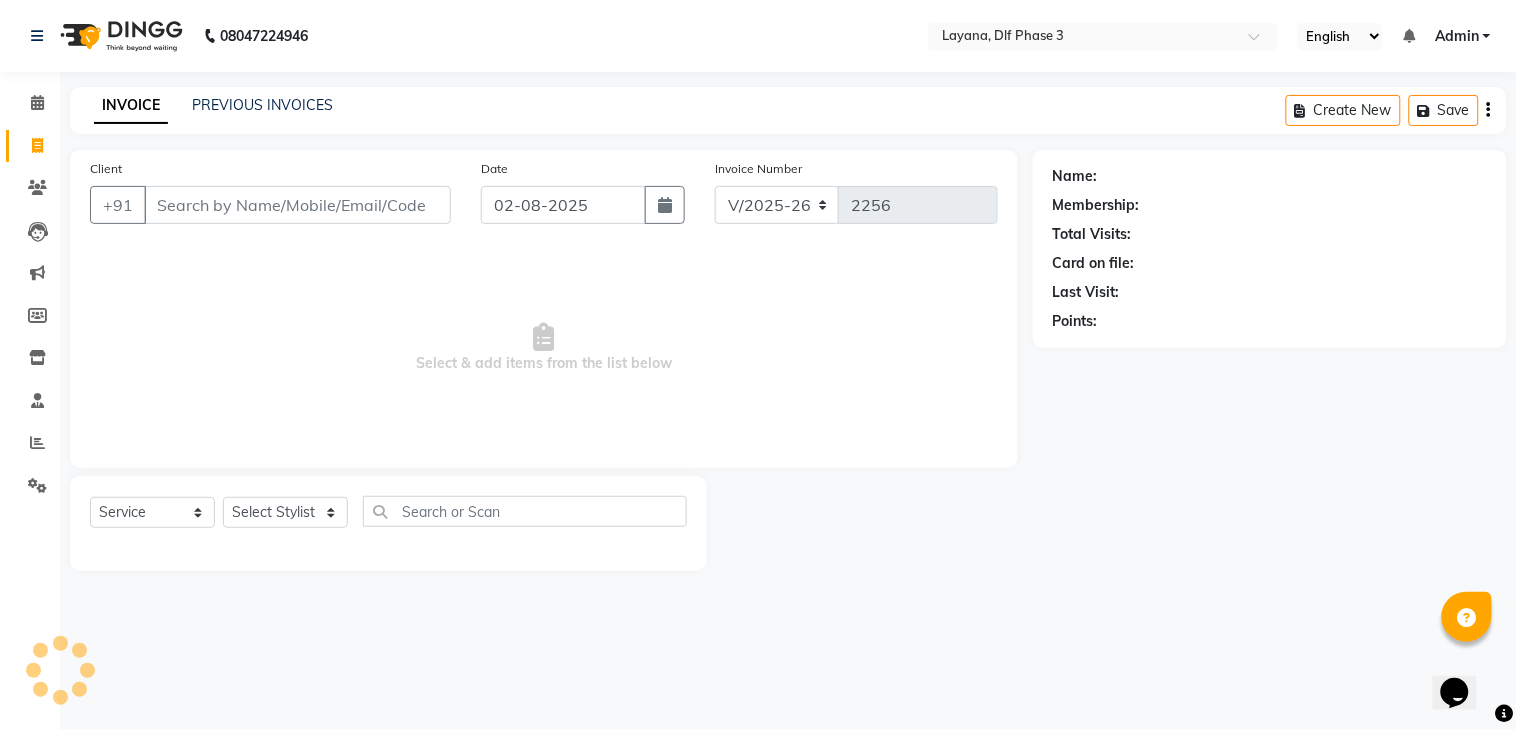 click on "Client" at bounding box center (297, 205) 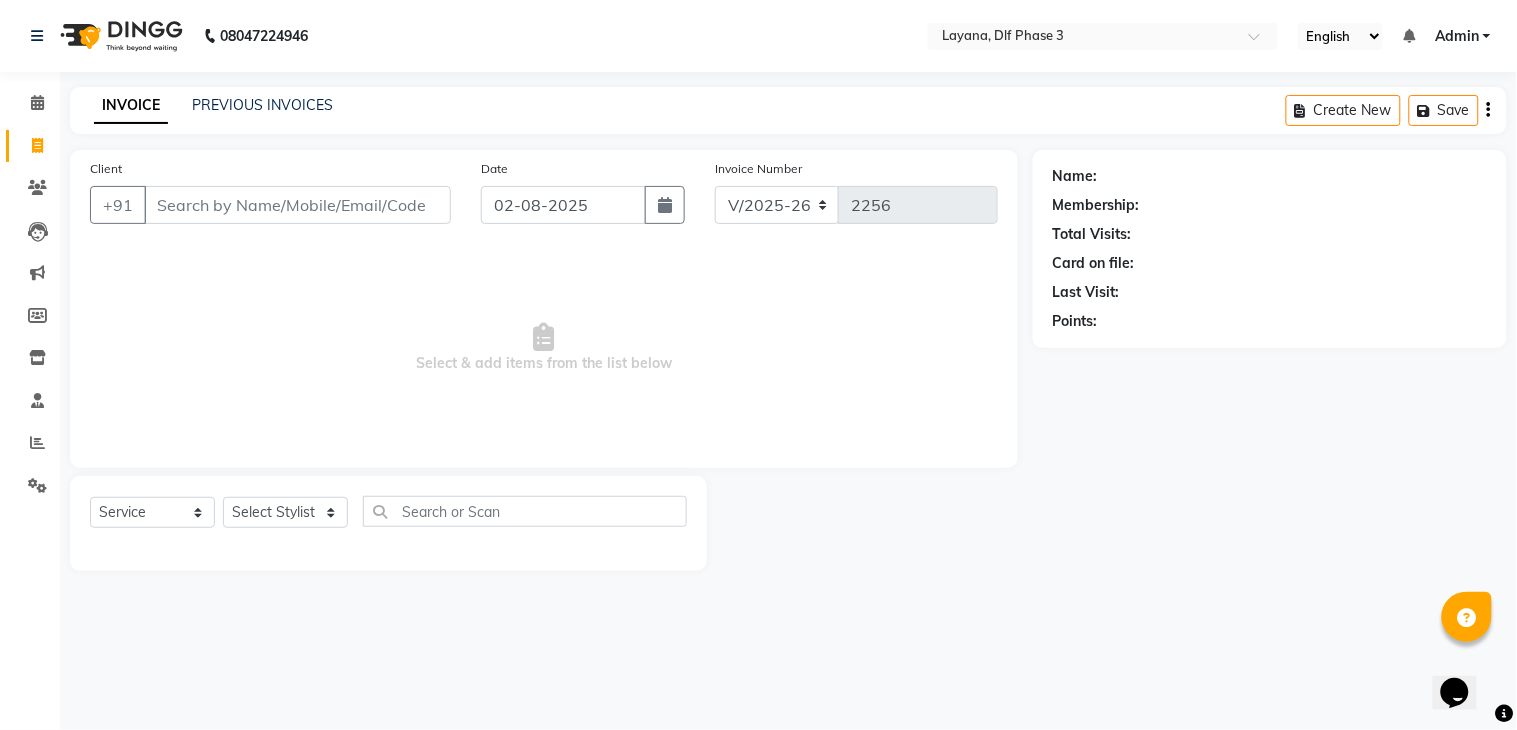 click on "INVOICE PREVIOUS INVOICES" 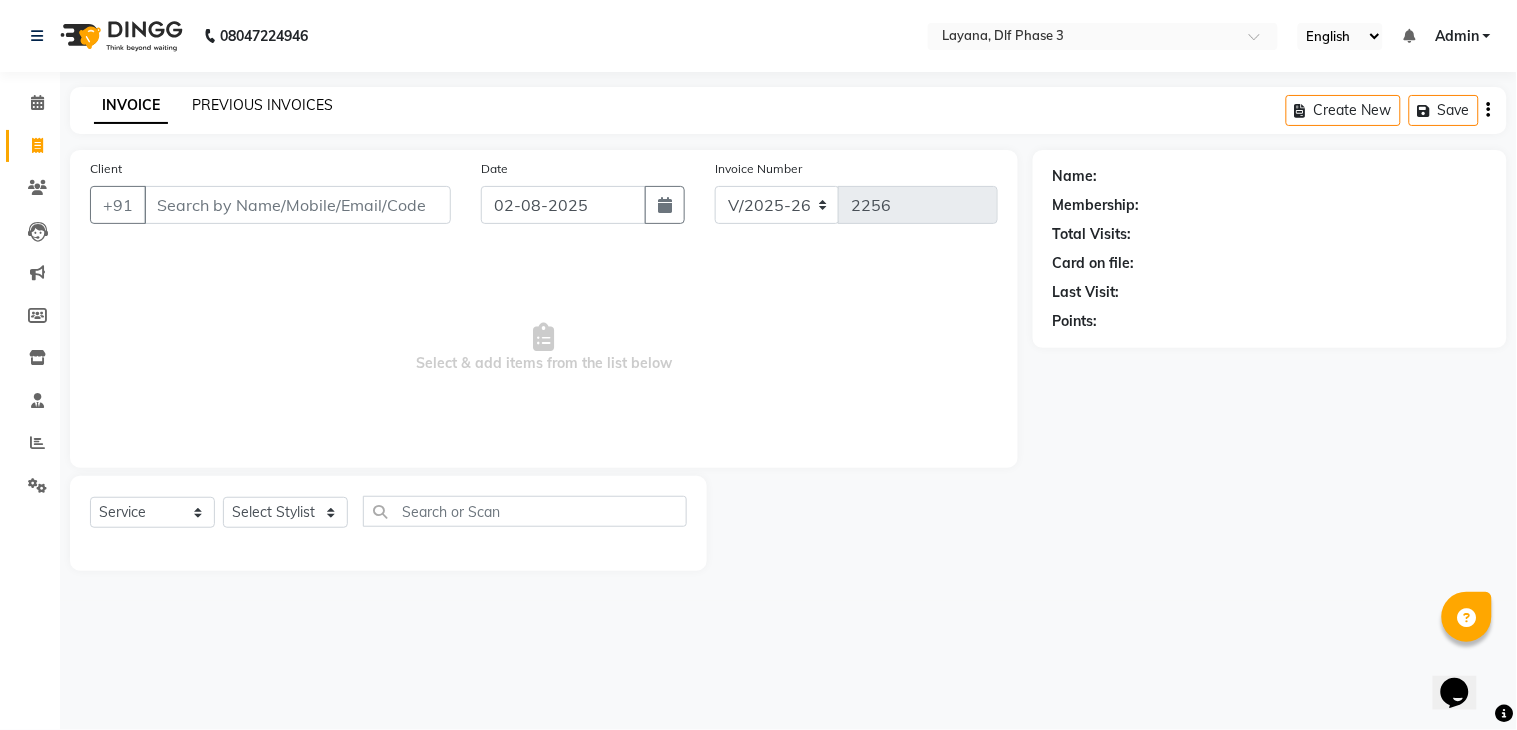 click on "PREVIOUS INVOICES" 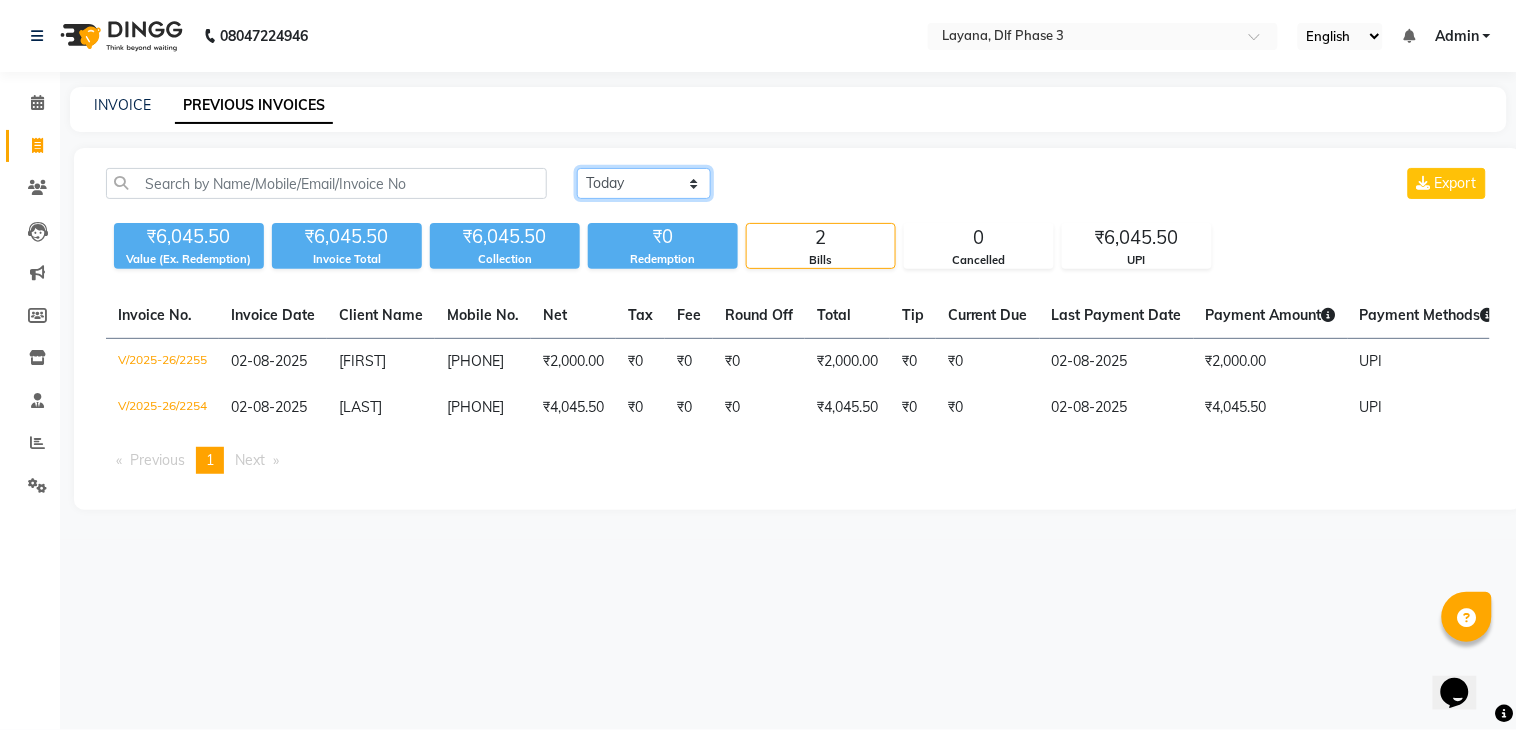 click on "Today Yesterday Custom Range" 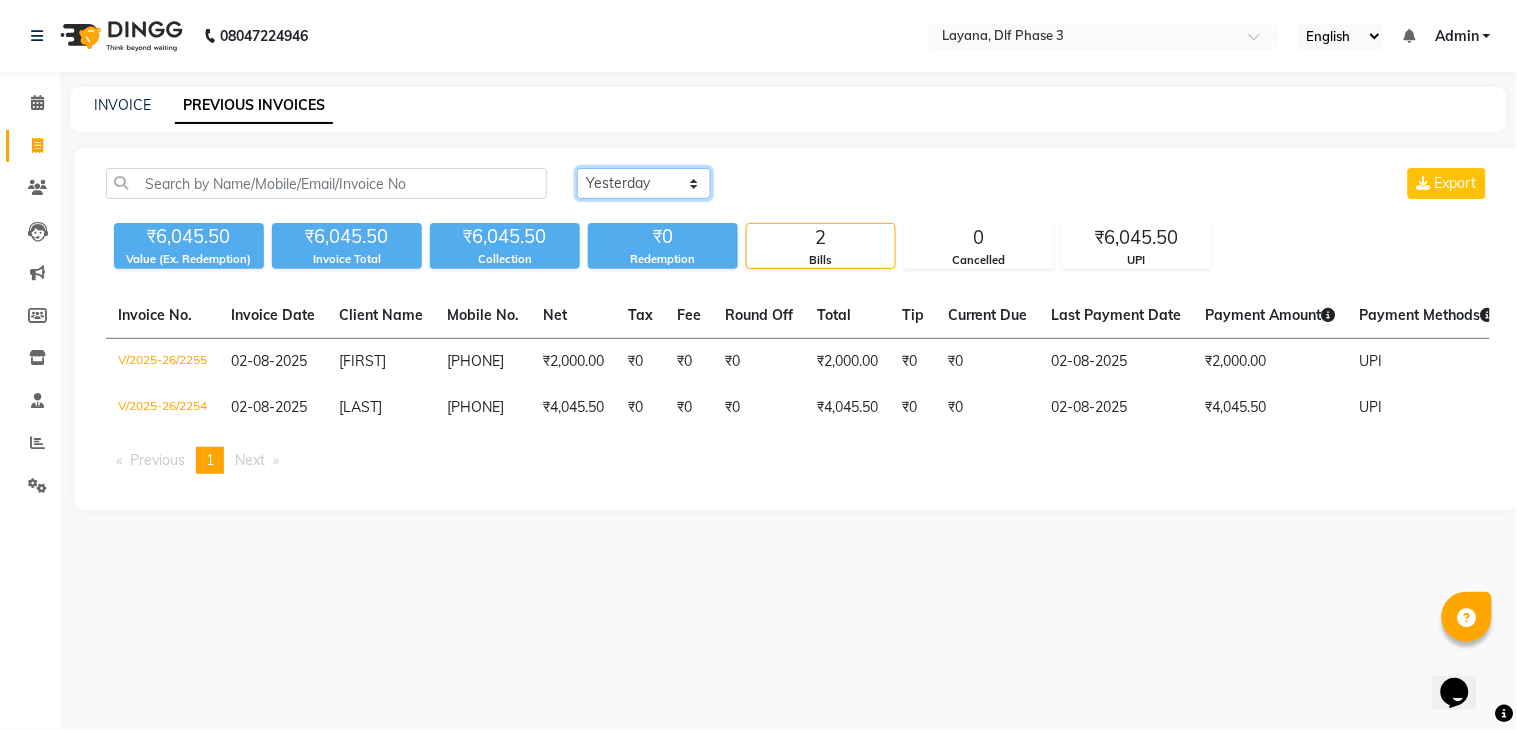click on "Today Yesterday Custom Range" 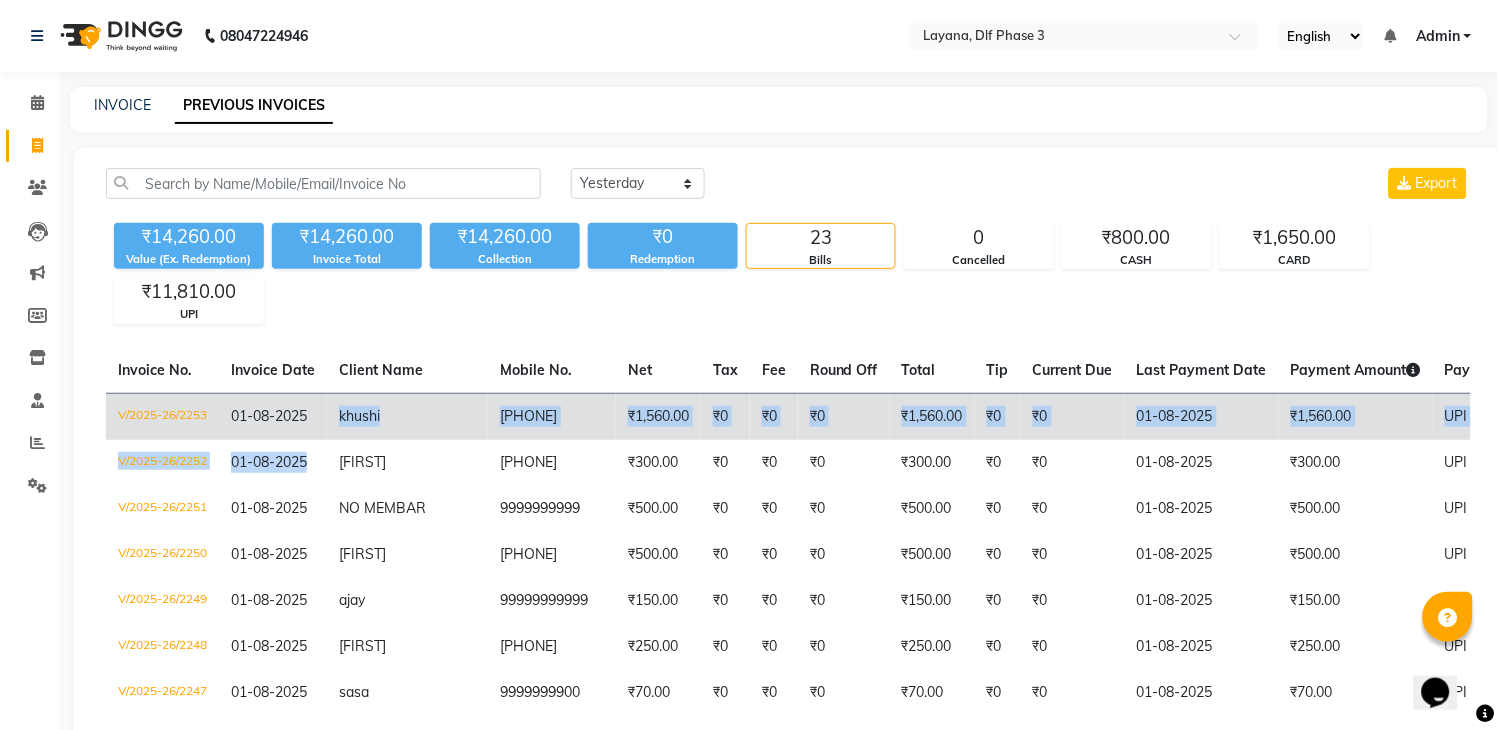 drag, startPoint x: 312, startPoint y: 438, endPoint x: 312, endPoint y: 427, distance: 11 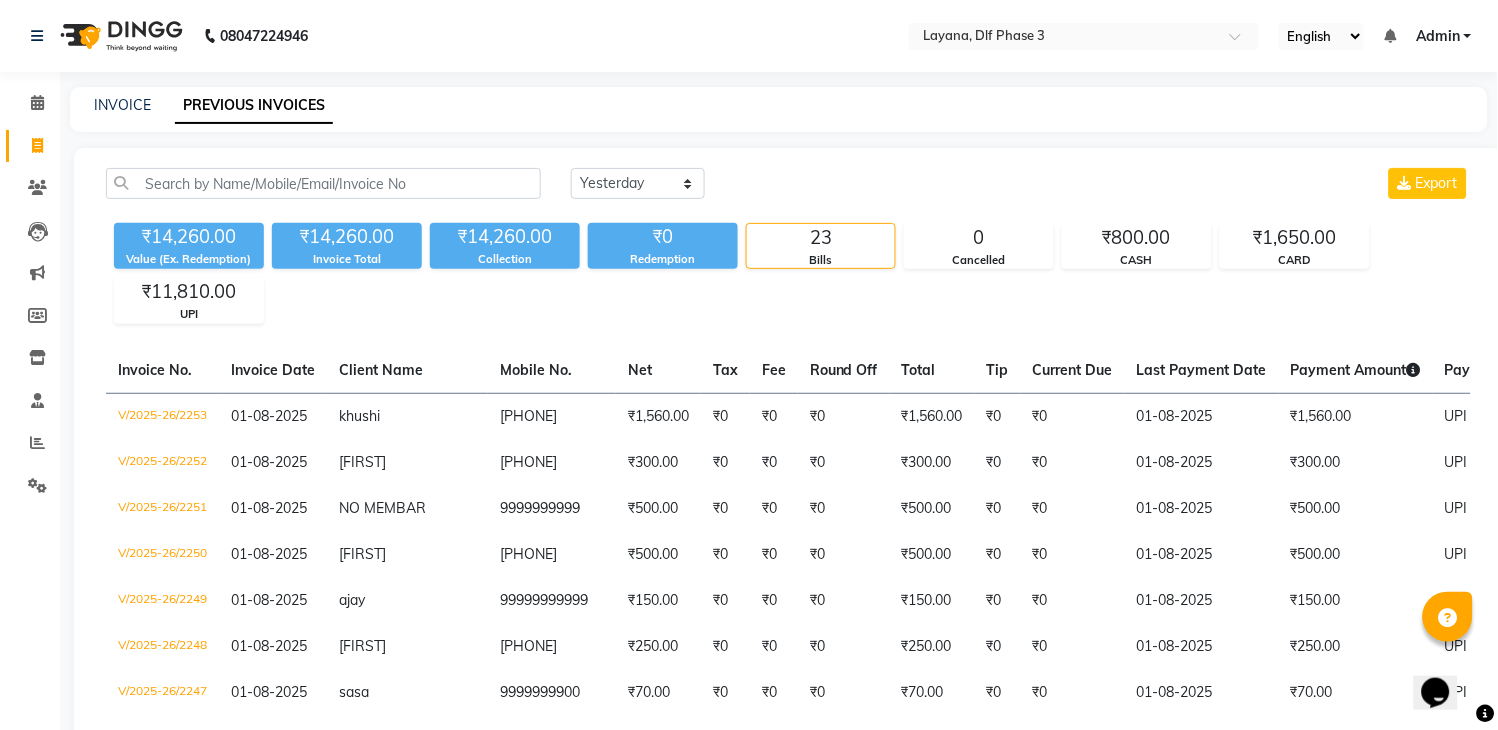 click on "Today Yesterday Custom Range Export ₹14,260.00 Value (Ex. Redemption) ₹14,260.00 Invoice Total  ₹14,260.00 Collection ₹0 Redemption 23 Bills 0 Cancelled ₹800.00 CASH ₹1,650.00 CARD ₹11,810.00 UPI  Invoice No.   Invoice Date   Client Name   Mobile No.   Net   Tax   Fee   Round Off   Total   Tip   Current Due   Last Payment Date   Payment Amount   Payment Methods   Cancel Reason   Status   V/2025-26/2253  01-08-2025 khushi   7434966444 ₹1,560.00 ₹0  ₹0  ₹0 ₹1,560.00 ₹0 ₹0 01-08-2025 ₹1,560.00  UPI - PAID  V/2025-26/2252  01-08-2025 satifen   7978829683 ₹300.00 ₹0  ₹0  ₹0 ₹300.00 ₹0 ₹0 01-08-2025 ₹300.00  UPI - PAID  V/2025-26/2251  01-08-2025 NO MEMBAR   9999999999 ₹500.00 ₹0  ₹0  ₹0 ₹500.00 ₹0 ₹0 01-08-2025 ₹500.00  UPI - PAID  V/2025-26/2250  01-08-2025 namrita   7291056794 ₹500.00 ₹0  ₹0  ₹0 ₹500.00 ₹0 ₹0 01-08-2025 ₹500.00  UPI - PAID  V/2025-26/2249  01-08-2025 ajay   99999999999 ₹150.00 ₹0  ₹0  ₹0 ₹150.00 ₹0 ₹0 UPI" 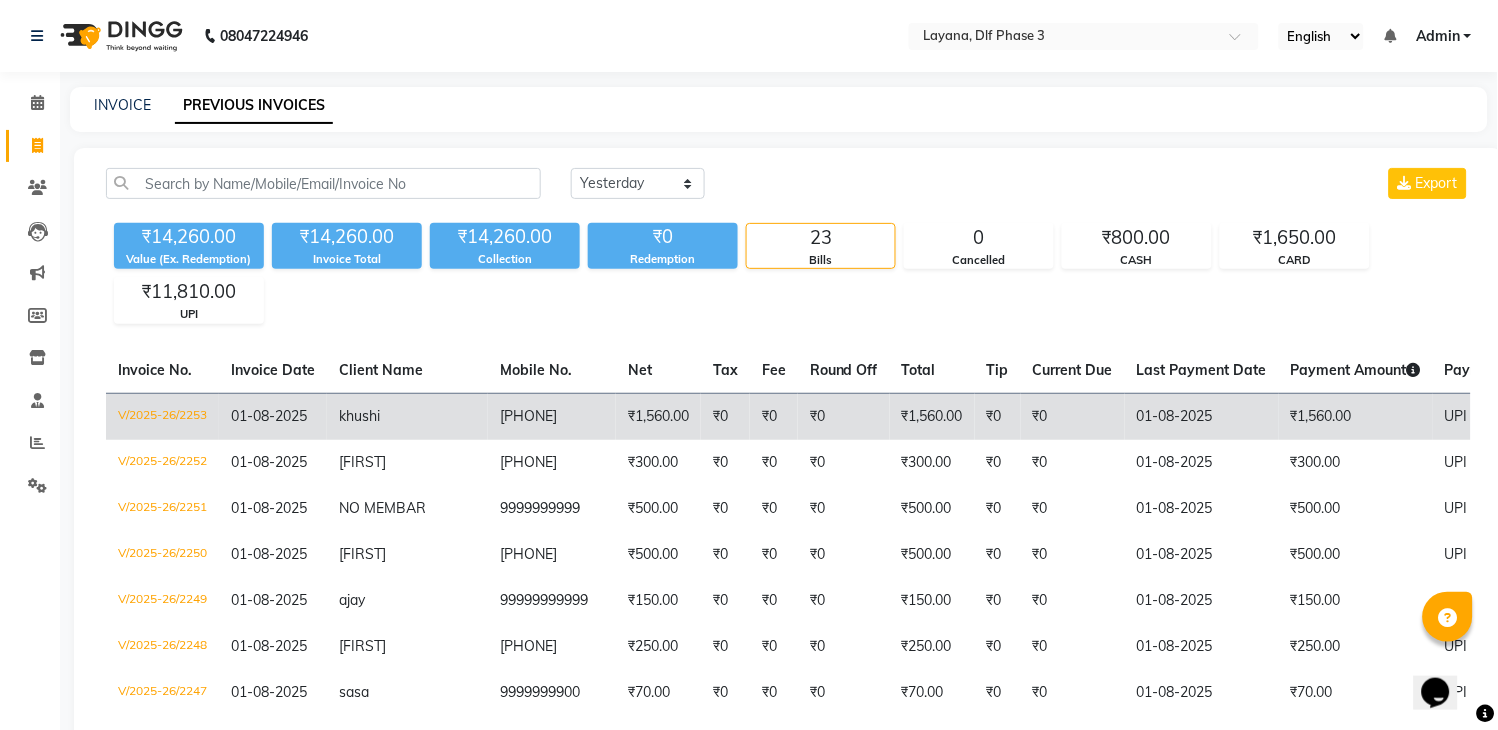 click on "01-08-2025" 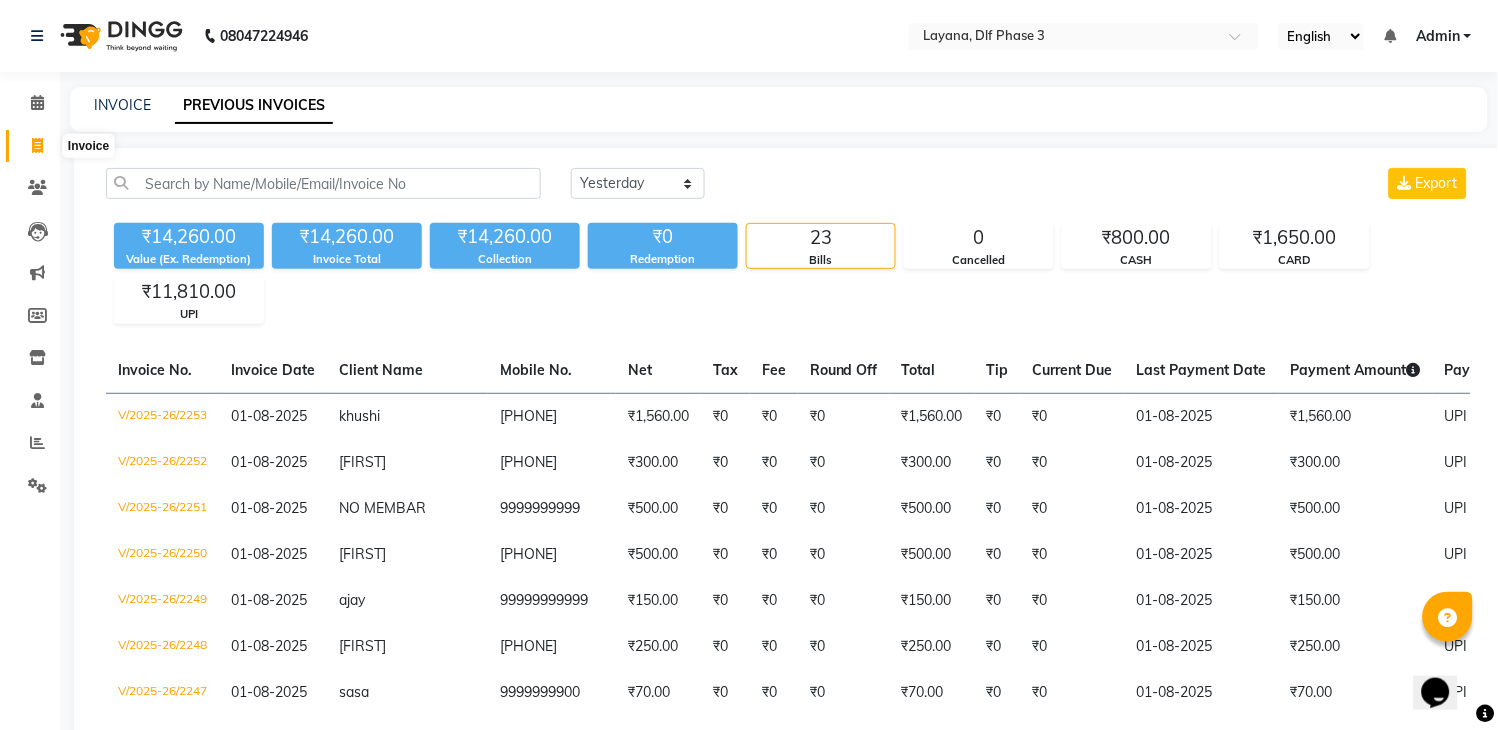 click 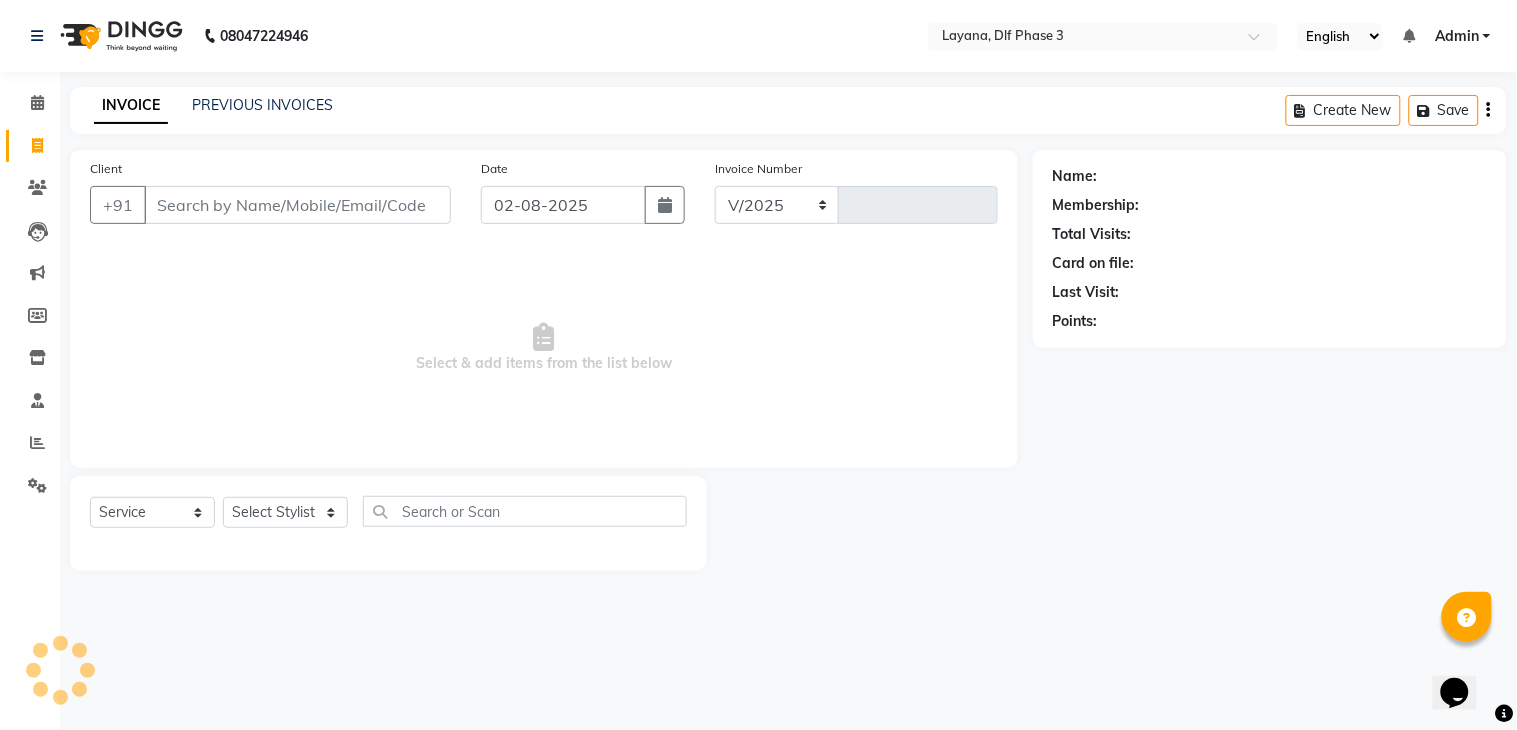 select on "6973" 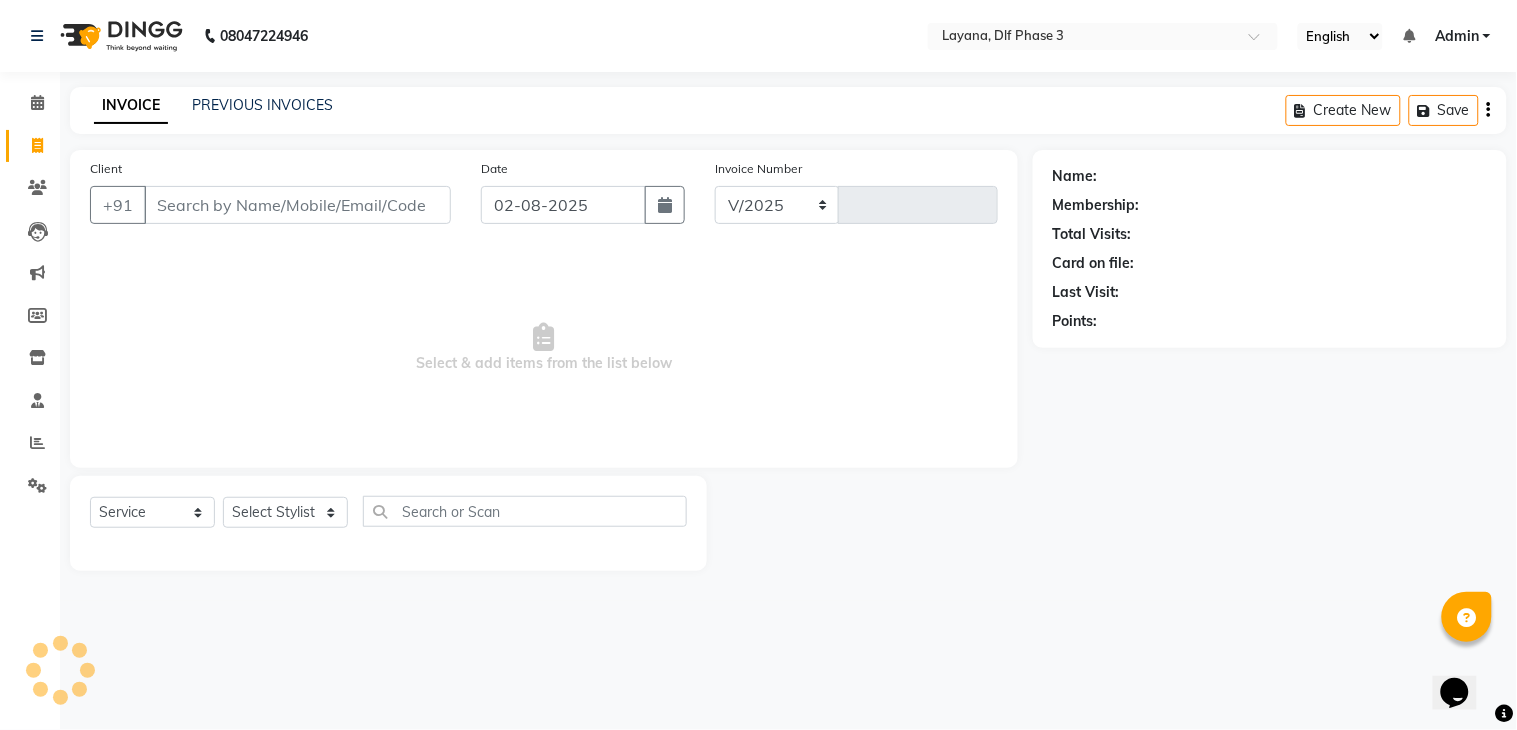 type on "2256" 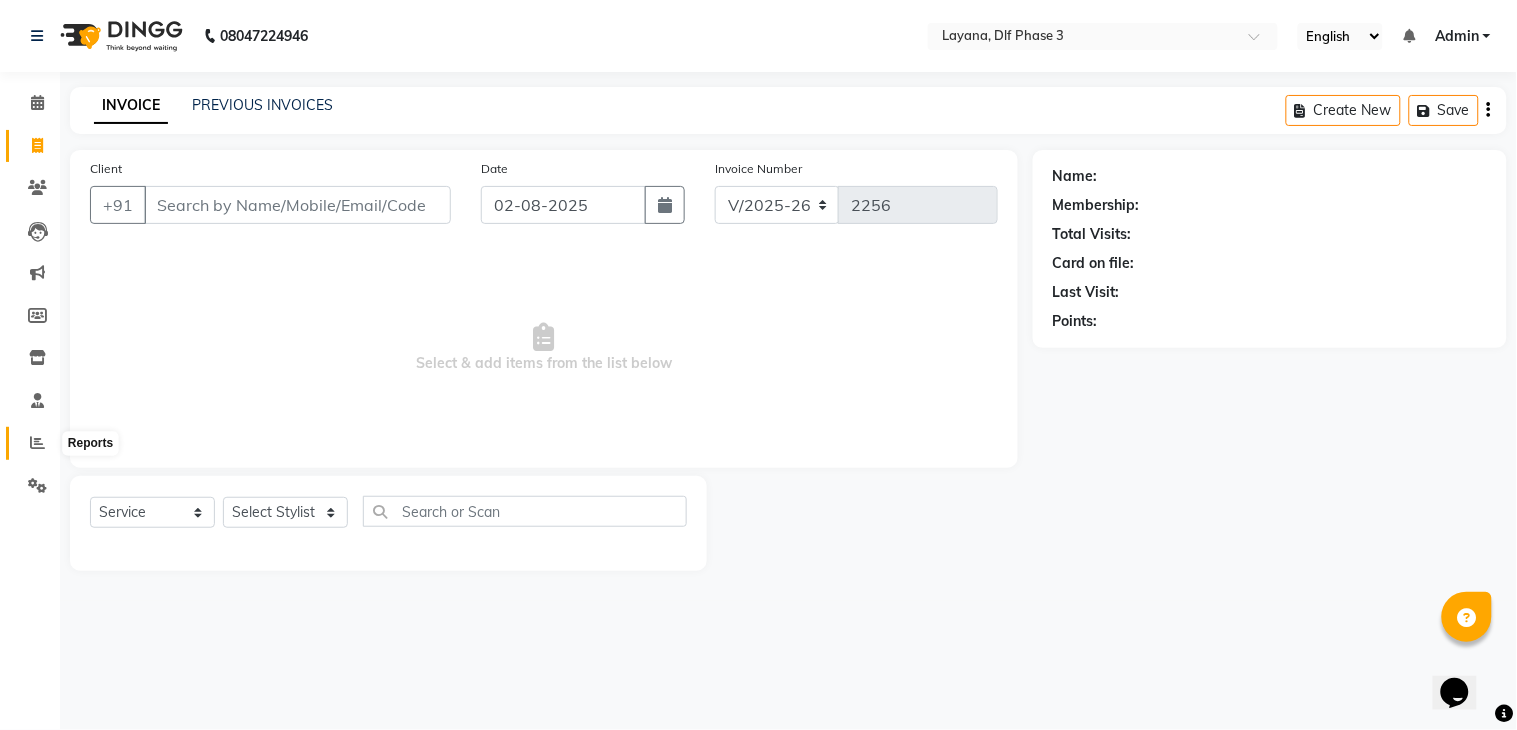 click 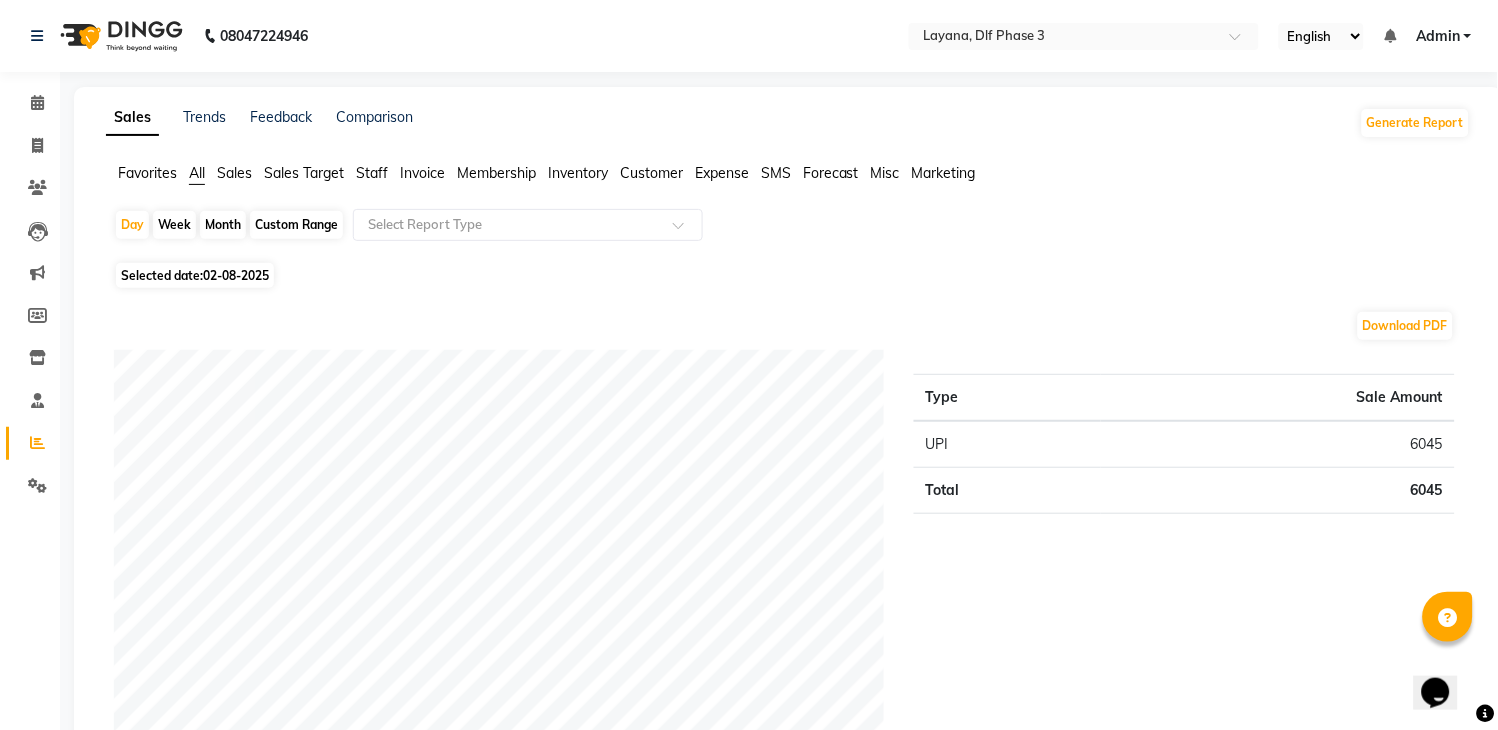 click on "02-08-2025" 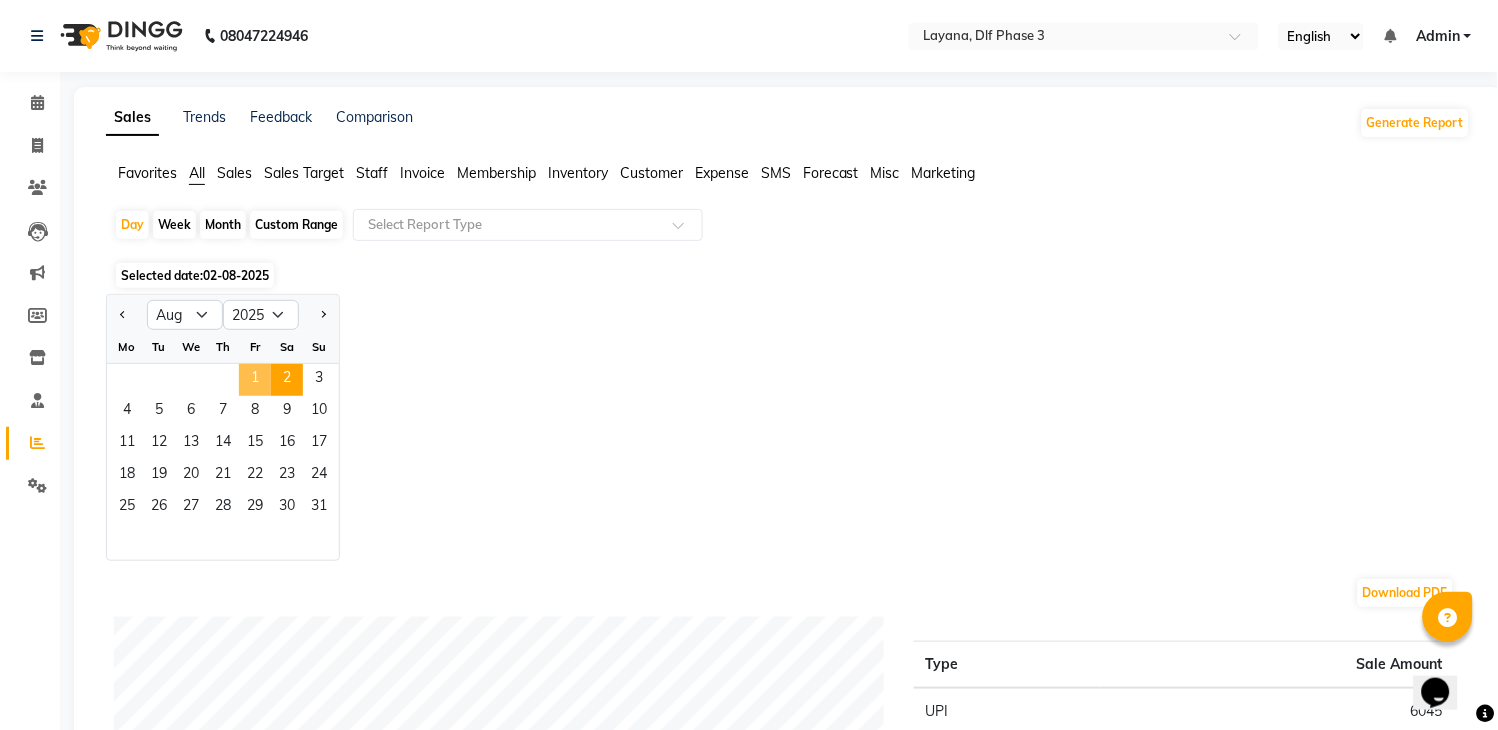 click on "1" 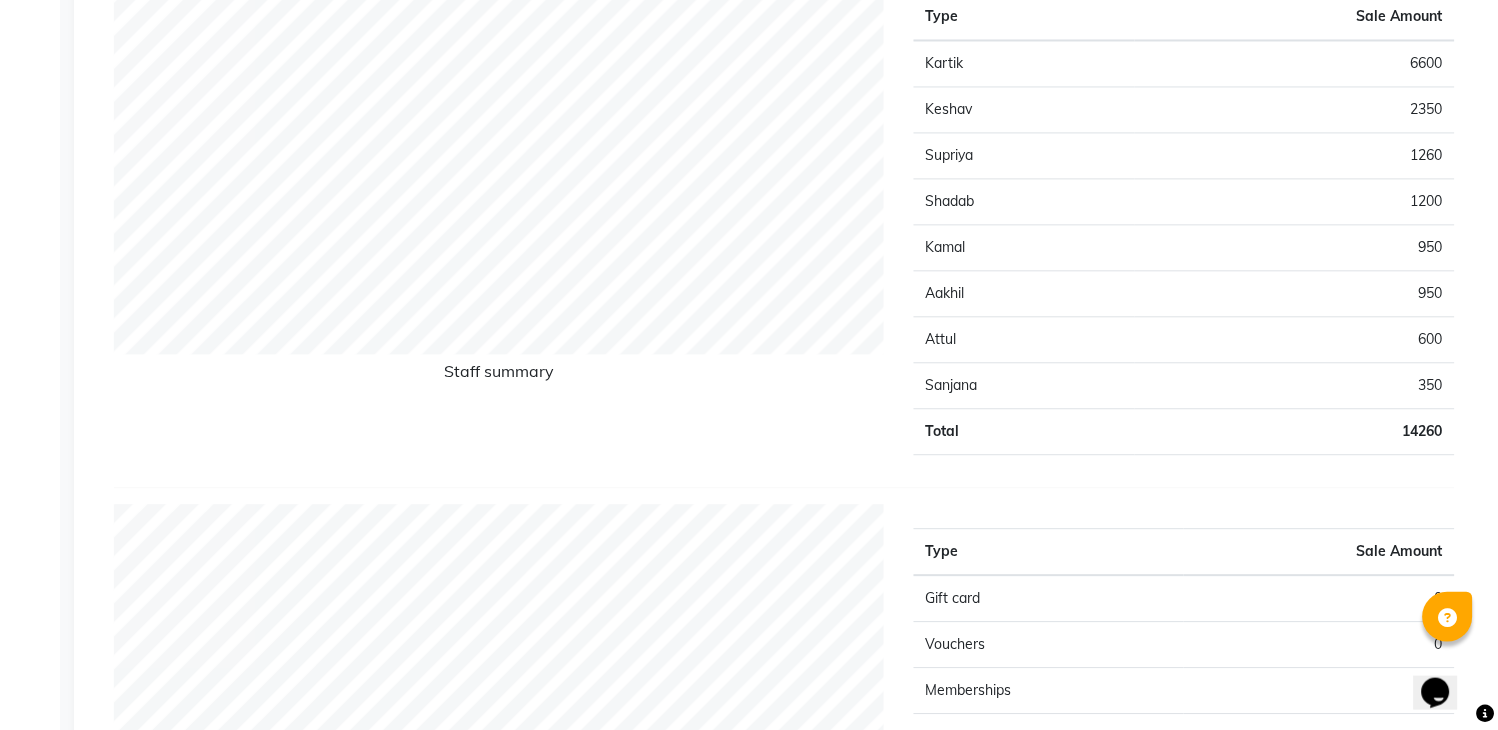 scroll, scrollTop: 0, scrollLeft: 0, axis: both 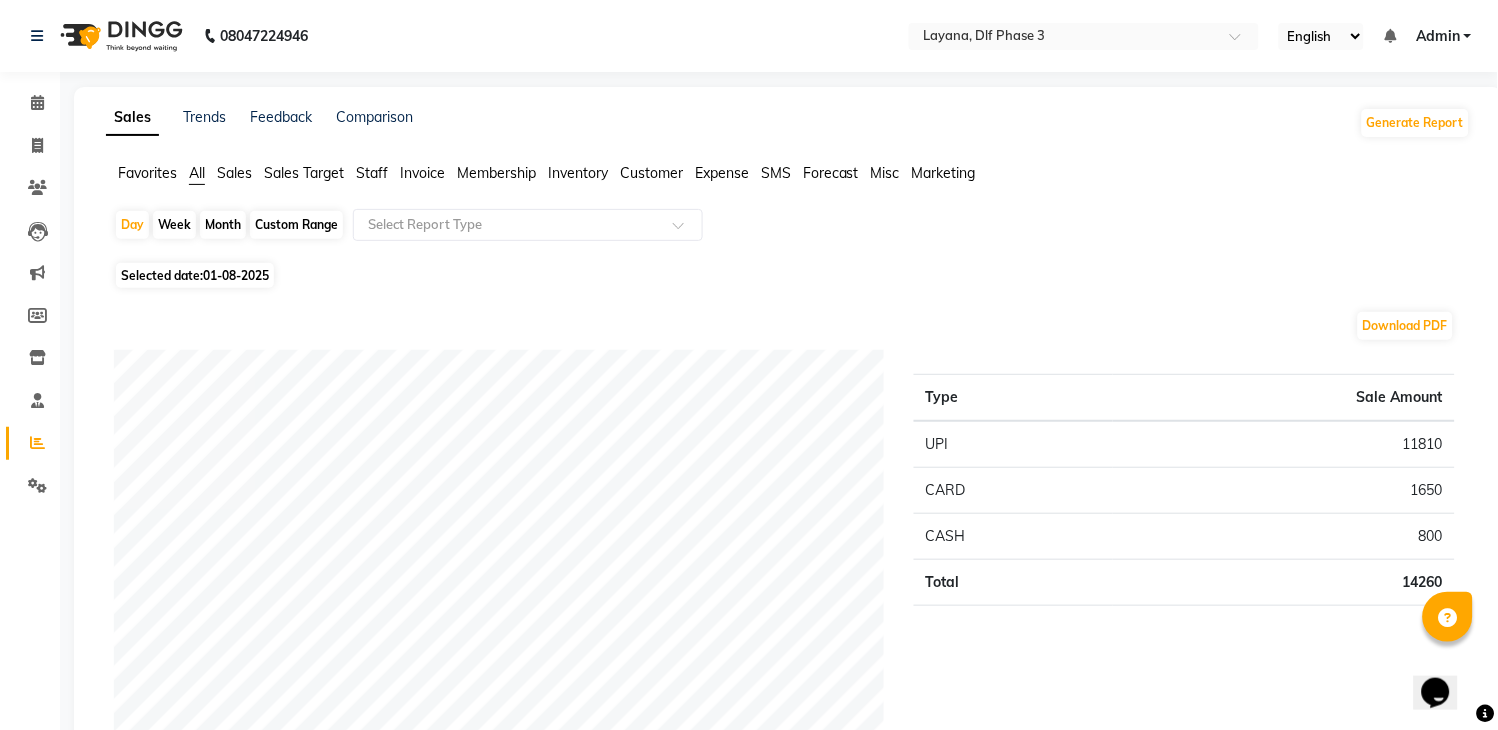 click on "Selected date:  01-08-2025" 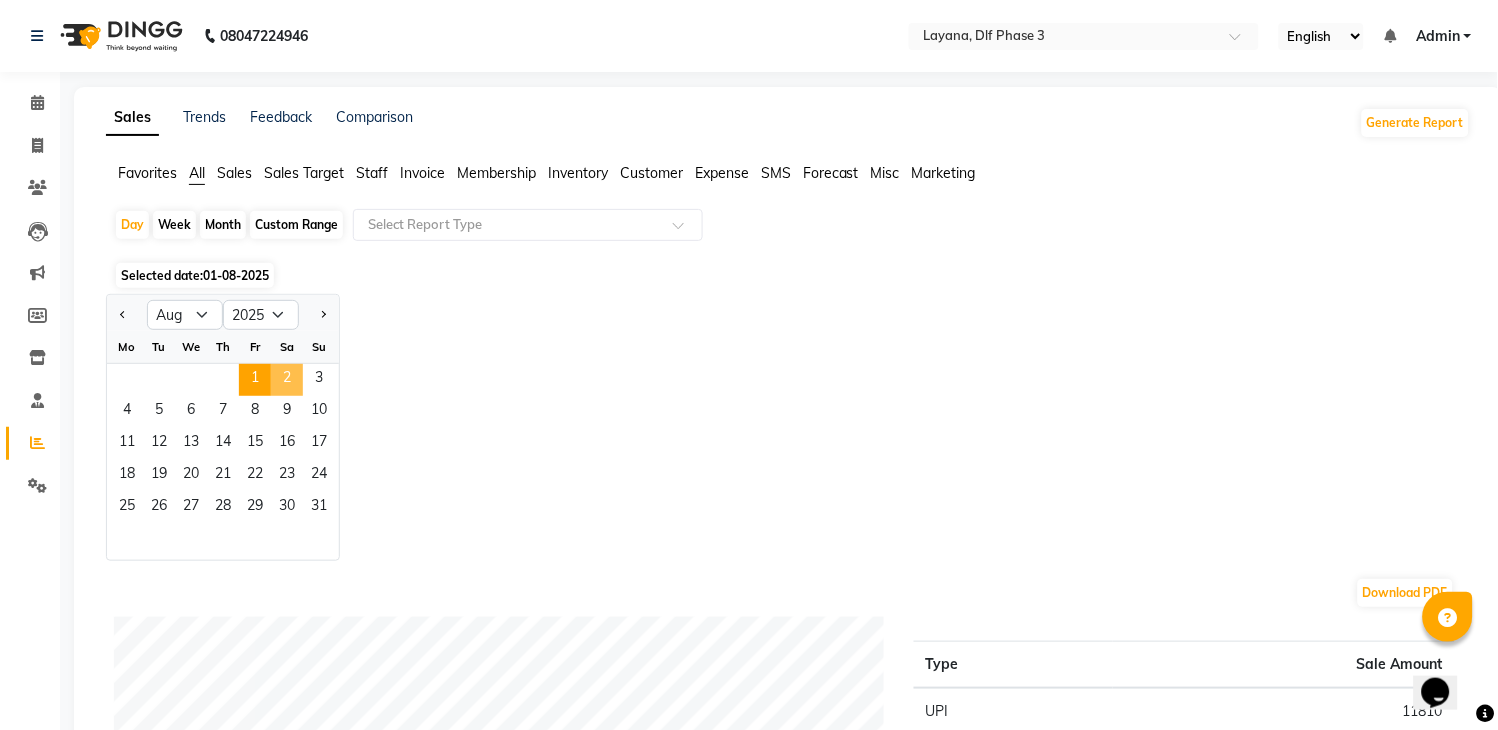 click on "2" 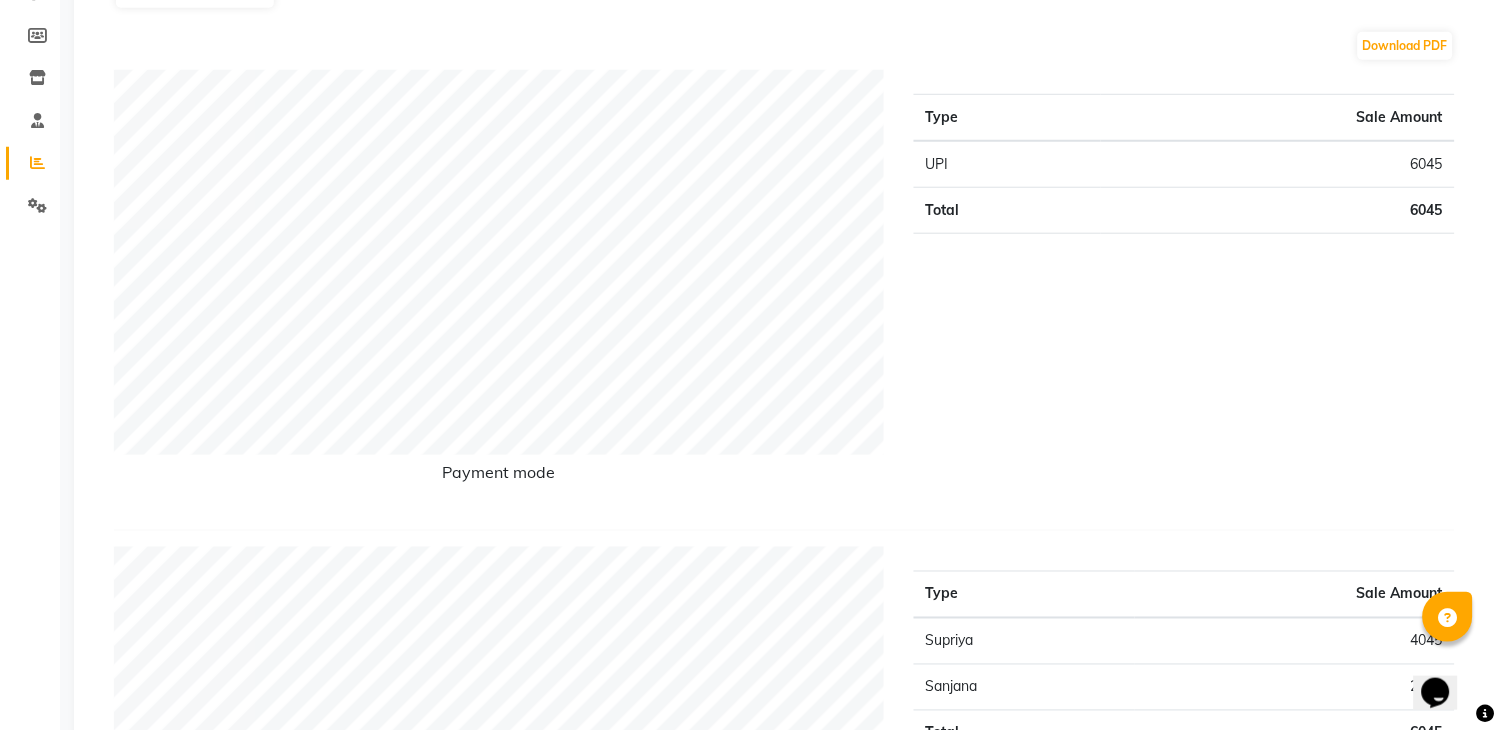 scroll, scrollTop: 0, scrollLeft: 0, axis: both 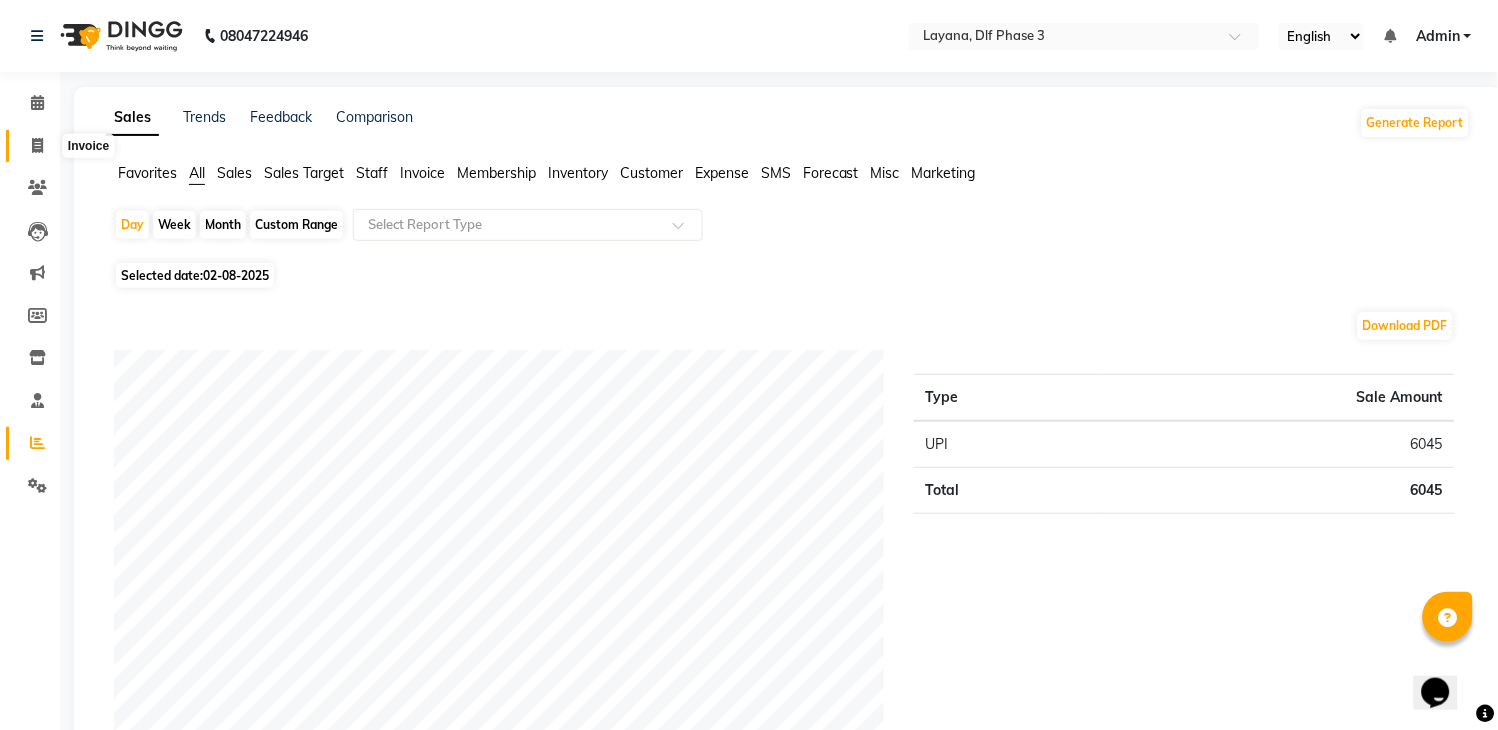 click 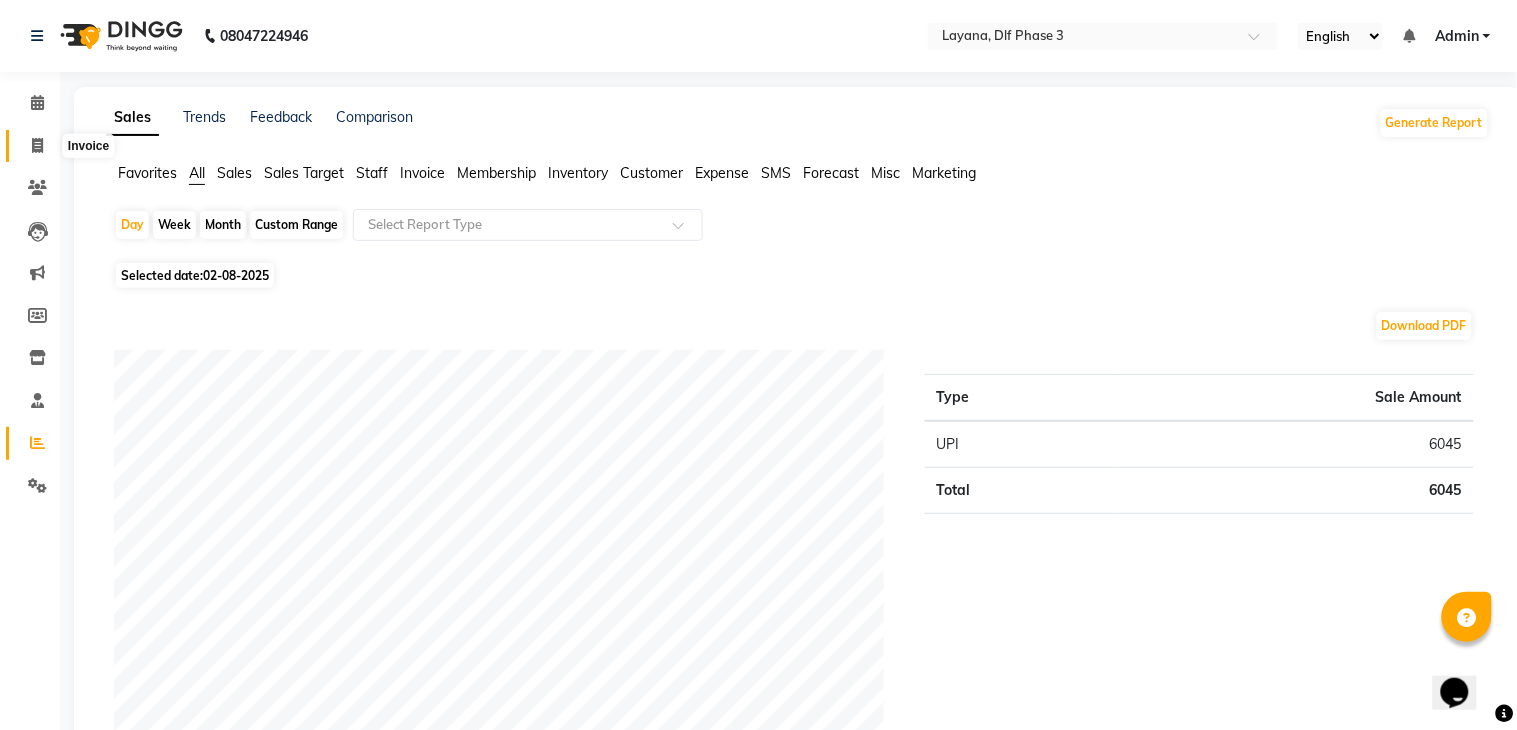 select on "6973" 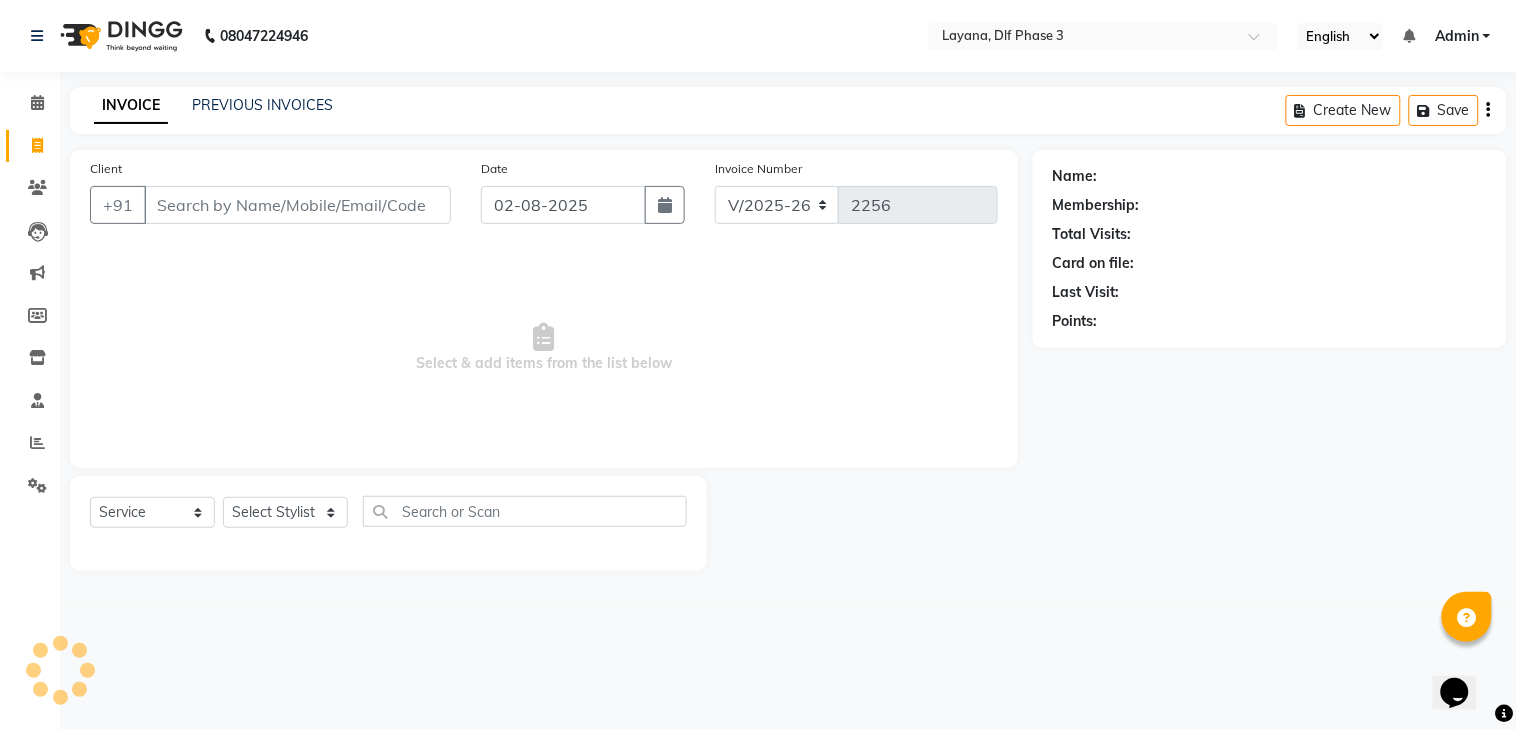 click on "Client" at bounding box center (297, 205) 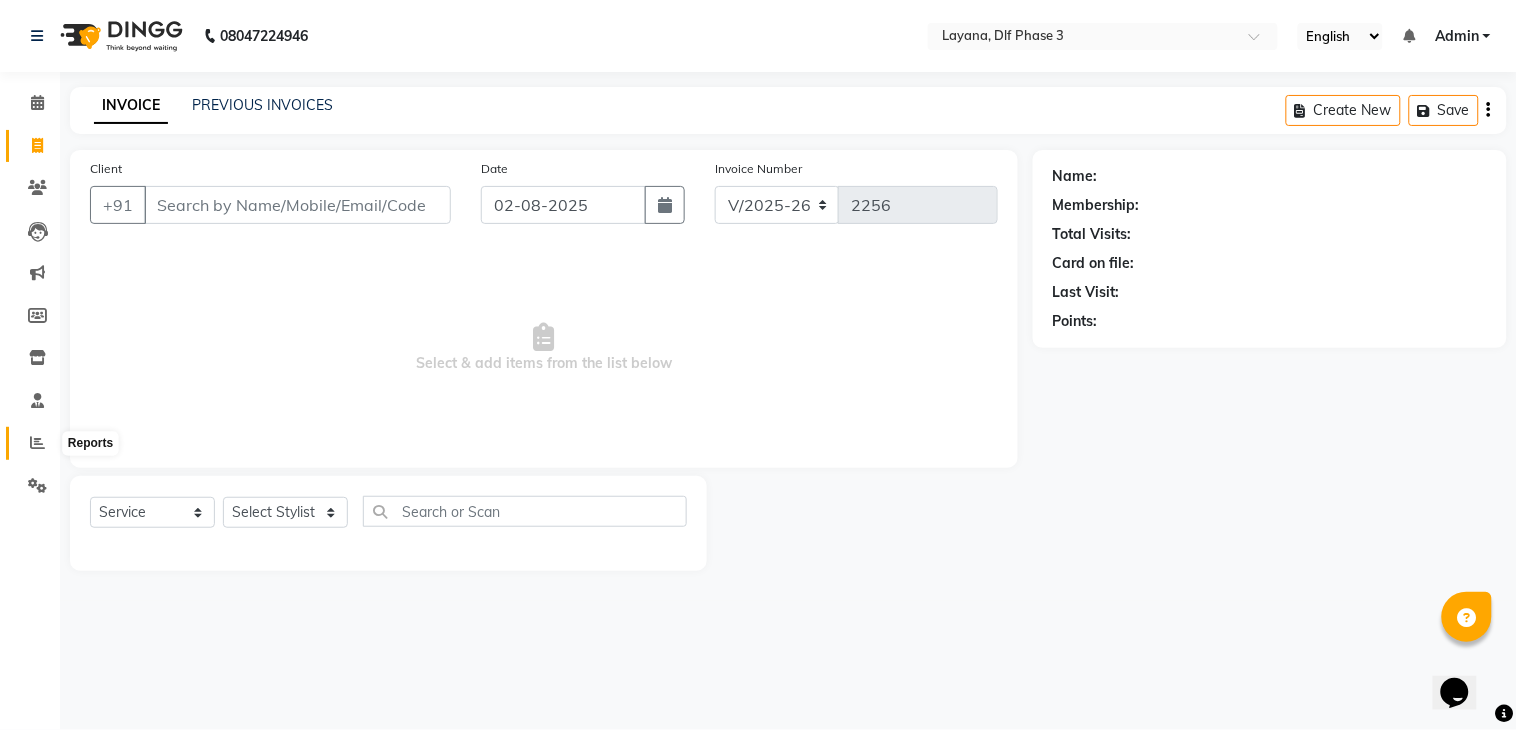 click 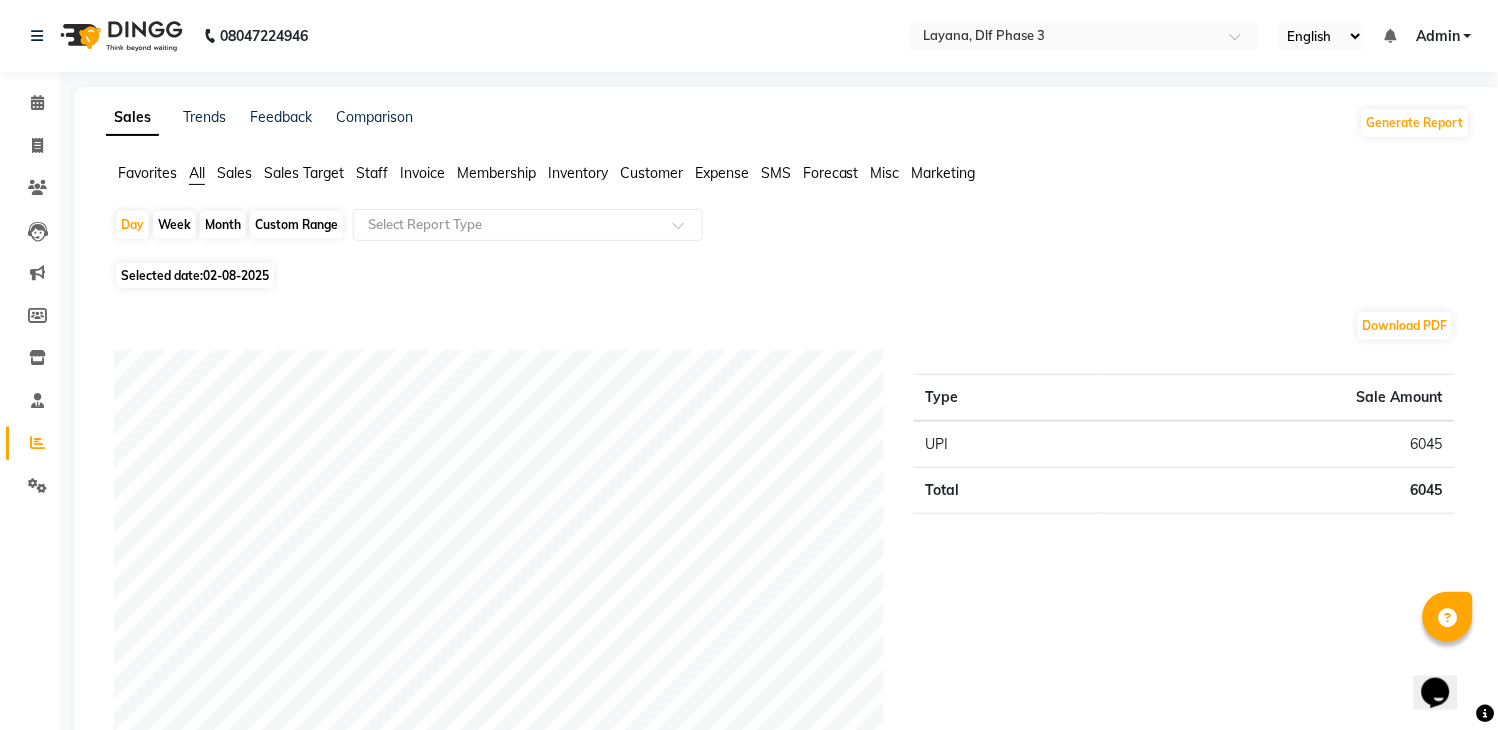 click on "Staff" 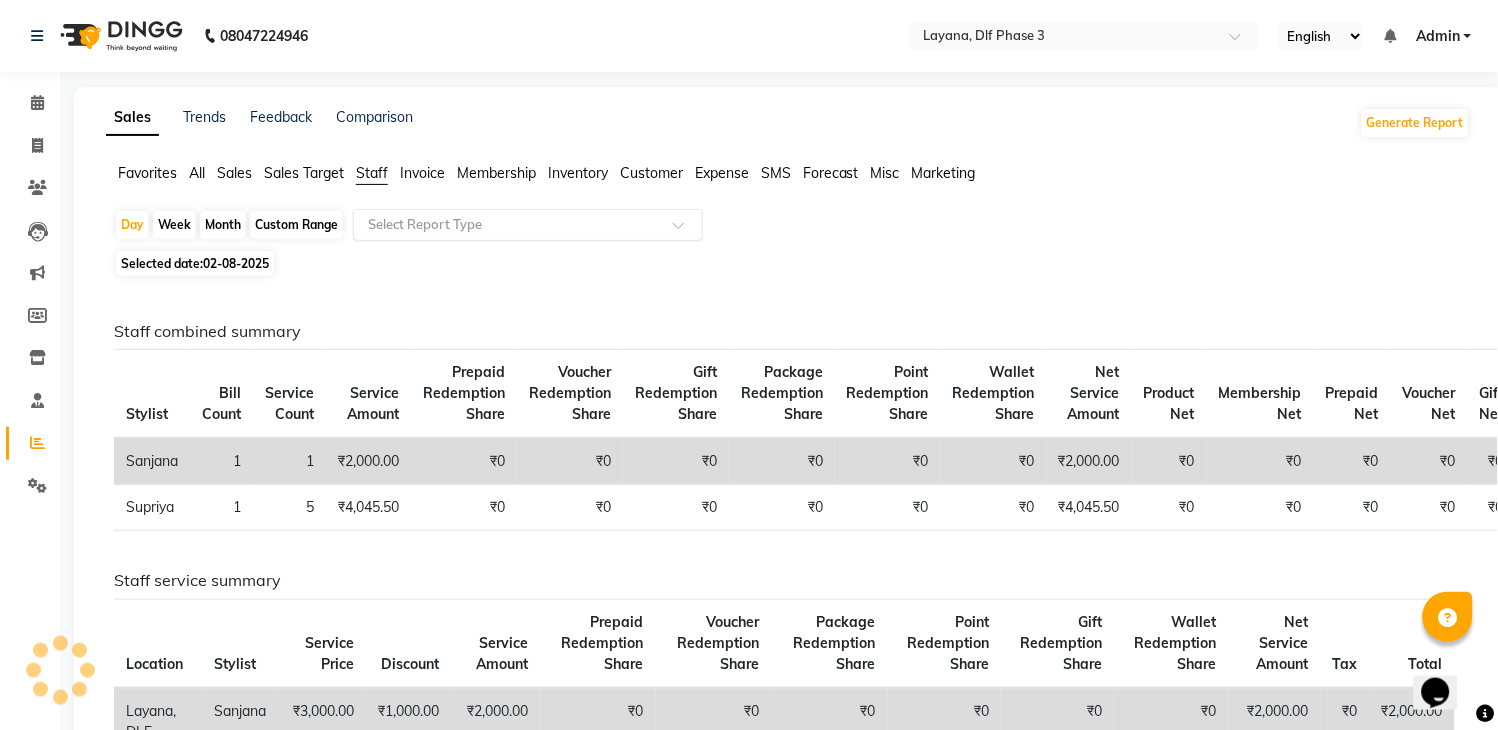 click 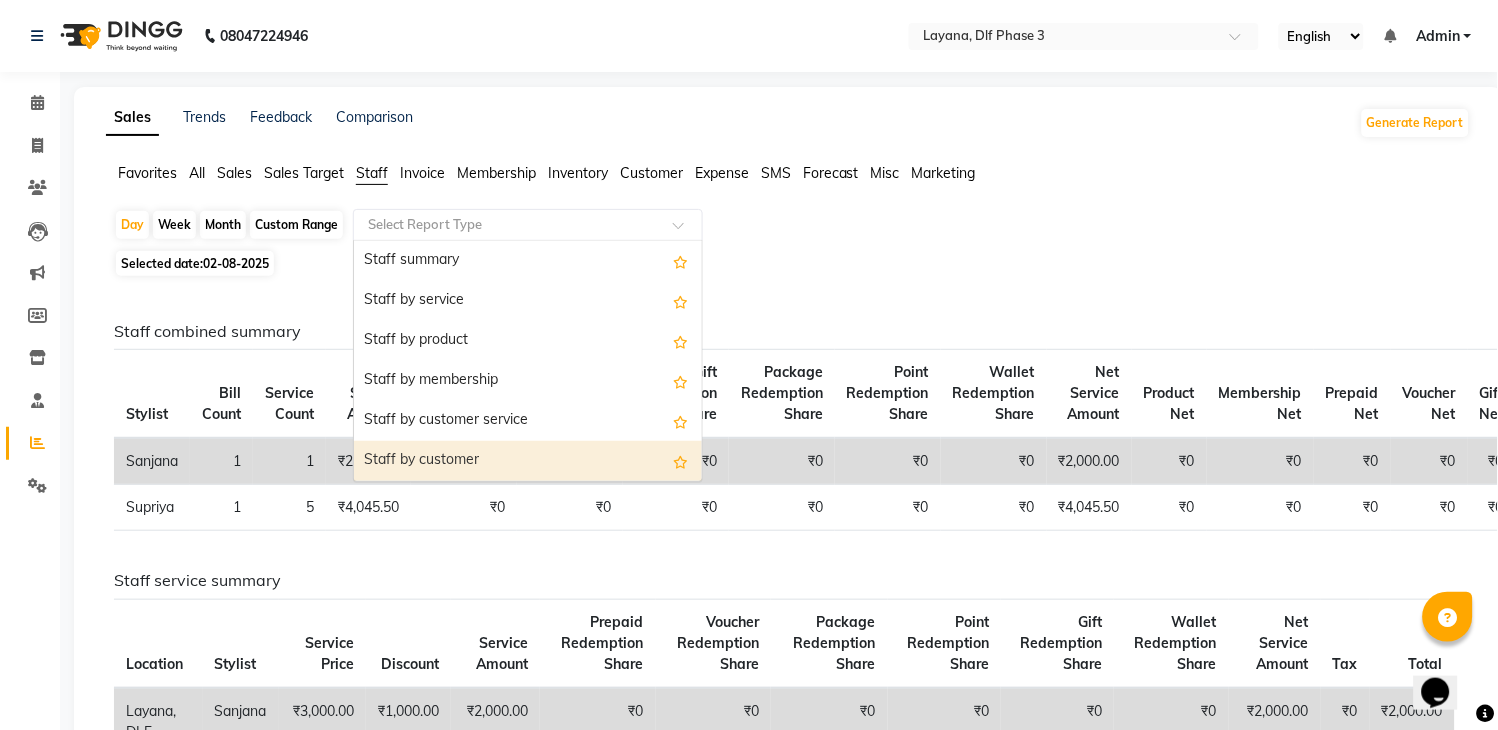click on "Staff by customer" at bounding box center (528, 461) 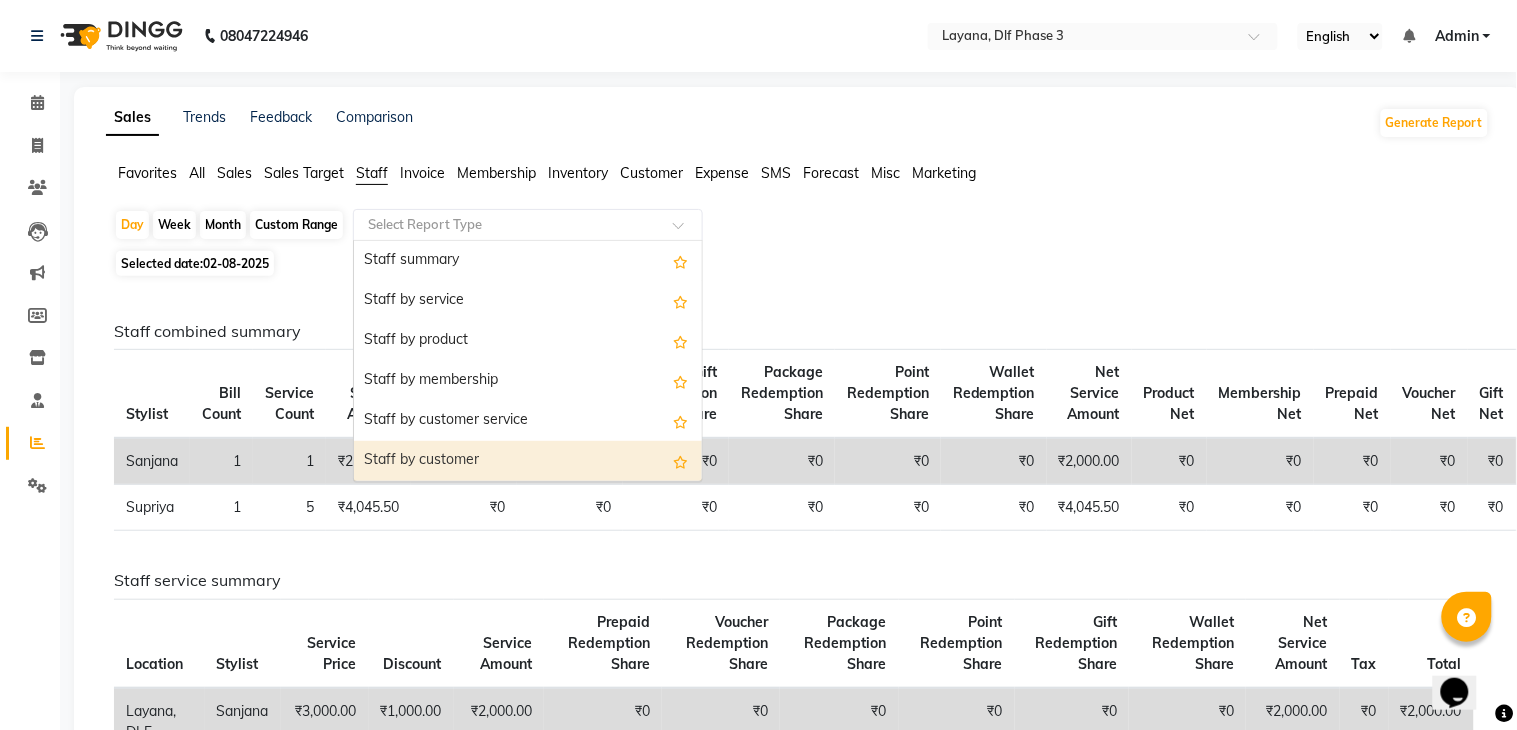 select on "full_report" 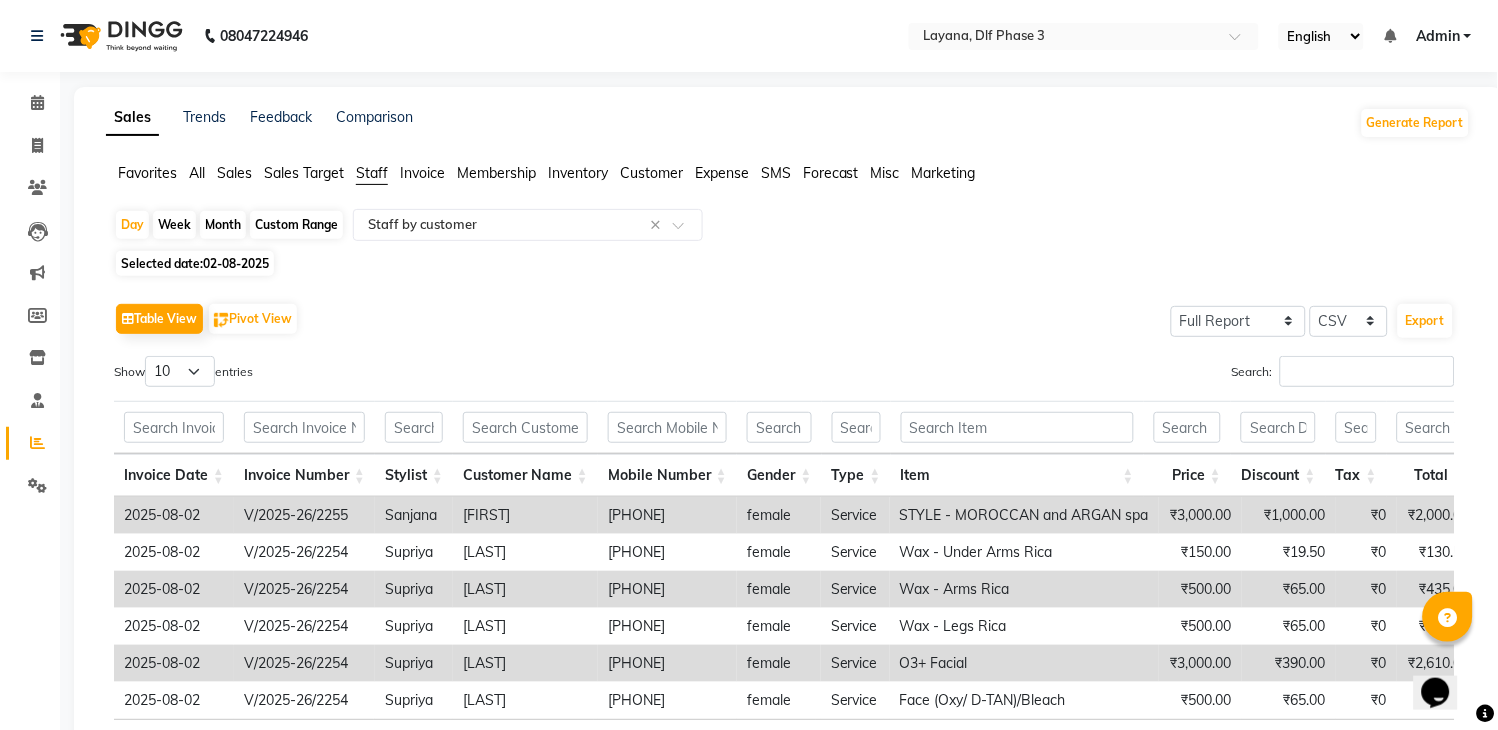 click on "02-08-2025" 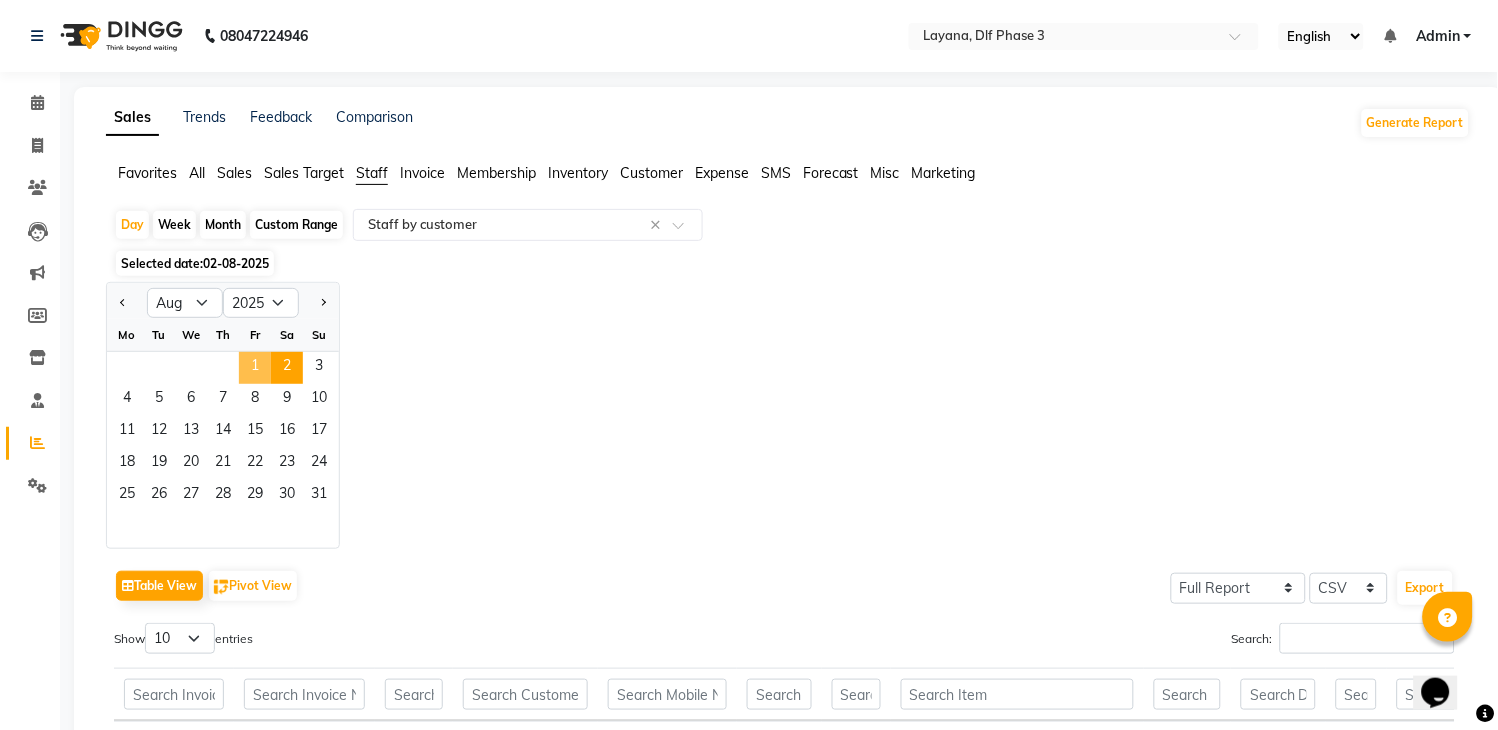 click on "1" 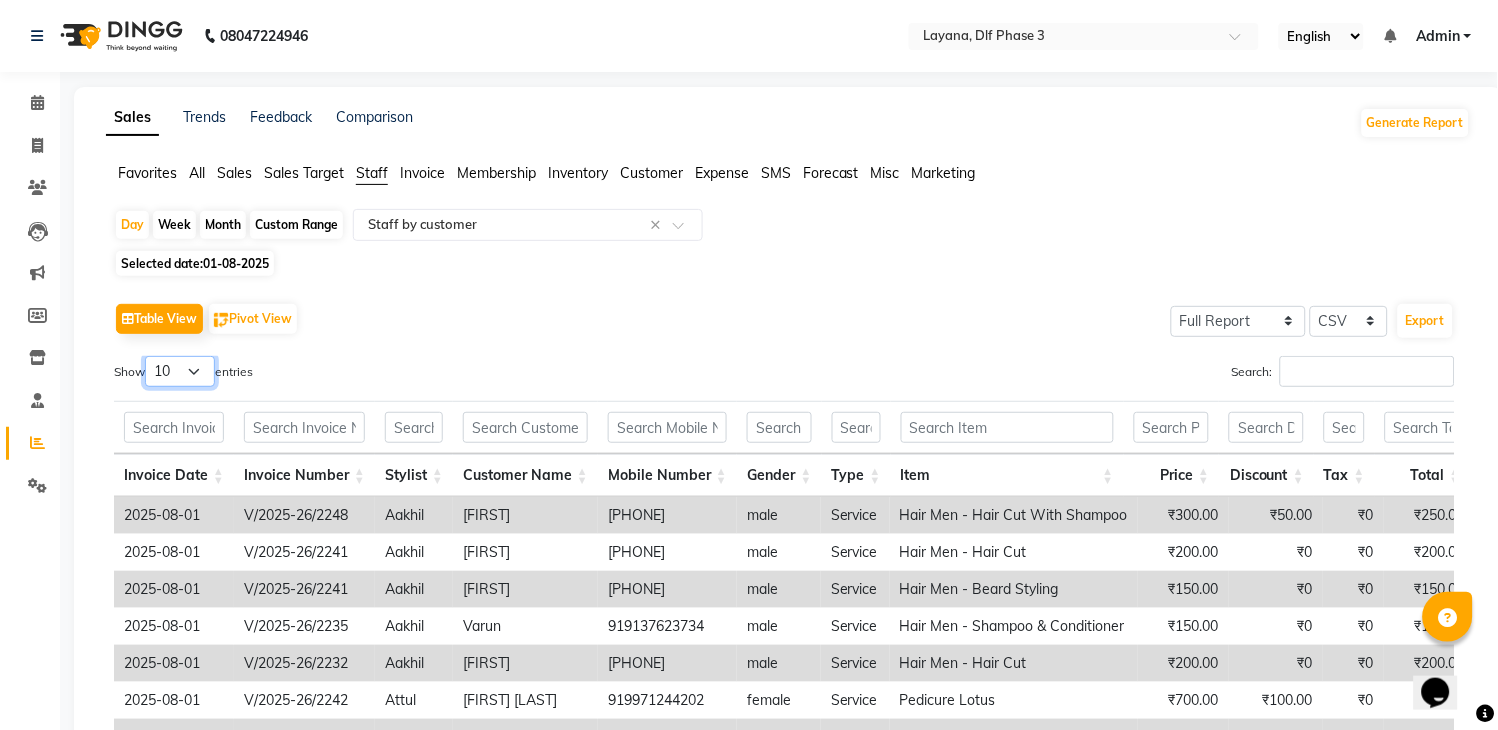 click on "10 25 50 100" at bounding box center (180, 371) 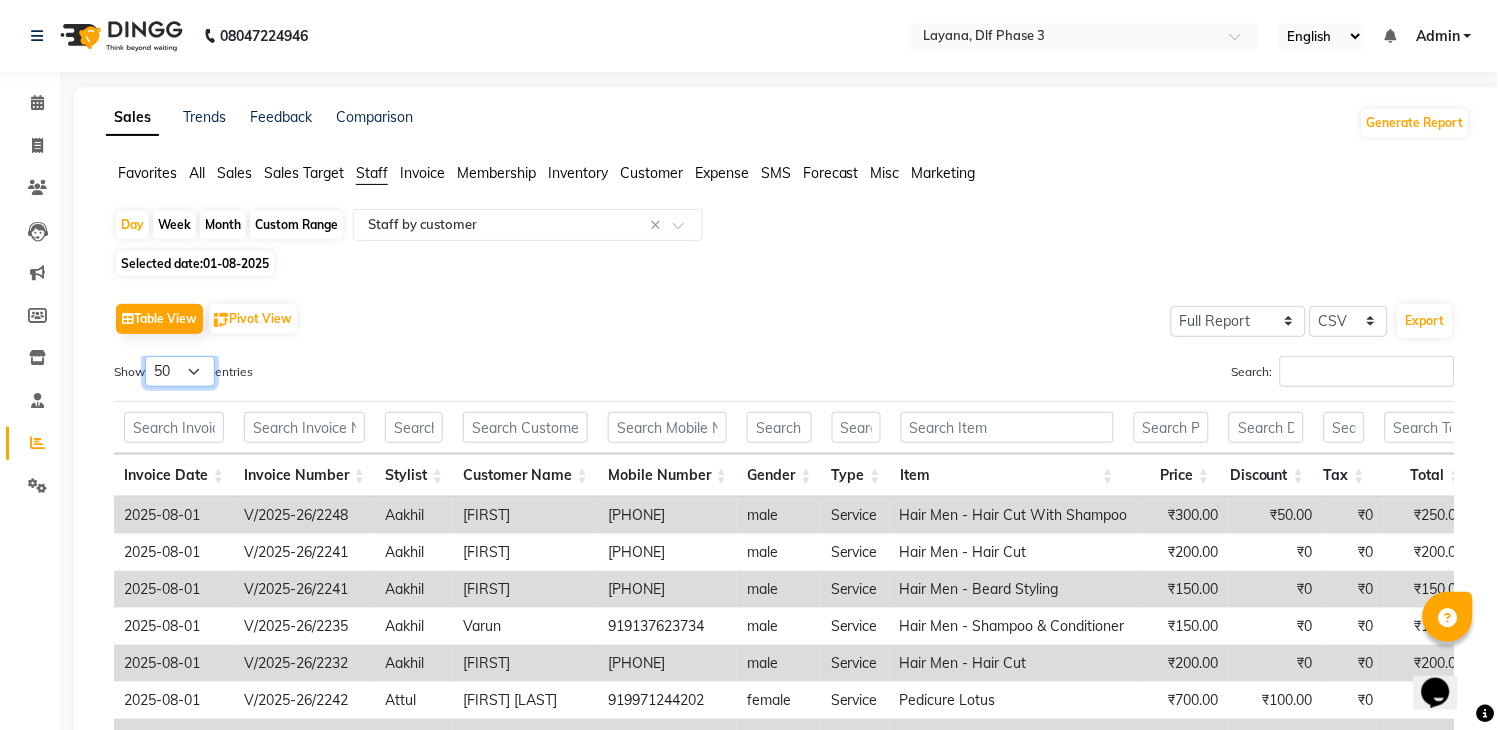 click on "10 25 50 100" at bounding box center (180, 371) 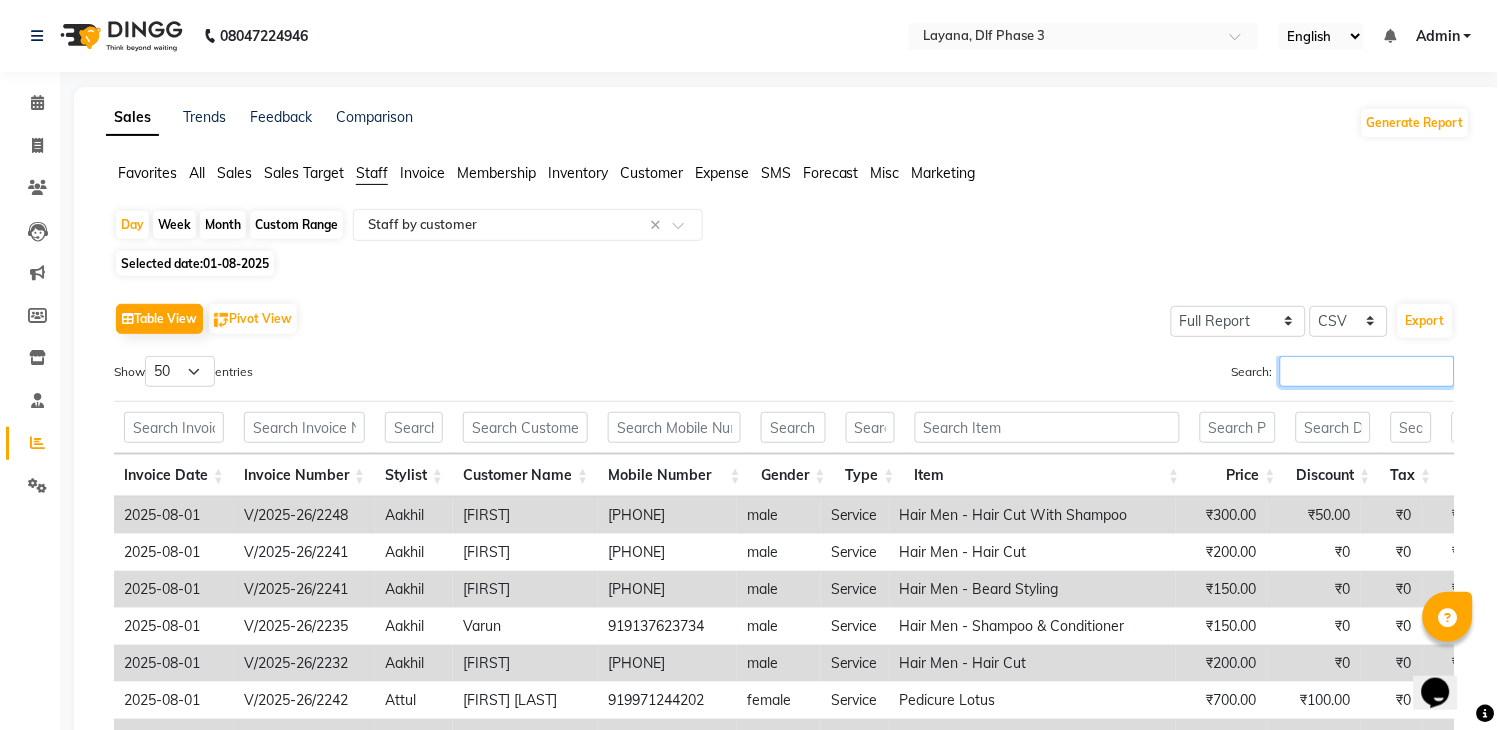 click on "Search:" at bounding box center [1367, 371] 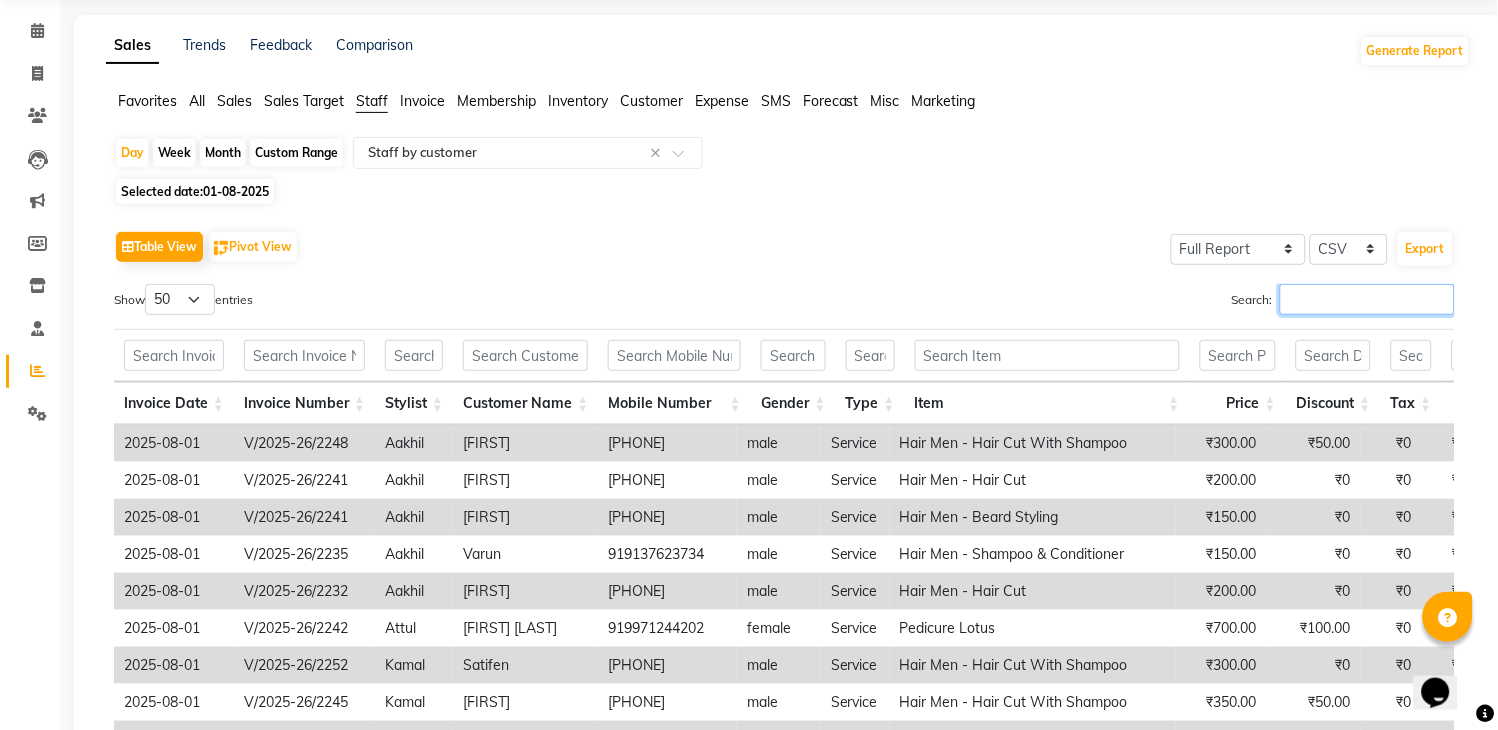scroll, scrollTop: 91, scrollLeft: 0, axis: vertical 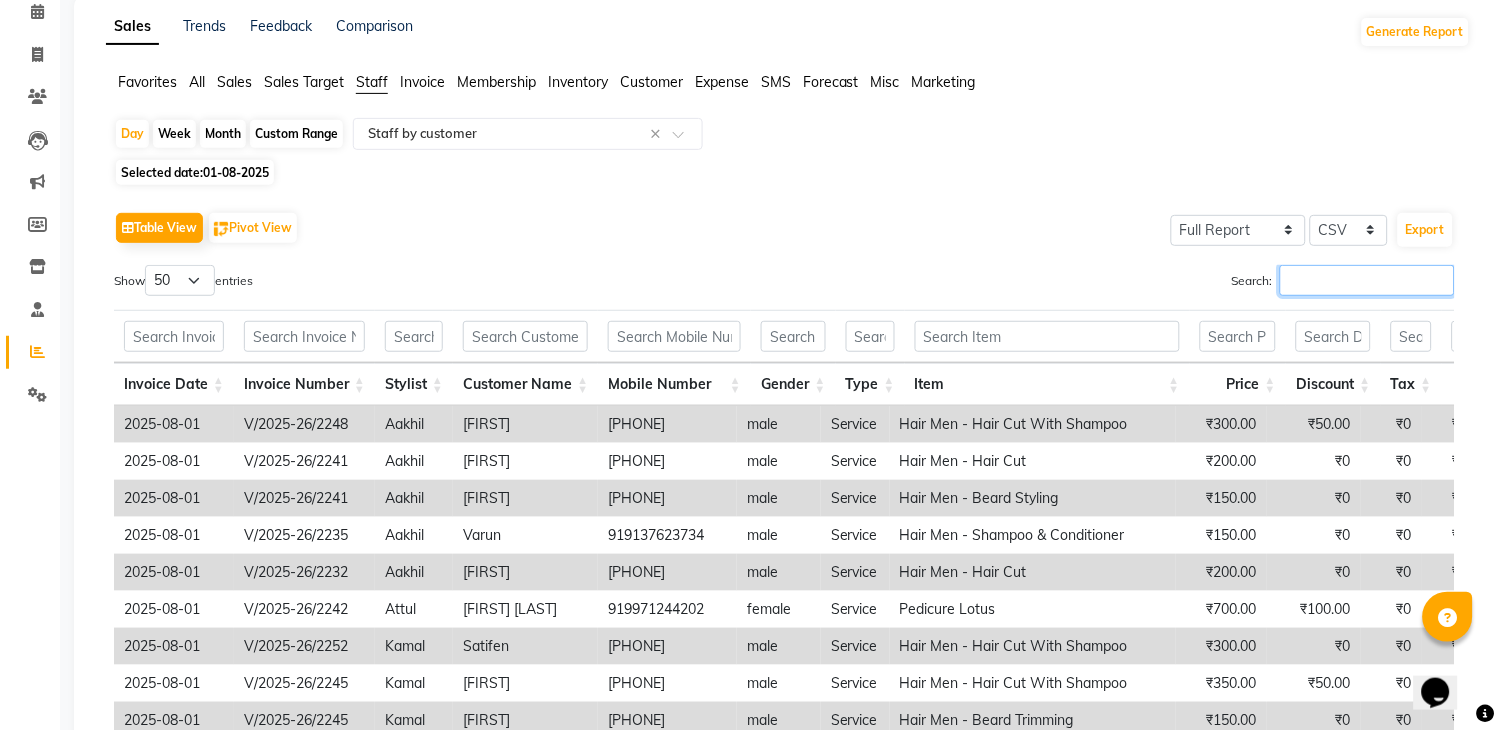 click on "Search:" at bounding box center [1367, 280] 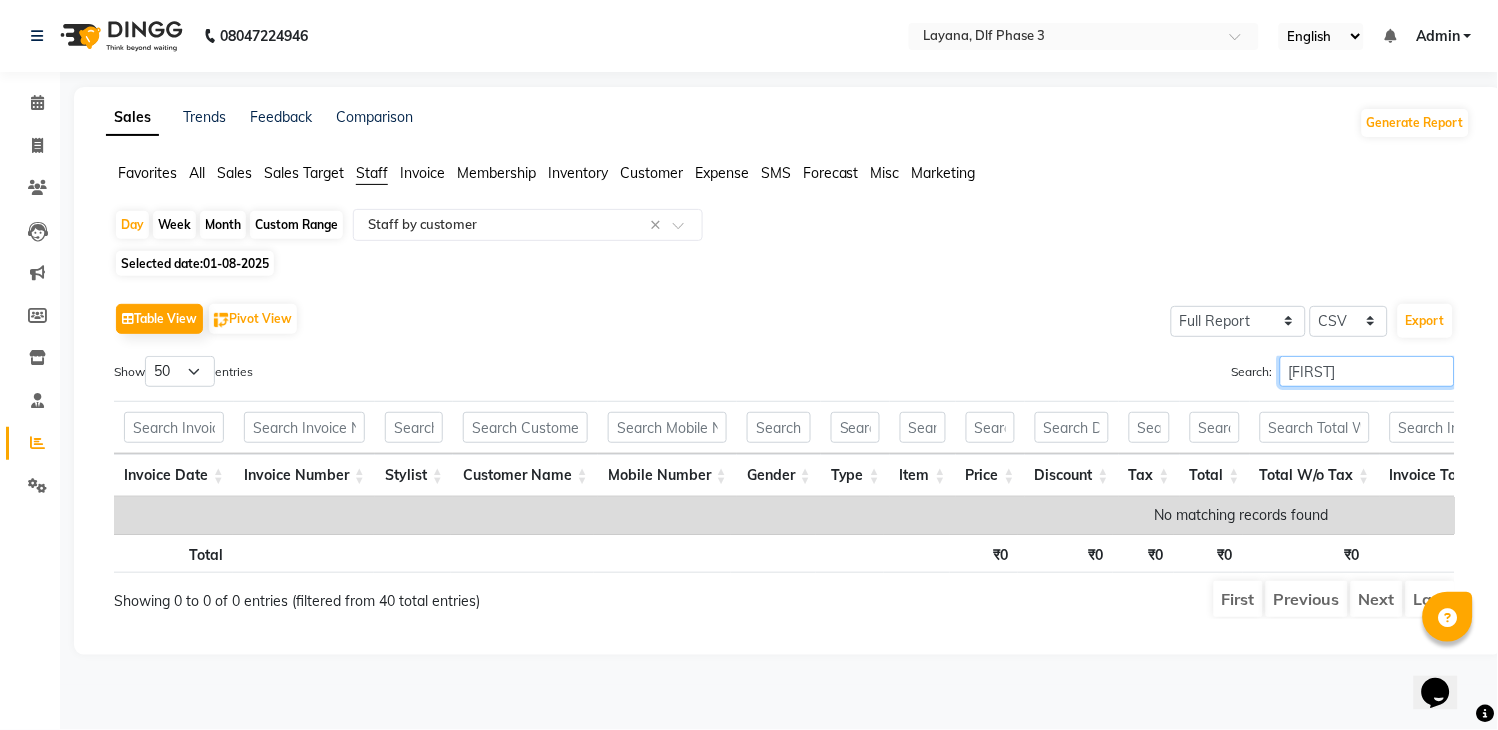 scroll, scrollTop: 0, scrollLeft: 0, axis: both 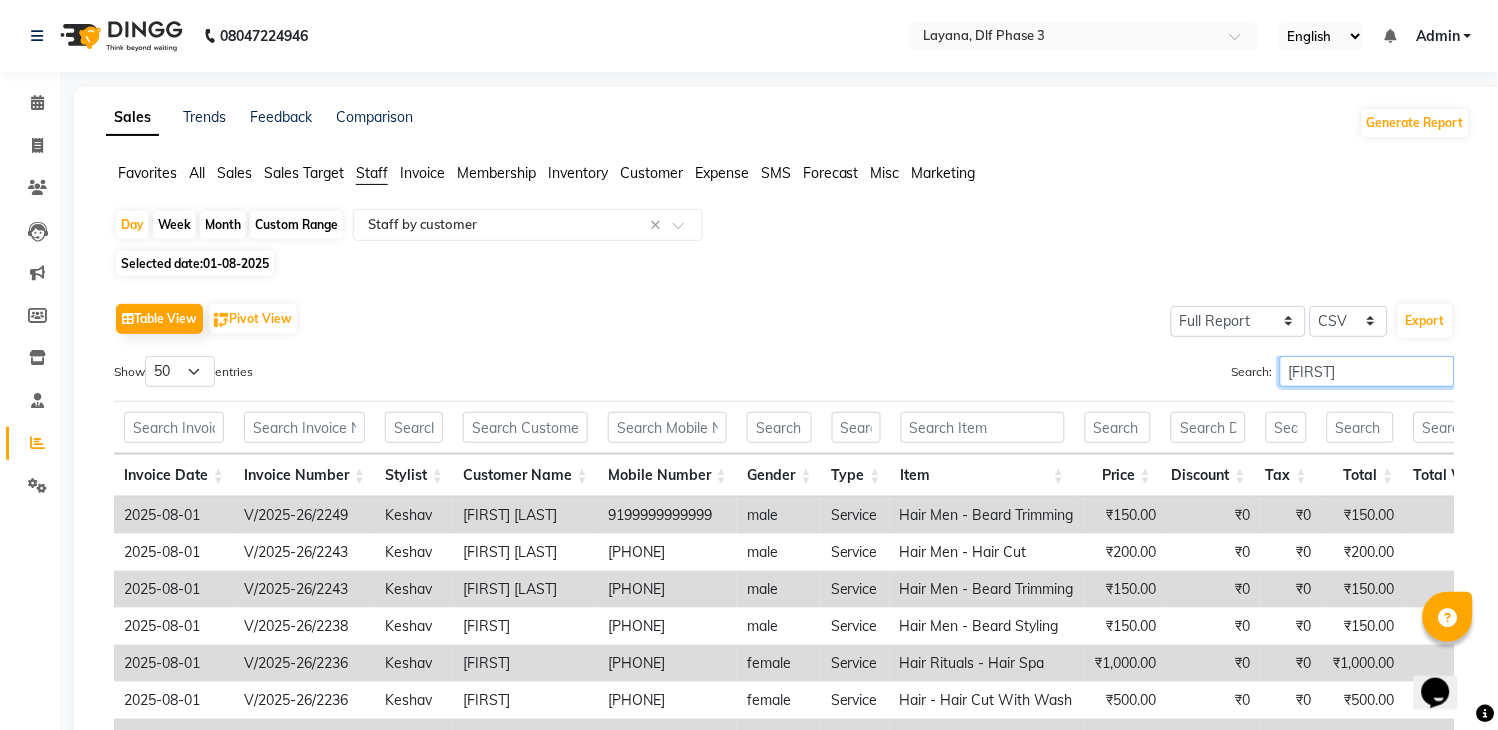 type on "keshav" 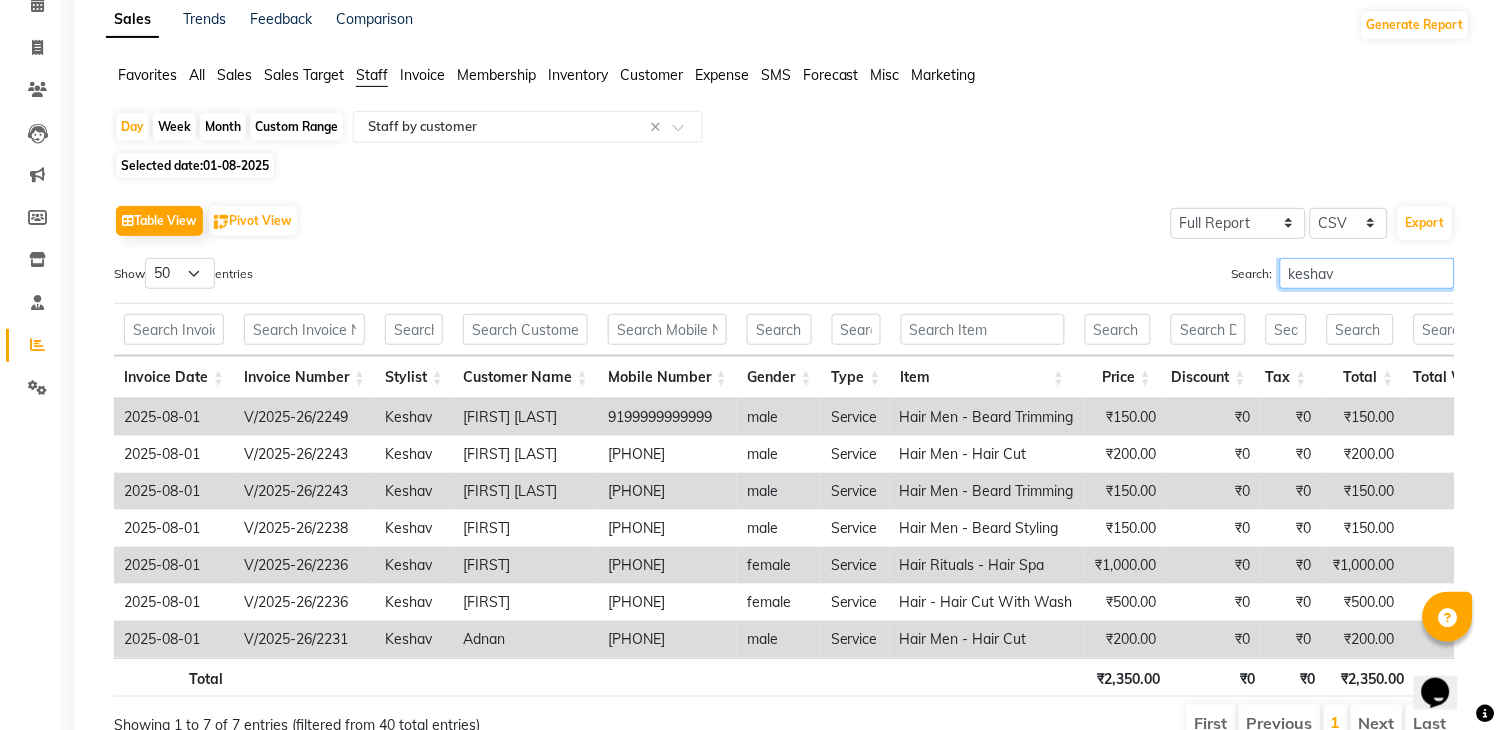 scroll, scrollTop: 104, scrollLeft: 0, axis: vertical 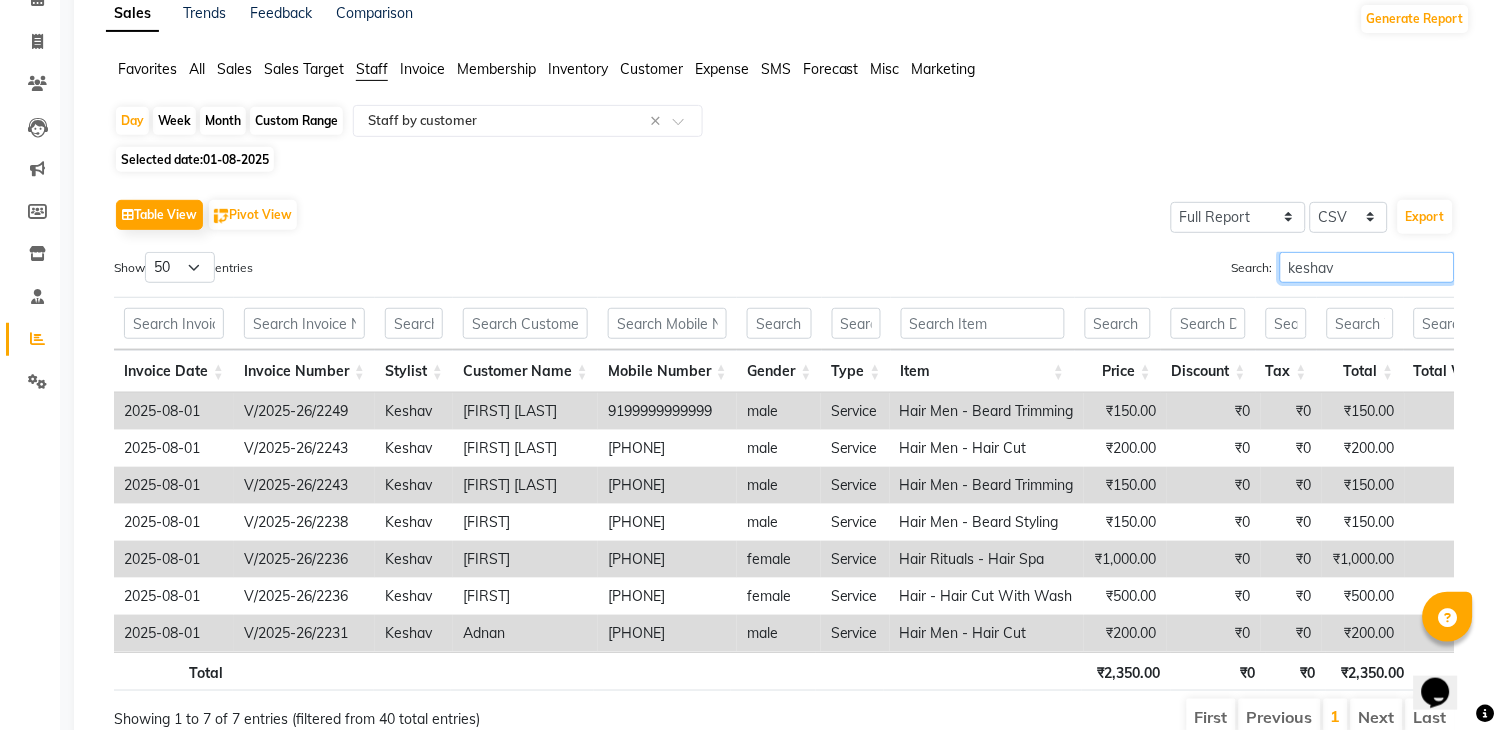 click on "keshav" at bounding box center (1367, 267) 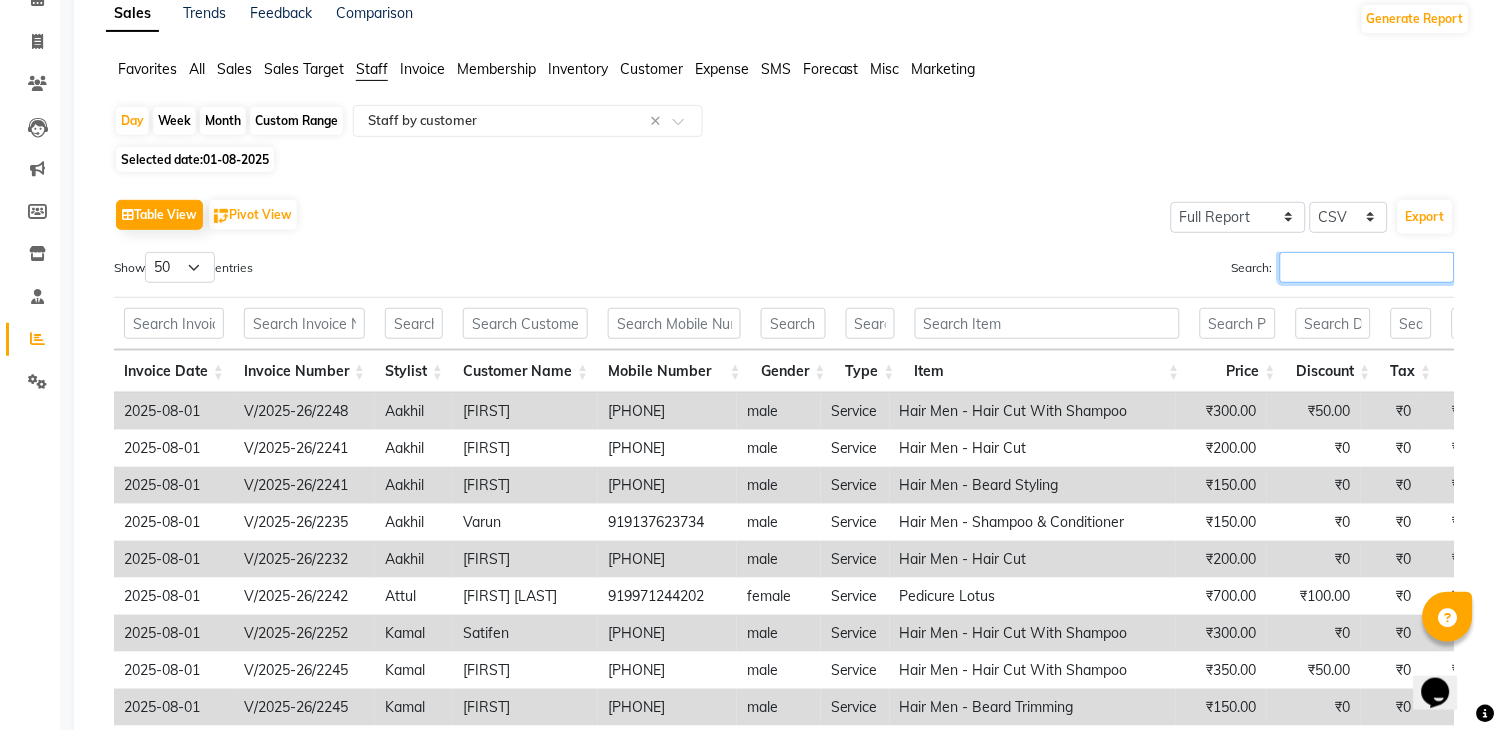 click on "Search:" at bounding box center (1367, 267) 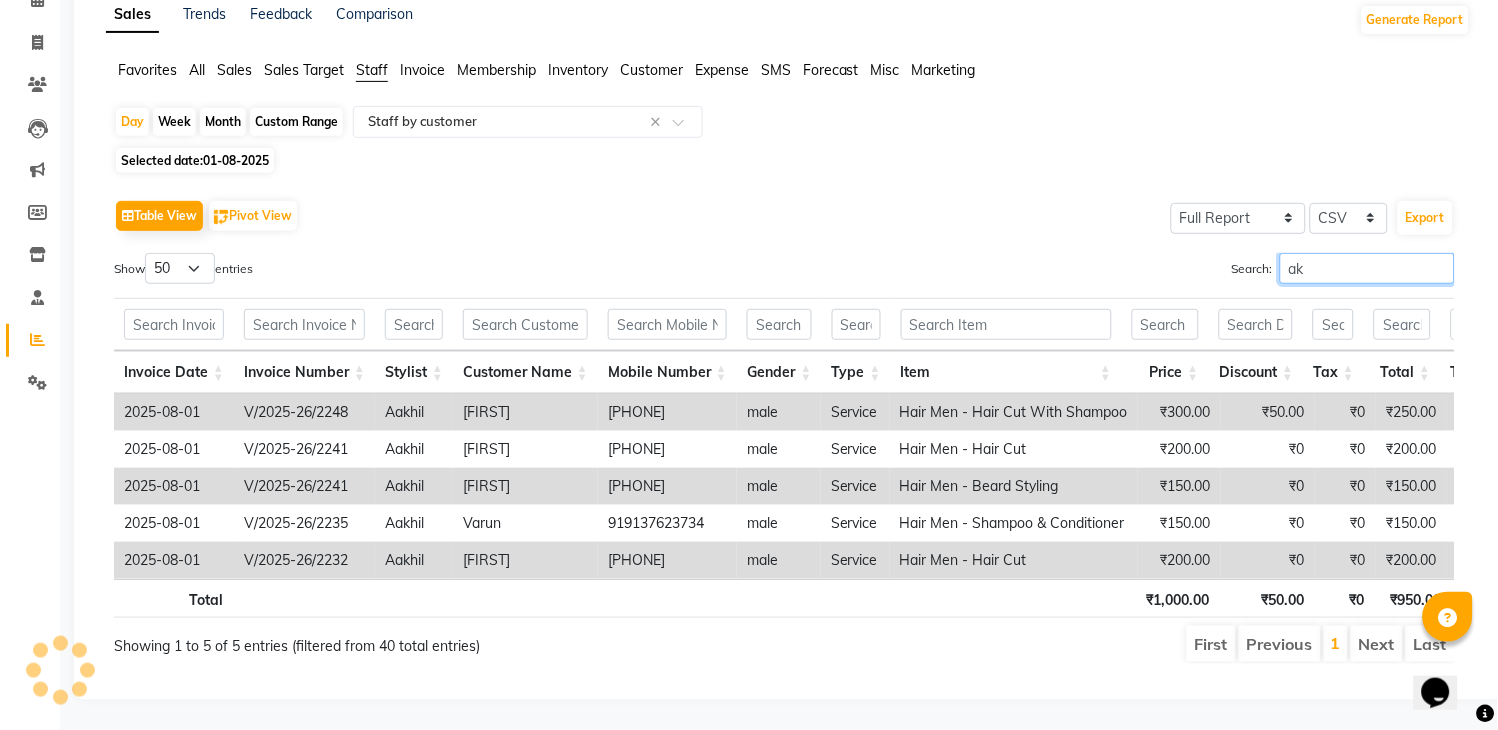 type on "a" 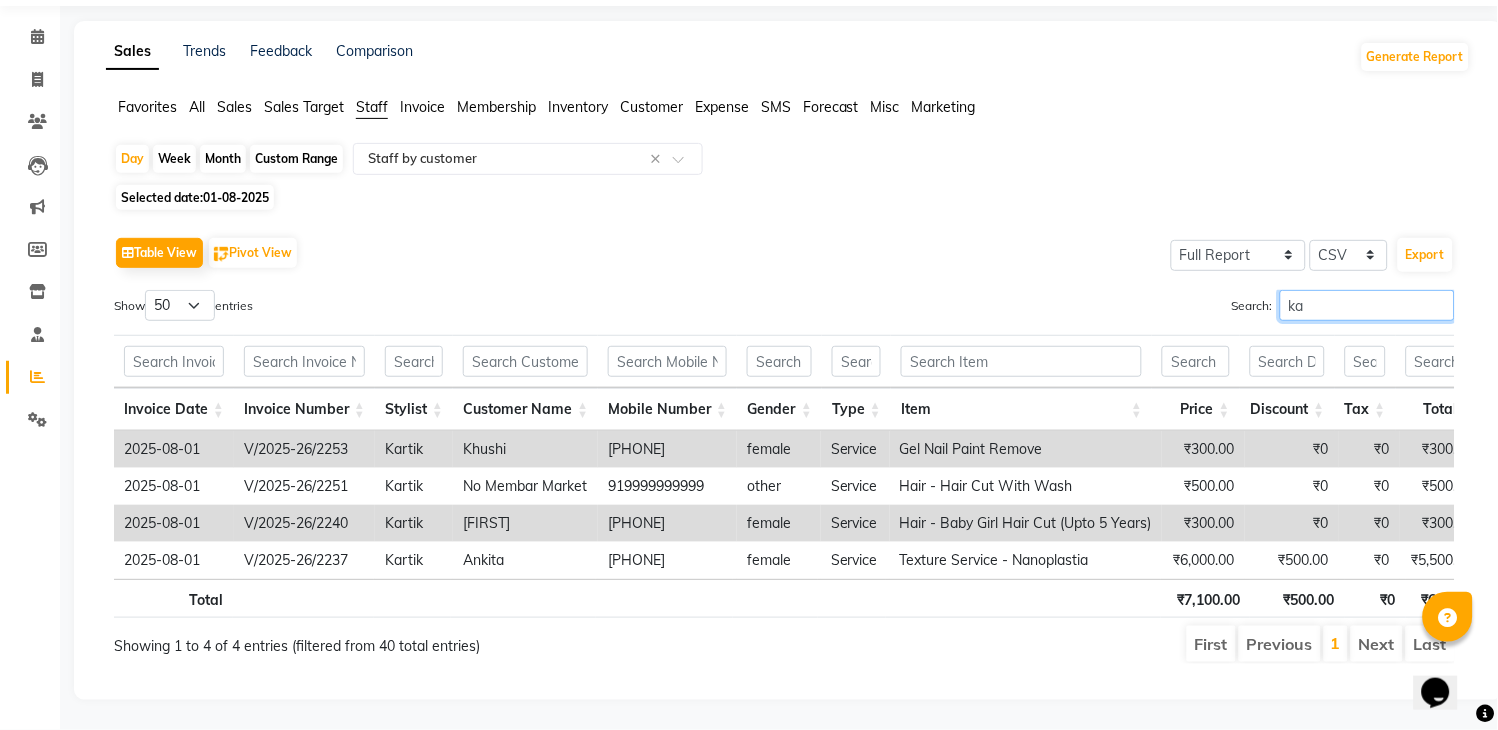 type on "k" 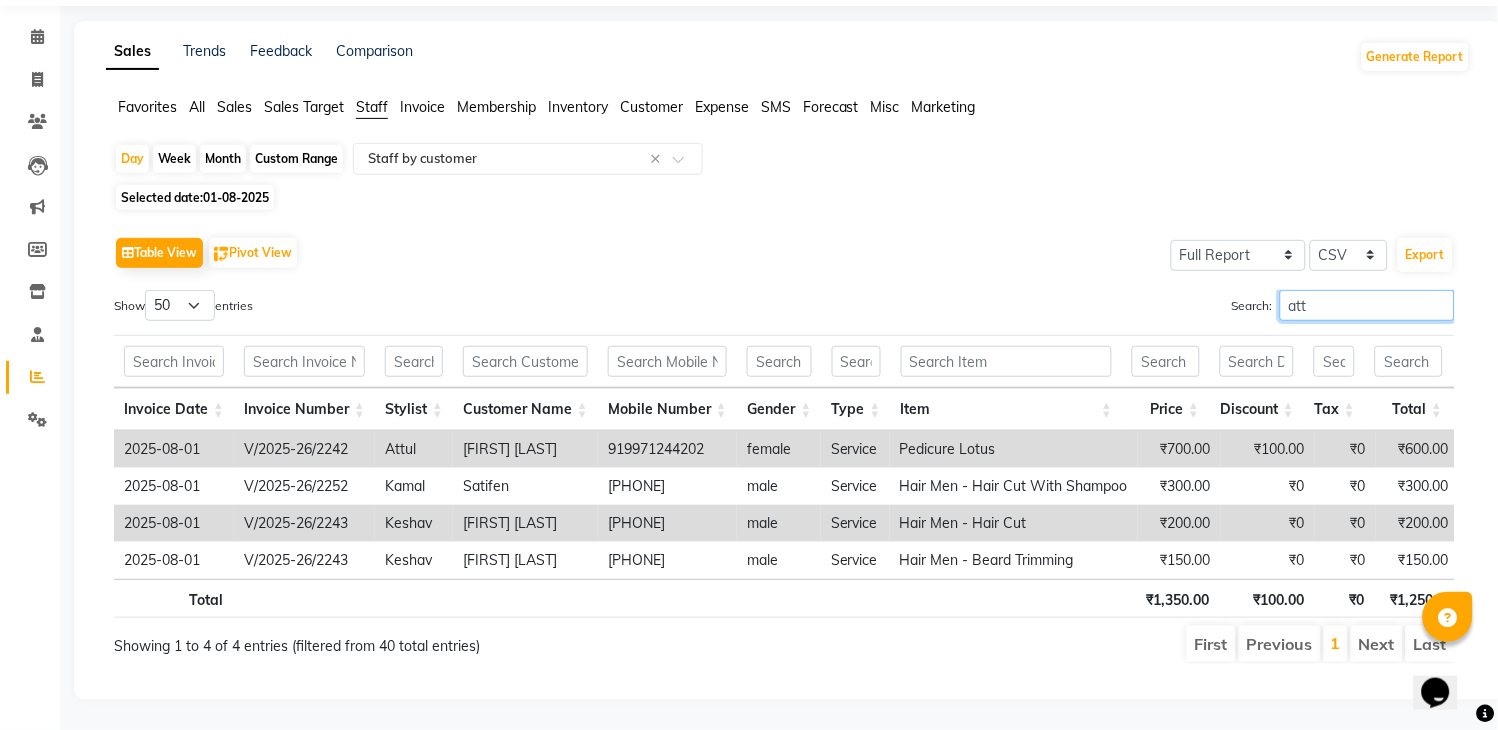 scroll, scrollTop: 0, scrollLeft: 0, axis: both 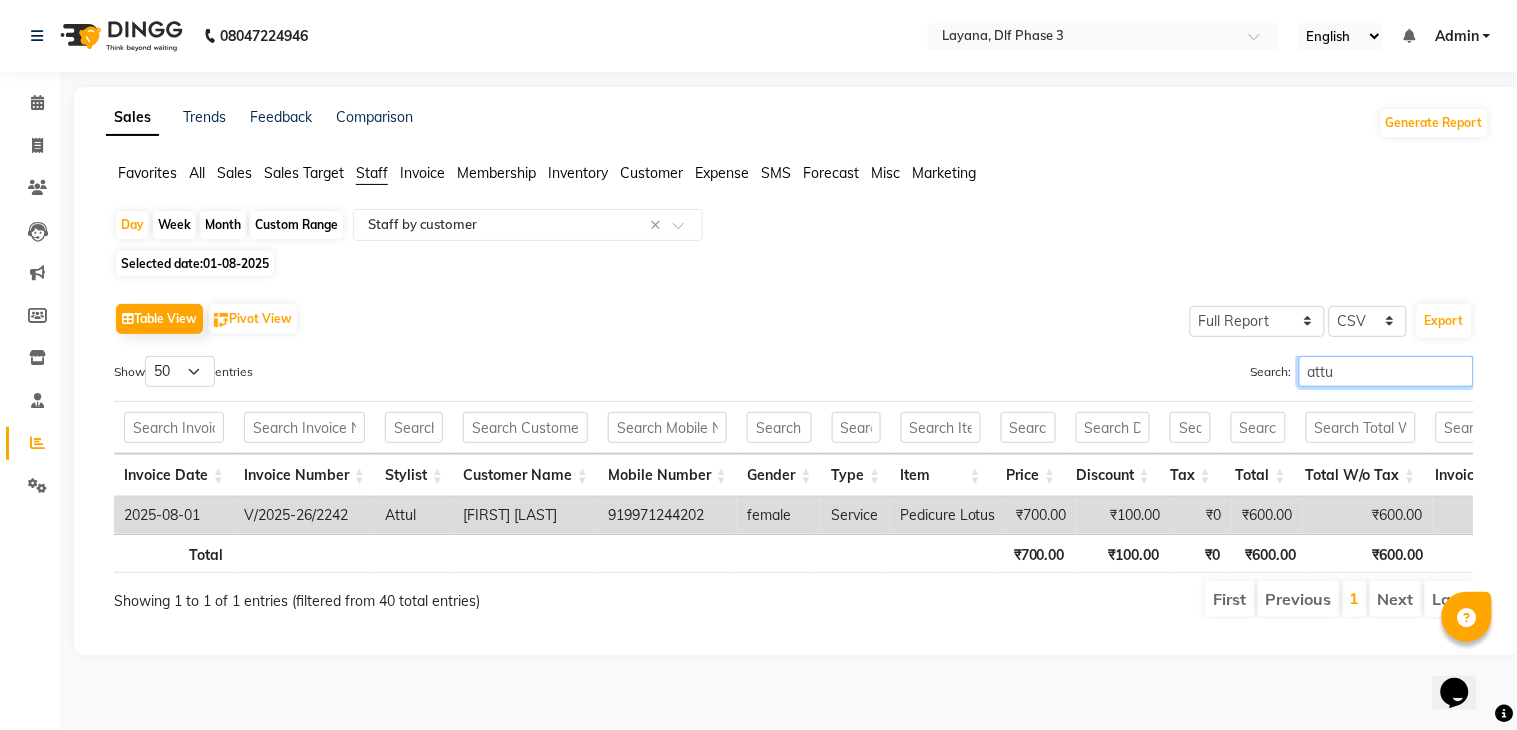 type on "attul" 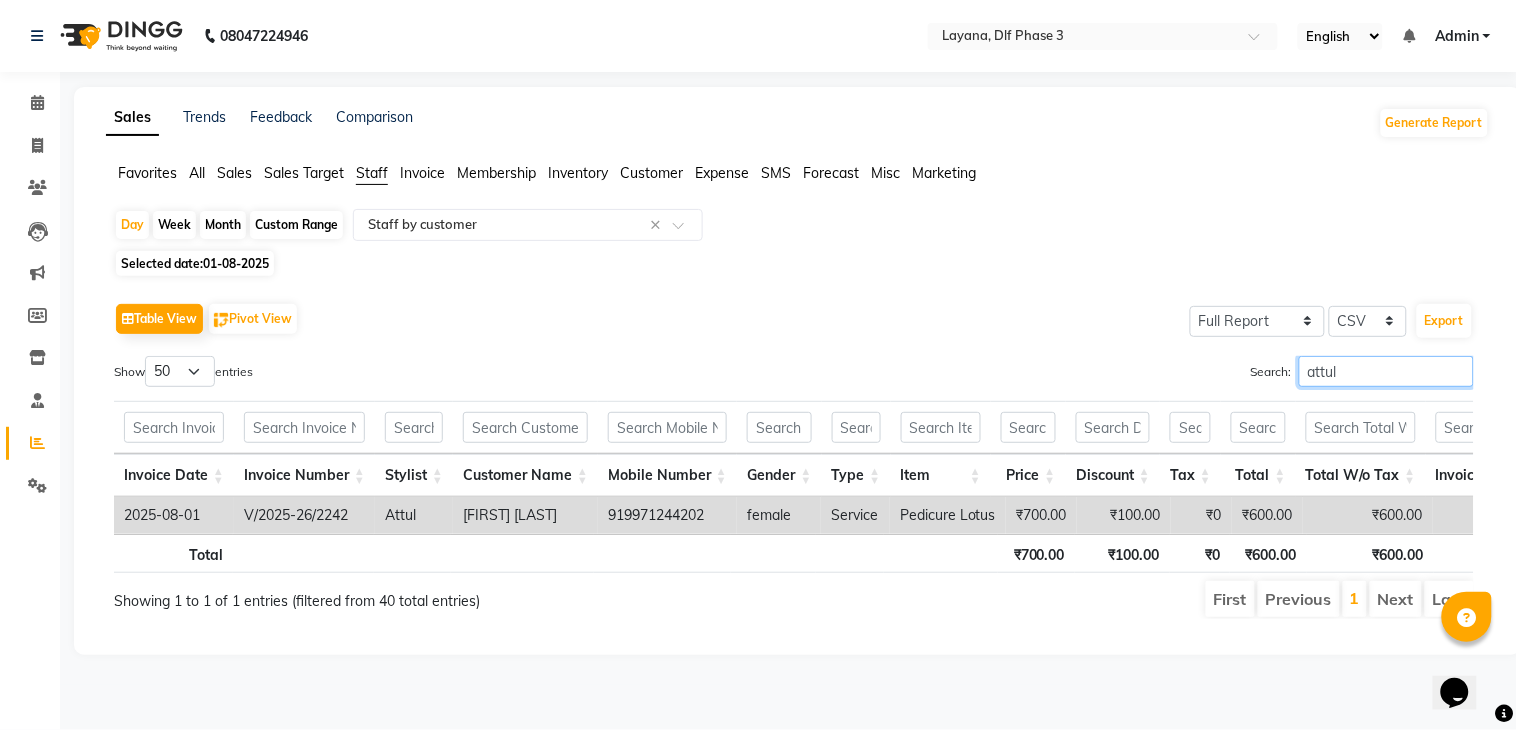click on "attul" at bounding box center (1386, 371) 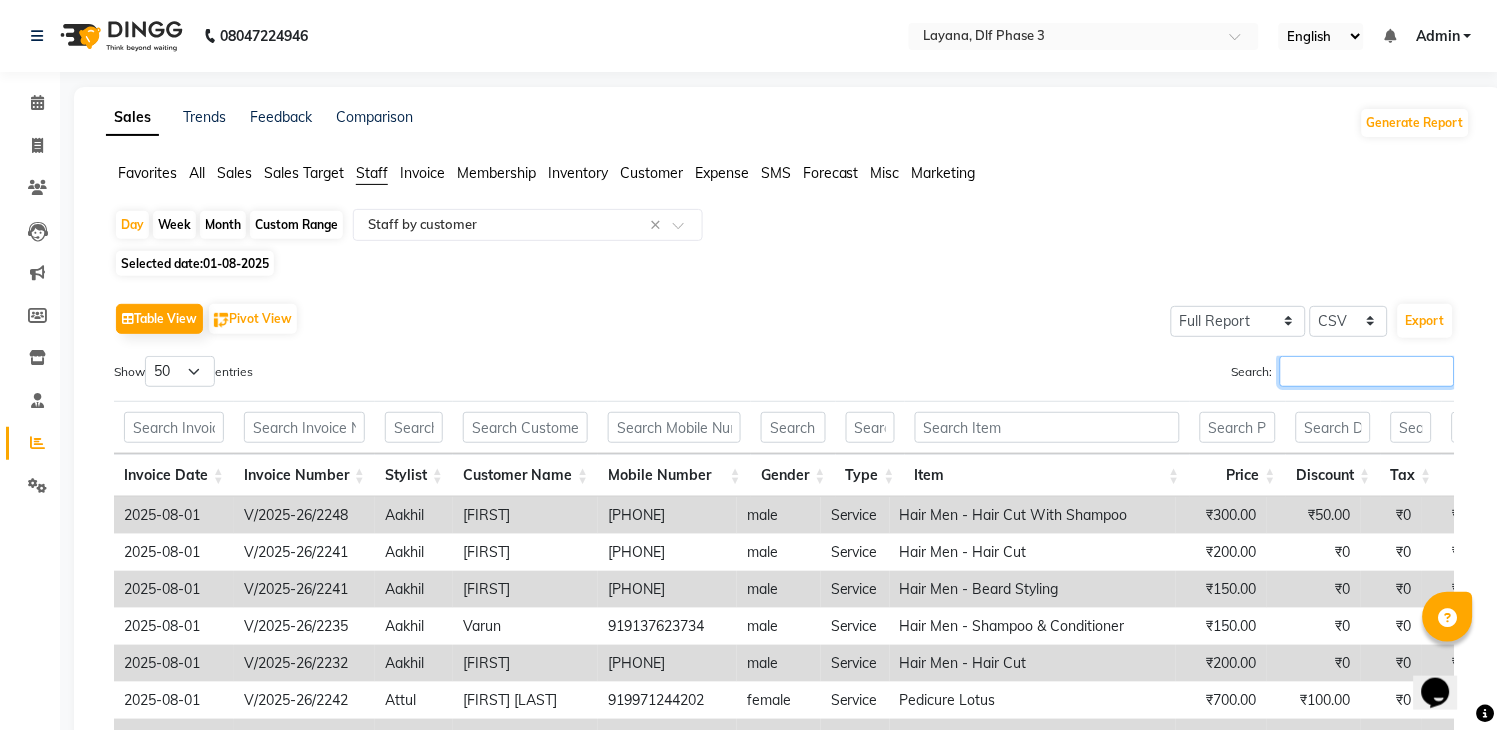 click on "Search:" at bounding box center (1367, 371) 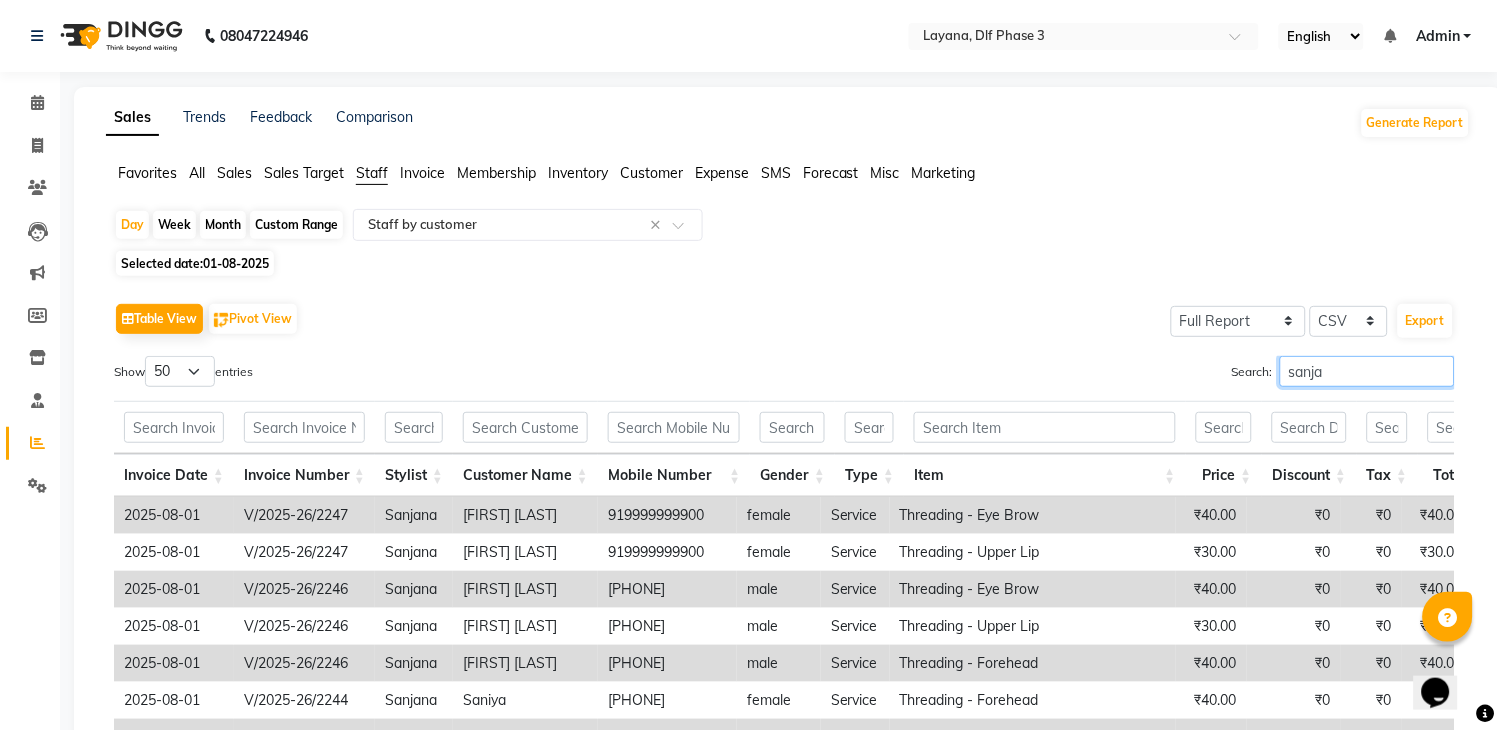 type on "sanjan" 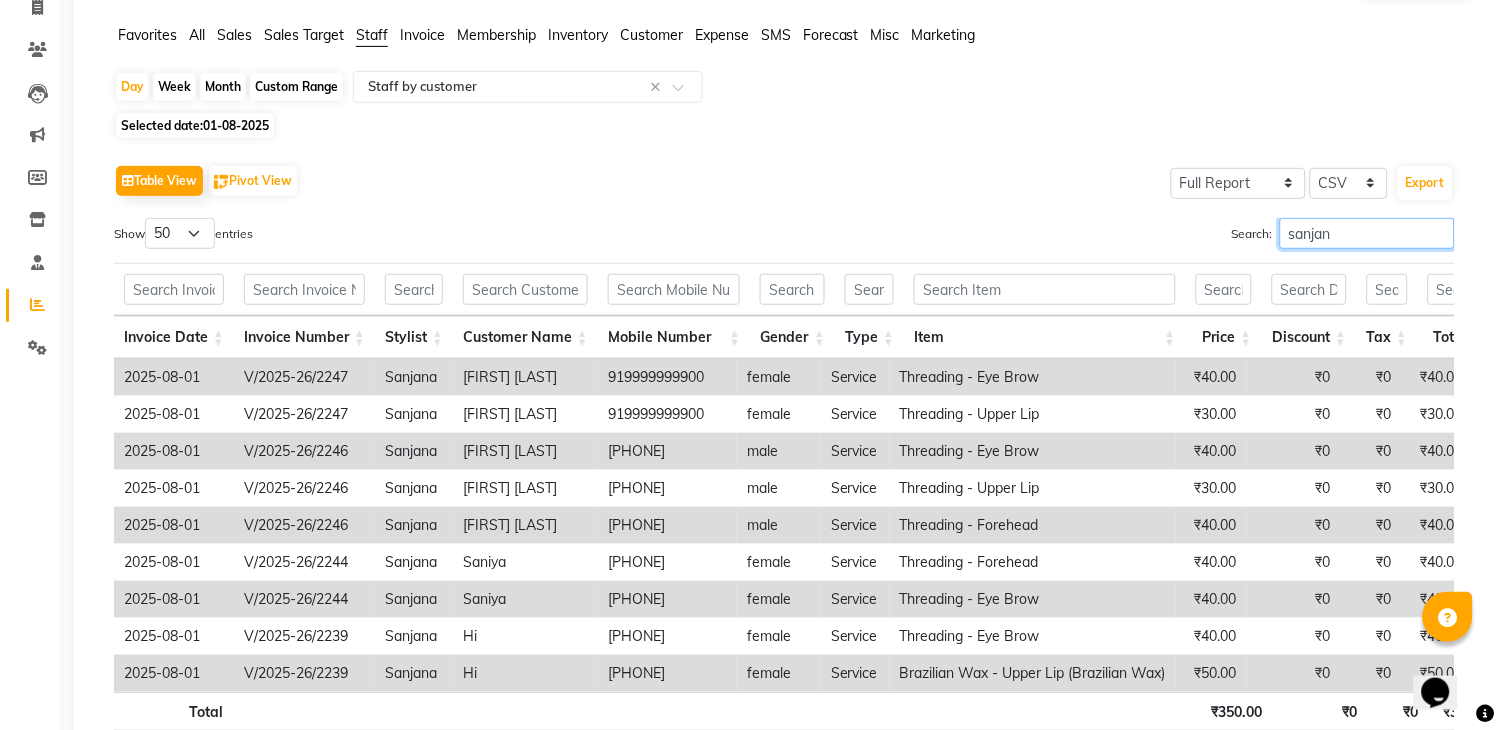scroll, scrollTop: 0, scrollLeft: 0, axis: both 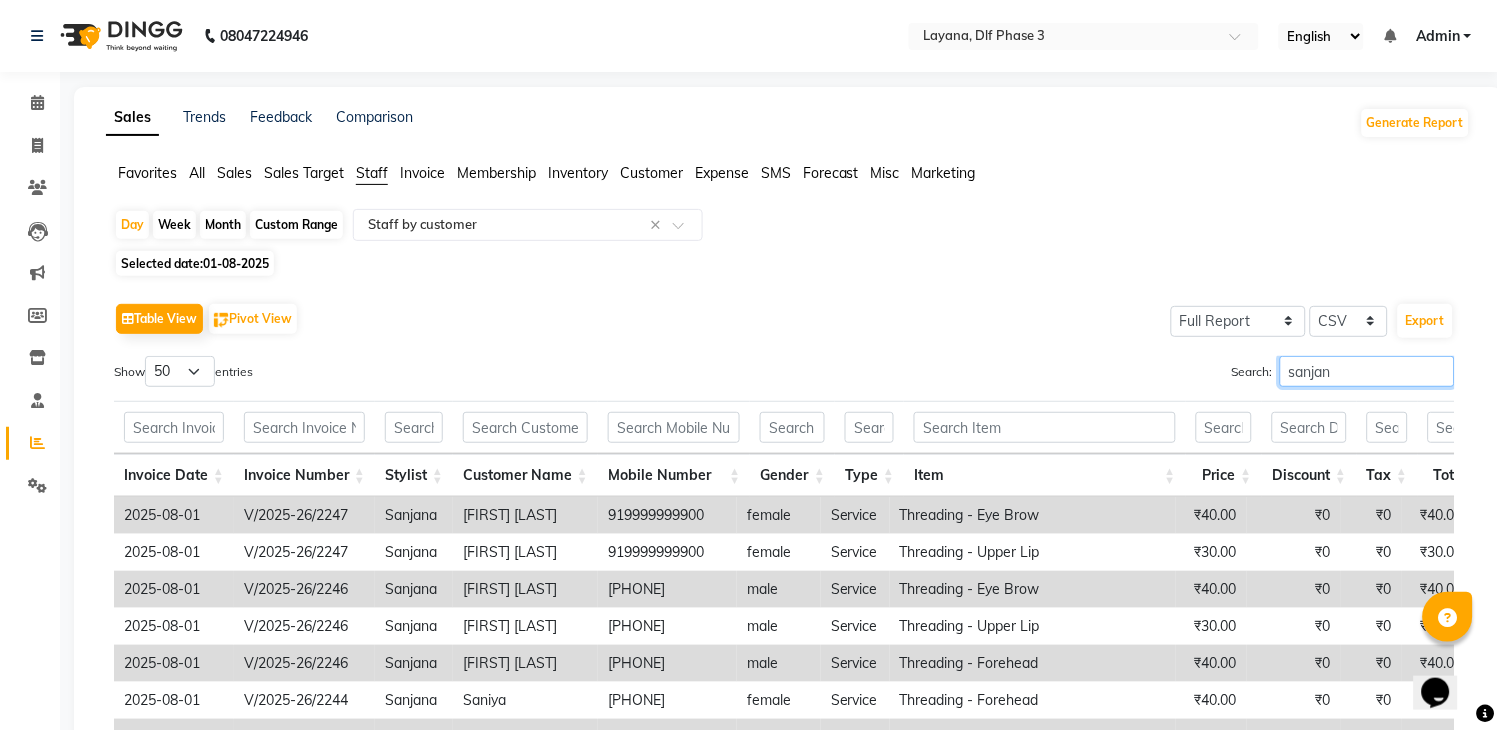 click on "sanjan" at bounding box center (1367, 371) 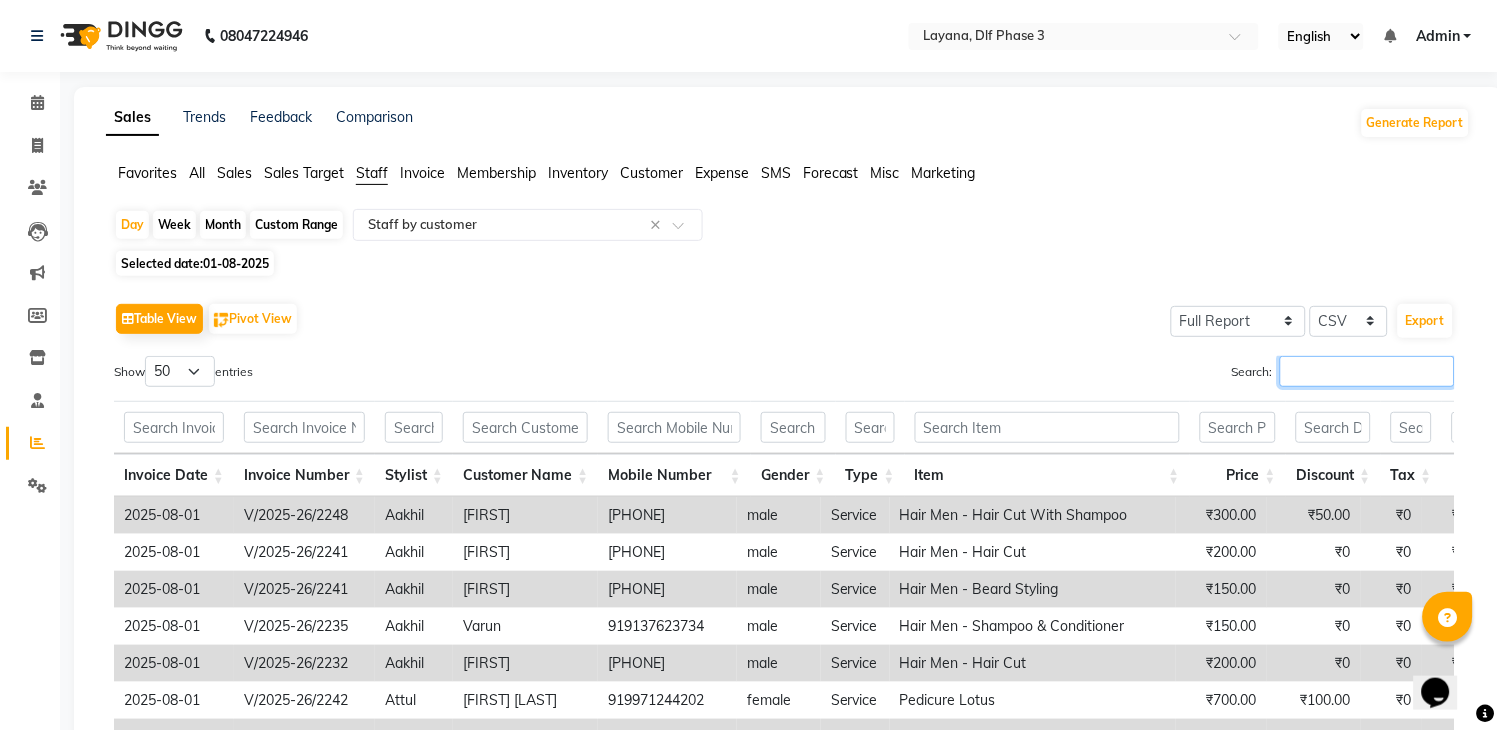 click on "Search:" at bounding box center (1367, 371) 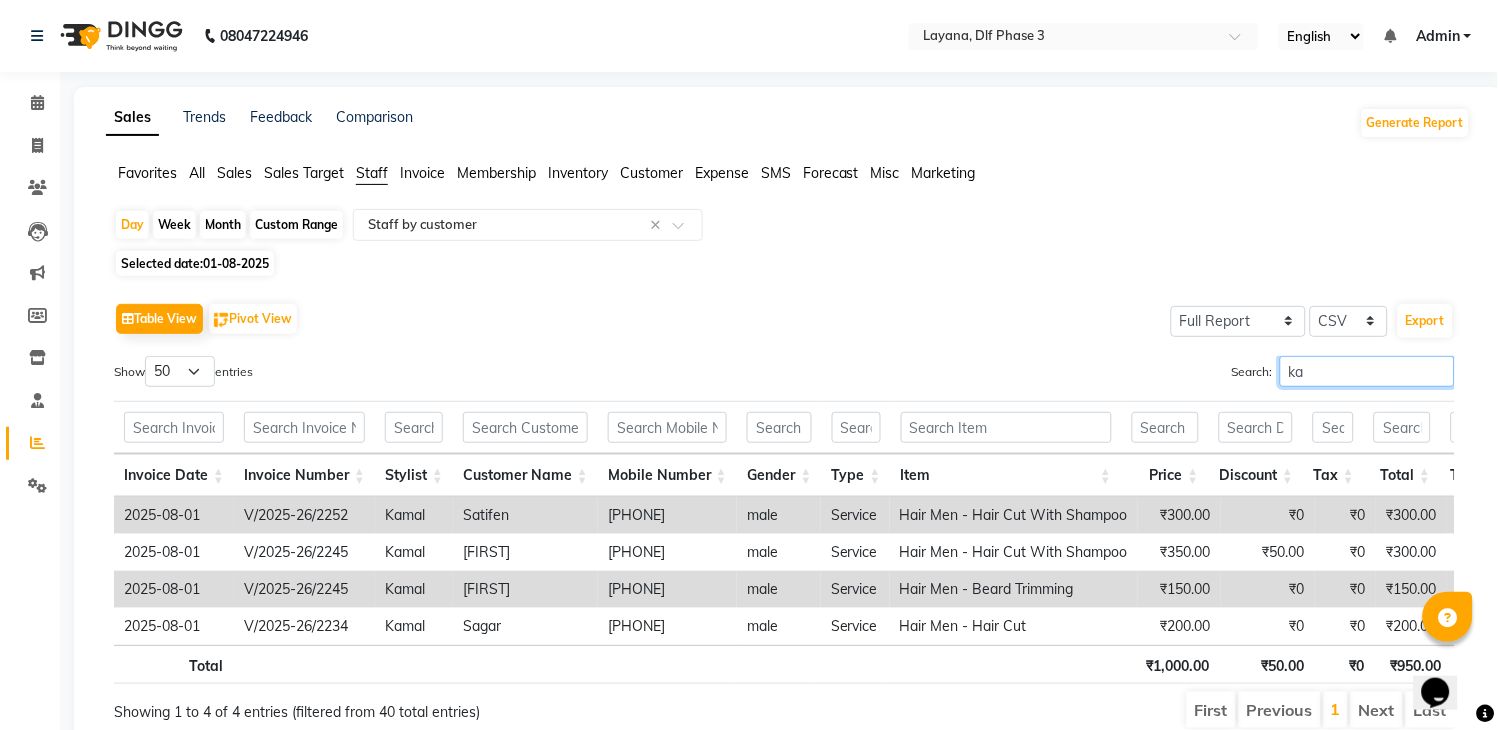 type on "k" 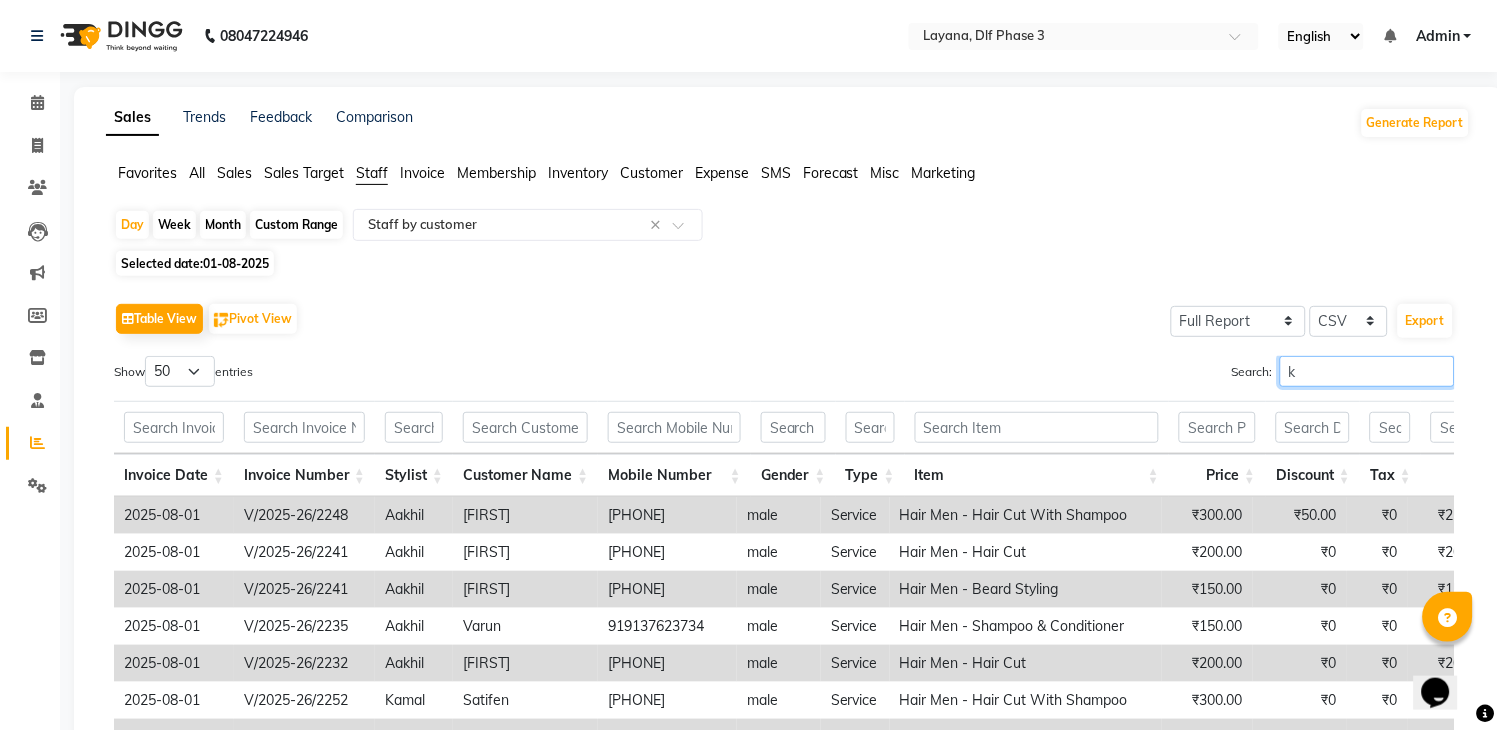type 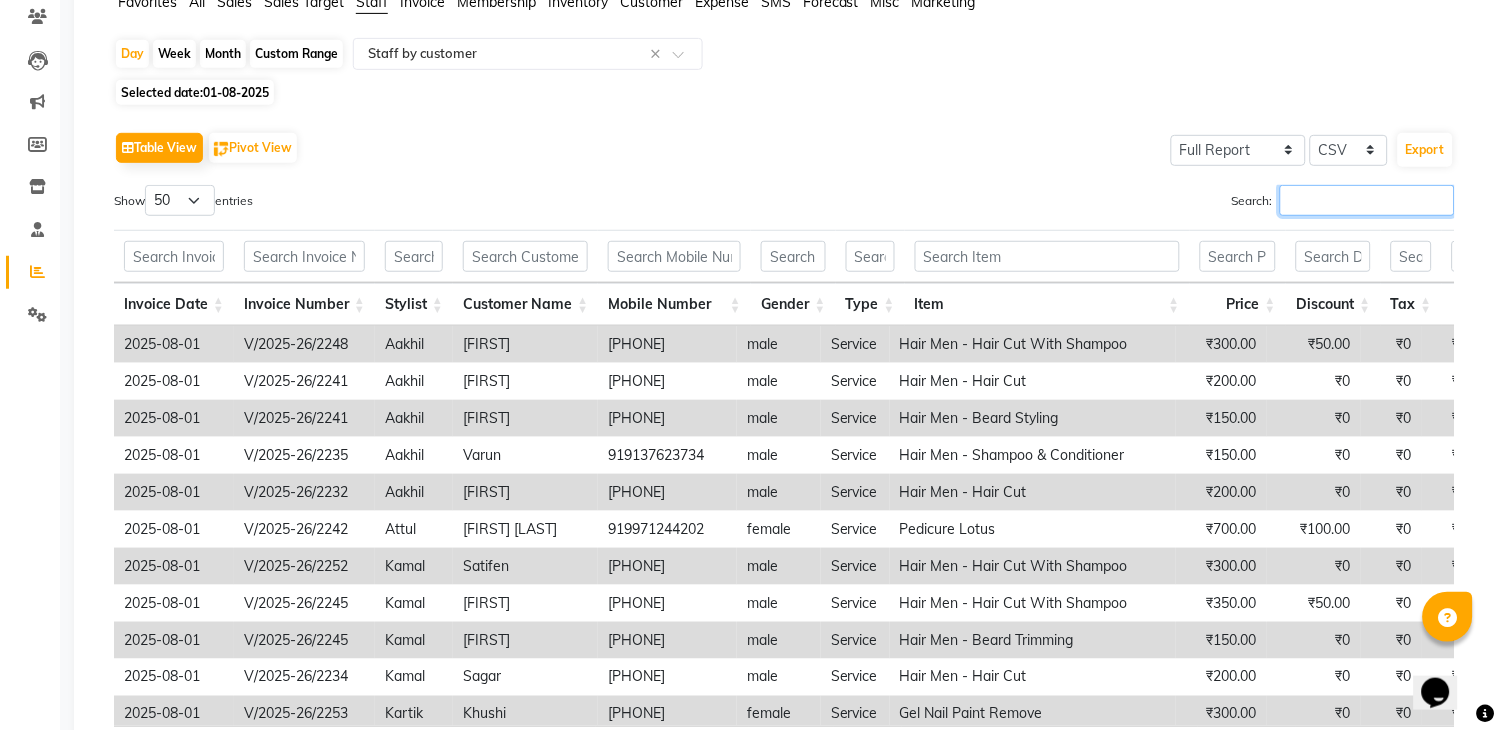 scroll, scrollTop: 212, scrollLeft: 0, axis: vertical 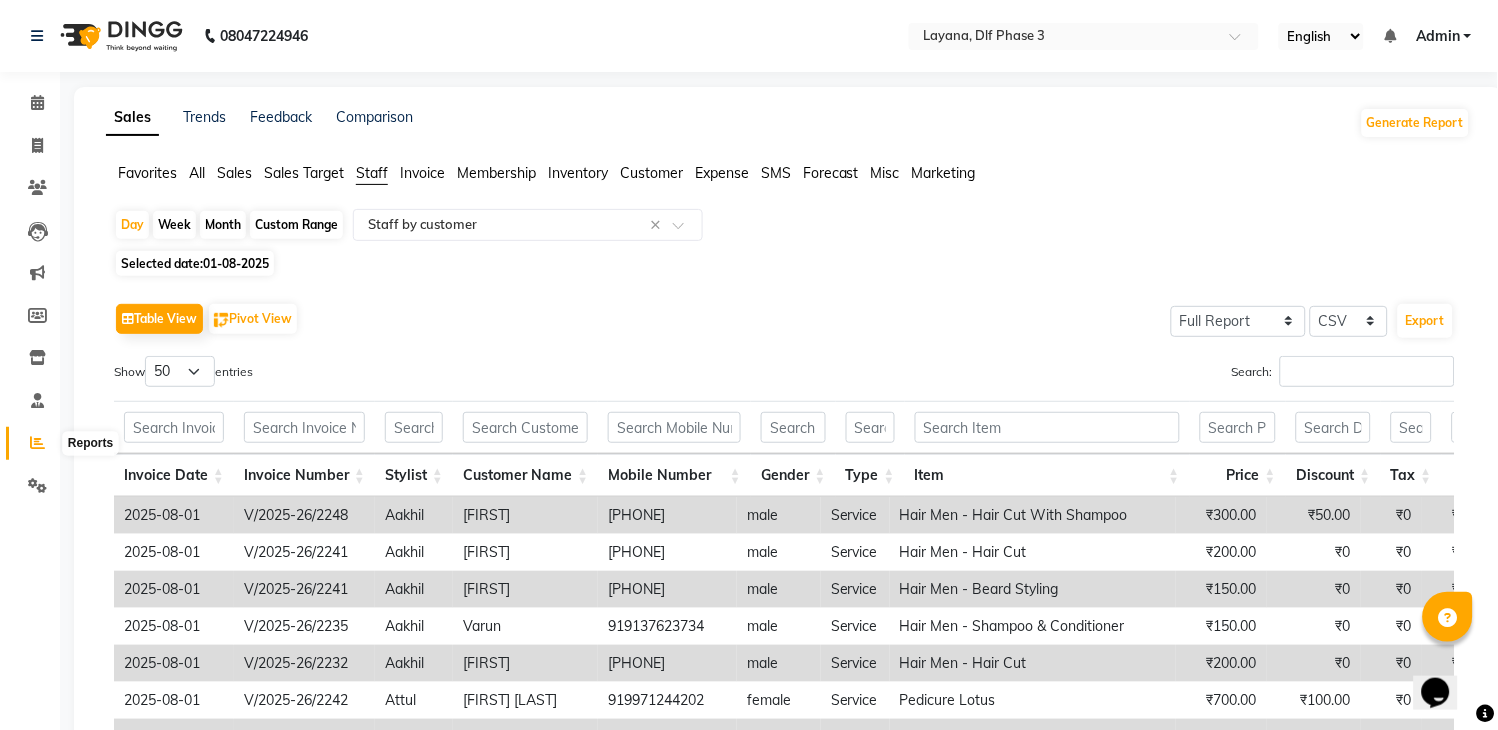 click 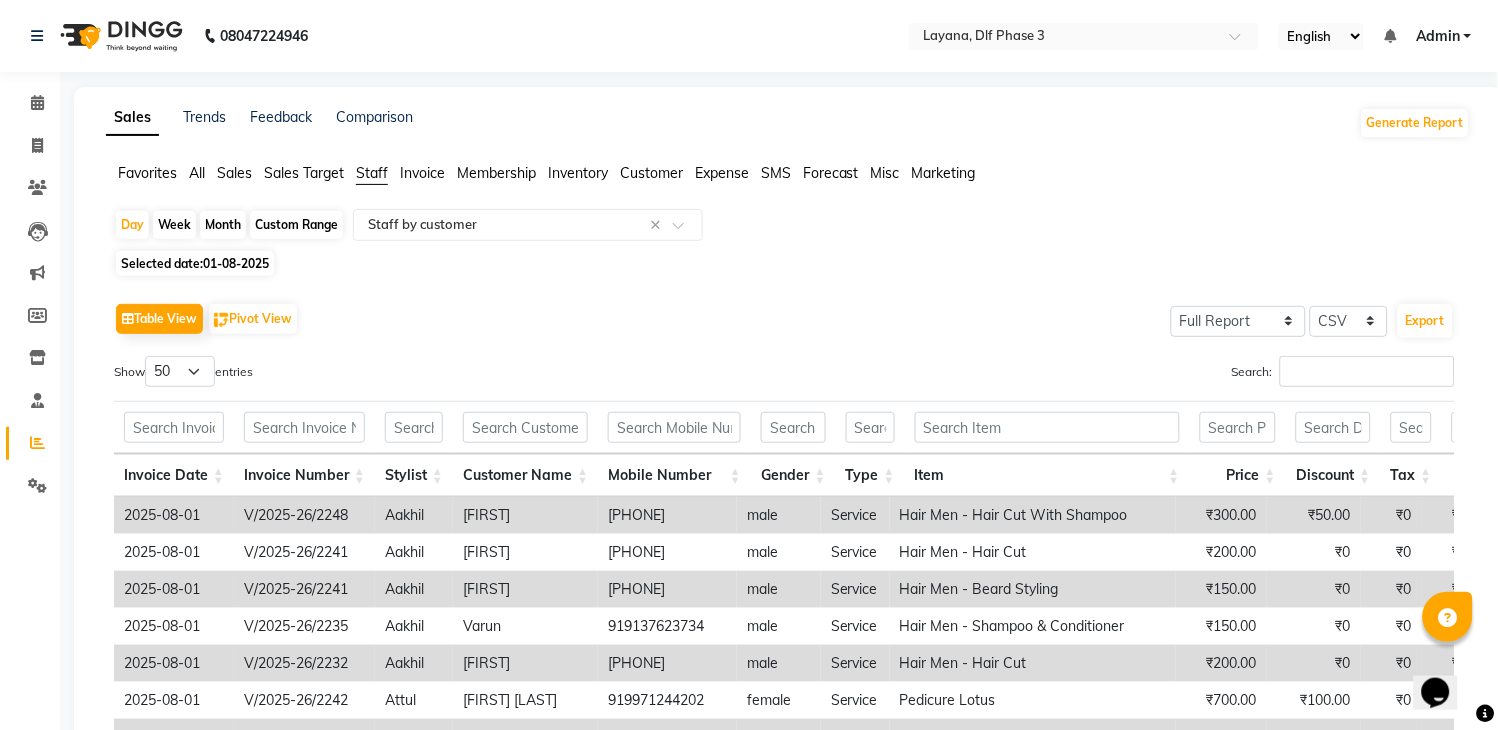 click on "All" 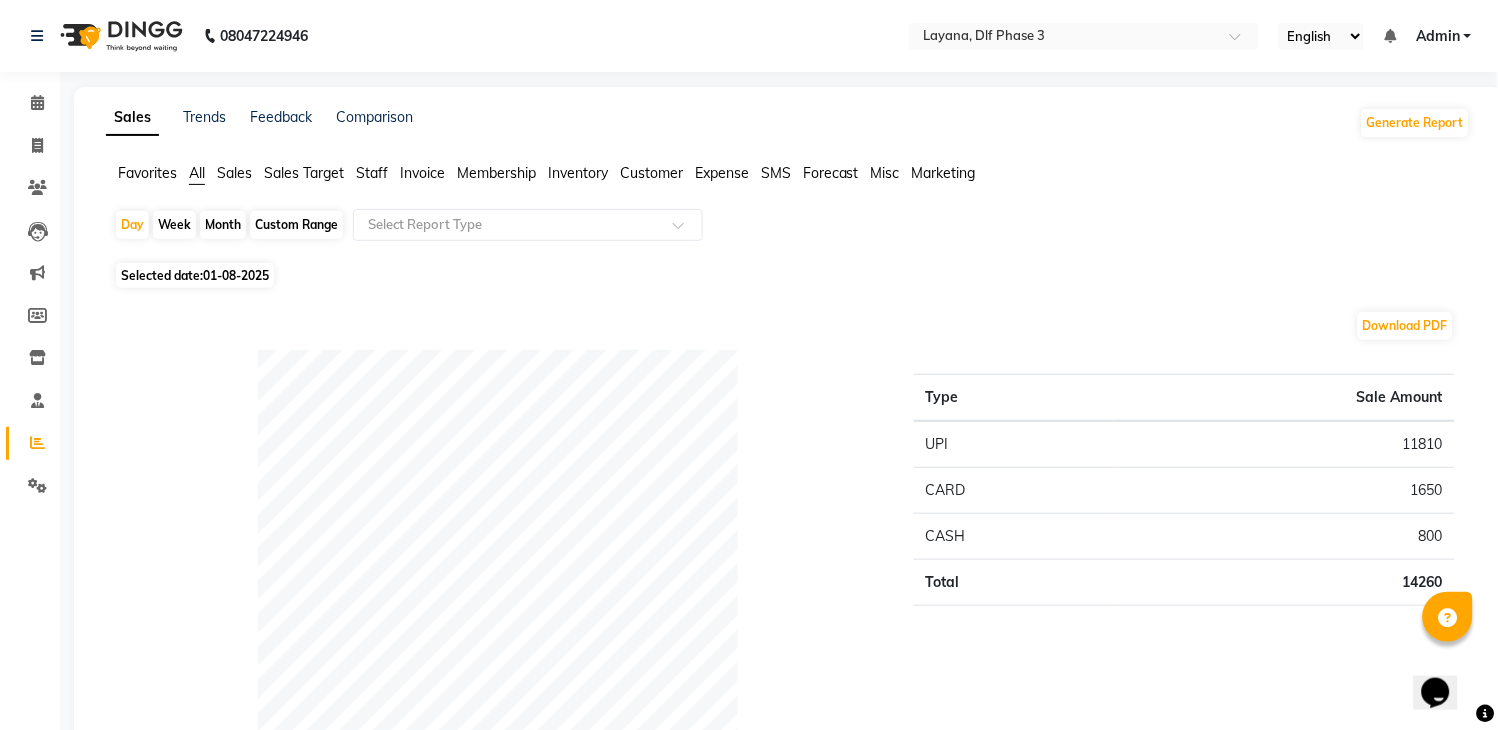 click on "Sales" 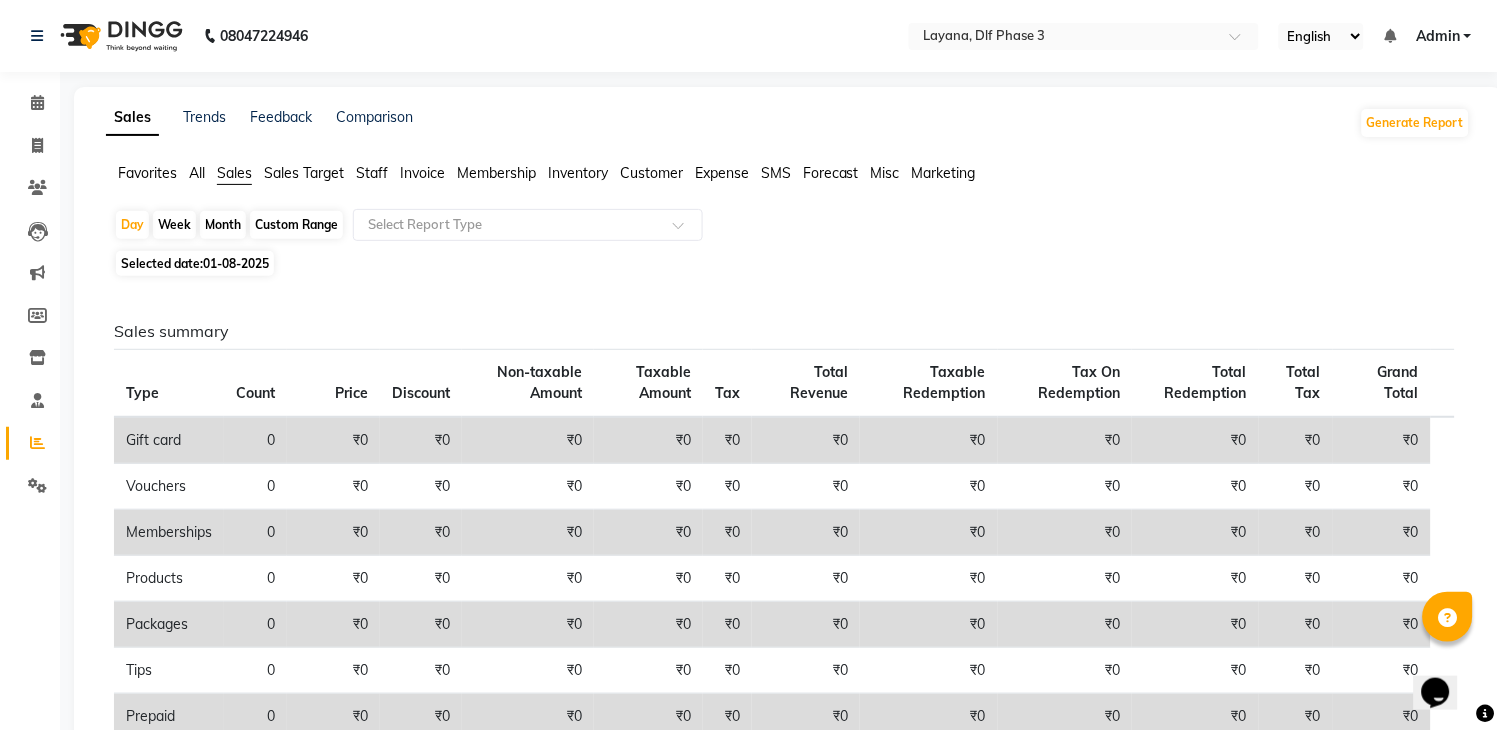 click on "Sales Target" 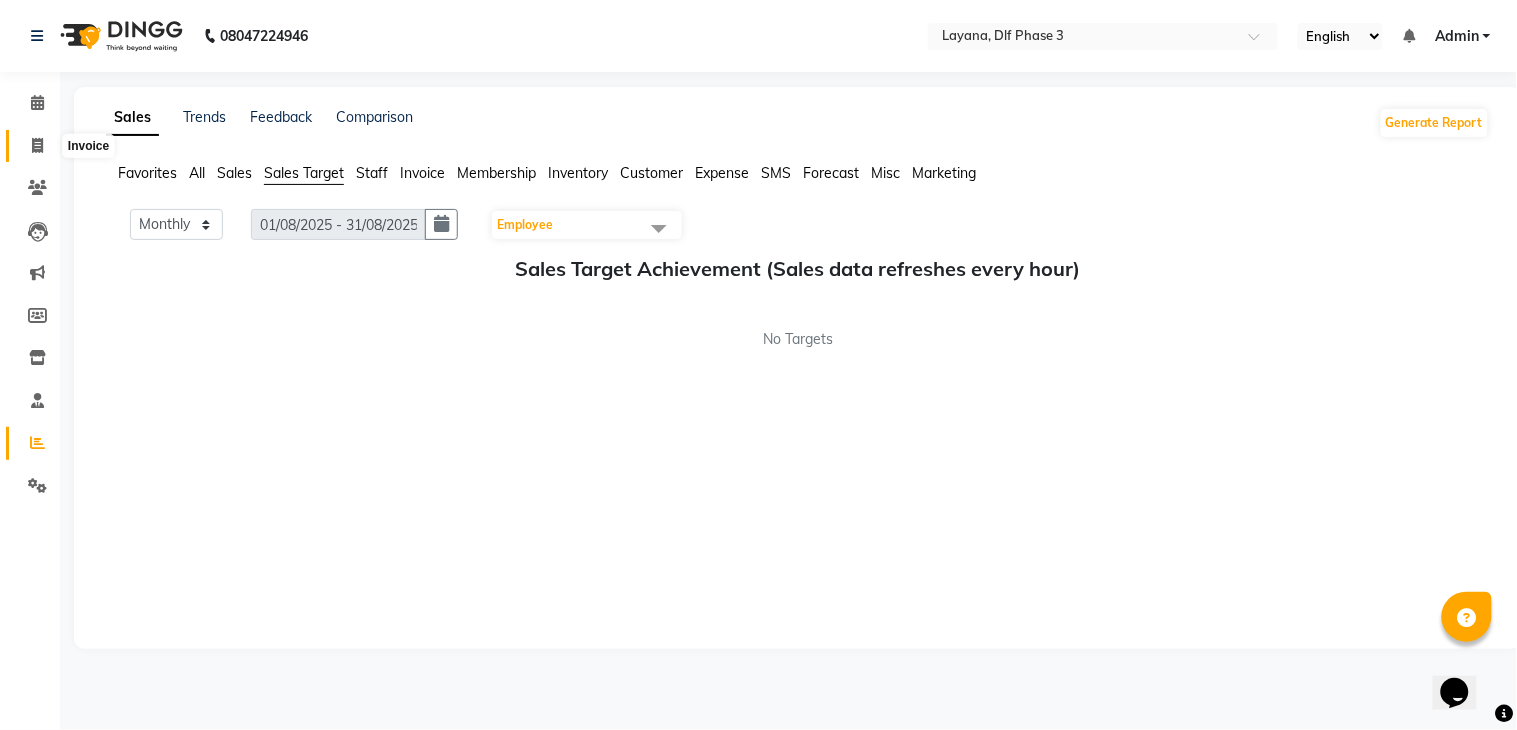 click 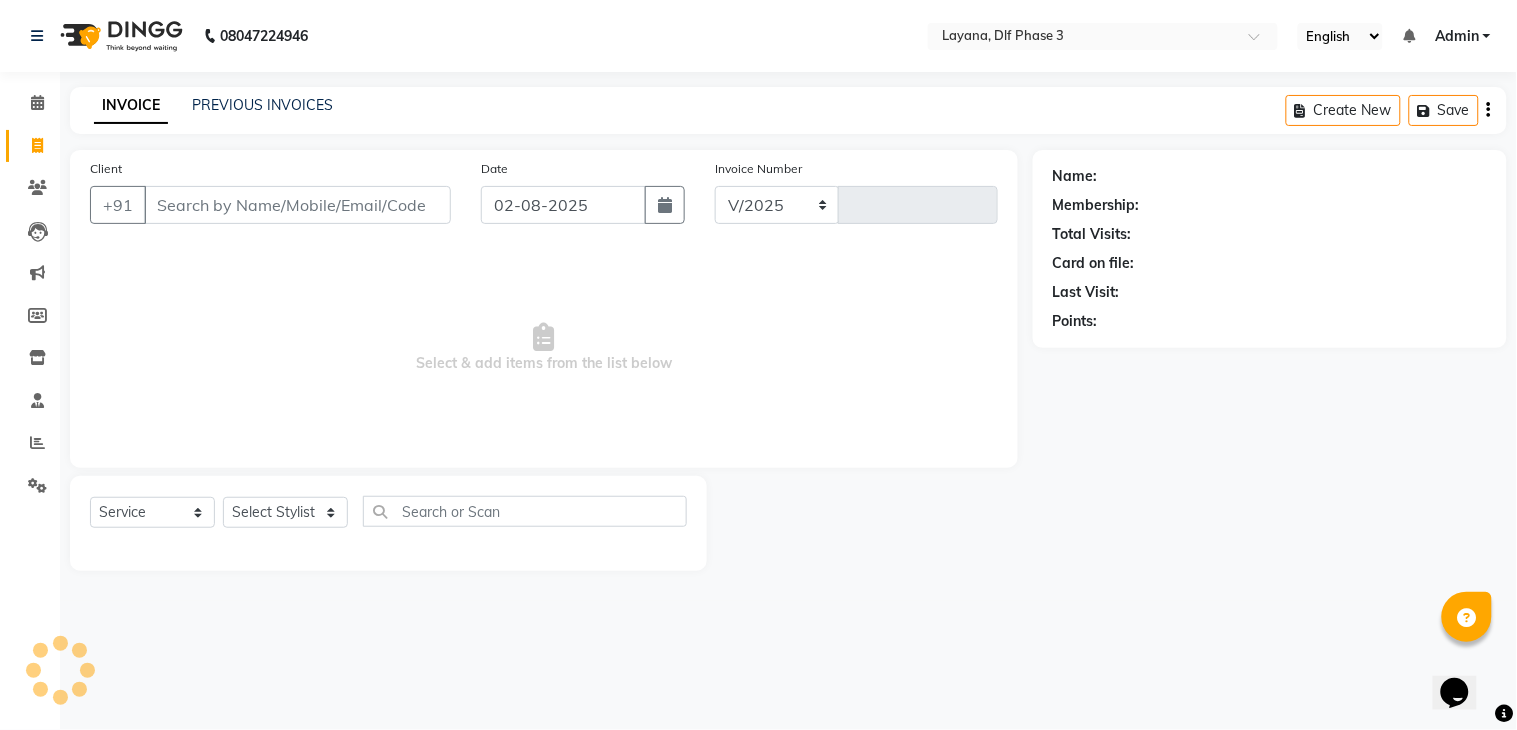 select on "6973" 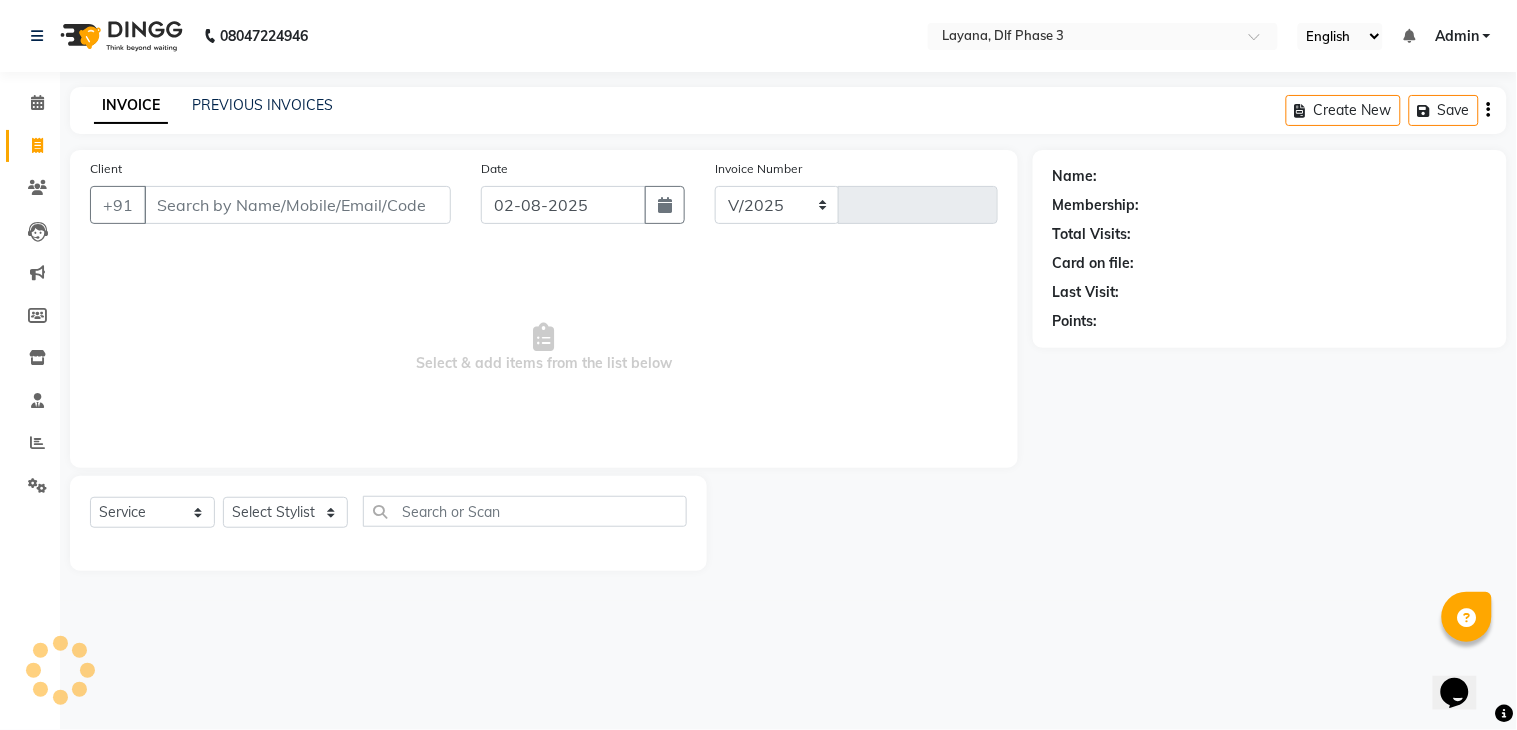 type on "2256" 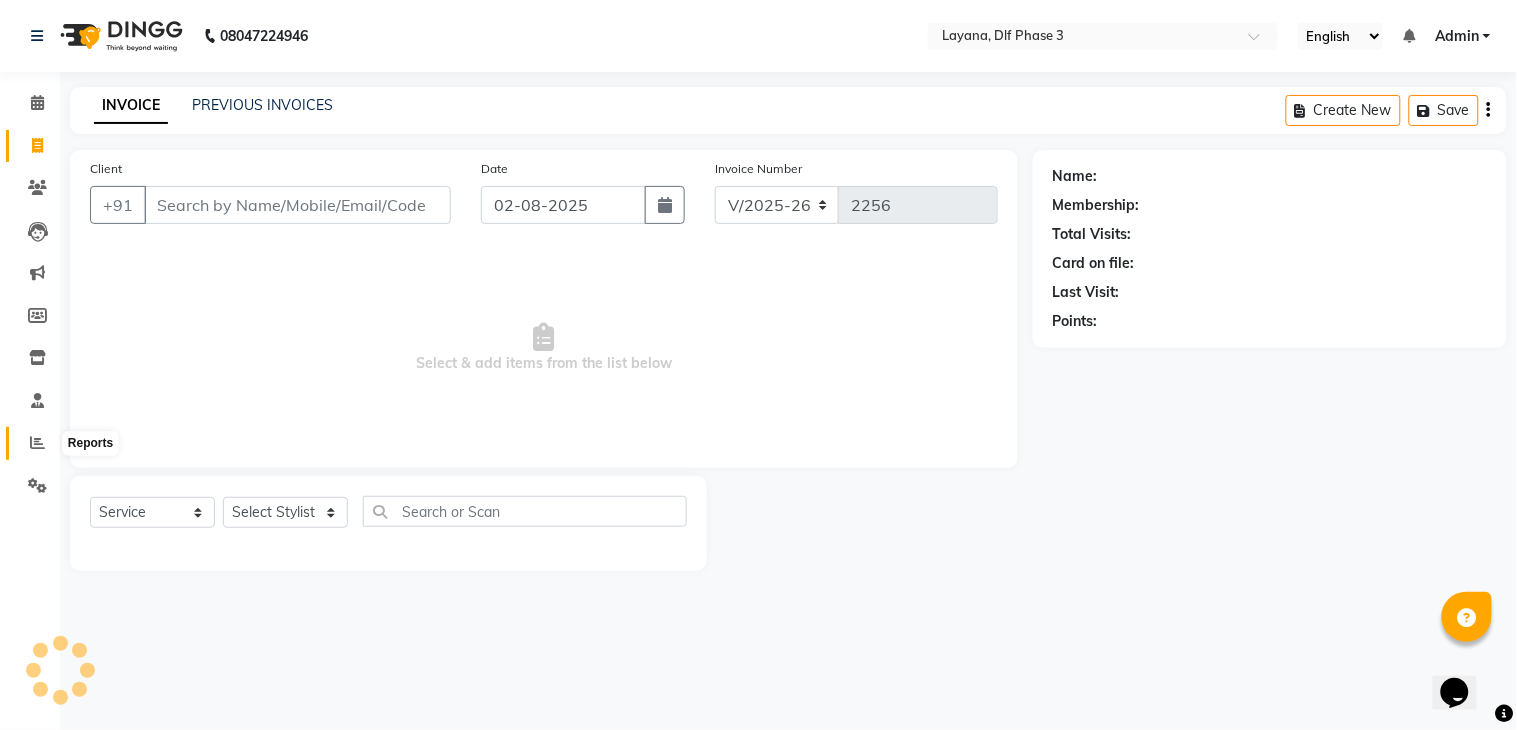 click 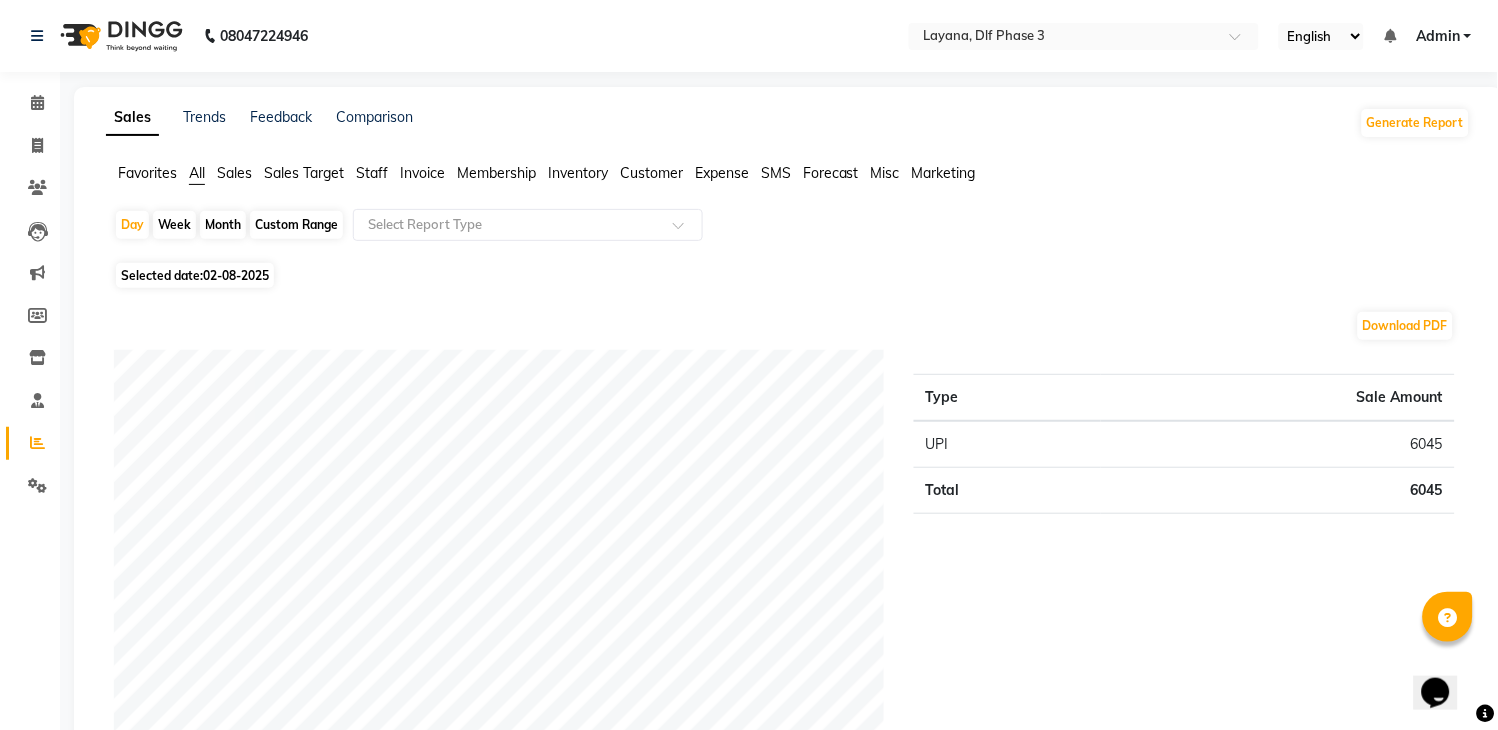 click on "02-08-2025" 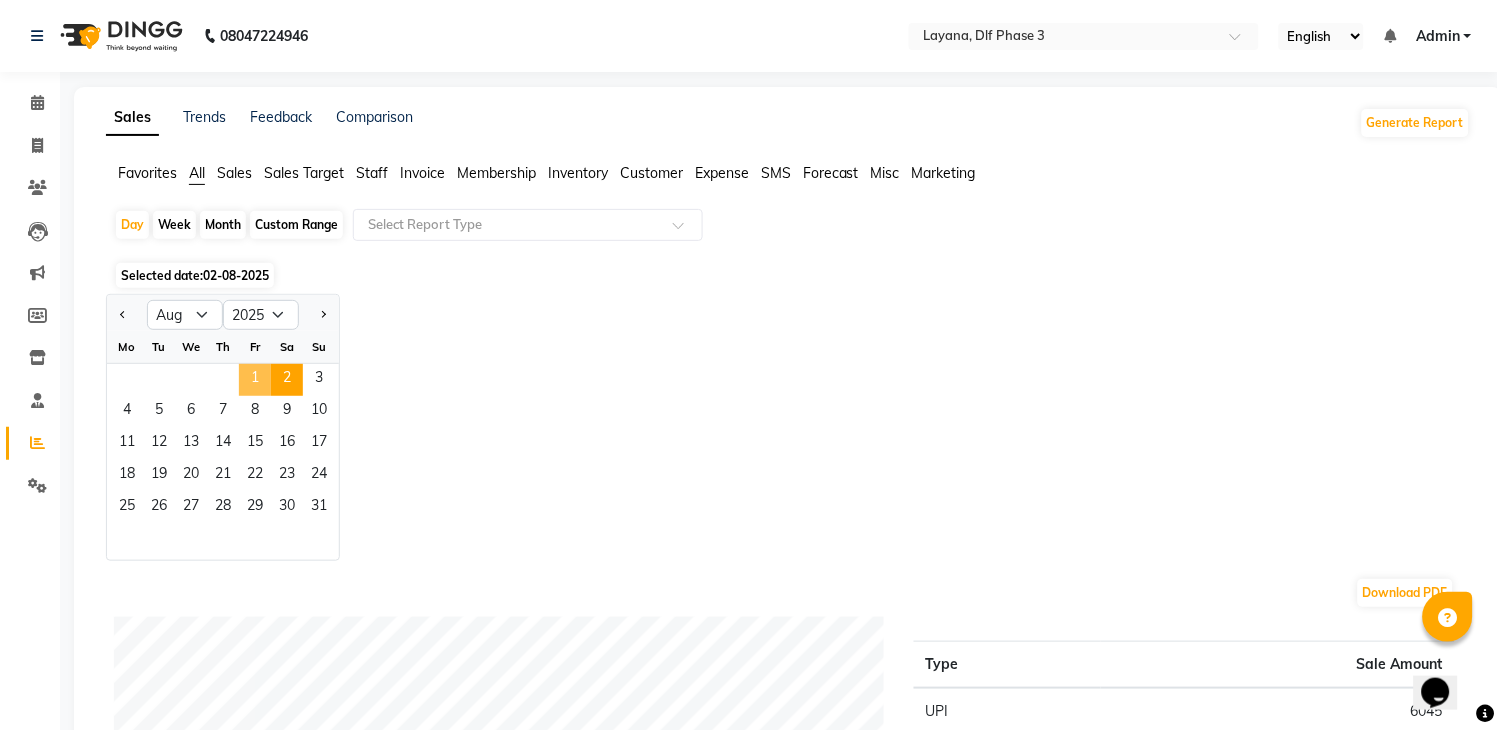 click on "1" 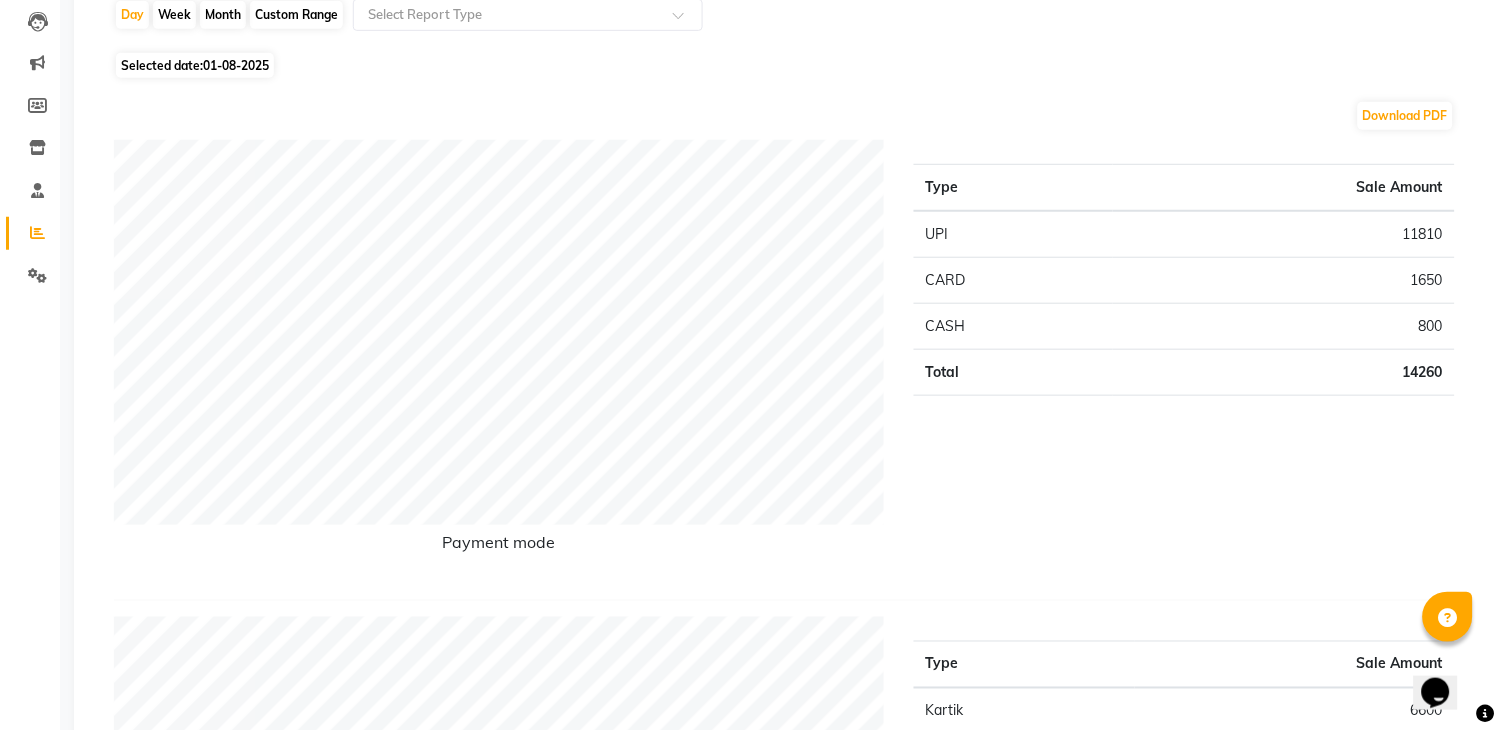 scroll, scrollTop: 0, scrollLeft: 0, axis: both 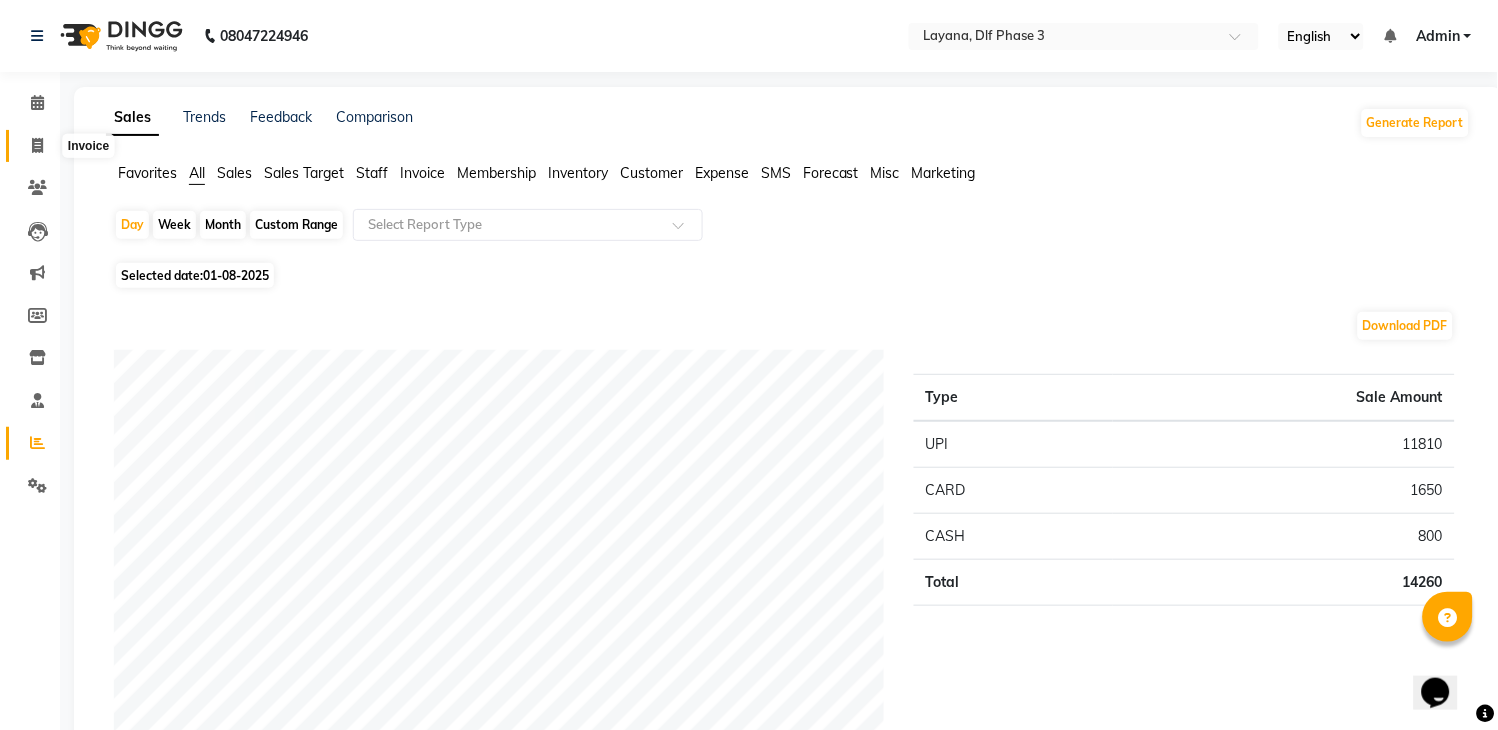click 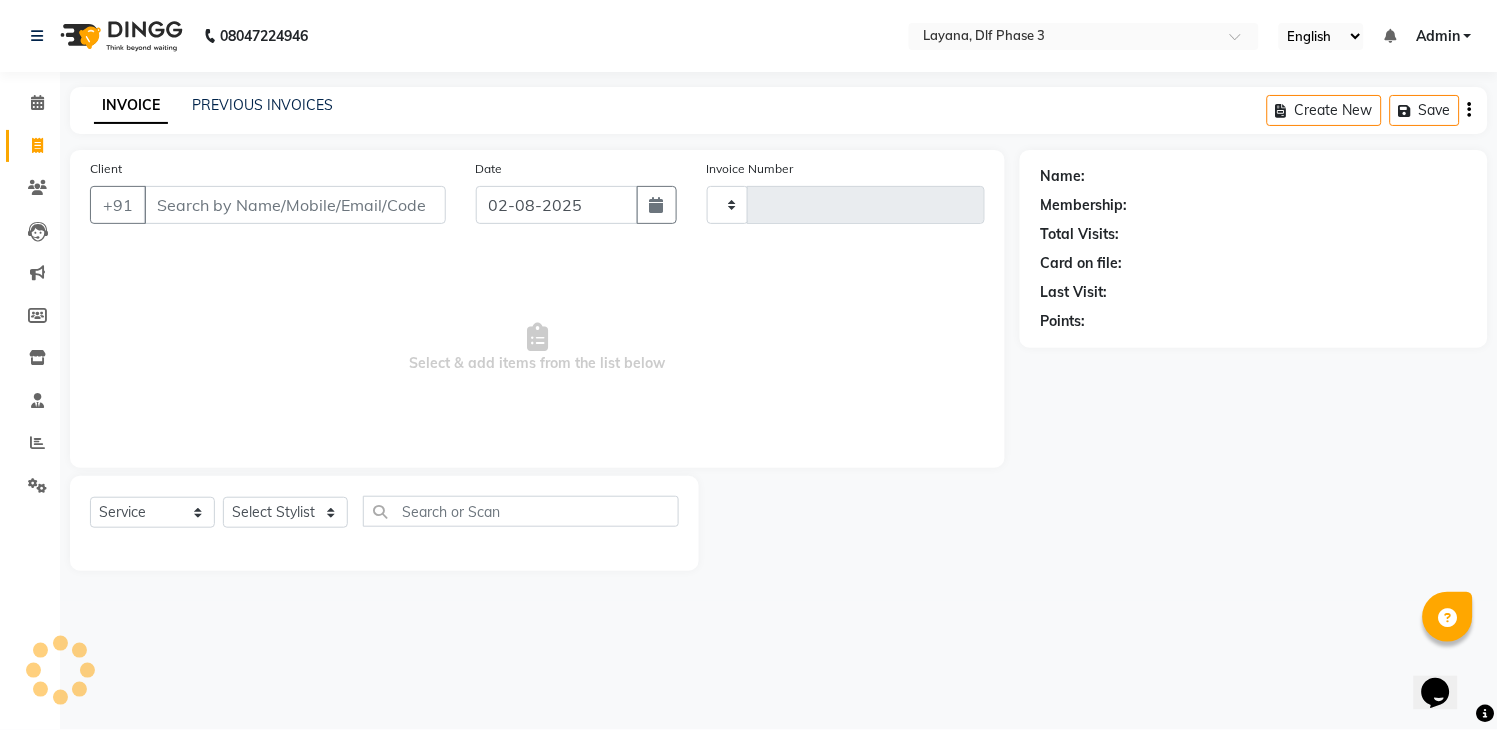 type on "2256" 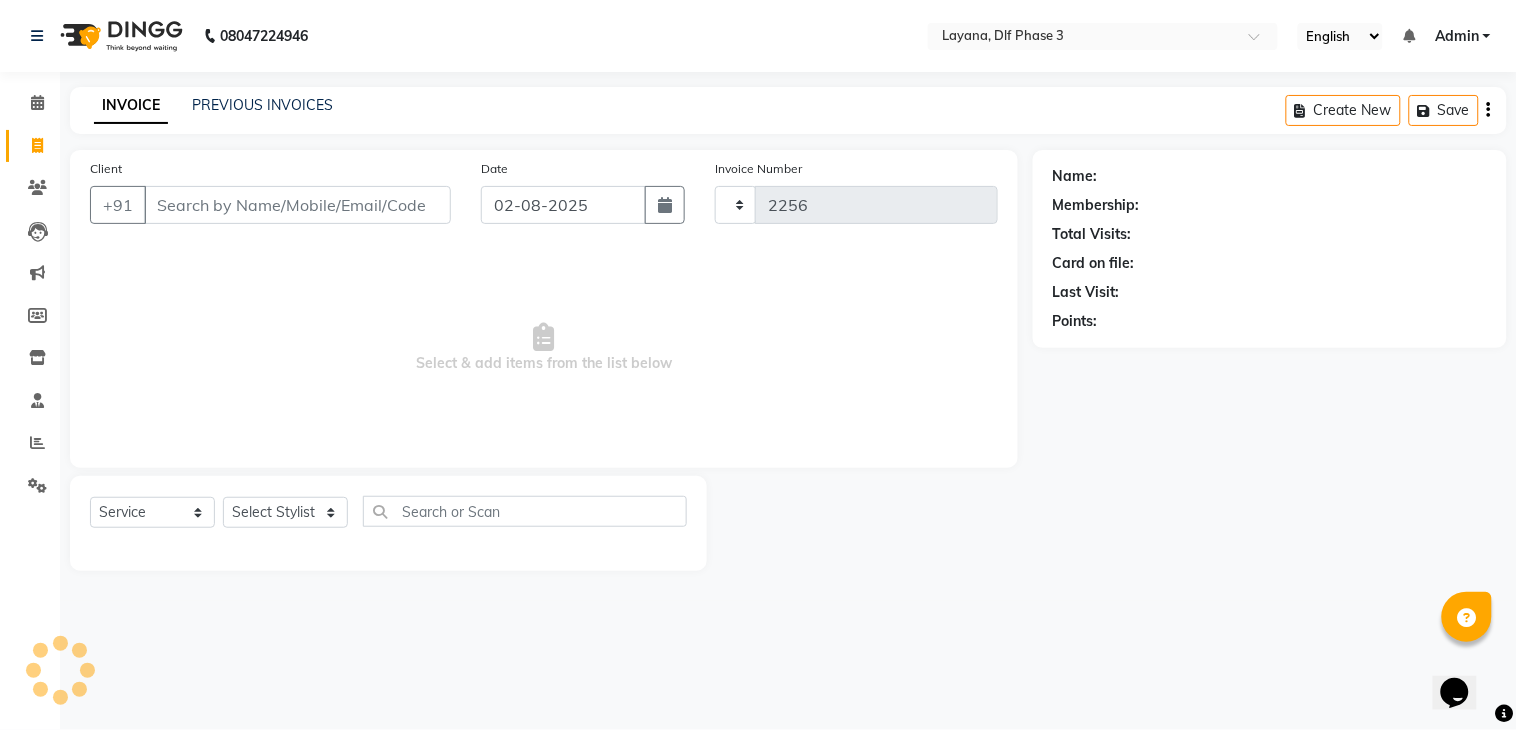 select on "6973" 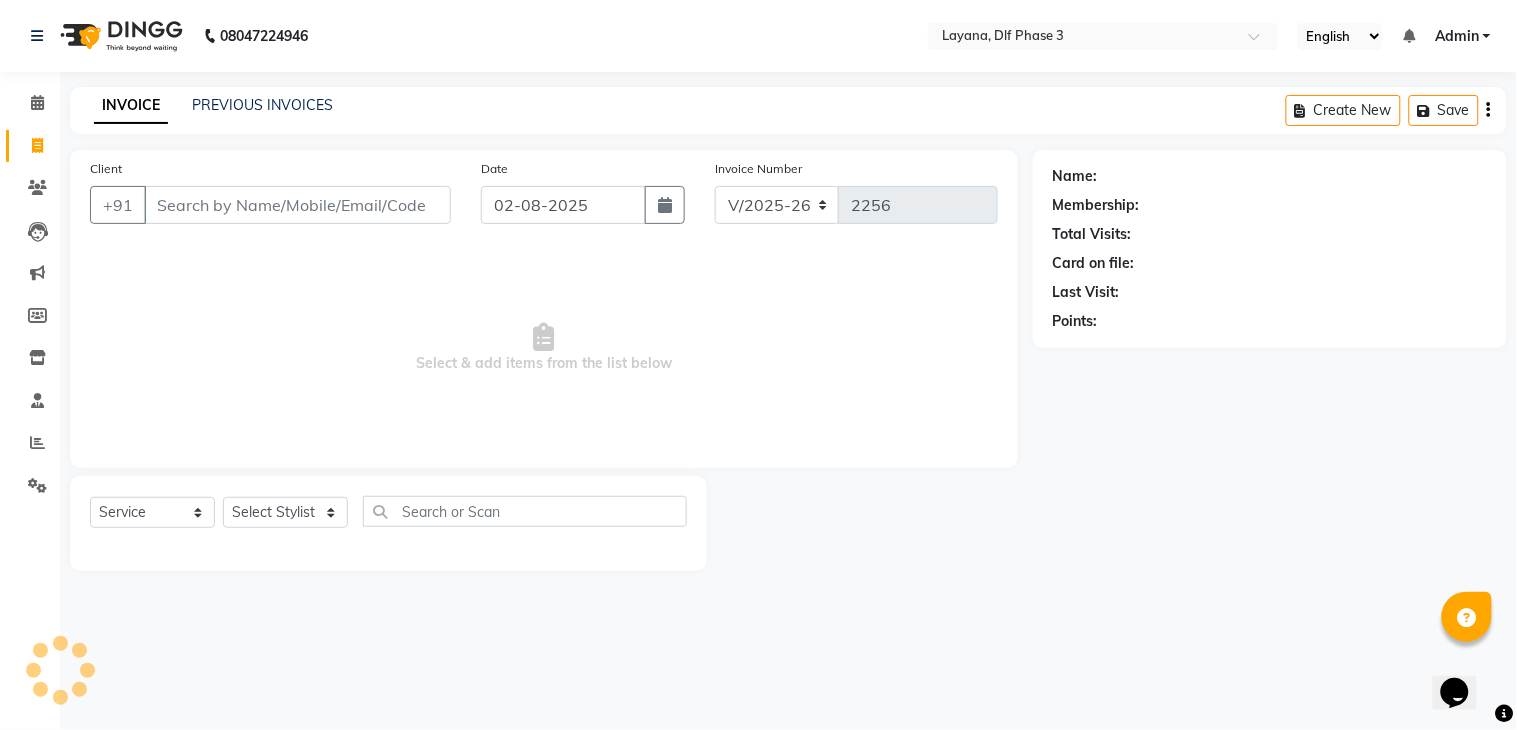click on "Client" at bounding box center (297, 205) 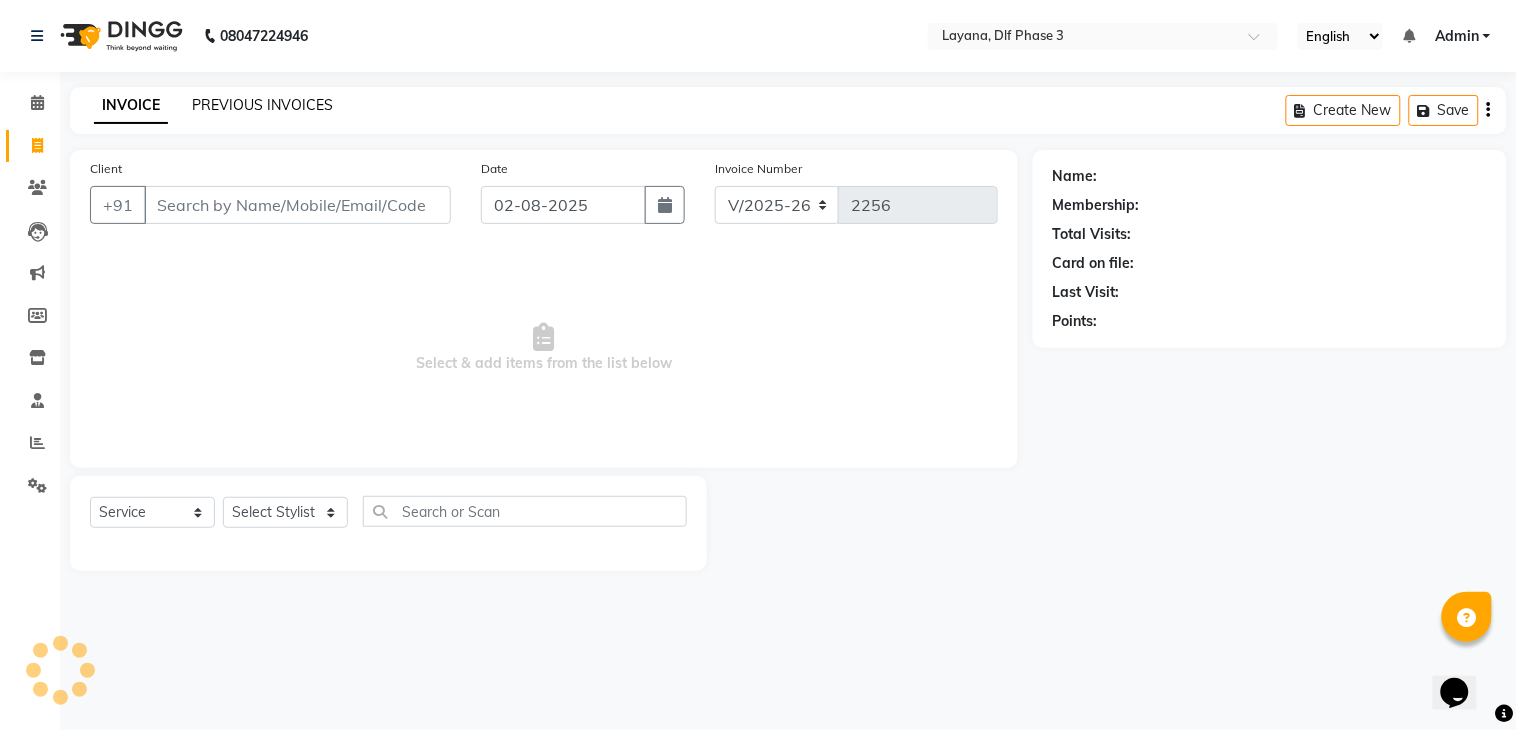 click on "INVOICE PREVIOUS INVOICES Create New   Save" 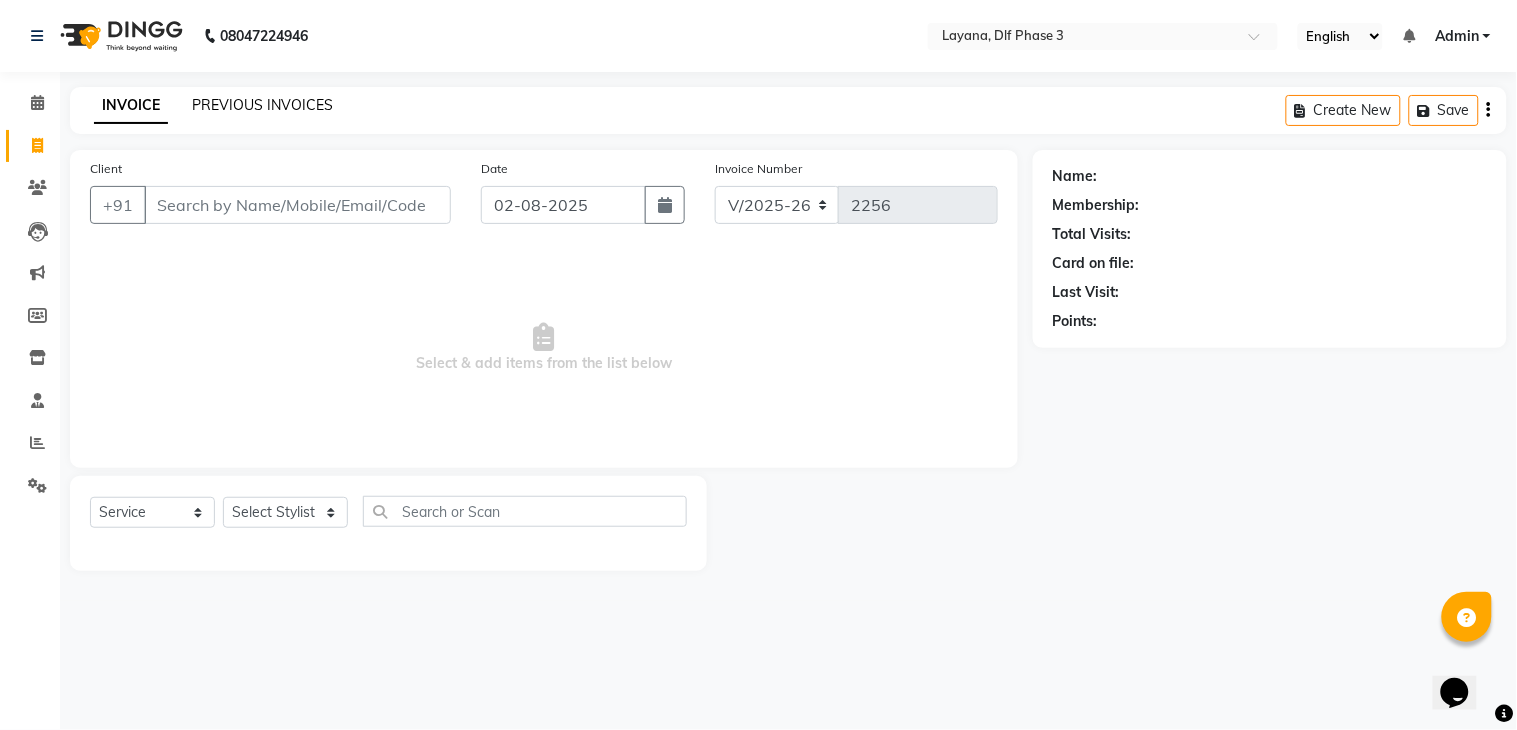click on "PREVIOUS INVOICES" 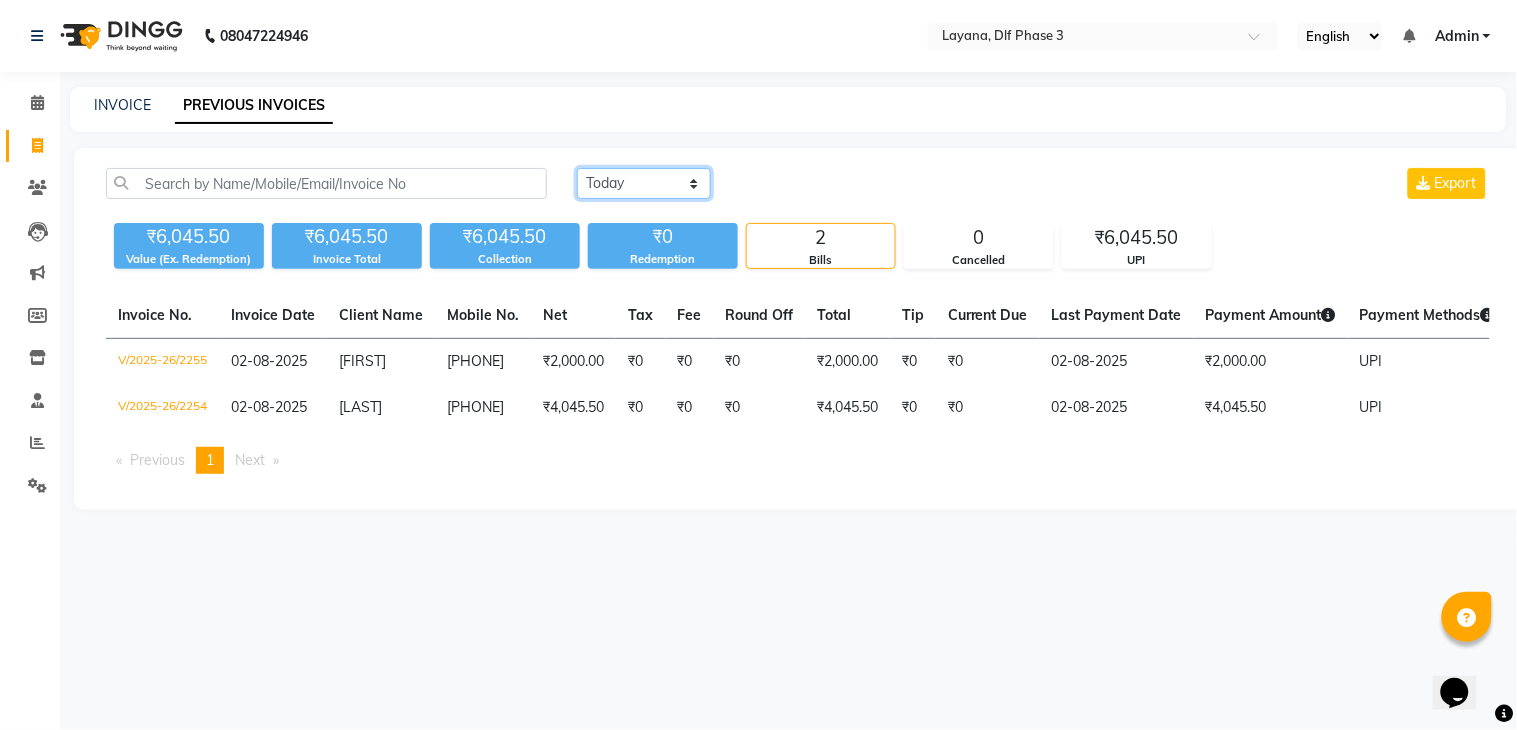 click on "Today Yesterday Custom Range" 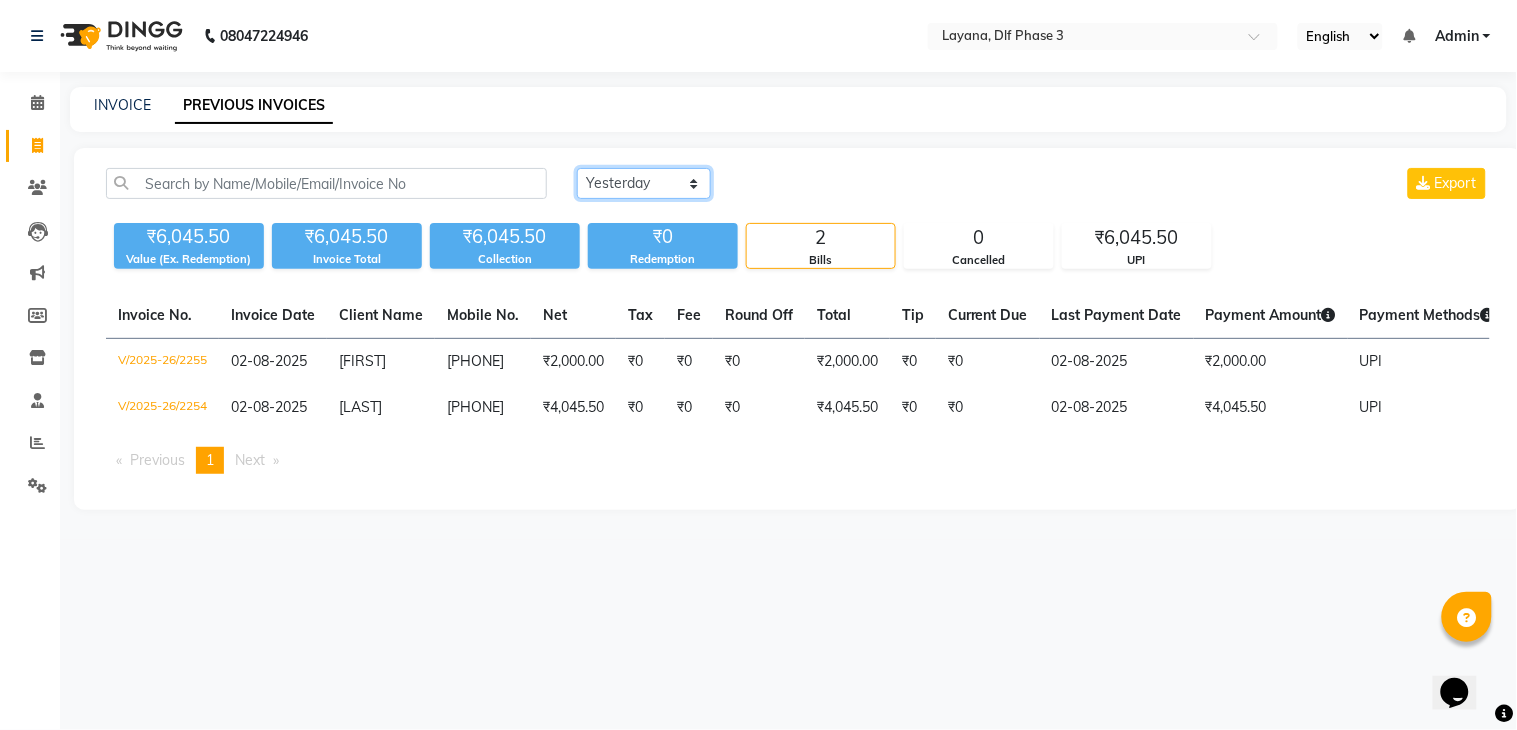 click on "Today Yesterday Custom Range" 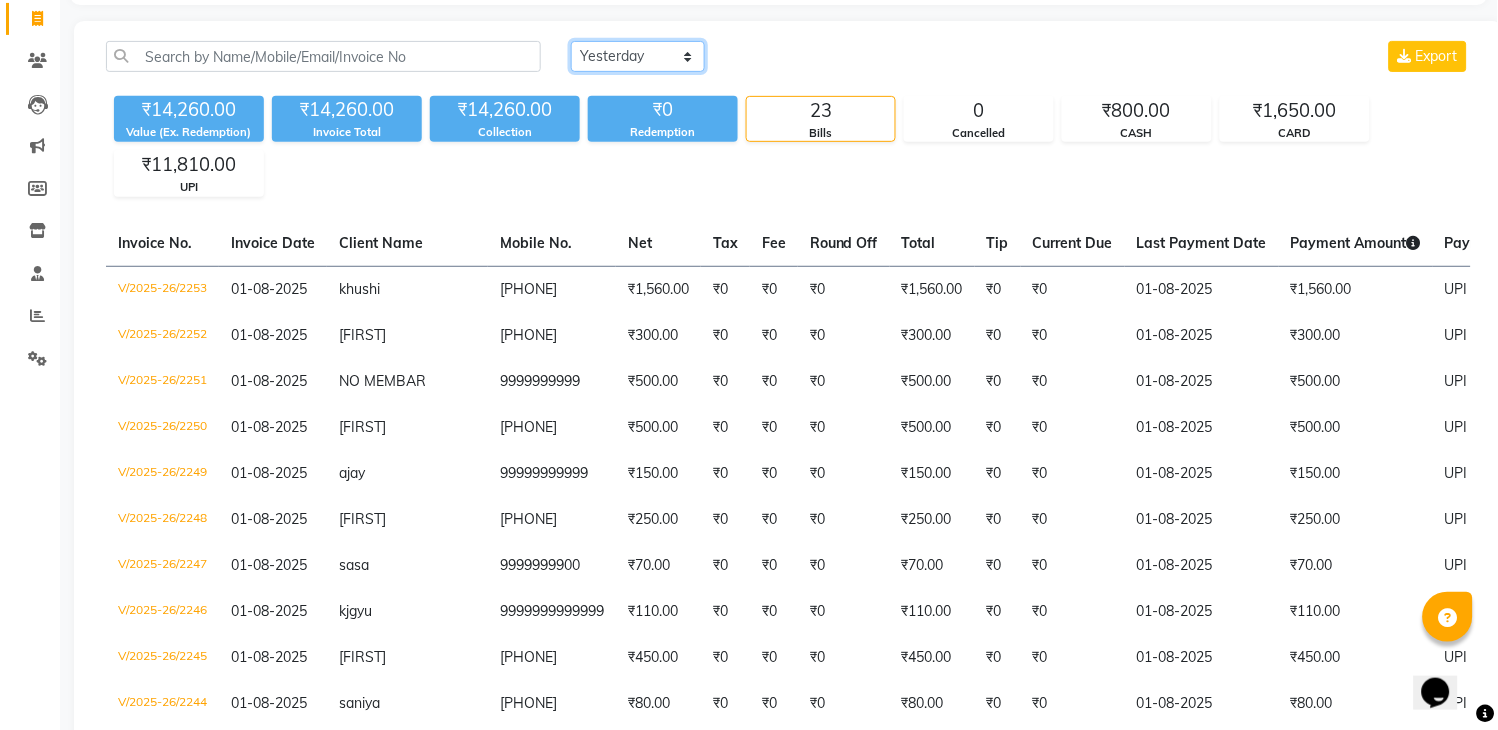 scroll, scrollTop: 167, scrollLeft: 0, axis: vertical 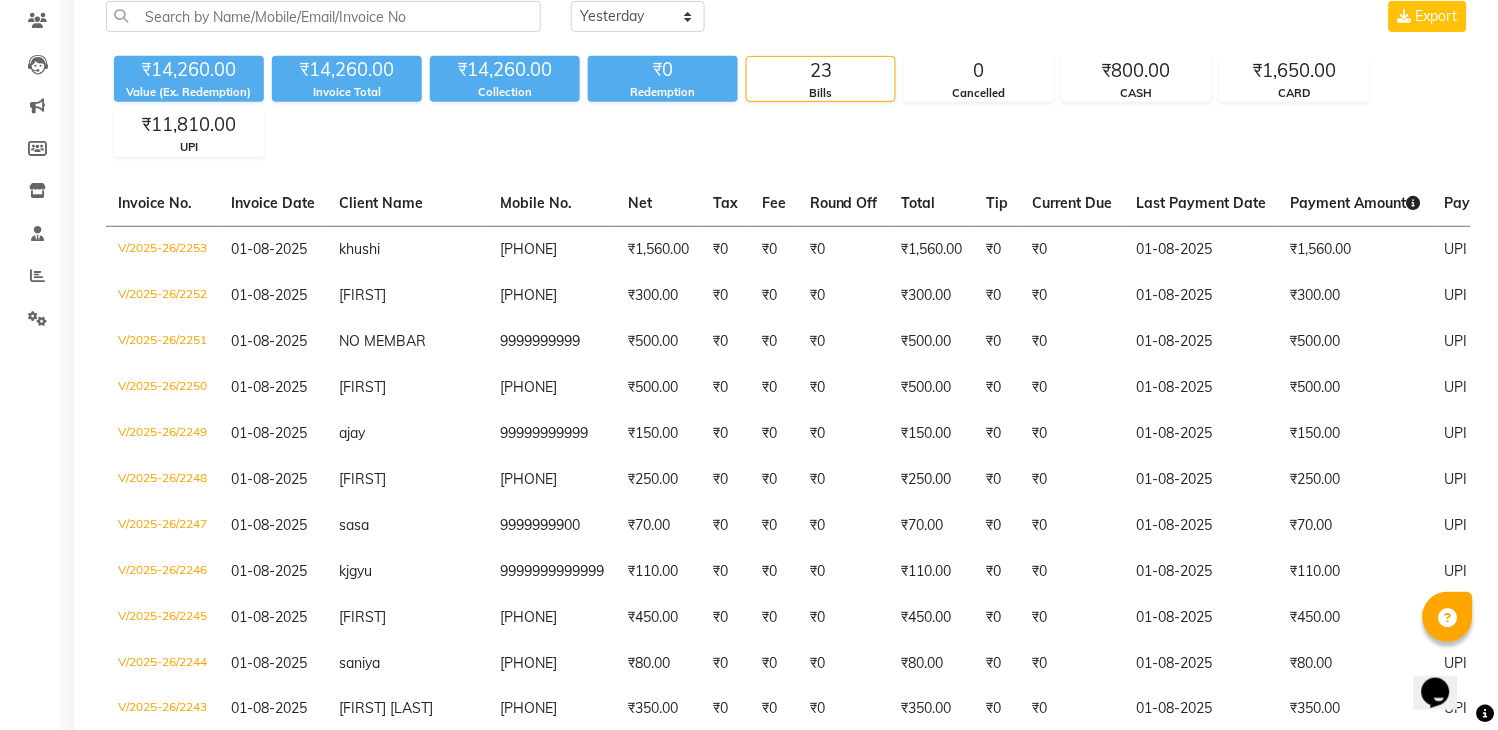 click on "Today Yesterday Custom Range Export ₹14,260.00 Value (Ex. Redemption) ₹14,260.00 Invoice Total  ₹14,260.00 Collection ₹0 Redemption 23 Bills 0 Cancelled ₹800.00 CASH ₹1,650.00 CARD ₹11,810.00 UPI  Invoice No.   Invoice Date   Client Name   Mobile No.   Net   Tax   Fee   Round Off   Total   Tip   Current Due   Last Payment Date   Payment Amount   Payment Methods   Cancel Reason   Status   V/2025-26/2253  01-08-2025 khushi   7434966444 ₹1,560.00 ₹0  ₹0  ₹0 ₹1,560.00 ₹0 ₹0 01-08-2025 ₹1,560.00  UPI - PAID  V/2025-26/2252  01-08-2025 satifen   7978829683 ₹300.00 ₹0  ₹0  ₹0 ₹300.00 ₹0 ₹0 01-08-2025 ₹300.00  UPI - PAID  V/2025-26/2251  01-08-2025 NO MEMBAR   9999999999 ₹500.00 ₹0  ₹0  ₹0 ₹500.00 ₹0 ₹0 01-08-2025 ₹500.00  UPI - PAID  V/2025-26/2250  01-08-2025 namrita   7291056794 ₹500.00 ₹0  ₹0  ₹0 ₹500.00 ₹0 ₹0 01-08-2025 ₹500.00  UPI - PAID  V/2025-26/2249  01-08-2025 ajay   99999999999 ₹150.00 ₹0  ₹0  ₹0 ₹150.00 ₹0 ₹0 UPI" 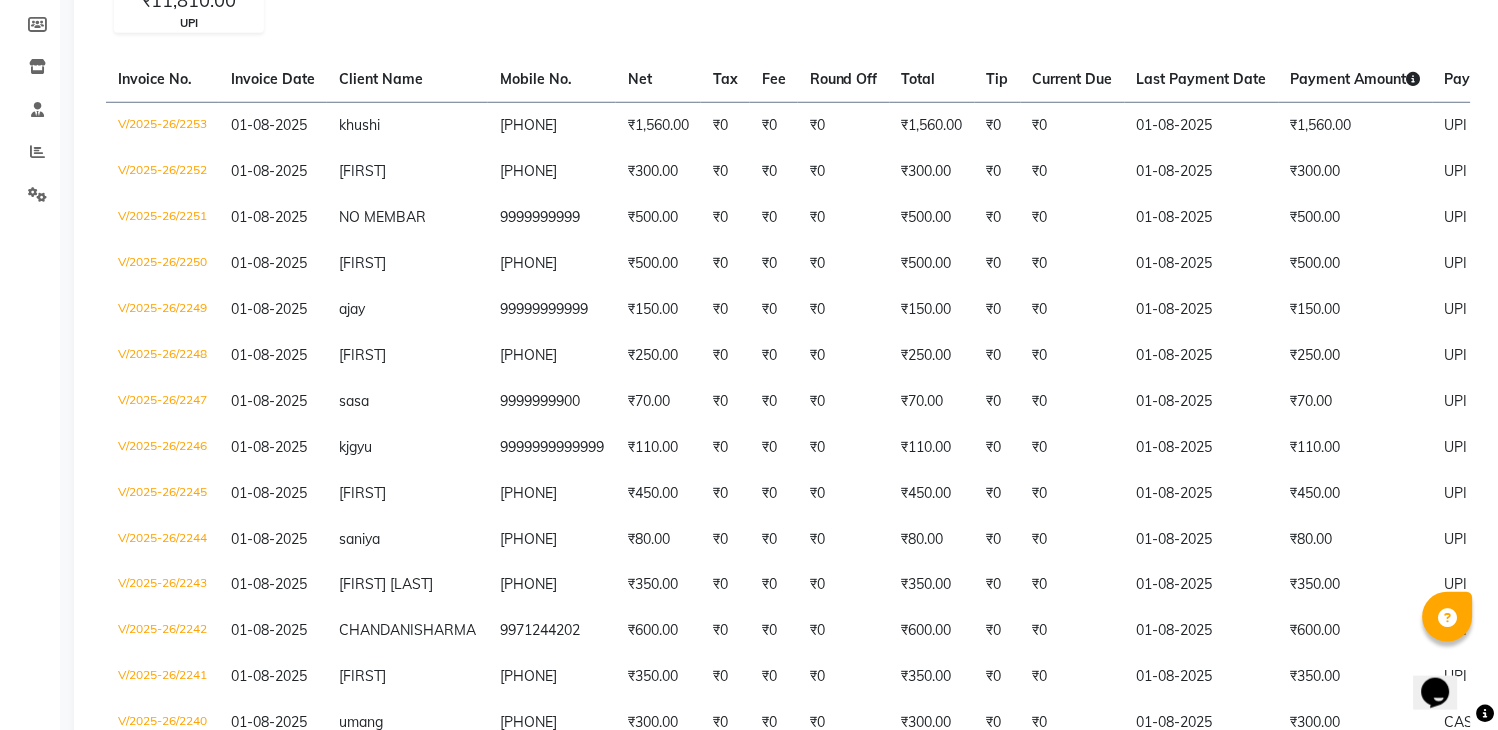 scroll, scrollTop: 293, scrollLeft: 0, axis: vertical 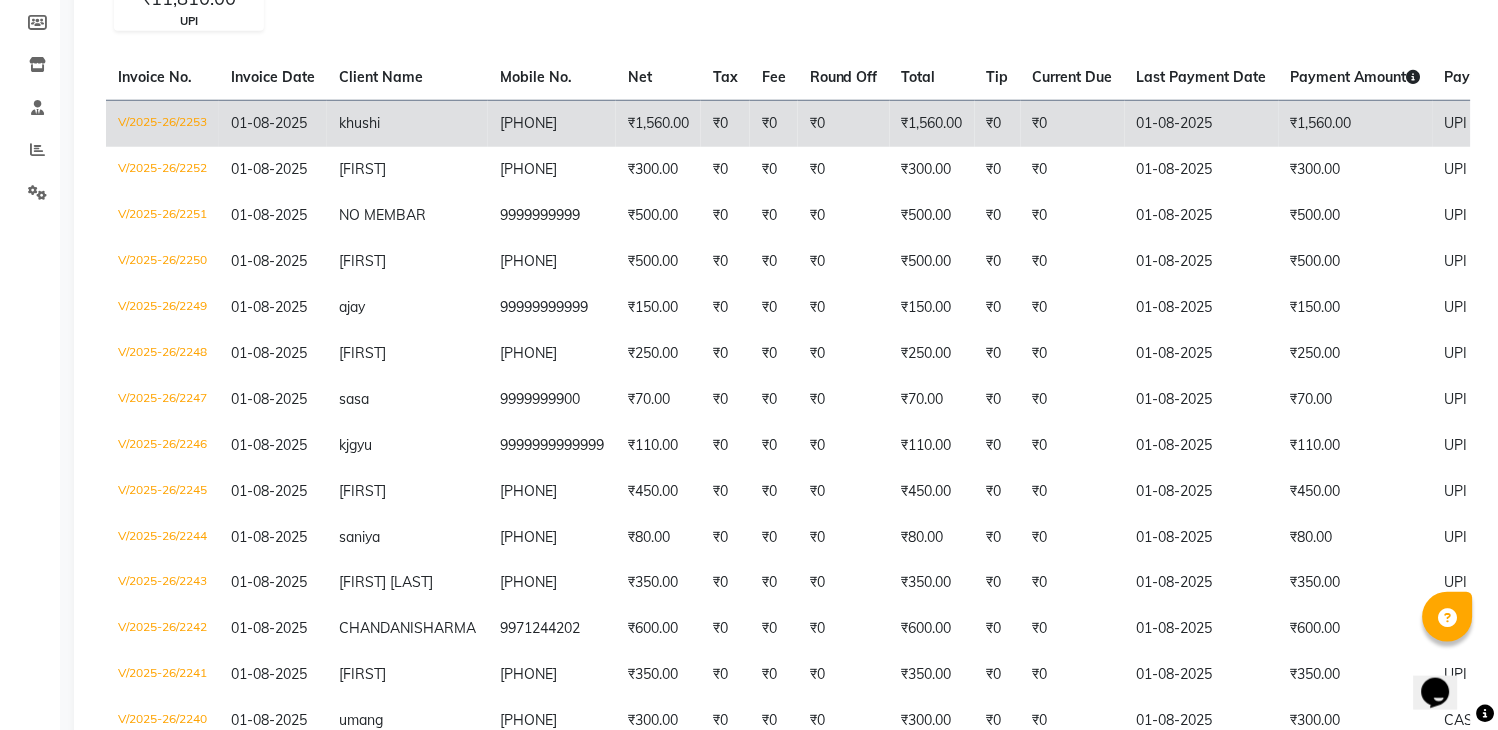 click on "₹0" 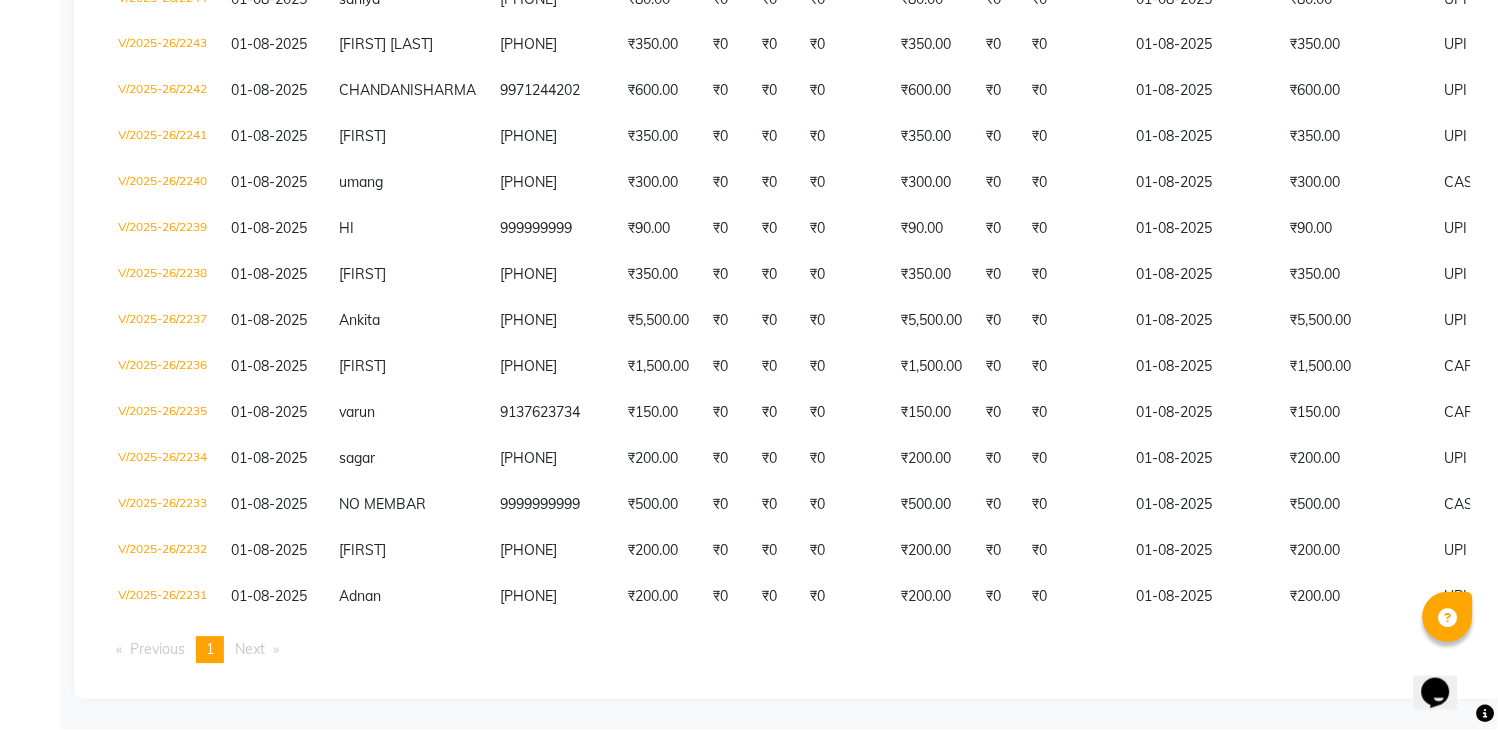 scroll, scrollTop: 903, scrollLeft: 0, axis: vertical 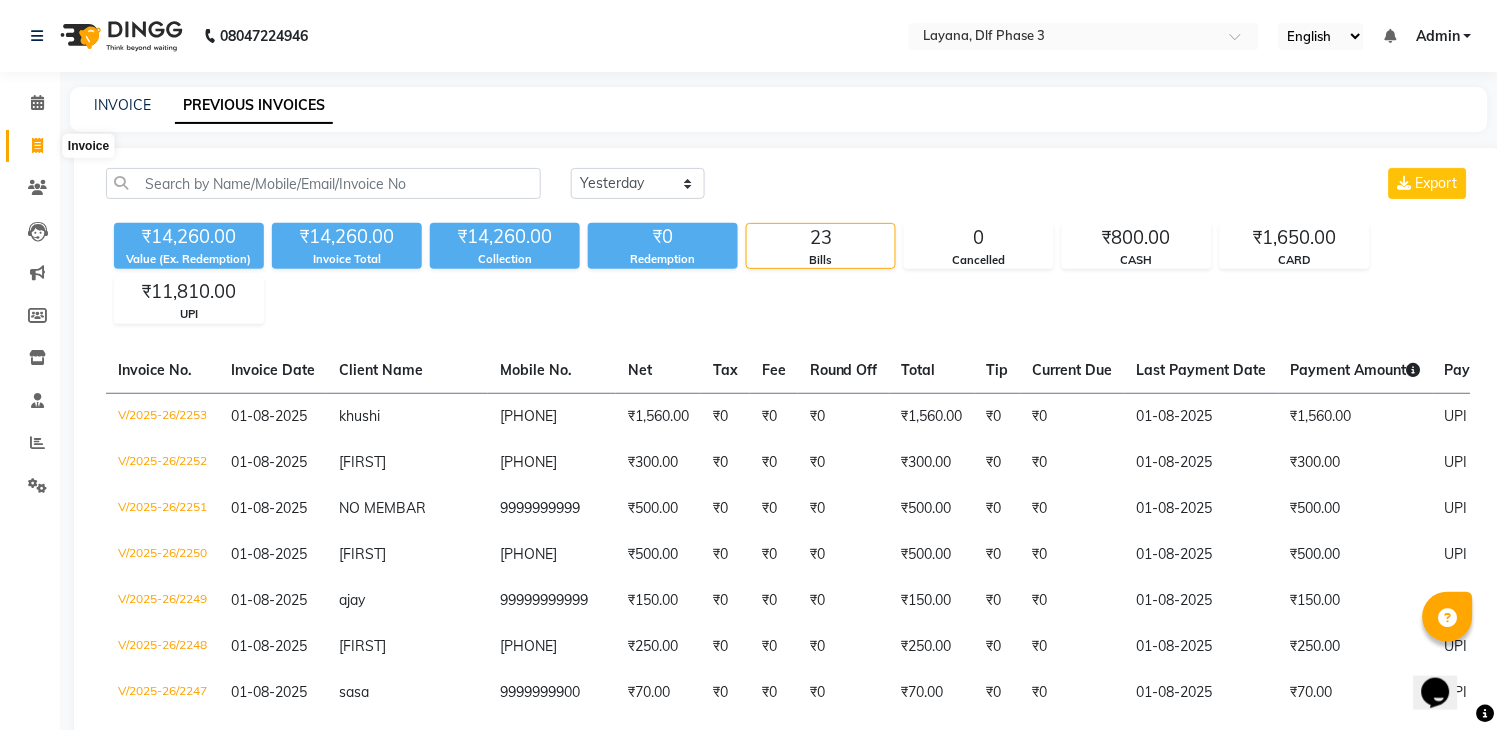 click 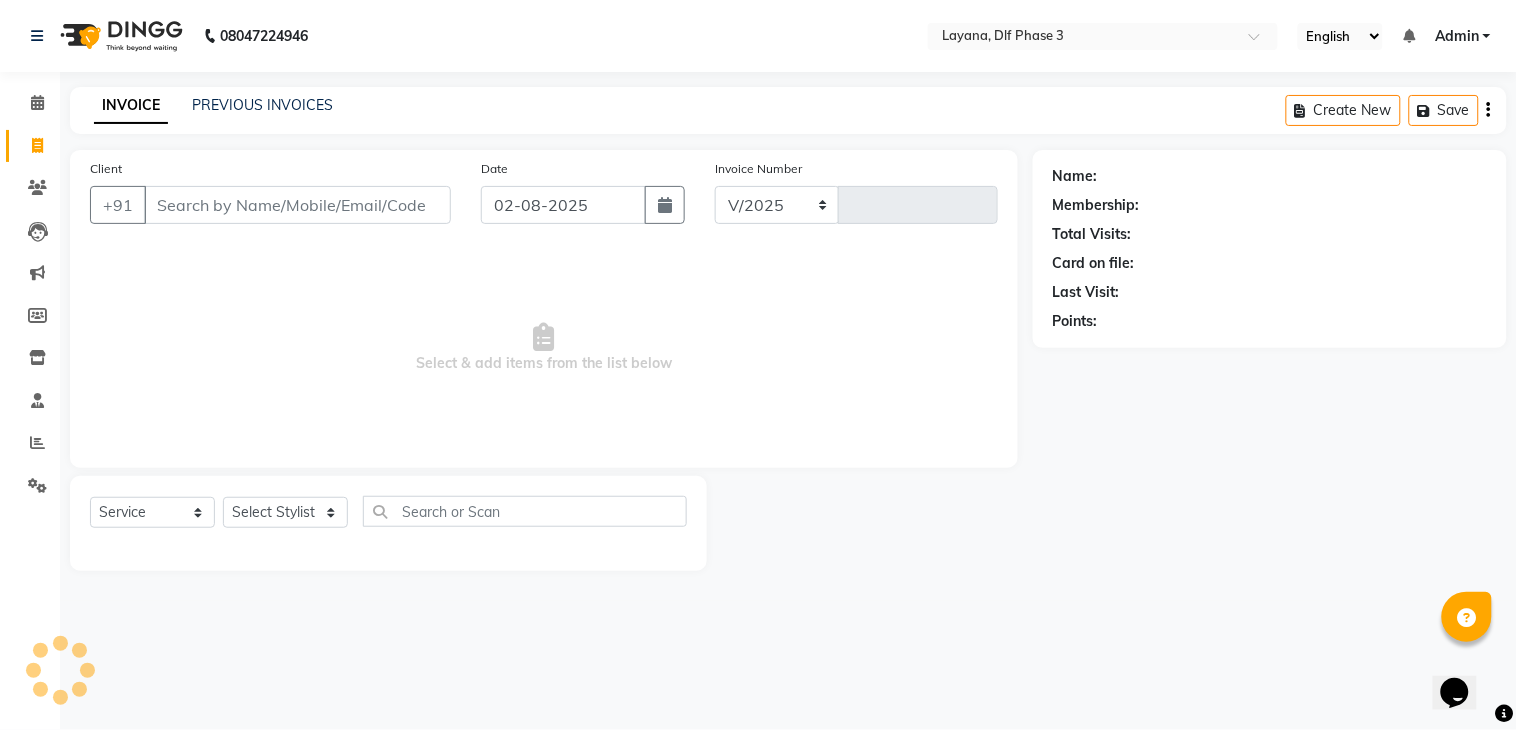 select on "6973" 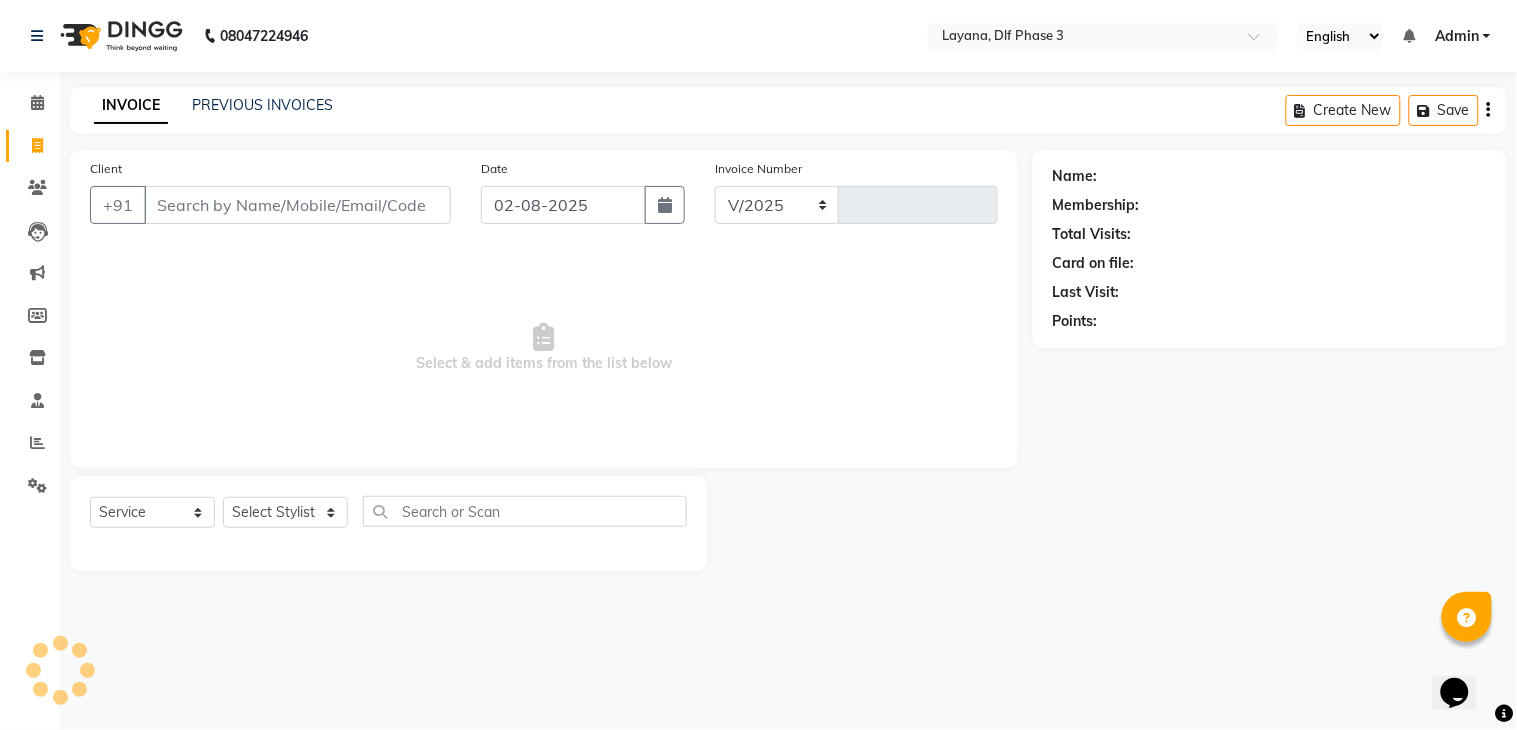 type on "2256" 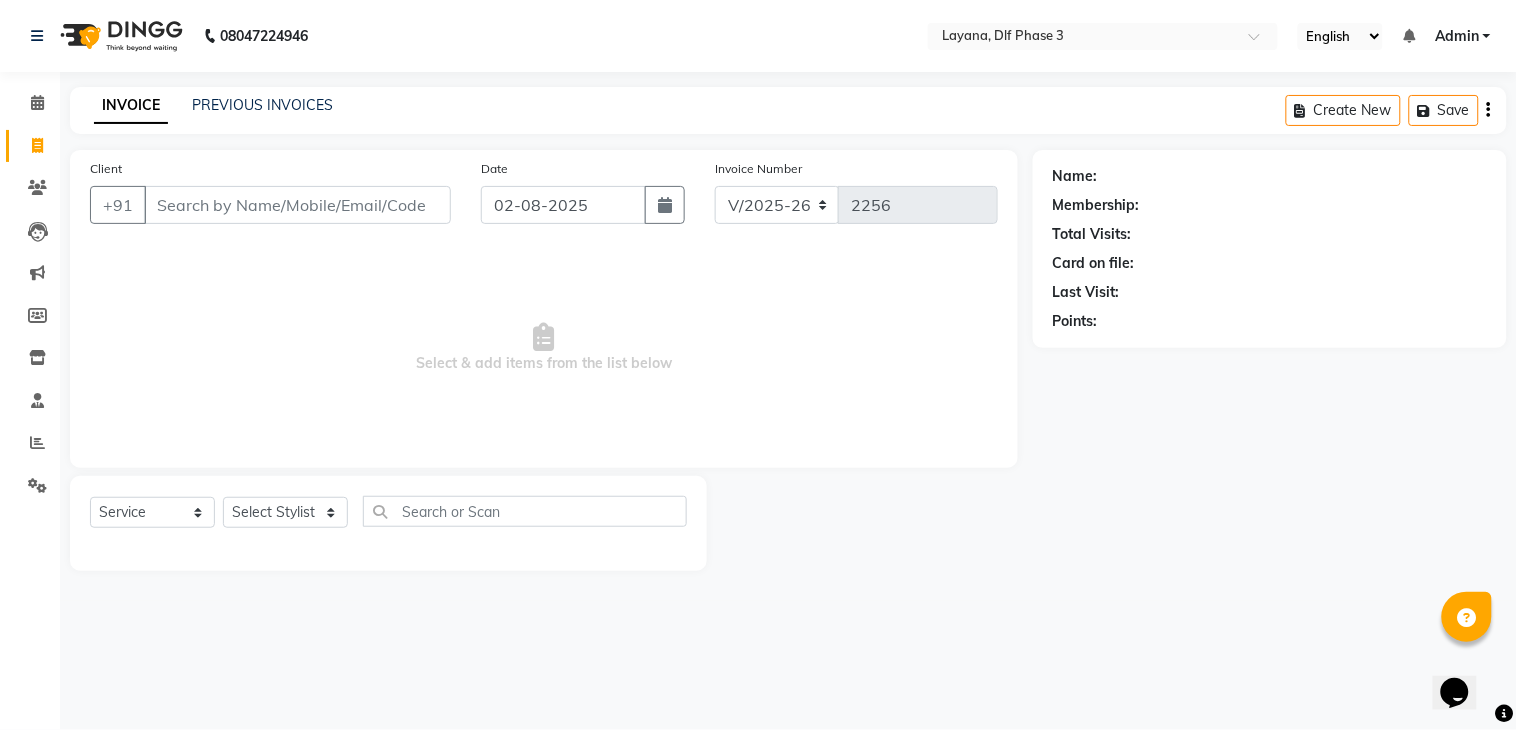click on "Client" at bounding box center (297, 205) 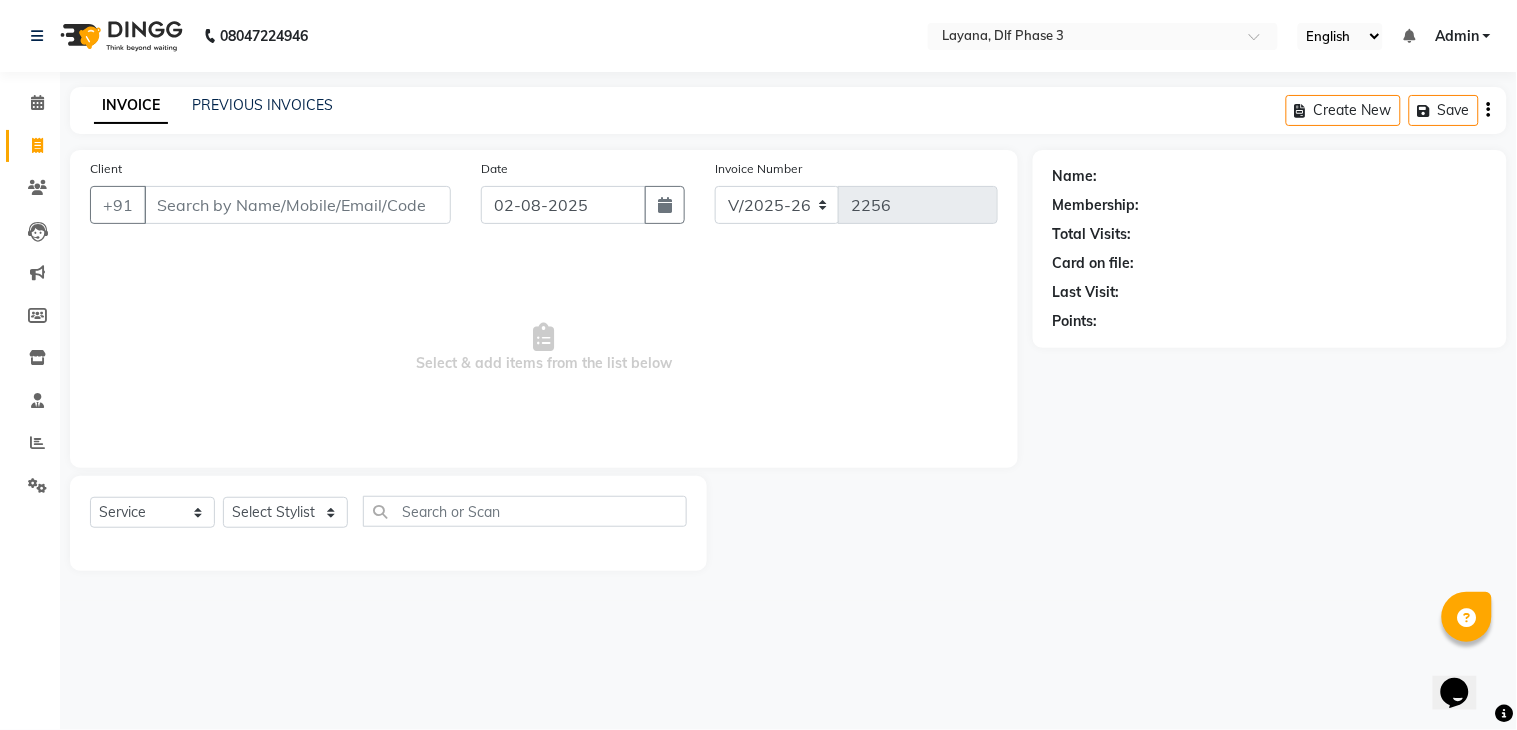 click on "Client" at bounding box center [297, 205] 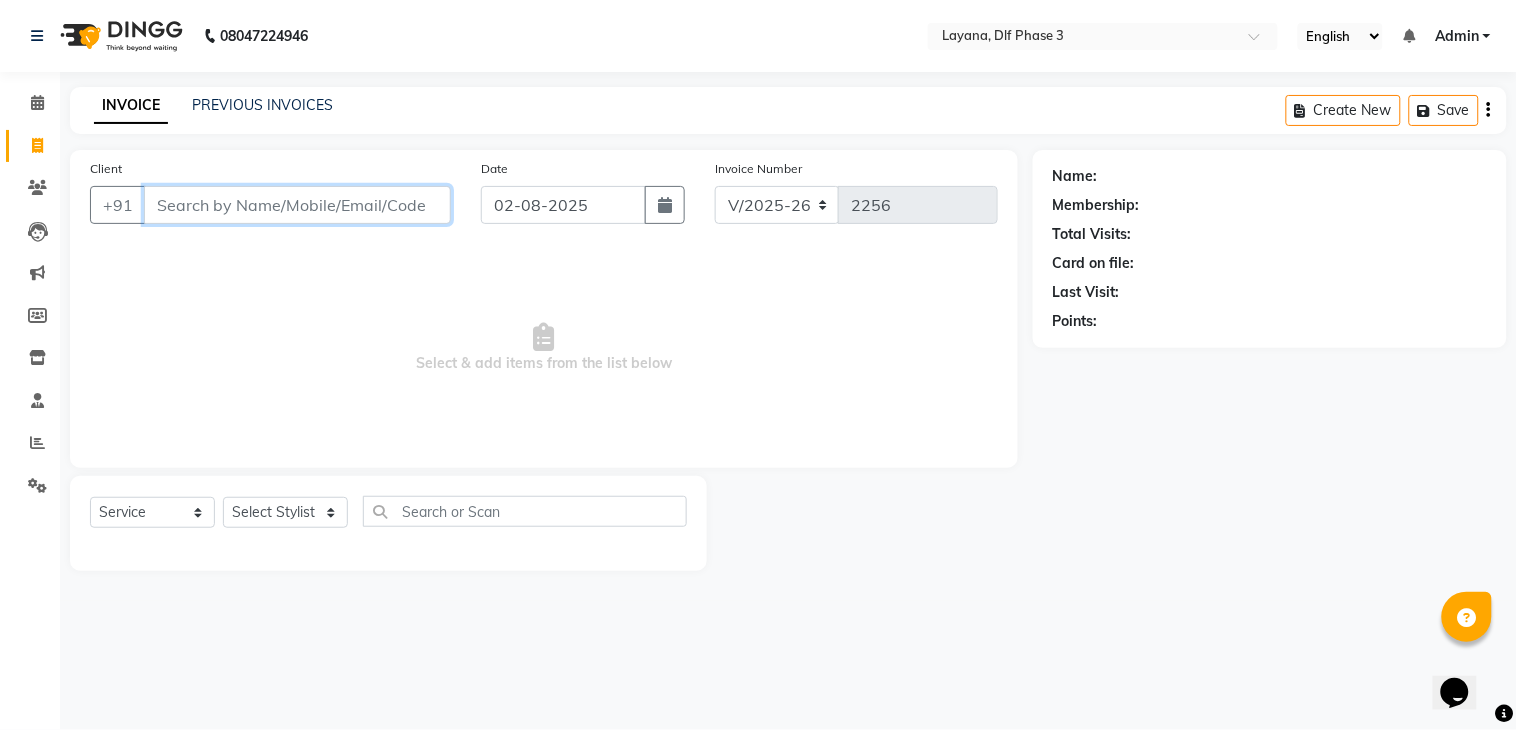 click on "Client" at bounding box center [297, 205] 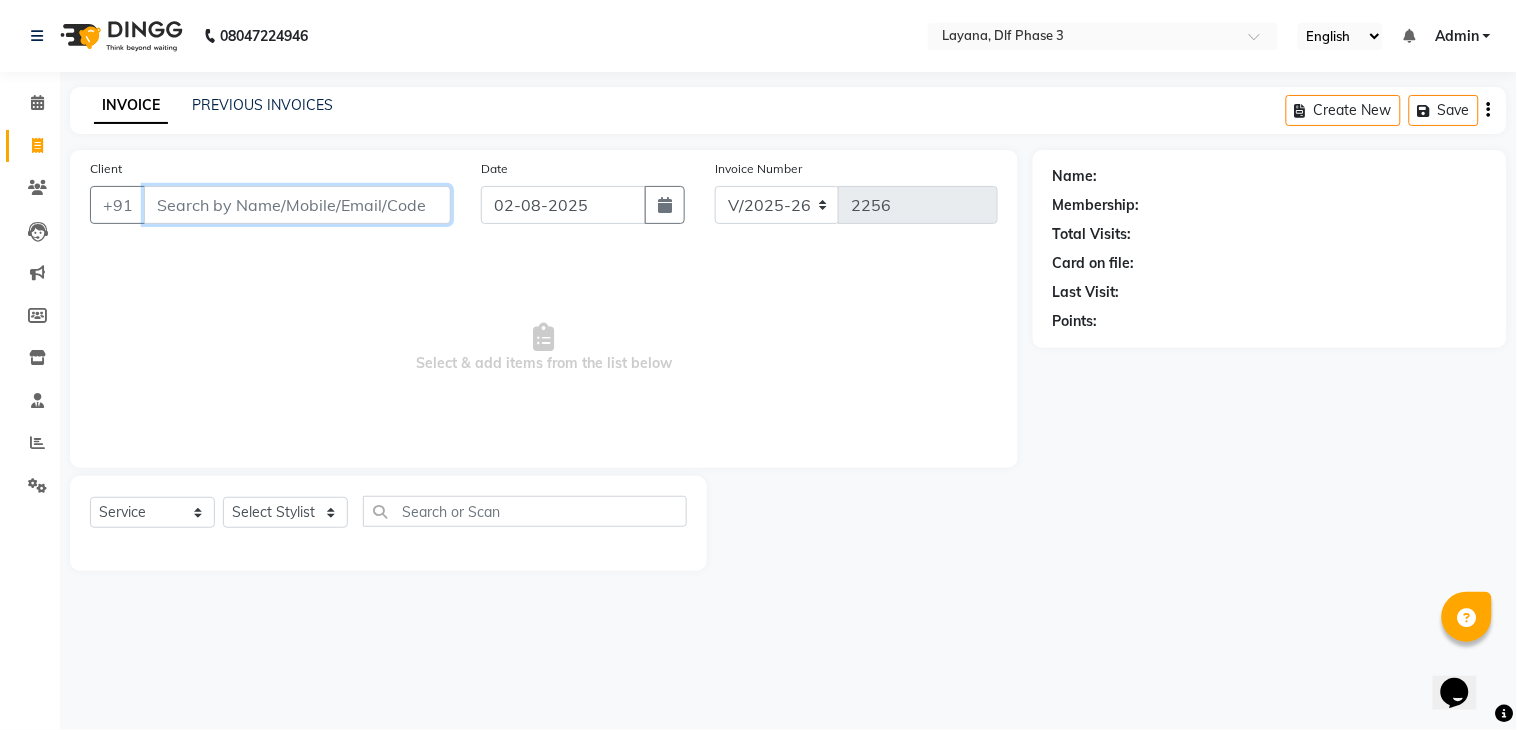 click on "Client" at bounding box center [297, 205] 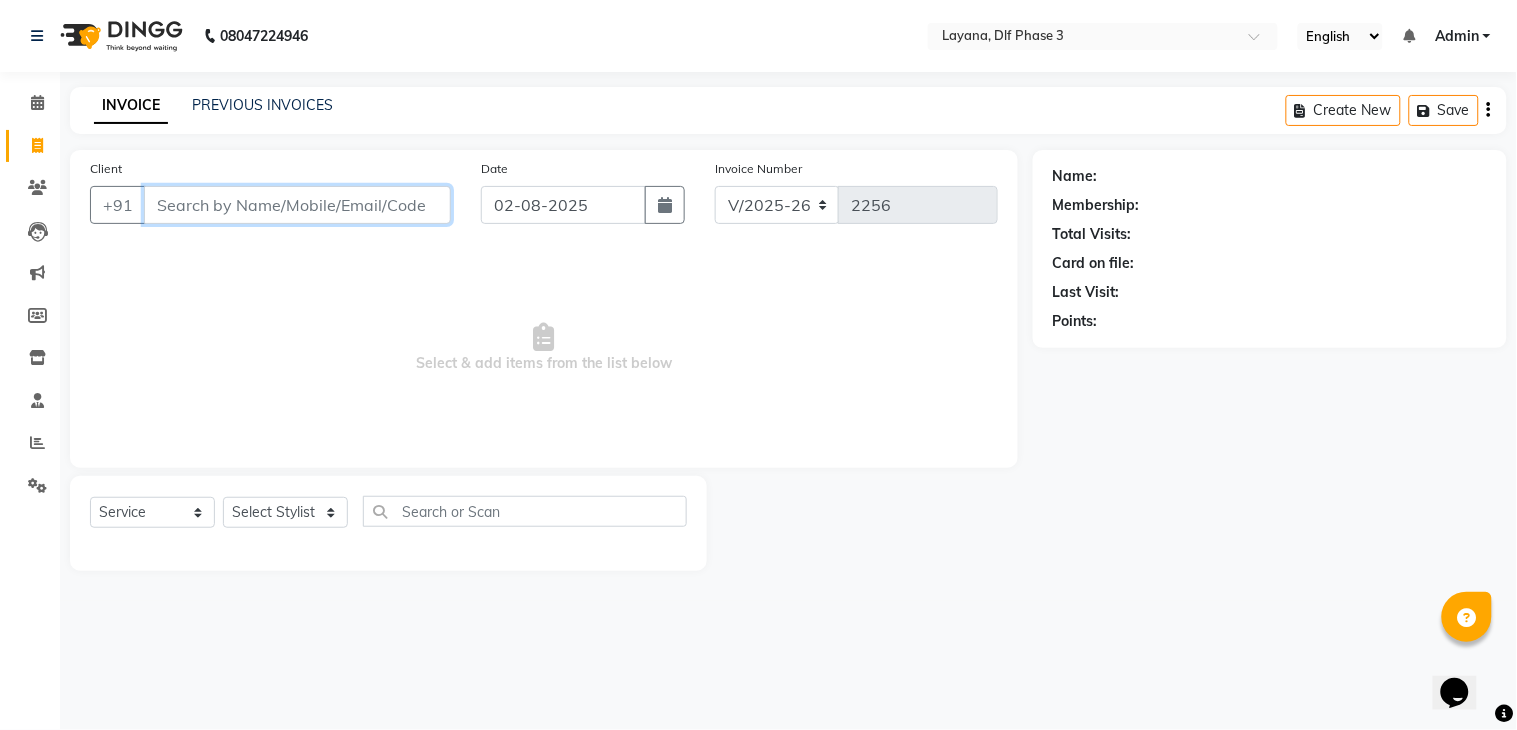 click on "Client" at bounding box center (297, 205) 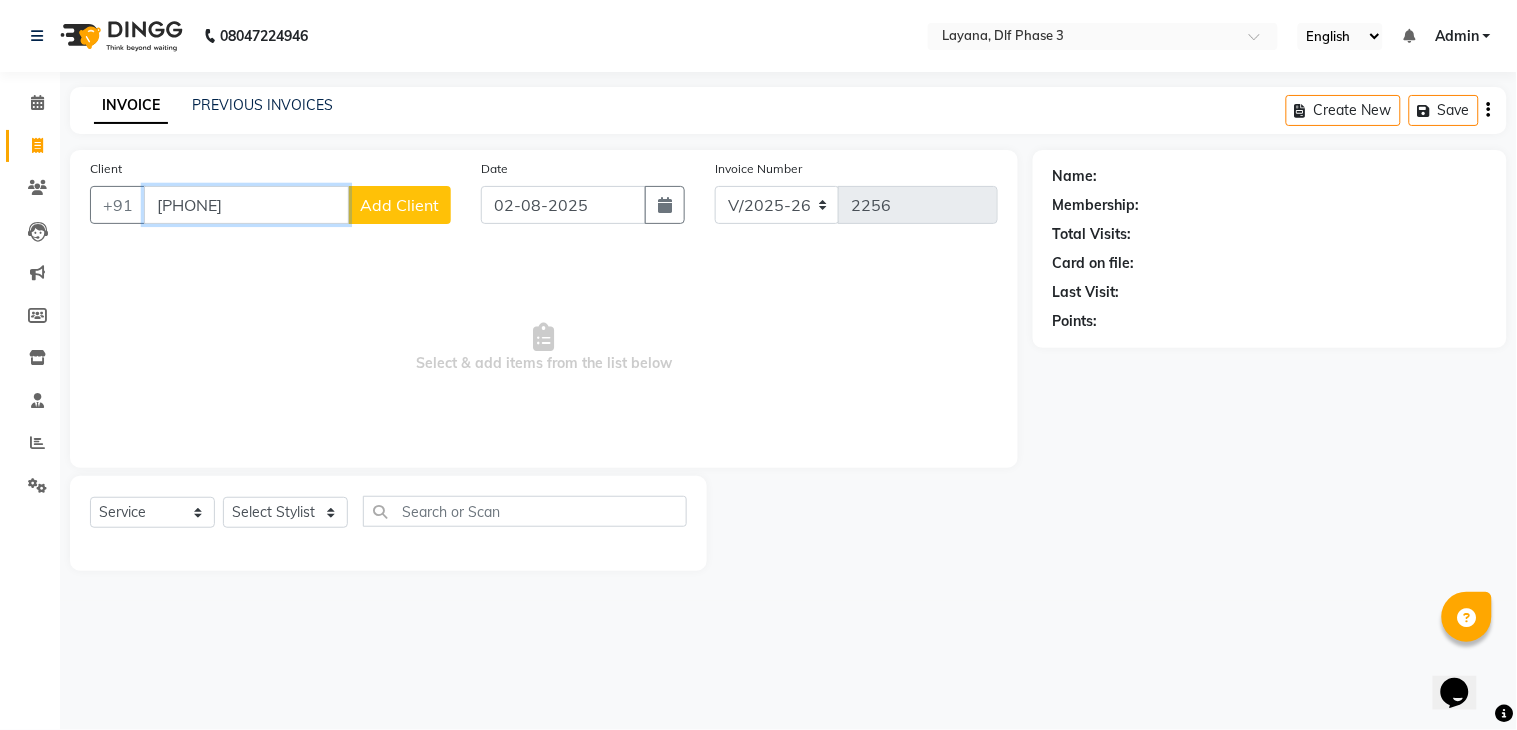 type on "8826411521" 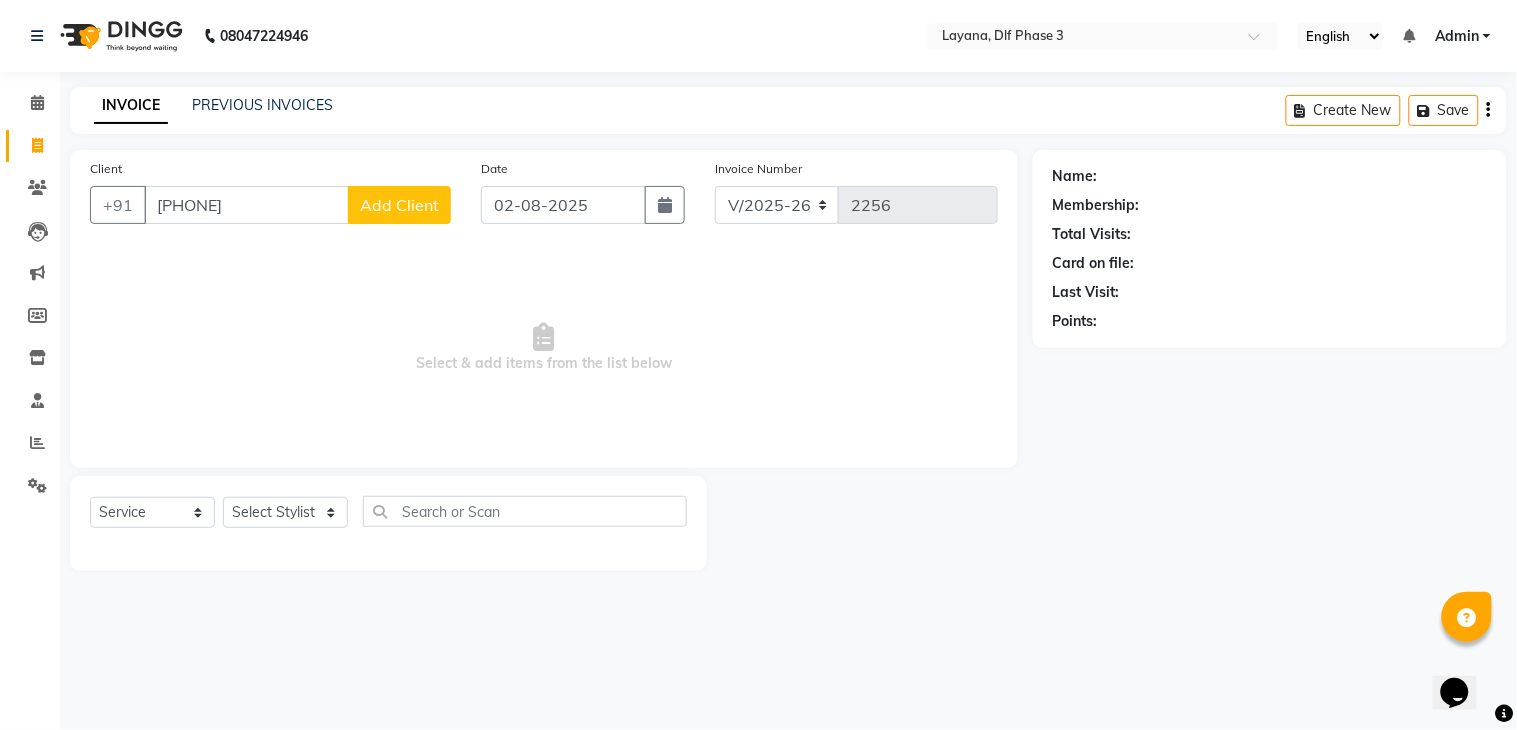 click on "Add Client" 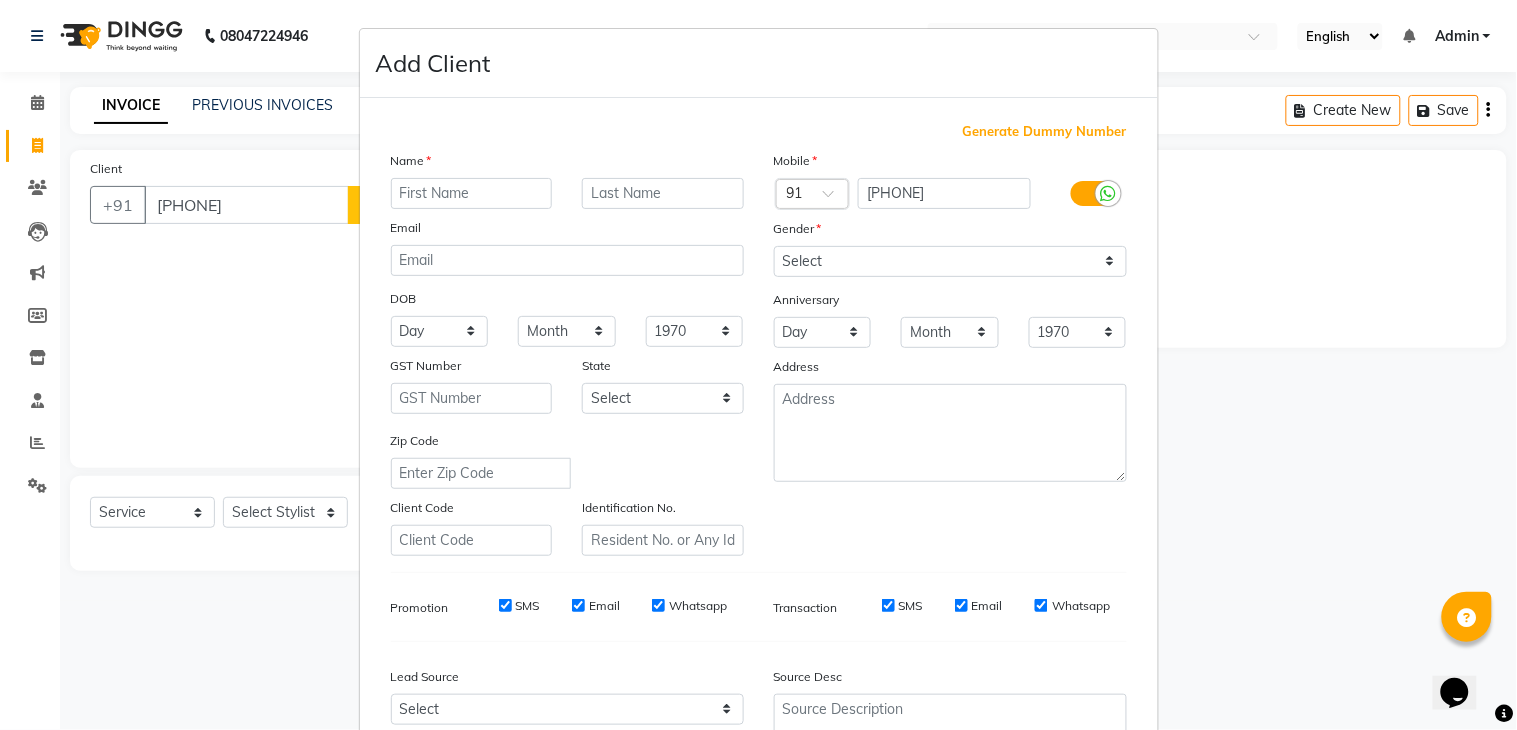 click at bounding box center (472, 193) 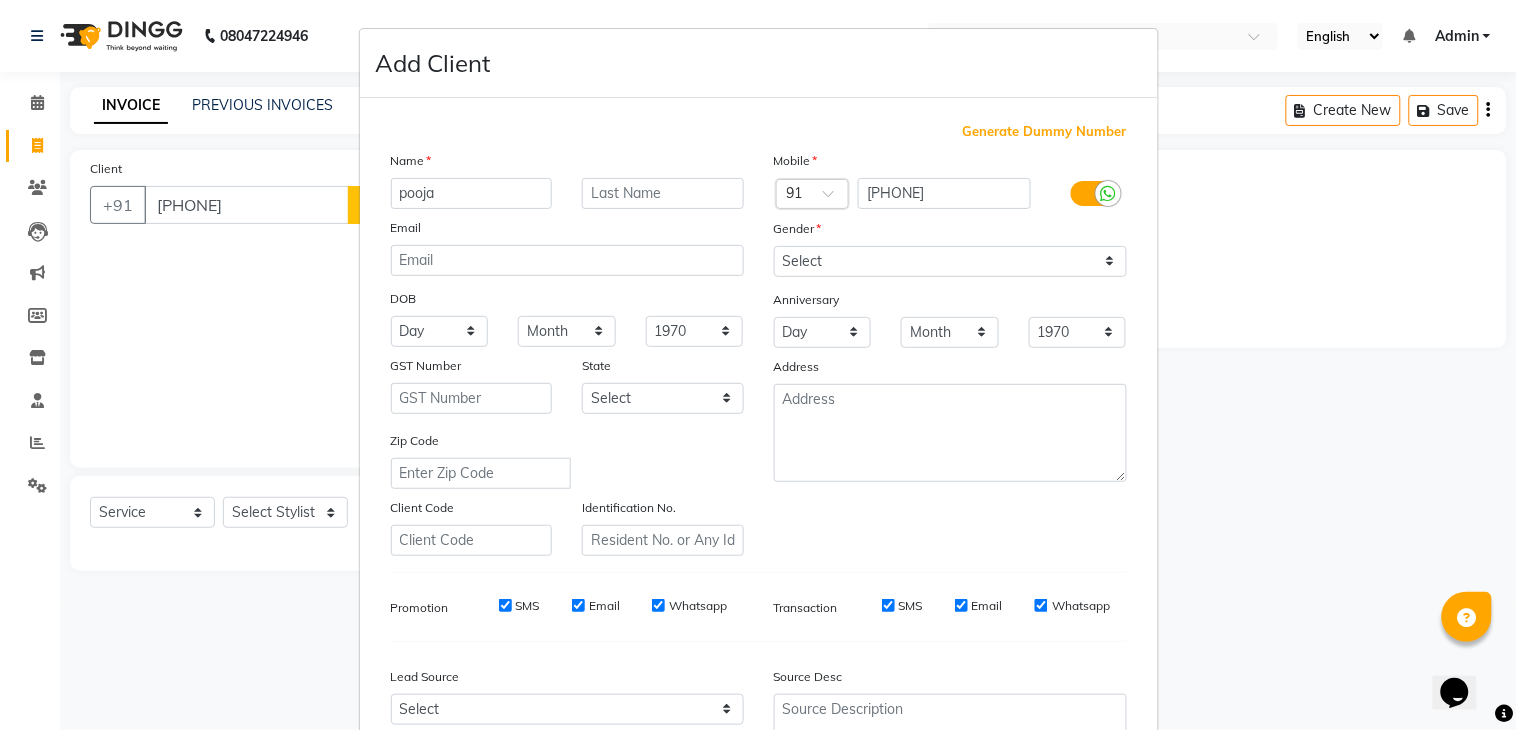 type on "pooja" 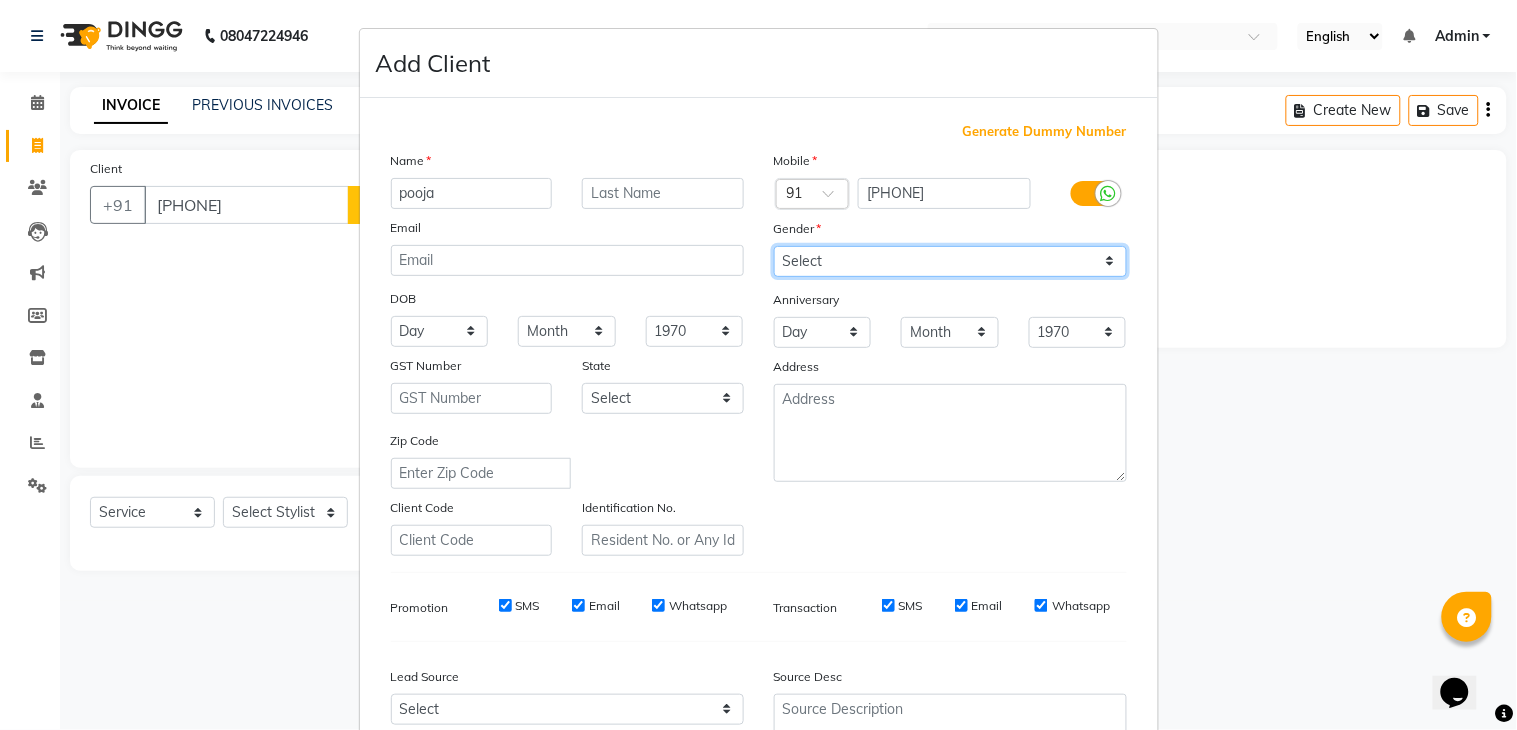 click on "Select Male Female Other Prefer Not To Say" at bounding box center [950, 261] 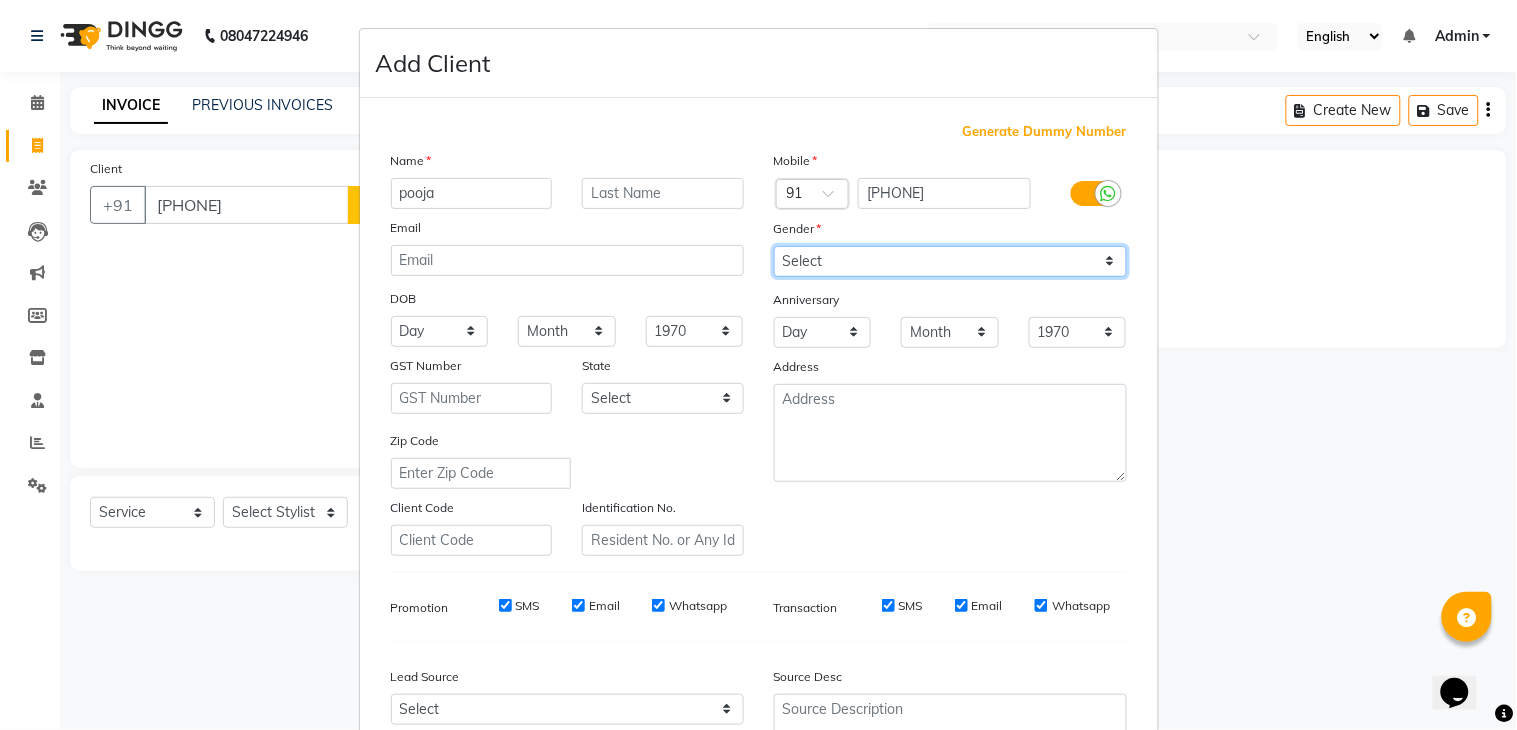 select on "female" 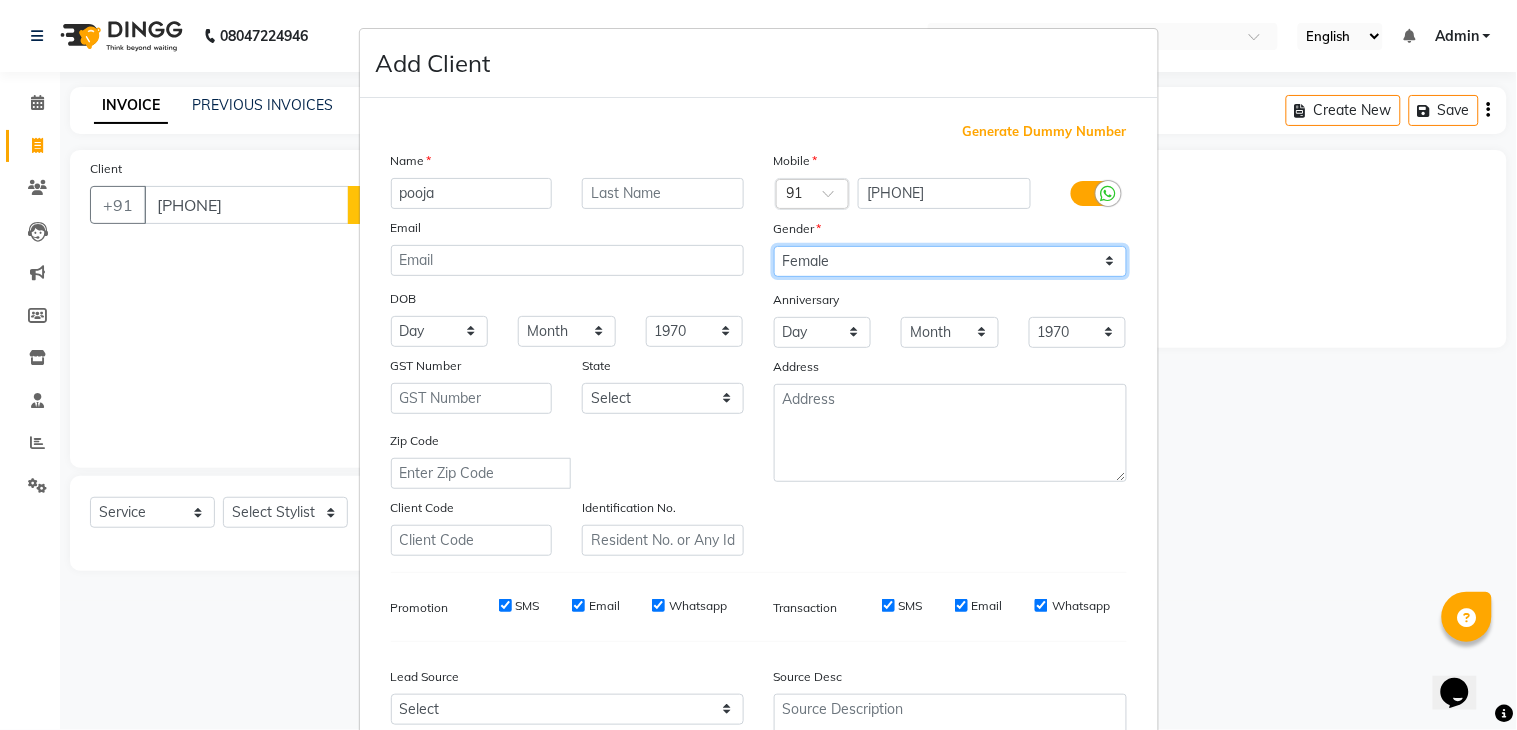 click on "Select Male Female Other Prefer Not To Say" at bounding box center [950, 261] 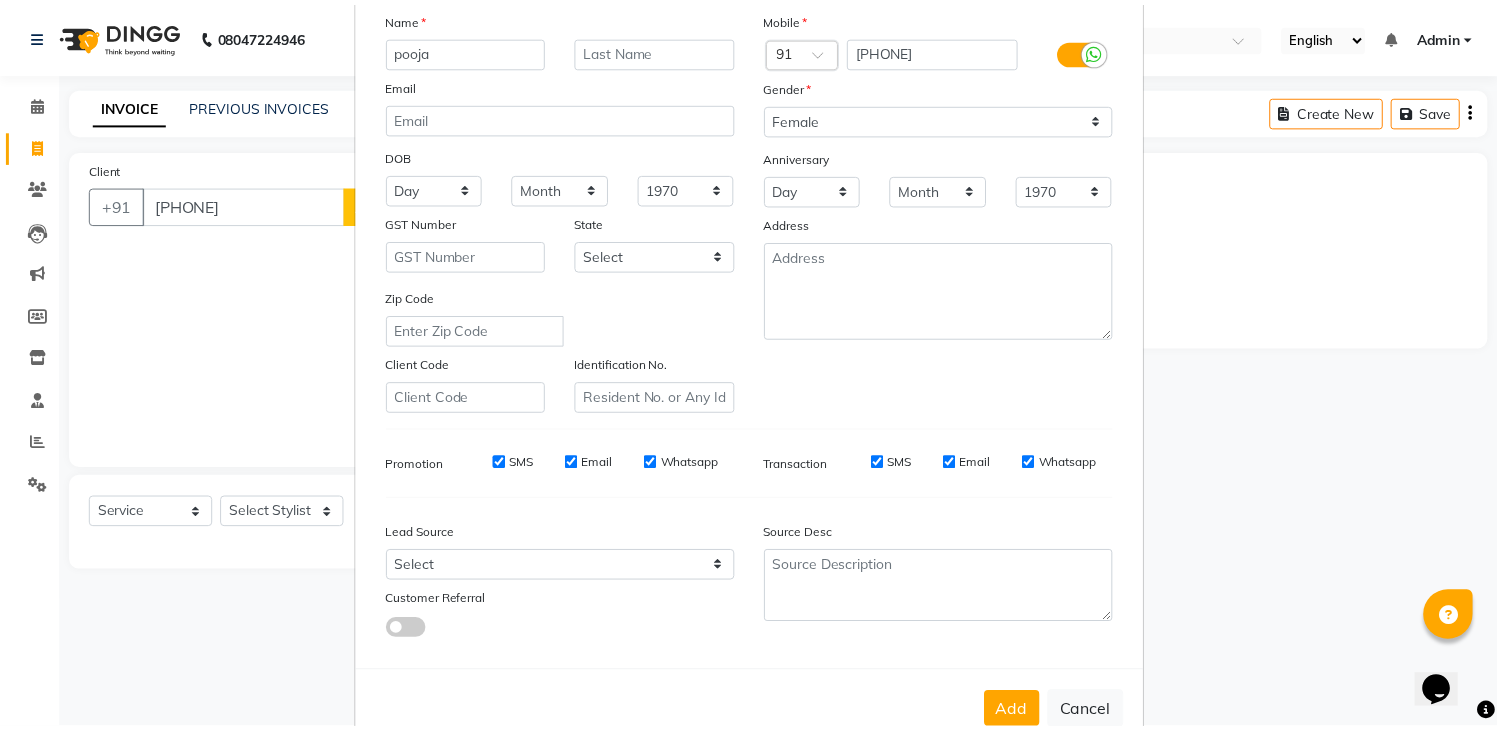 scroll, scrollTop: 194, scrollLeft: 0, axis: vertical 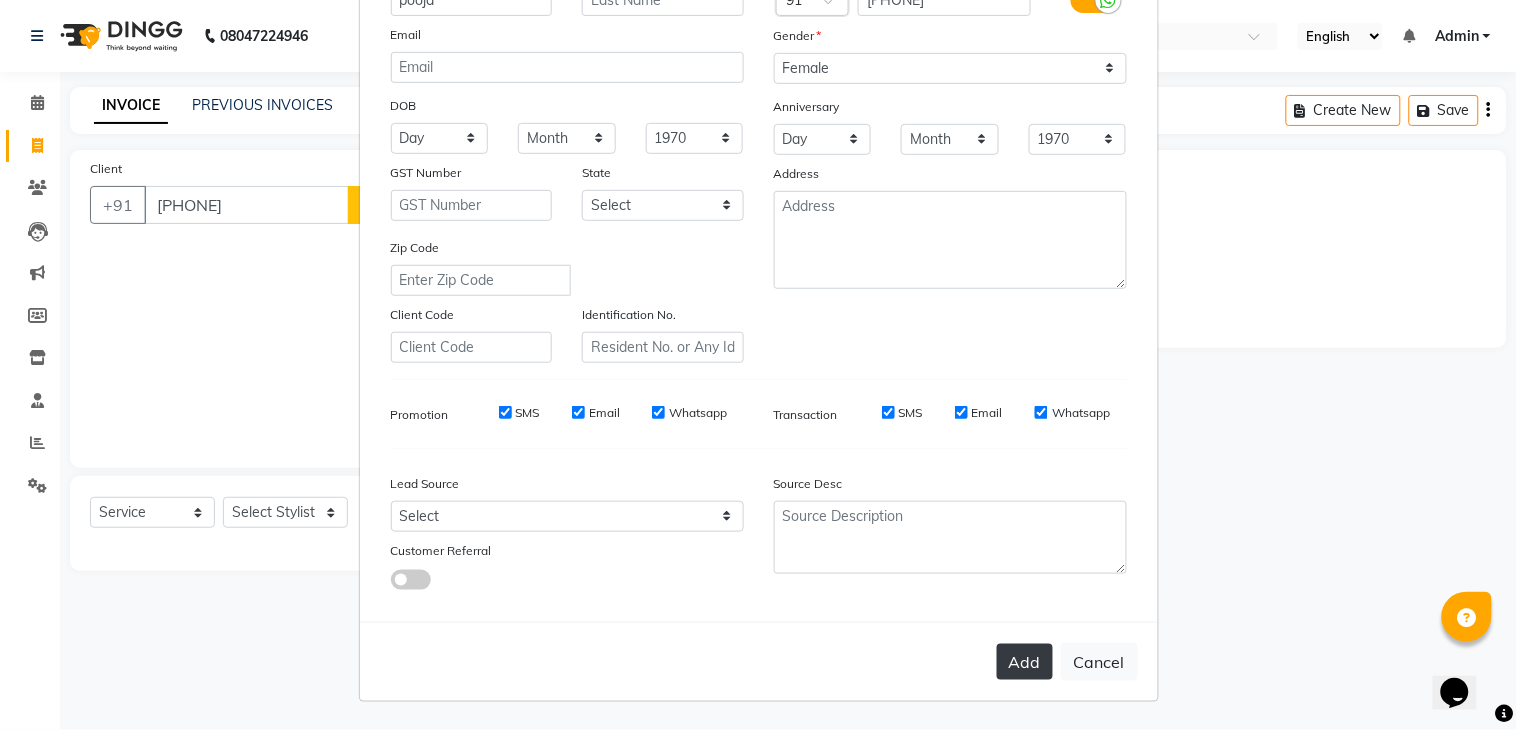 click on "Add" at bounding box center [1025, 662] 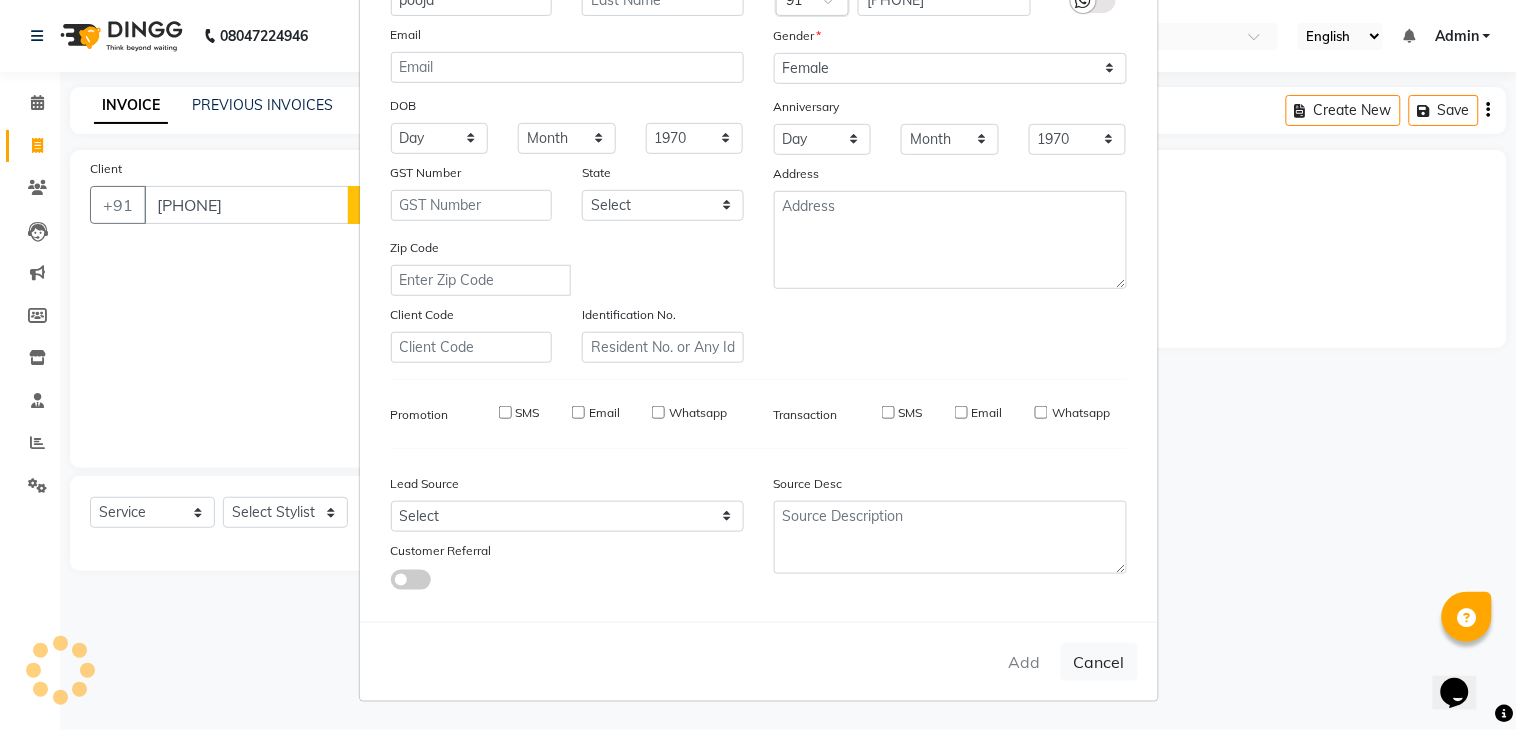 type 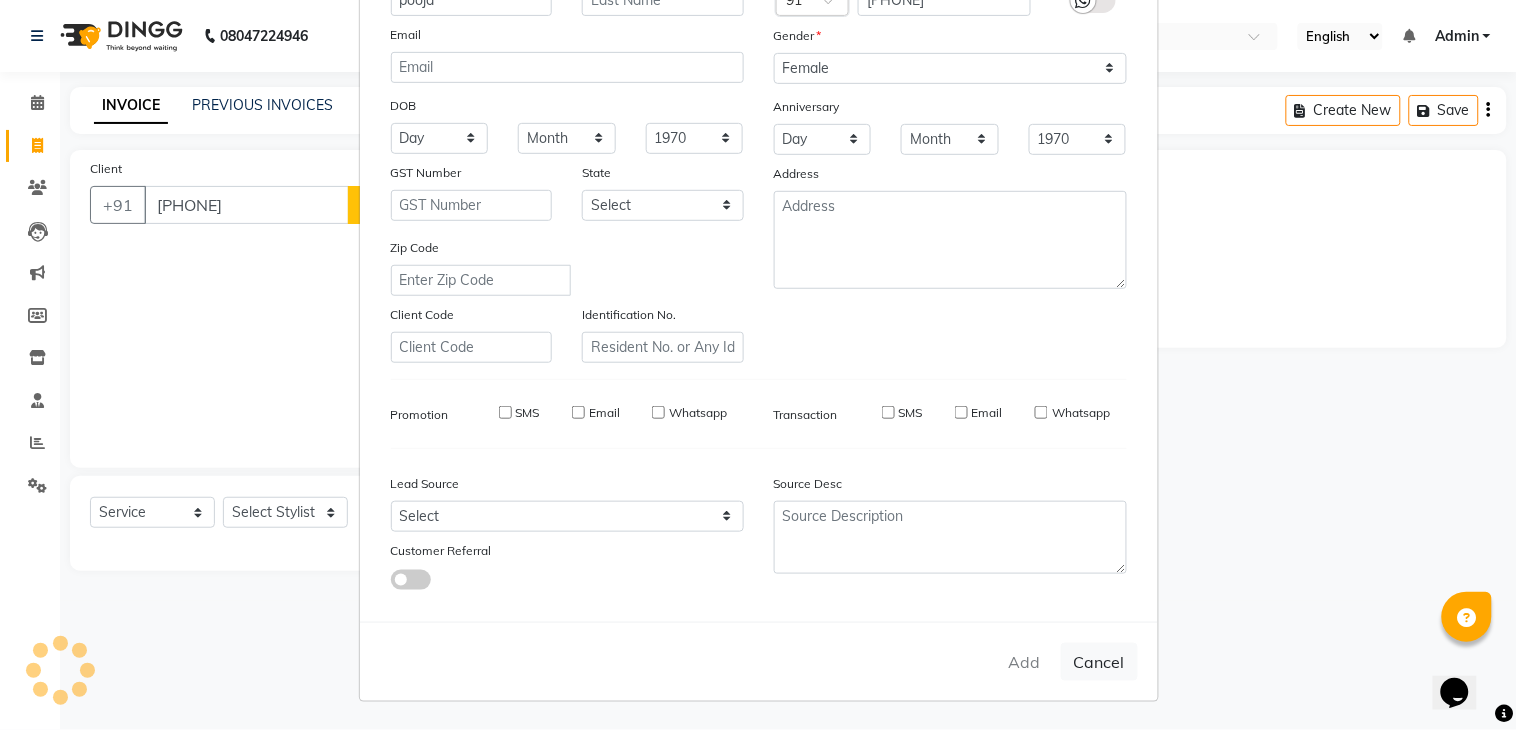 select 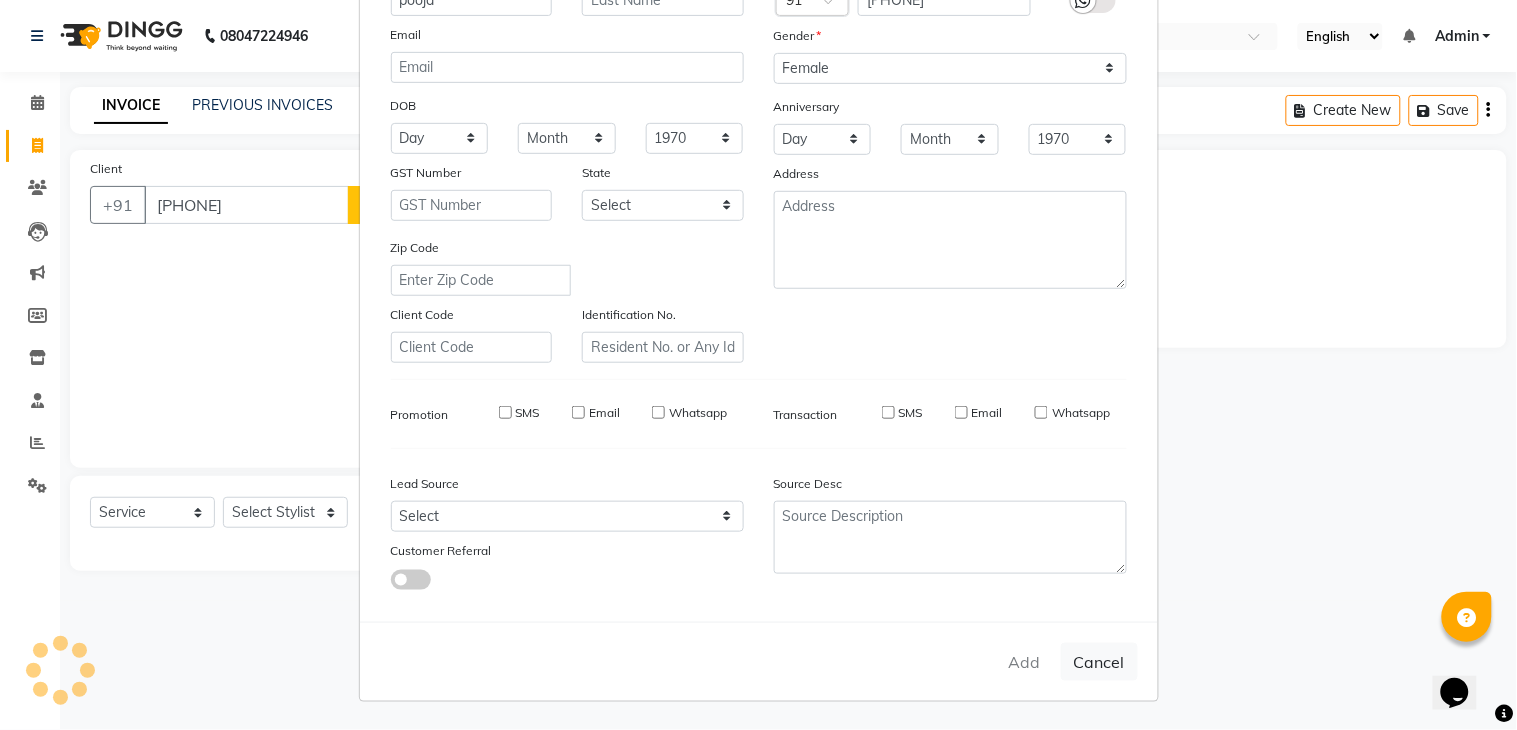 select 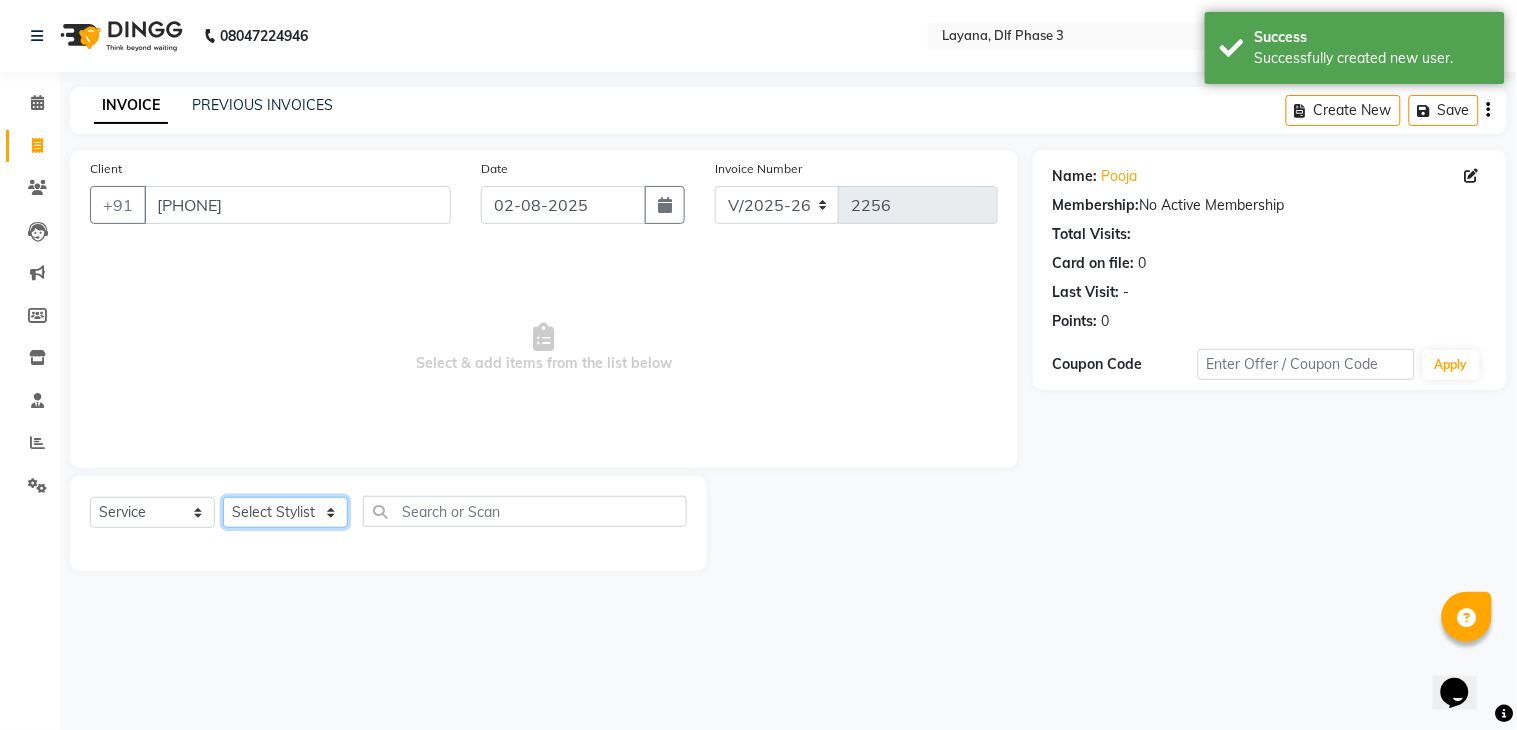 click on "Select Stylist Aakhil Attul kamal Kartik  keshav sanjana Shadab supriya" 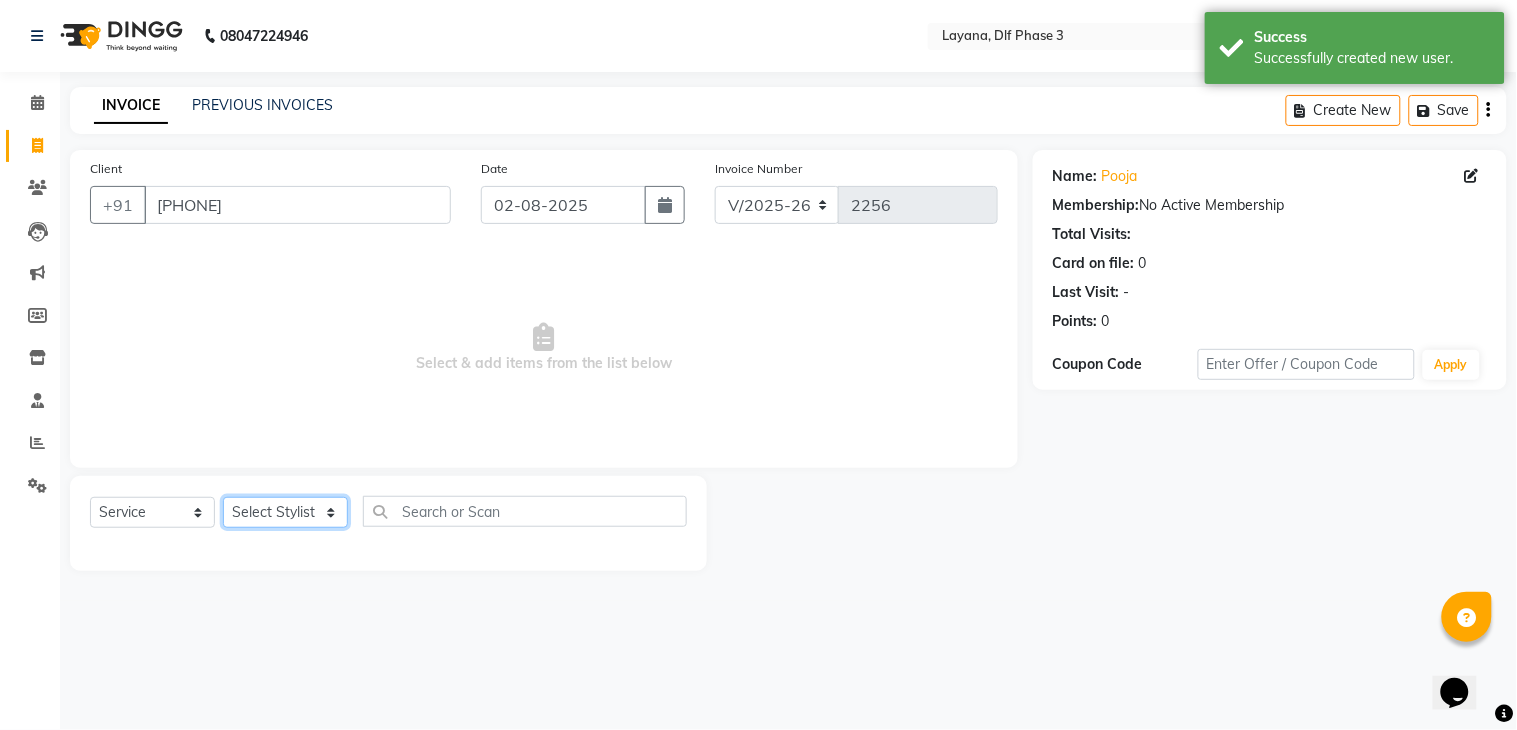 select on "57637" 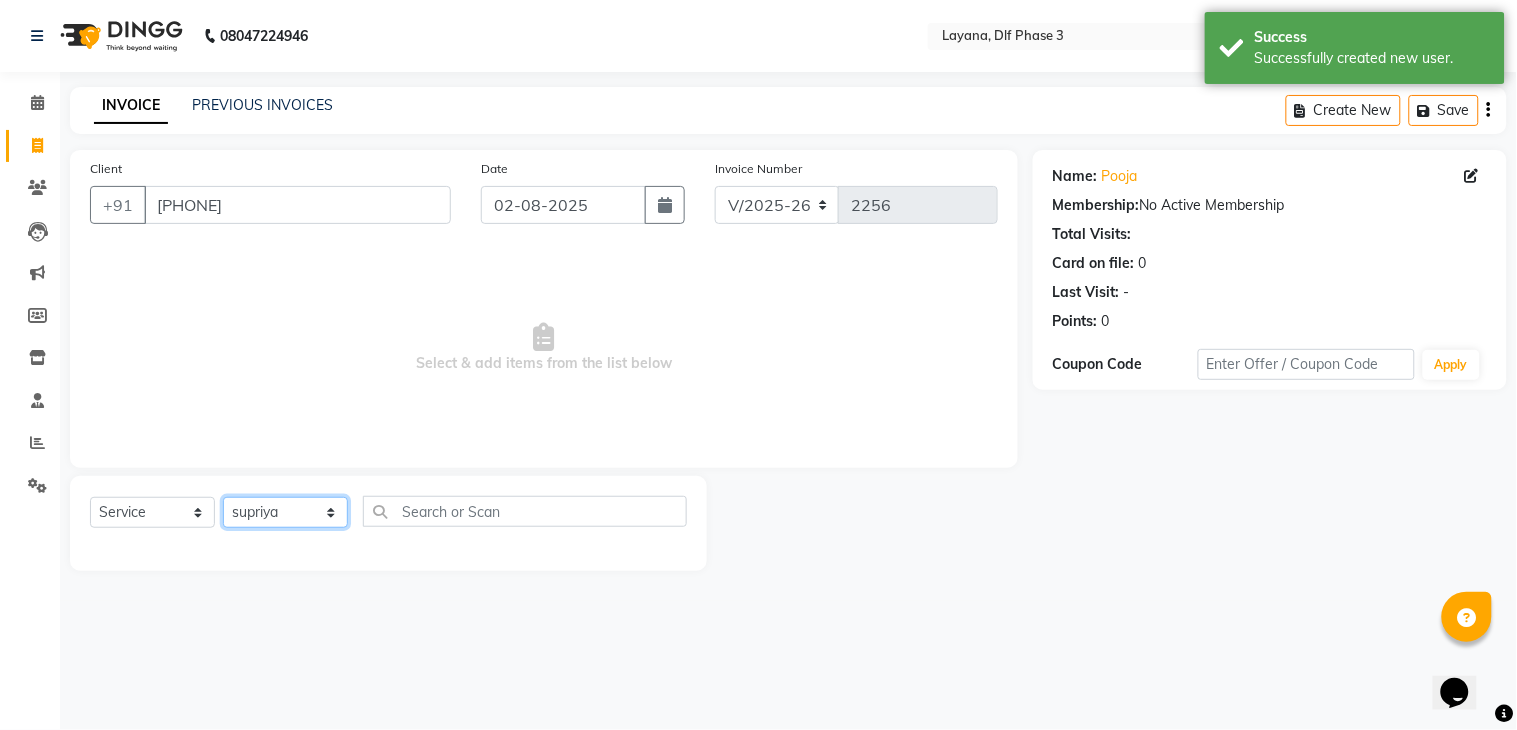 click on "Select Stylist Aakhil Attul kamal Kartik  keshav sanjana Shadab supriya" 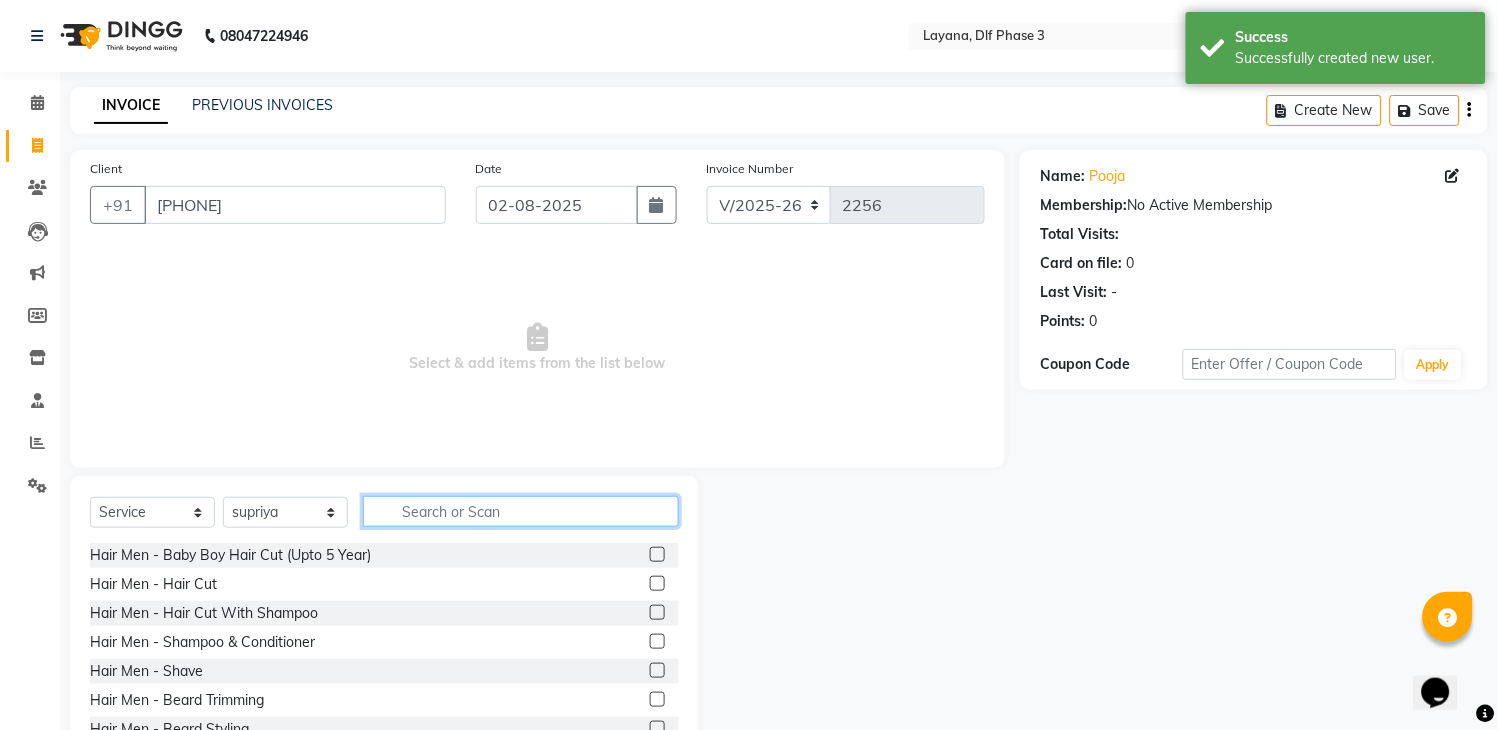 click 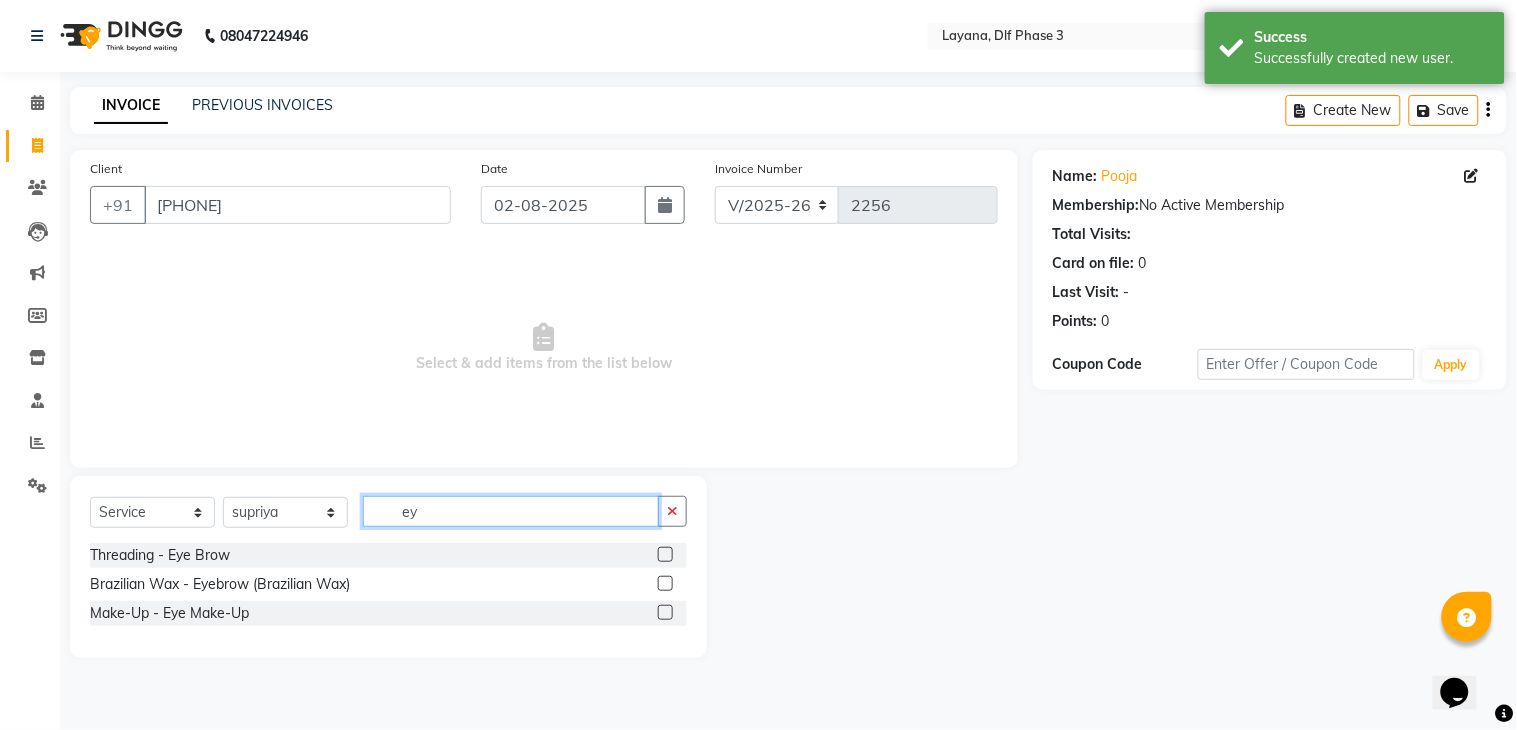 type on "ey" 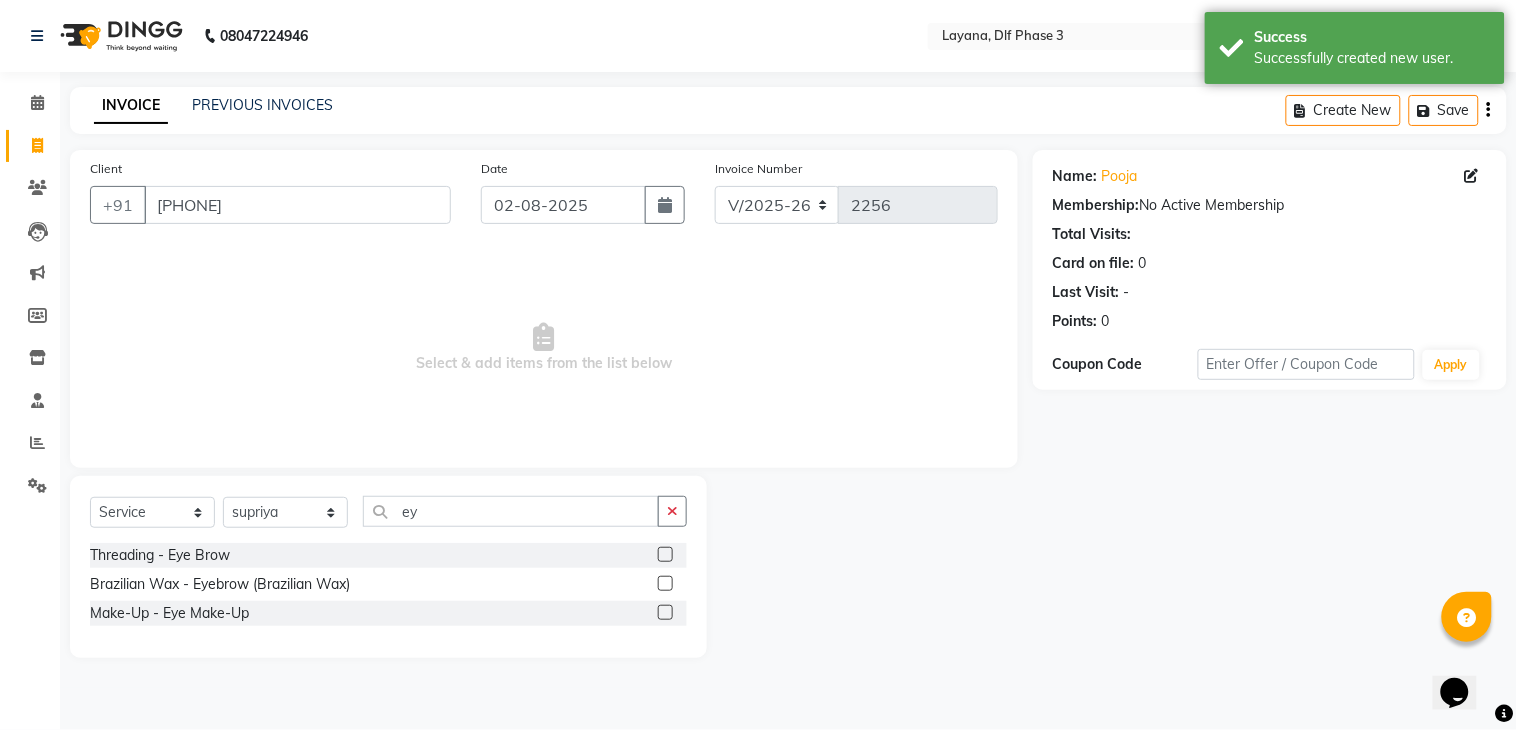 click 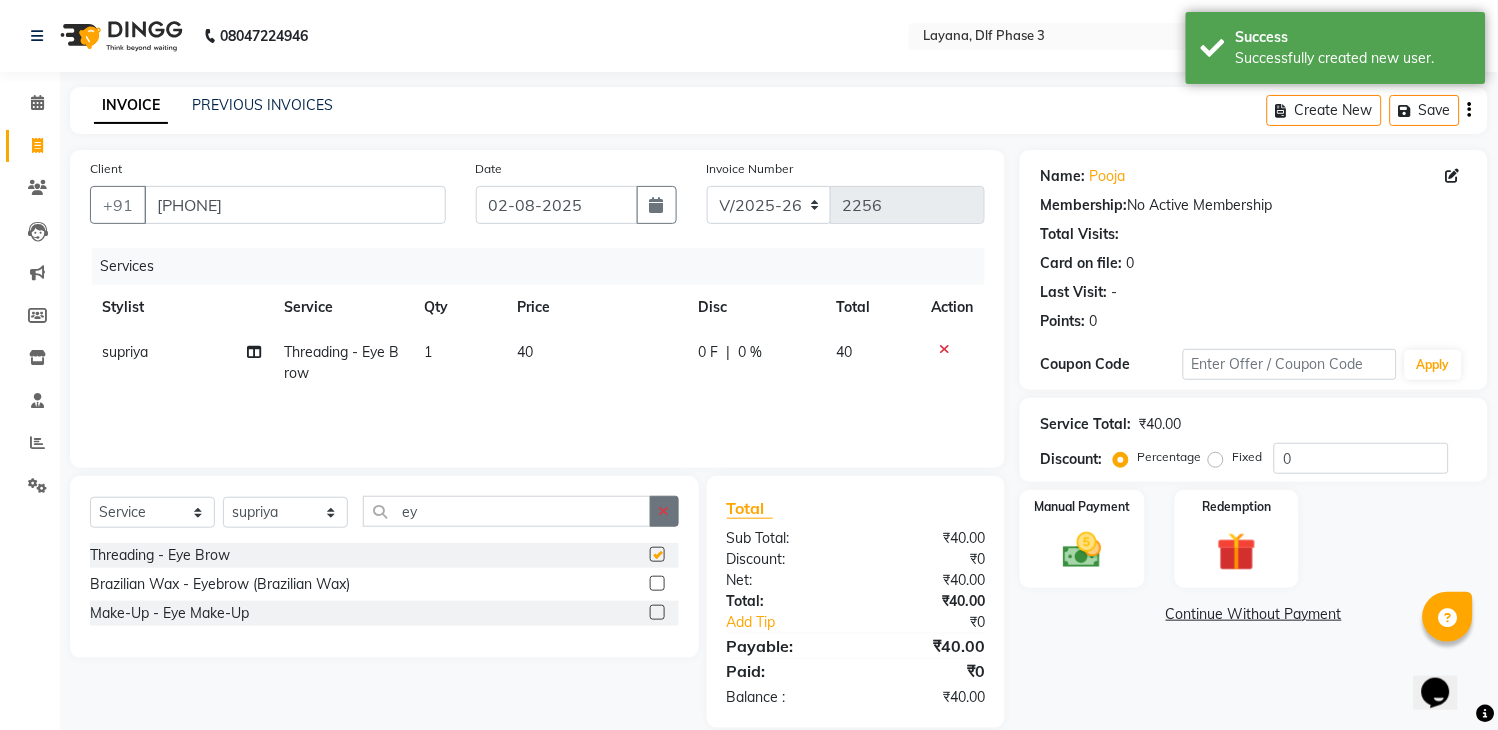 checkbox on "false" 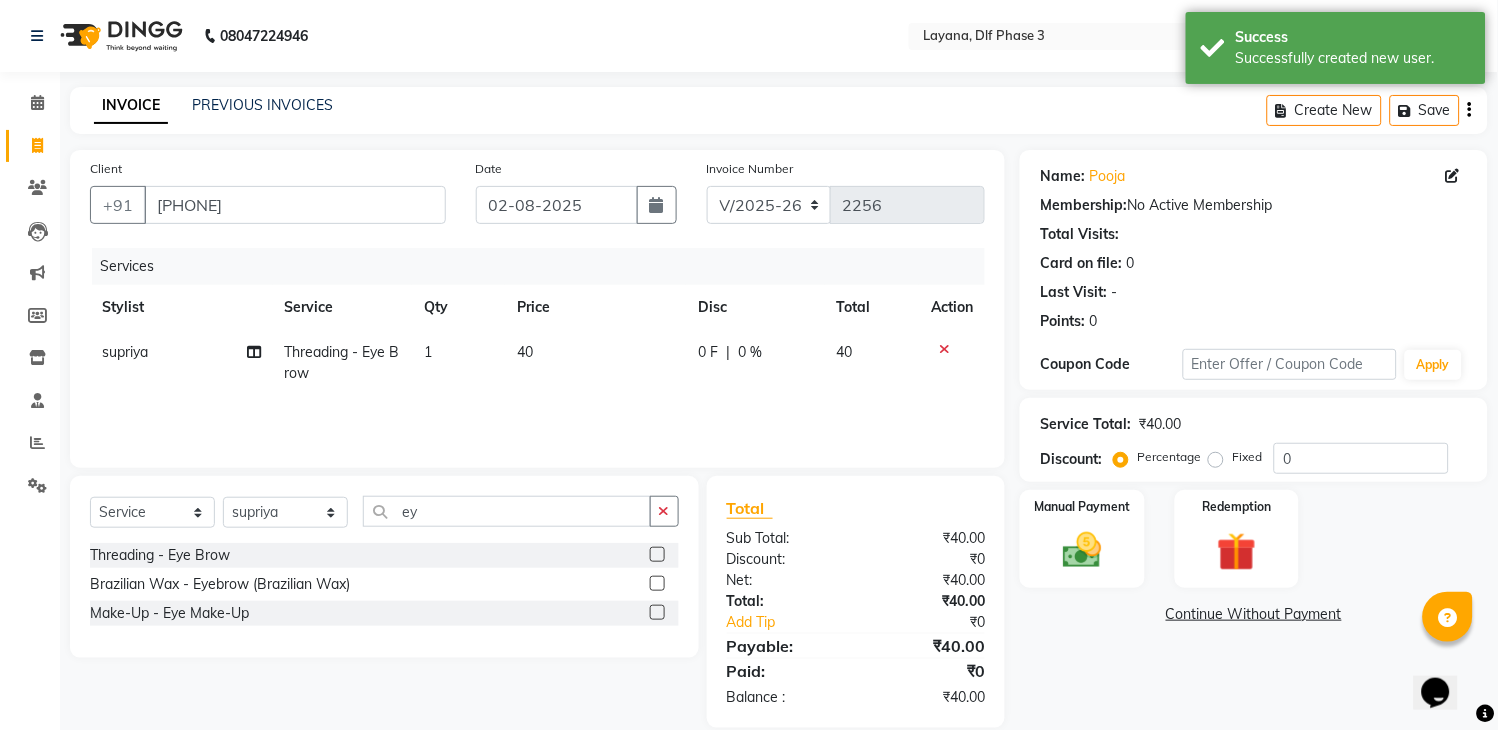 drag, startPoint x: 666, startPoint y: 516, endPoint x: 636, endPoint y: 513, distance: 30.149628 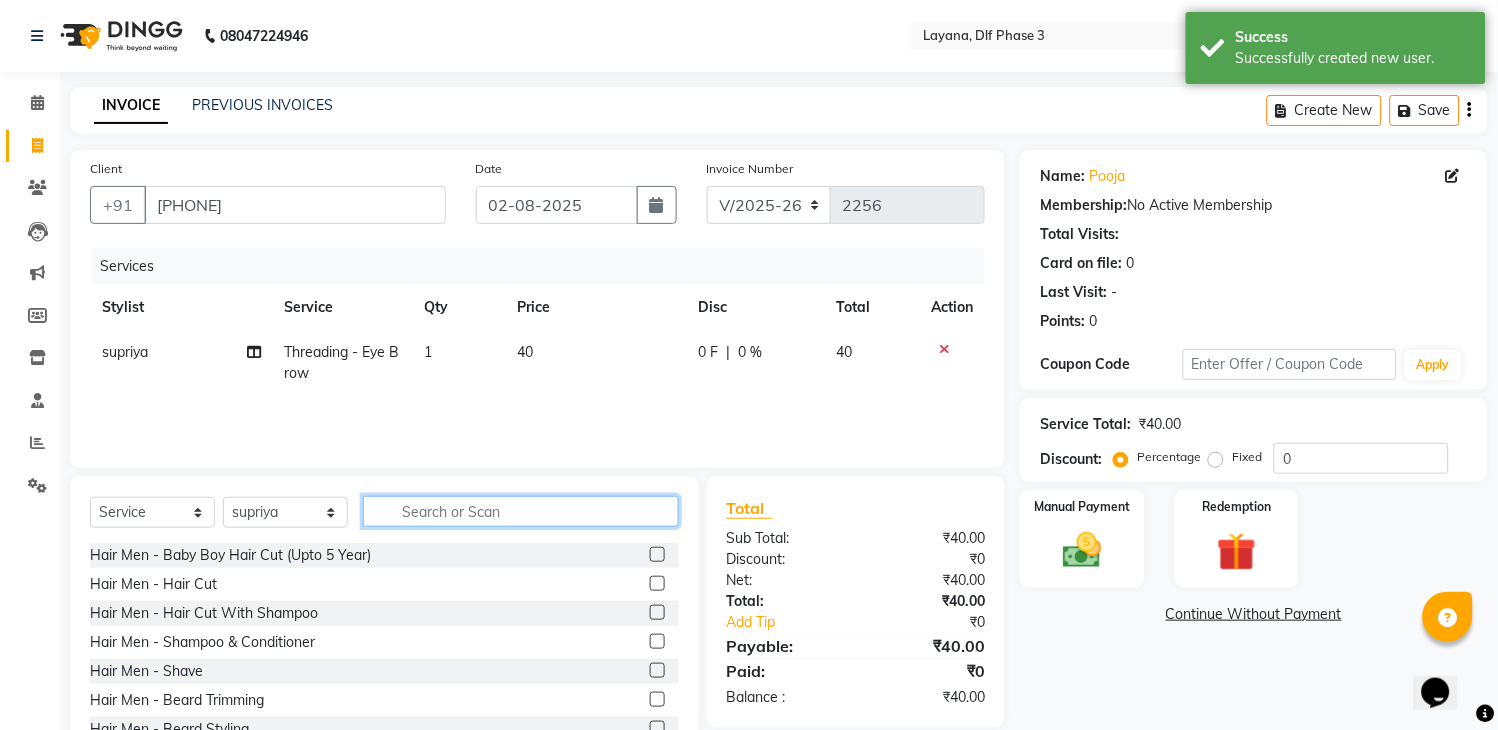 click 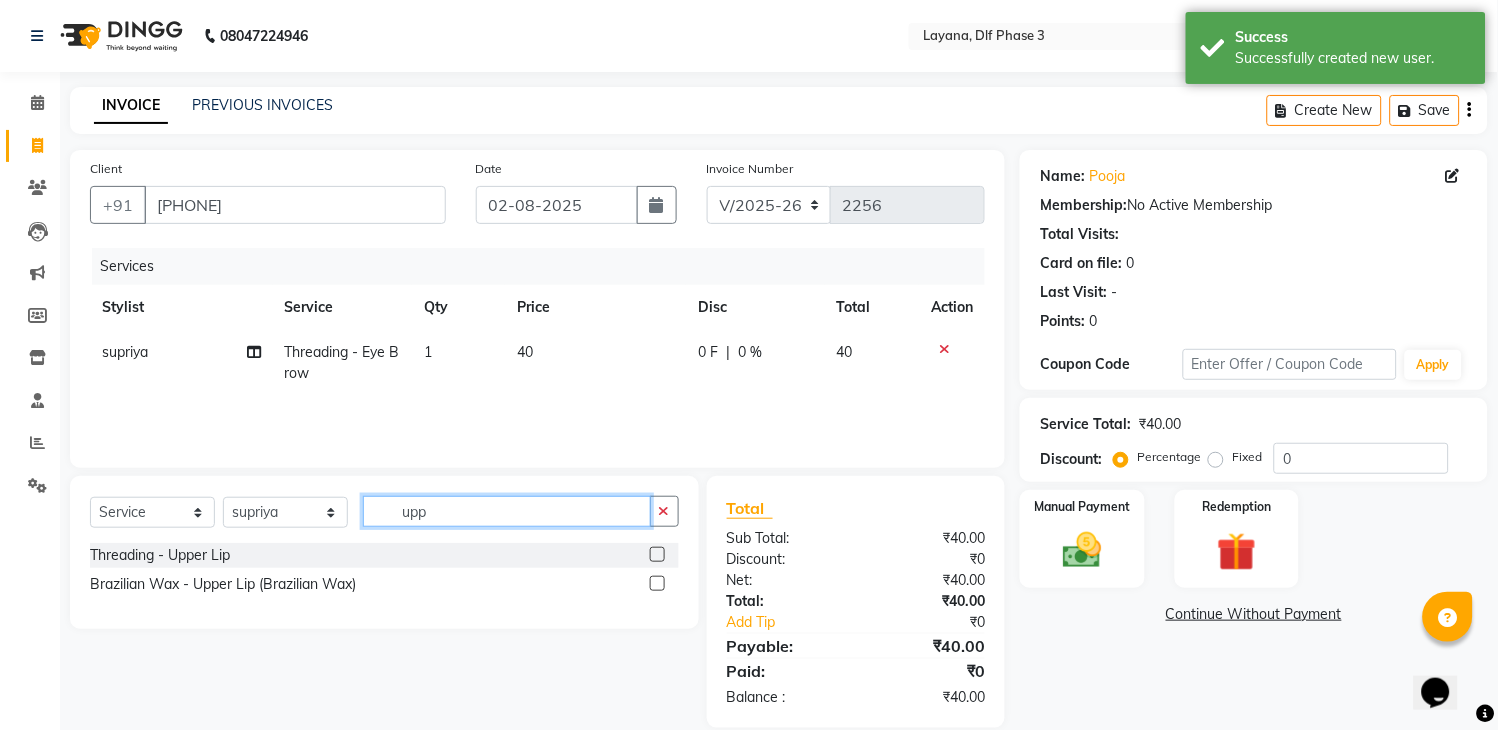 click on "upp" 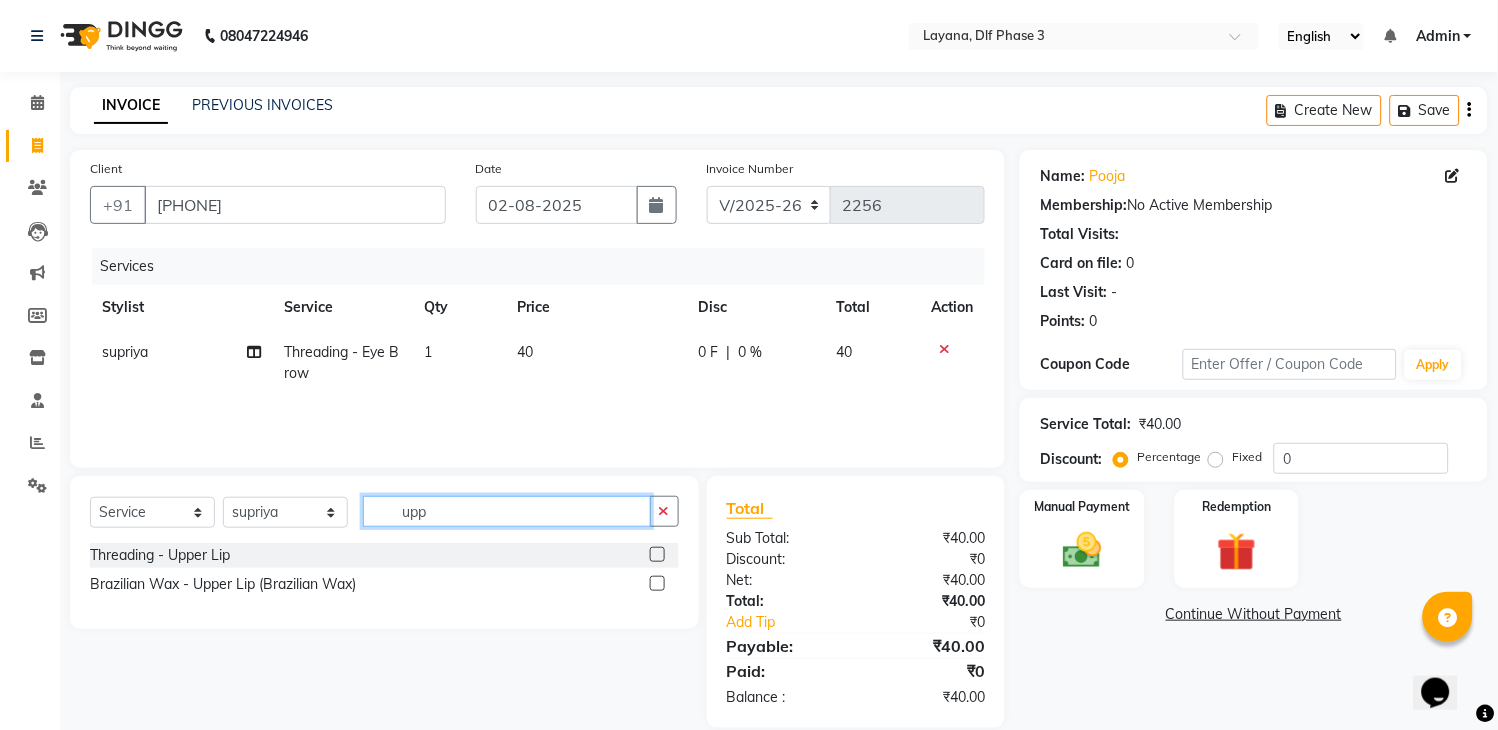 type on "upp" 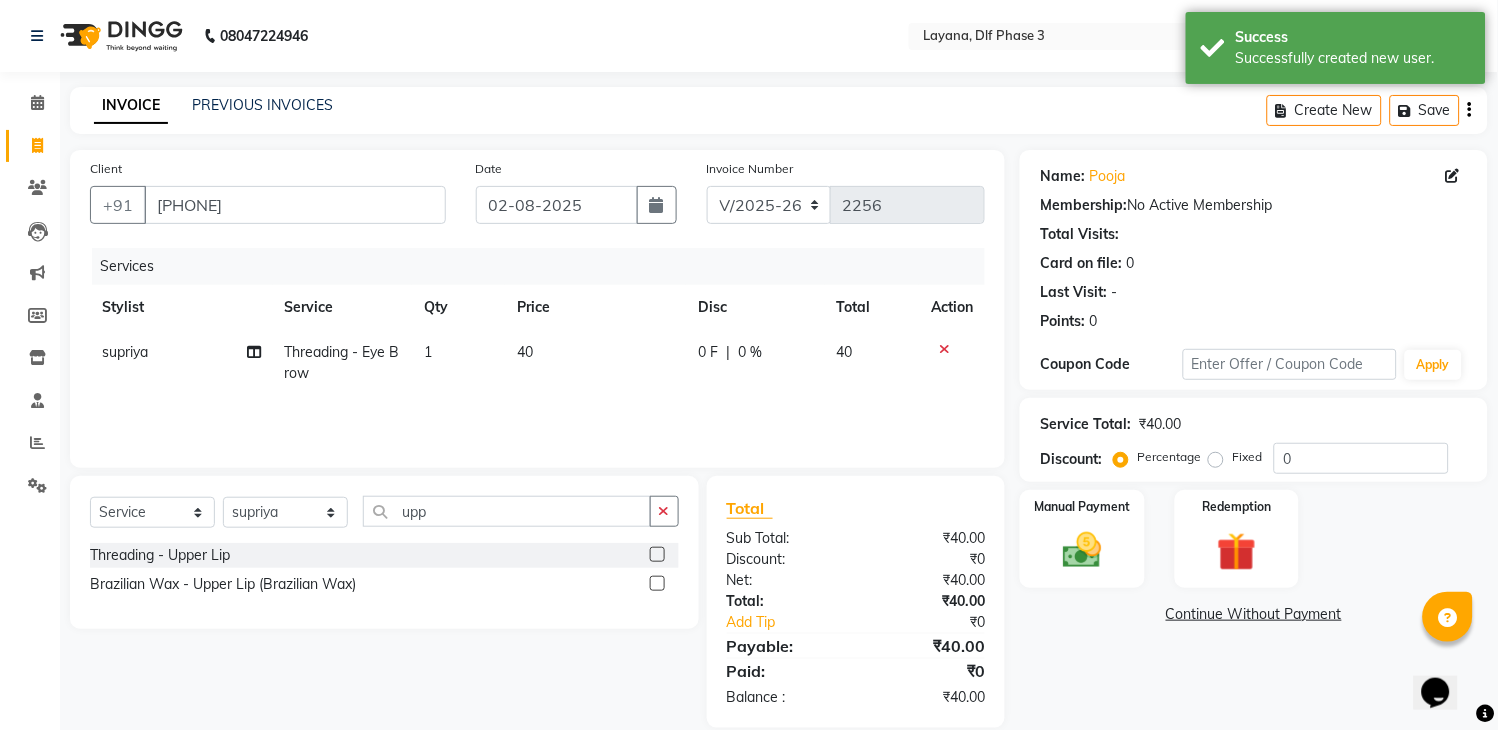 click 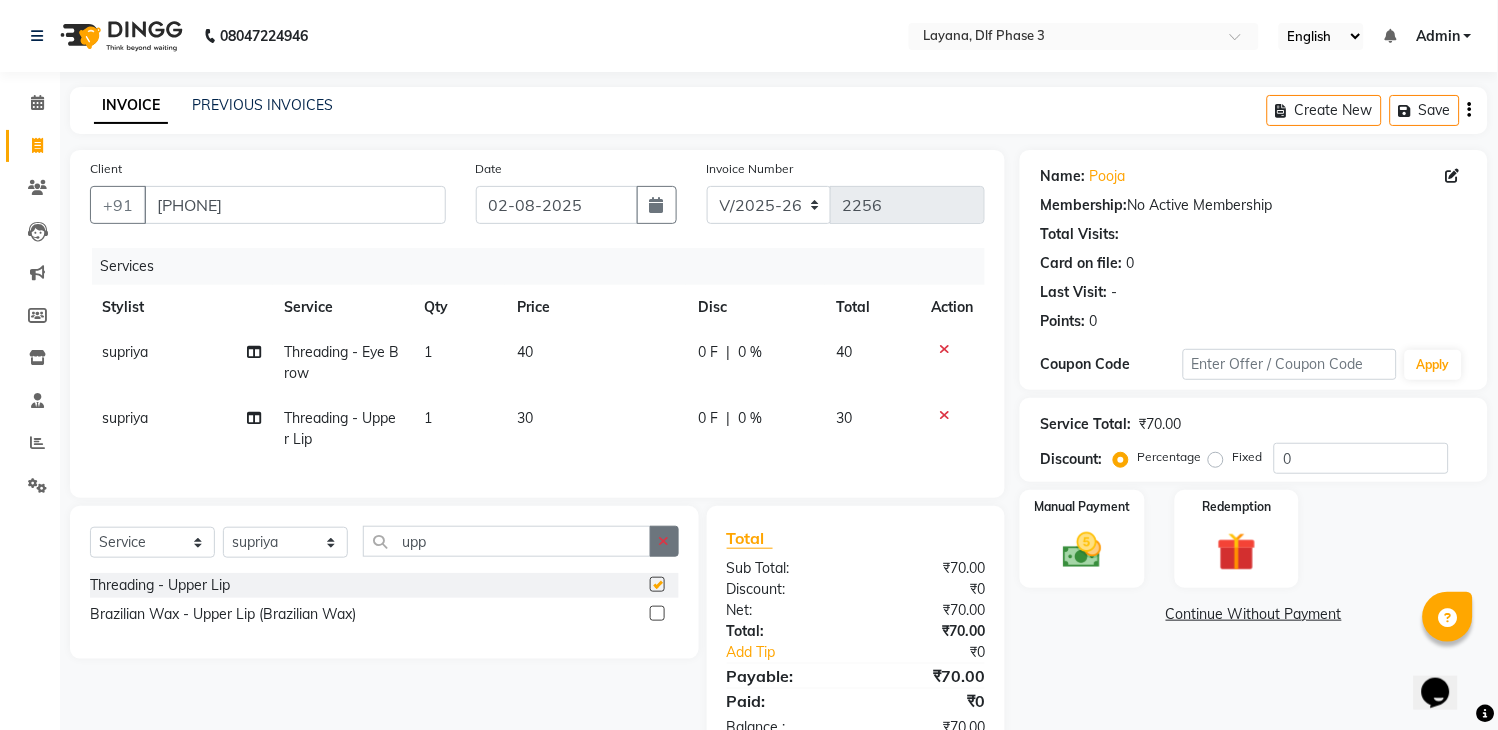 checkbox on "false" 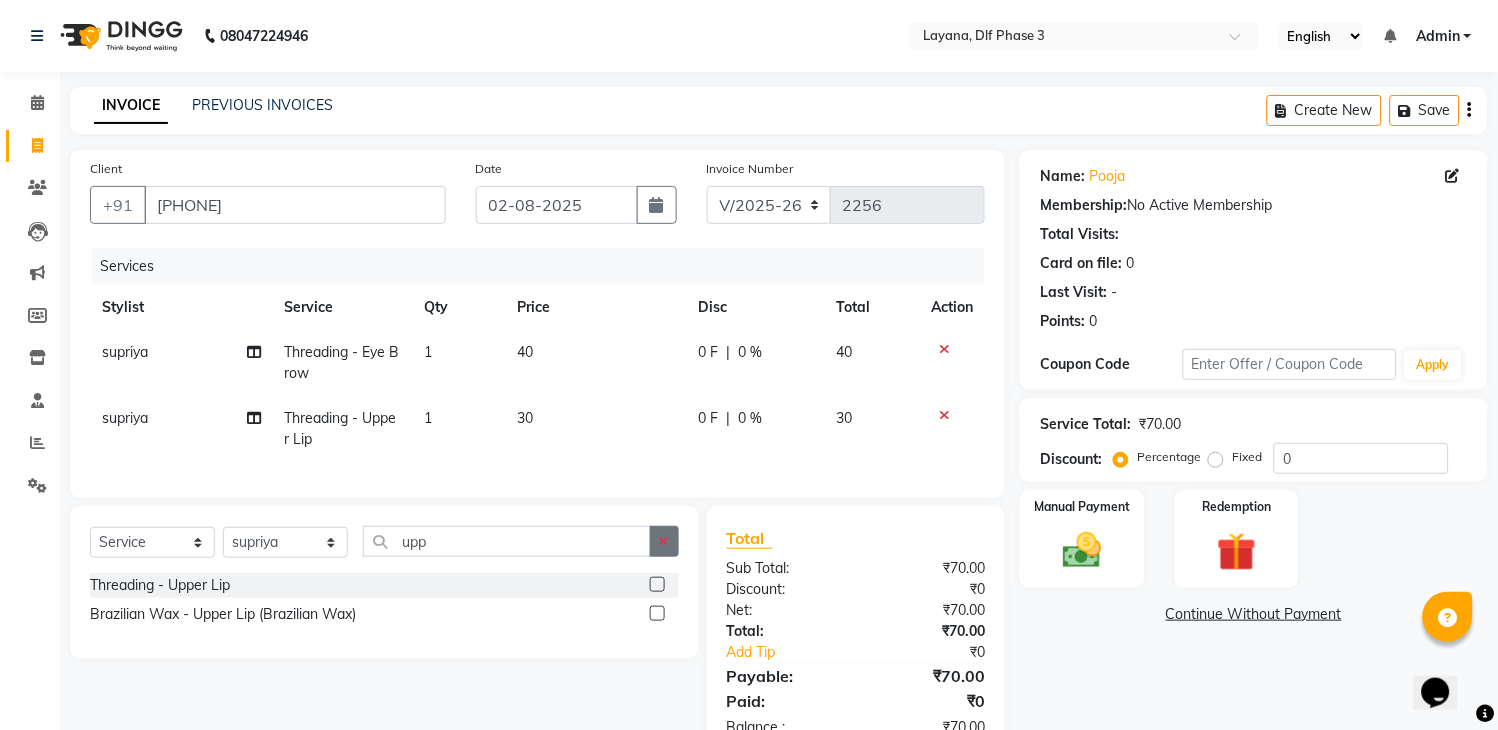 click 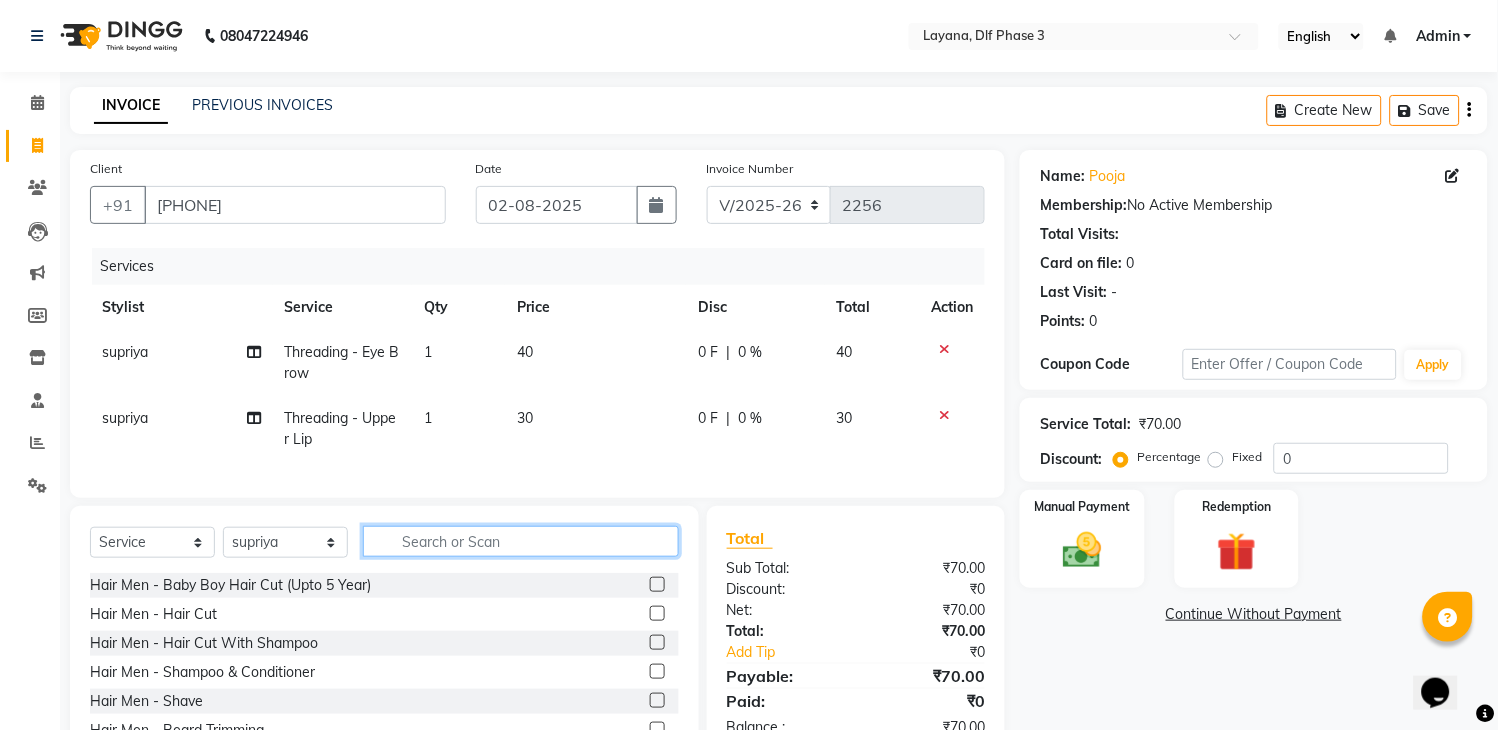 click 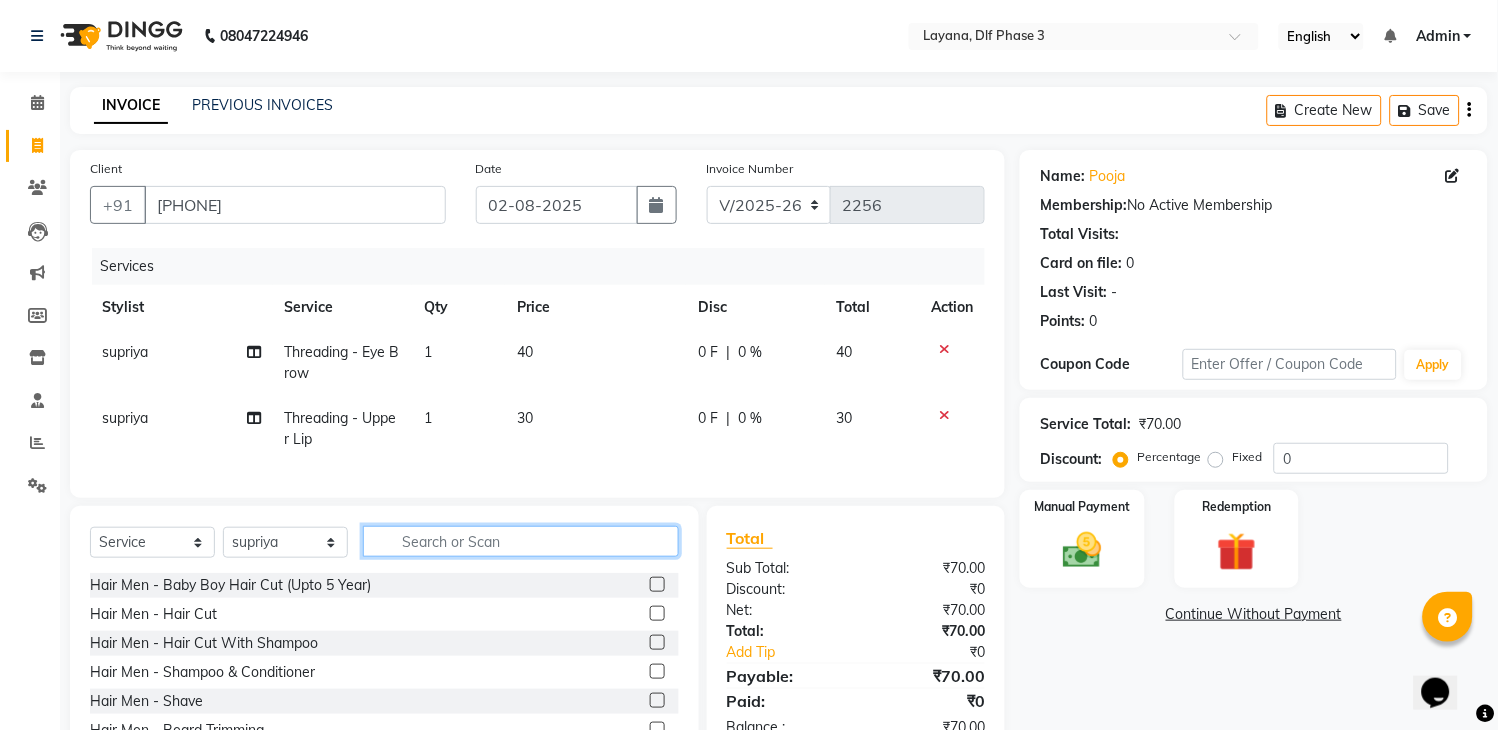 click 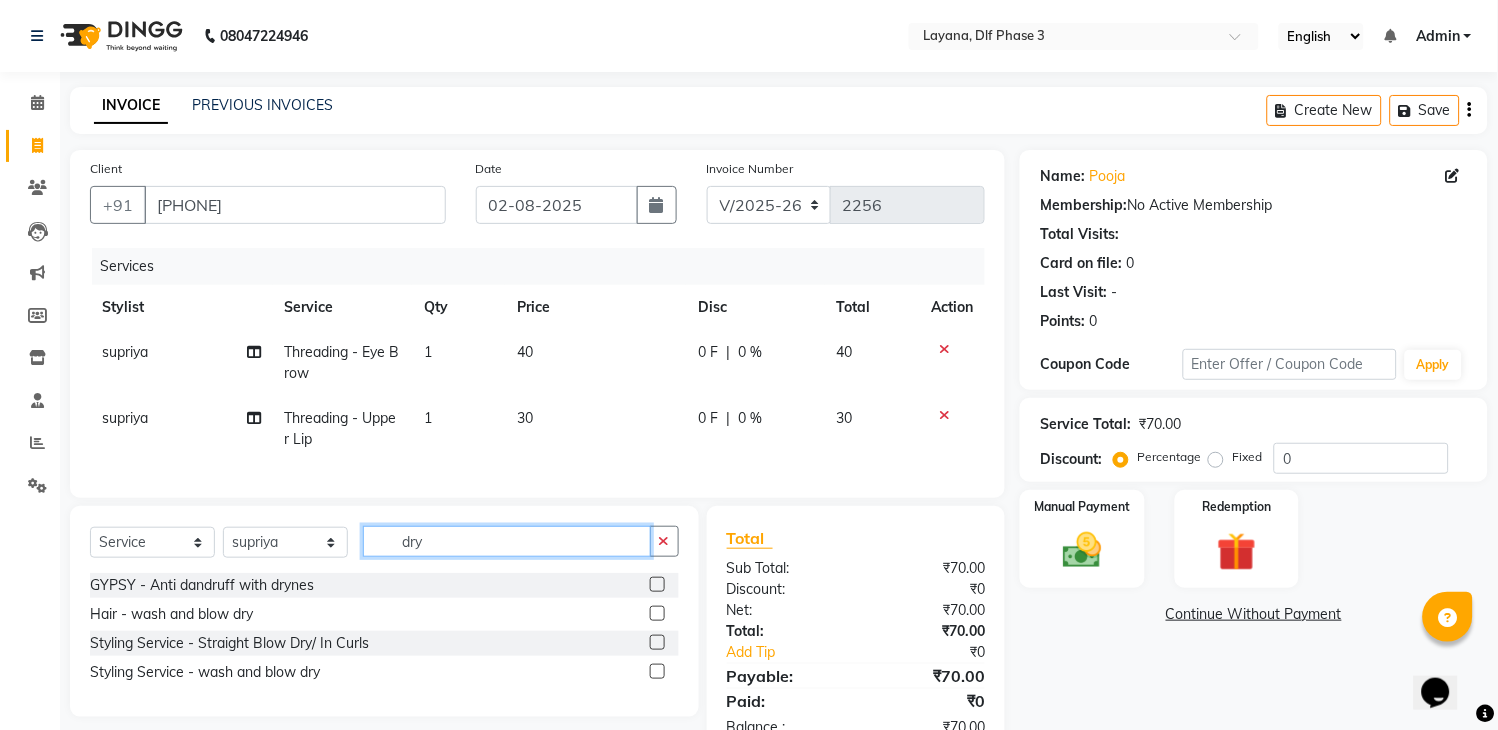 type on "dry" 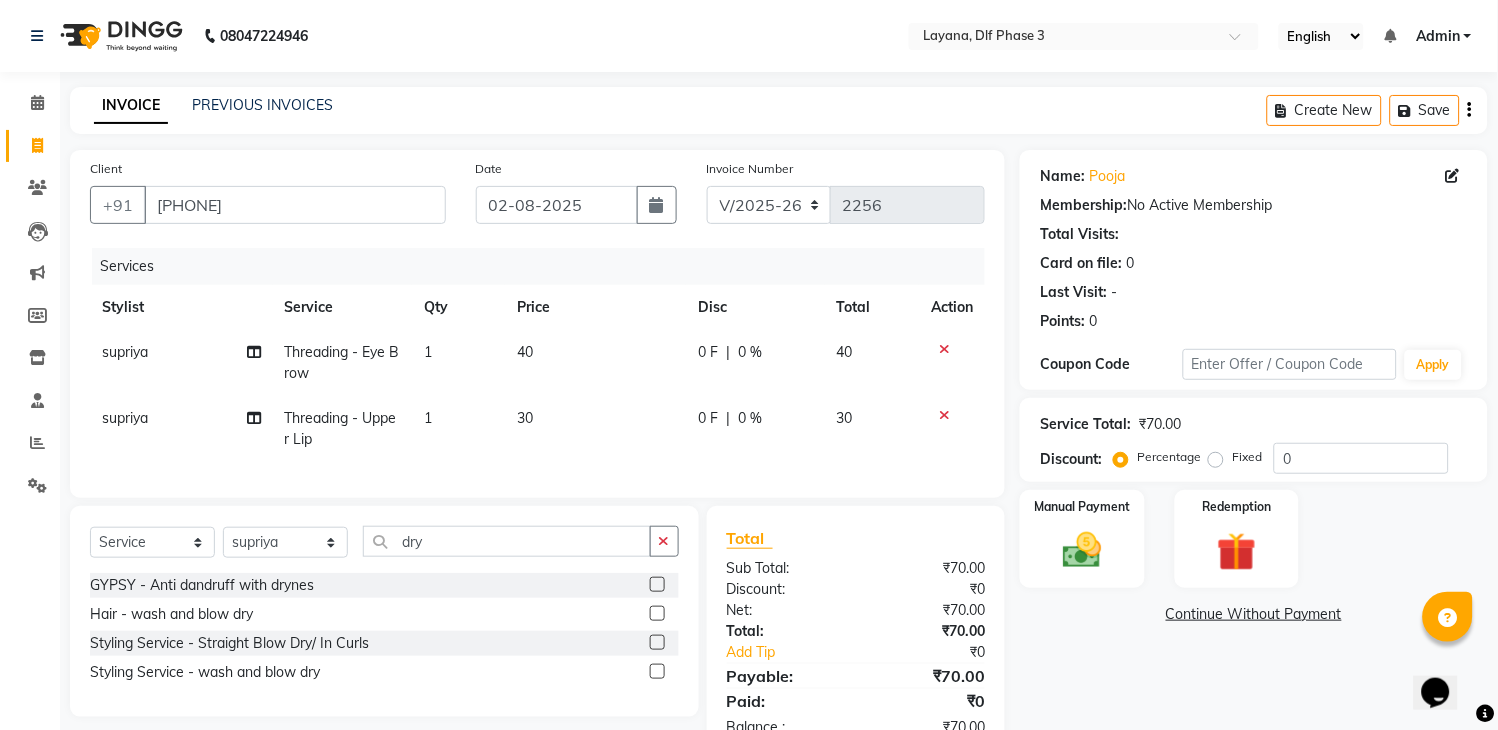 click 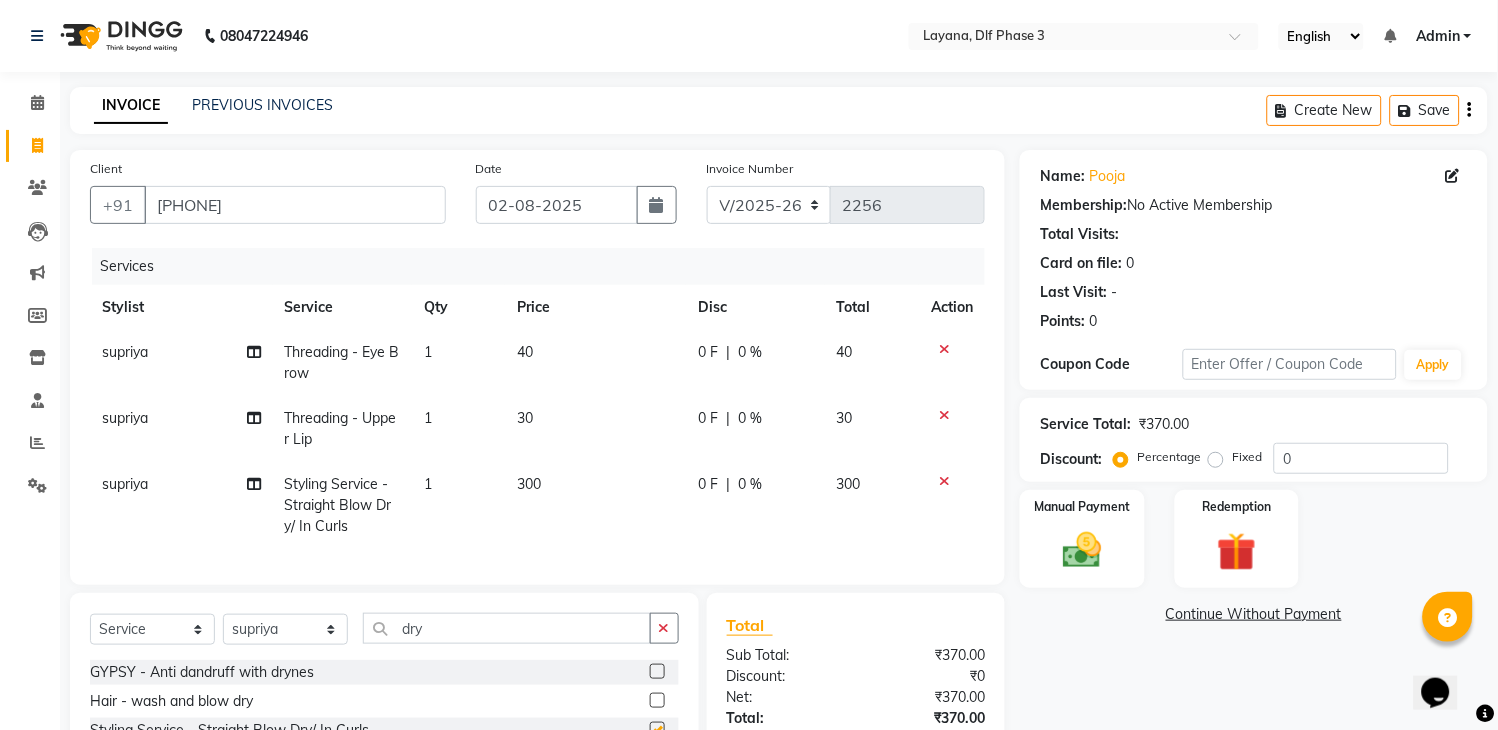 checkbox on "false" 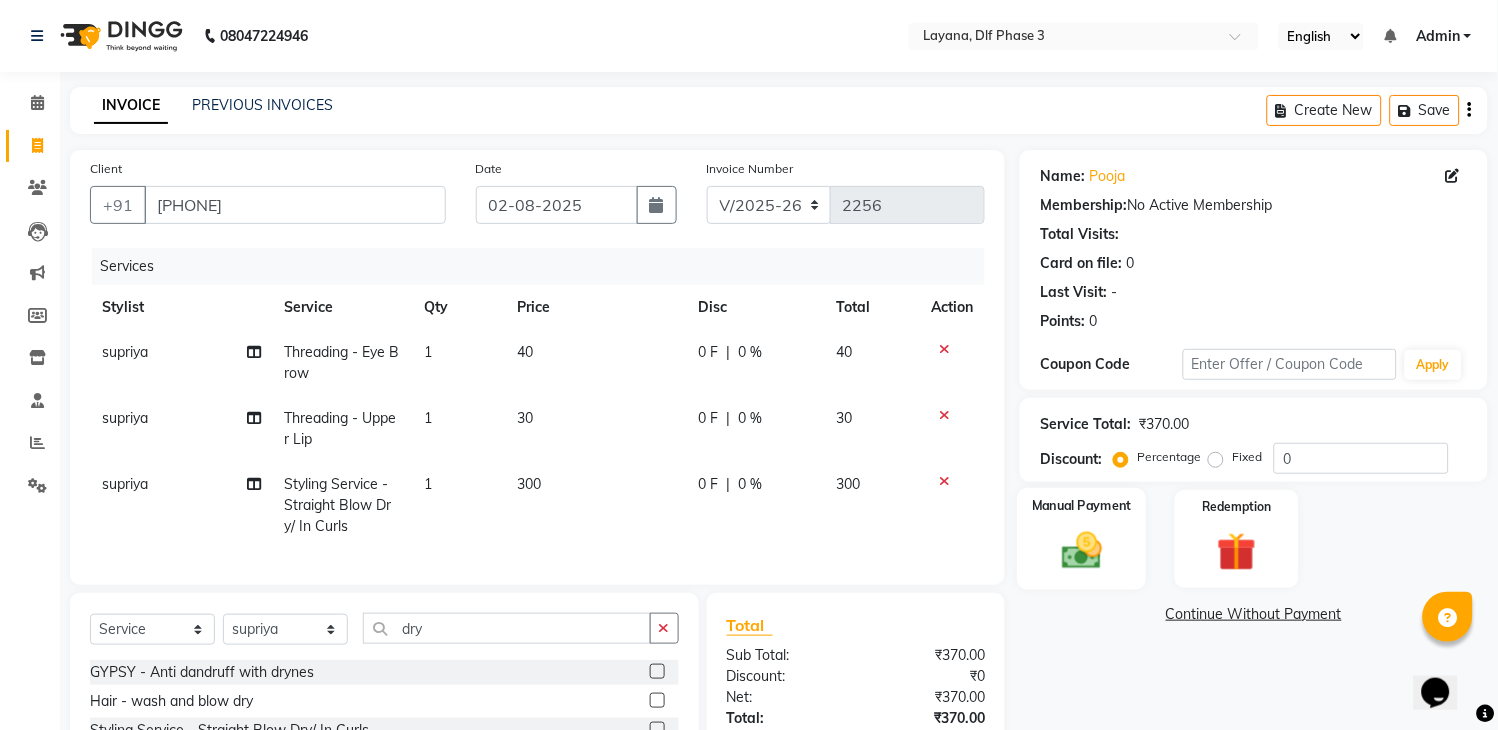 click on "Manual Payment" 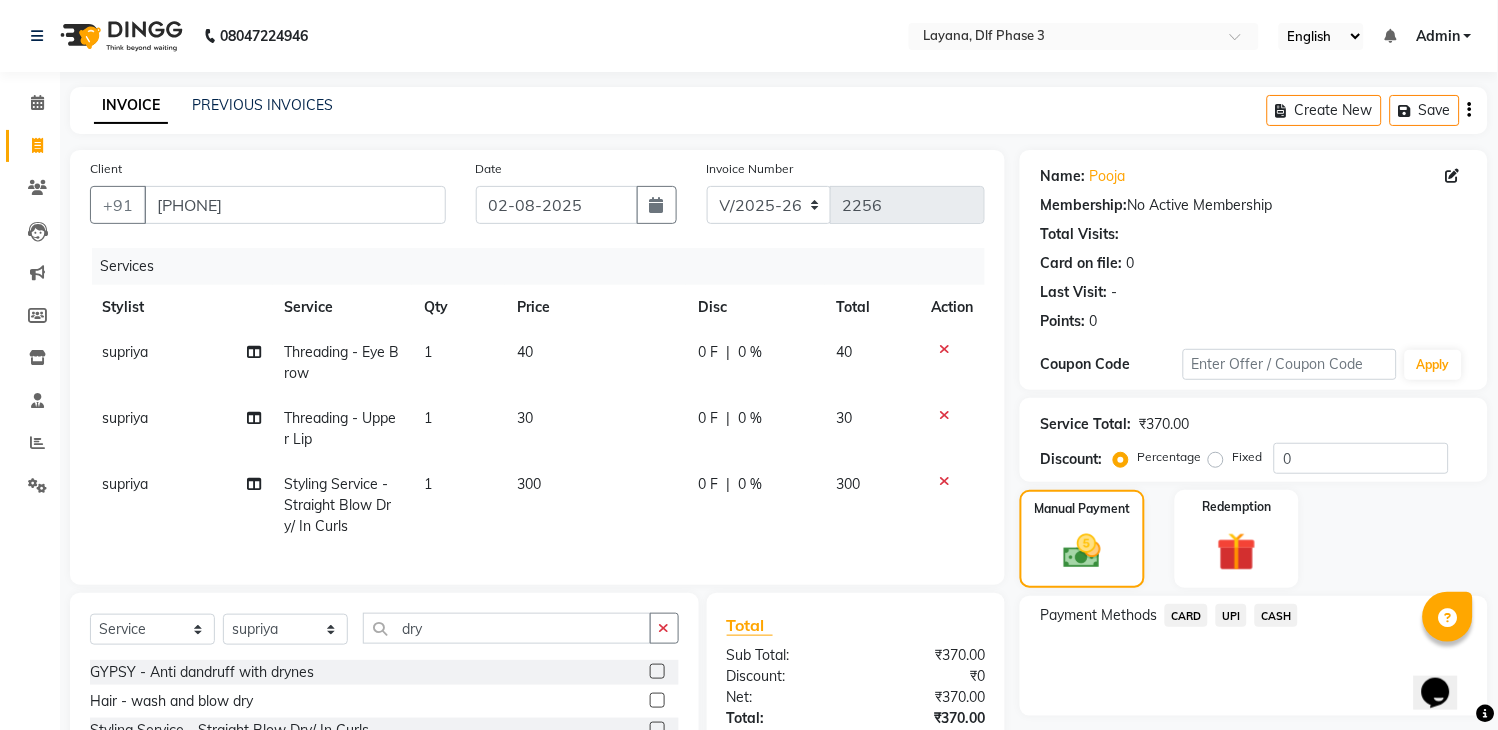 click on "UPI" 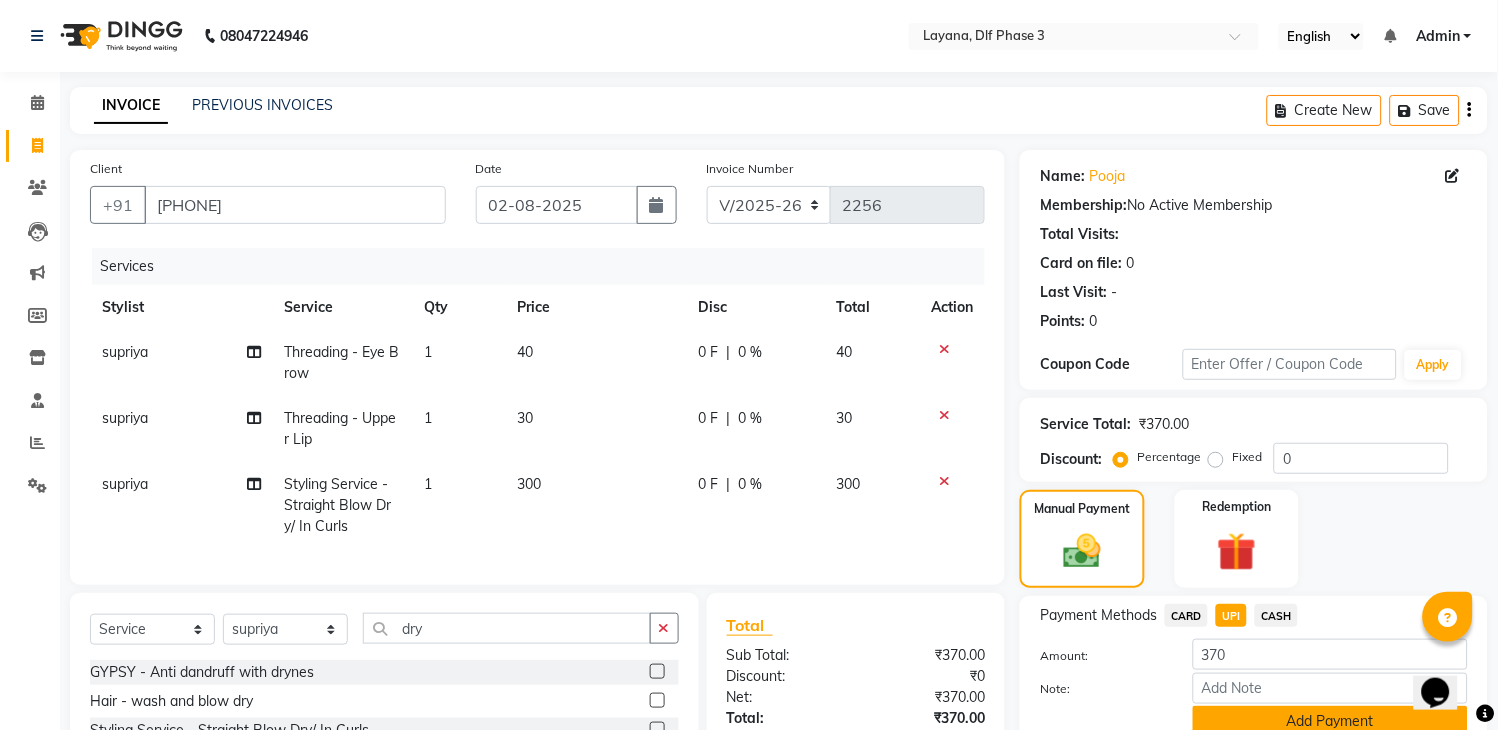 click on "Add Payment" 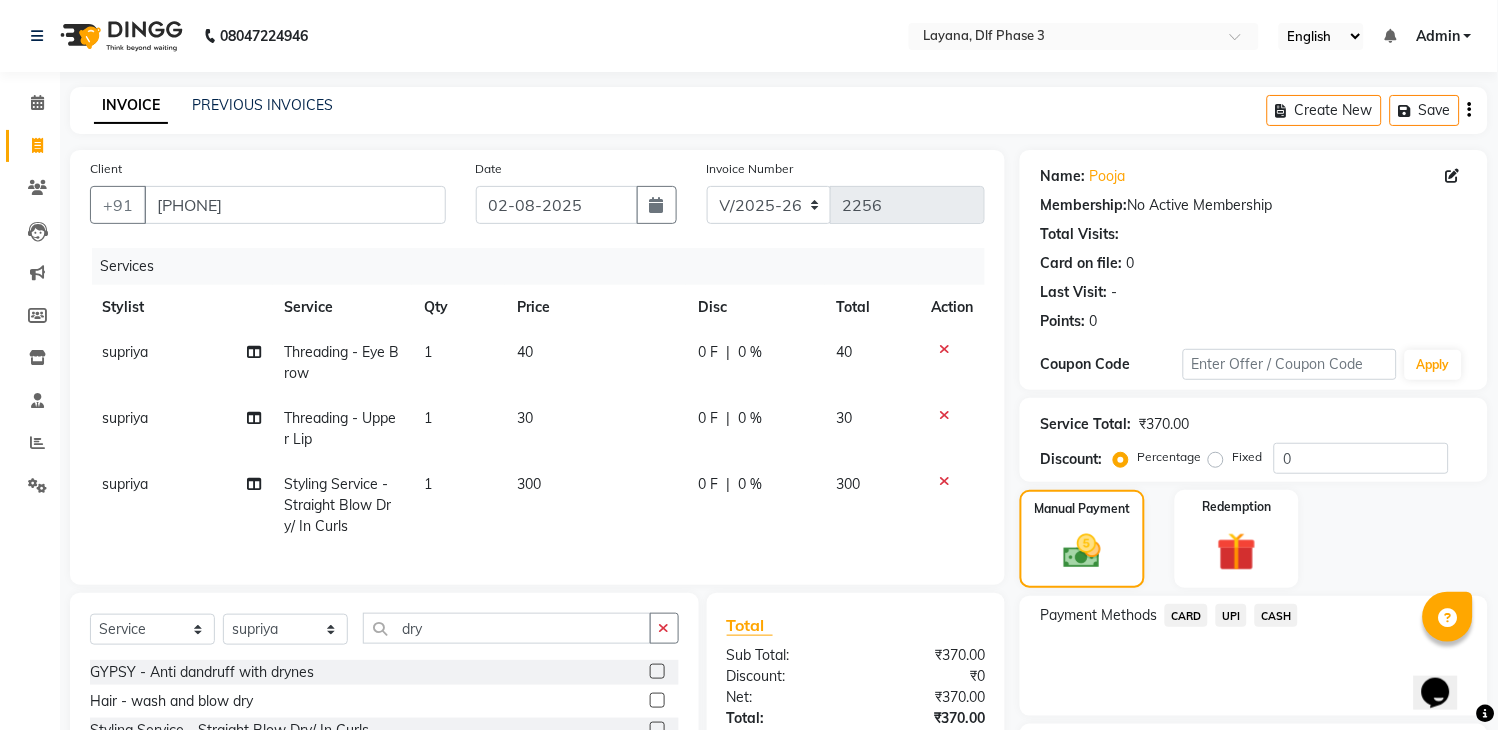 scroll, scrollTop: 205, scrollLeft: 0, axis: vertical 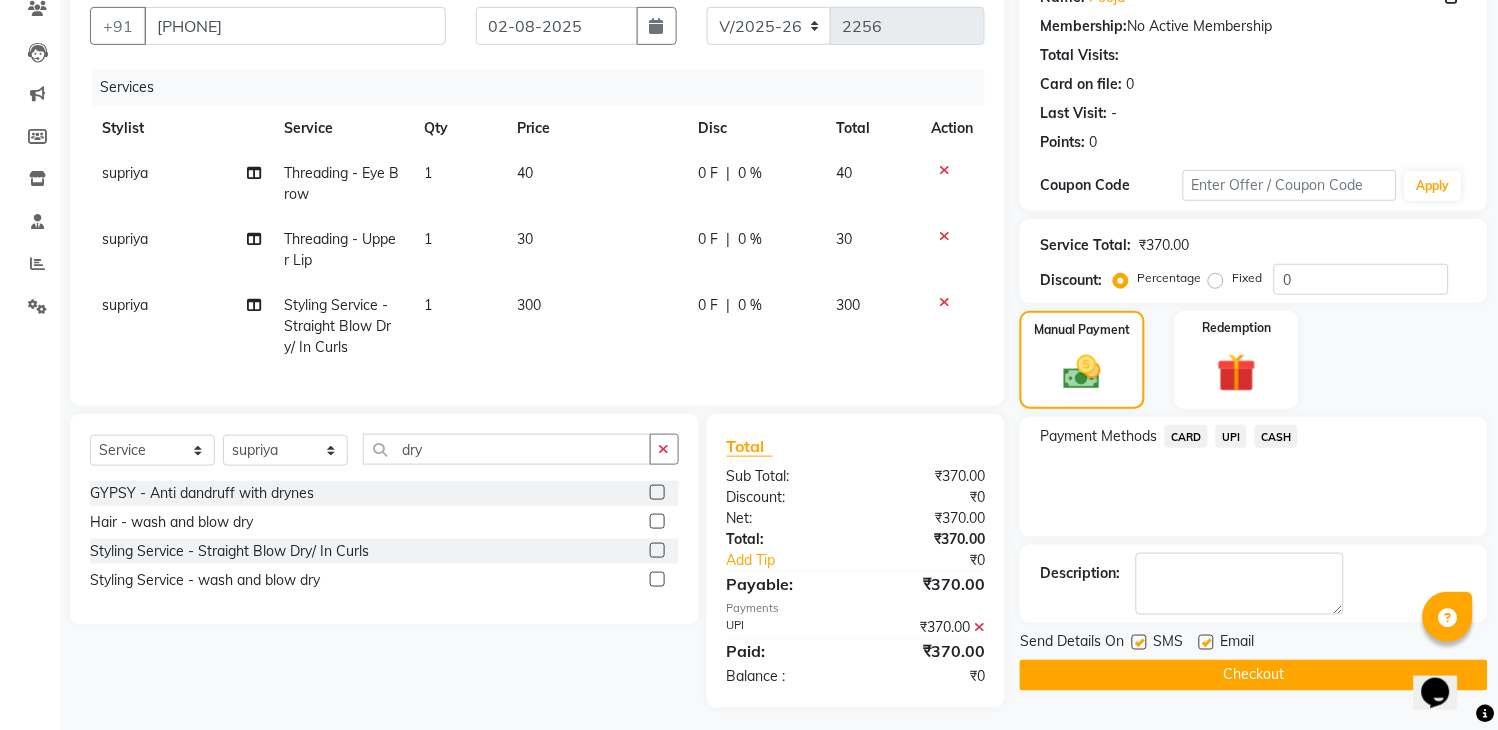 drag, startPoint x: 1502, startPoint y: 672, endPoint x: 60, endPoint y: 22, distance: 1581.7281 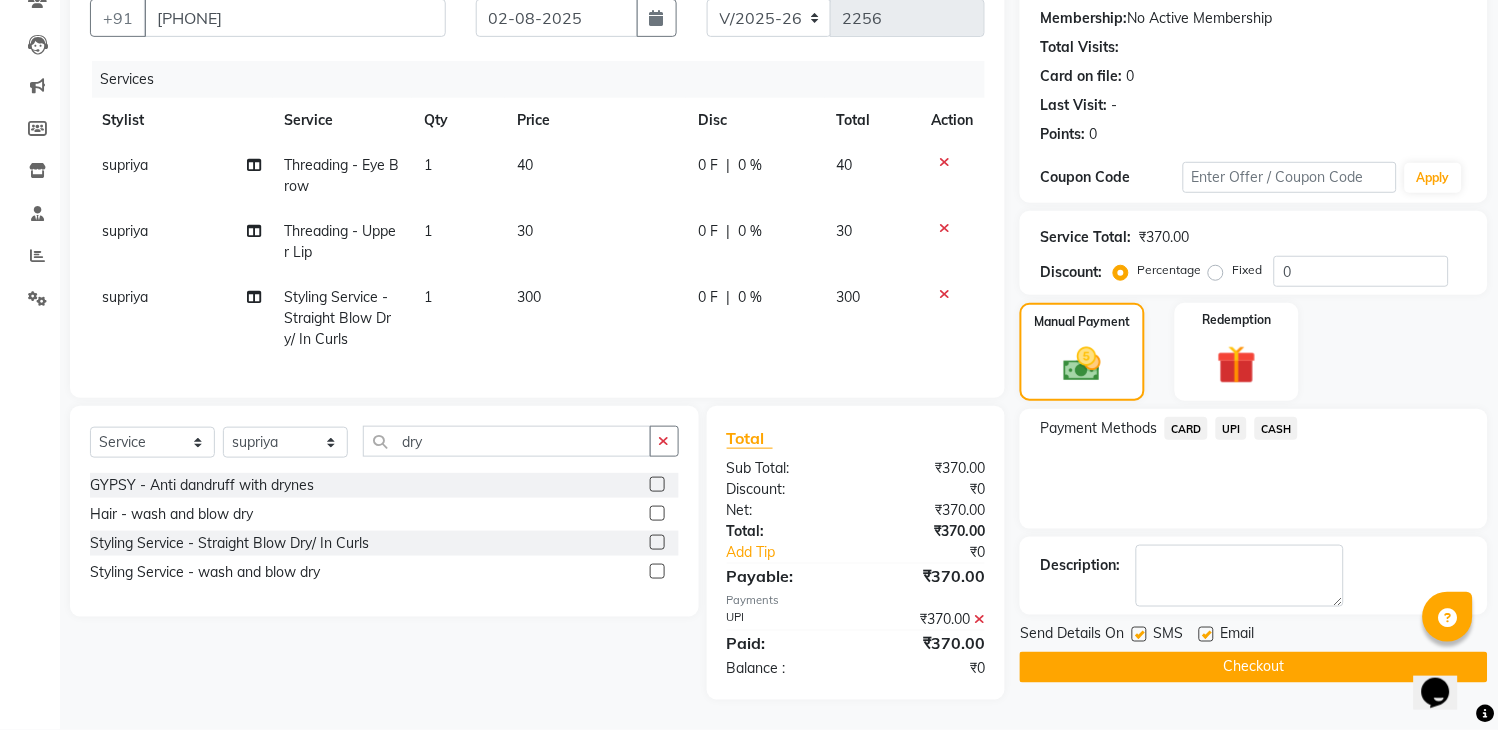 click on "Checkout" 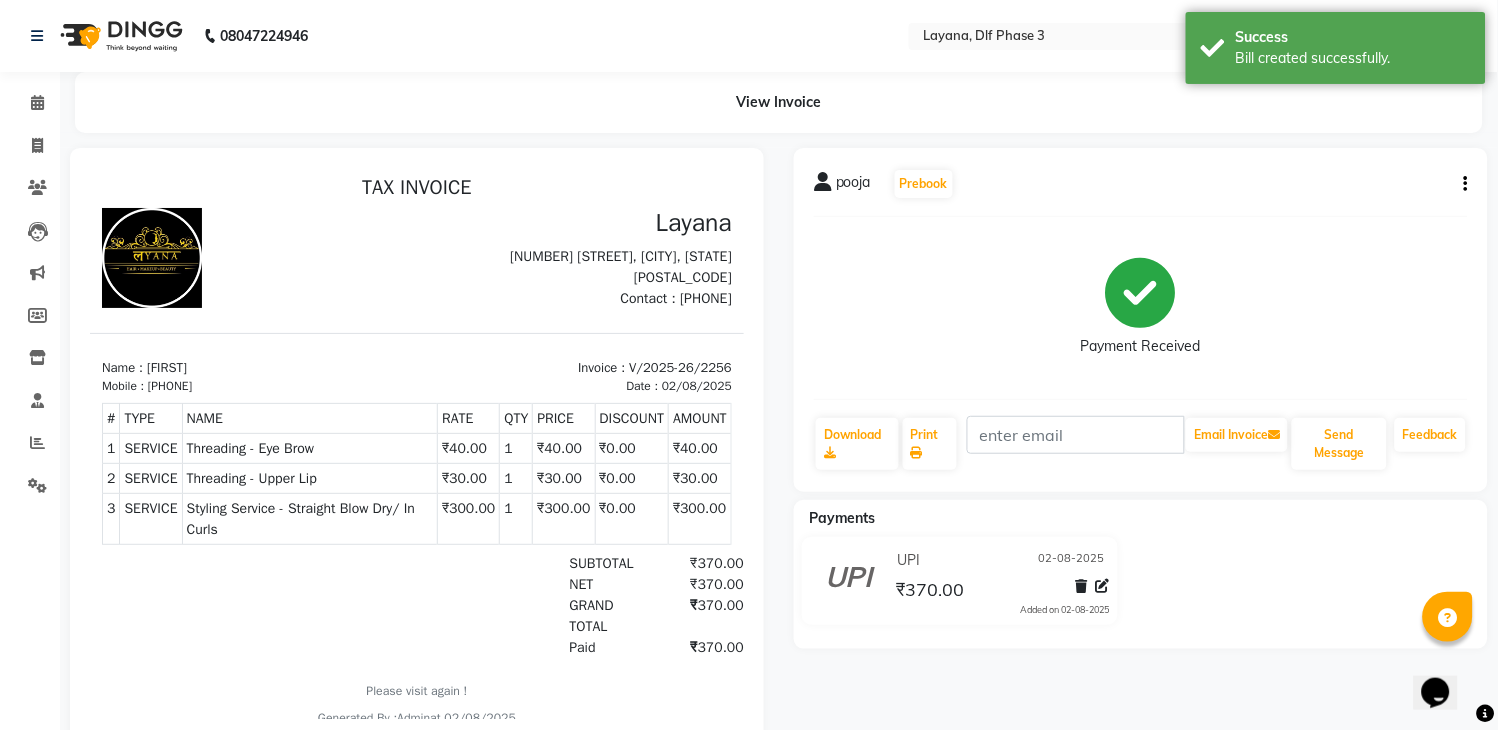 scroll, scrollTop: 0, scrollLeft: 0, axis: both 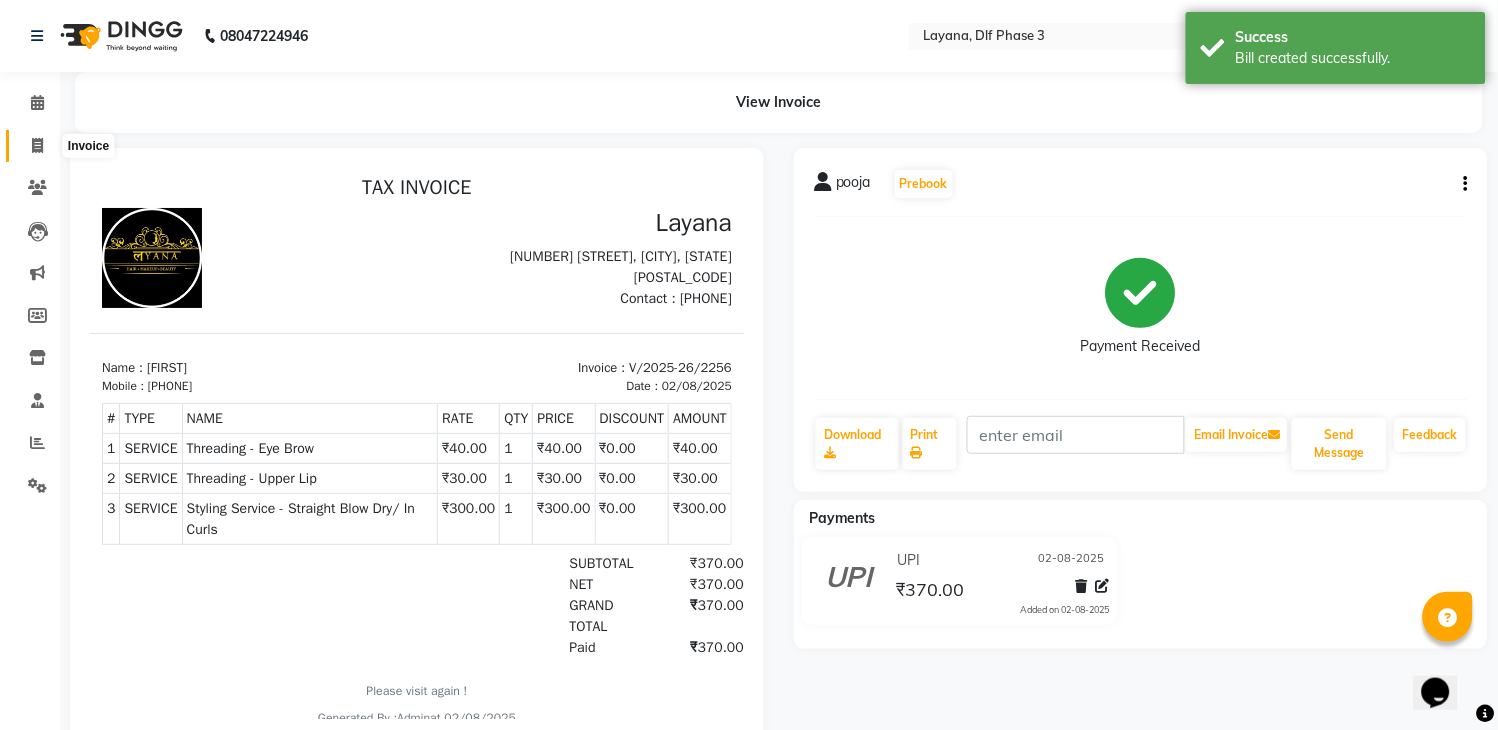 click 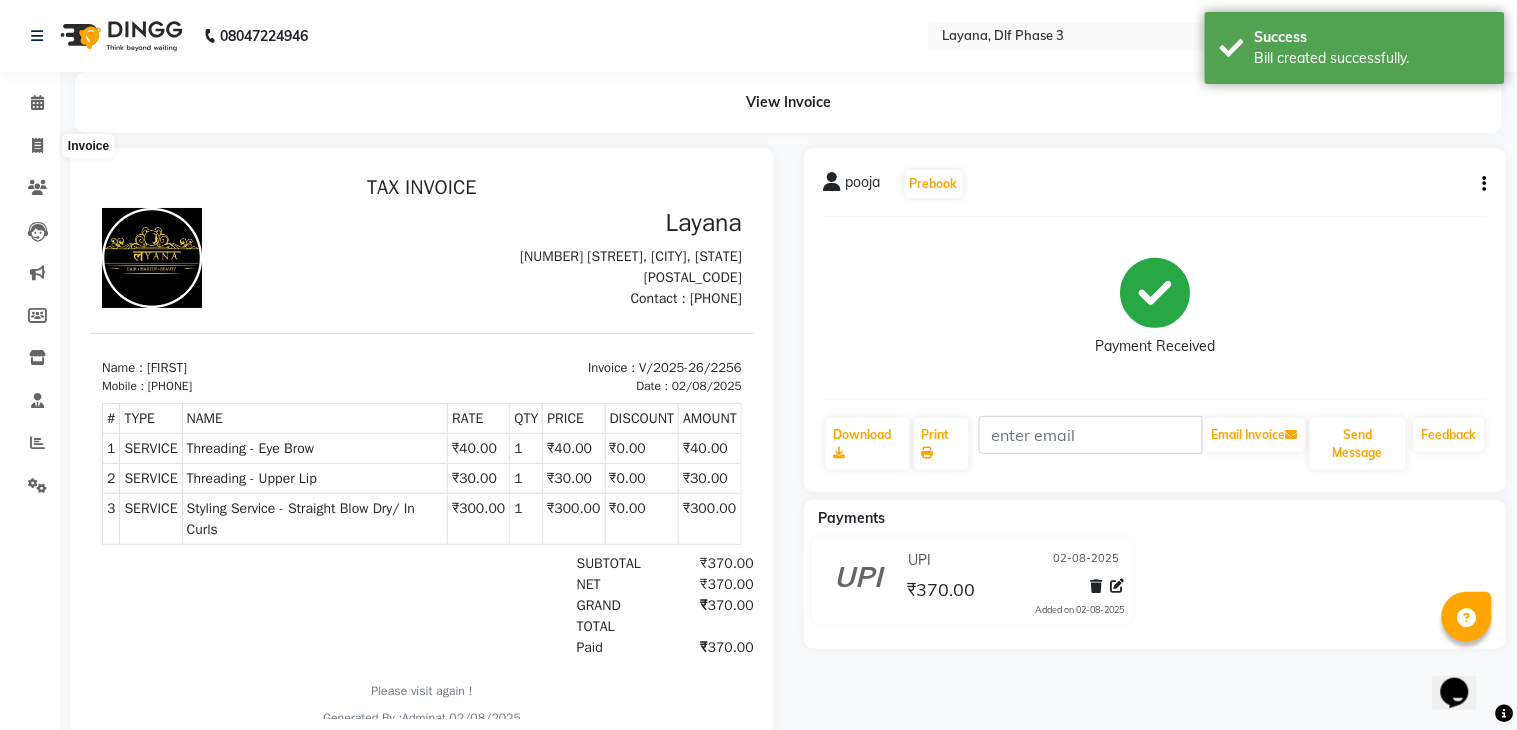 select on "6973" 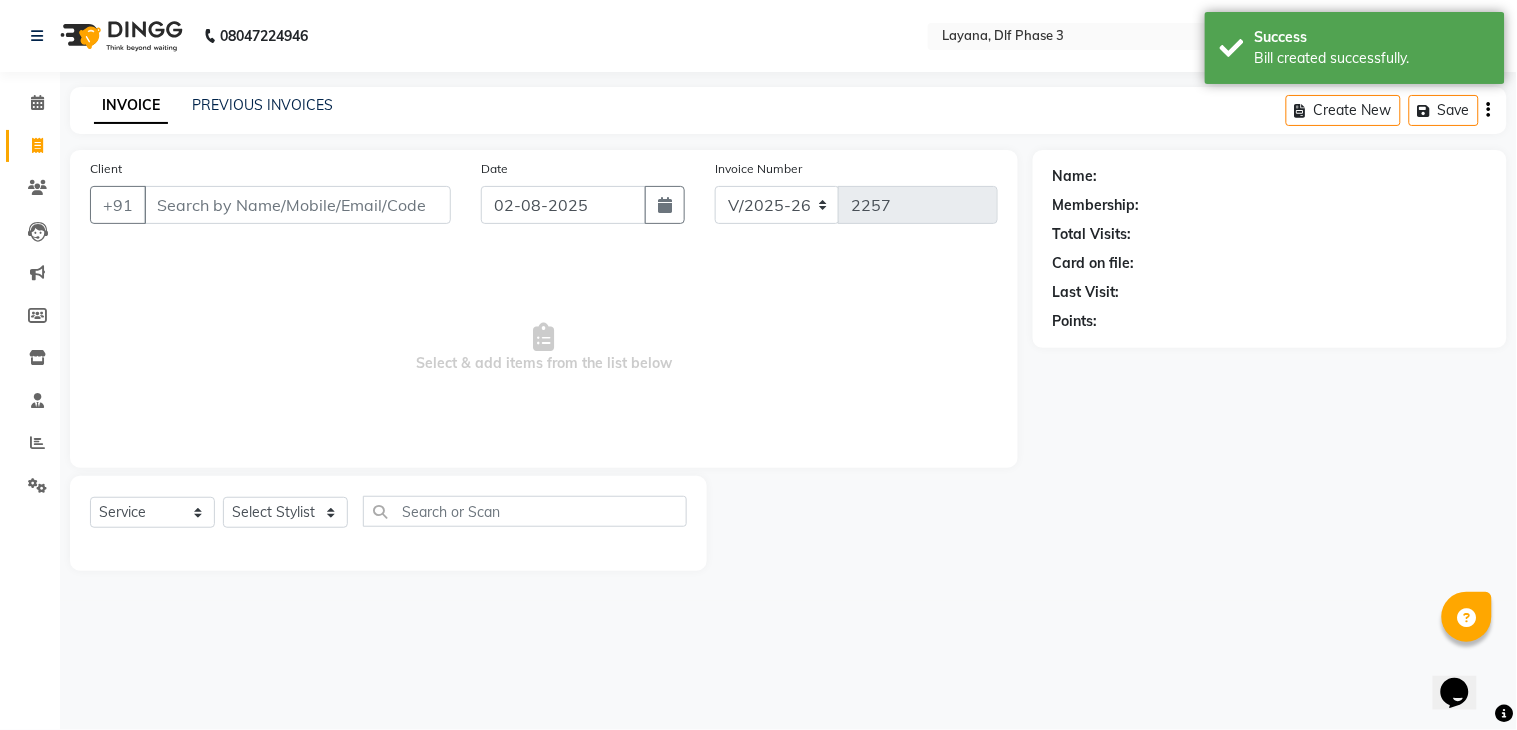 click on "Client" at bounding box center (297, 205) 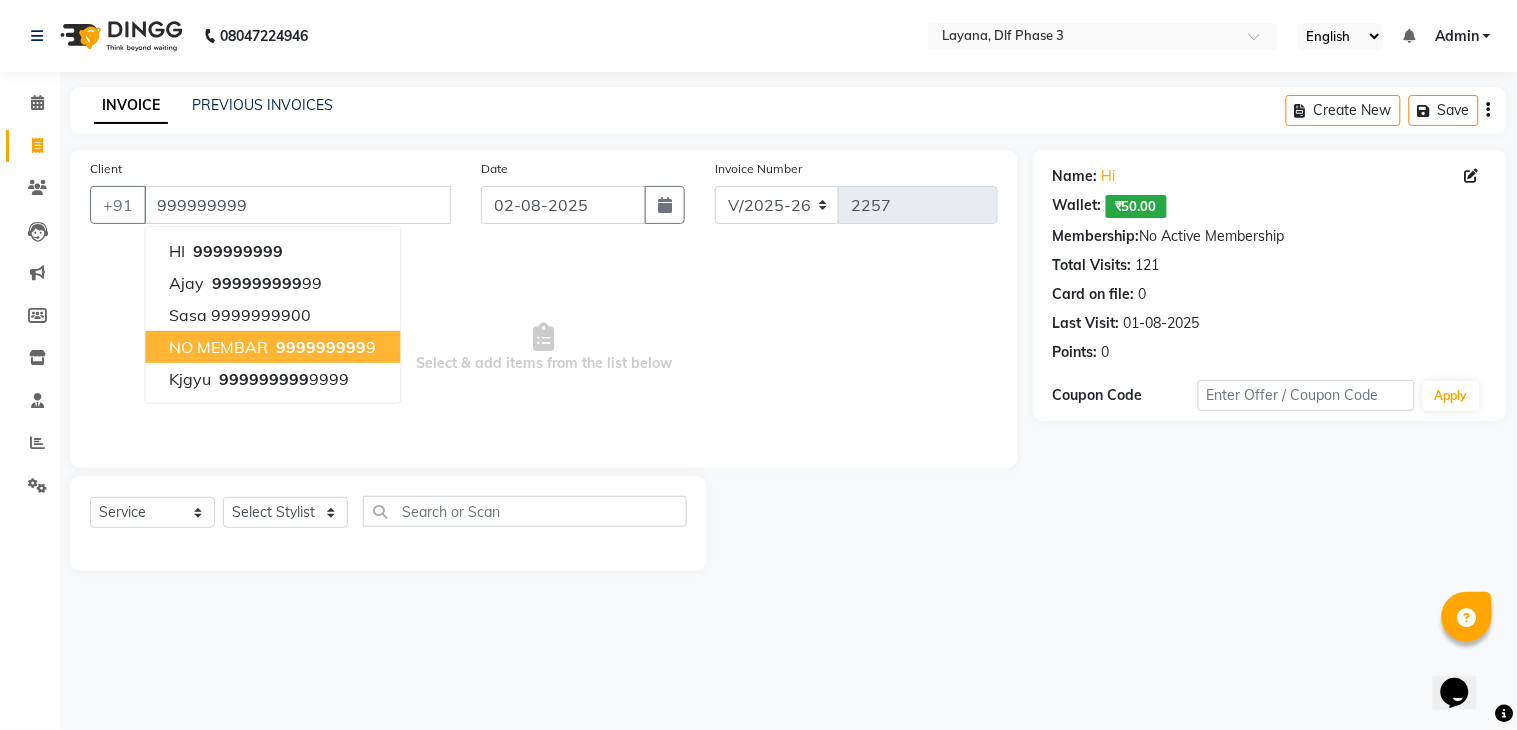 click on "999999999" at bounding box center [321, 347] 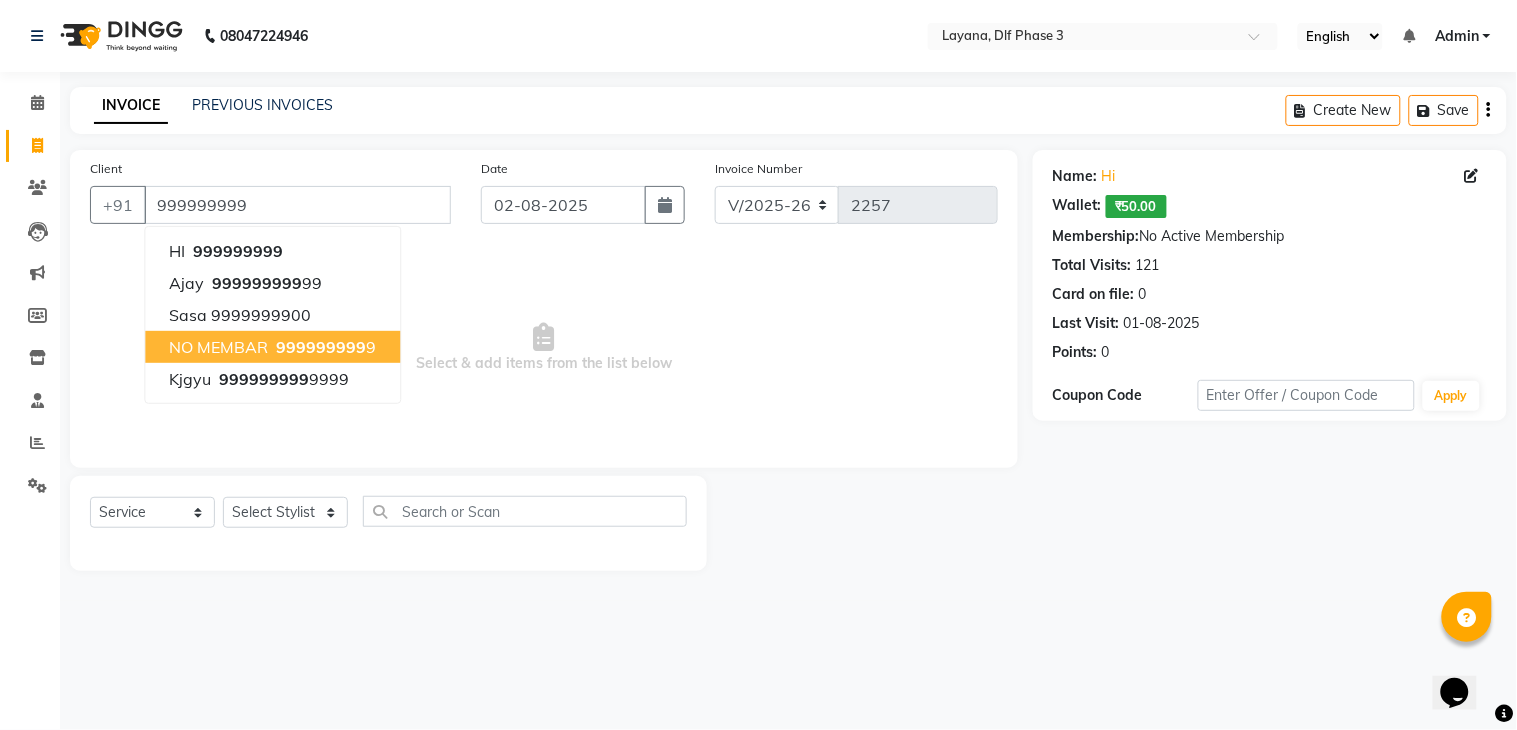 type on "9999999999" 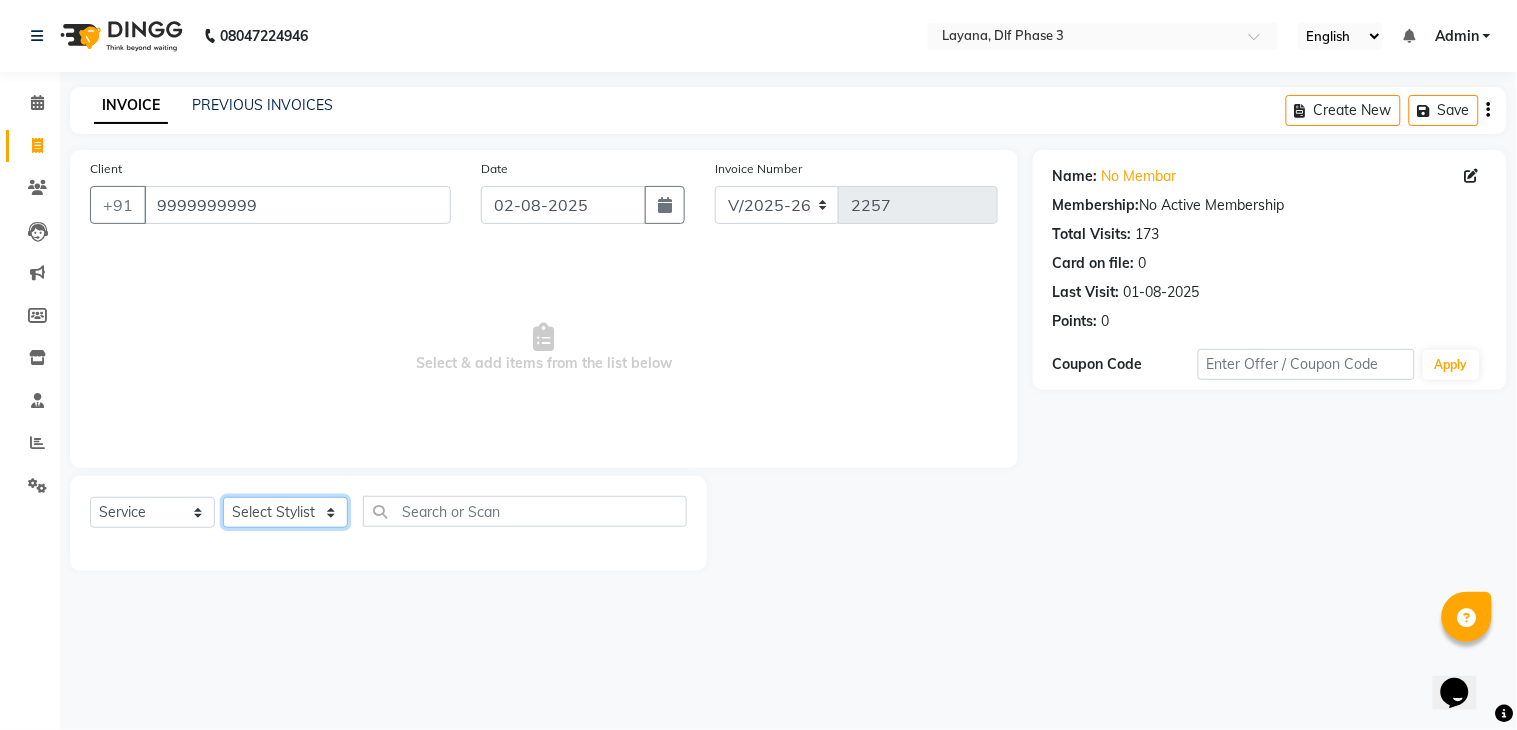 click on "Select Stylist Aakhil Attul kamal Kartik  keshav sanjana Shadab supriya" 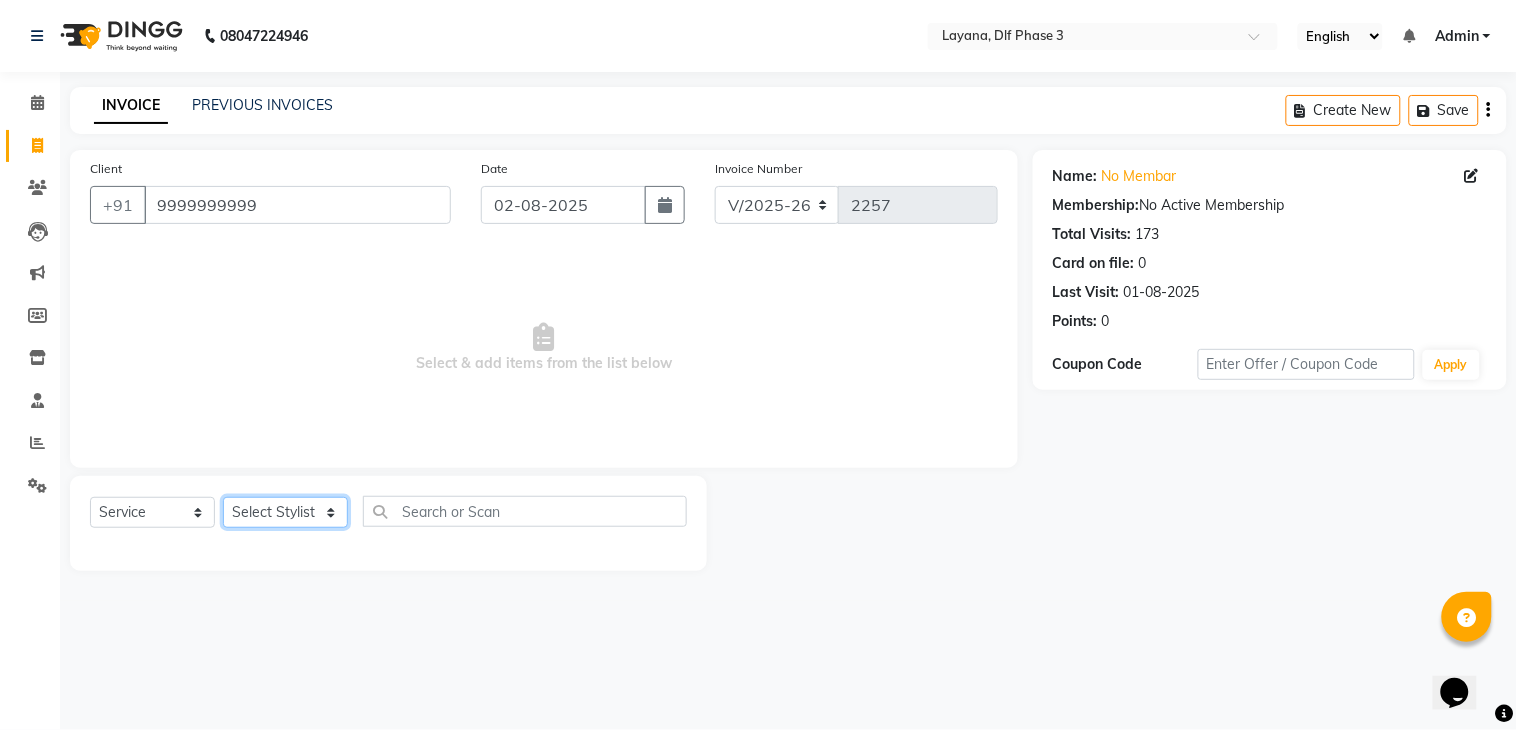select on "70193" 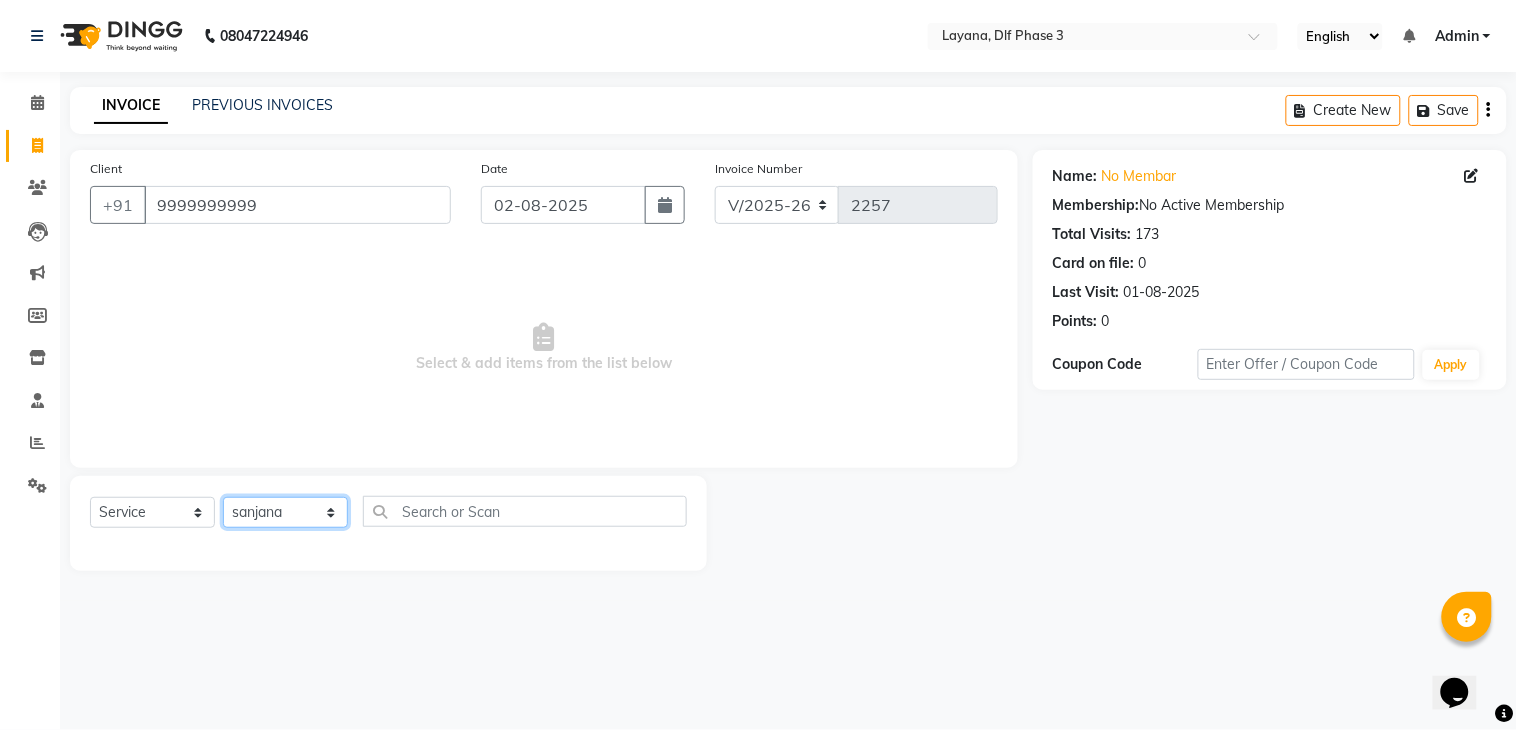 click on "Select Stylist Aakhil Attul kamal Kartik  keshav sanjana Shadab supriya" 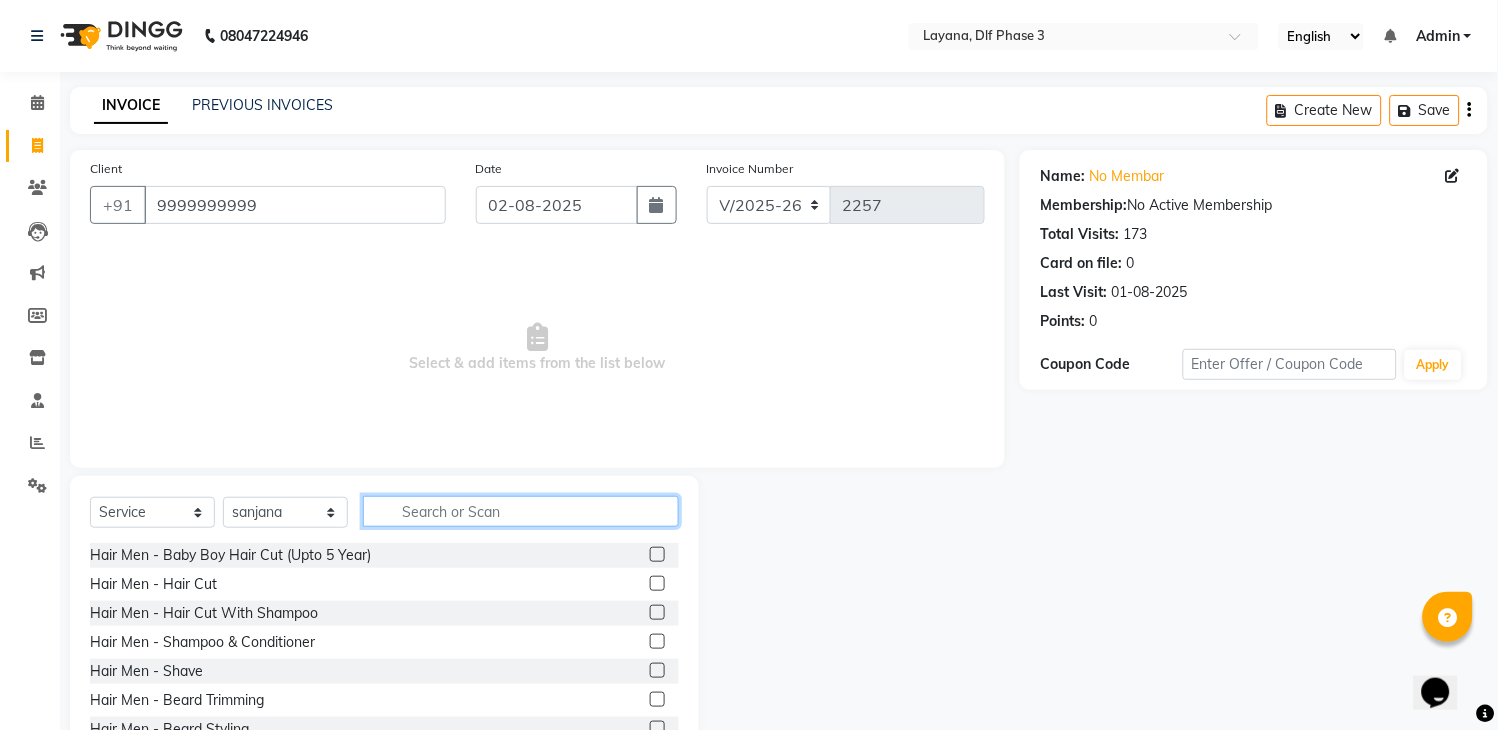 click 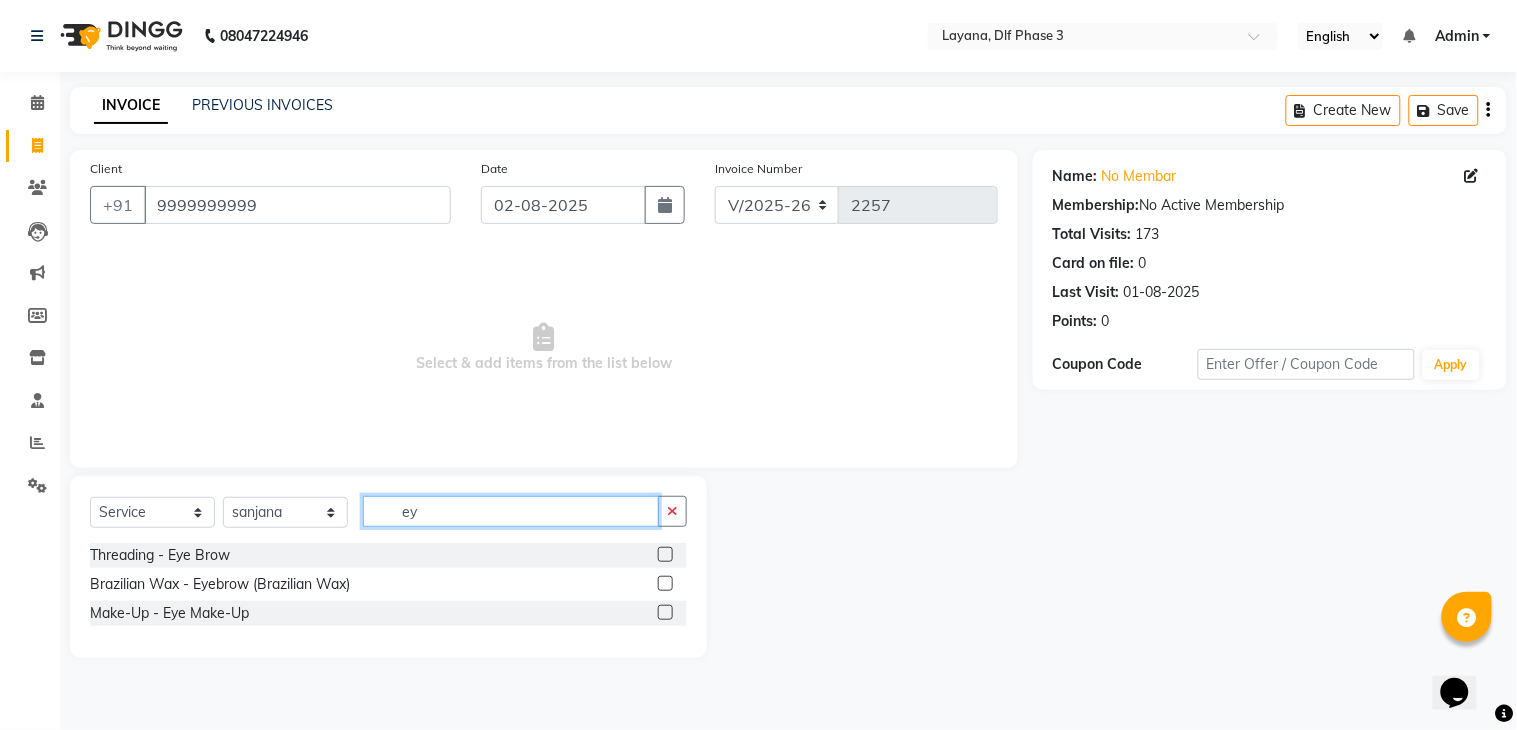 type on "ey" 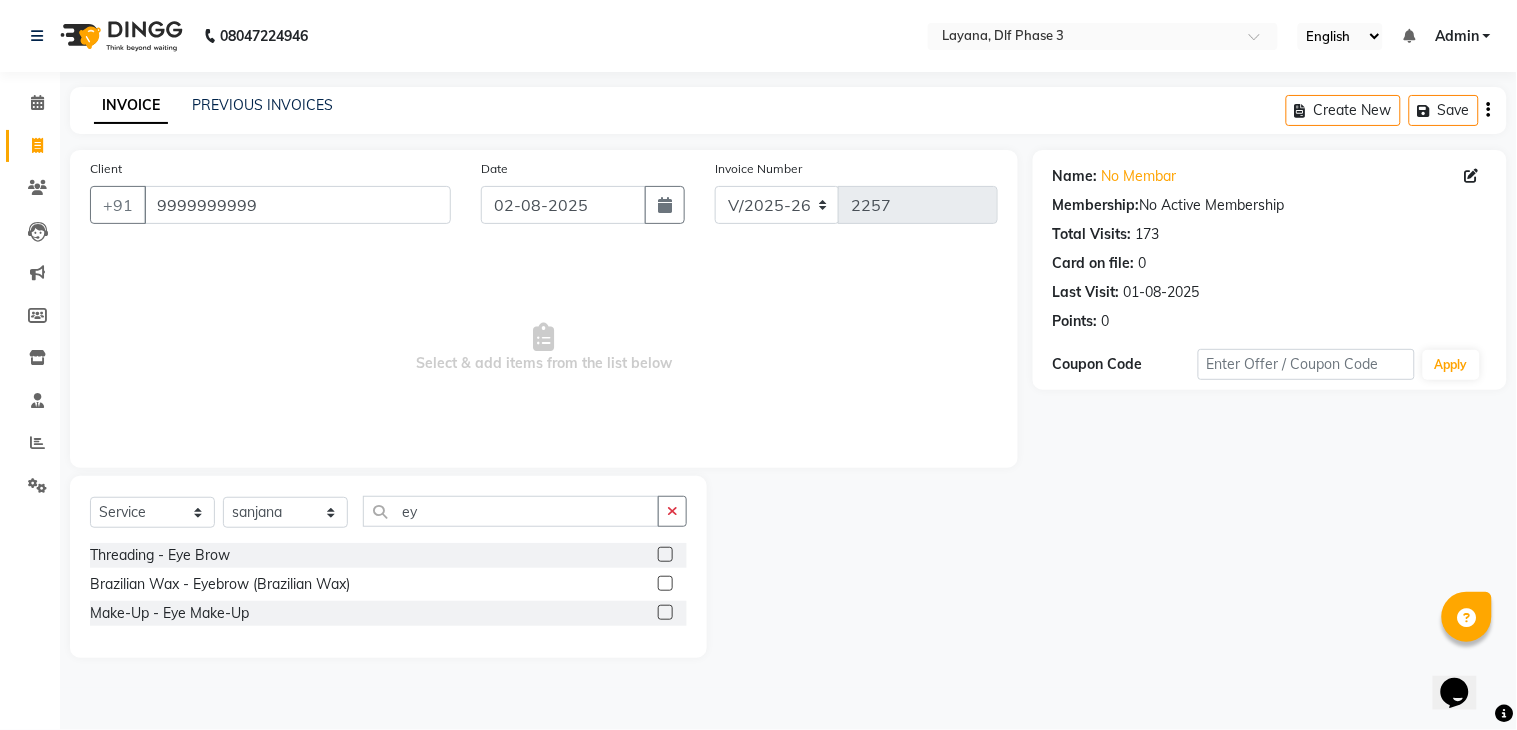 click 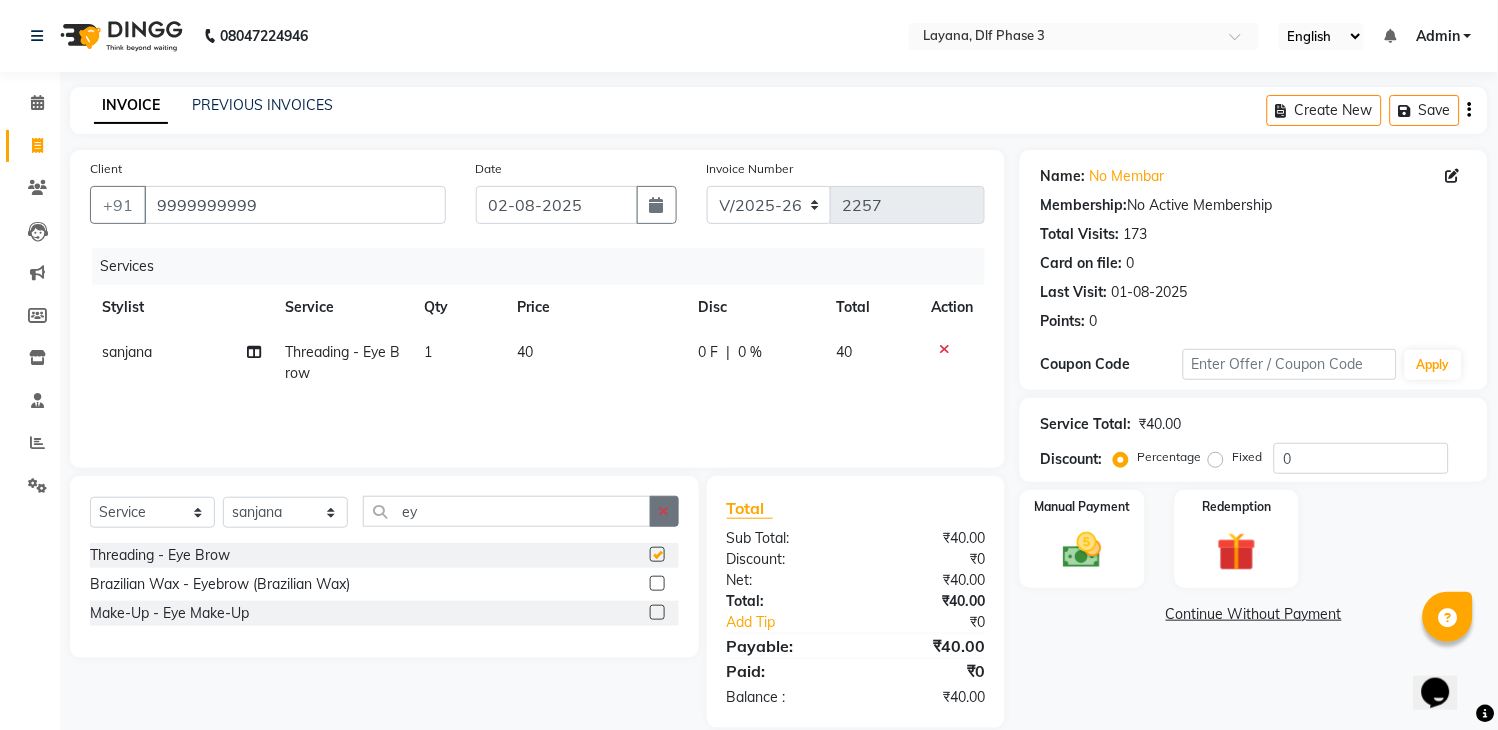 checkbox on "false" 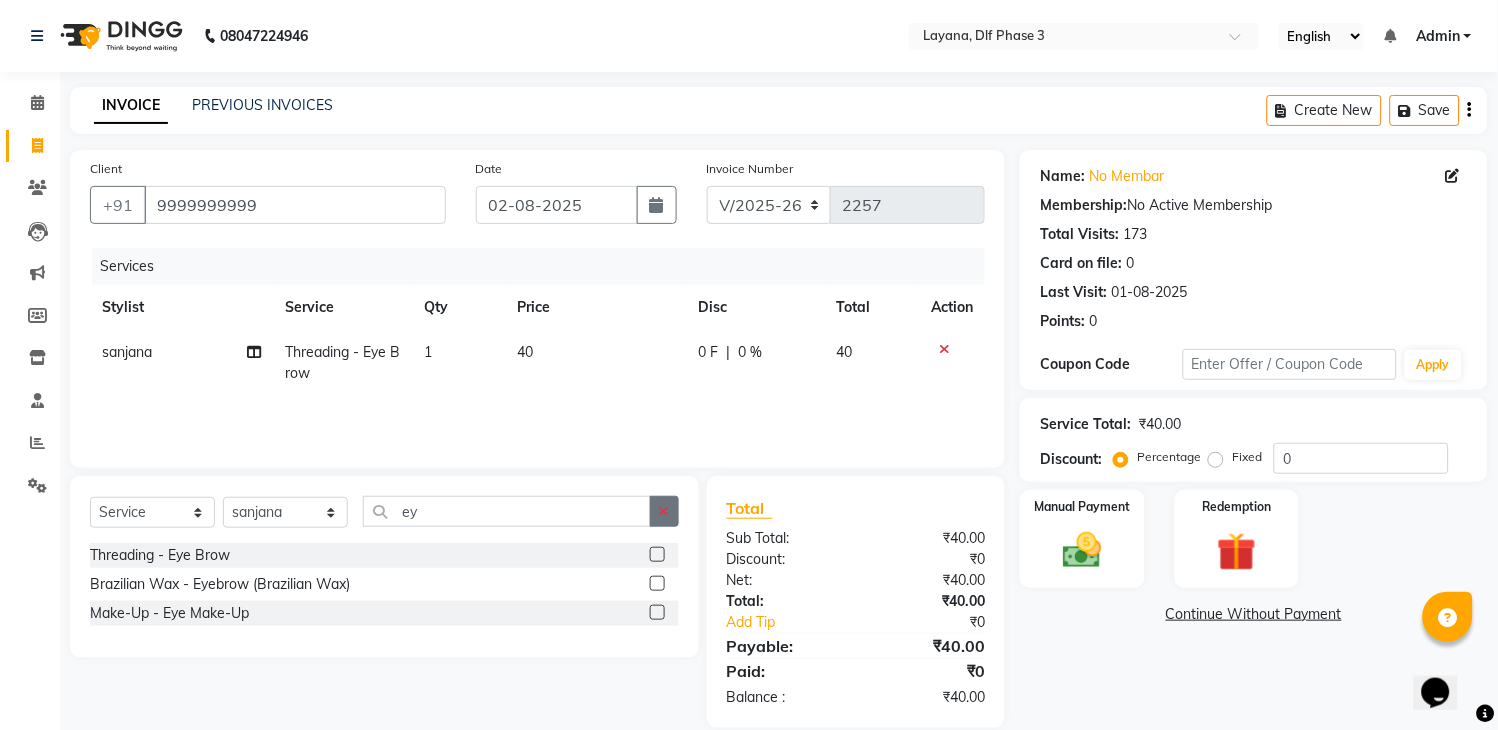 drag, startPoint x: 662, startPoint y: 511, endPoint x: 644, endPoint y: 511, distance: 18 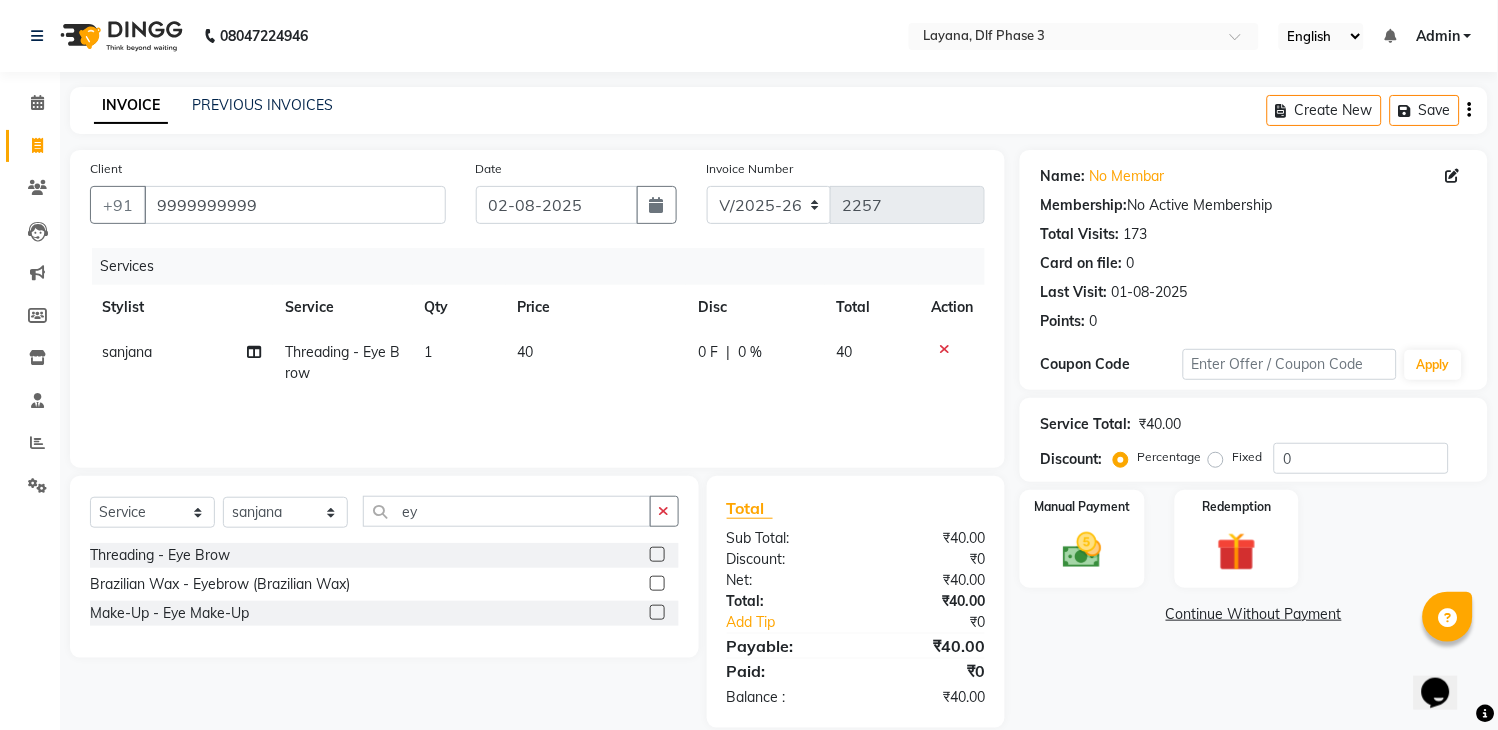 click 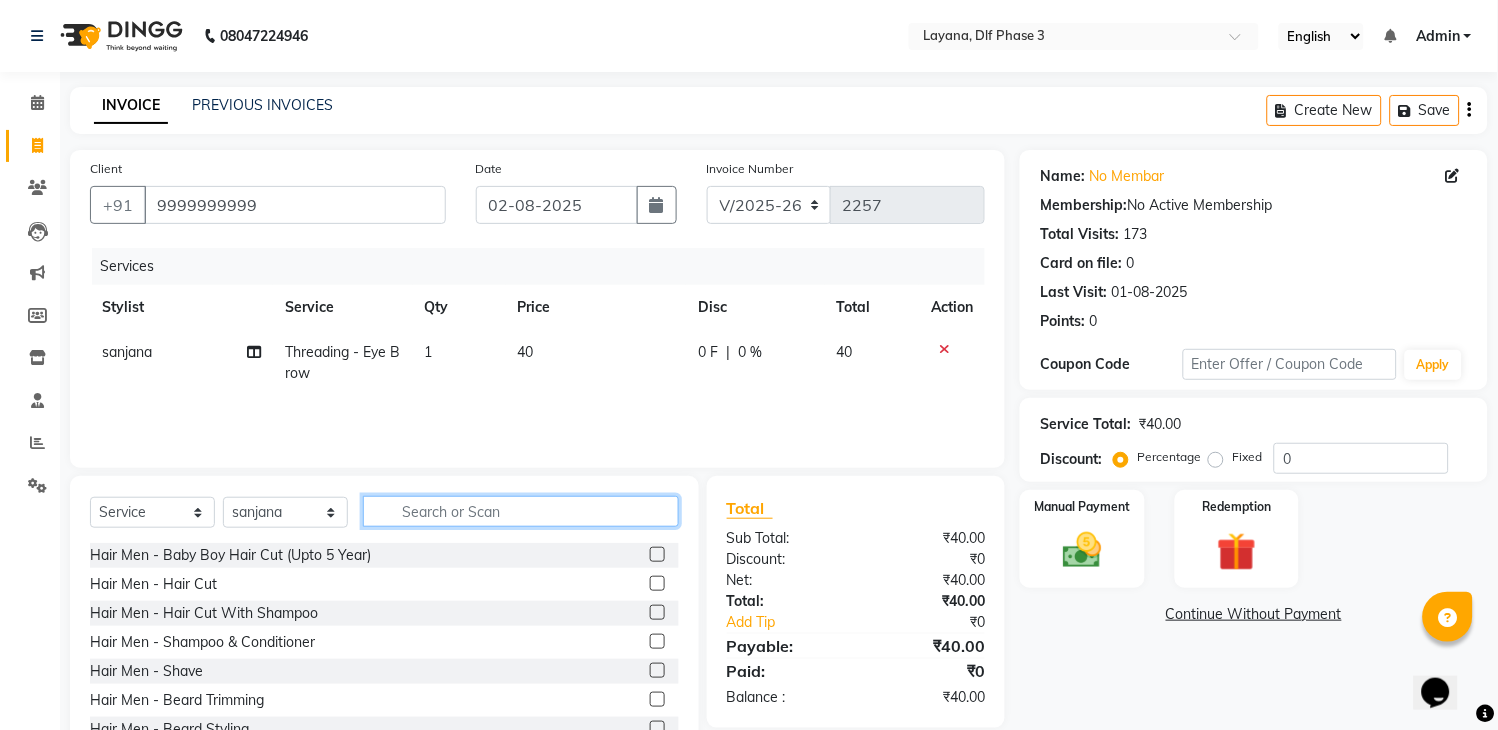 click 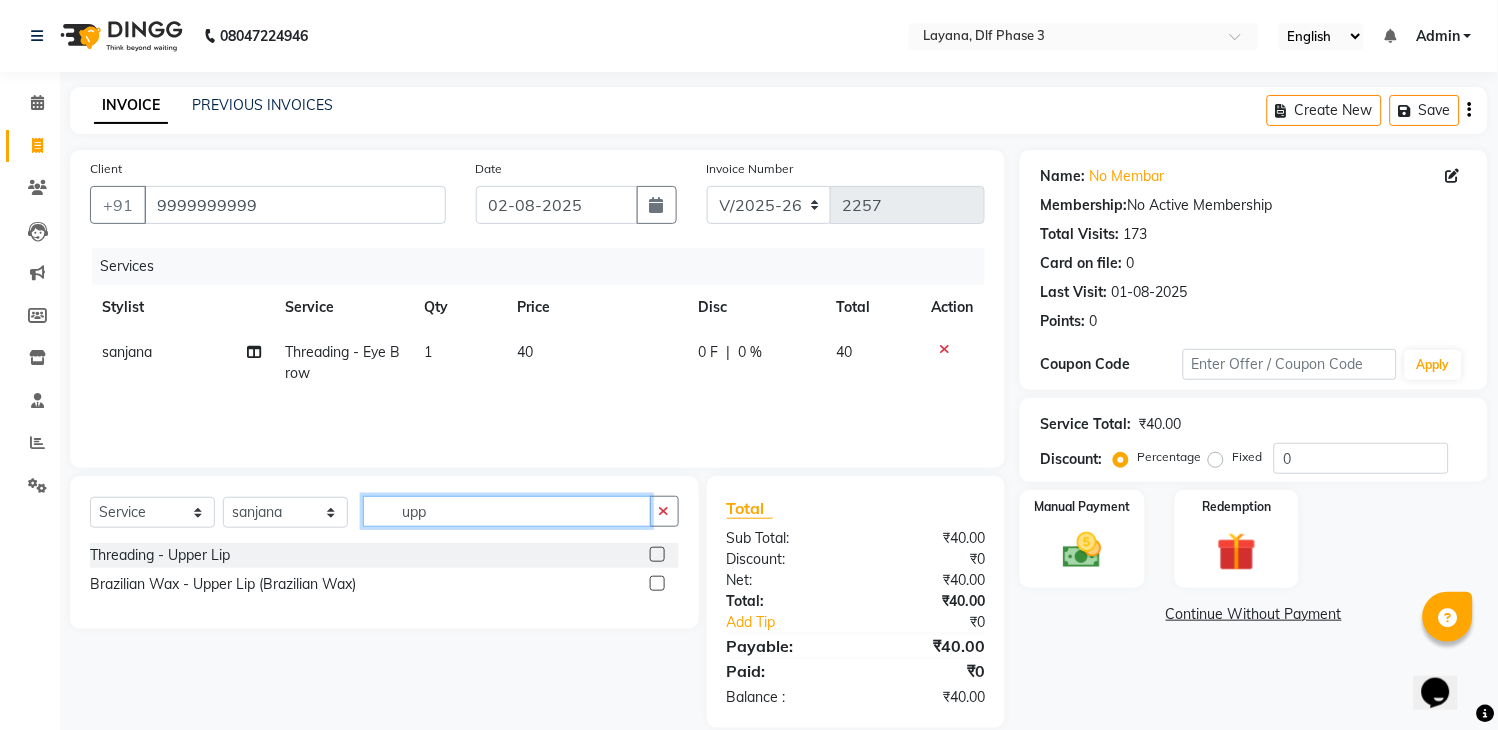 type on "upp" 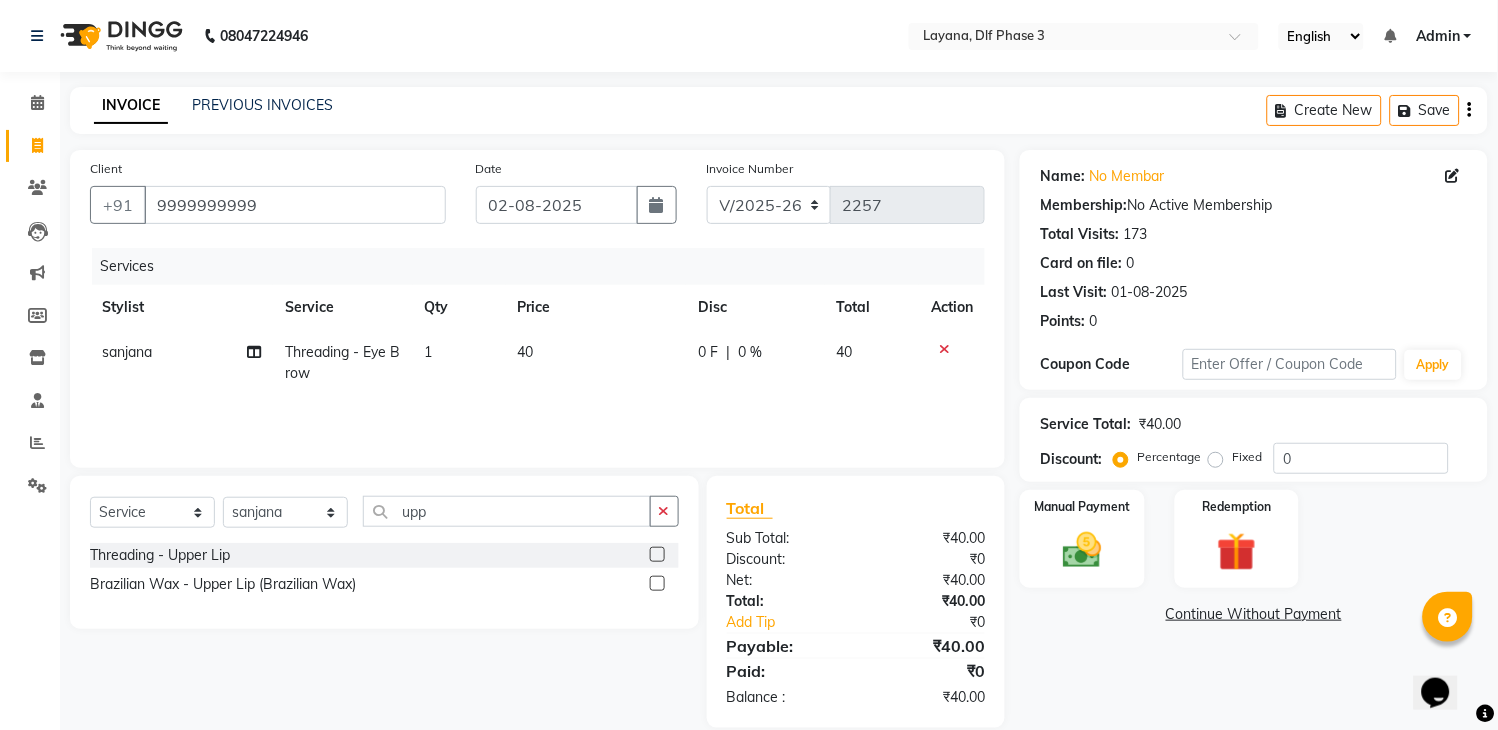 click 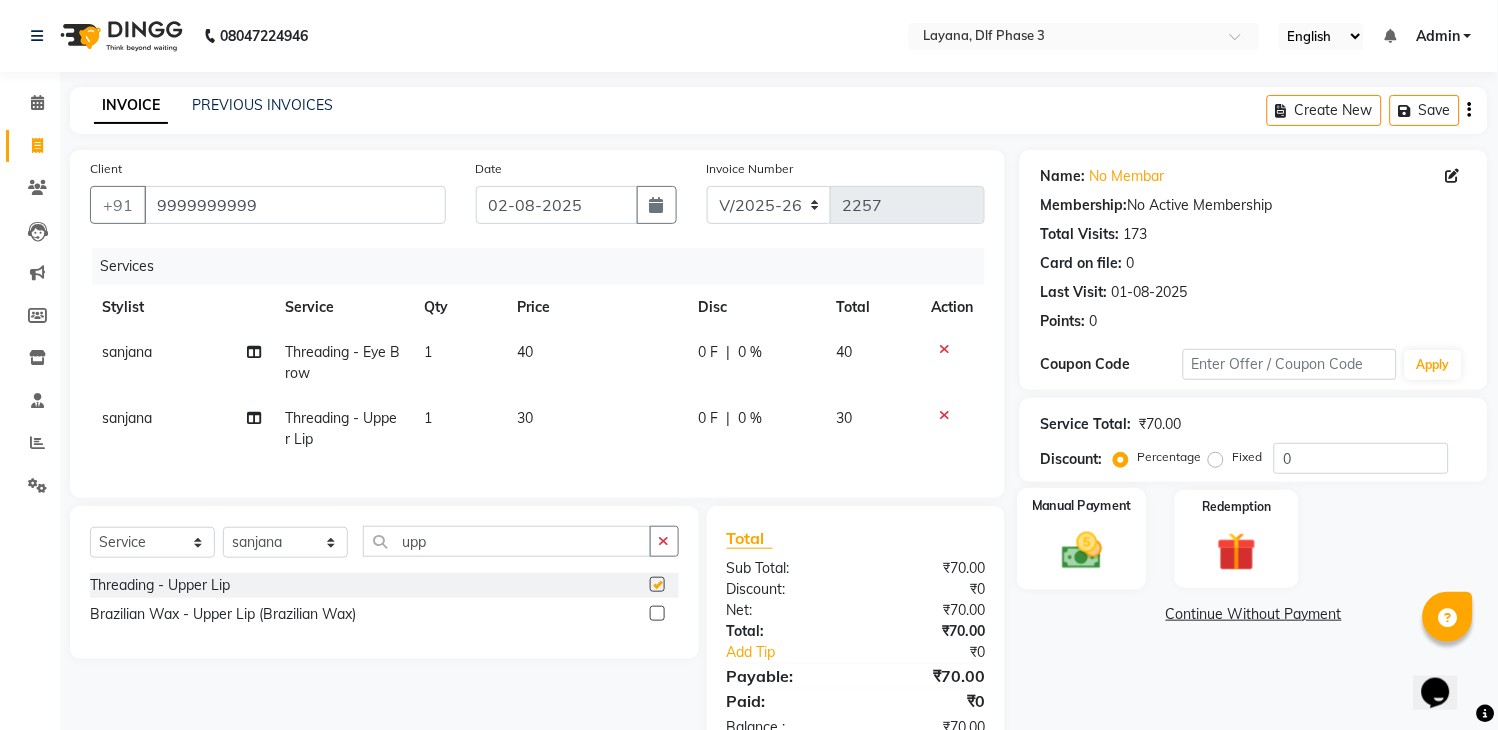 checkbox on "false" 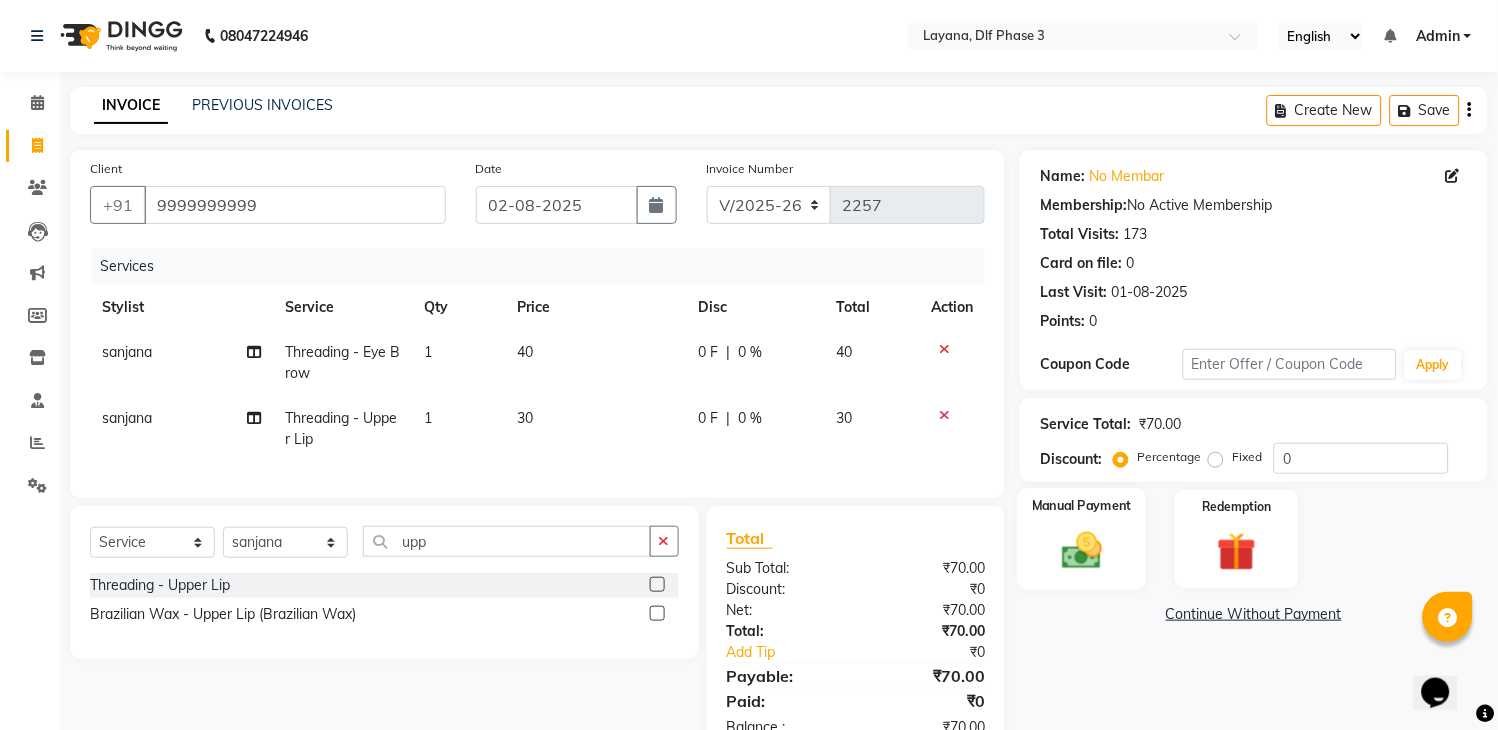 click on "Manual Payment" 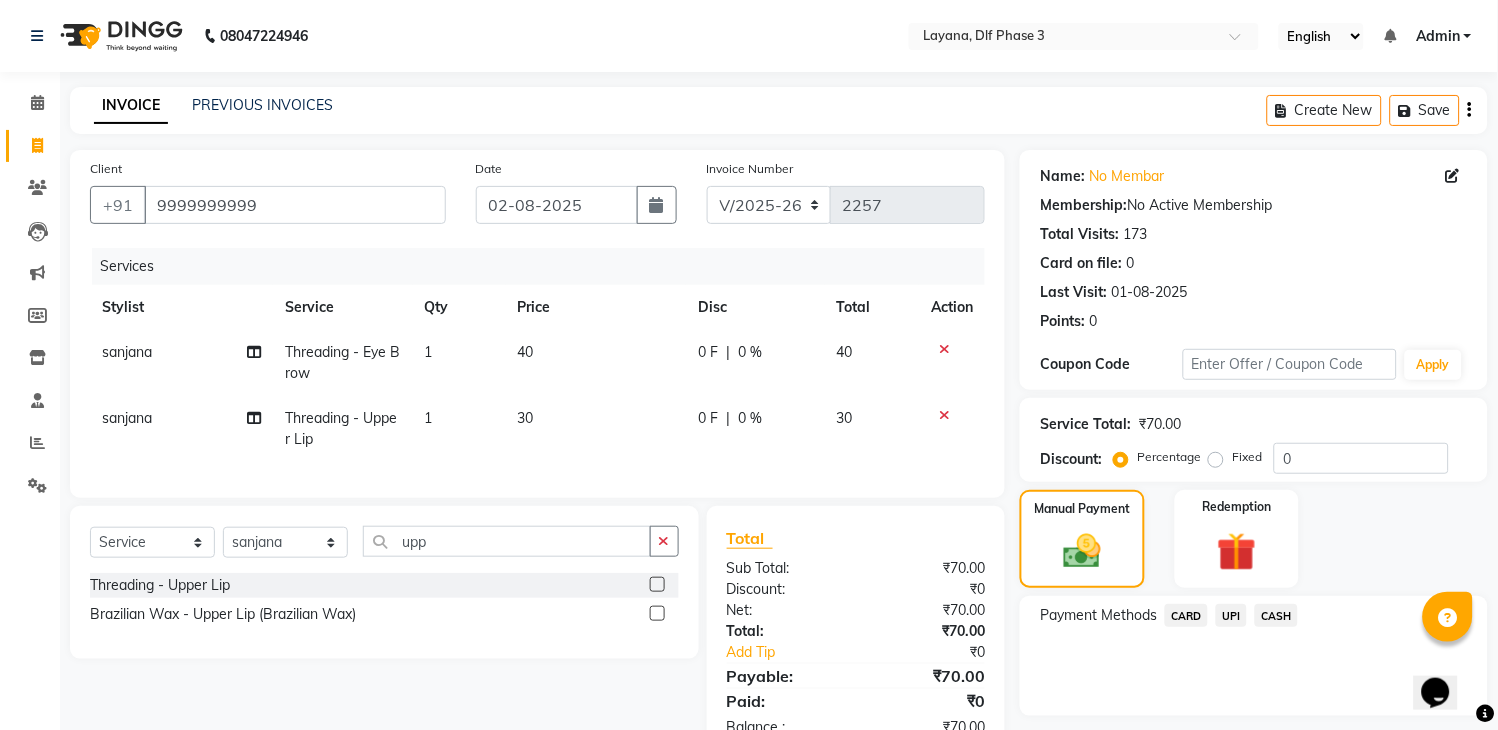 click on "UPI" 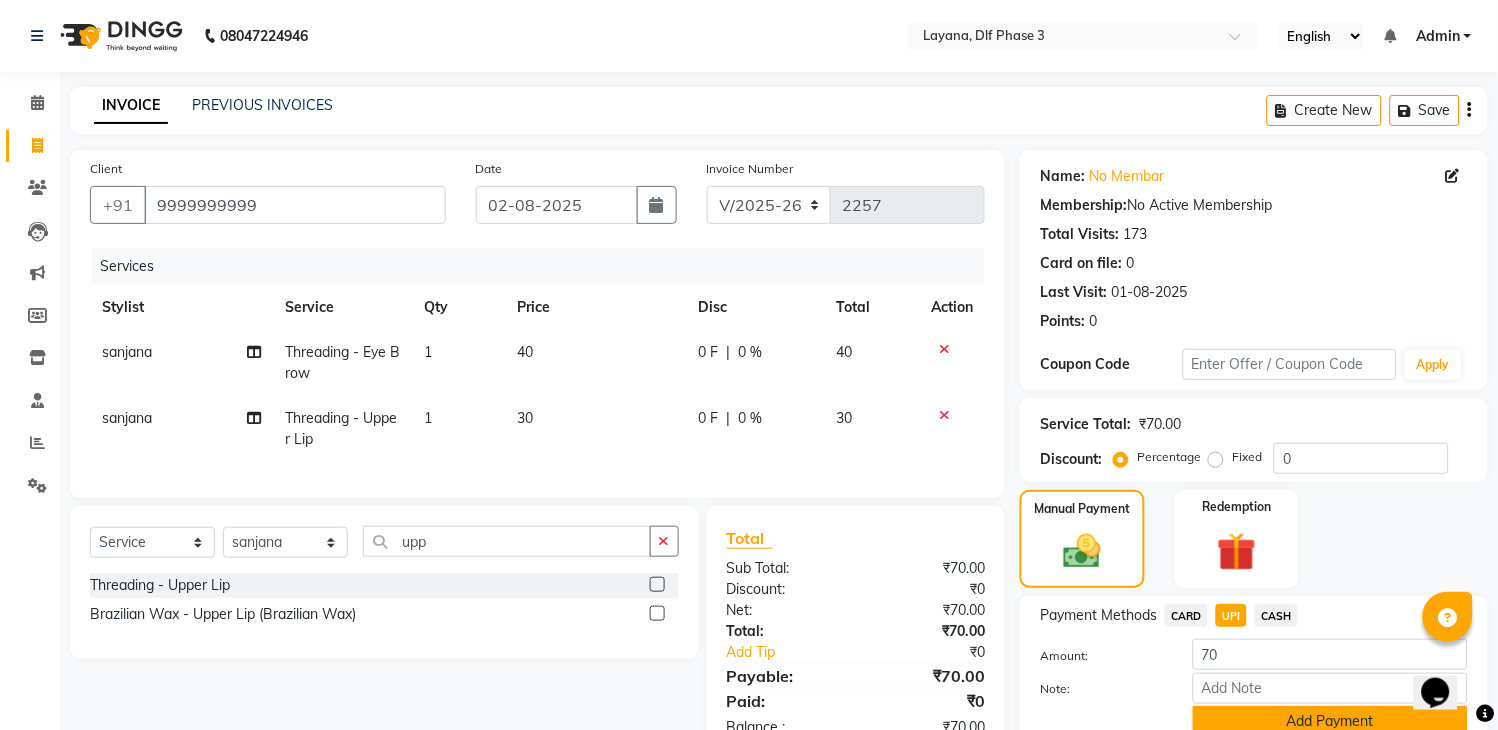 click on "Add Payment" 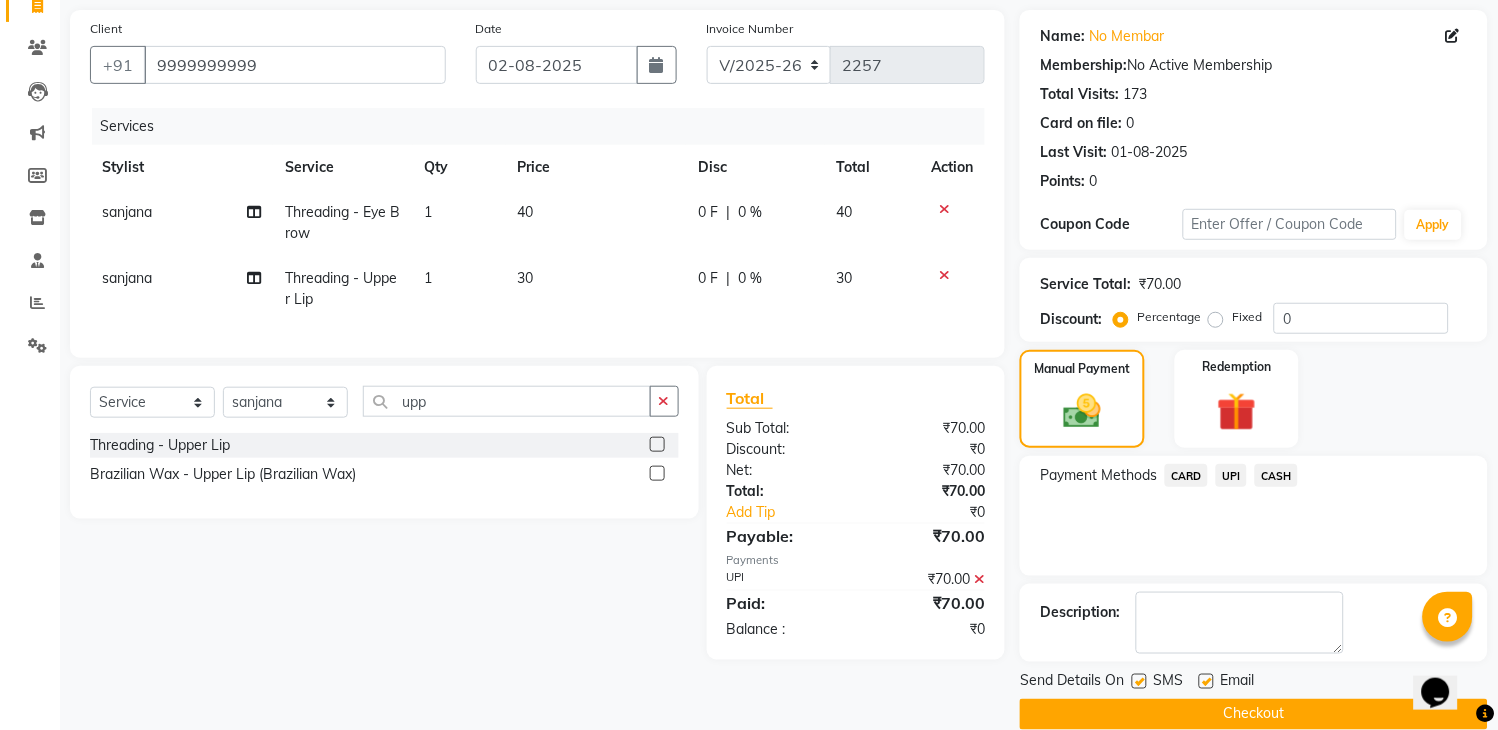 scroll, scrollTop: 170, scrollLeft: 0, axis: vertical 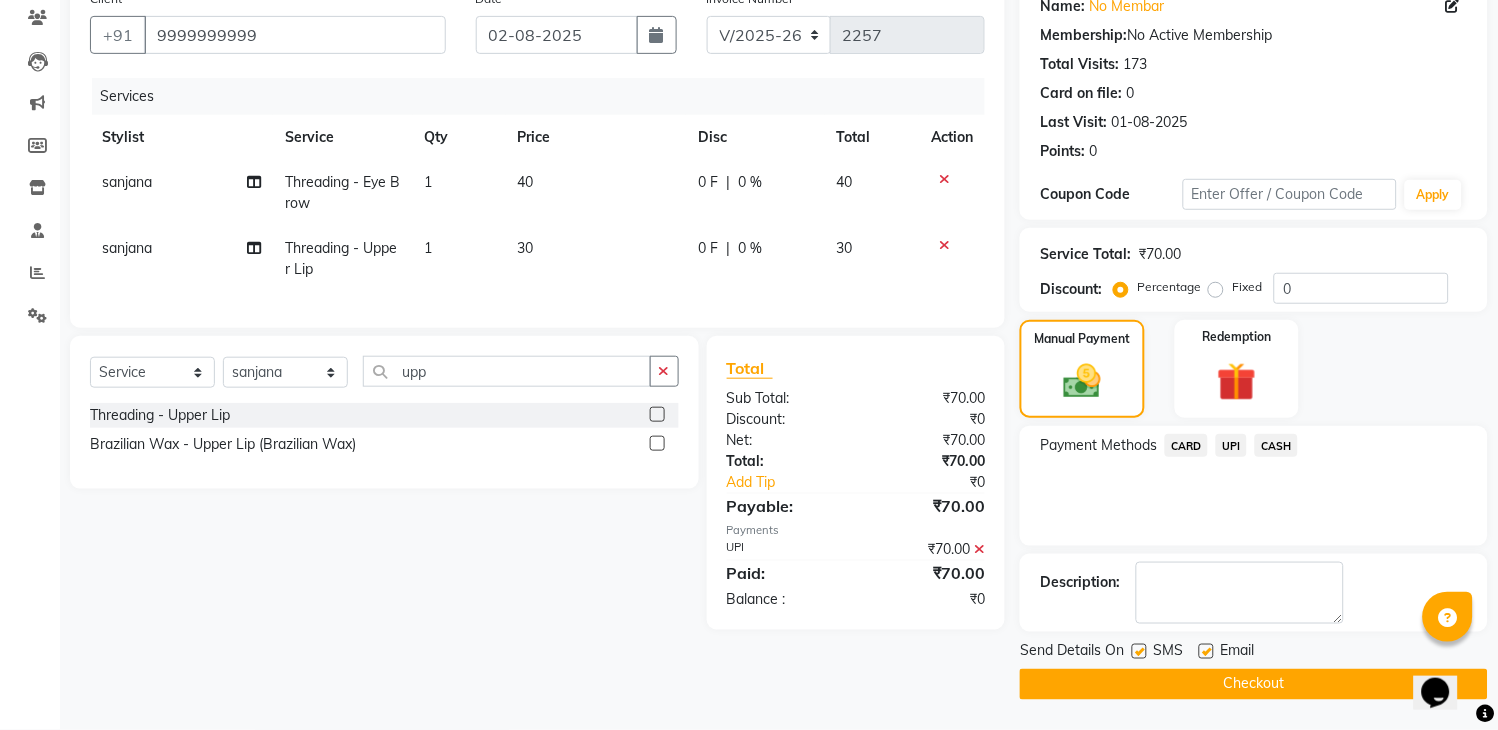 click on "Checkout" 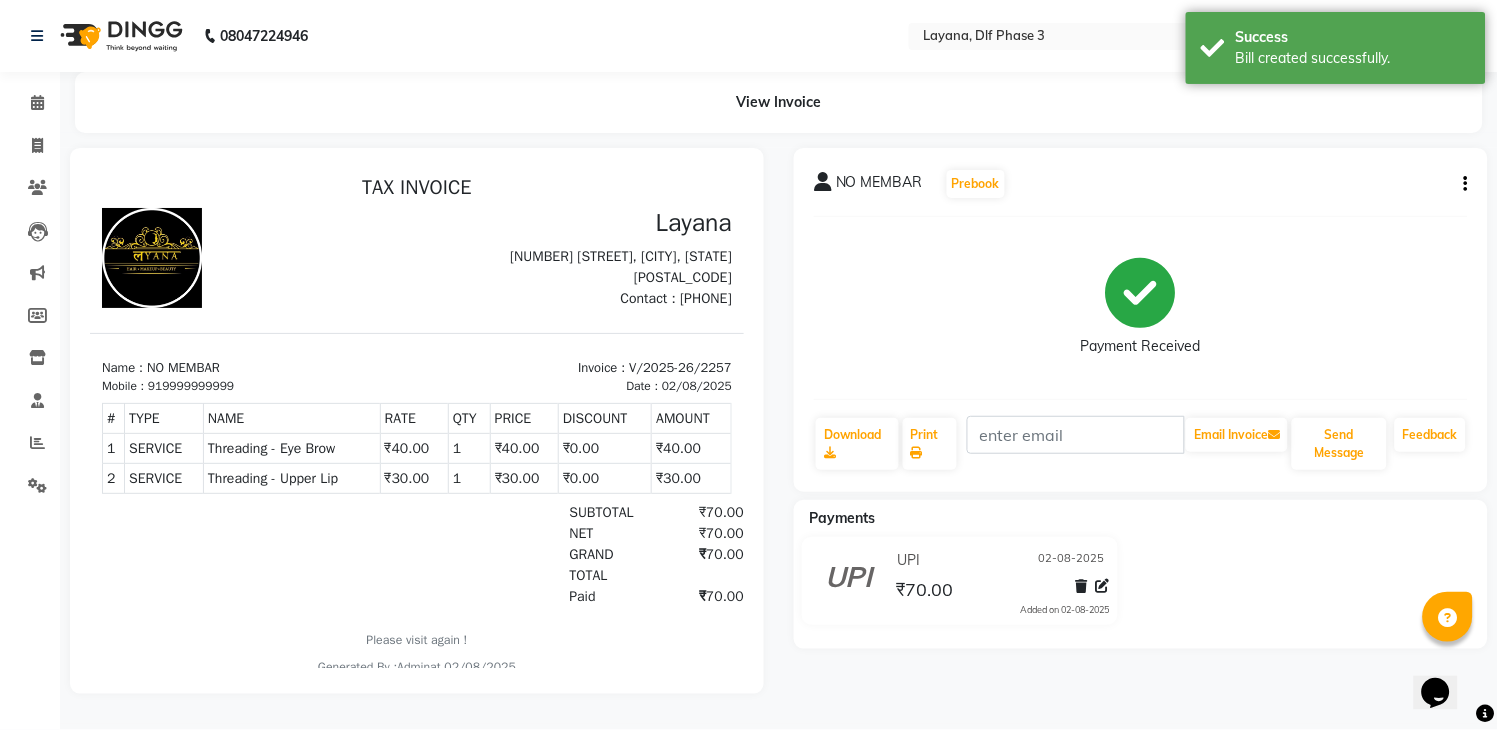 scroll, scrollTop: 0, scrollLeft: 0, axis: both 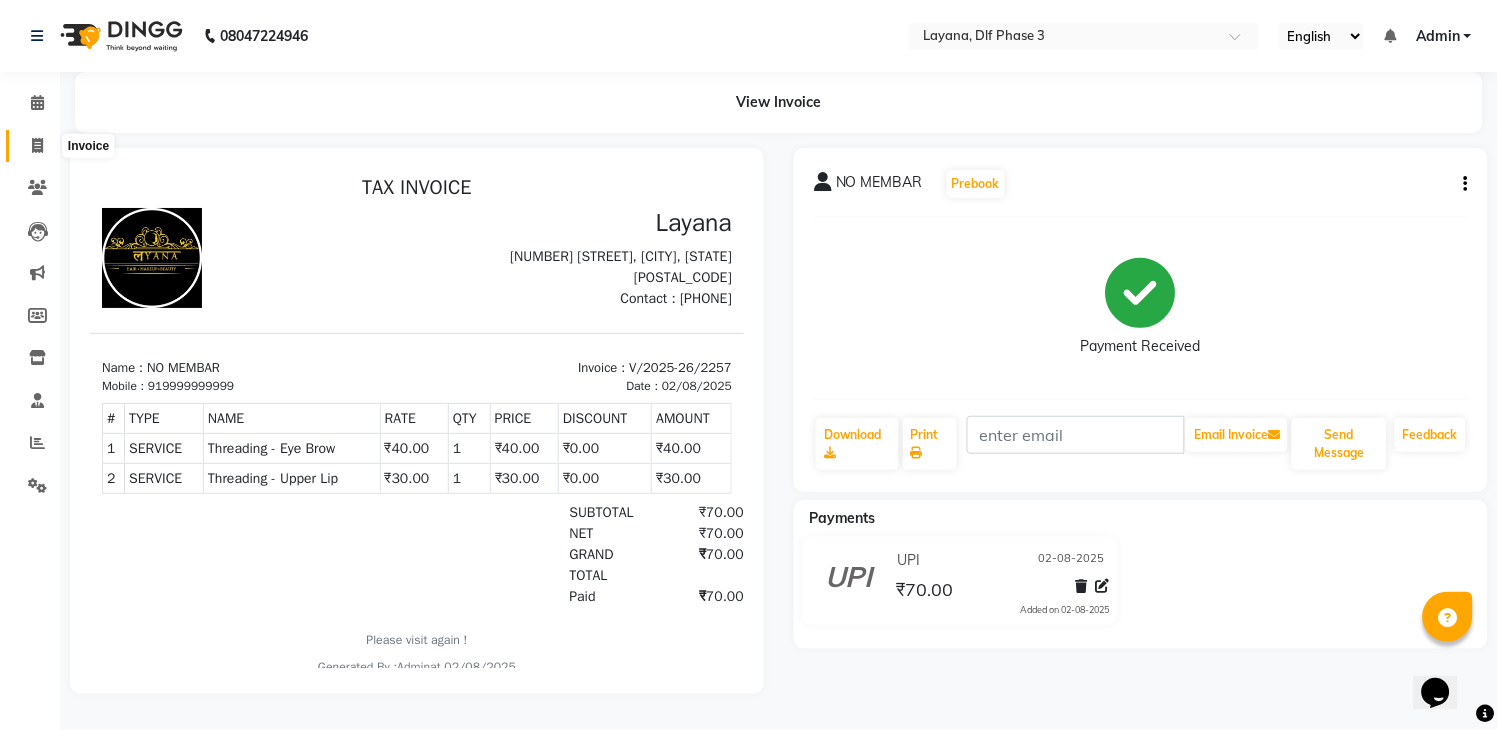 click 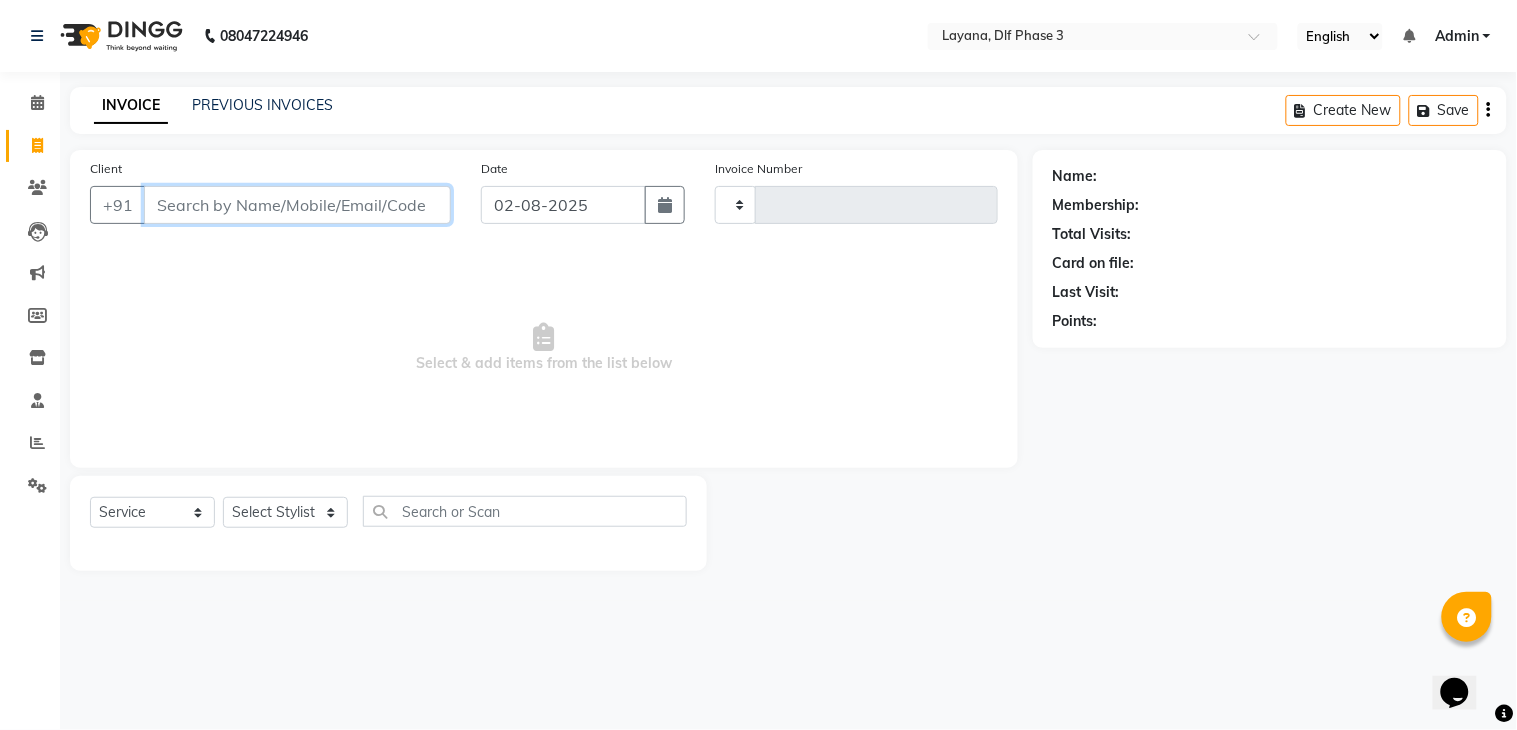 click on "Client" at bounding box center [297, 205] 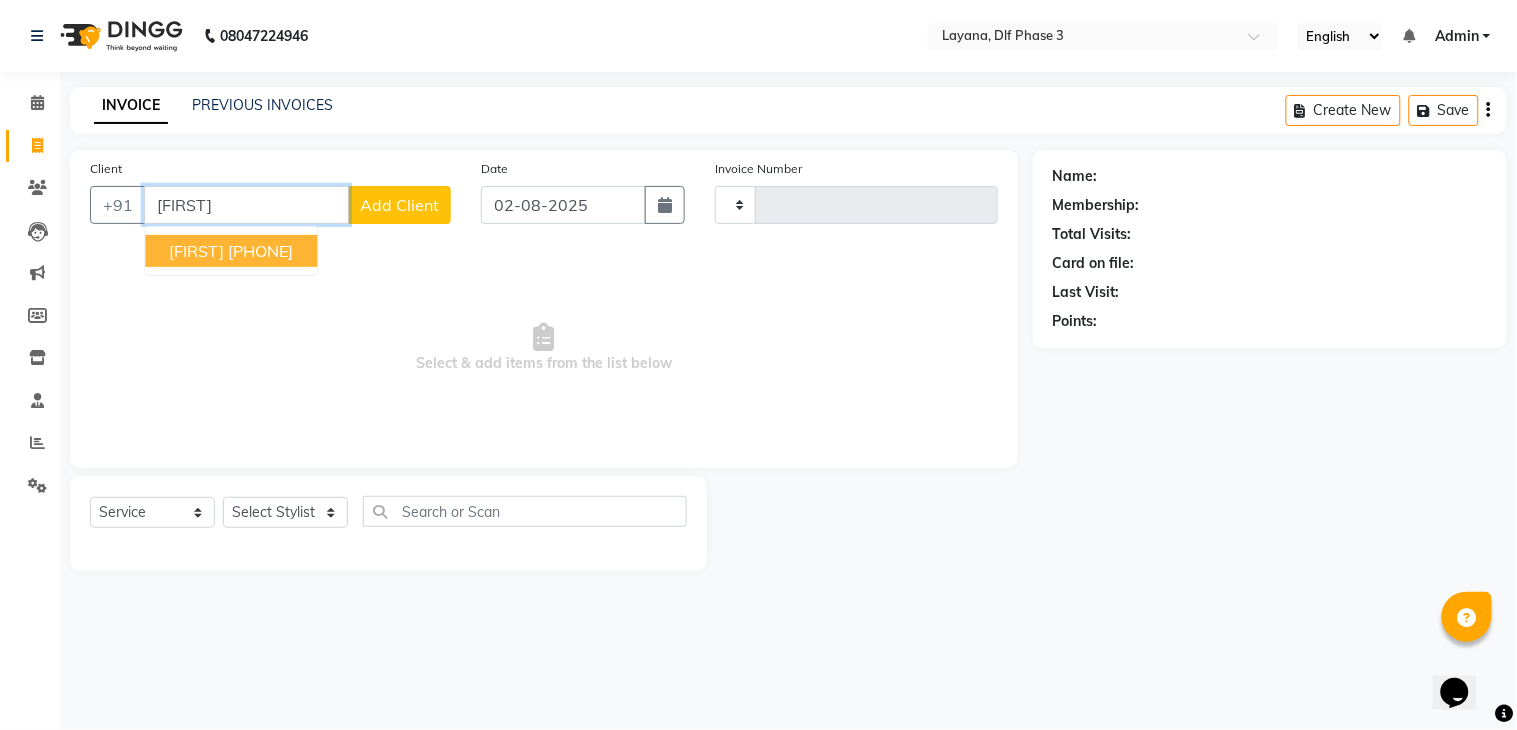 click on "8146895978" at bounding box center [260, 251] 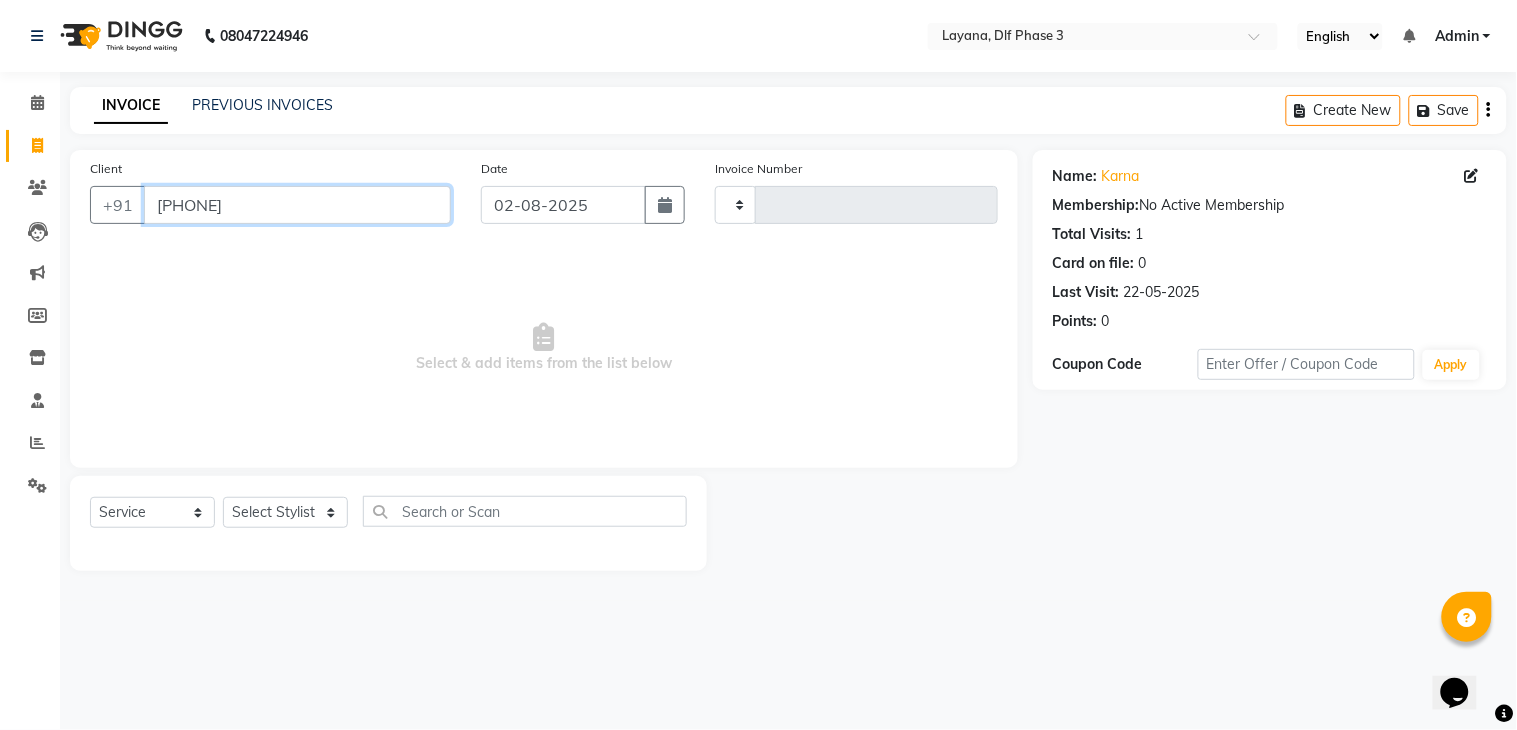 click on "8146895978" at bounding box center [297, 205] 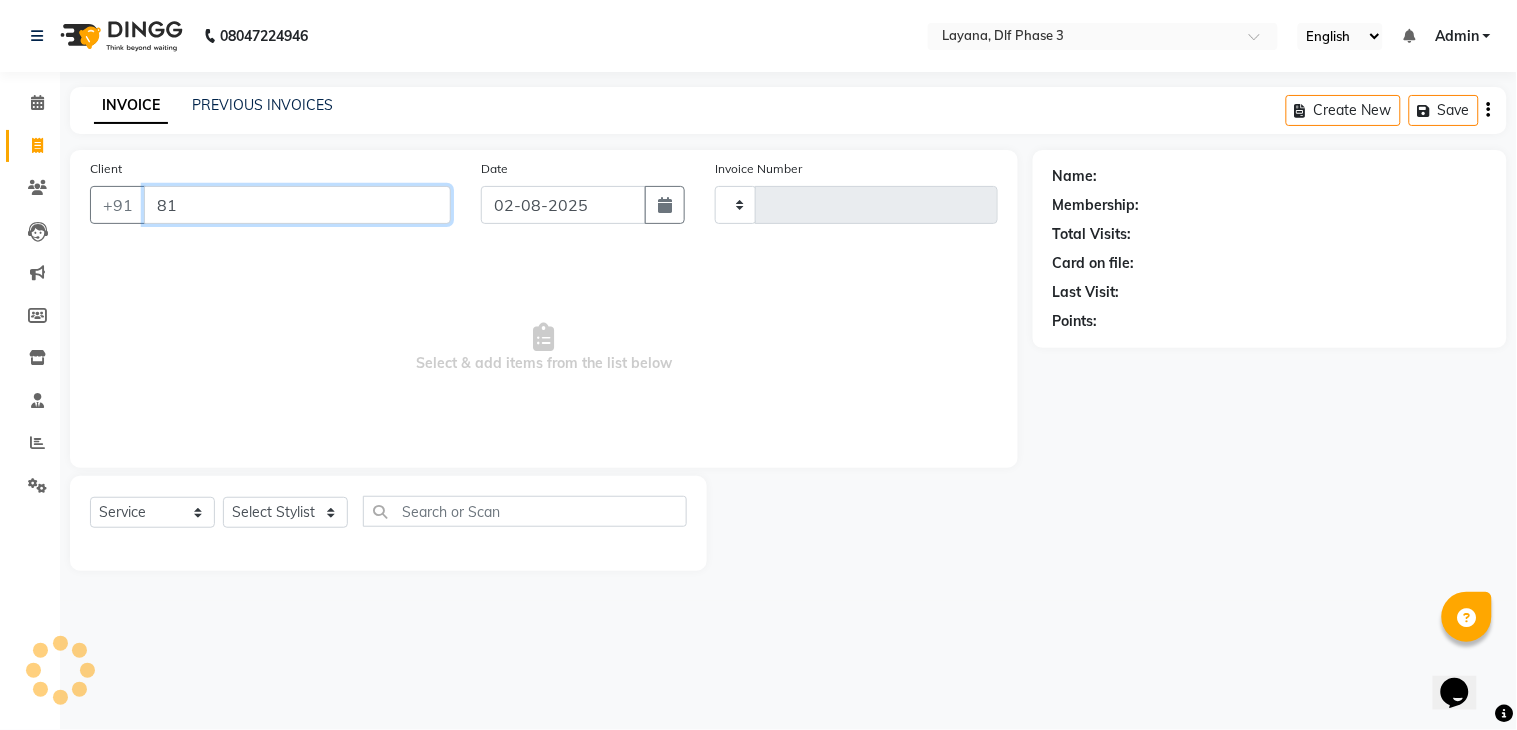 type on "8" 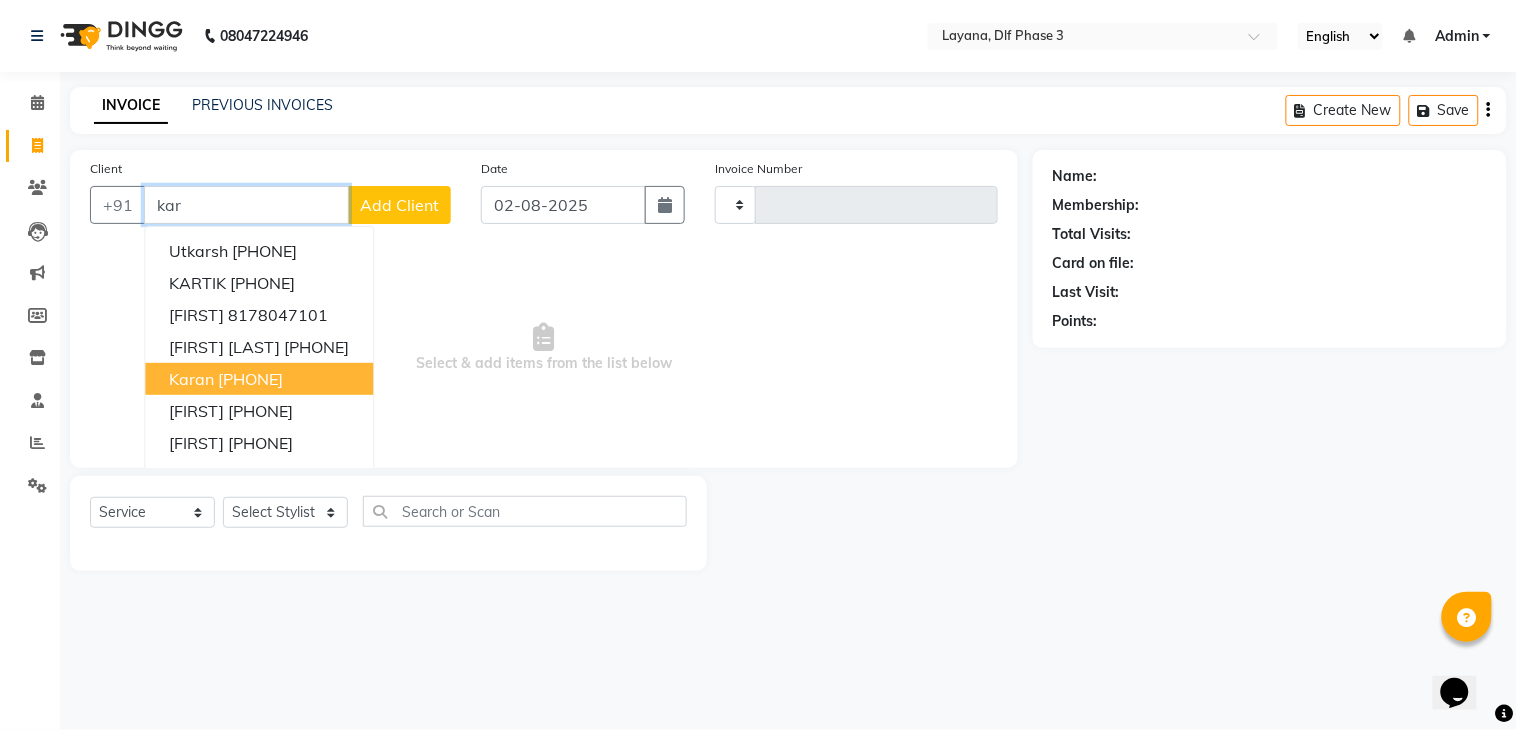 click on "8447085566" at bounding box center [250, 379] 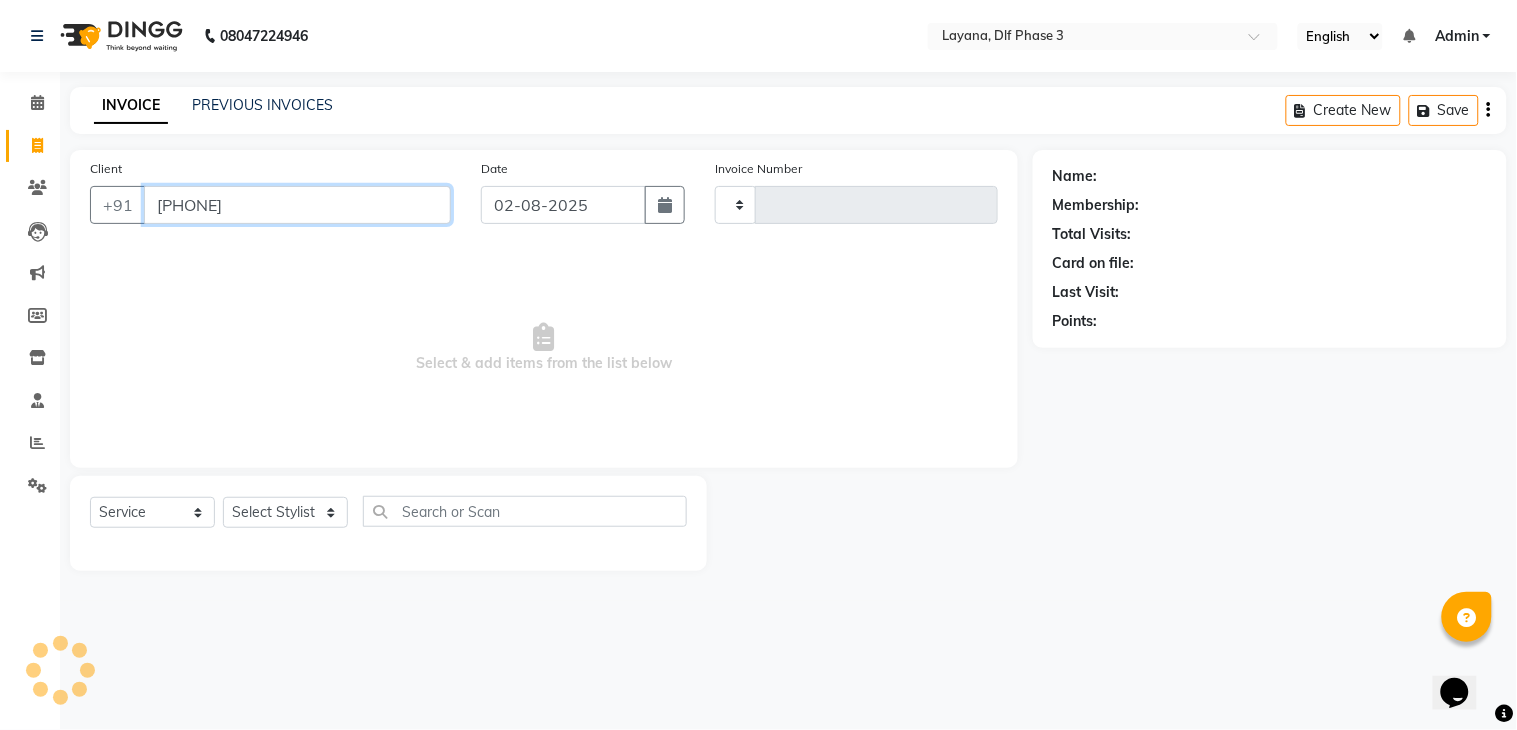 type on "8447085566" 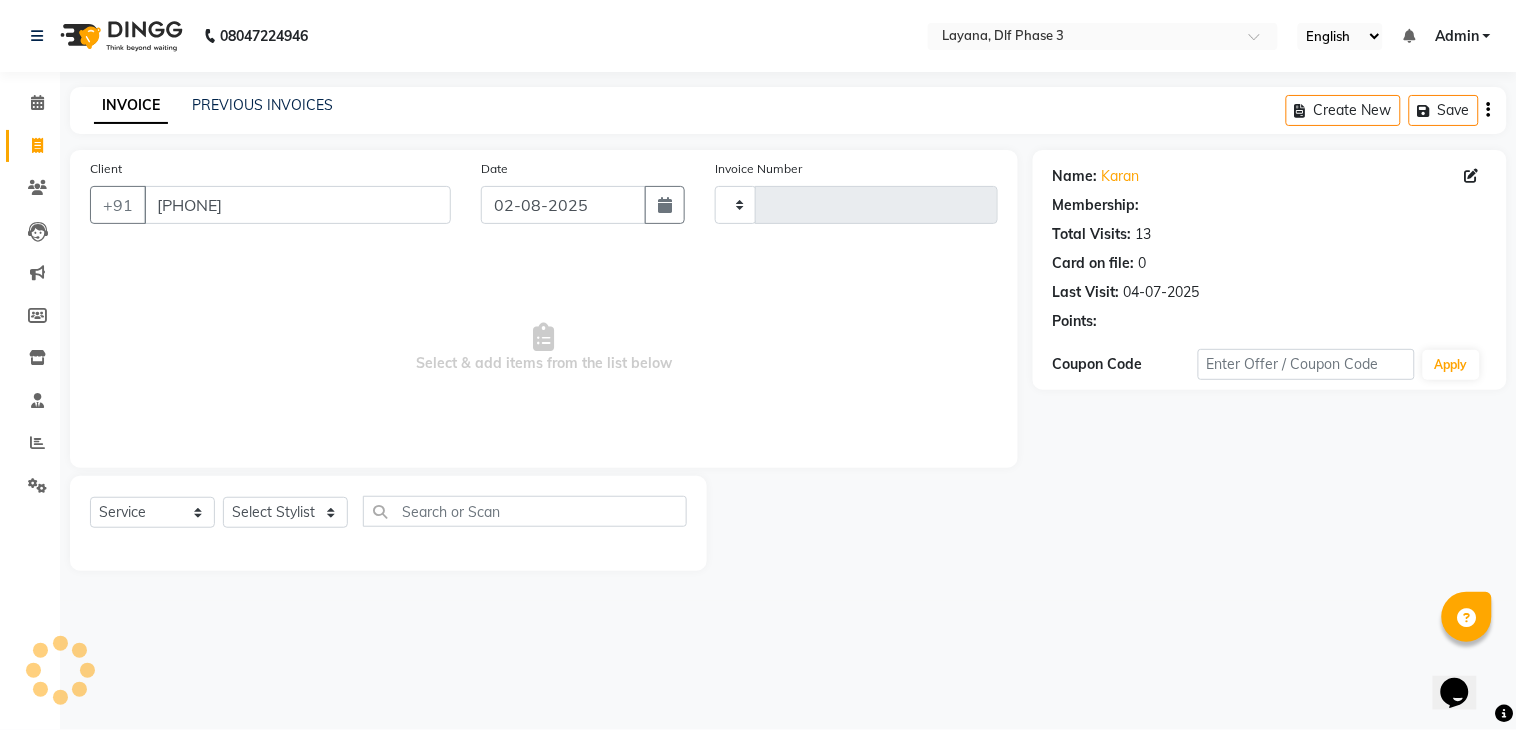 select on "1: Object" 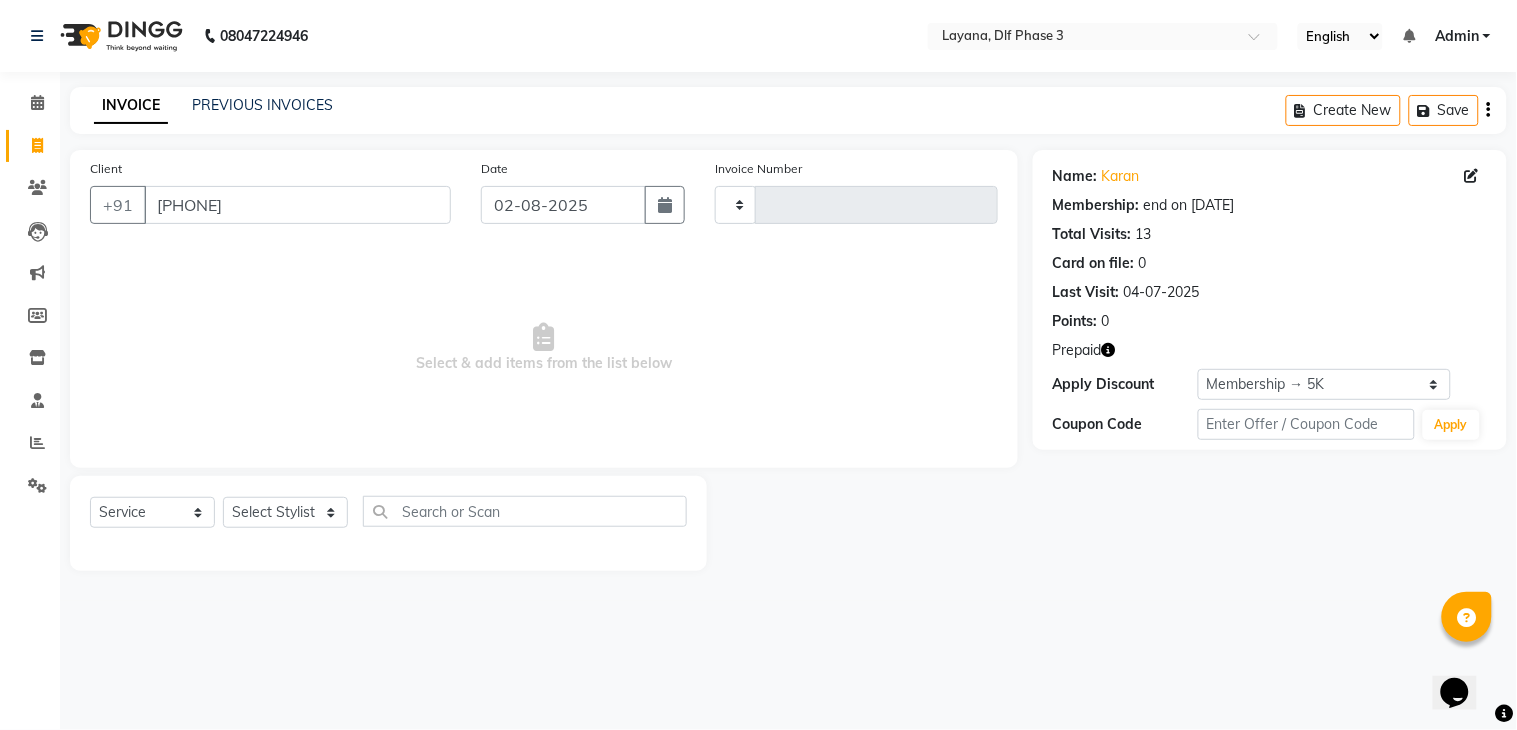 click 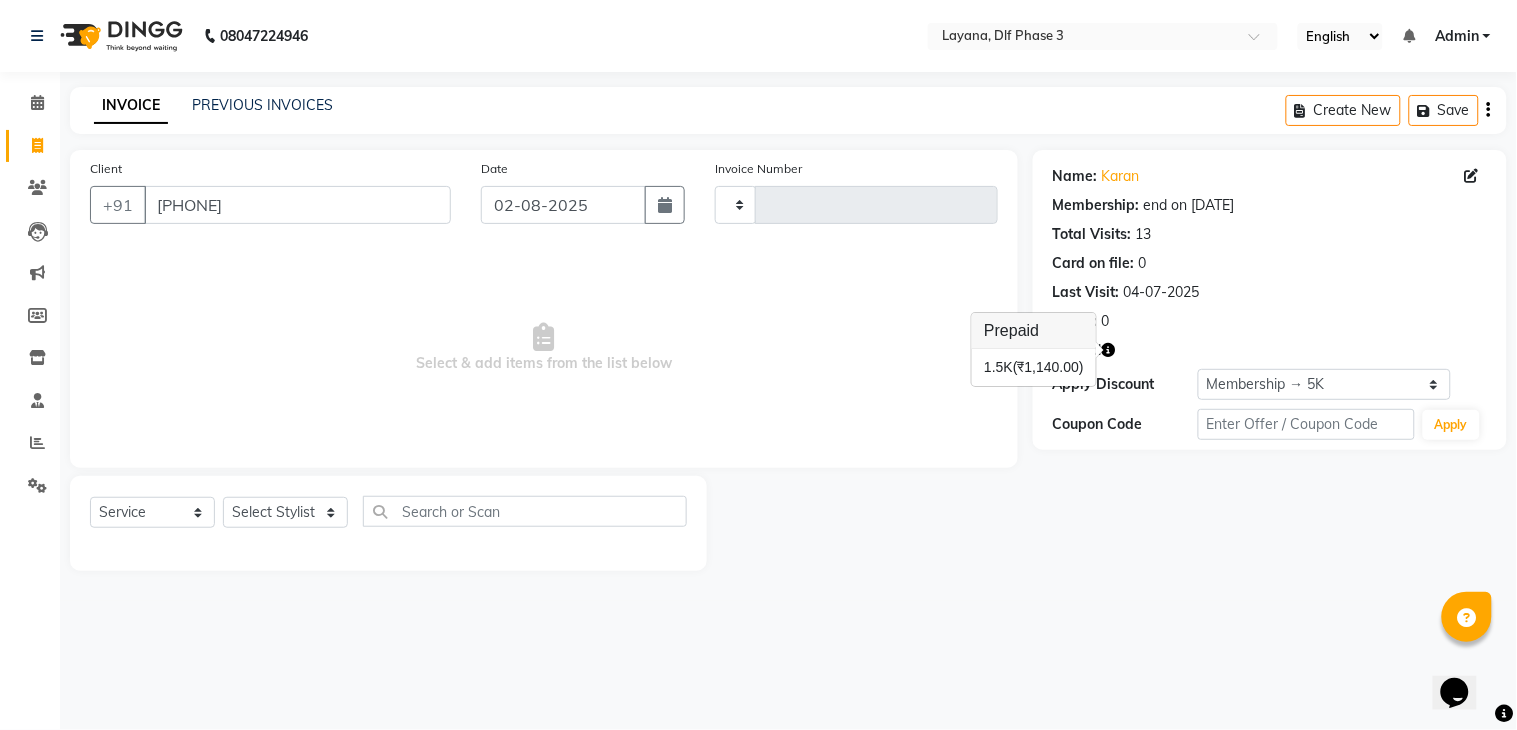 click on "Select & add items from the list below" at bounding box center (544, 348) 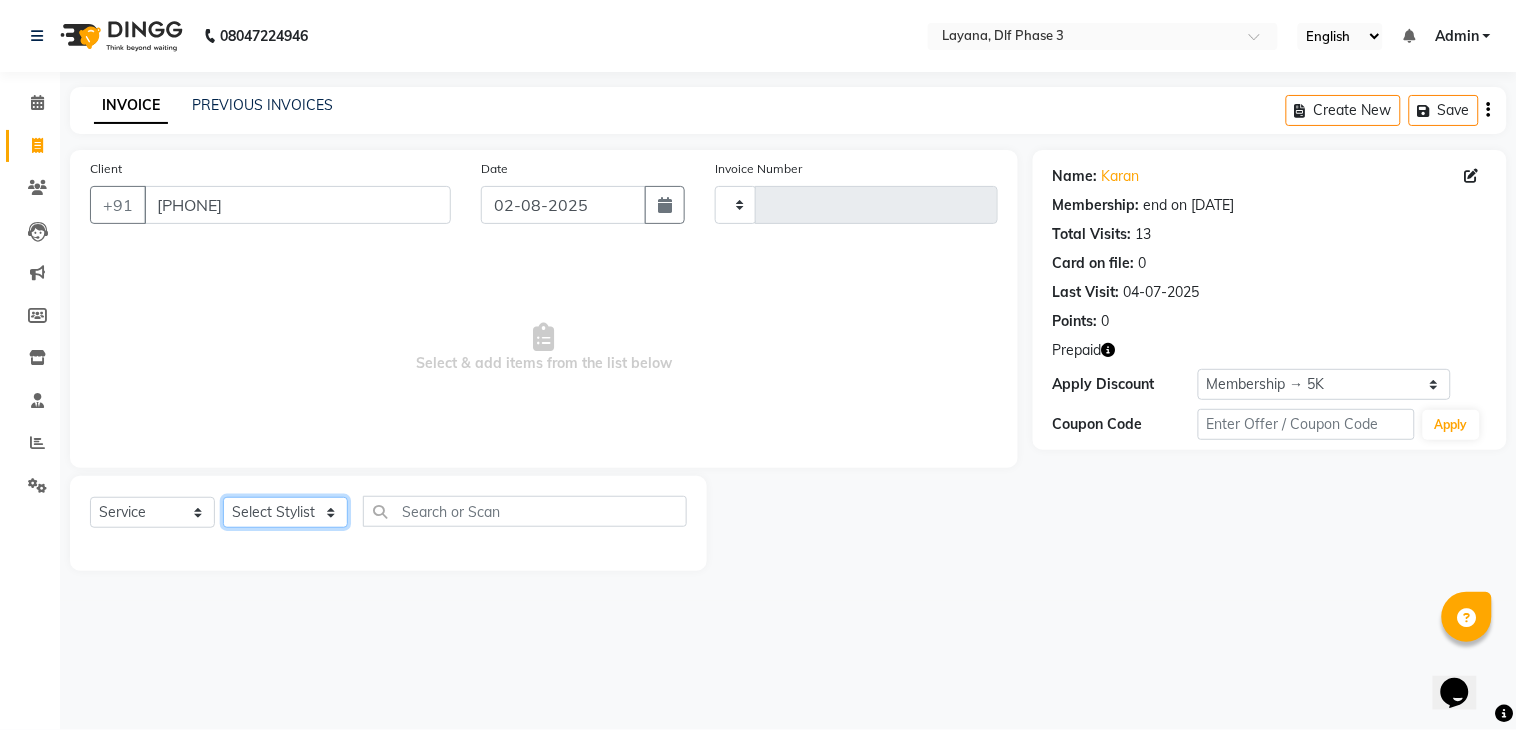 click on "Select Stylist Aakhil Attul kamal Kartik  keshav sanjana Shadab supriya" 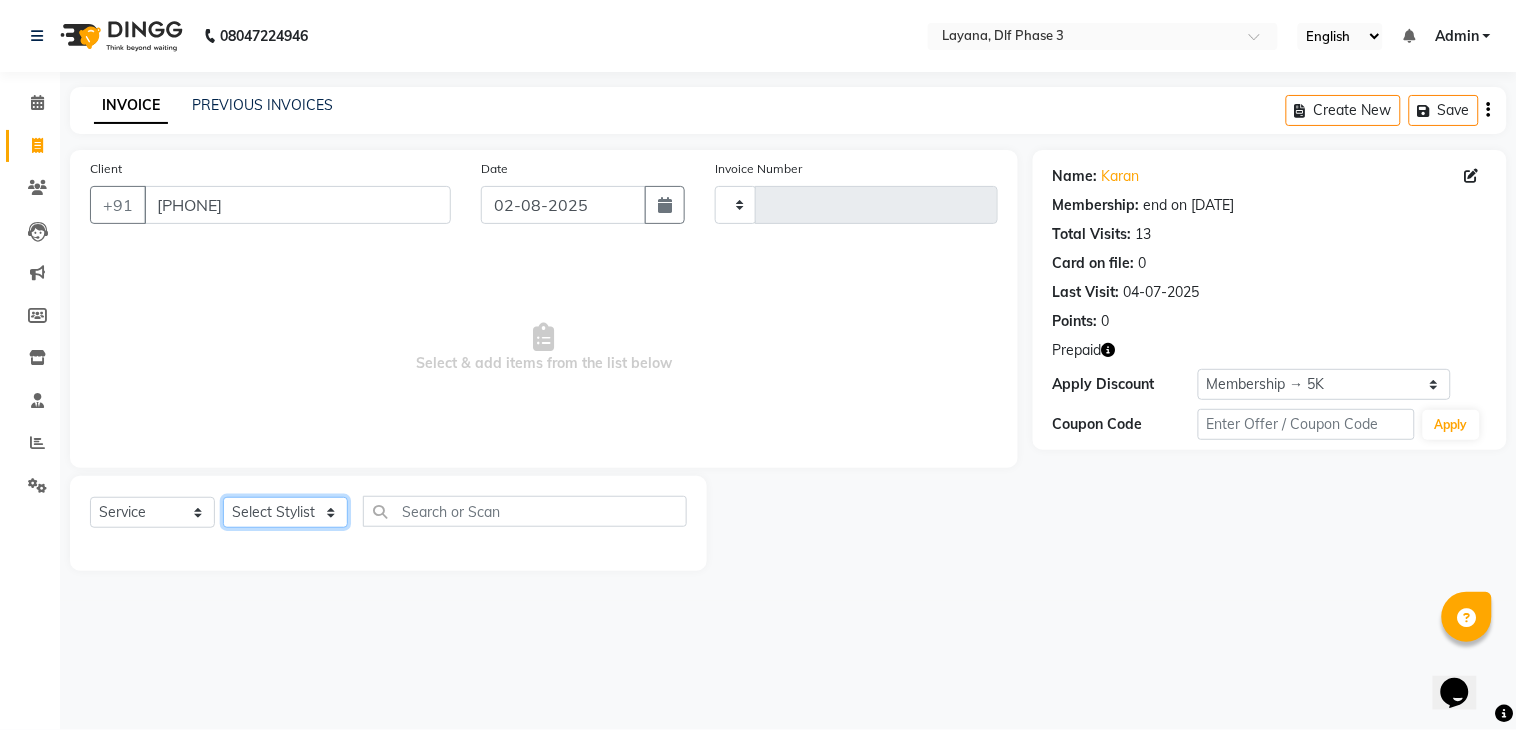 select on "86266" 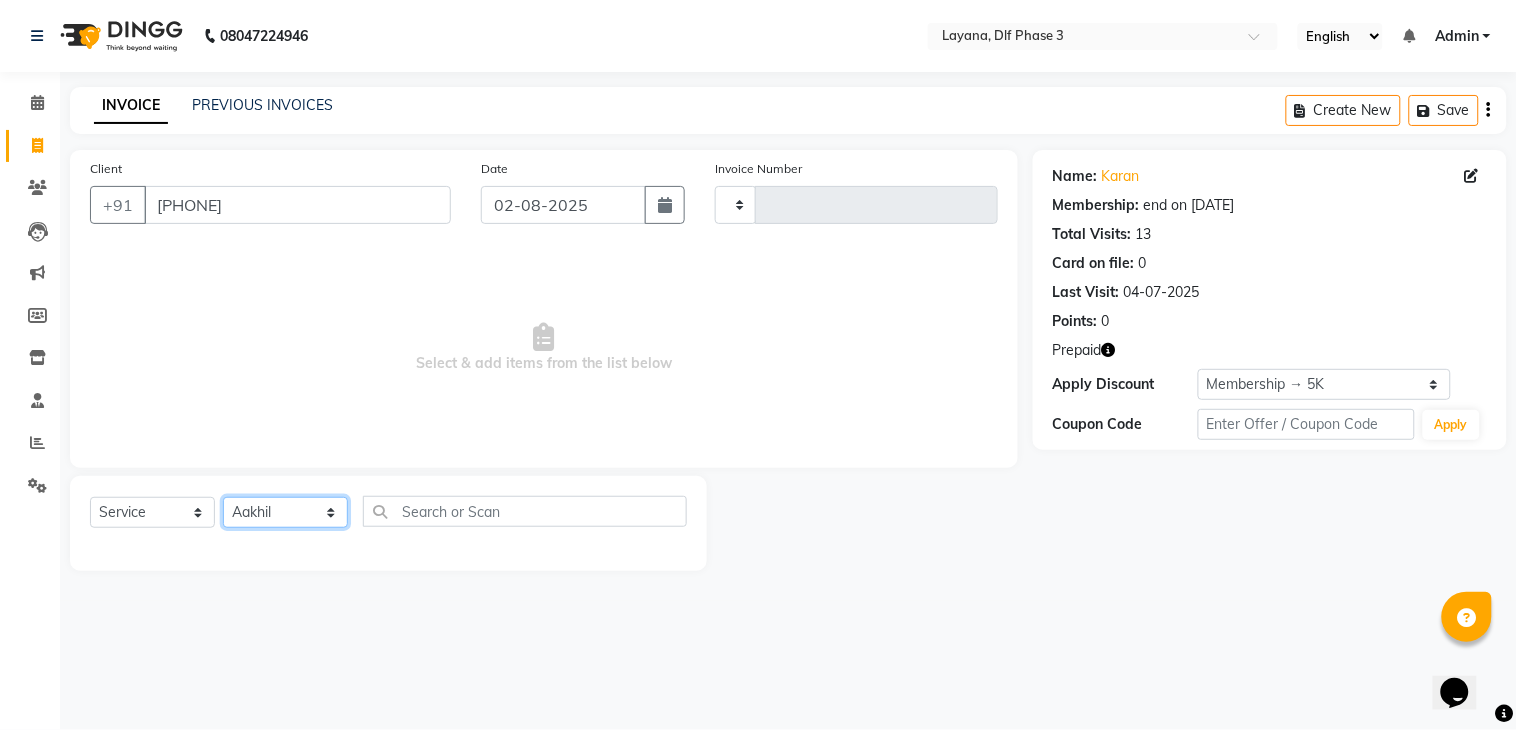 click on "Select Stylist Aakhil Attul kamal Kartik  keshav sanjana Shadab supriya" 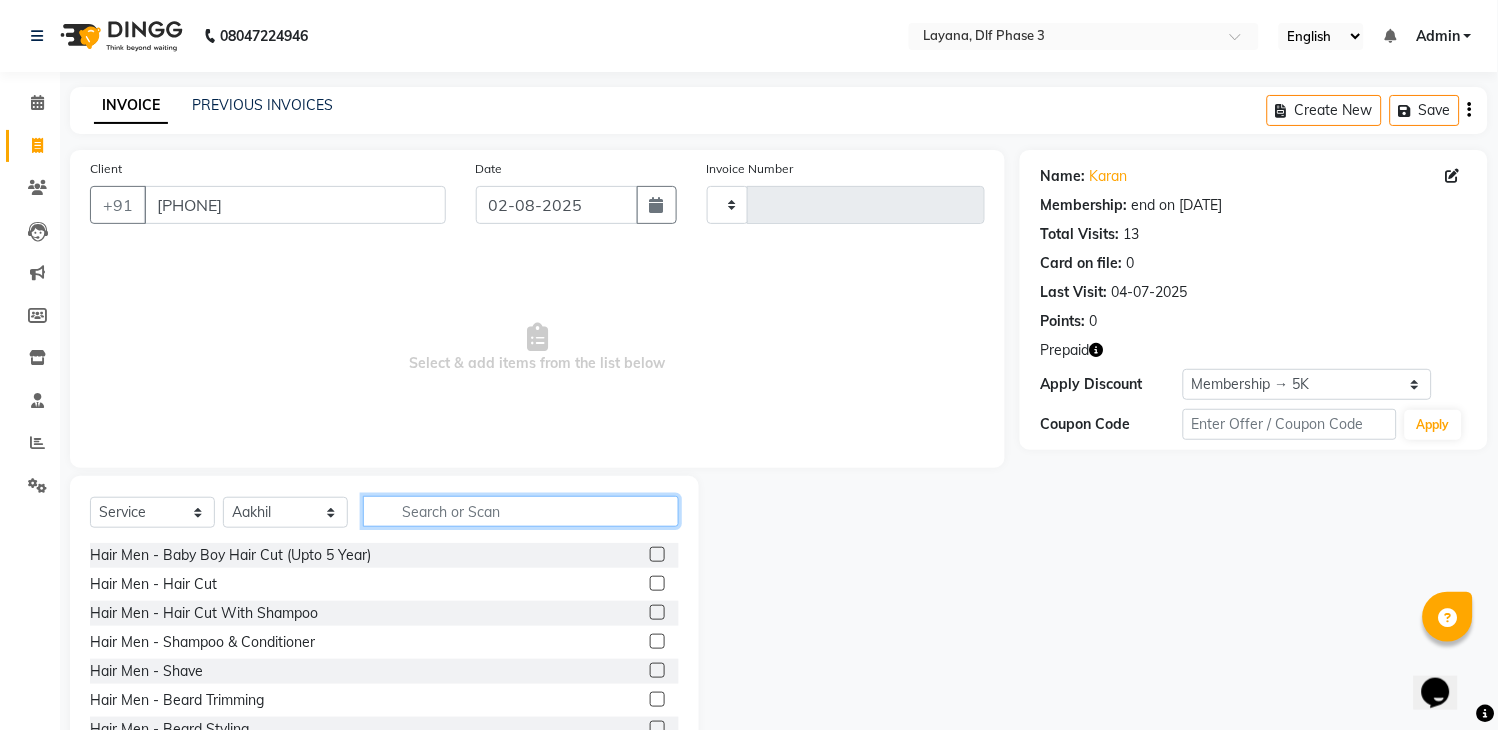 click 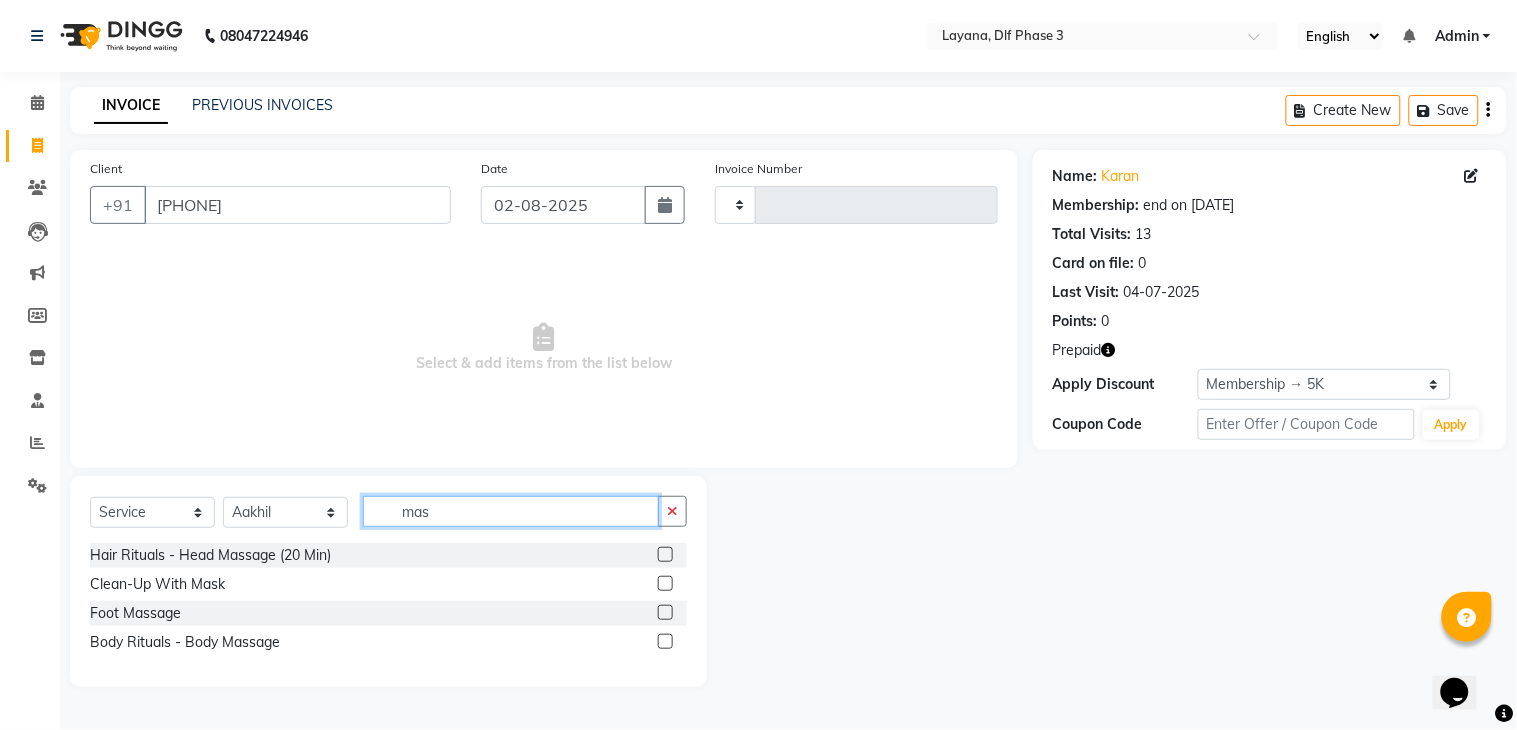 type on "mas" 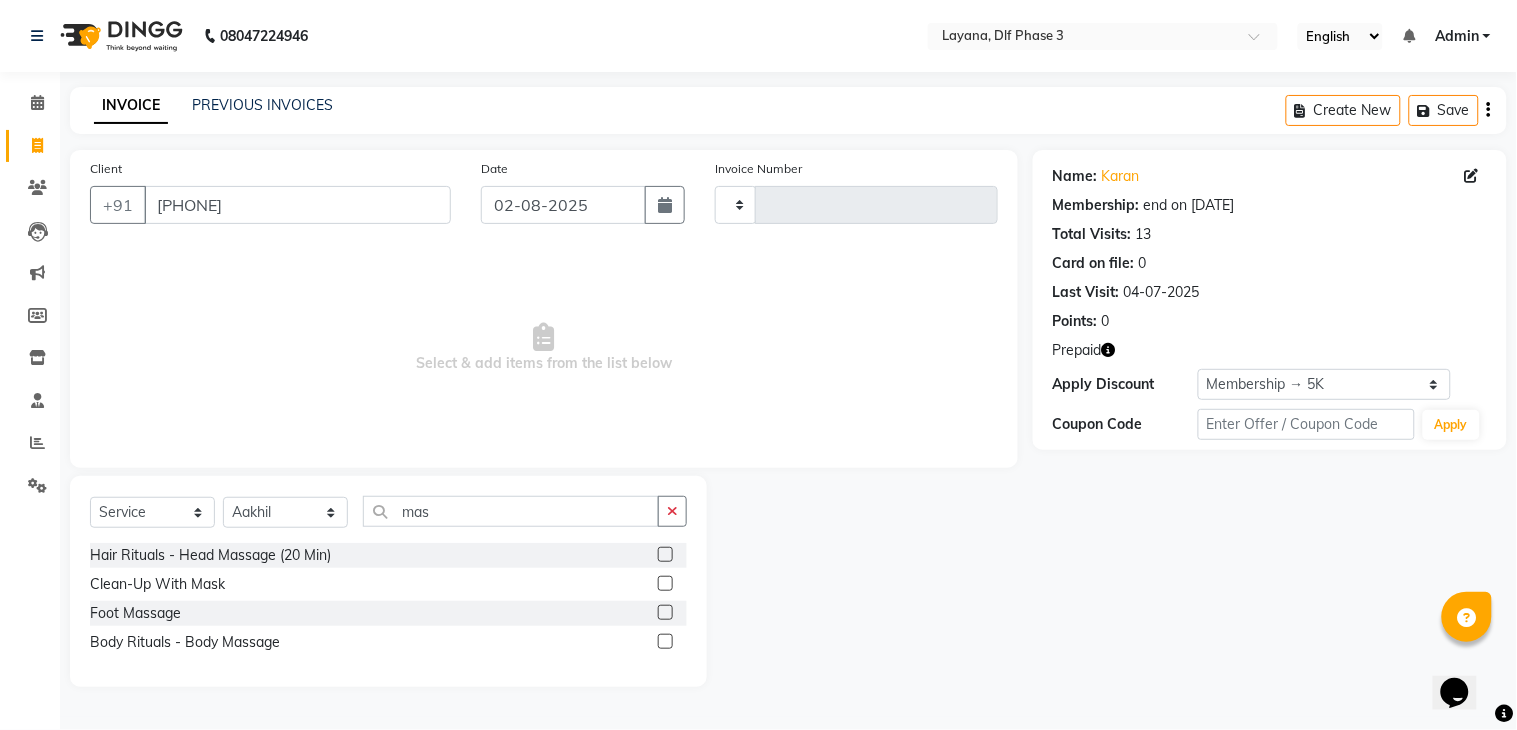 click 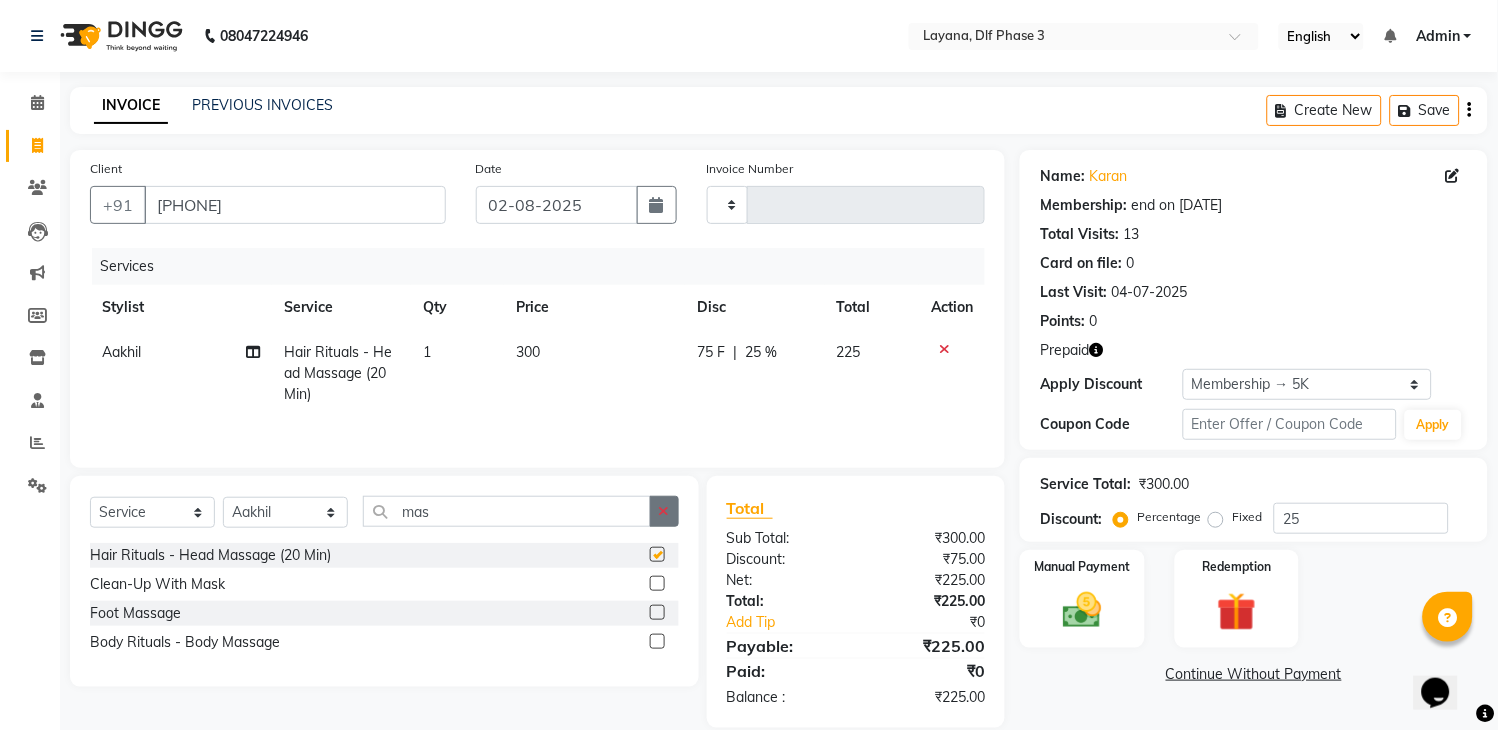 checkbox on "false" 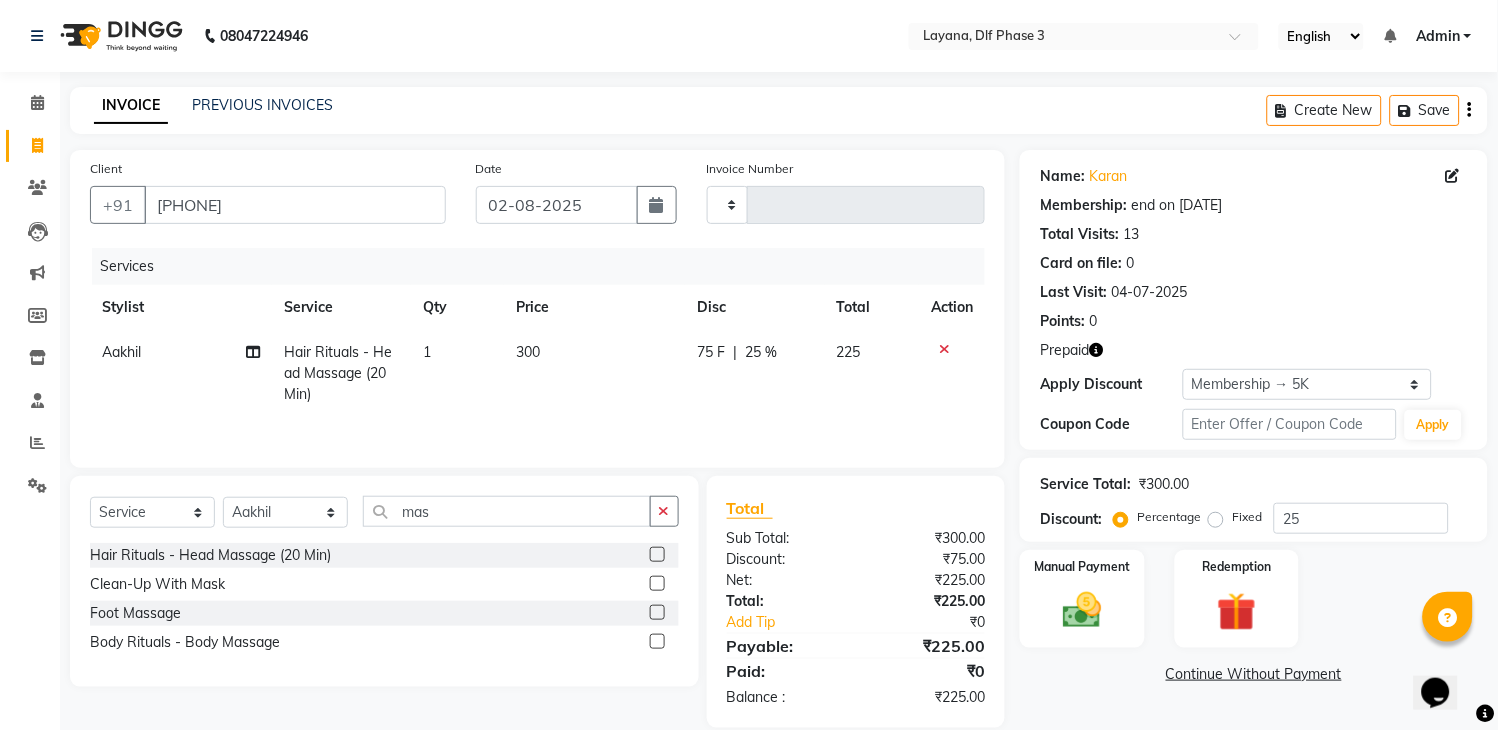 drag, startPoint x: 660, startPoint y: 518, endPoint x: 615, endPoint y: 513, distance: 45.276924 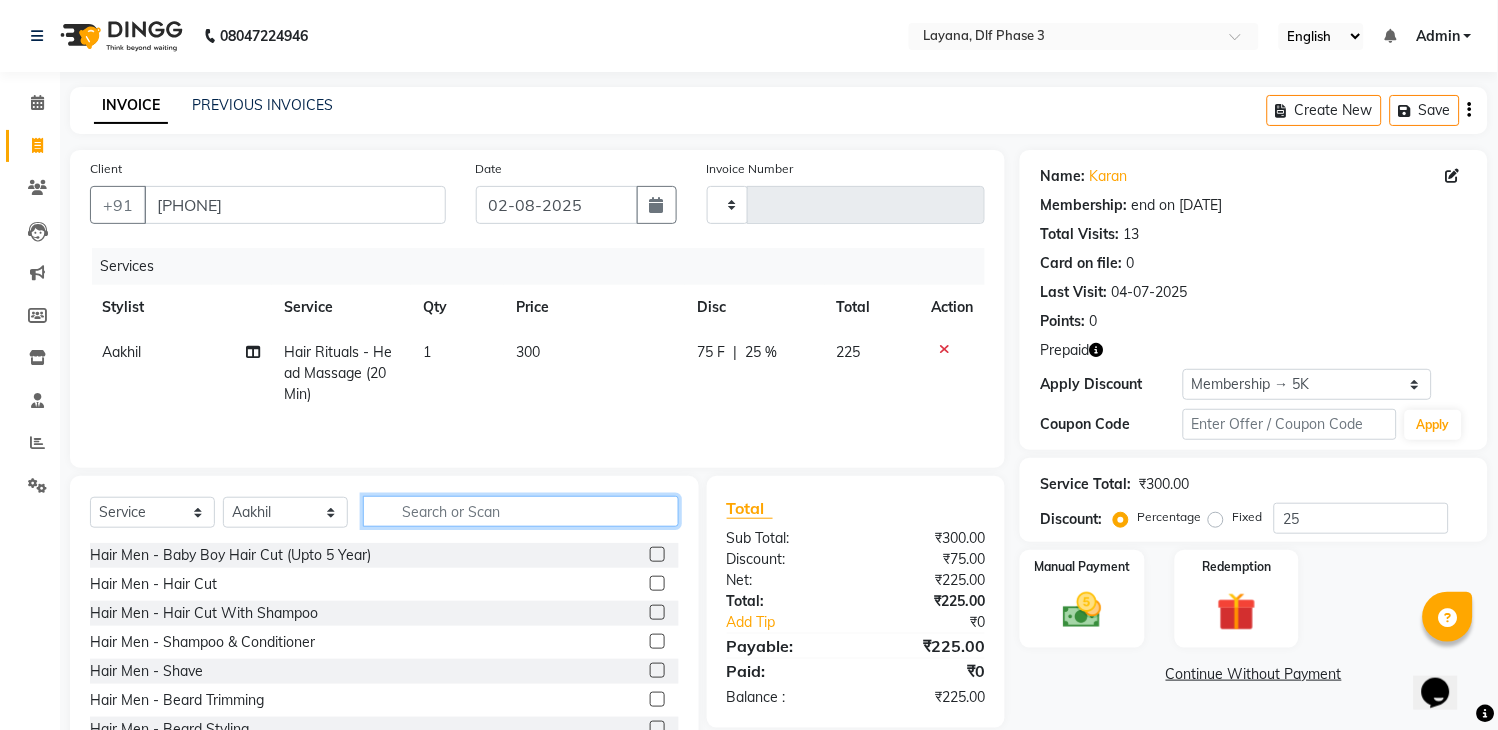 click 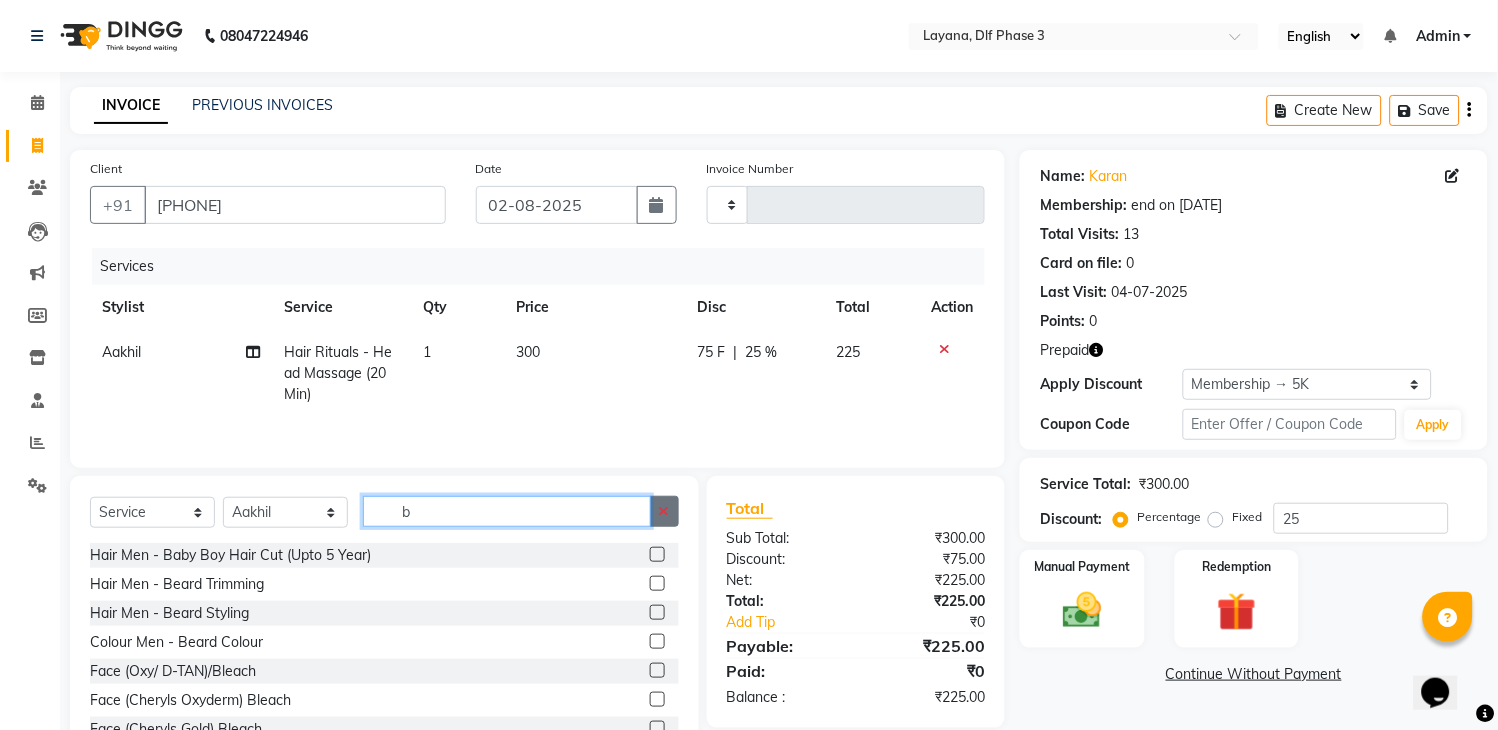 type on "b" 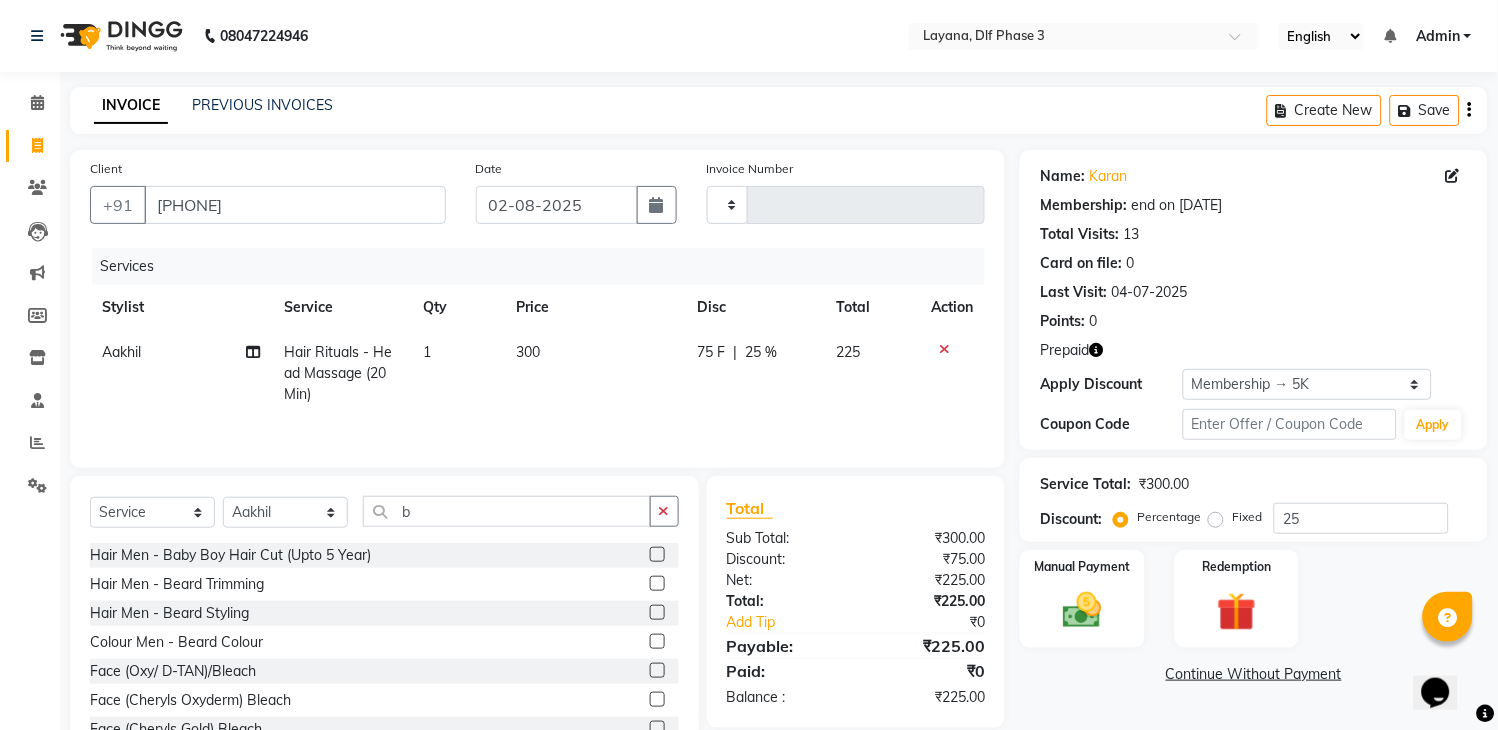 drag, startPoint x: 667, startPoint y: 520, endPoint x: 655, endPoint y: 517, distance: 12.369317 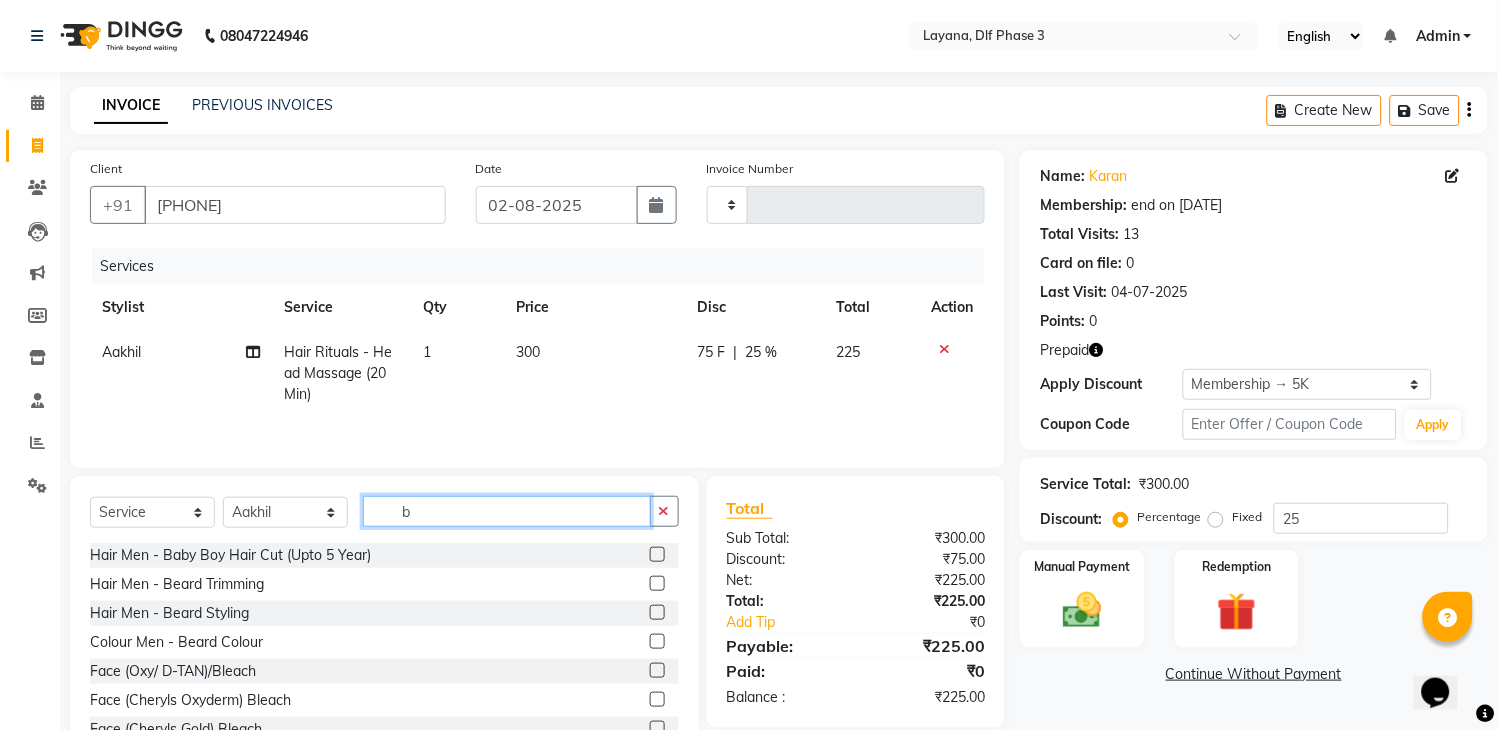 type 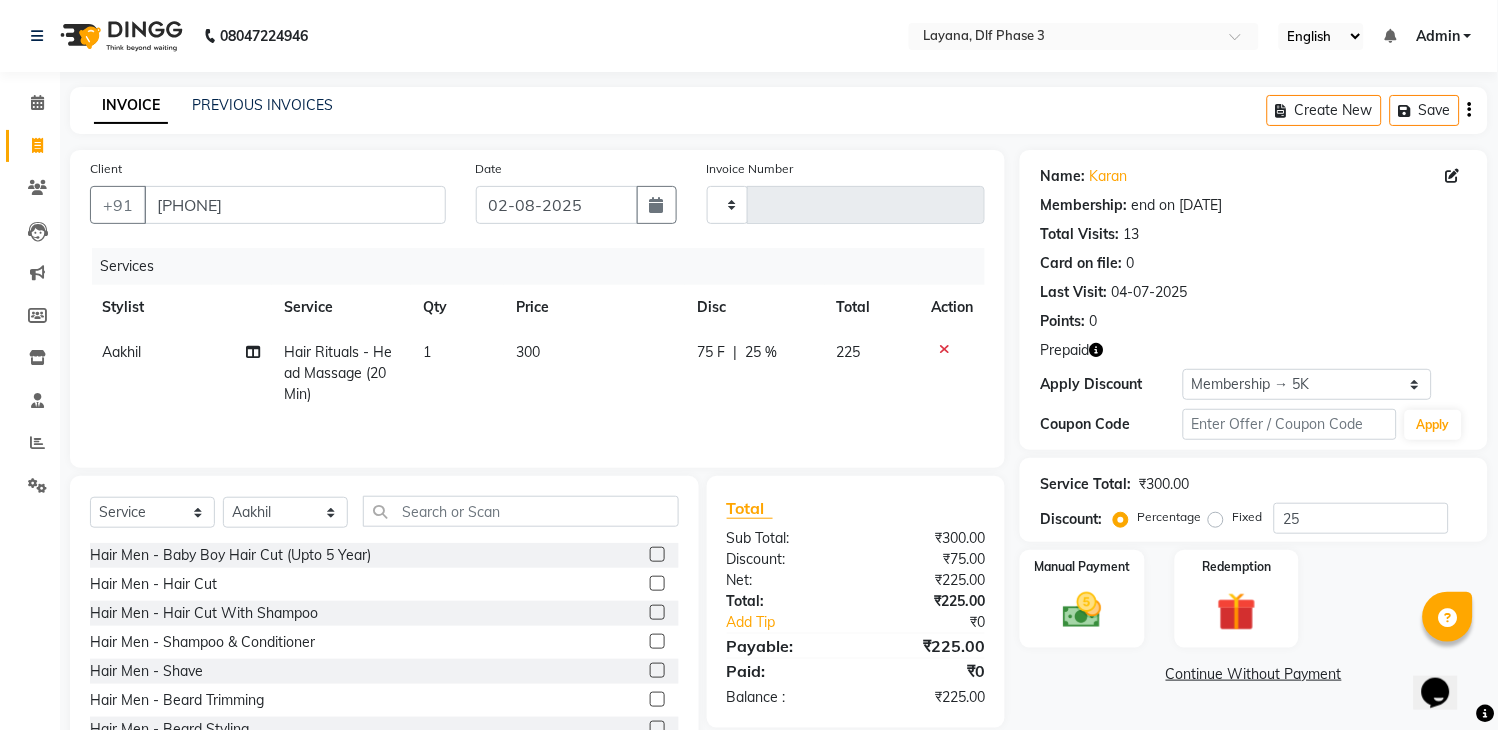 click 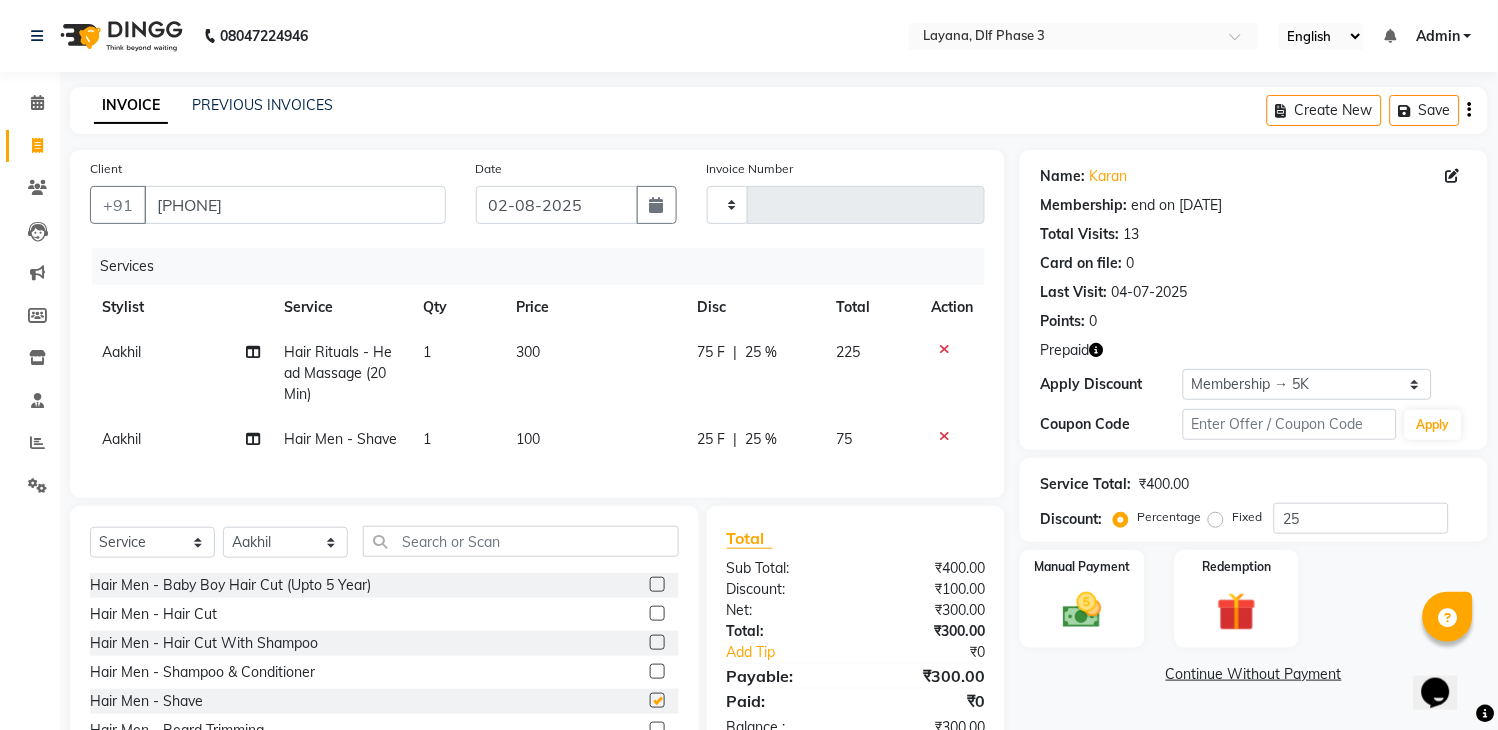 checkbox on "false" 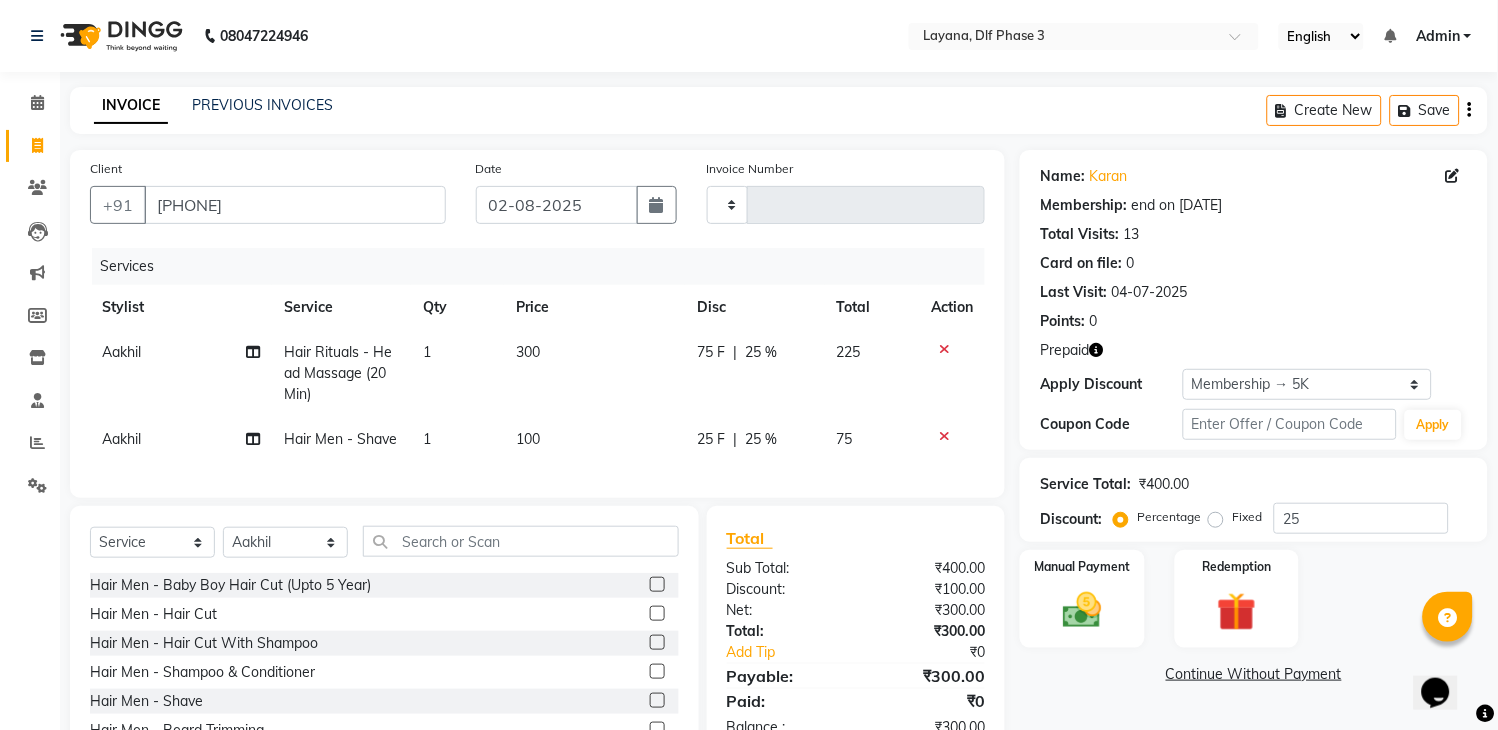 scroll, scrollTop: 120, scrollLeft: 0, axis: vertical 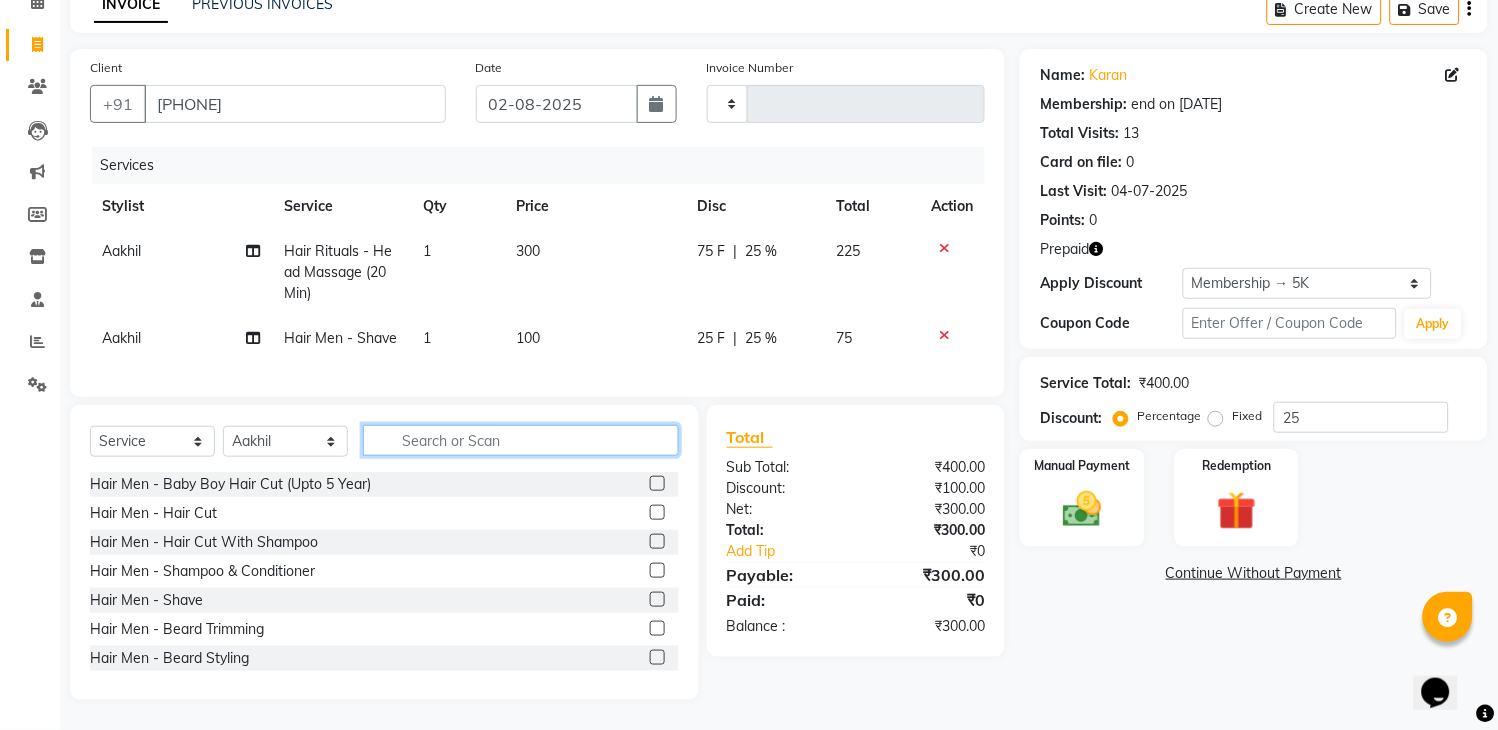click 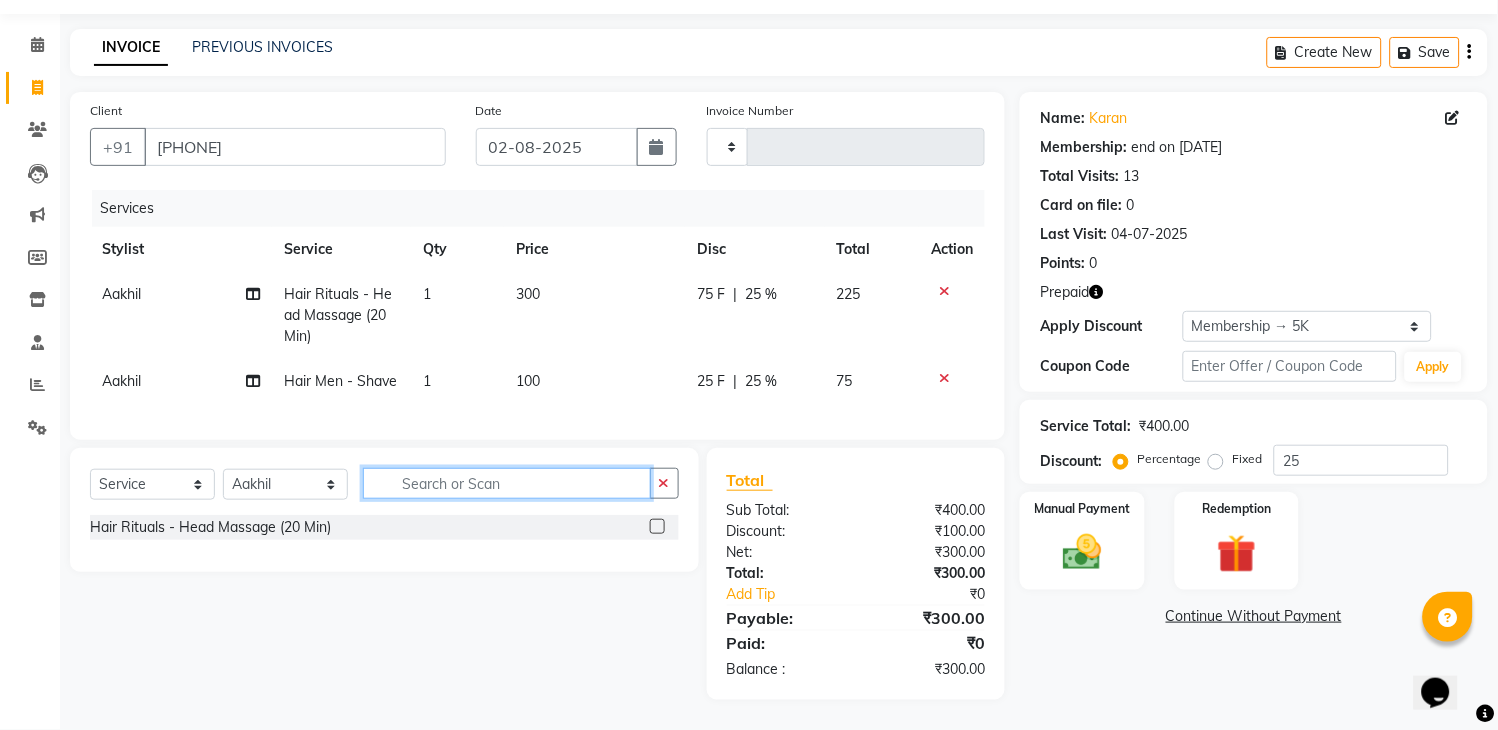 scroll, scrollTop: 120, scrollLeft: 0, axis: vertical 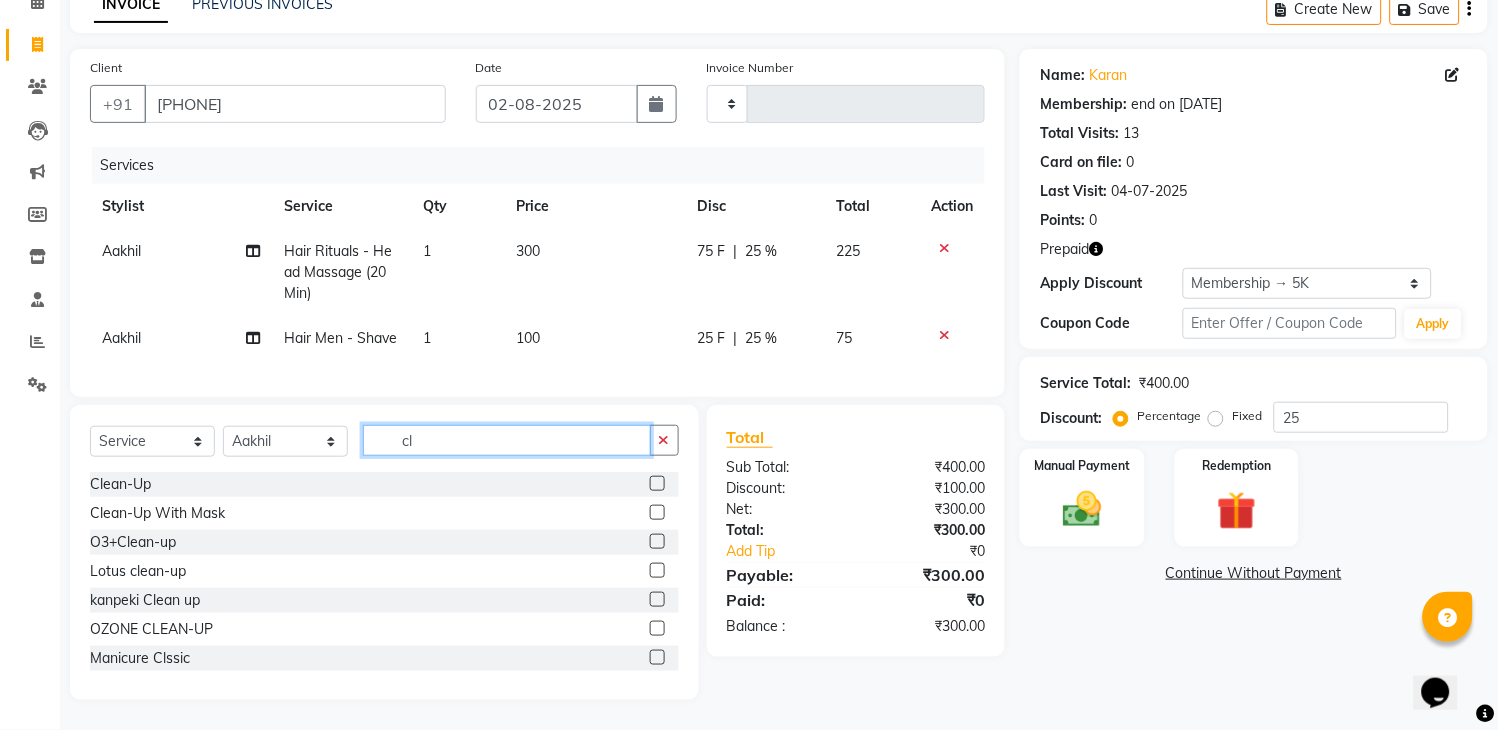 type on "cl" 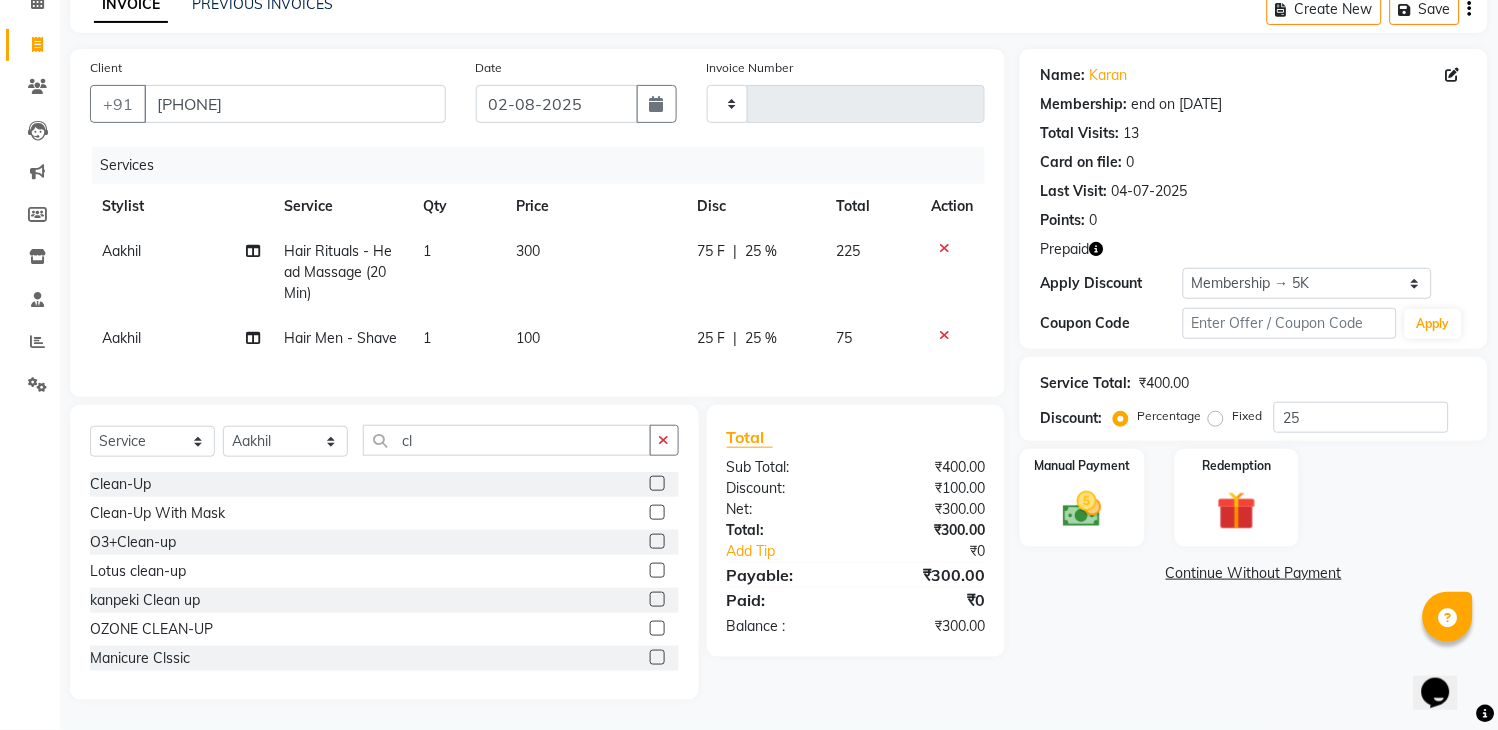 click 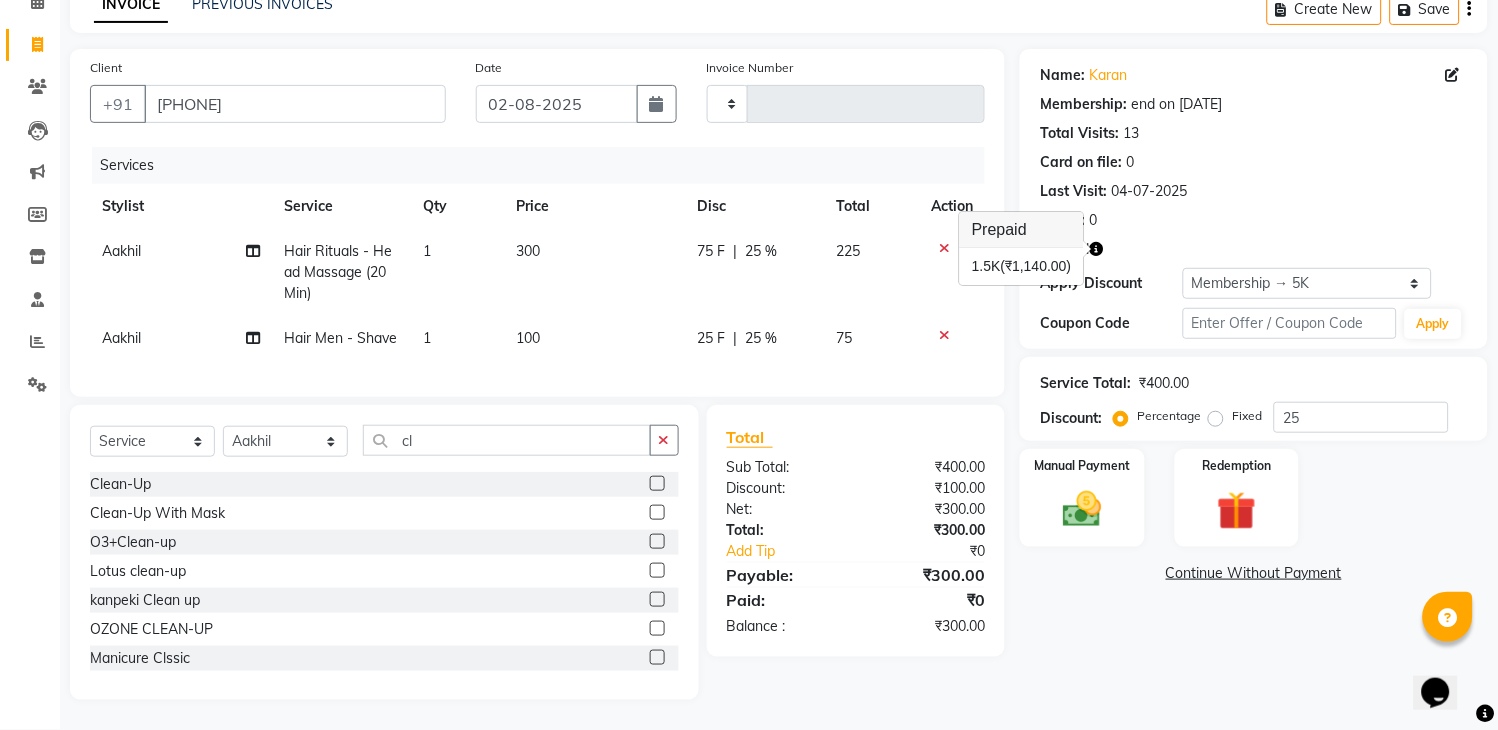 click 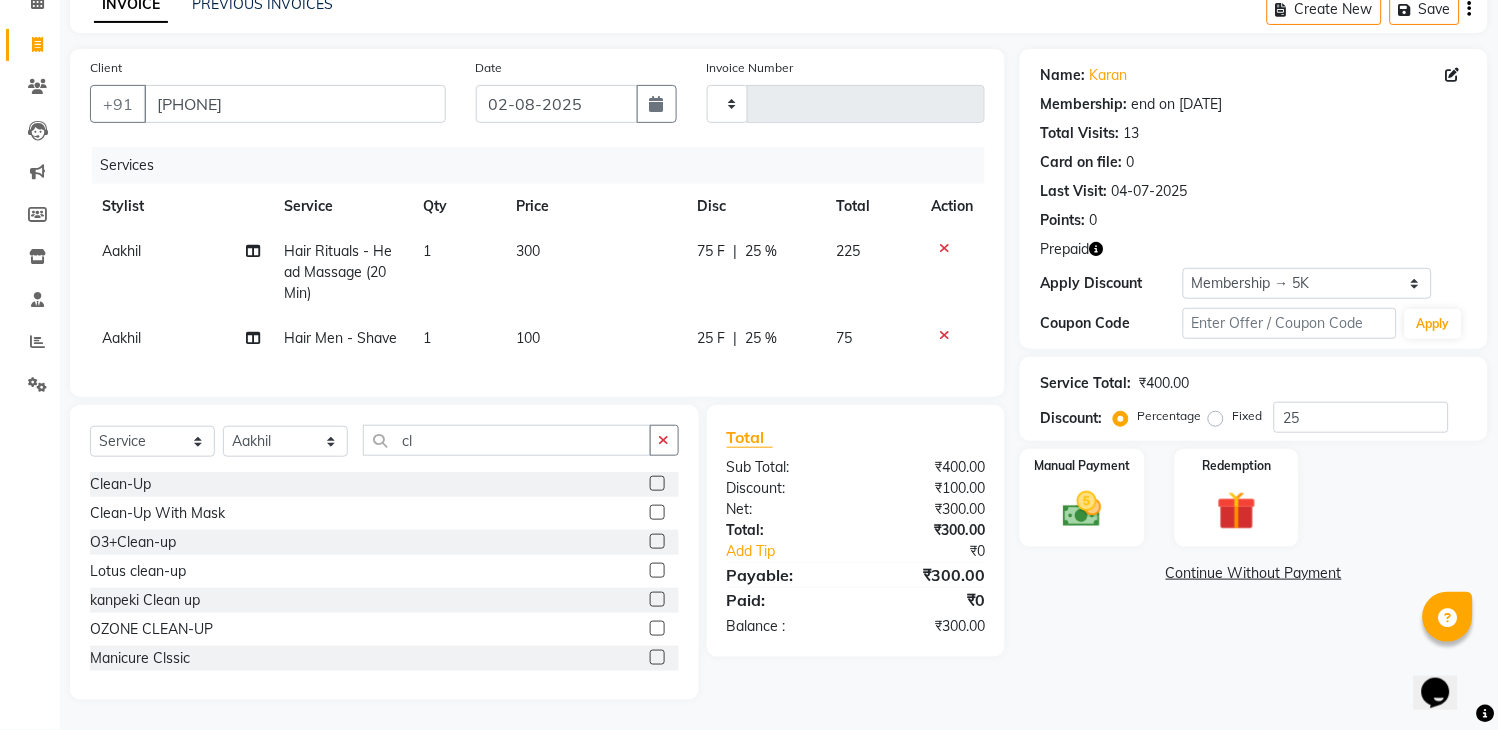 click 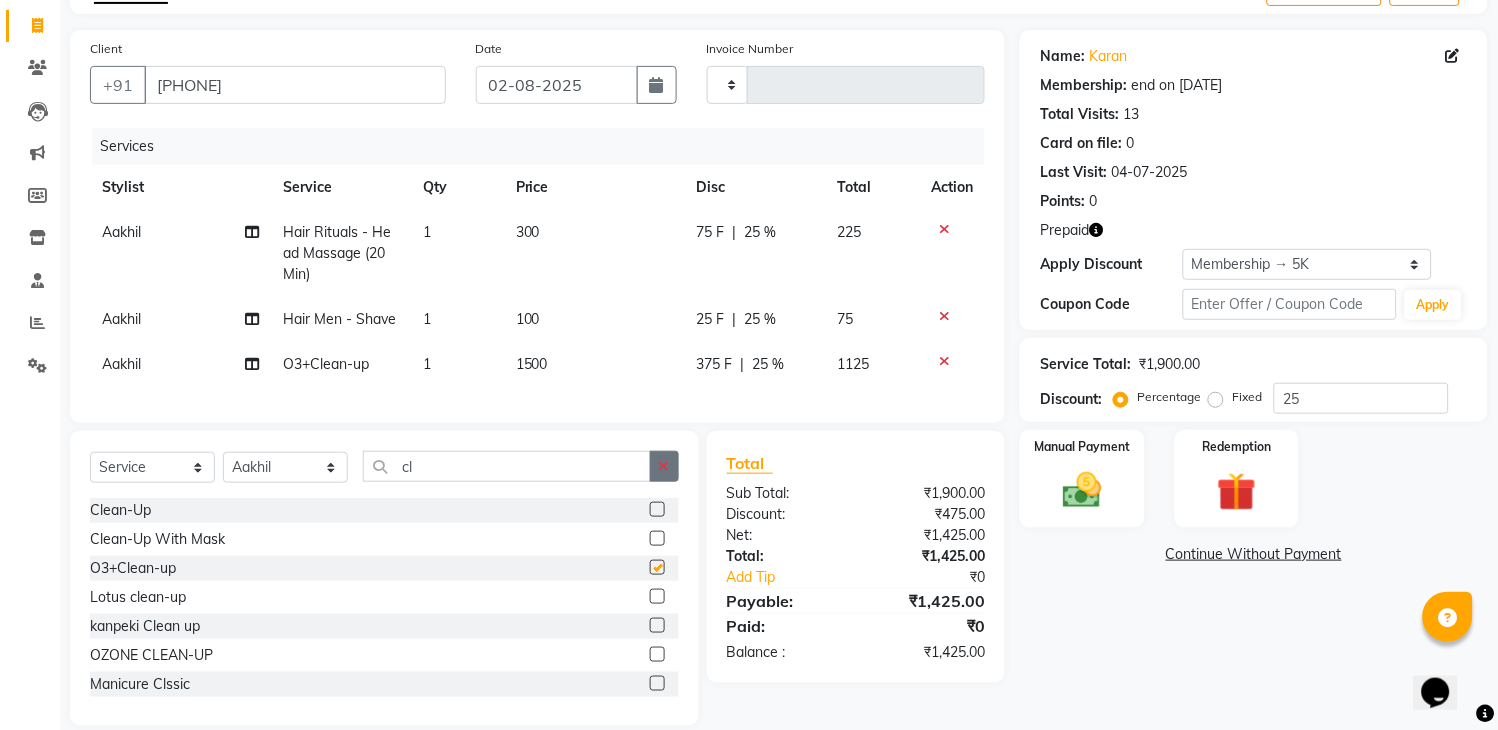 checkbox on "false" 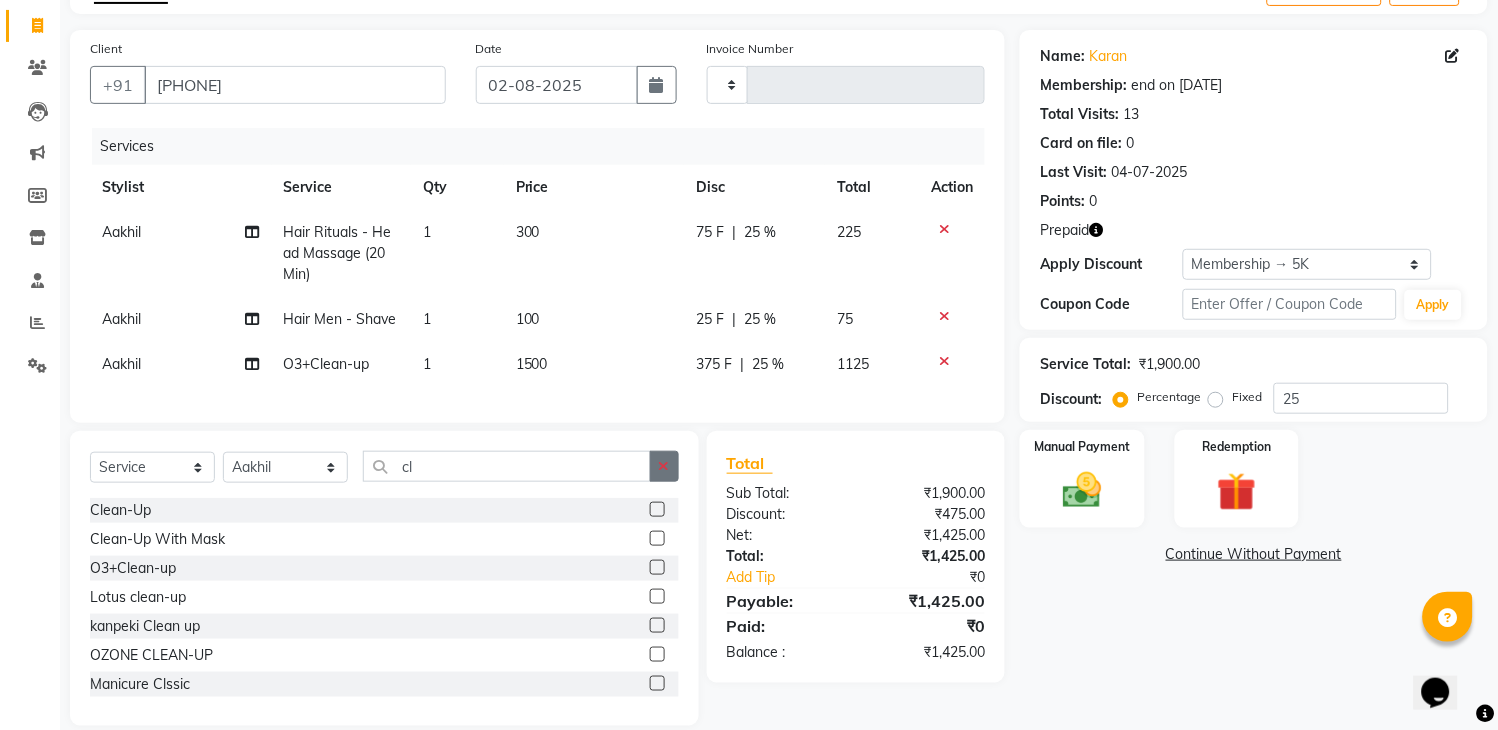 click 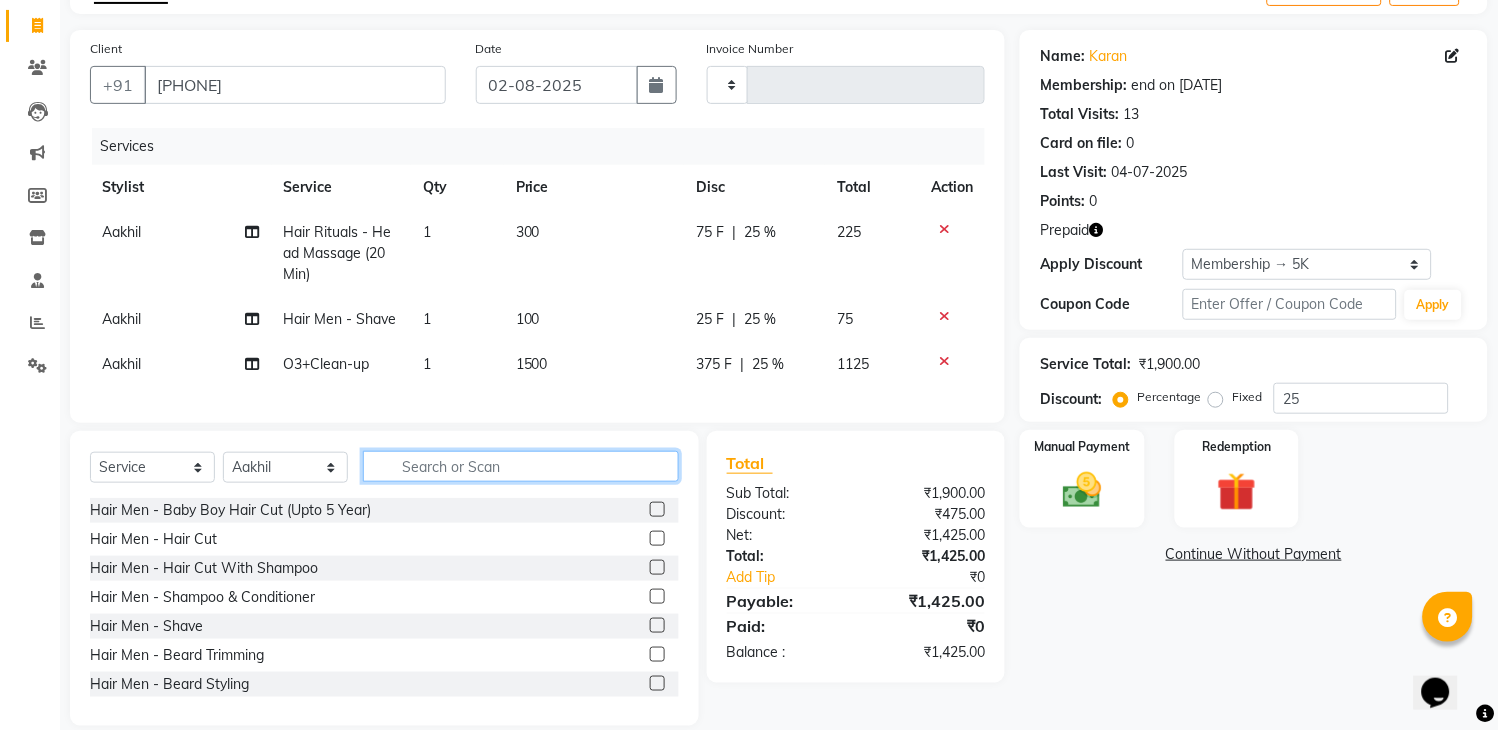 click 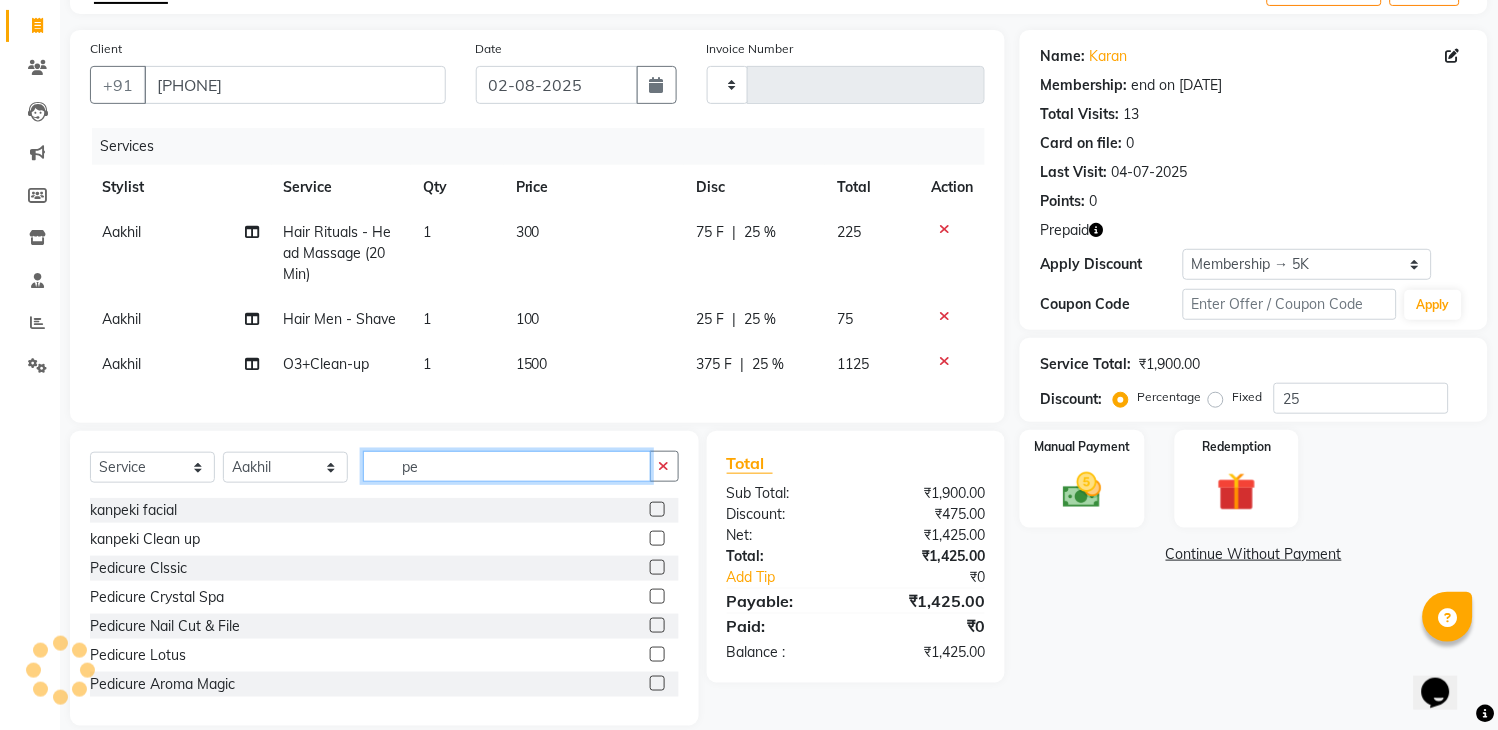type on "pe" 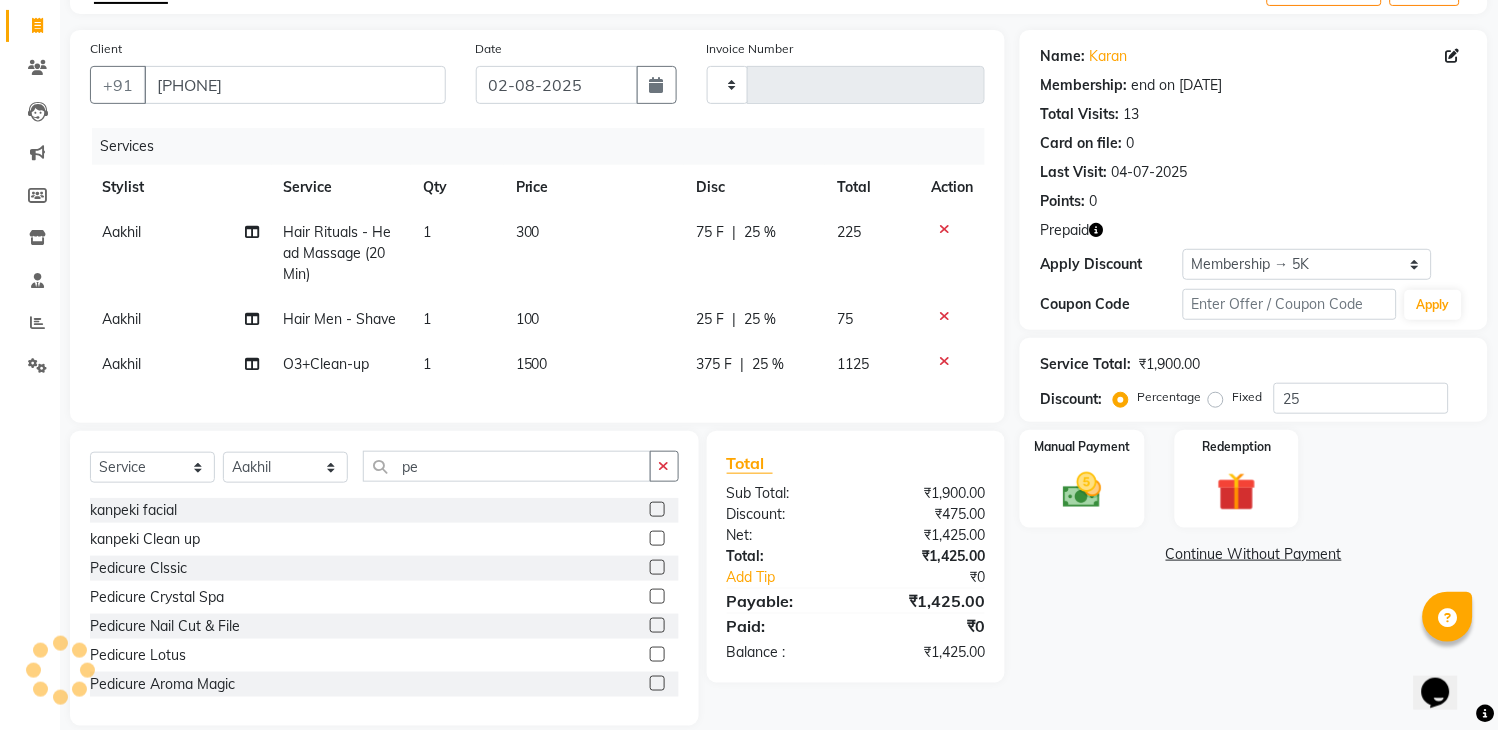 click 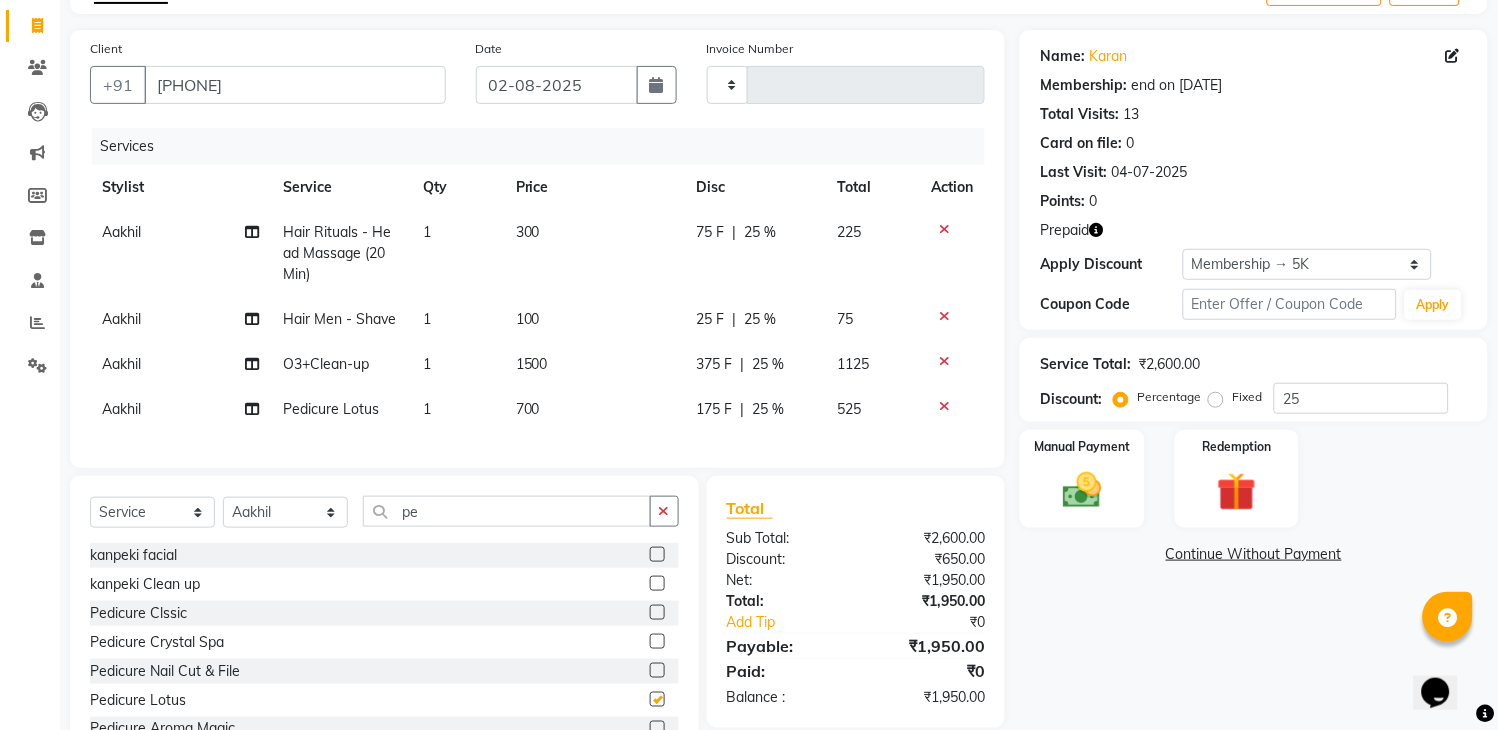 checkbox on "false" 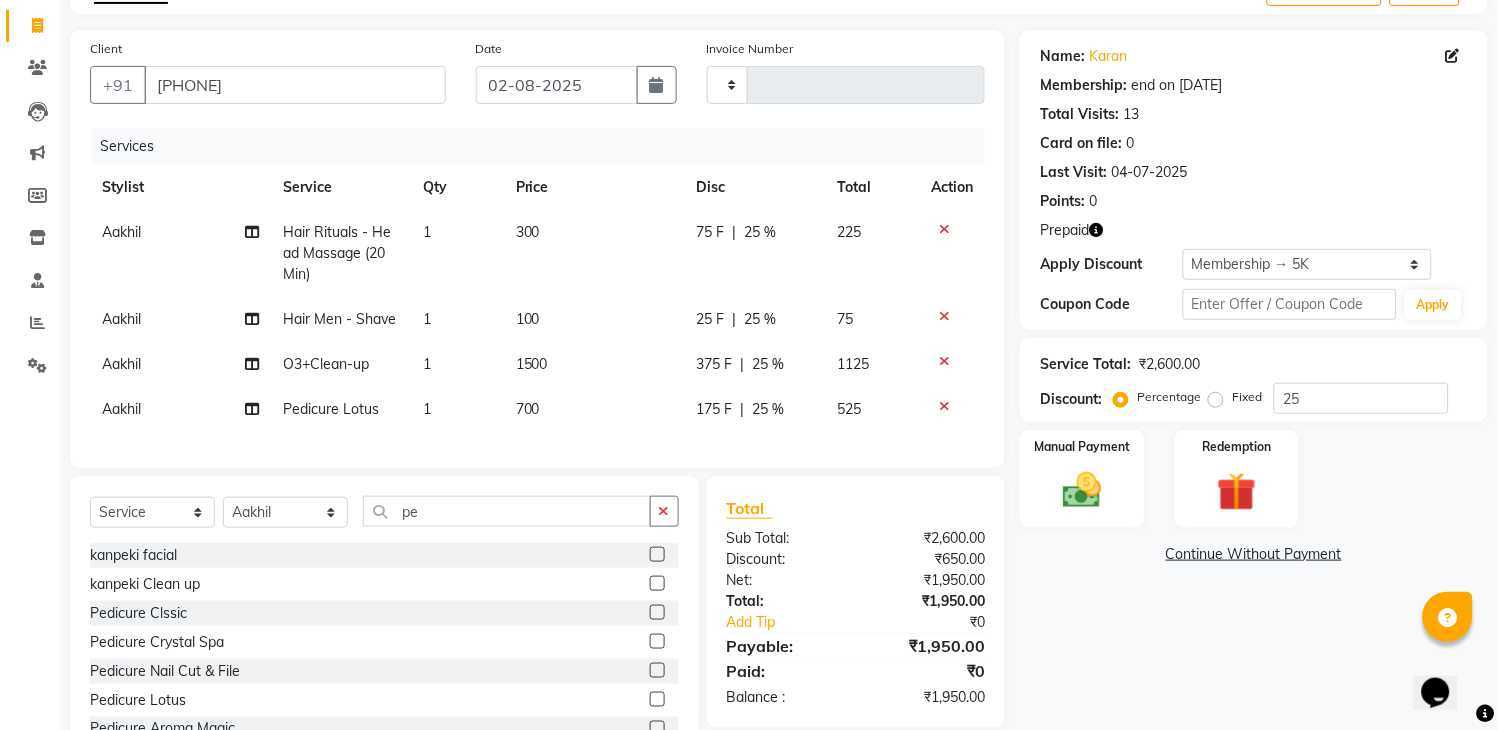 click on "100" 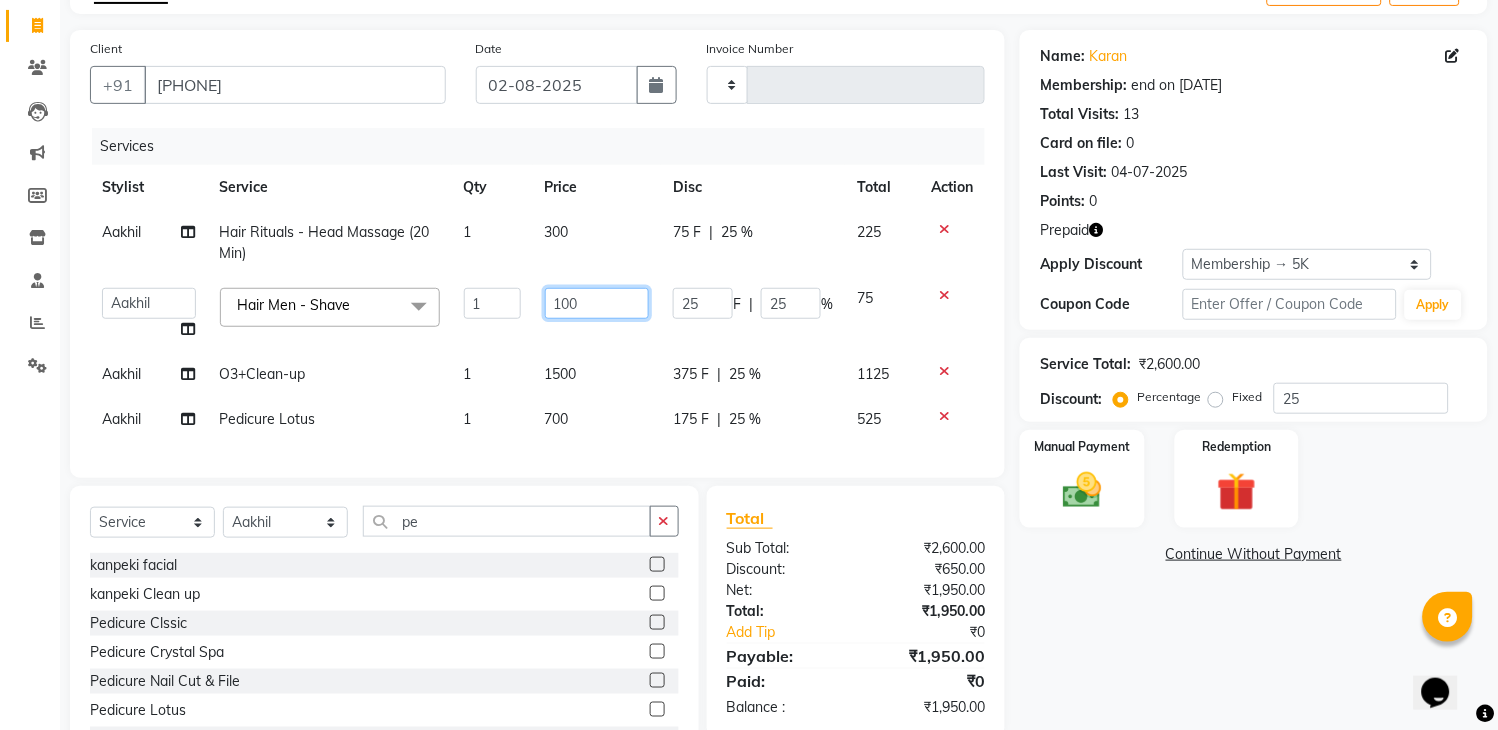 click on "100" 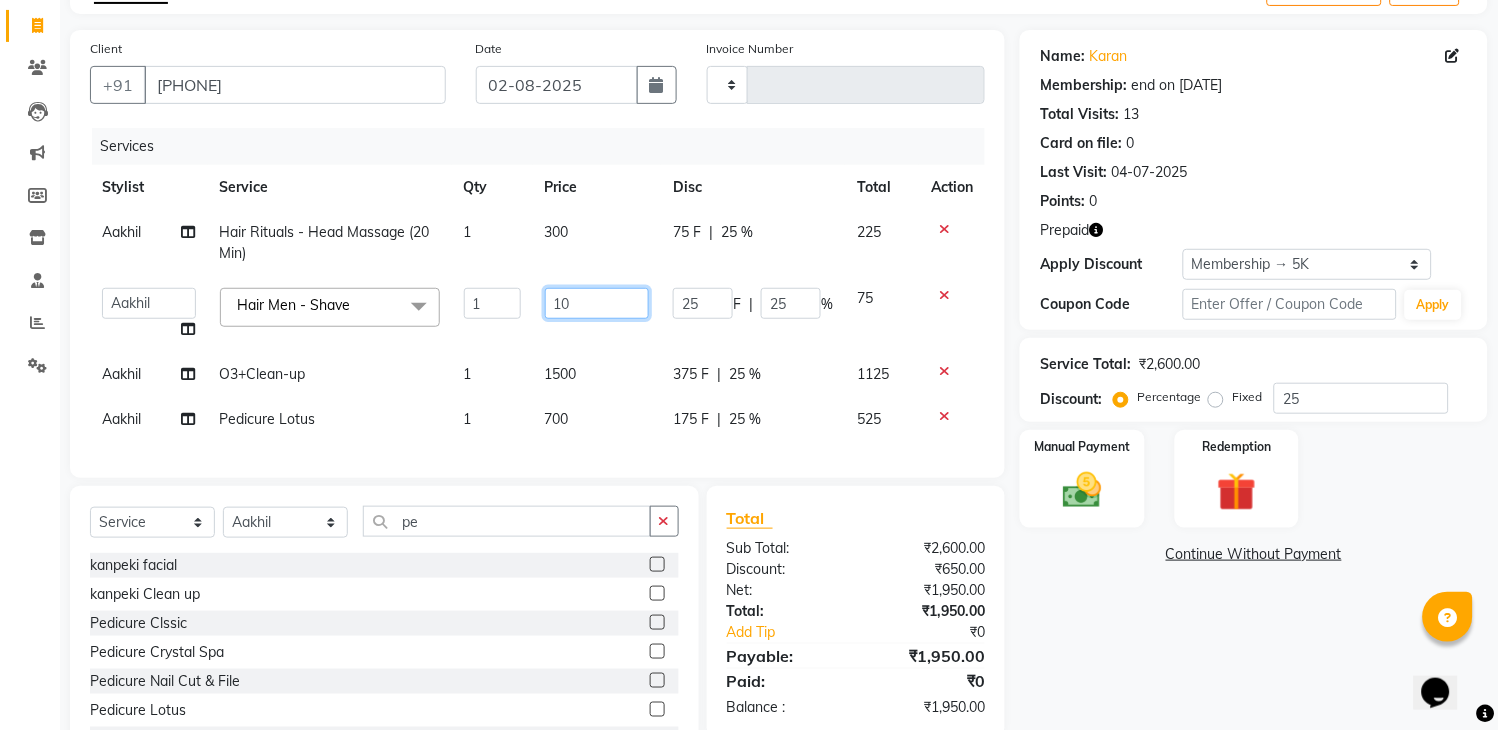 type on "1" 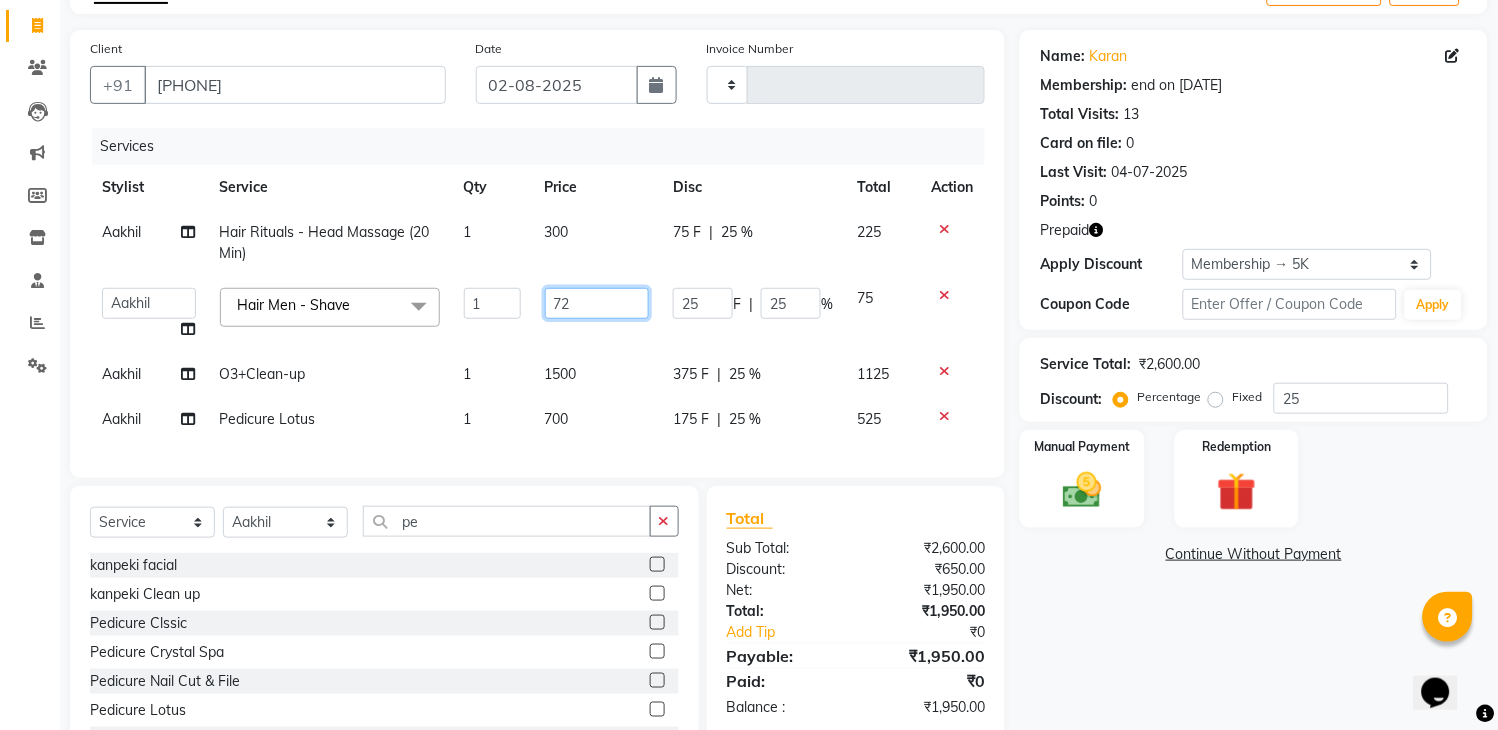 type on "720" 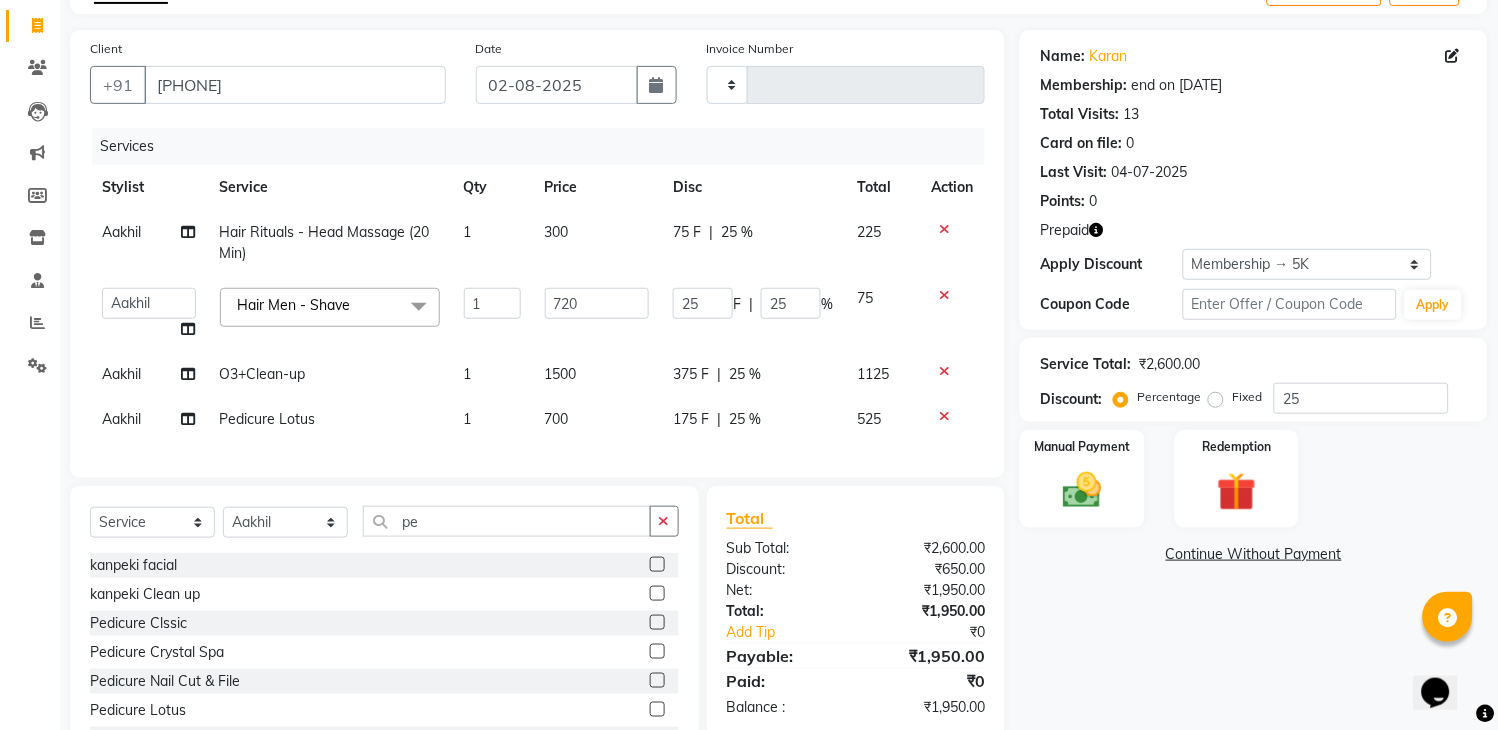 click on "720" 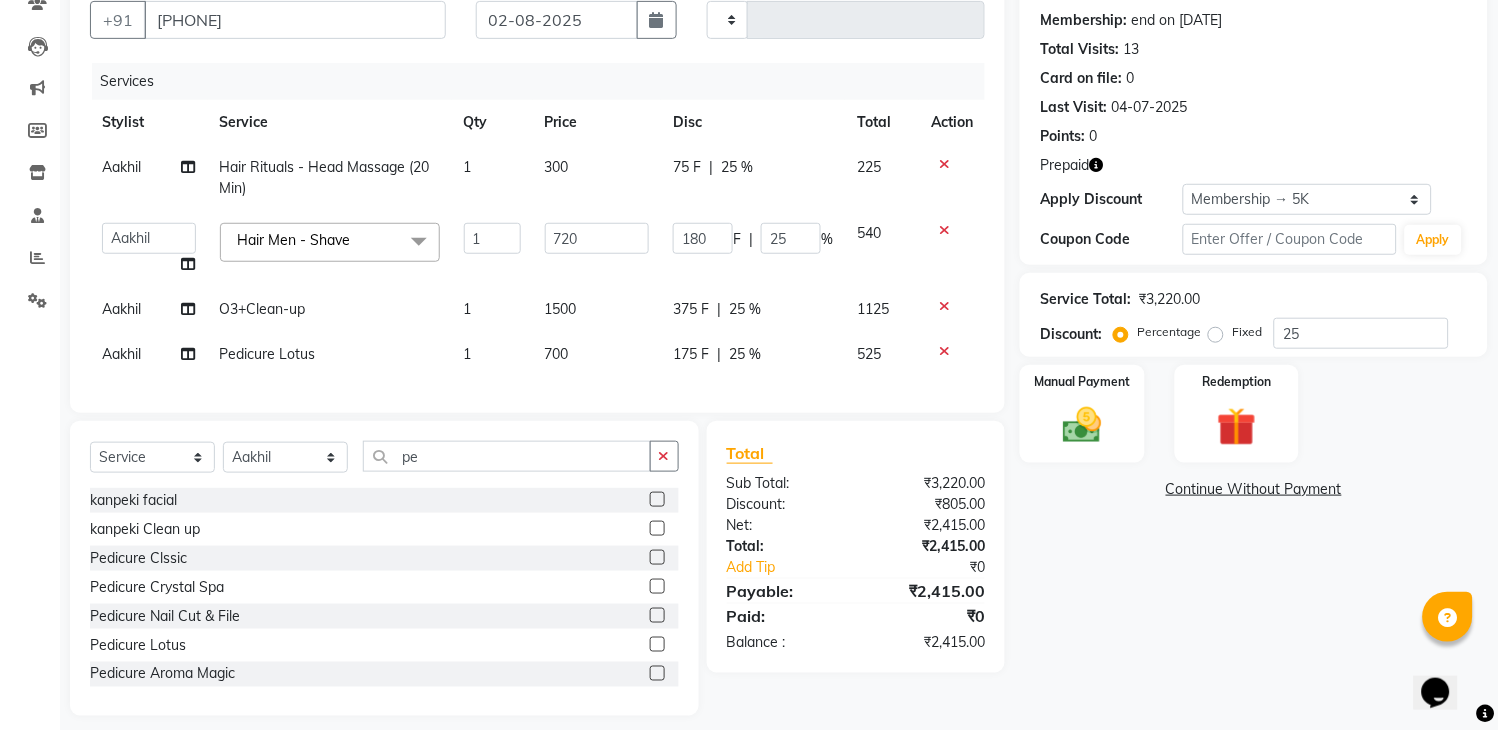 scroll, scrollTop: 220, scrollLeft: 0, axis: vertical 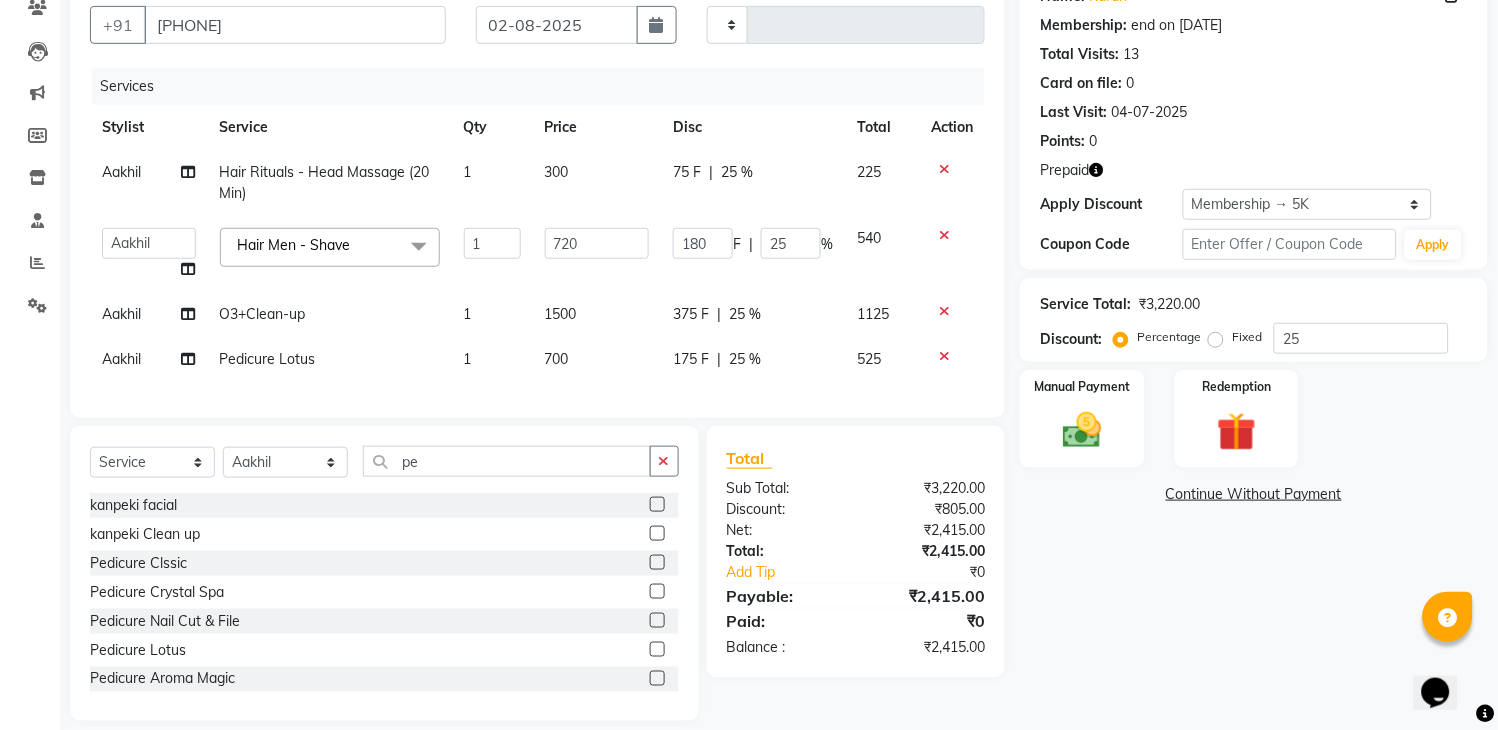 click on "Aakhil" 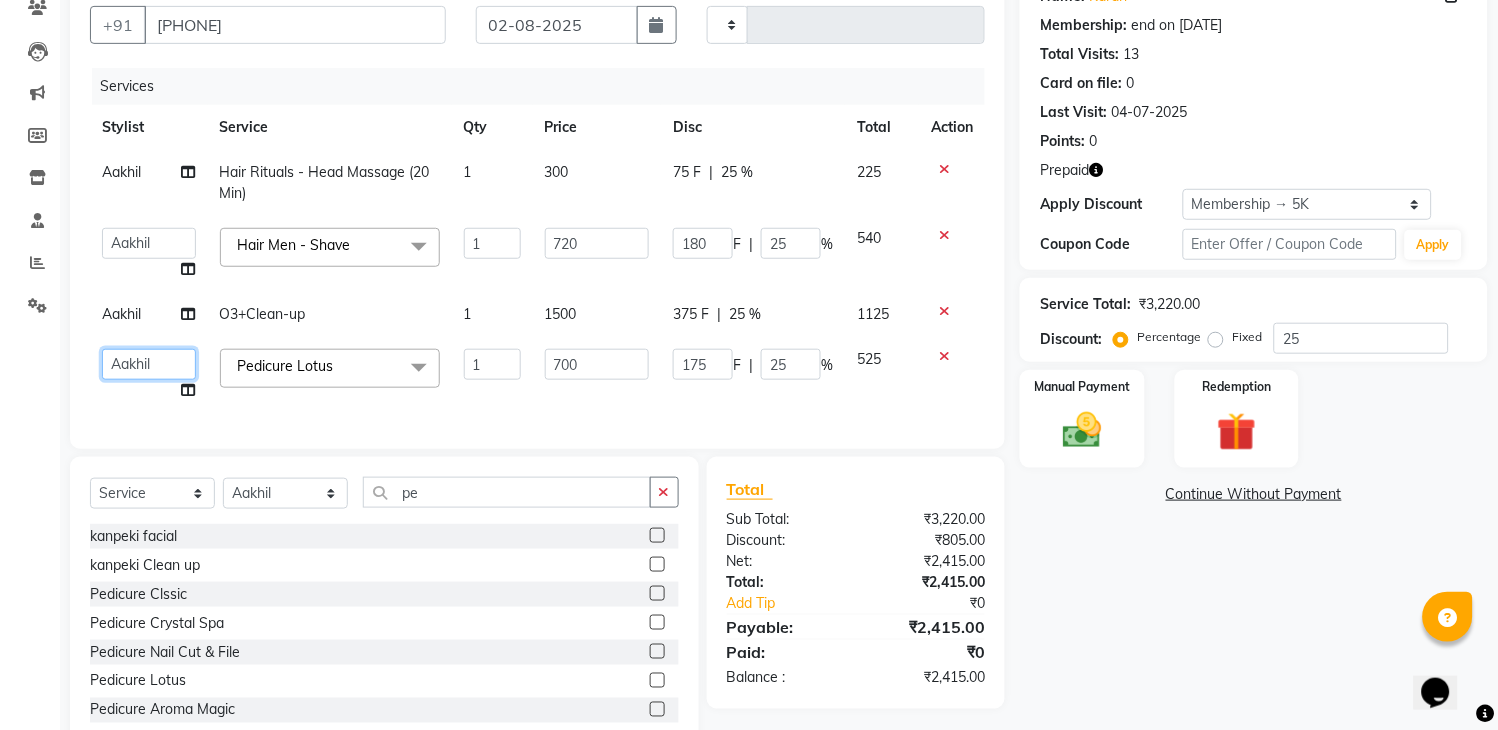 click on "Aakhil   Attul   kamal   Kartik    keshav   sanjana   Shadab   supriya" 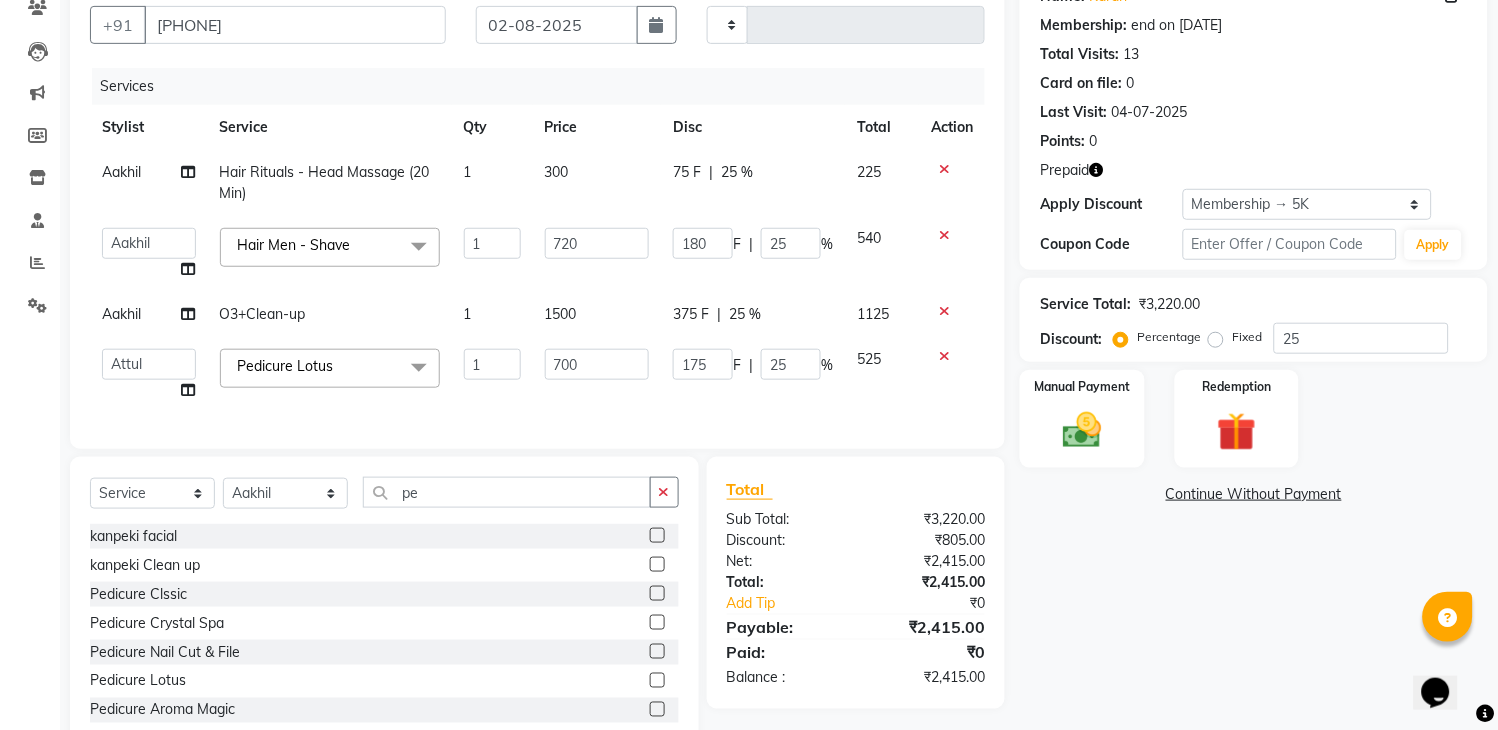 select on "68217" 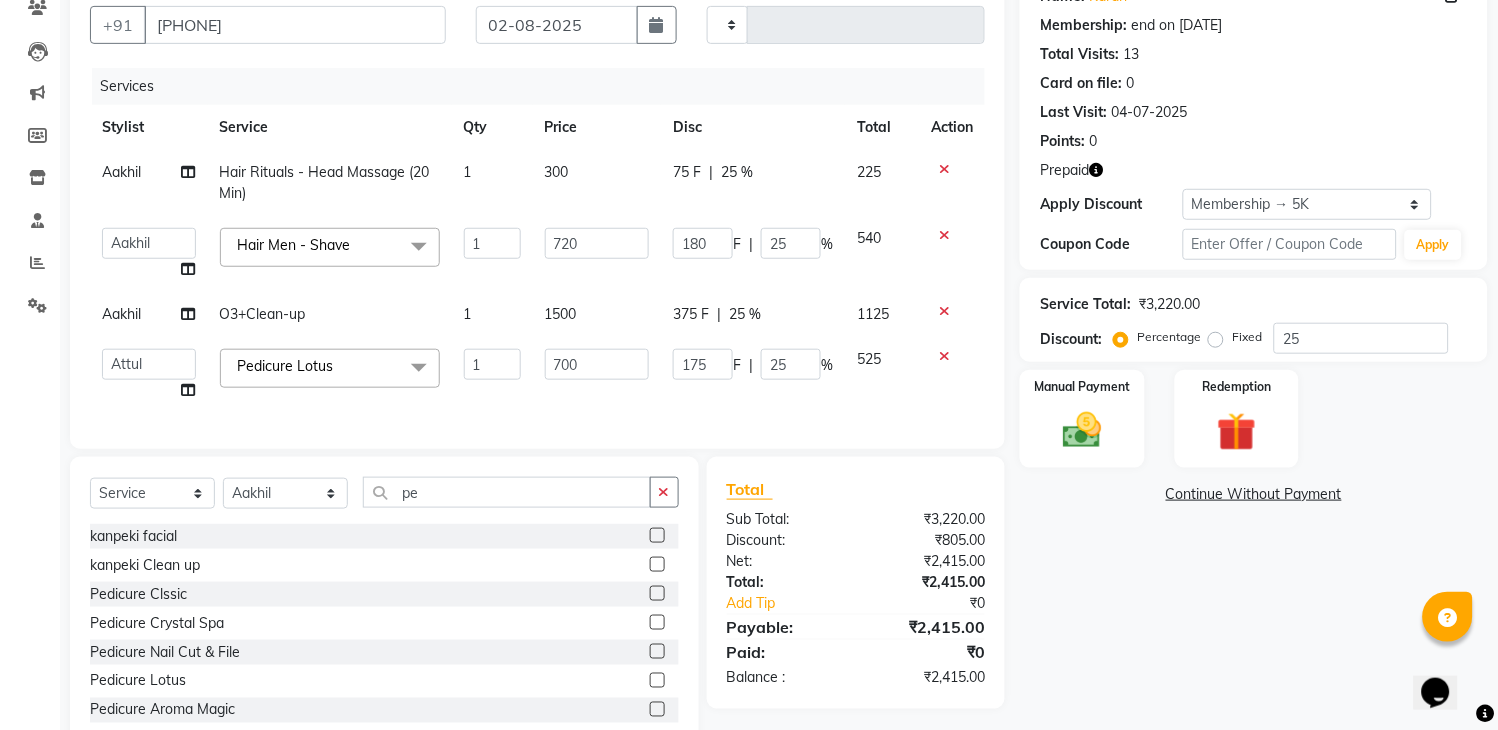 click on "Pedicure Lotus   x Hair Men - Baby Boy Hair Cut (Upto 5 Year) Hair Men - Hair Cut Hair Men - Hair Cut With Shampoo Hair Men - Shampoo & Conditioner Hair Men - Shave Hair Men - Beard Trimming Hair Men - Beard Styling Hair Men - Hair Styling Without Hair Cut Colour  - Hair Colour Colour Men - Beard Colour Colour Men - Highlights Hair Rituals  - Hair Spa Hair Rituals - Mythis Spa Hair Rituals  - Head Massage (20 Min) LOREAL TRETMANT SPA ANTI DANDRAFF TRETMENT spa Schwarzkopf spa KERA SOUL Treatment spa GYPSY - Matcha And Dates GYPSY - Poof  GYPSY - Anti dandruff with drynes GK - Deep Conditioner STYLE - MOROCCAN and ARGAN spa STYLE - Dead sea 2 in 1 spa STYLE - HAMP spa Texture Service Men - Straight Therapy Texture Service Men - Keratin Threading Men - Forehead Threading Men - Cheeks Threading Men - Full Face Clean-Up Clean-Up With Mask Whitening Facial Gold Facial  Anti Aging Facial  O3+ Facial  Prestige(Casmara) Facial O3+Clean-up Lotus clean-up Lotus facial kanpeki facial kanpeki Clean up OZONE CLEAN-UP" 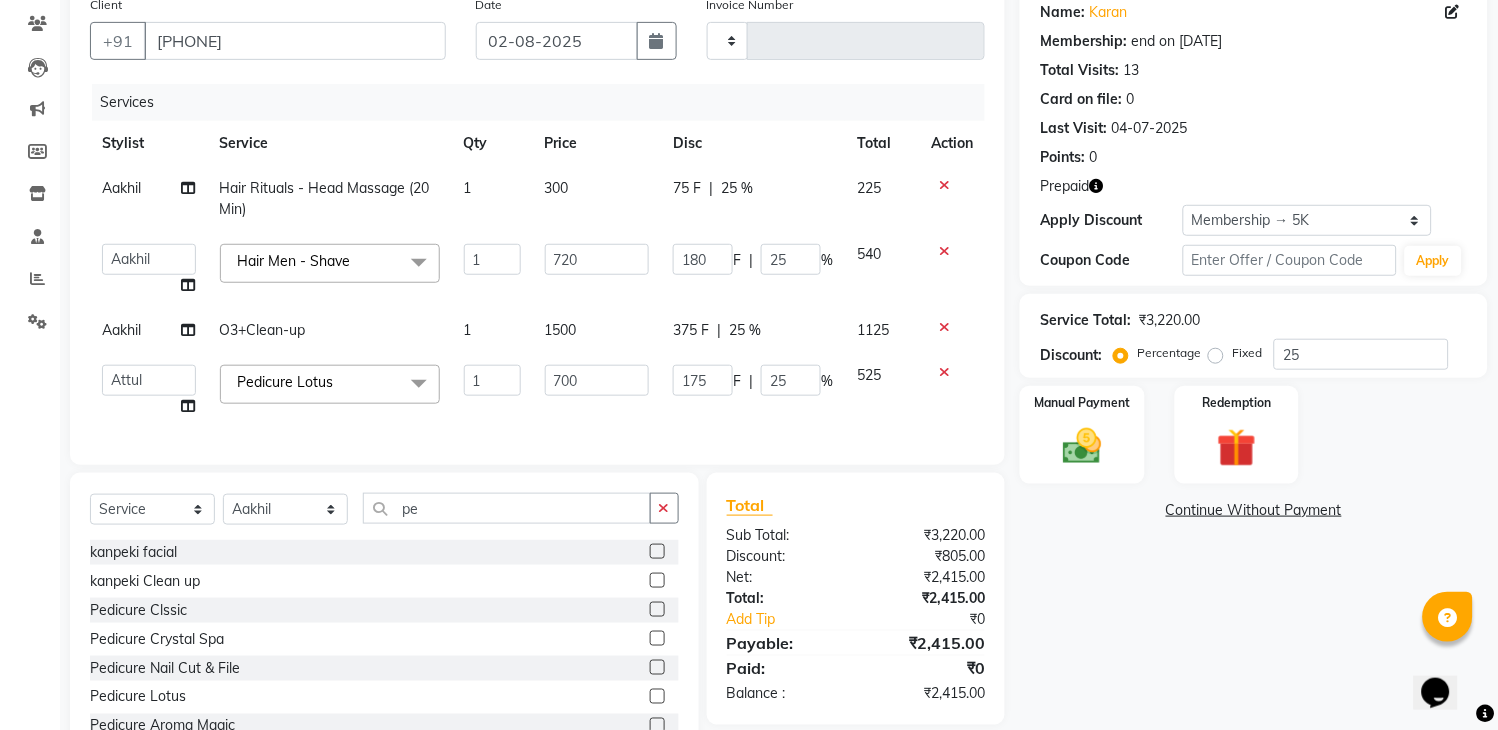 scroll, scrollTop: 167, scrollLeft: 0, axis: vertical 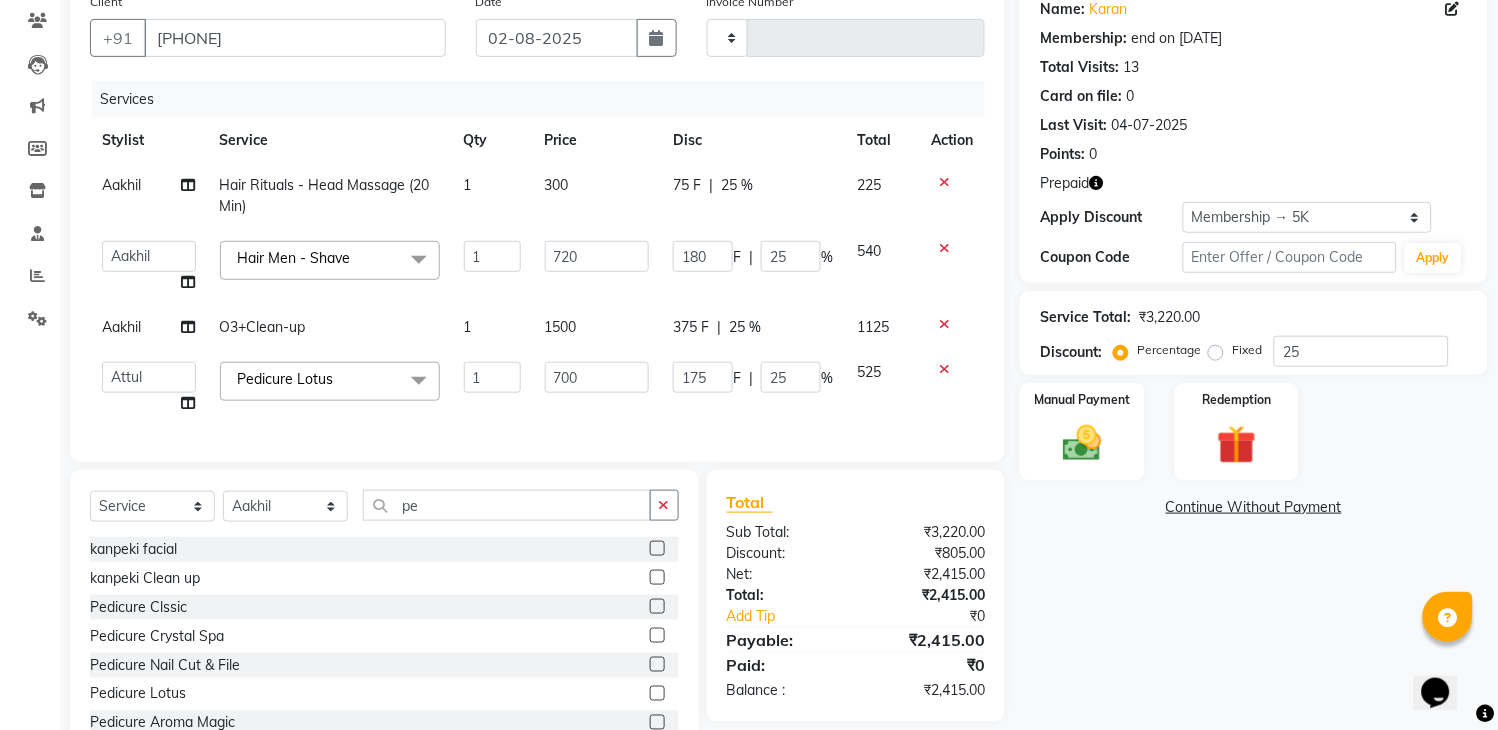 click 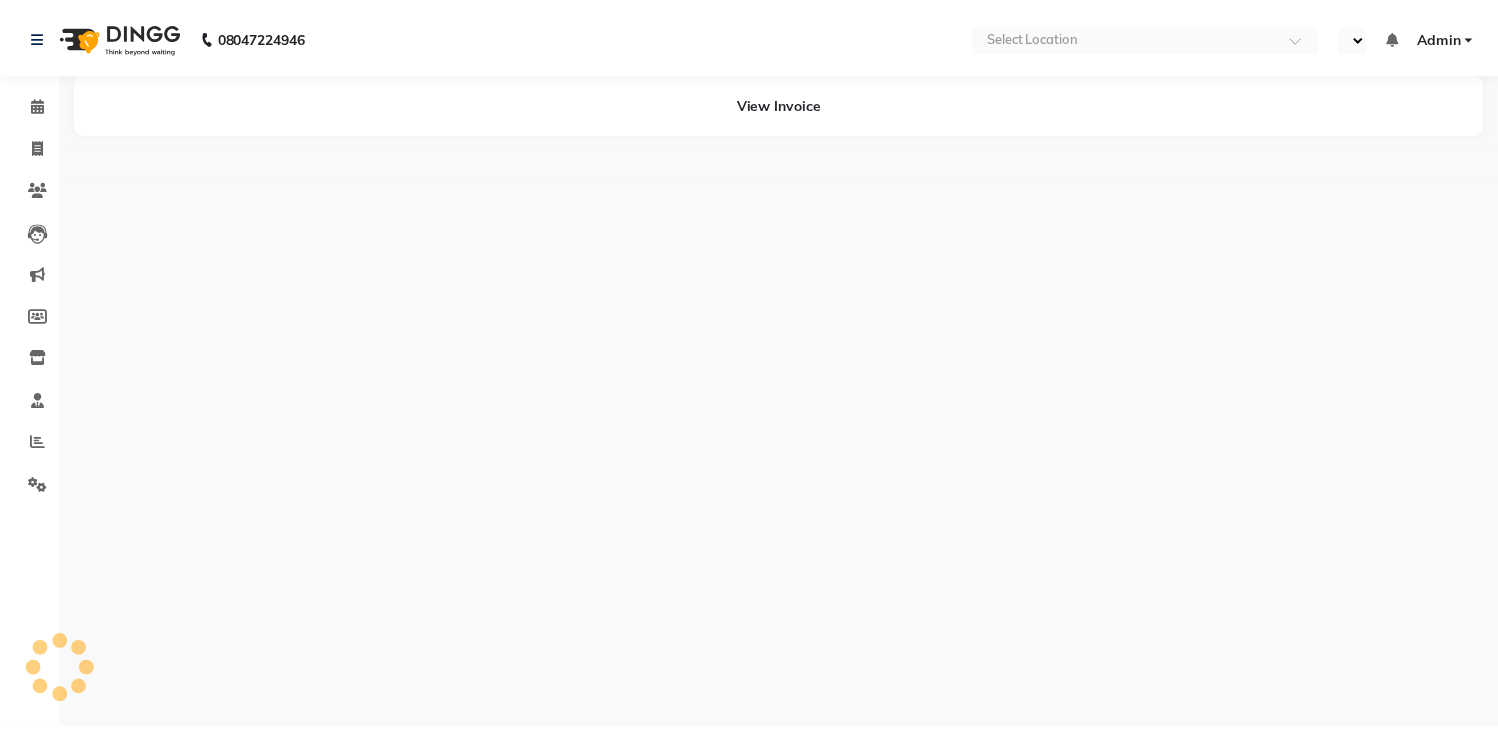 scroll, scrollTop: 0, scrollLeft: 0, axis: both 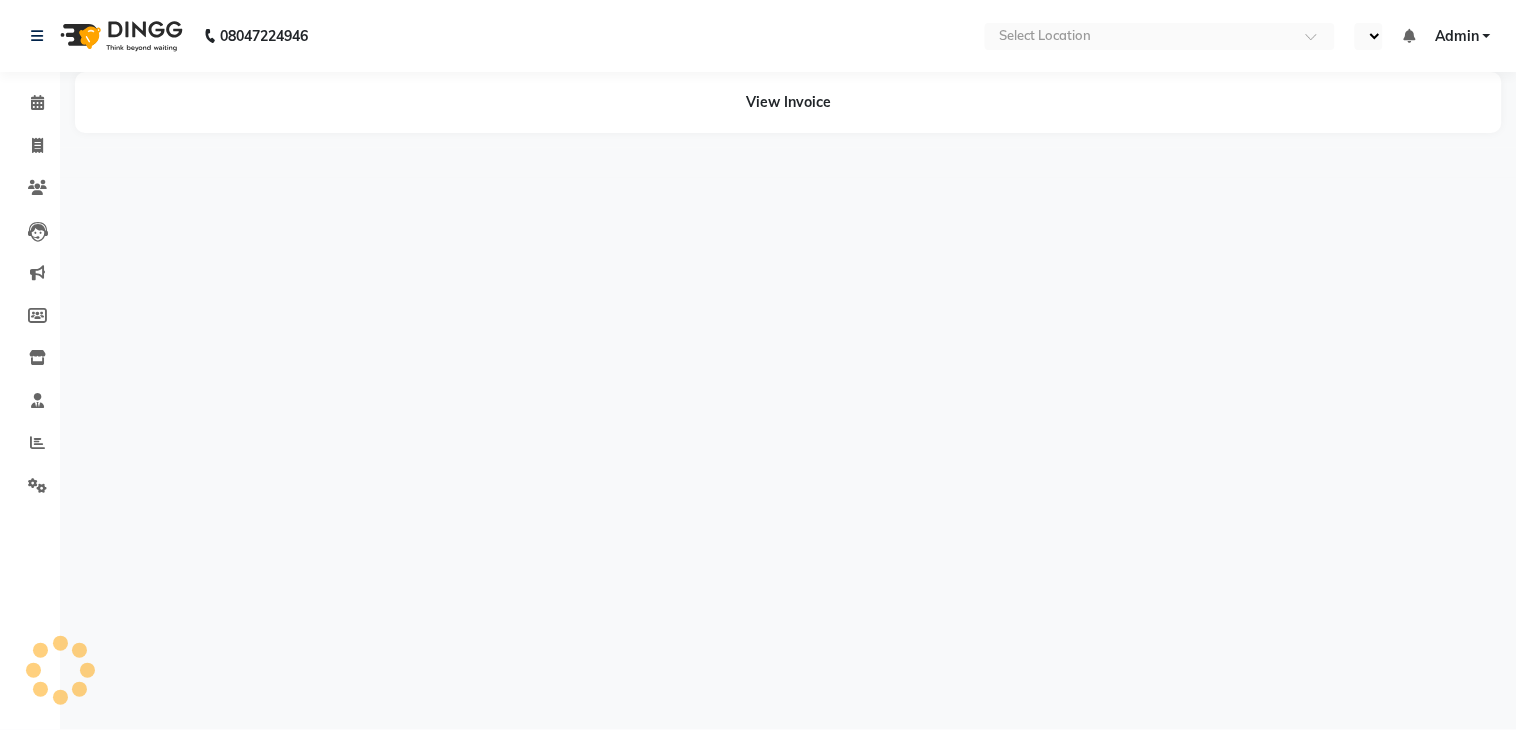 select on "en" 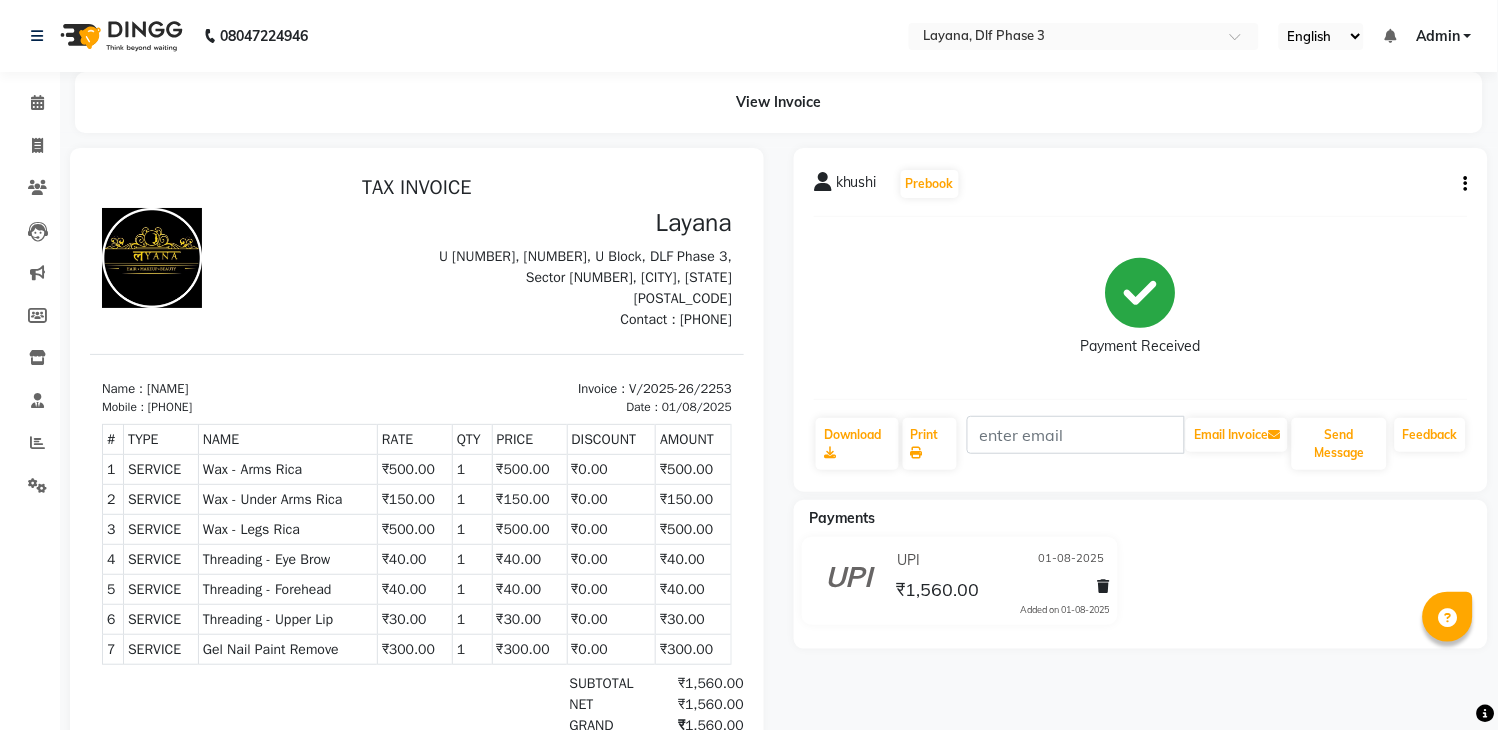 scroll, scrollTop: 0, scrollLeft: 0, axis: both 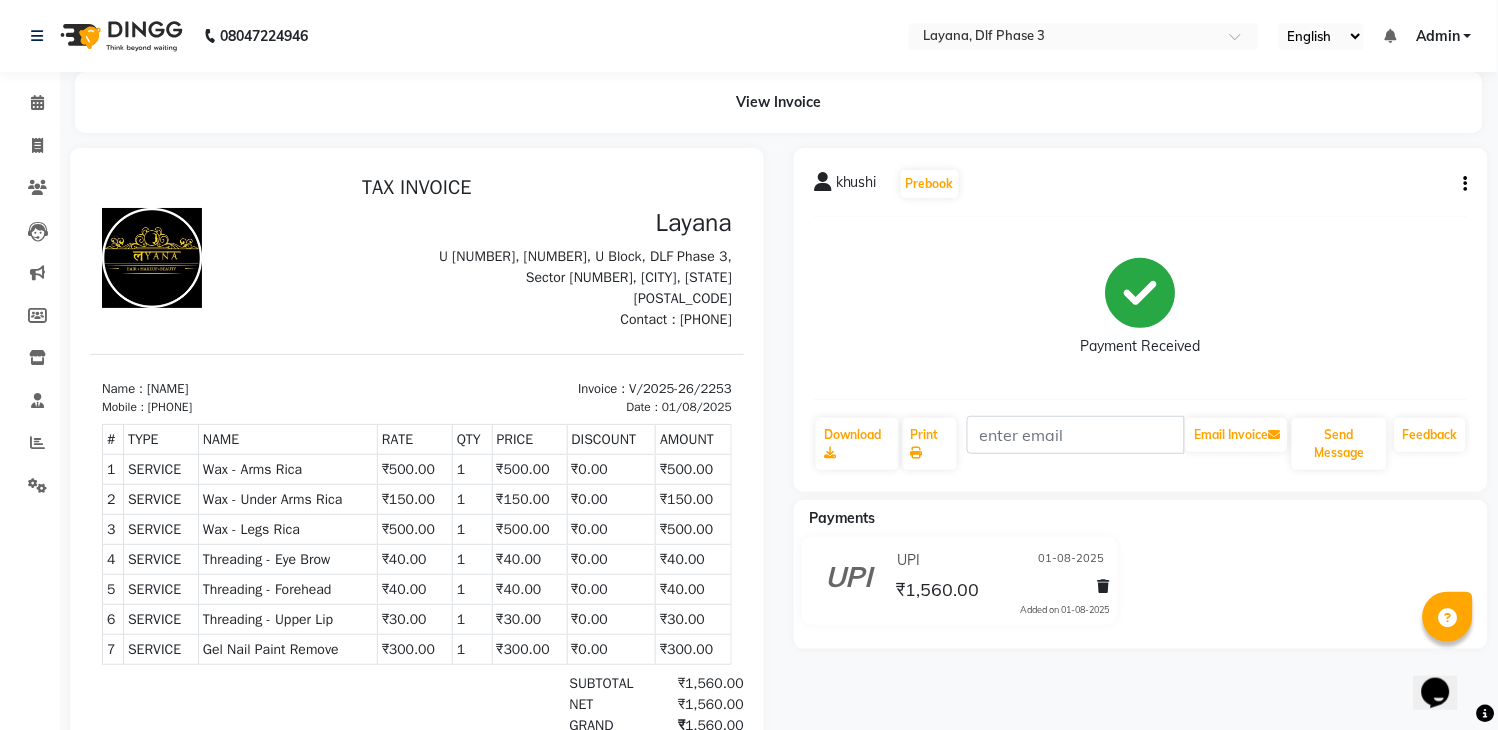 click 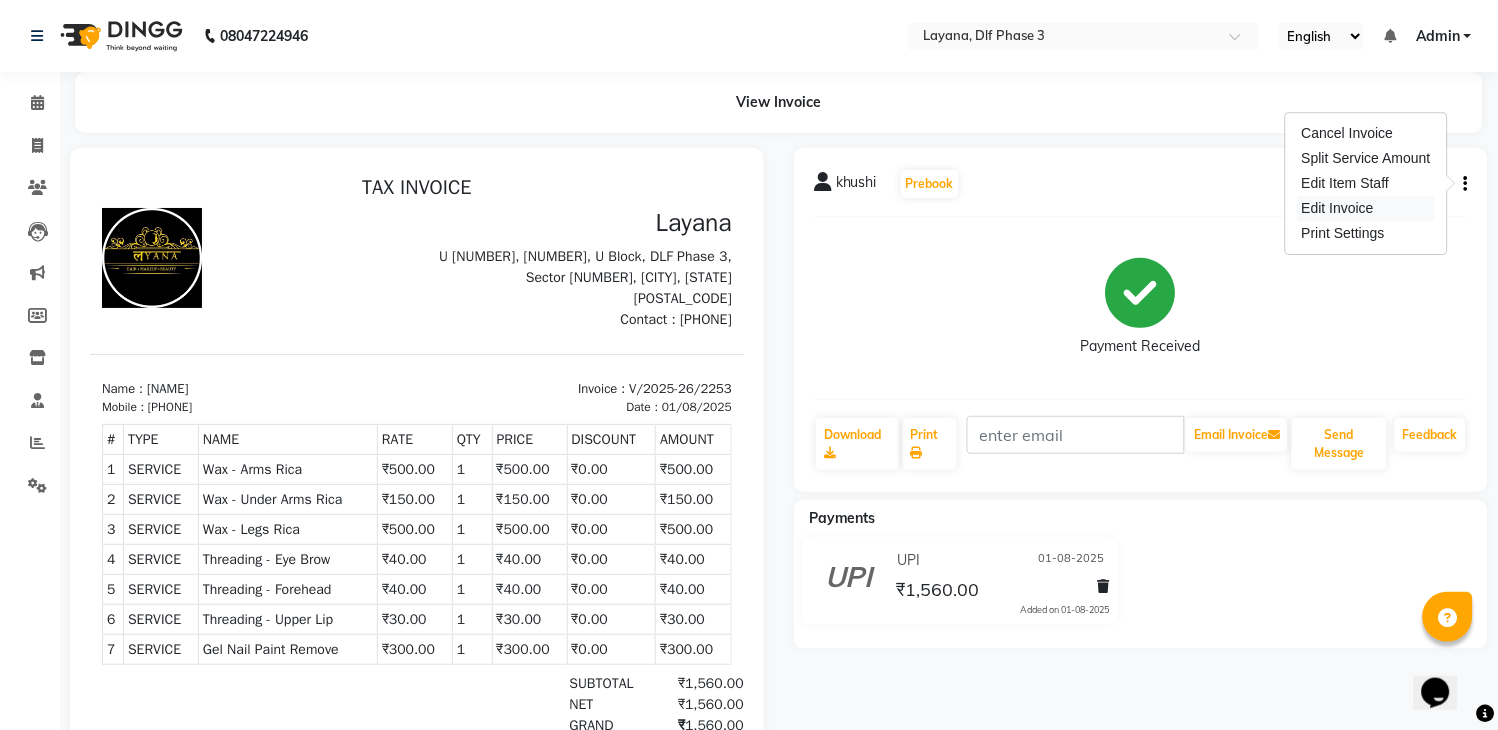click on "Edit Invoice" at bounding box center [1366, 208] 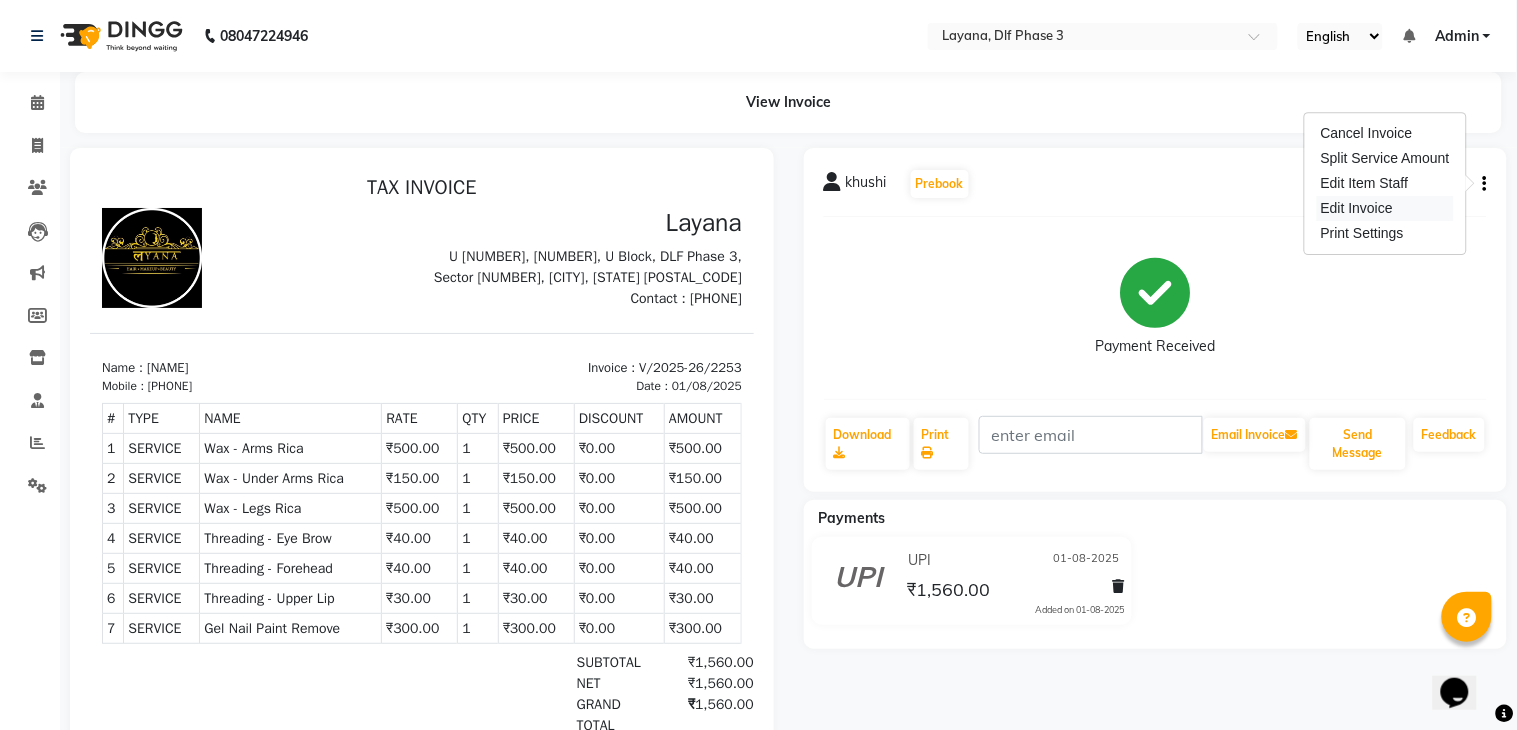 select on "service" 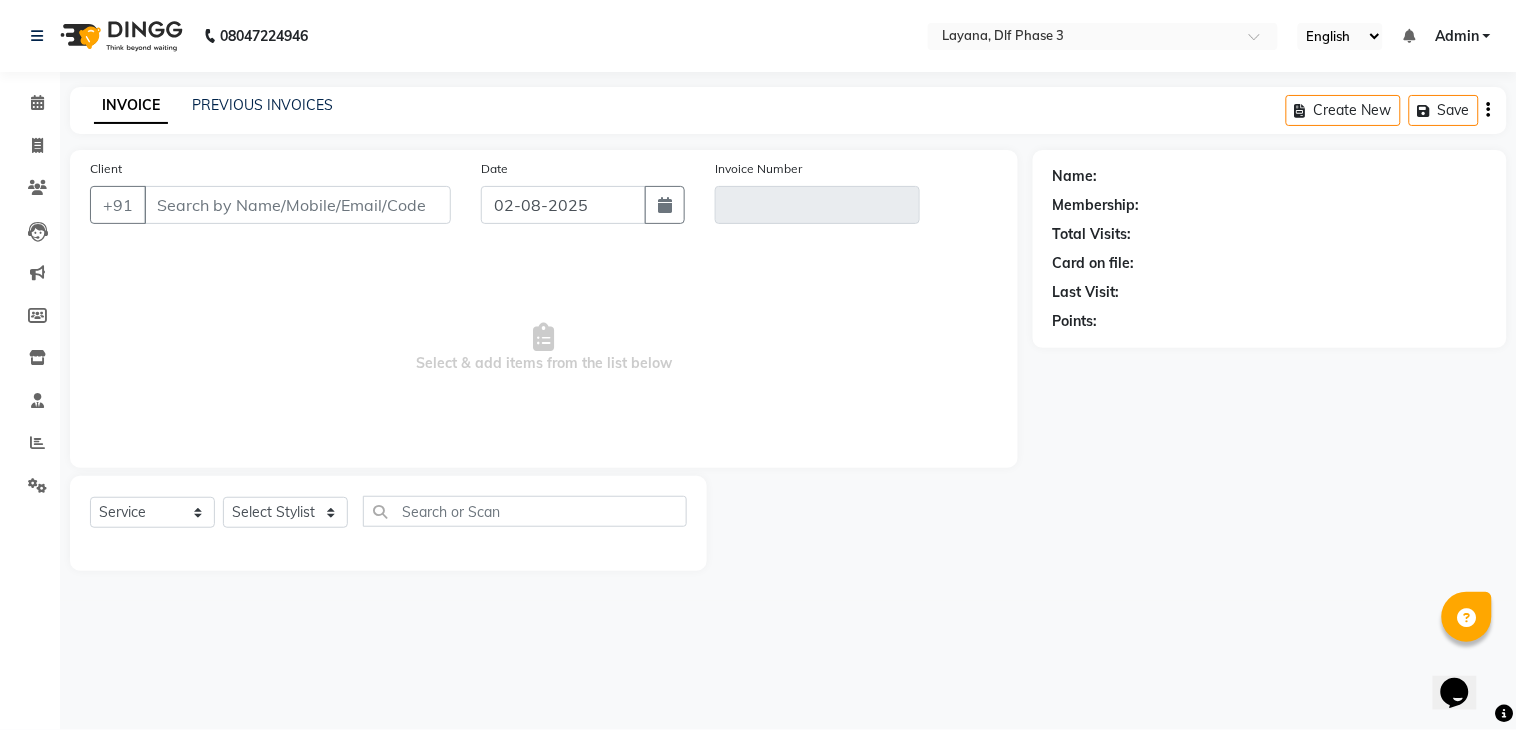type on "7434966444" 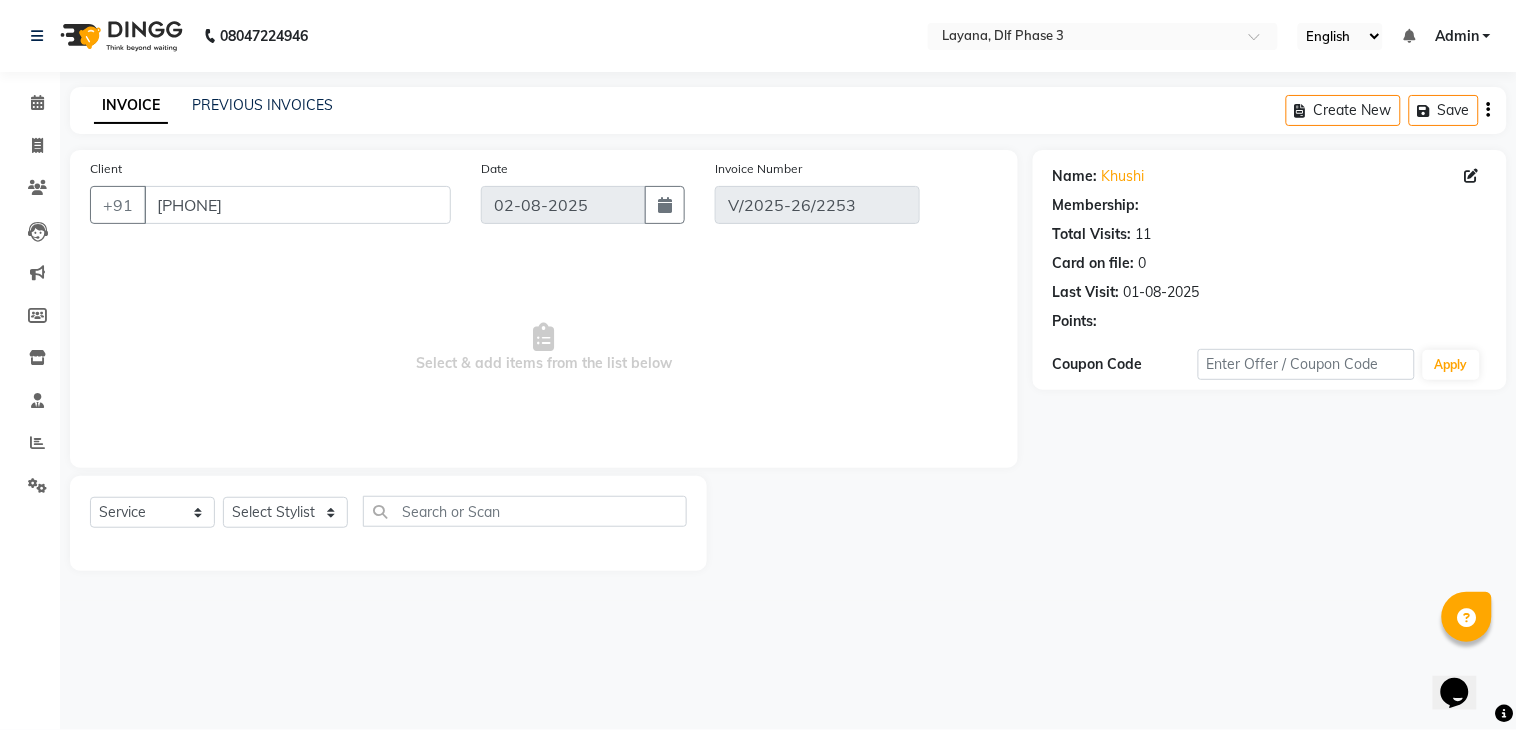 type on "01-08-2025" 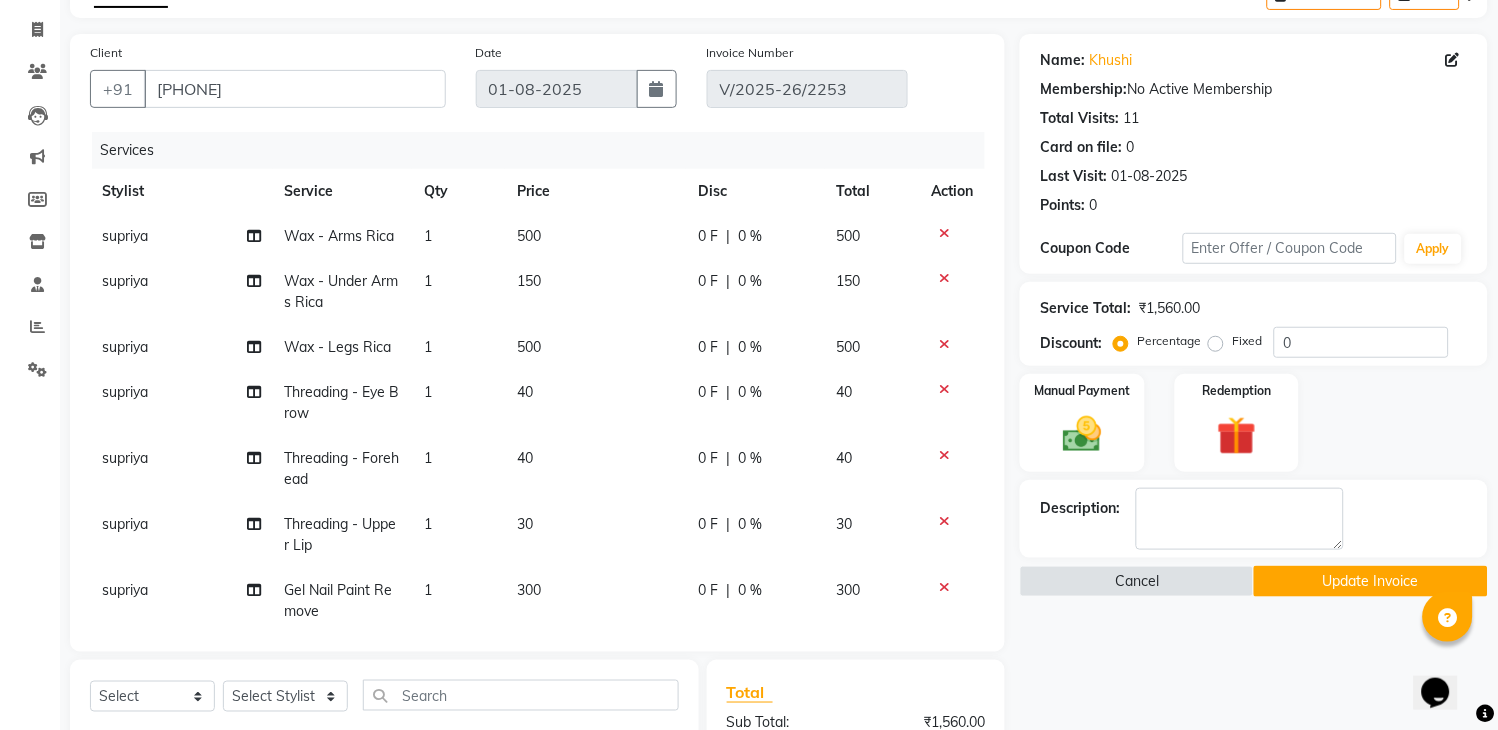 scroll, scrollTop: 138, scrollLeft: 0, axis: vertical 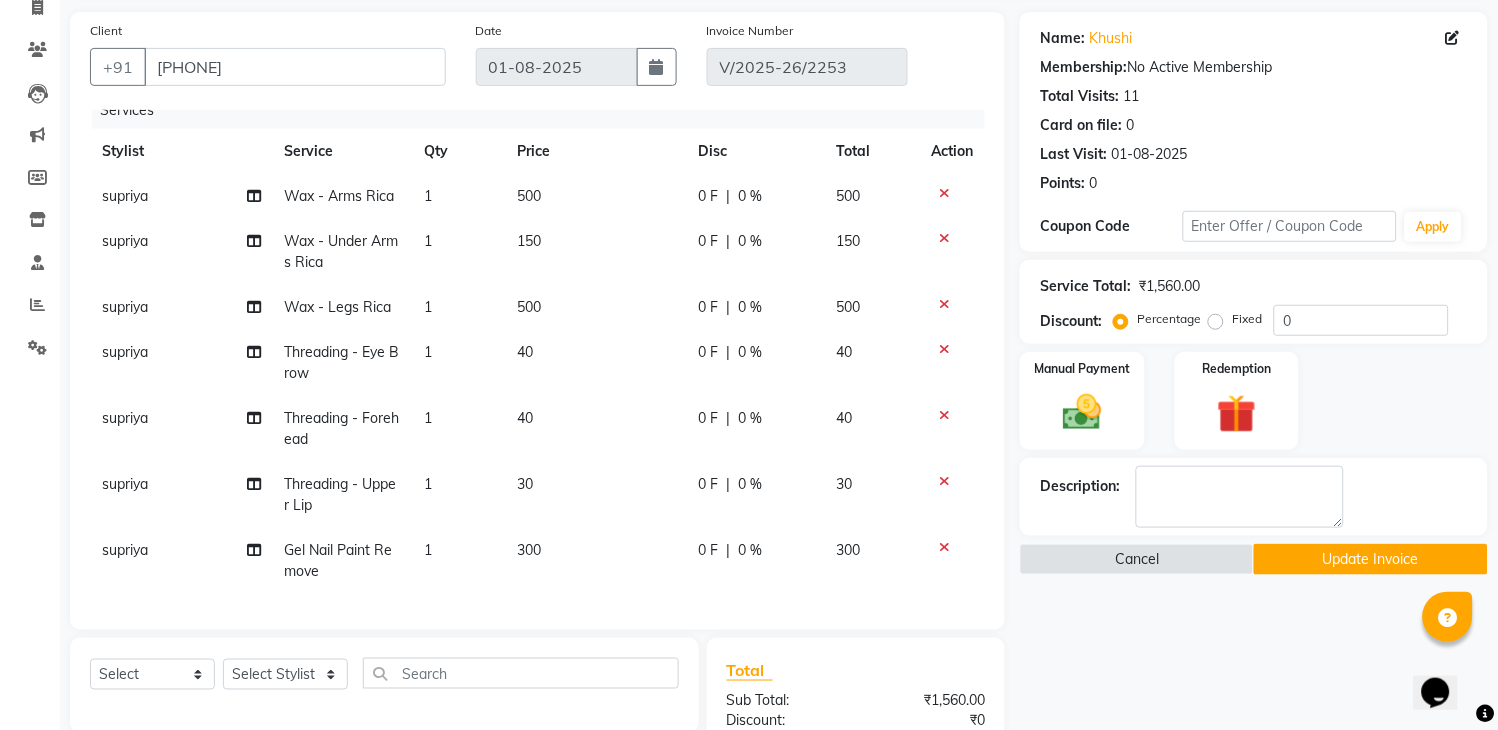 click on "supriya" 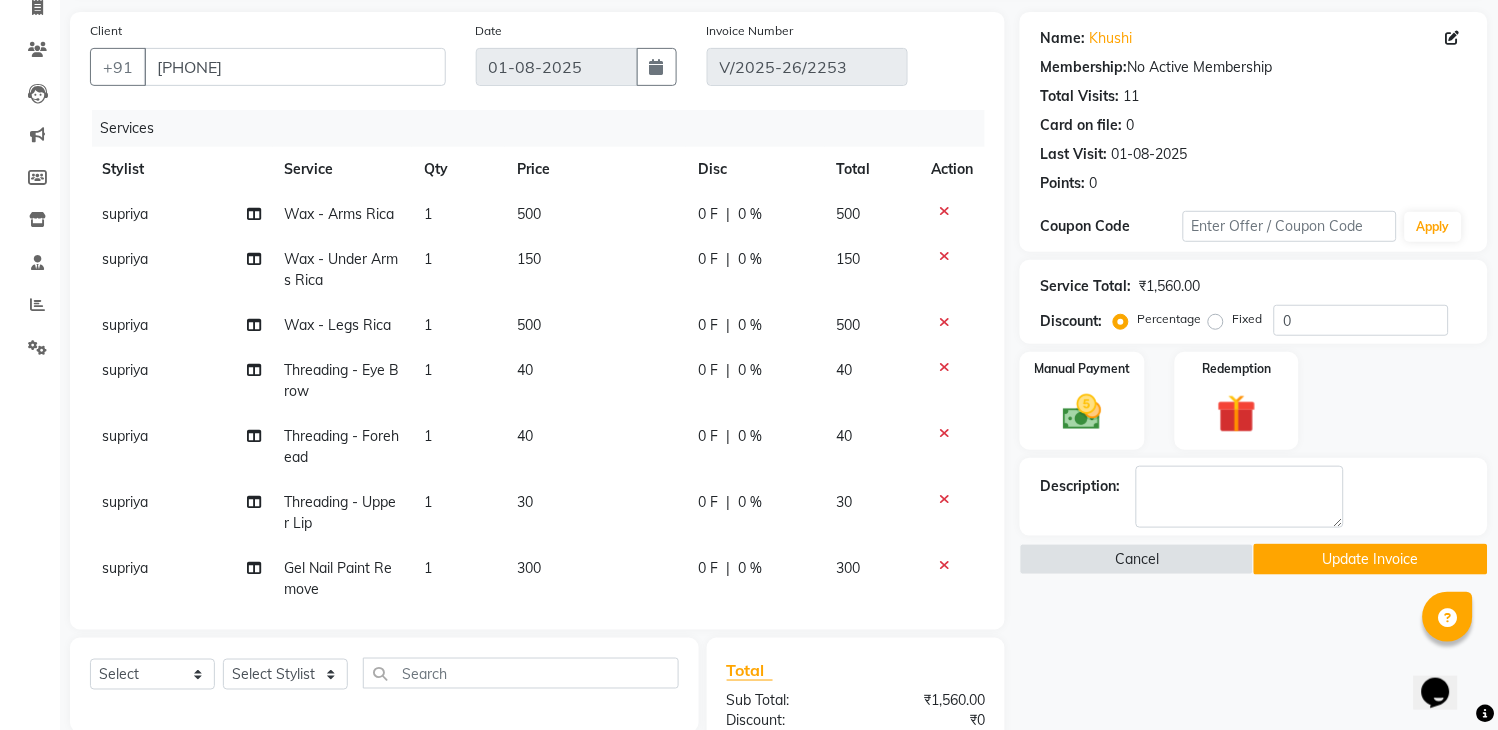 select on "57637" 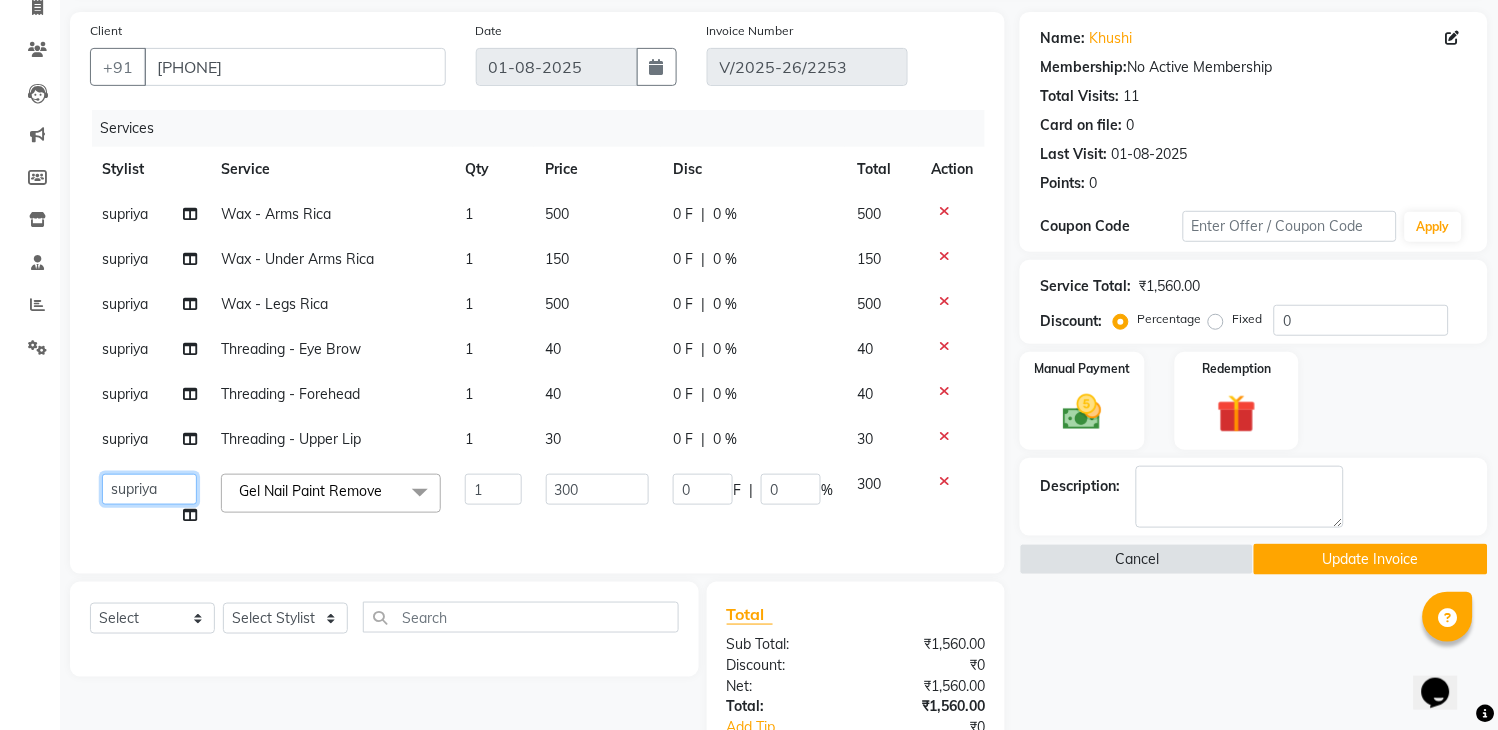 click on "Aakhil   Attul   kamal   Kartik    keshav   sanjana   Shadab   supriya" 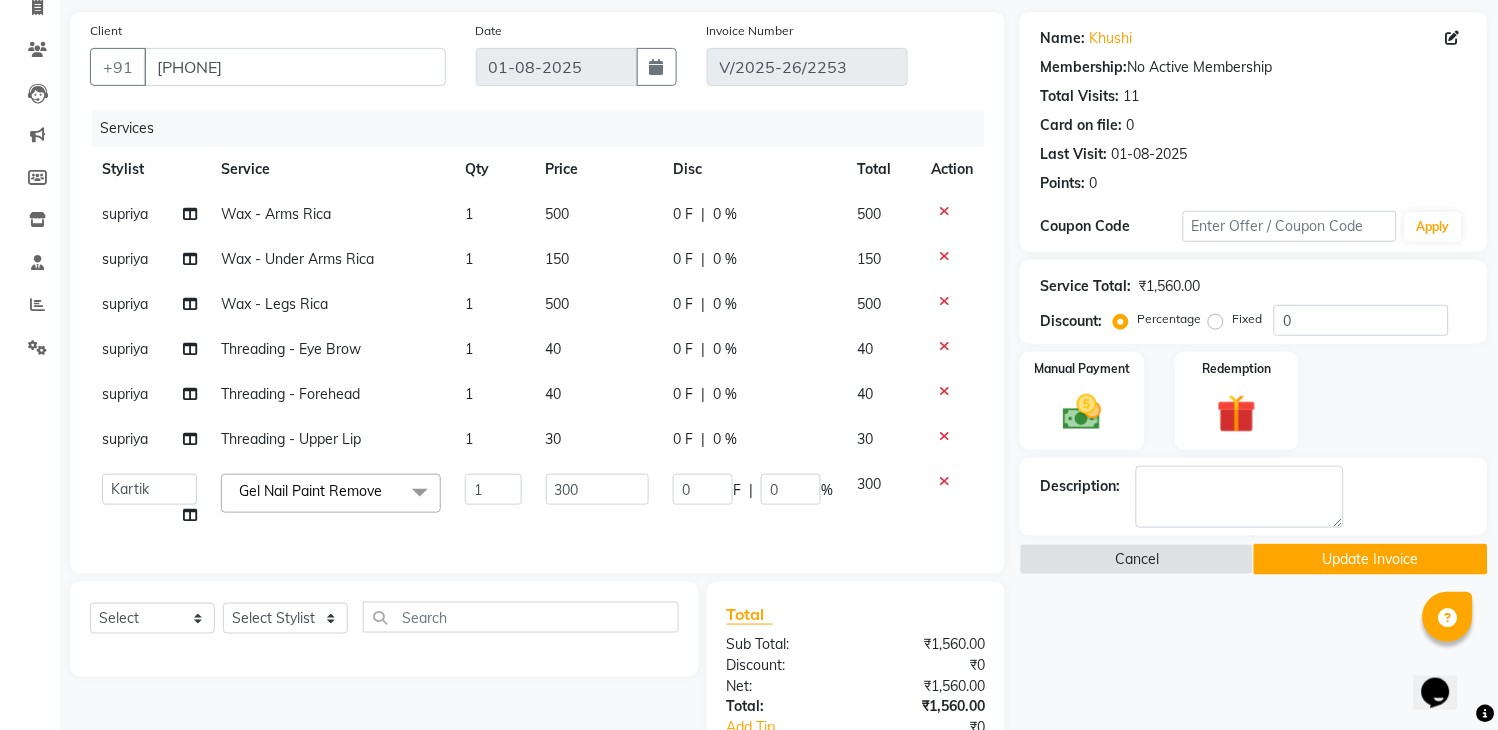 select on "57636" 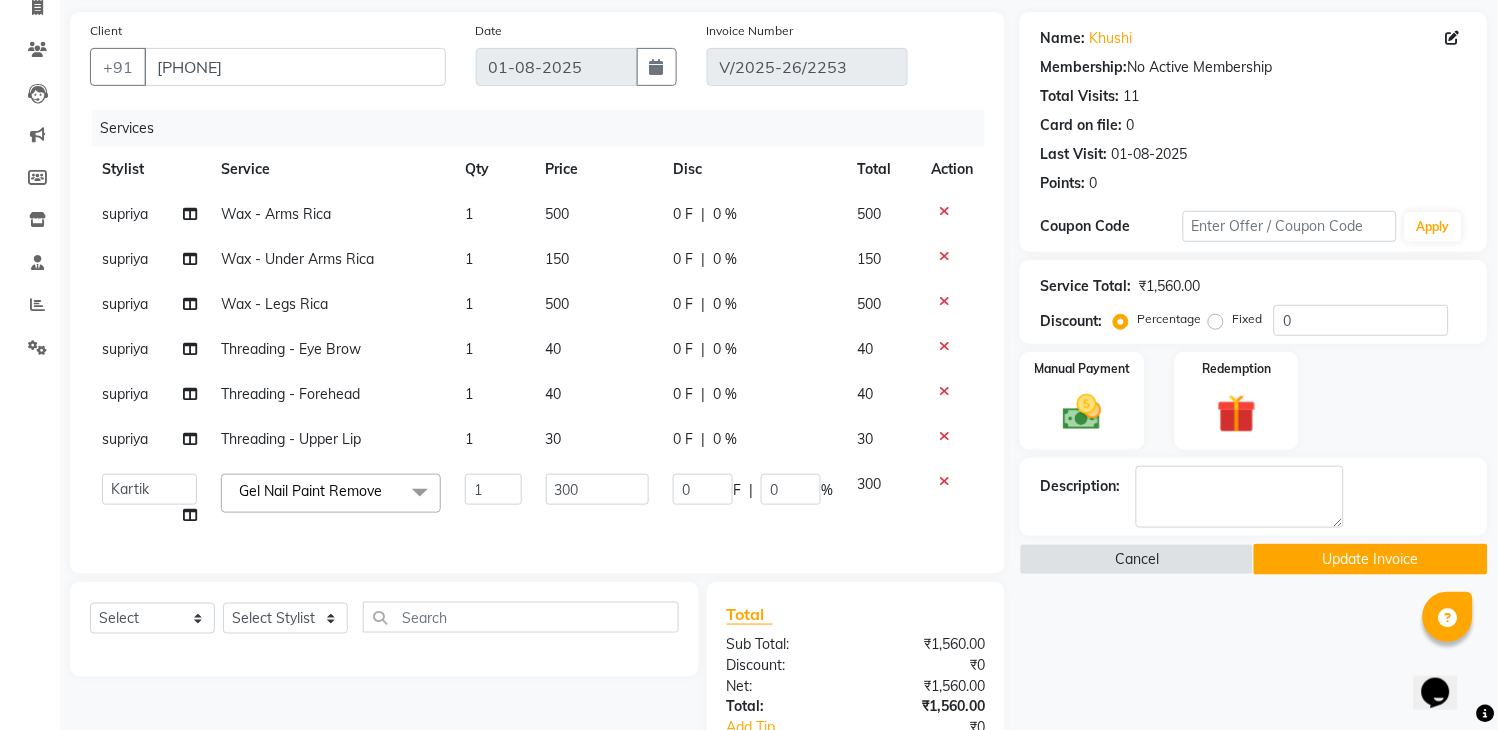click on "Gel Nail Paint Remove  x Hair Men - Baby Boy Hair Cut (Upto 5 Year) Hair Men - Hair Cut Hair Men - Hair Cut With Shampoo Hair Men - Shampoo & Conditioner Hair Men - Shave Hair Men - Beard Trimming Hair Men - Beard Styling Hair Men - Hair Styling Without Hair Cut Colour  - Hair Colour Colour Men - Beard Colour Colour Men - Highlights Hair Rituals  - Hair Spa Hair Rituals - Mythis Spa Hair Rituals  - Head Massage (20 Min) LOREAL TRETMANT SPA ANTI DANDRAFF TRETMENT spa Schwarzkopf spa KERA SOUL Treatment spa GYPSY - Matcha And Dates GYPSY - Poof  GYPSY - Anti dandruff with drynes GK - Deep Conditioner STYLE - MOROCCAN and ARGAN spa STYLE - Dead sea 2 in 1 spa STYLE - HAMP spa Texture Service Men - Straight Therapy Texture Service Men - Keratin Threading Men - Forehead Threading Men - Cheeks Threading Men - Full Face Clean-Up Clean-Up With Mask Whitening Facial Gold Facial  Anti Aging Facial  O3+ Facial  Prestige(Casmara) Facial O3+Clean-up Lotus clean-up Lotus facial kanpeki facial kanpeki Clean up OZONE Facial" 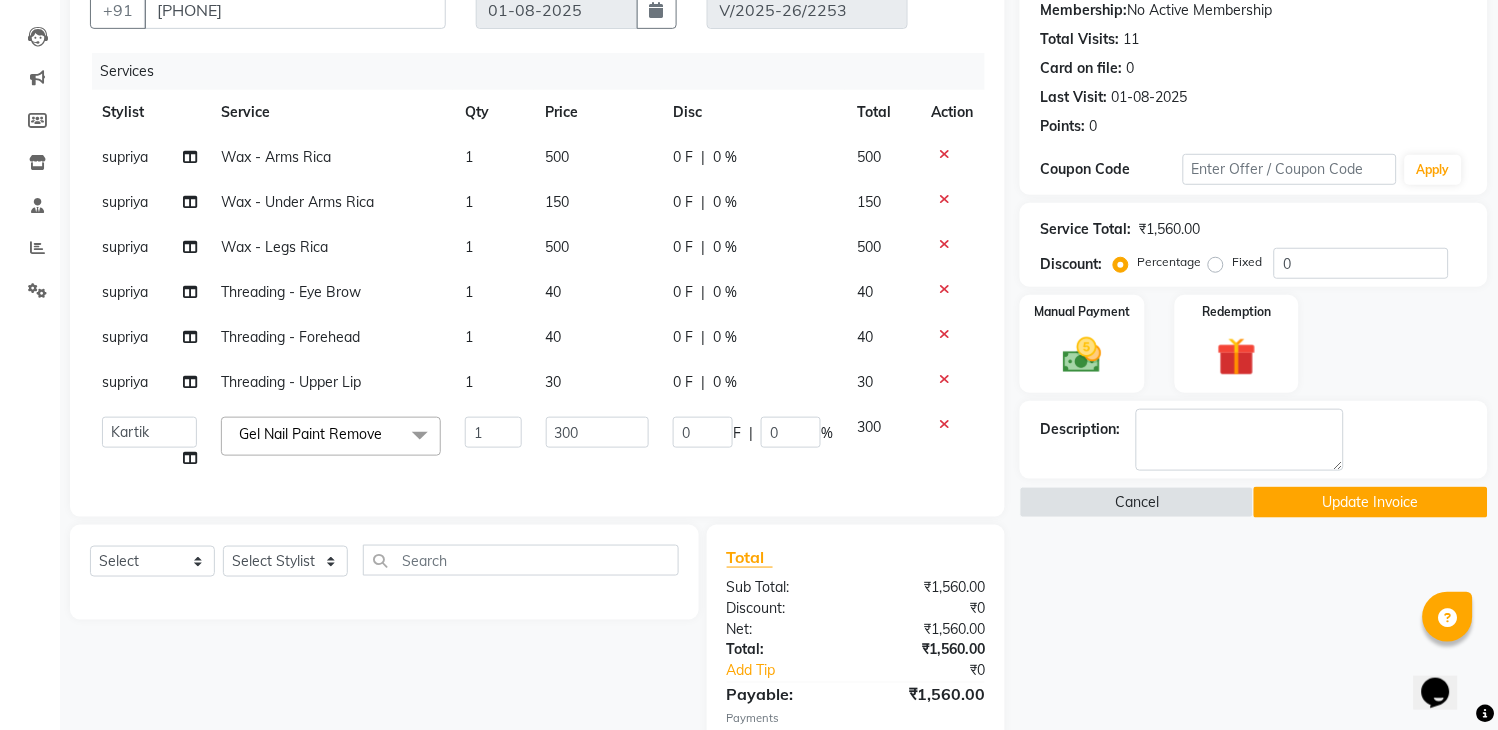 scroll, scrollTop: 278, scrollLeft: 0, axis: vertical 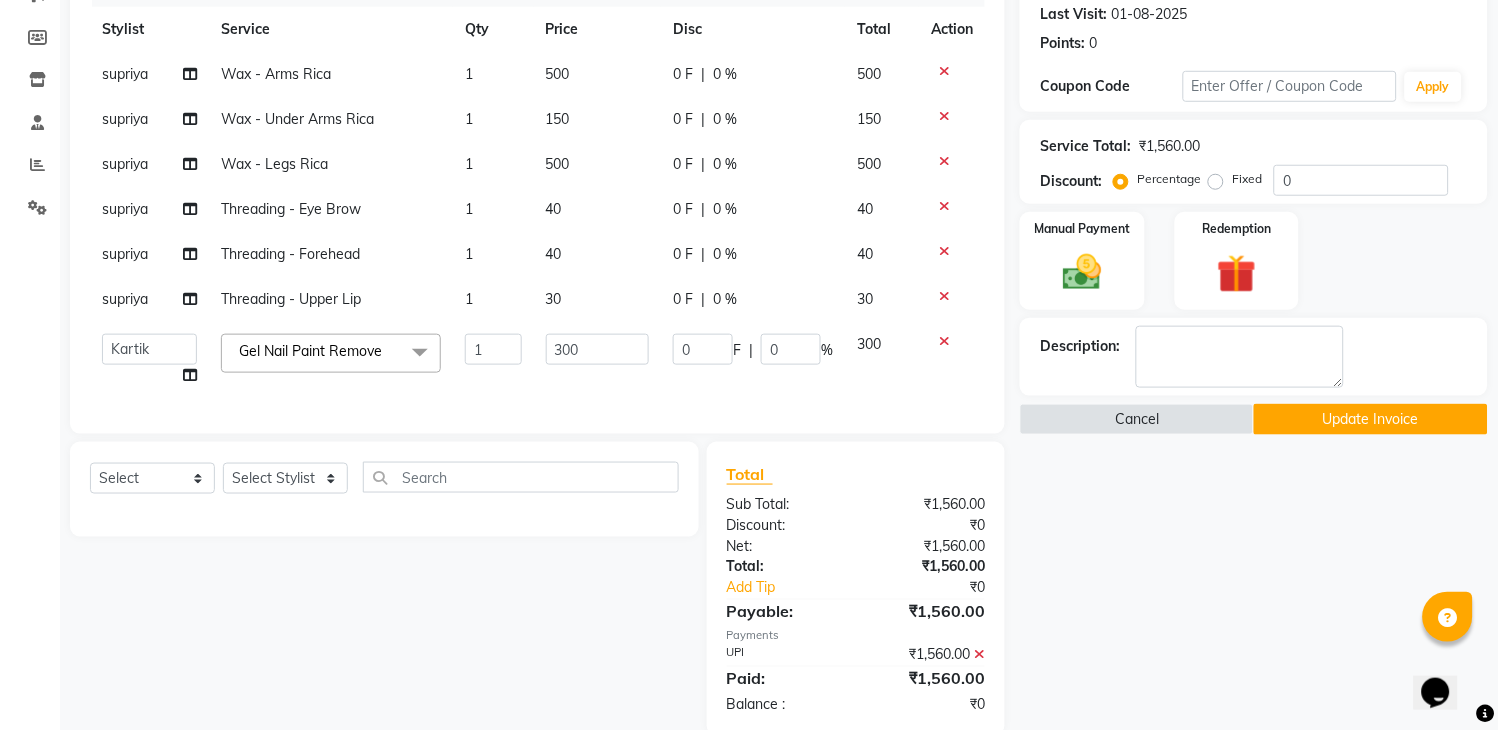 click on "Update Invoice" 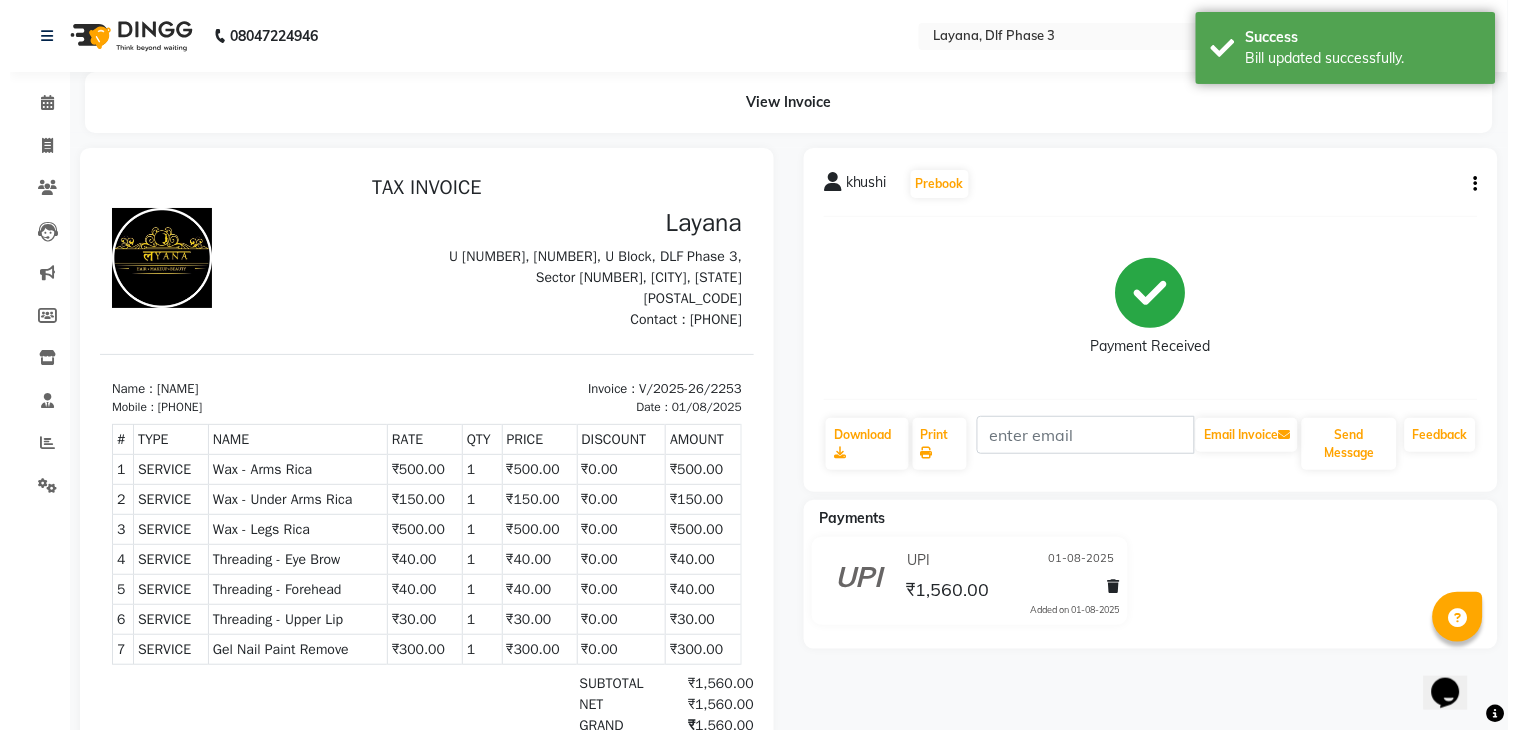 scroll, scrollTop: 0, scrollLeft: 0, axis: both 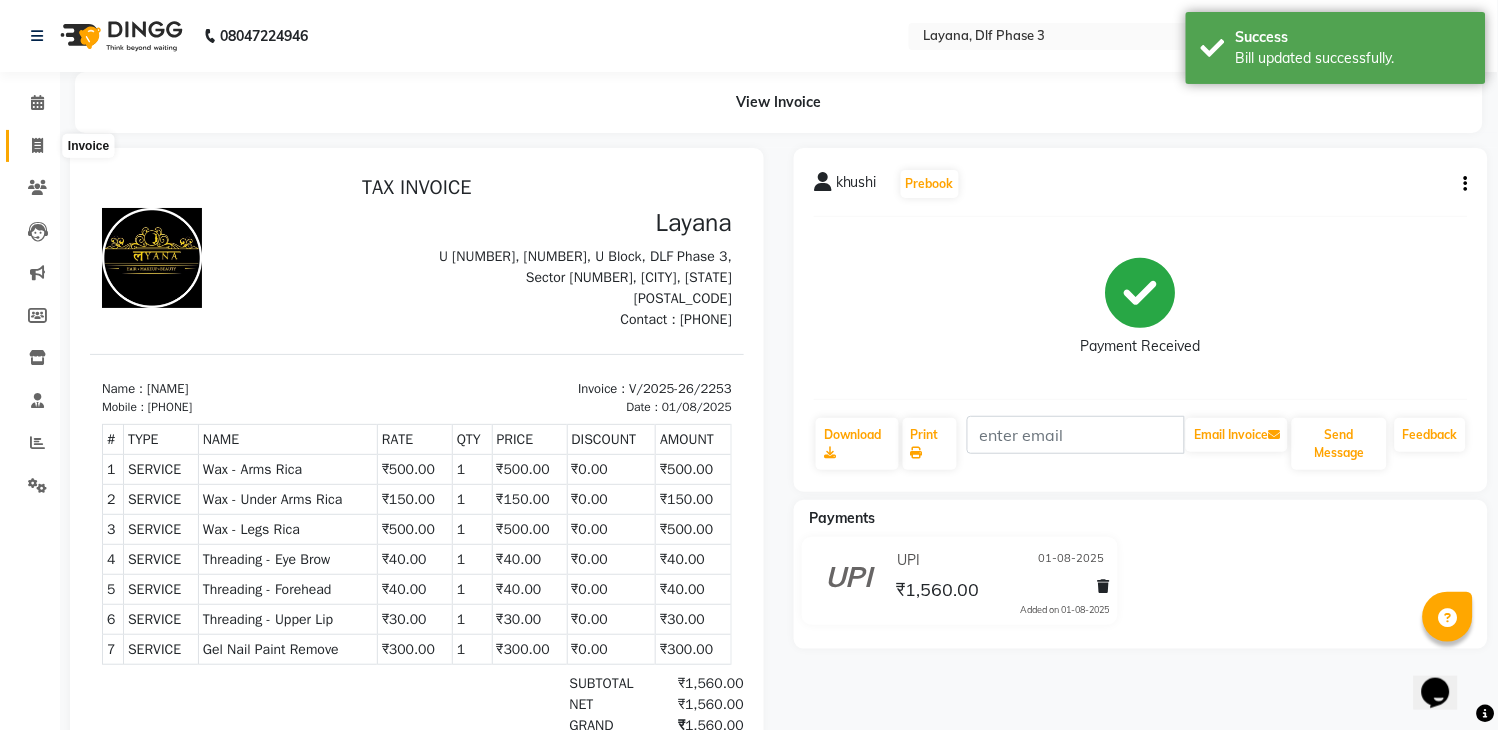 click 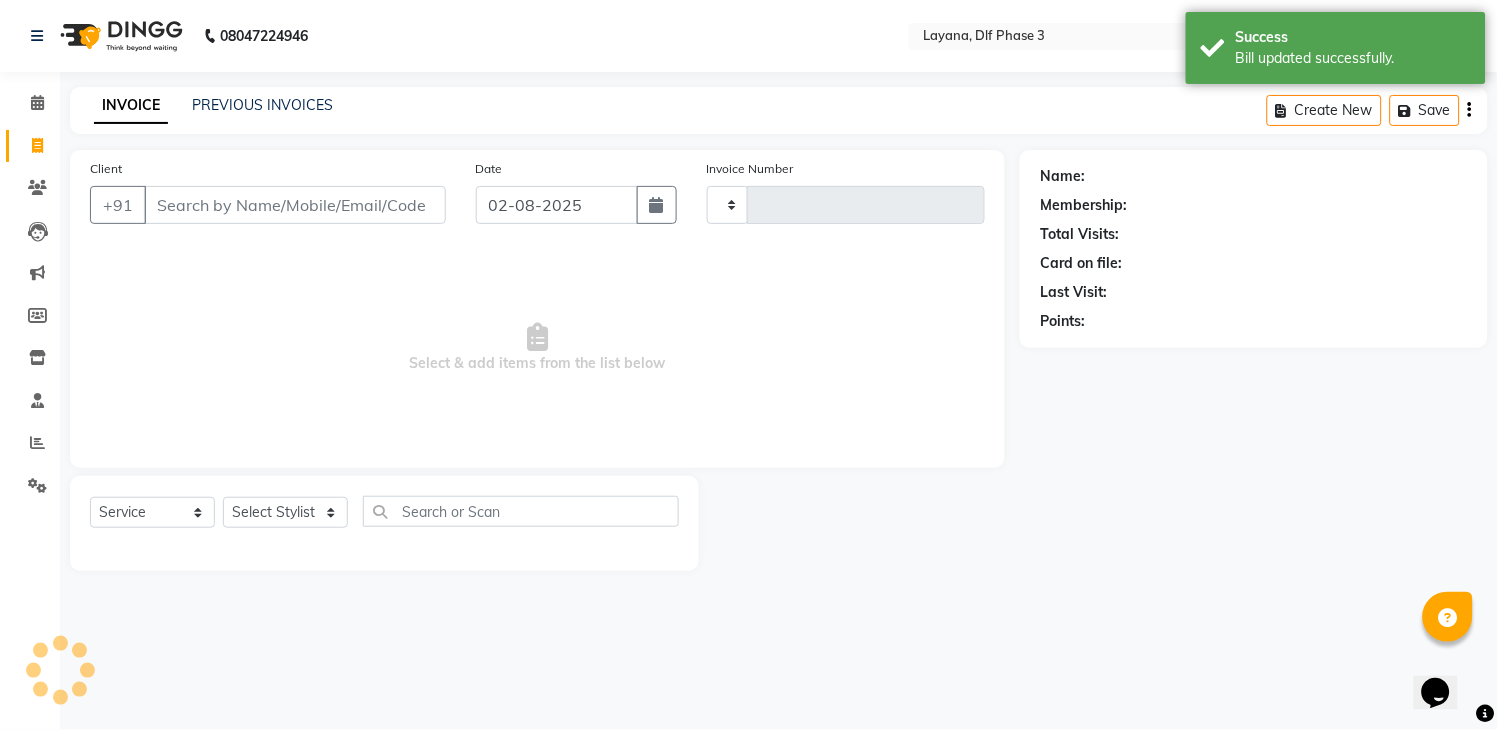type on "2256" 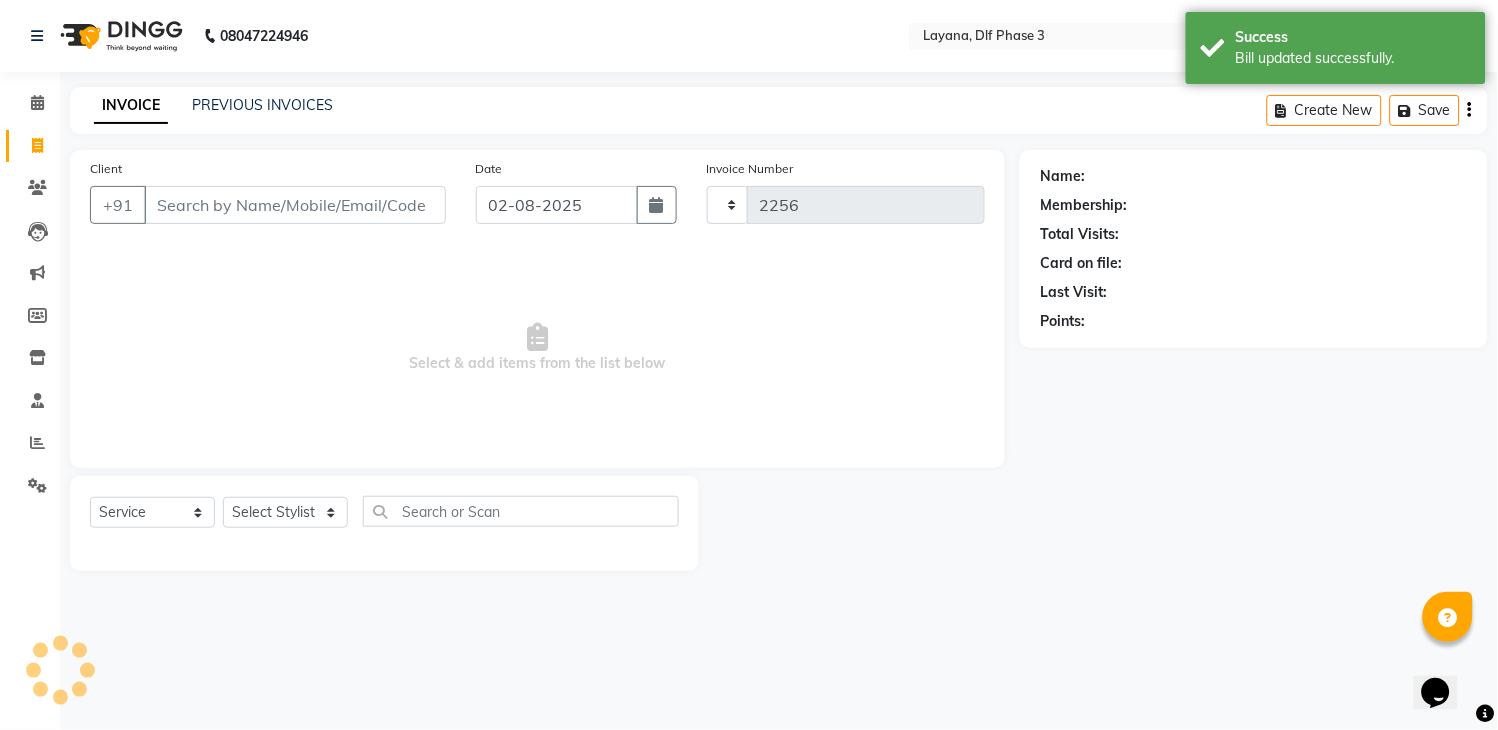select on "6973" 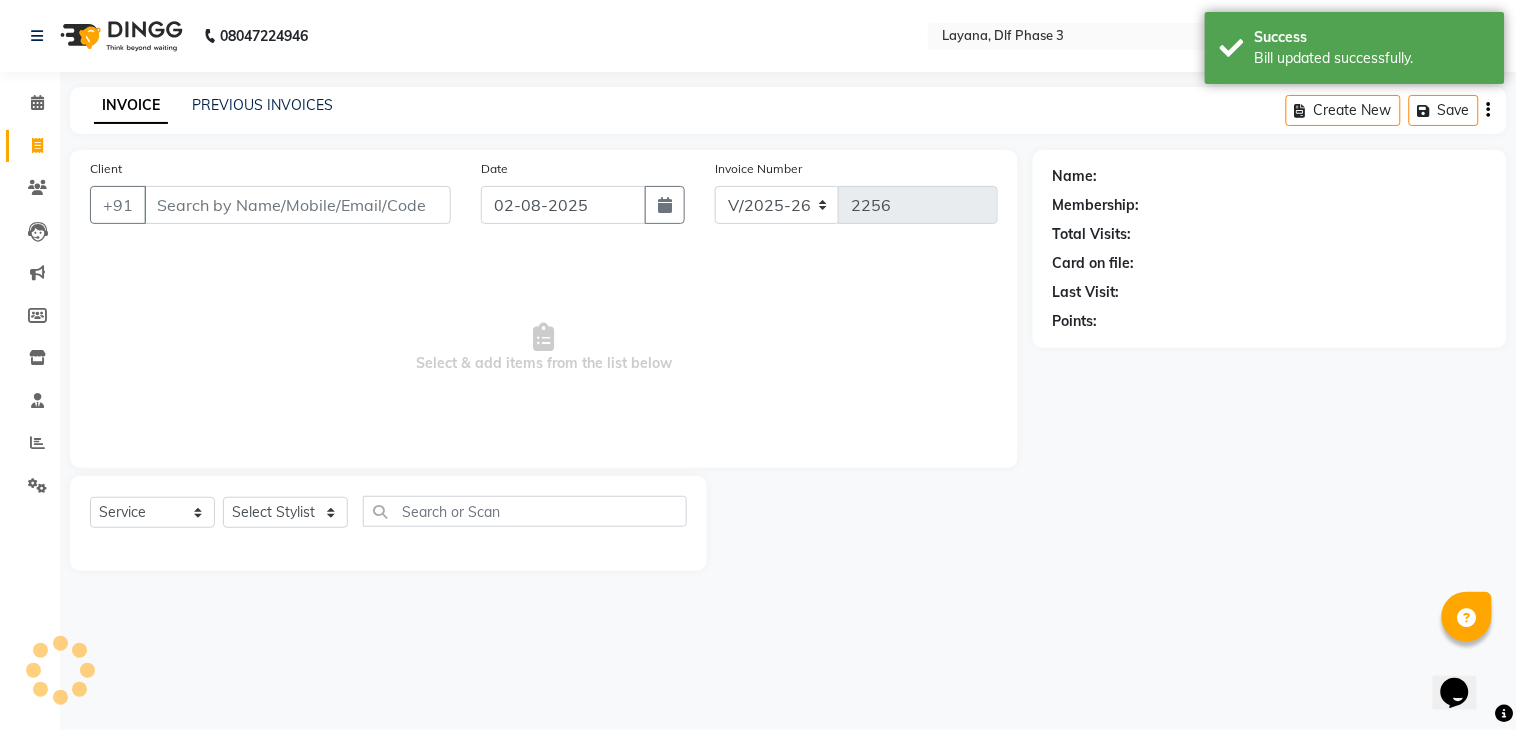 click on "Client" at bounding box center [297, 205] 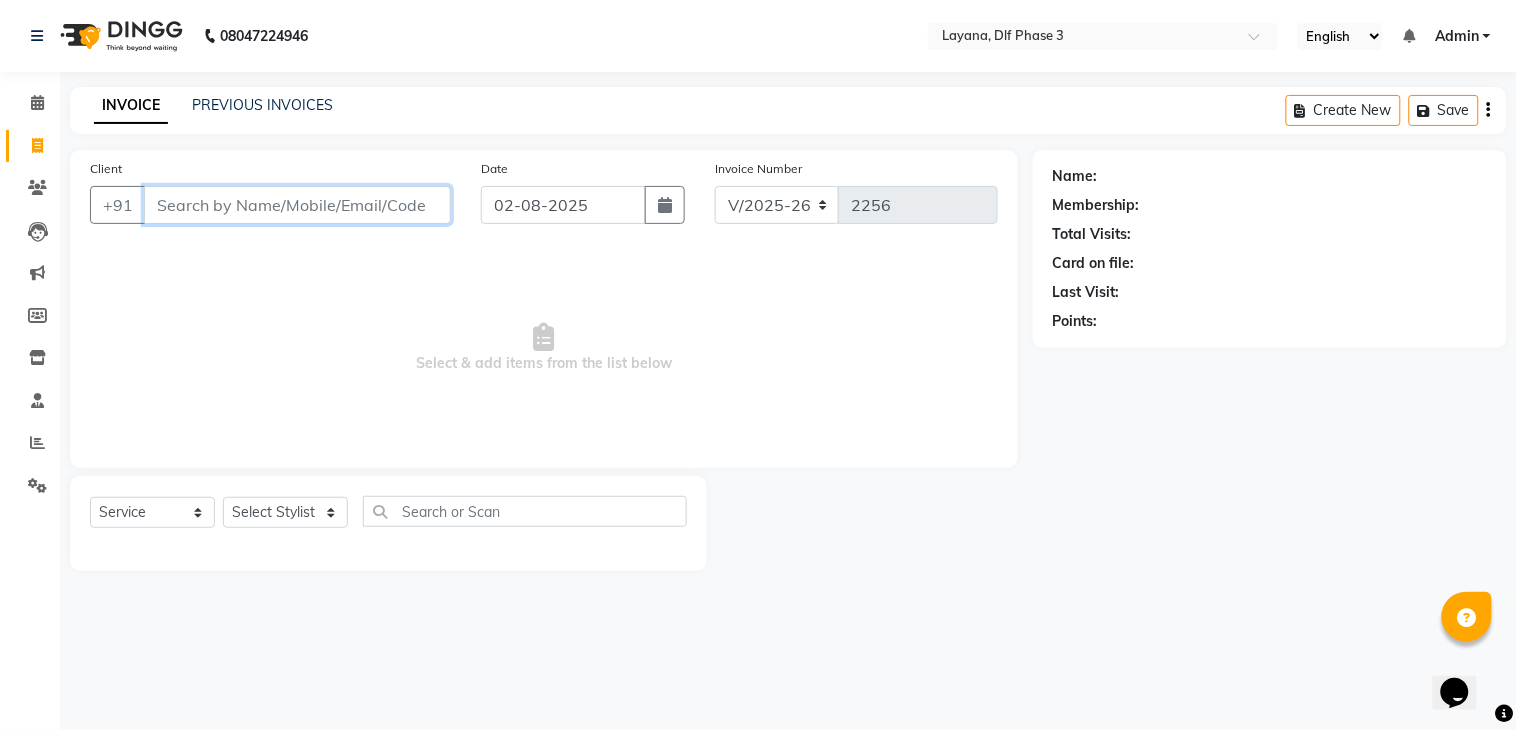 click on "Client" at bounding box center [297, 205] 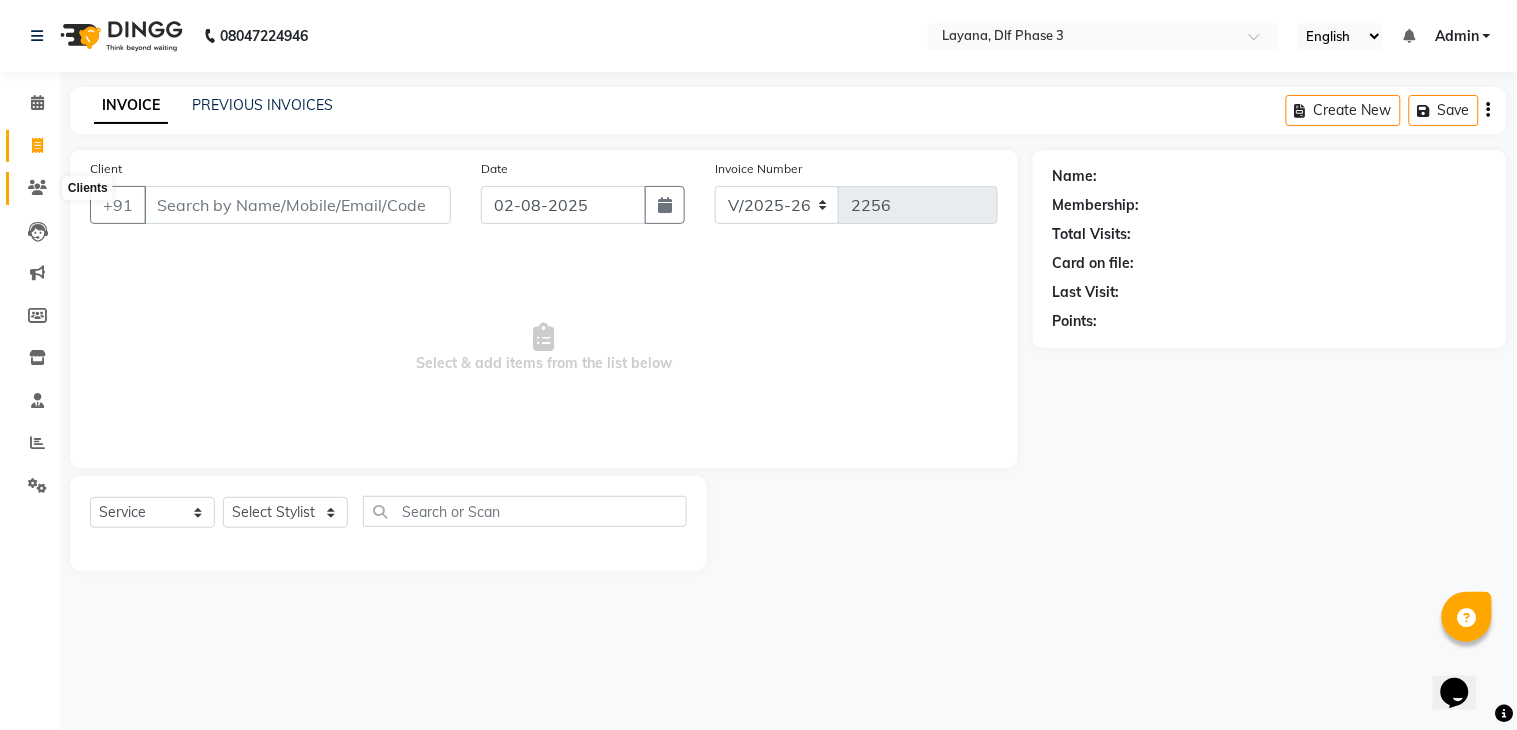 click 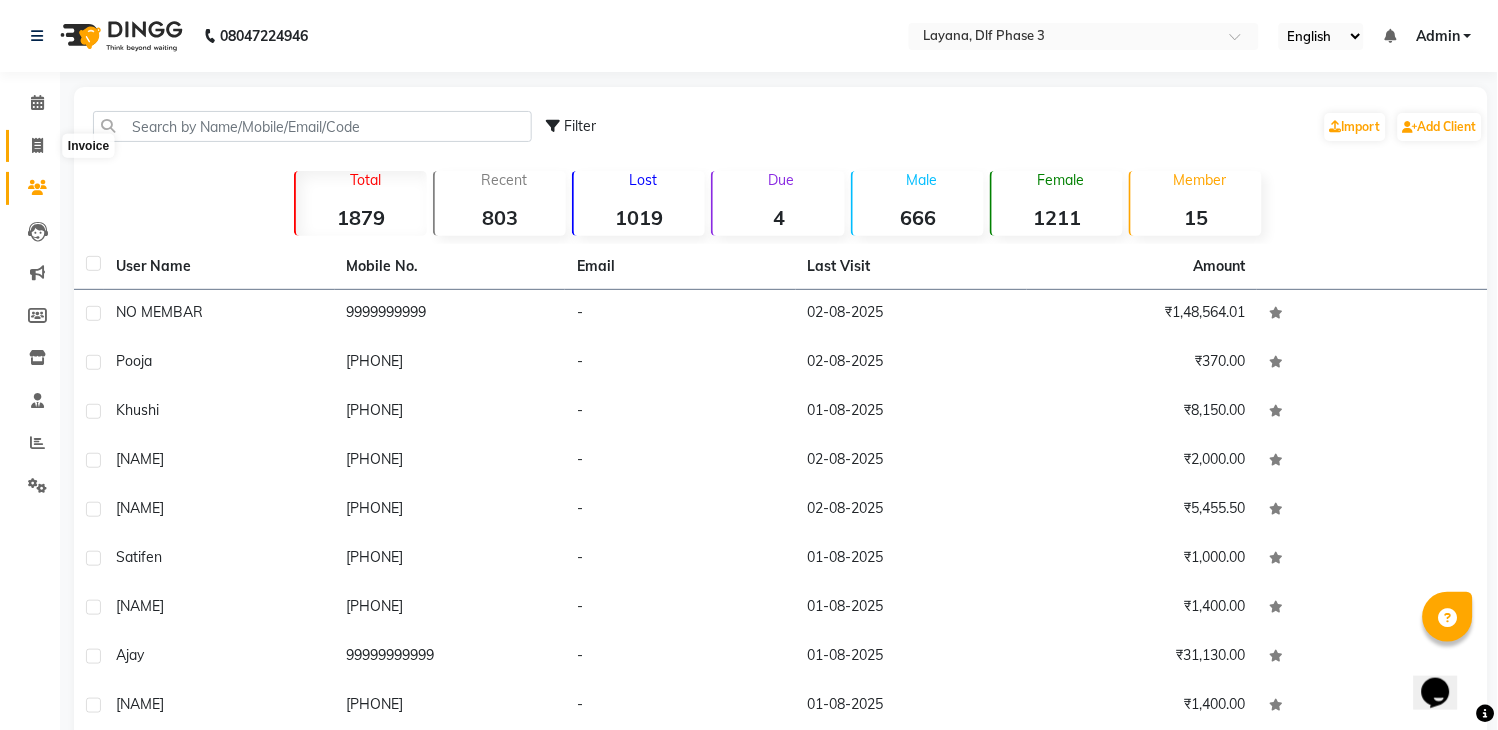 click 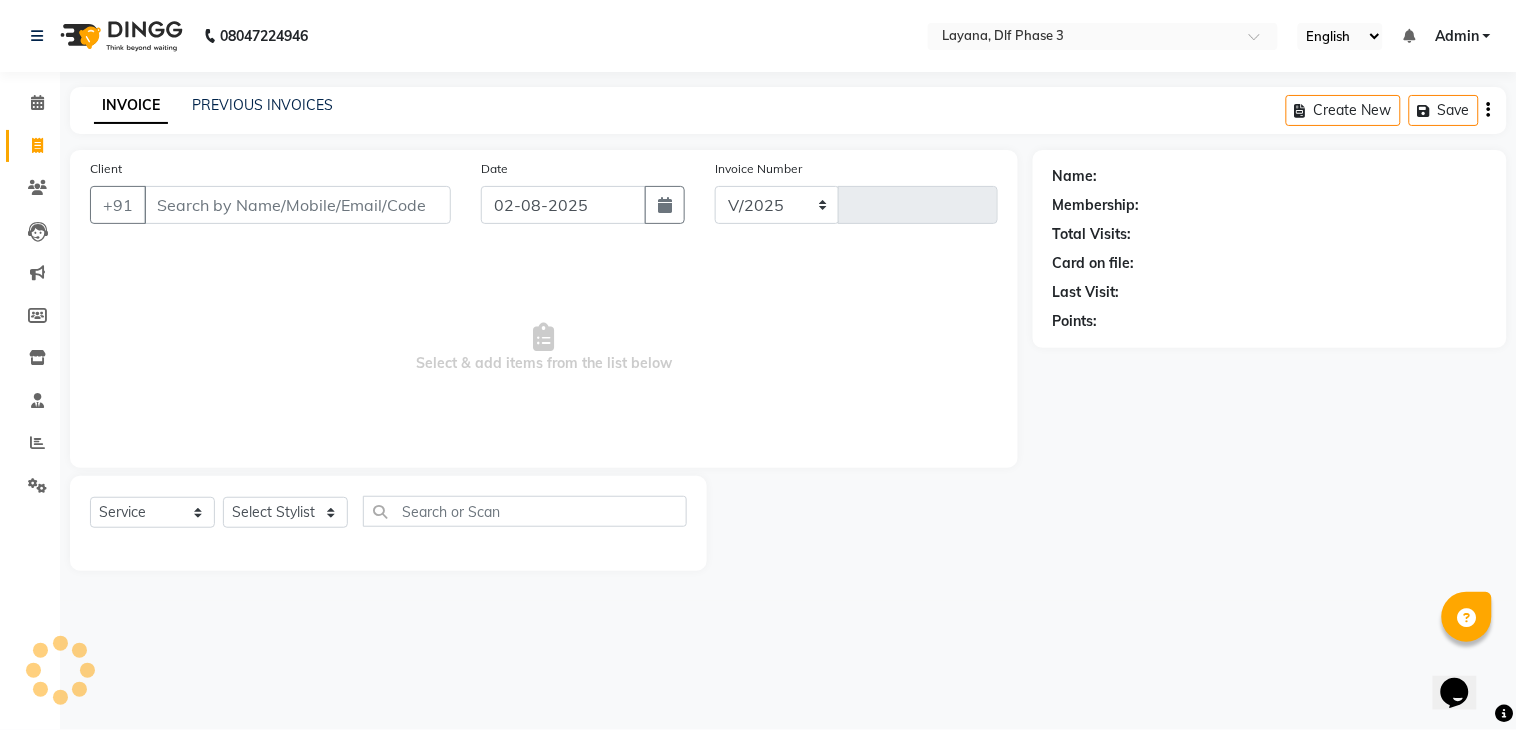 select on "6973" 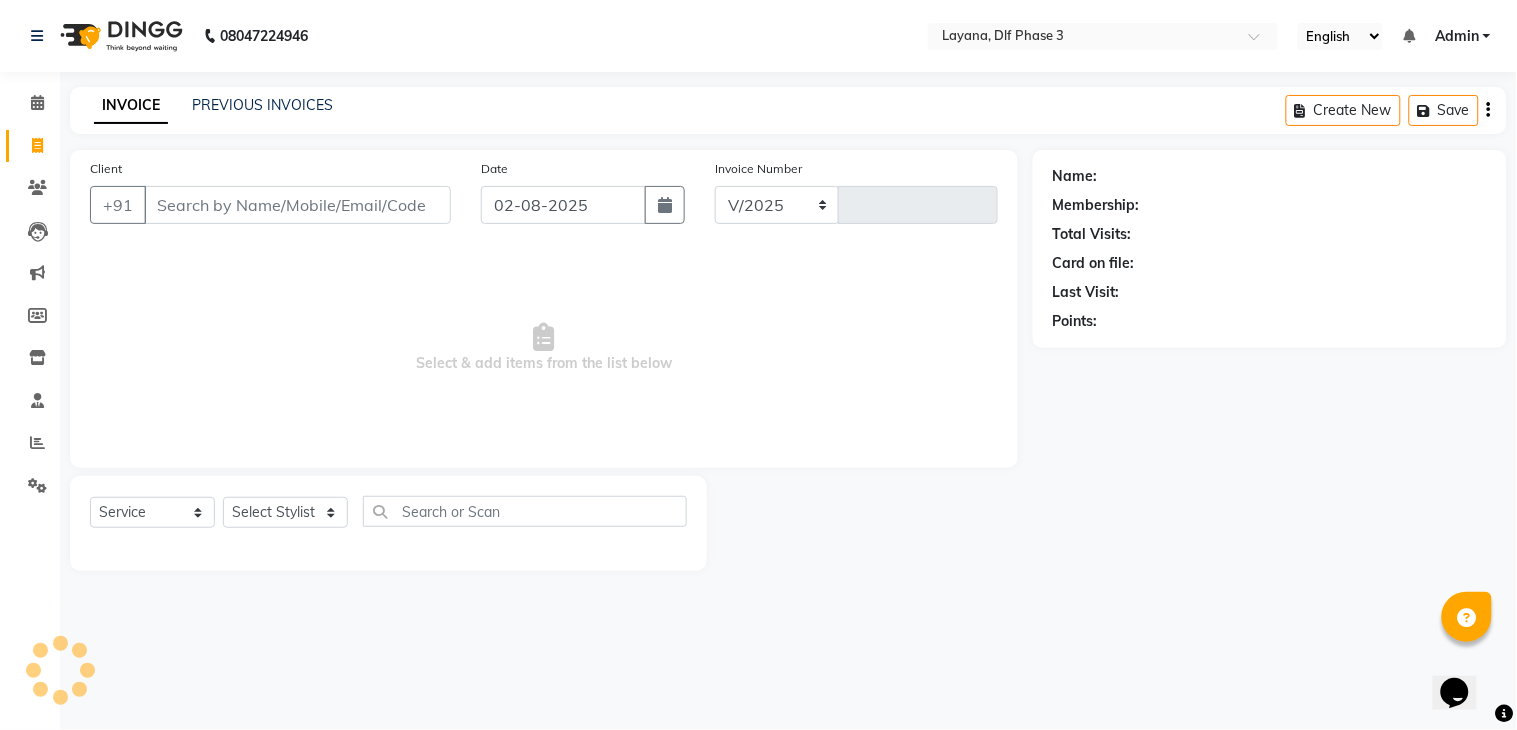 type on "2258" 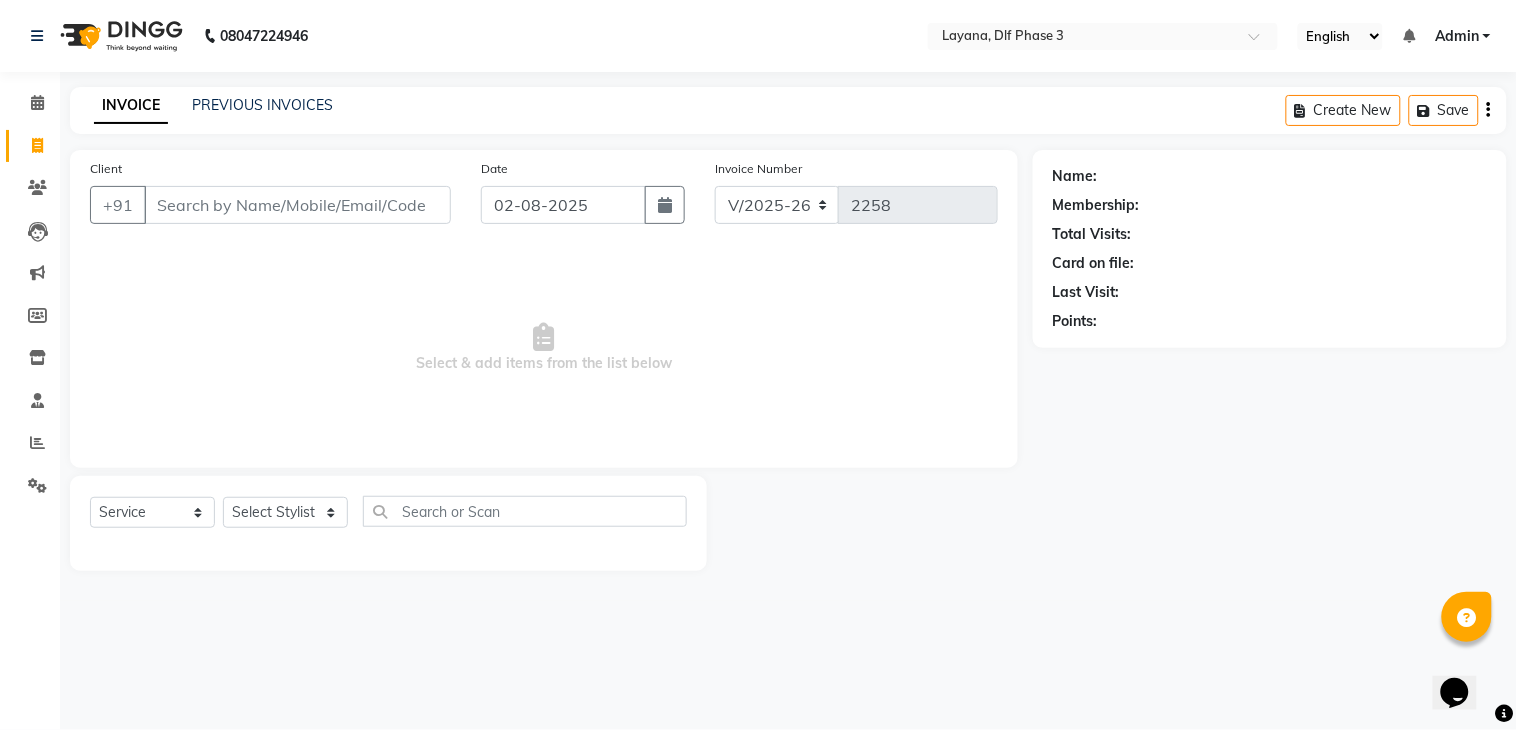 click on "Need Help?  Call us on 08047224946" at bounding box center [261, 81] 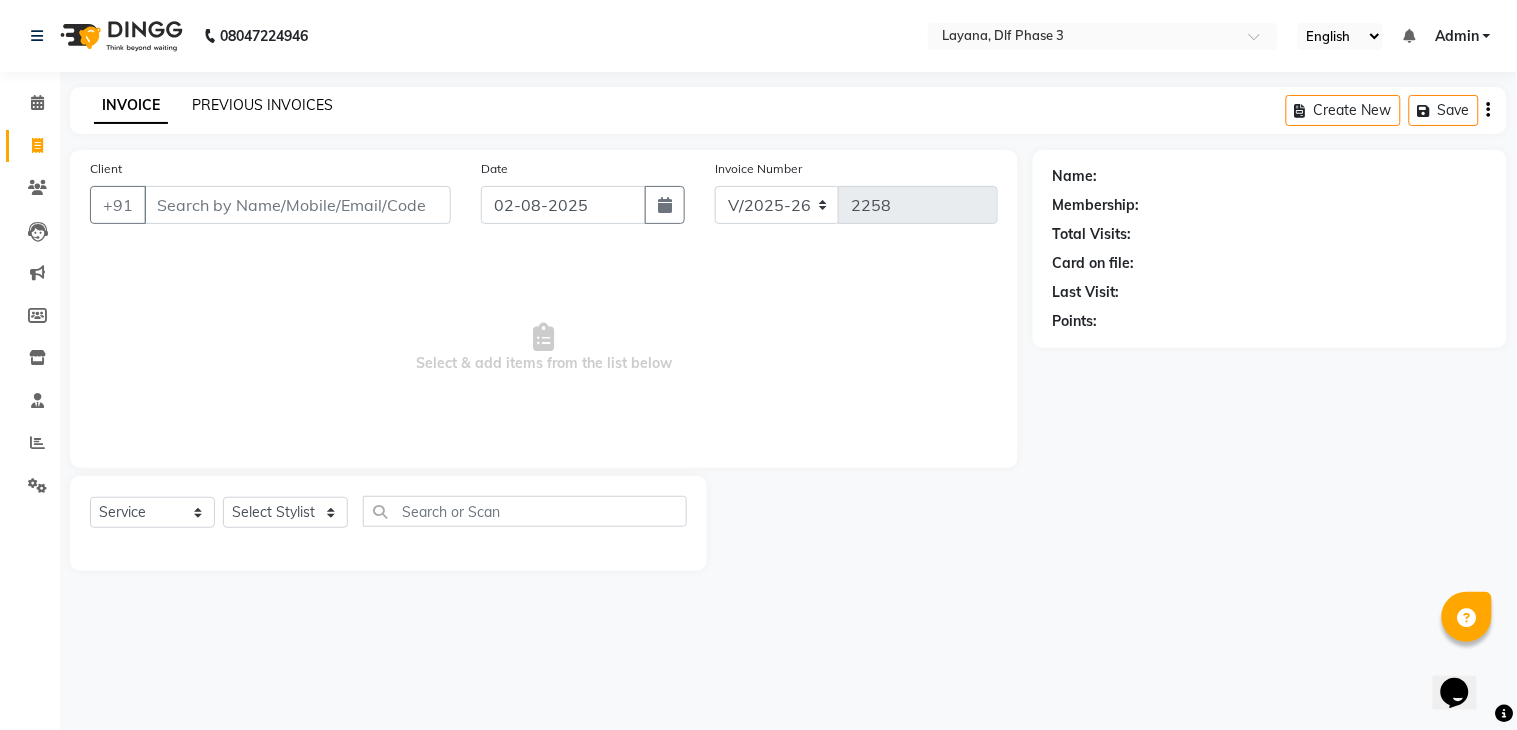 click on "PREVIOUS INVOICES" 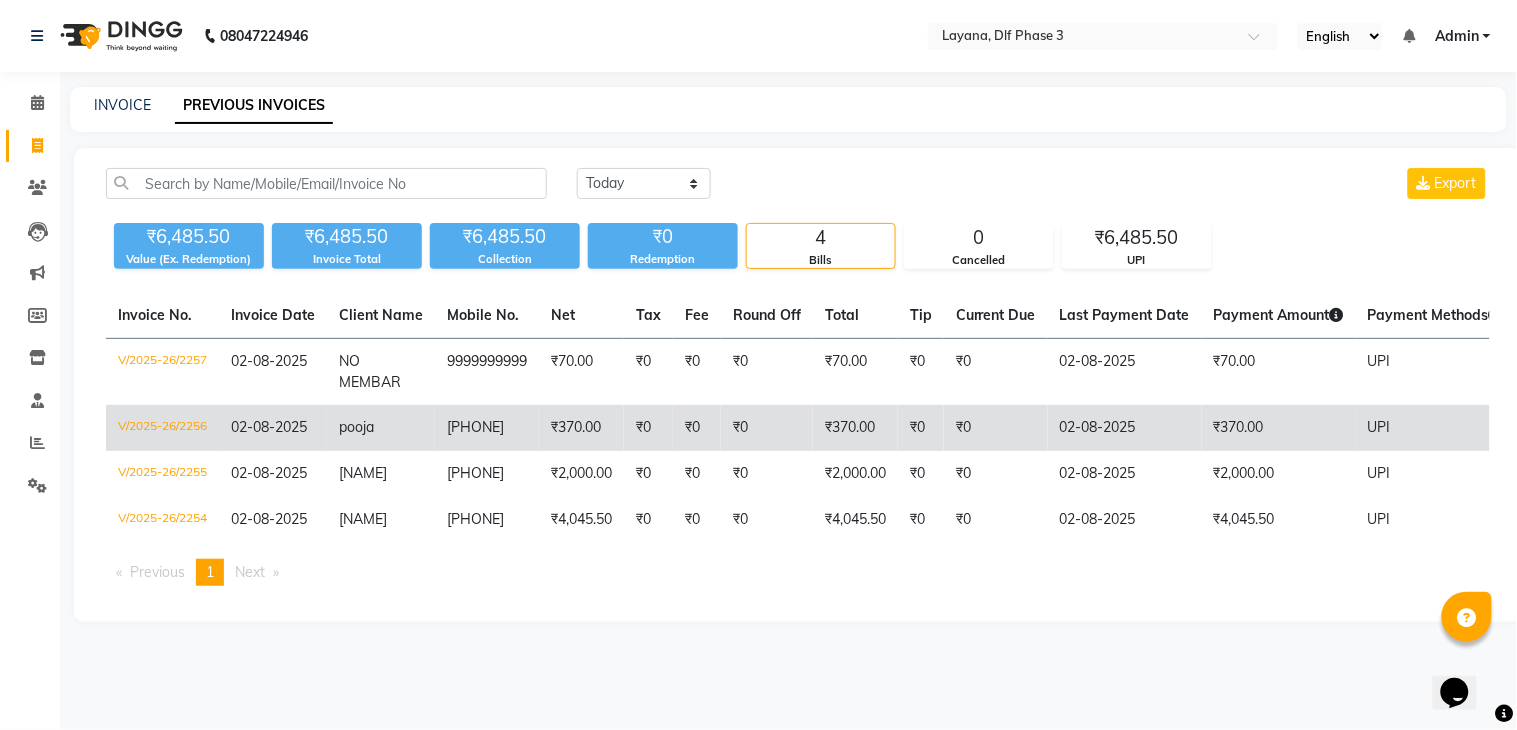 click on "[PHONE]" 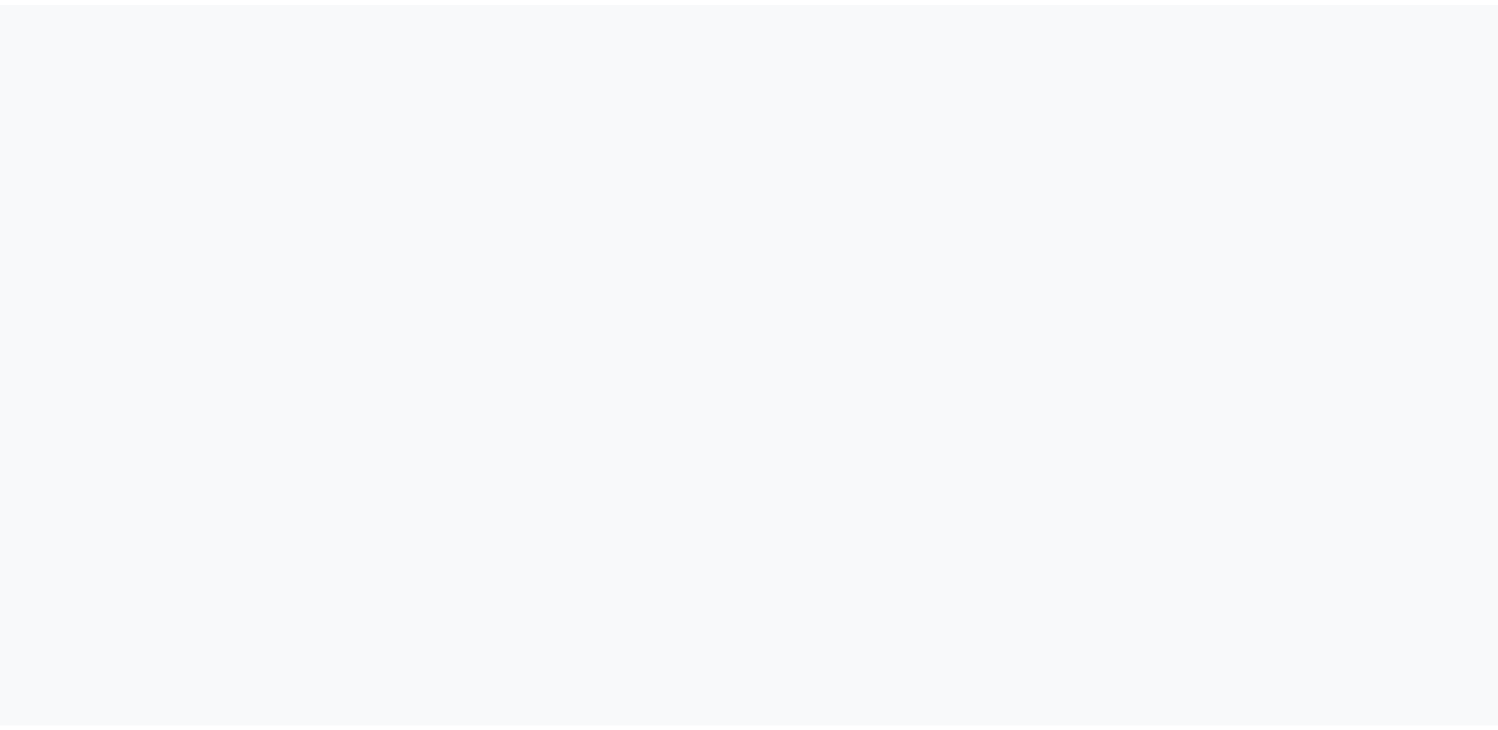 scroll, scrollTop: 0, scrollLeft: 0, axis: both 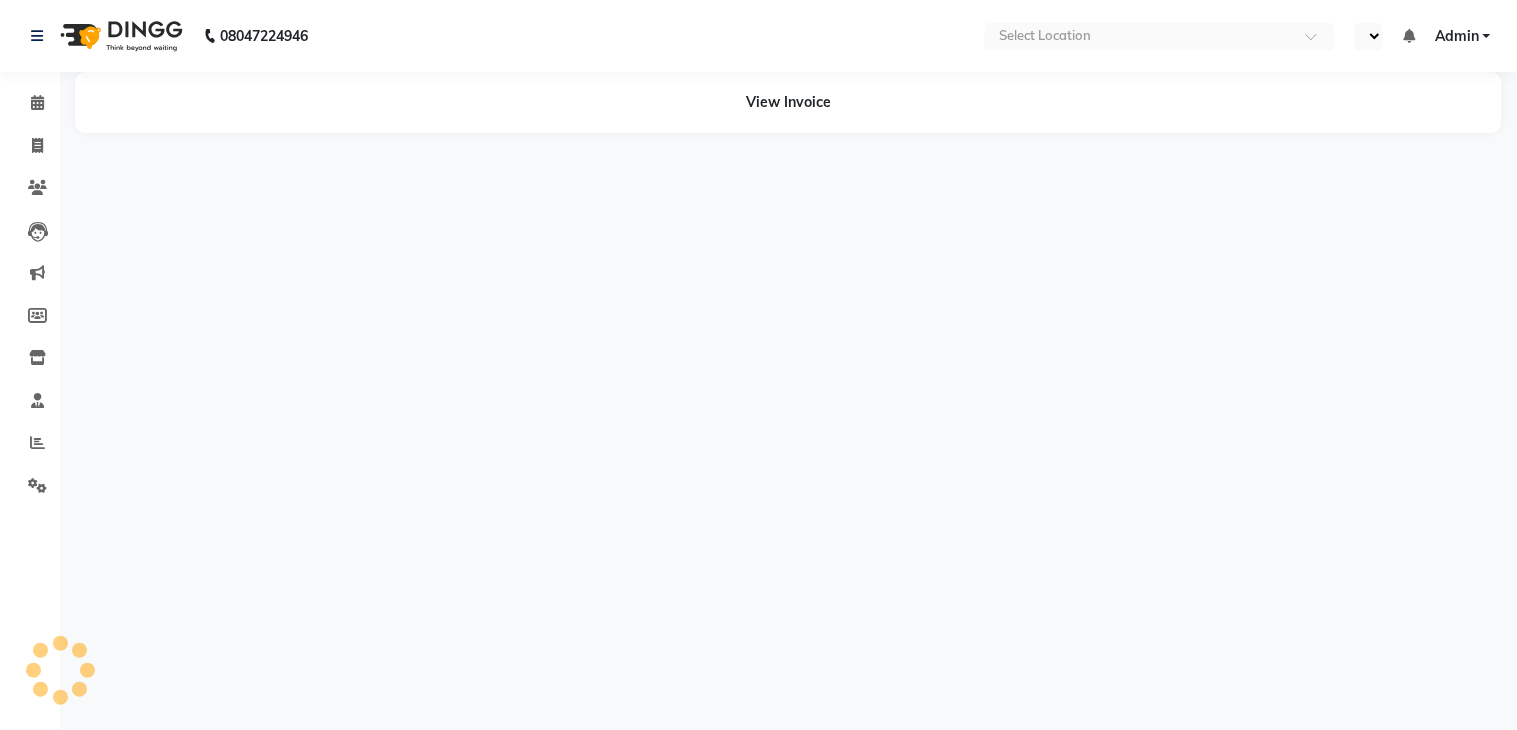 select on "en" 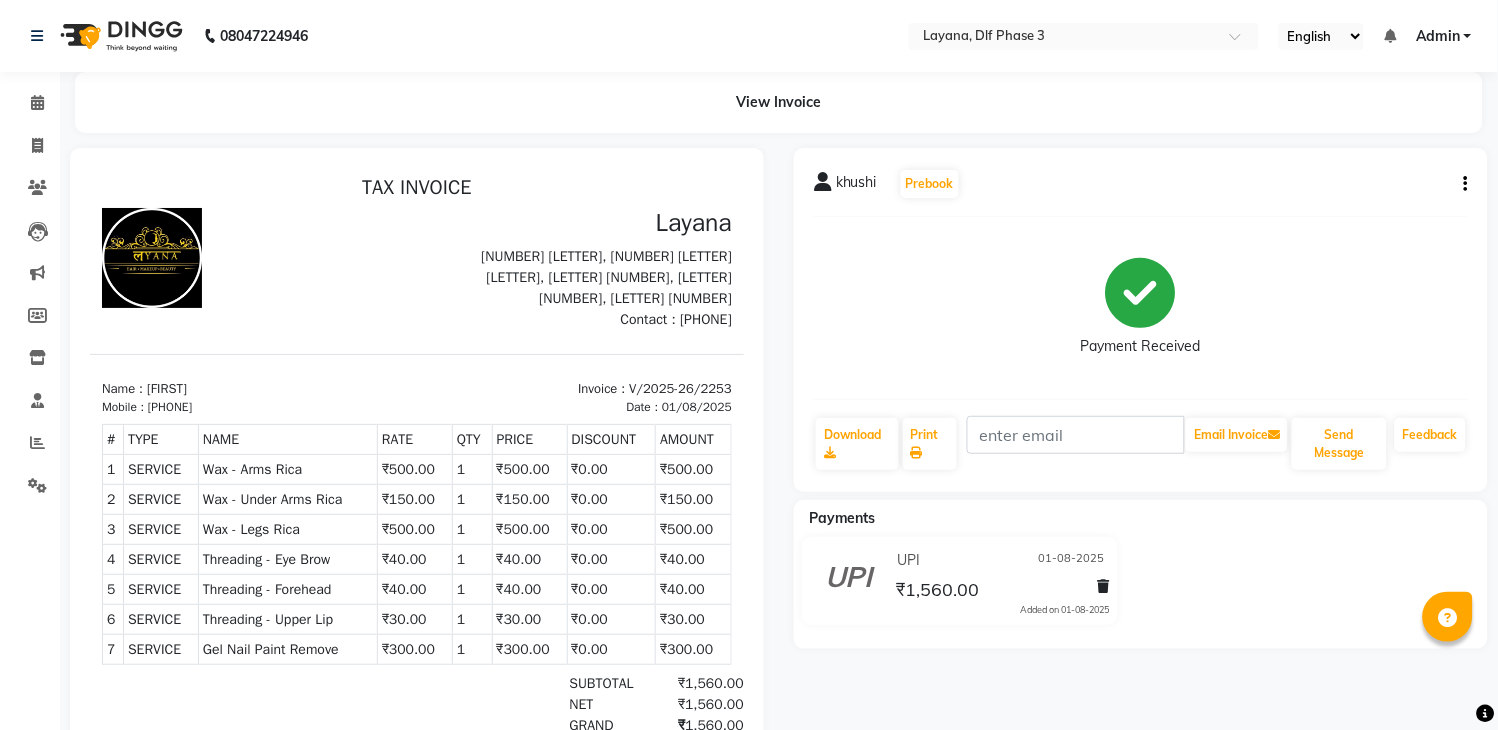 scroll, scrollTop: 0, scrollLeft: 0, axis: both 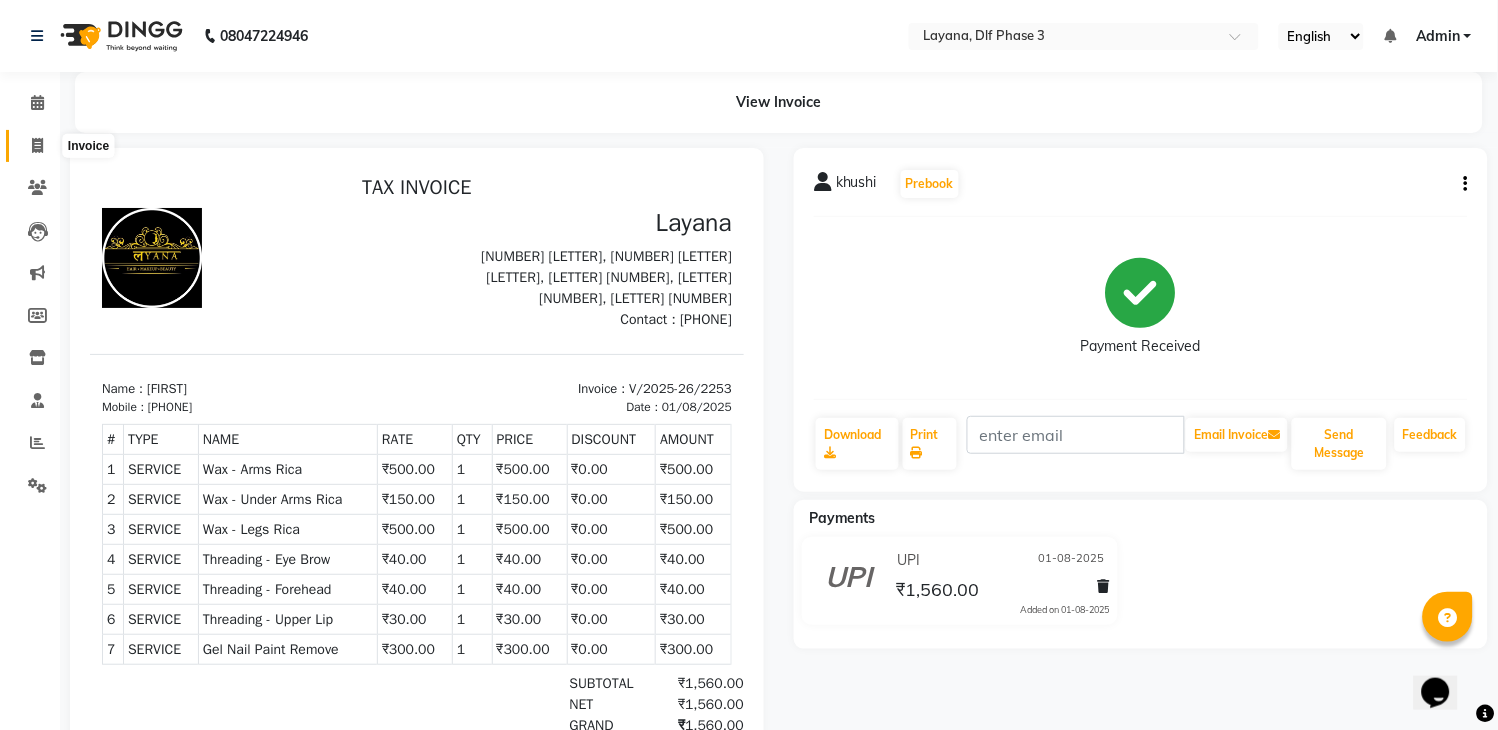 click 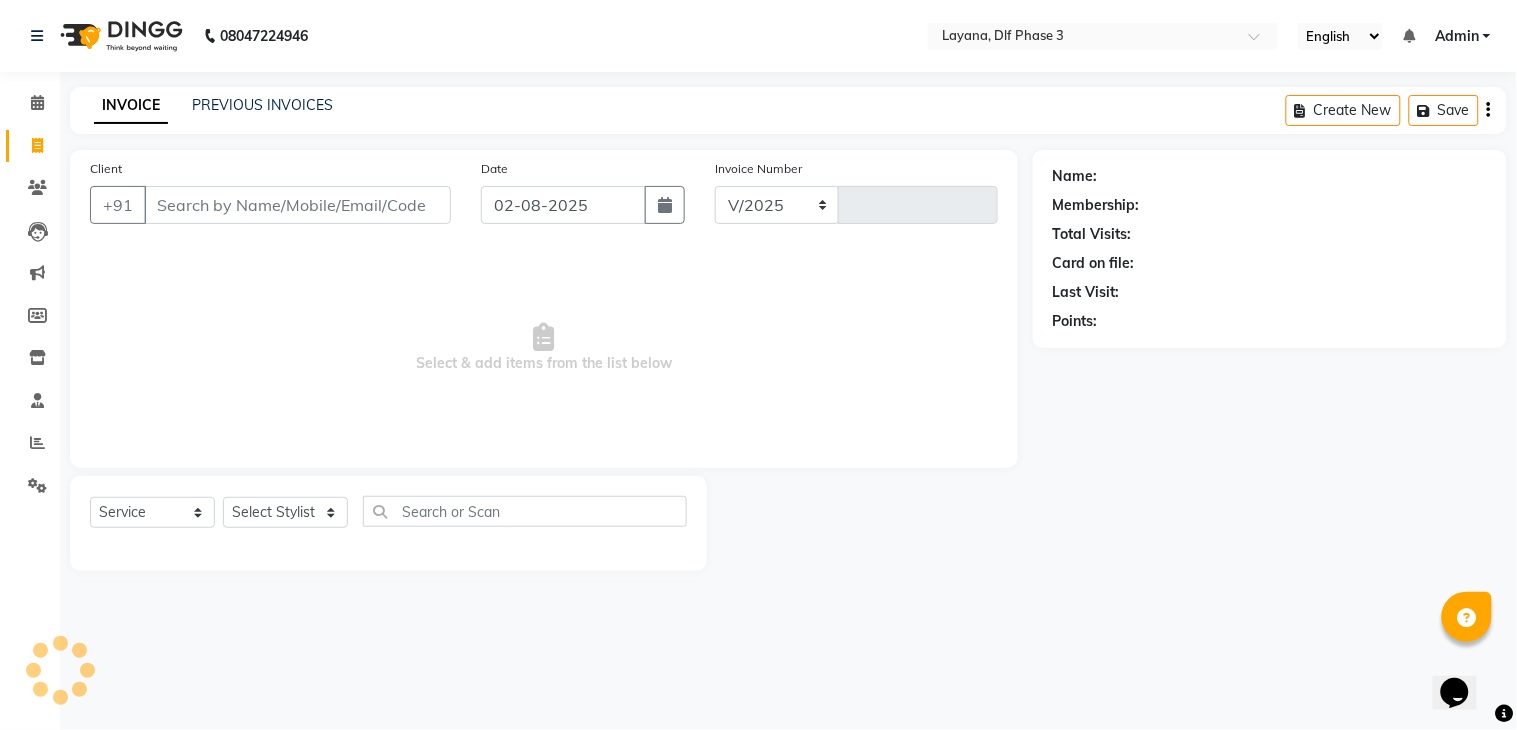 select on "6973" 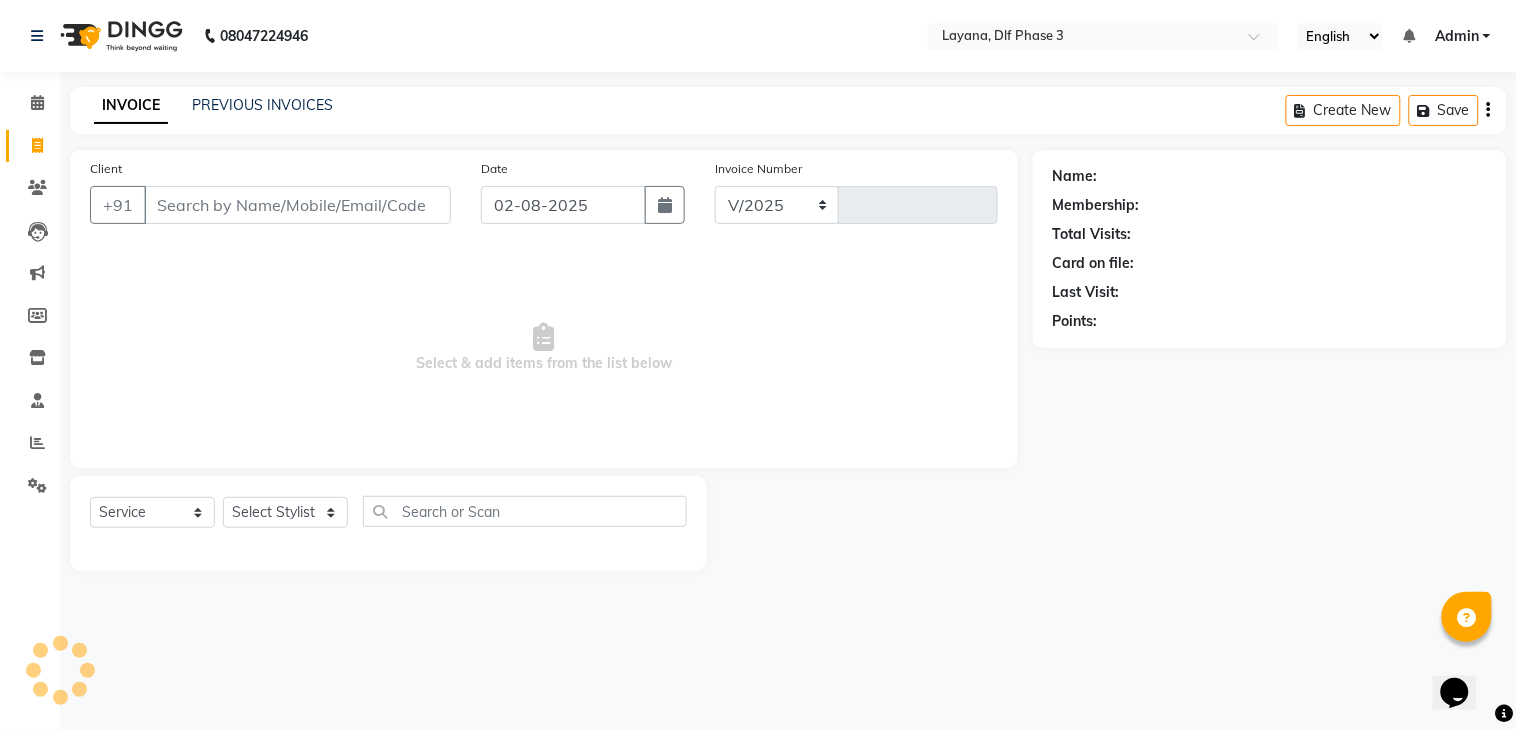 type on "2256" 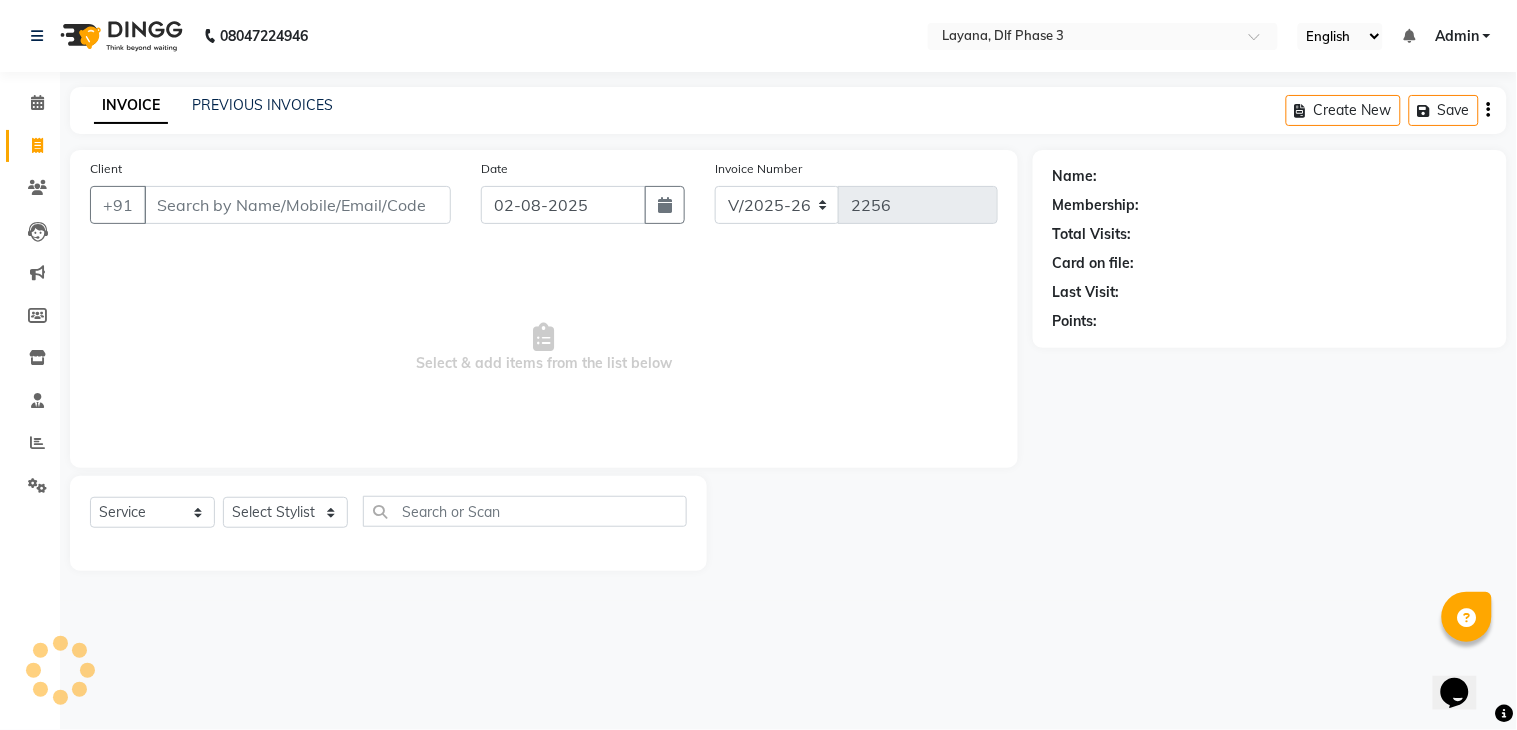 click on "Client" at bounding box center [297, 205] 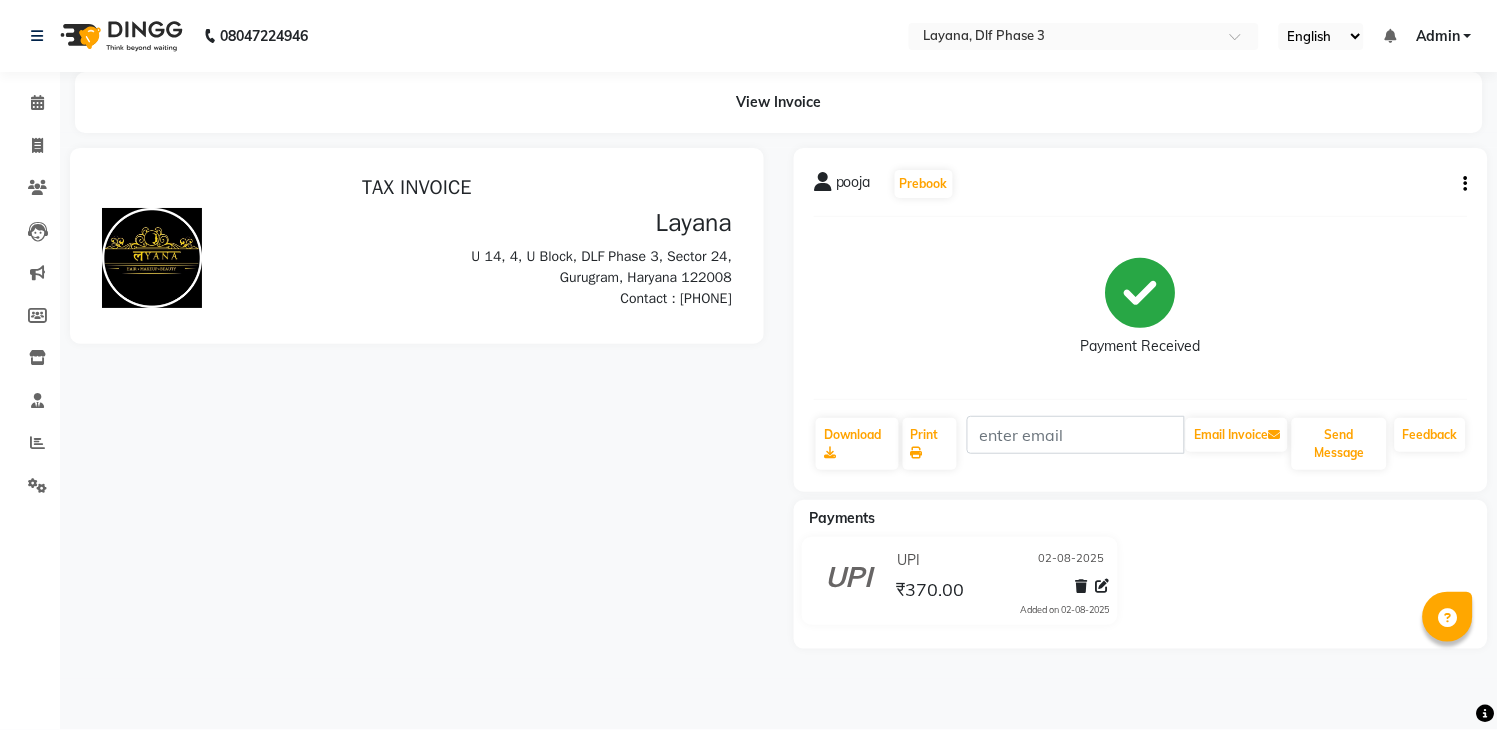 scroll, scrollTop: 0, scrollLeft: 0, axis: both 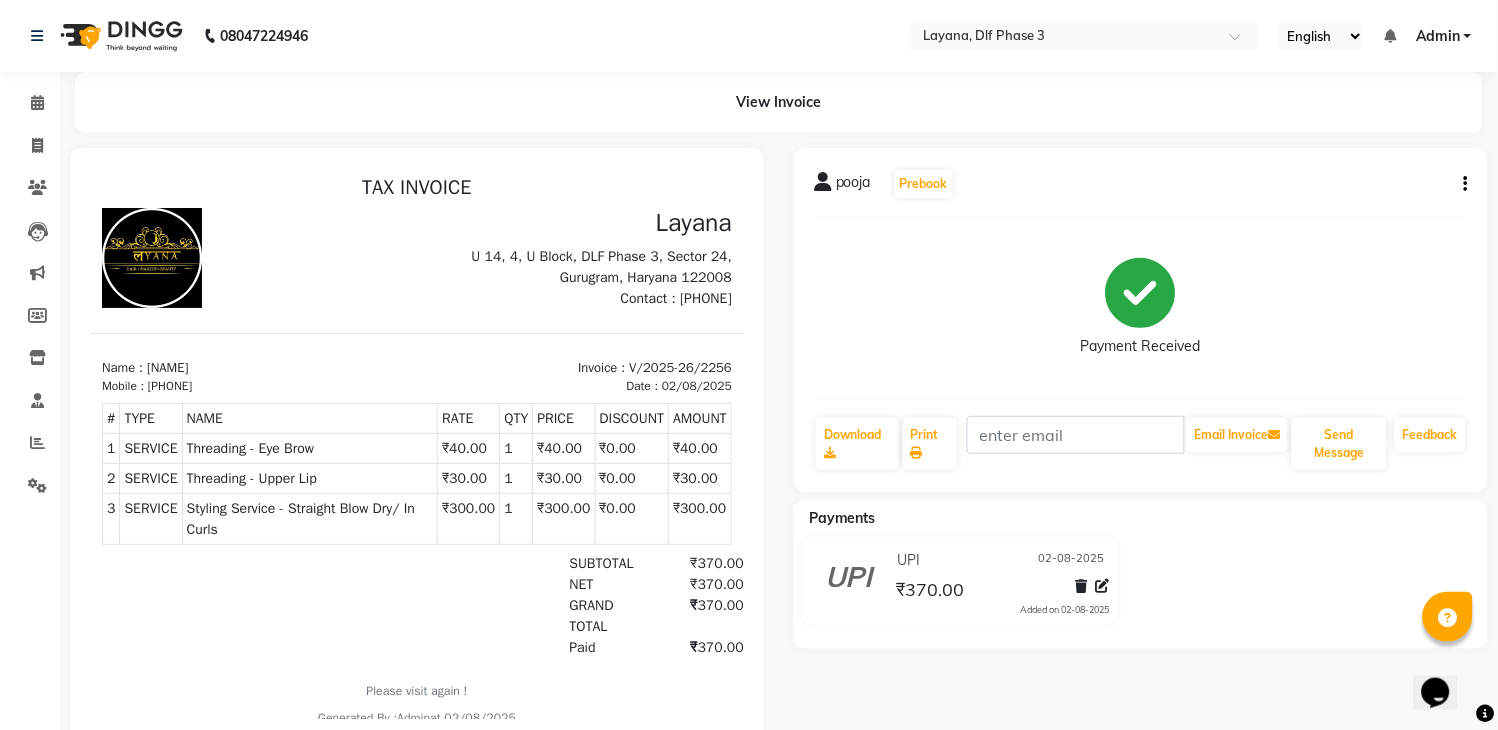 click 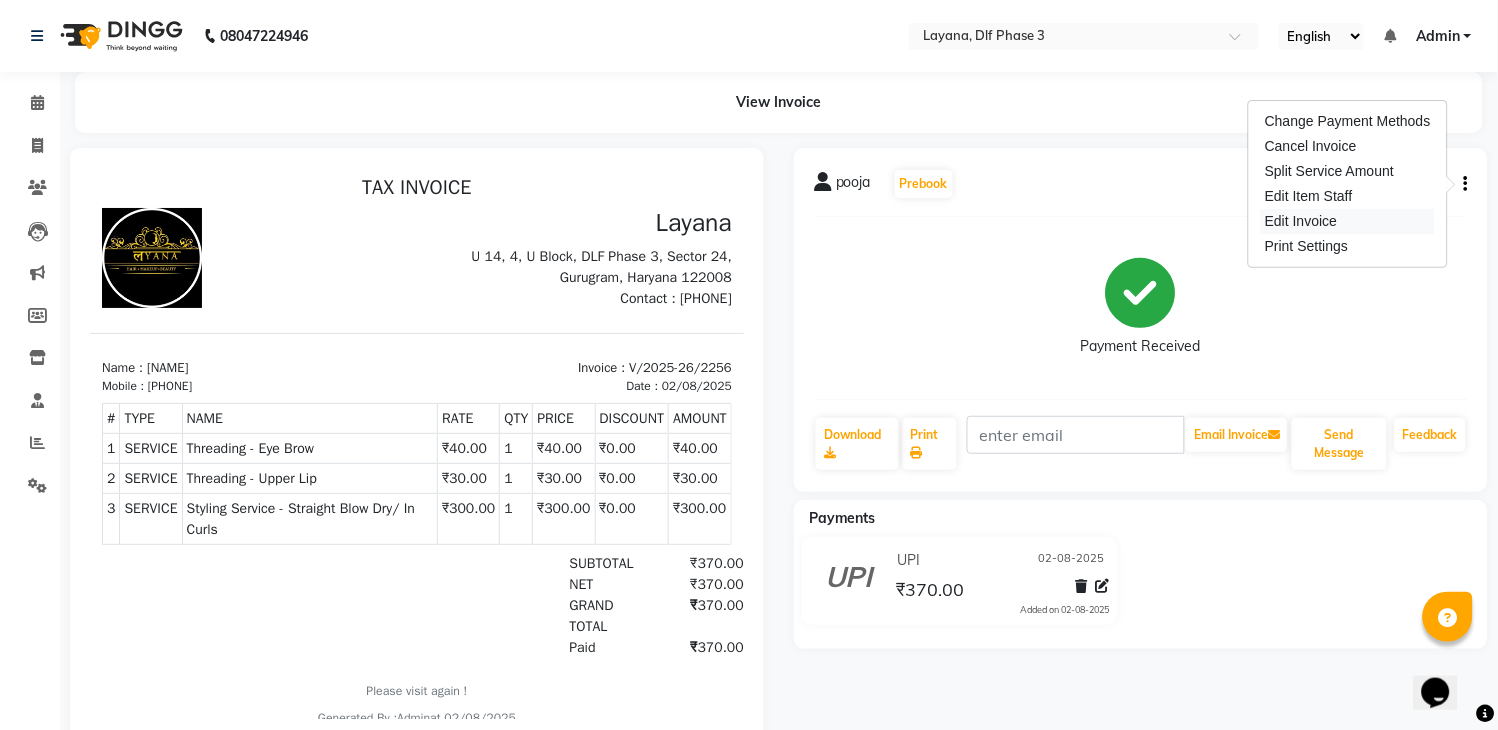click on "Change Payment Methods   Cancel Invoice   Split Service Amount   Edit Item Staff   Edit Invoice   Print Settings" at bounding box center [1348, 184] 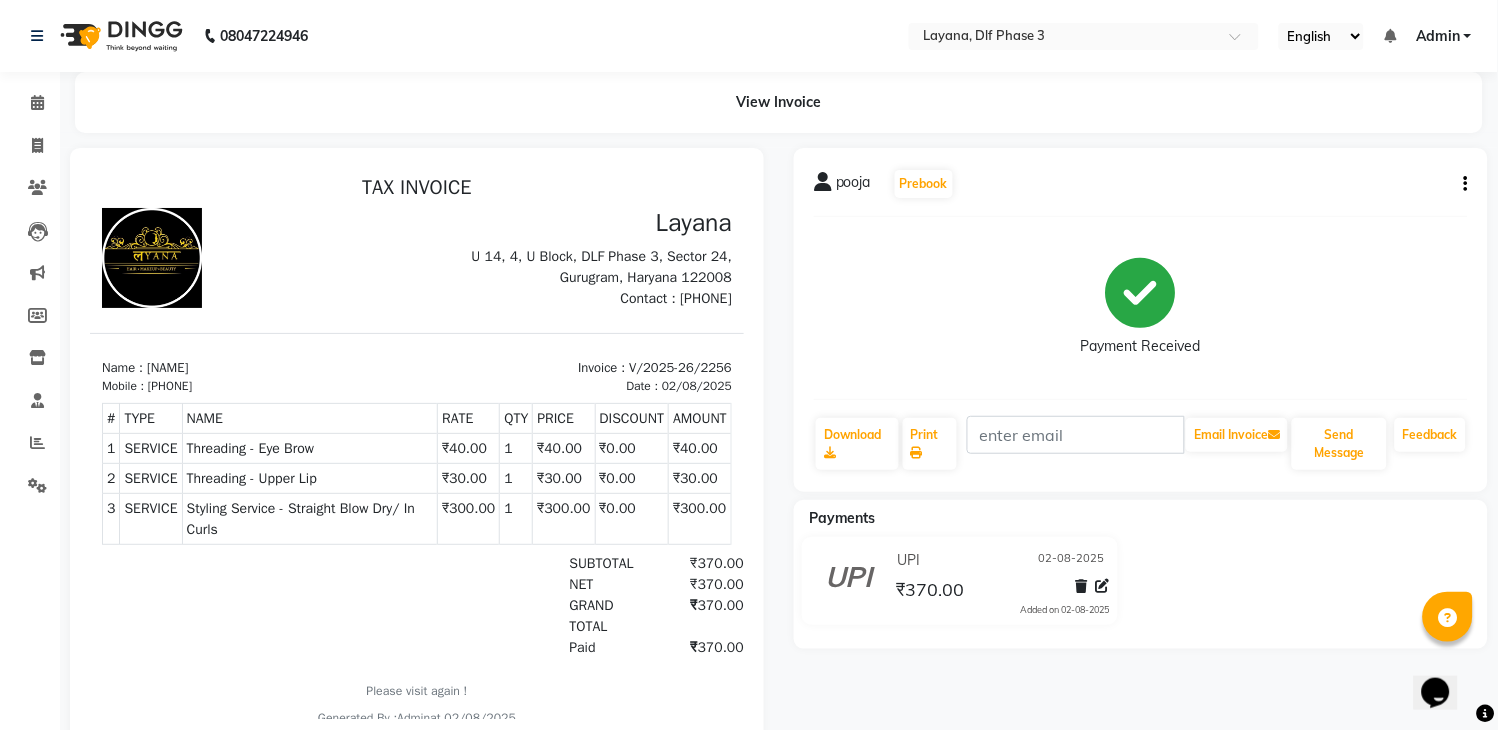 click 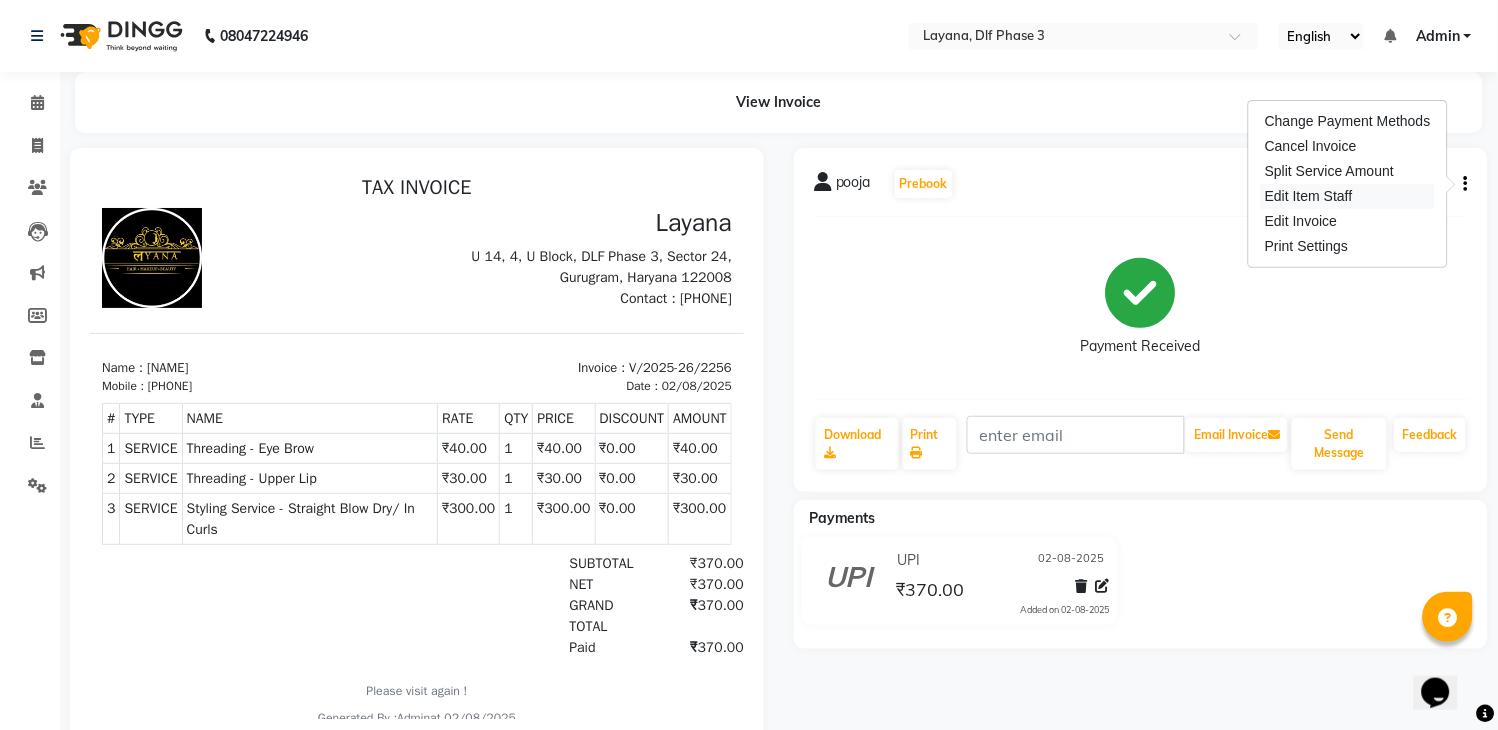 click on "Edit Item Staff" at bounding box center (1348, 196) 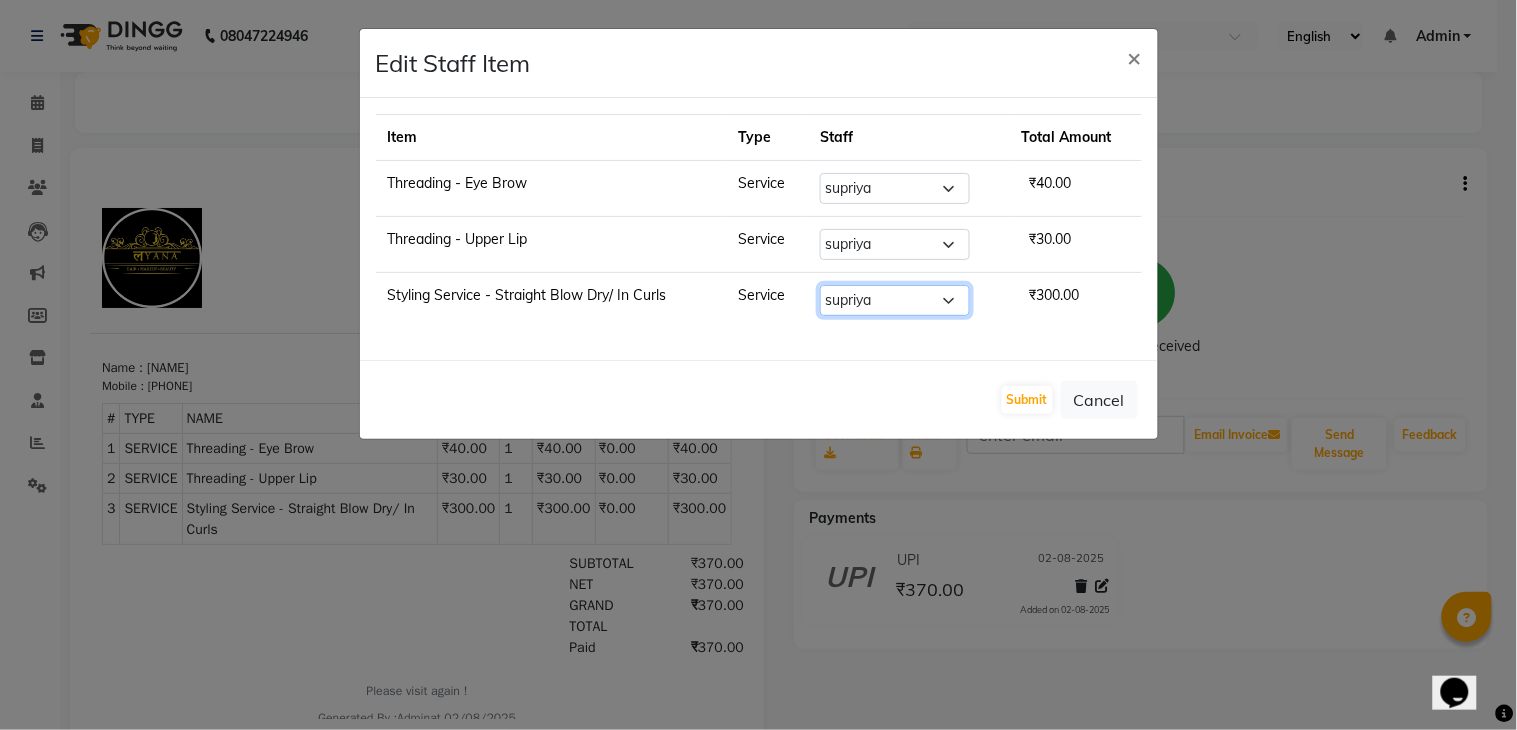 click on "Select  Aakhil   Attul   kamal   Kartik    keshav   sanjana   Shadab   supriya" 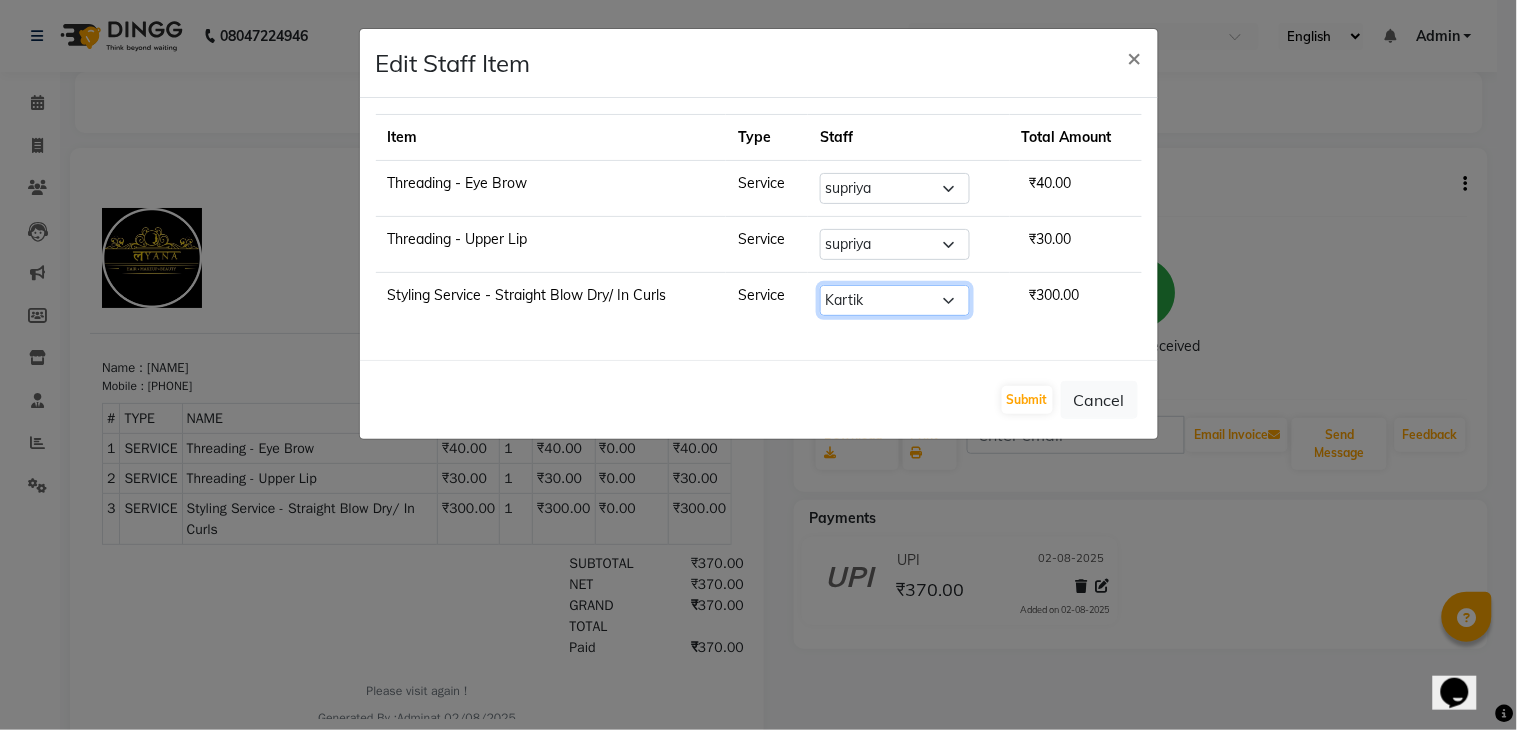 click on "Select  Aakhil   Attul   kamal   Kartik    keshav   sanjana   Shadab   supriya" 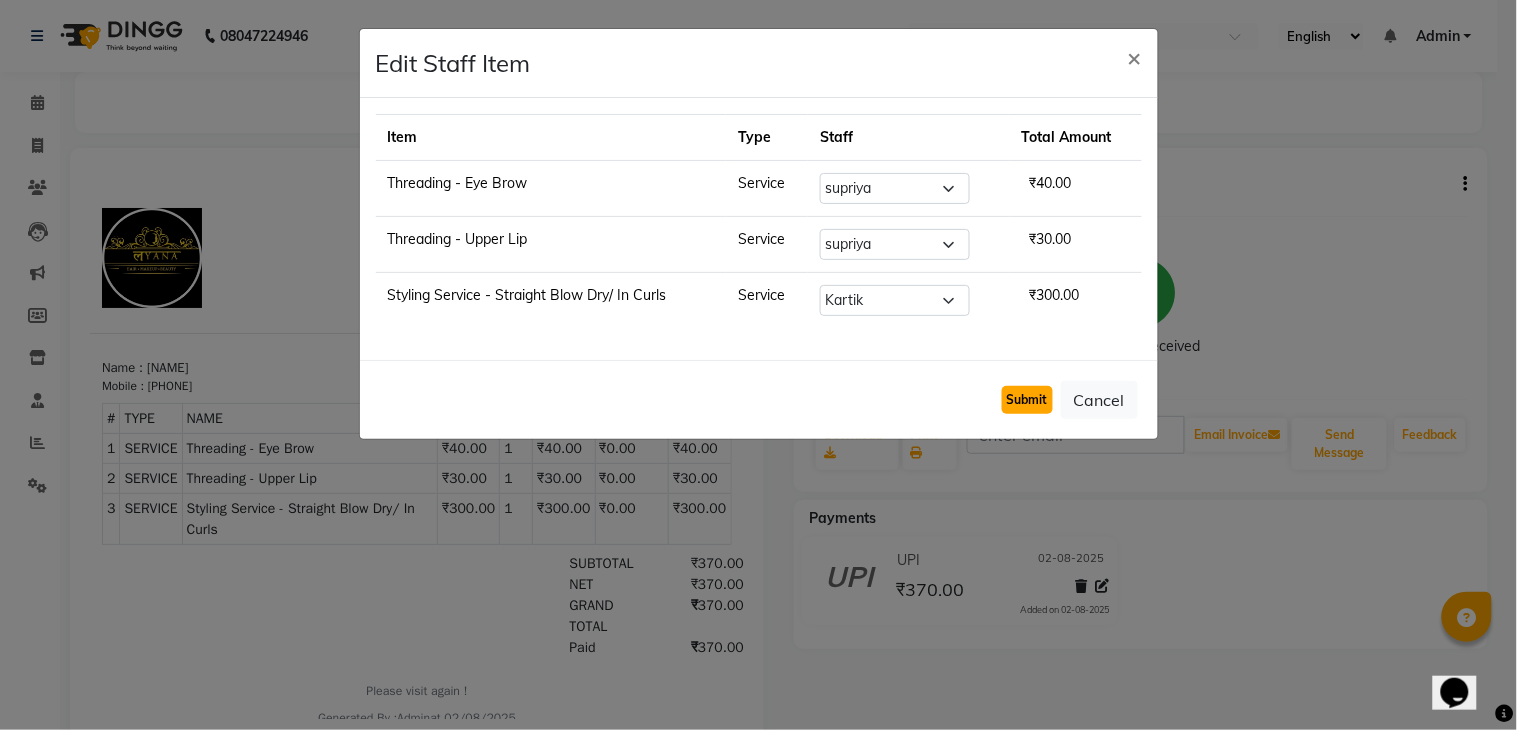 click on "Submit" 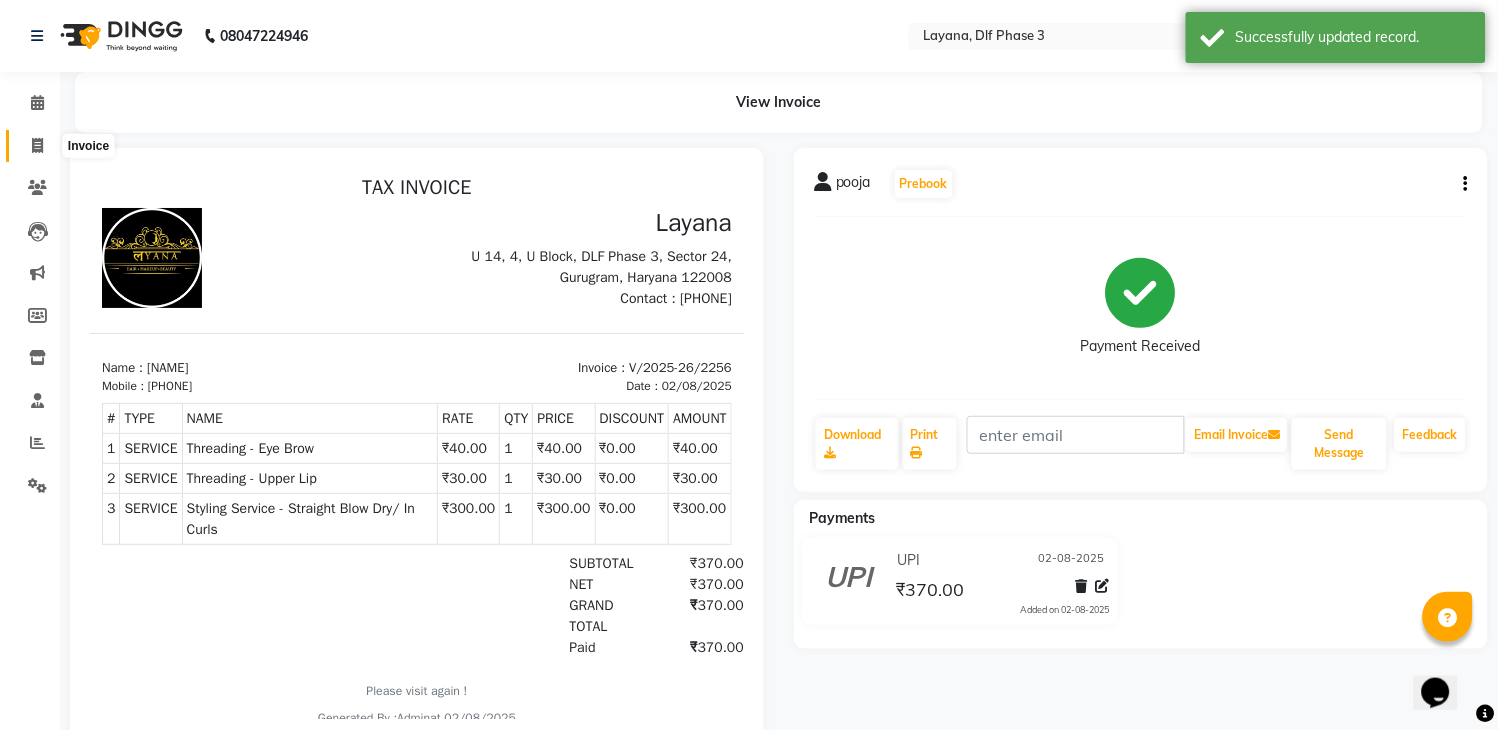 click 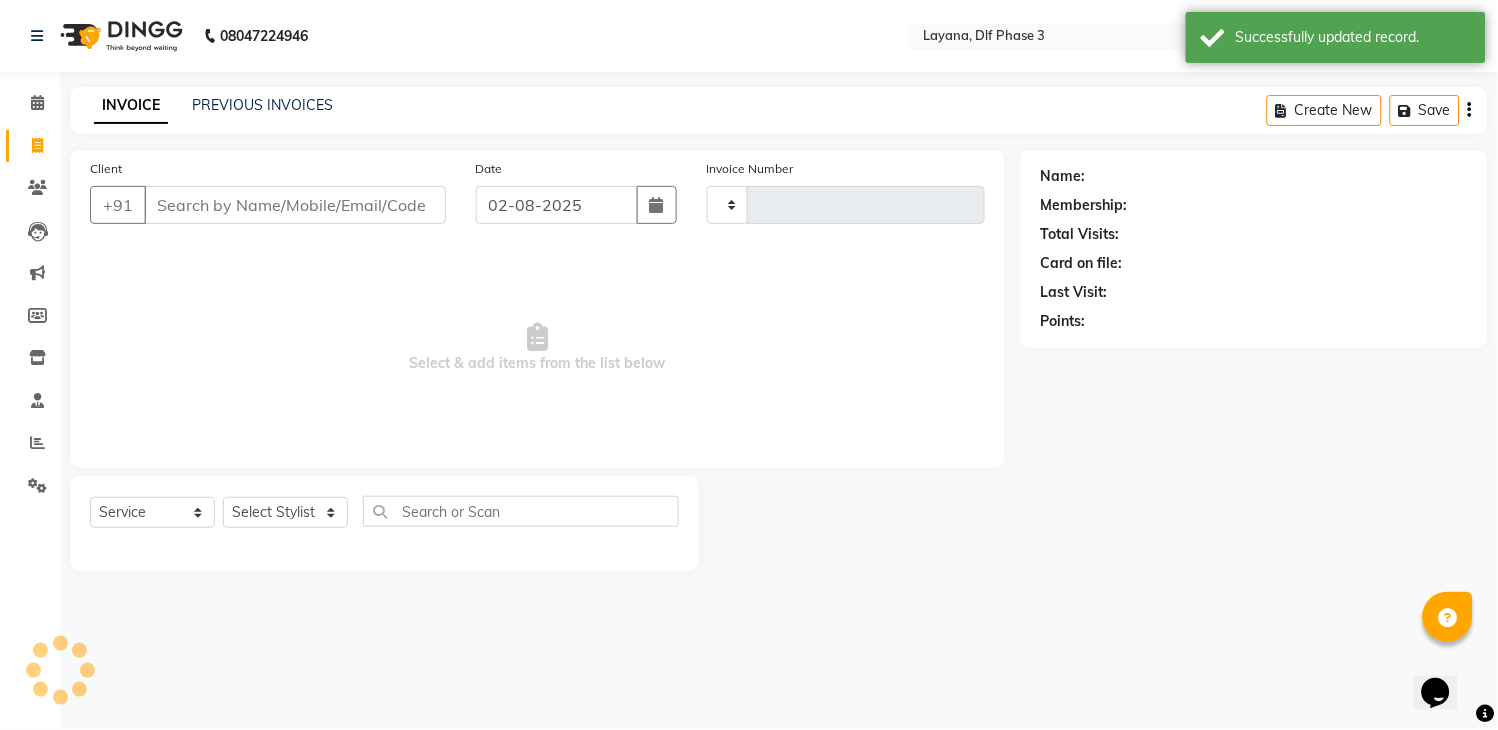 type on "2258" 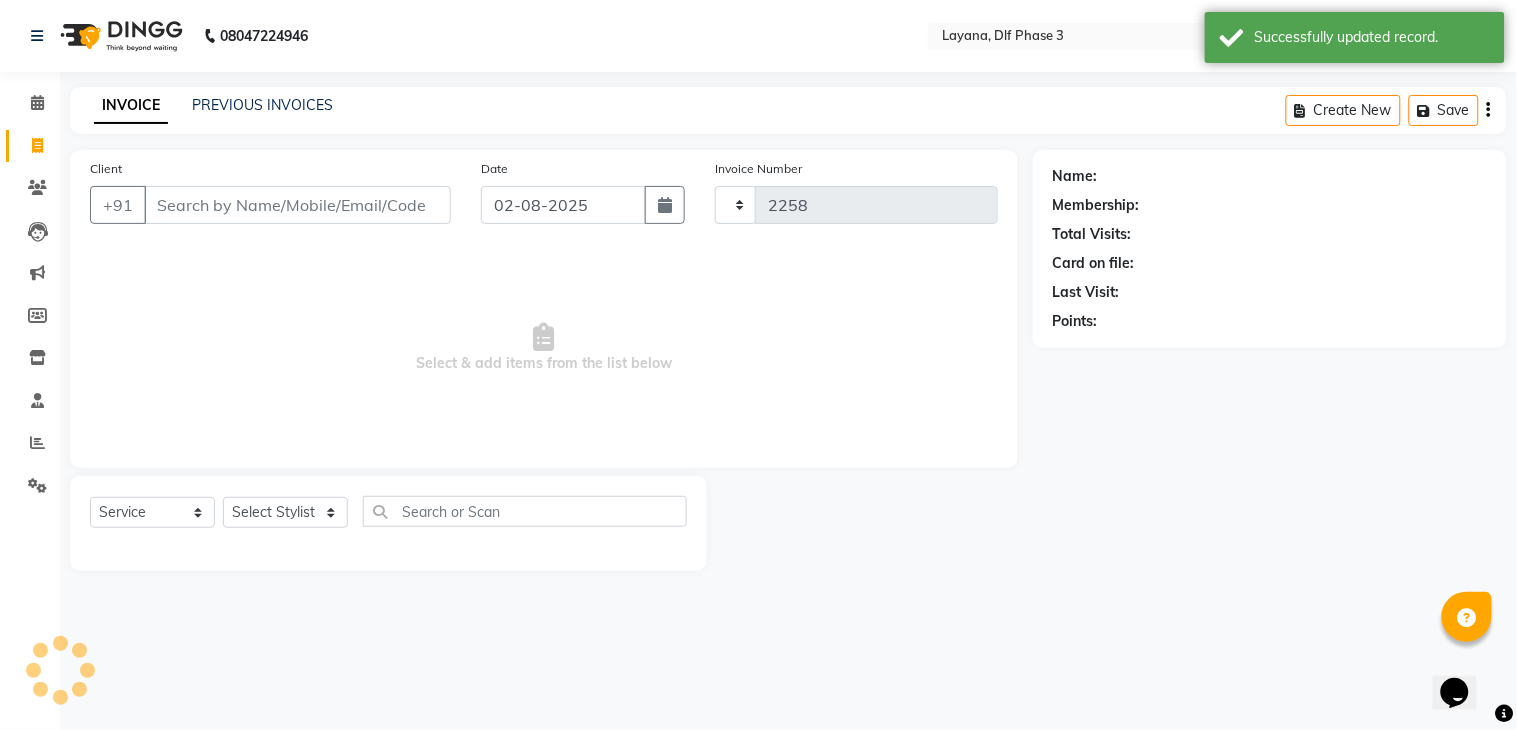 select on "6973" 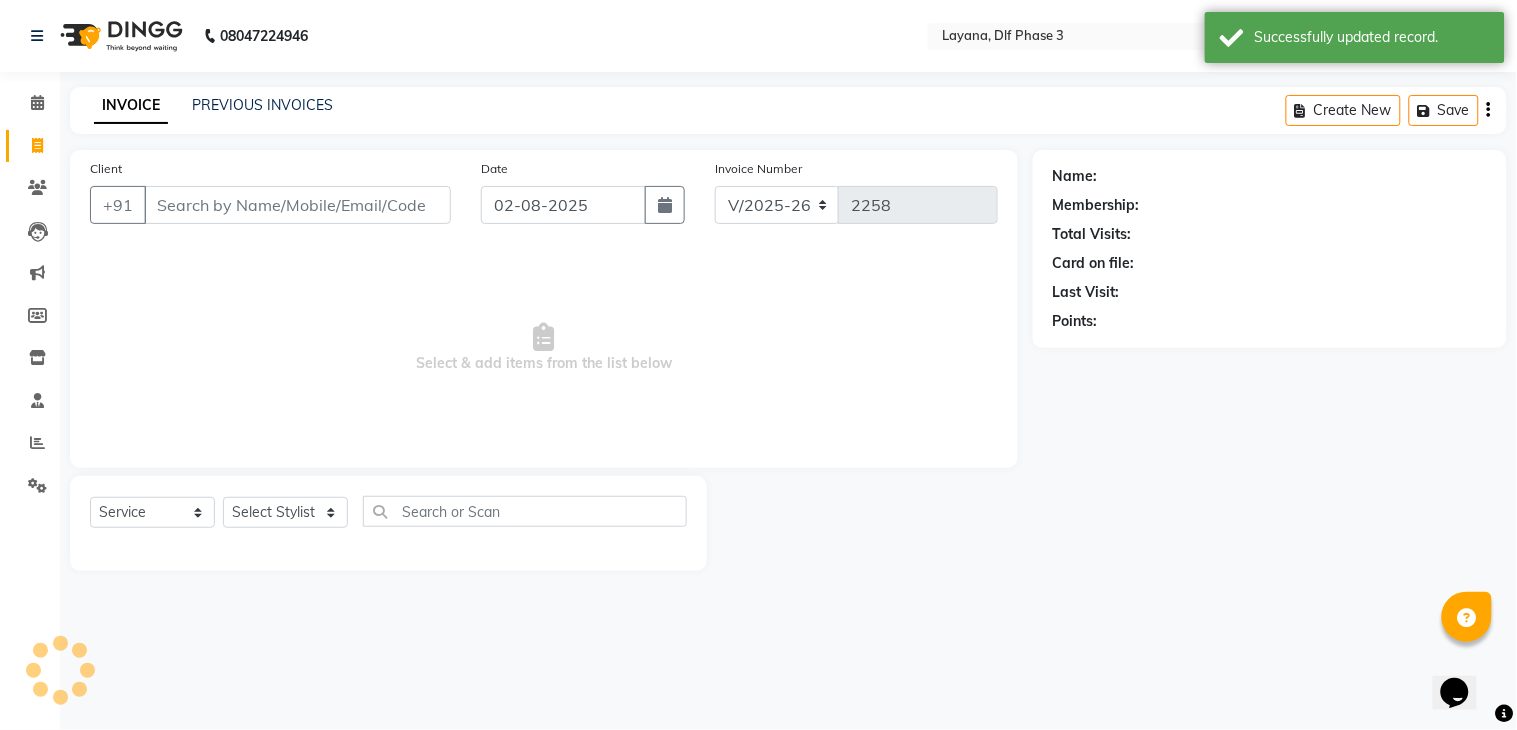 click on "Client" at bounding box center (297, 205) 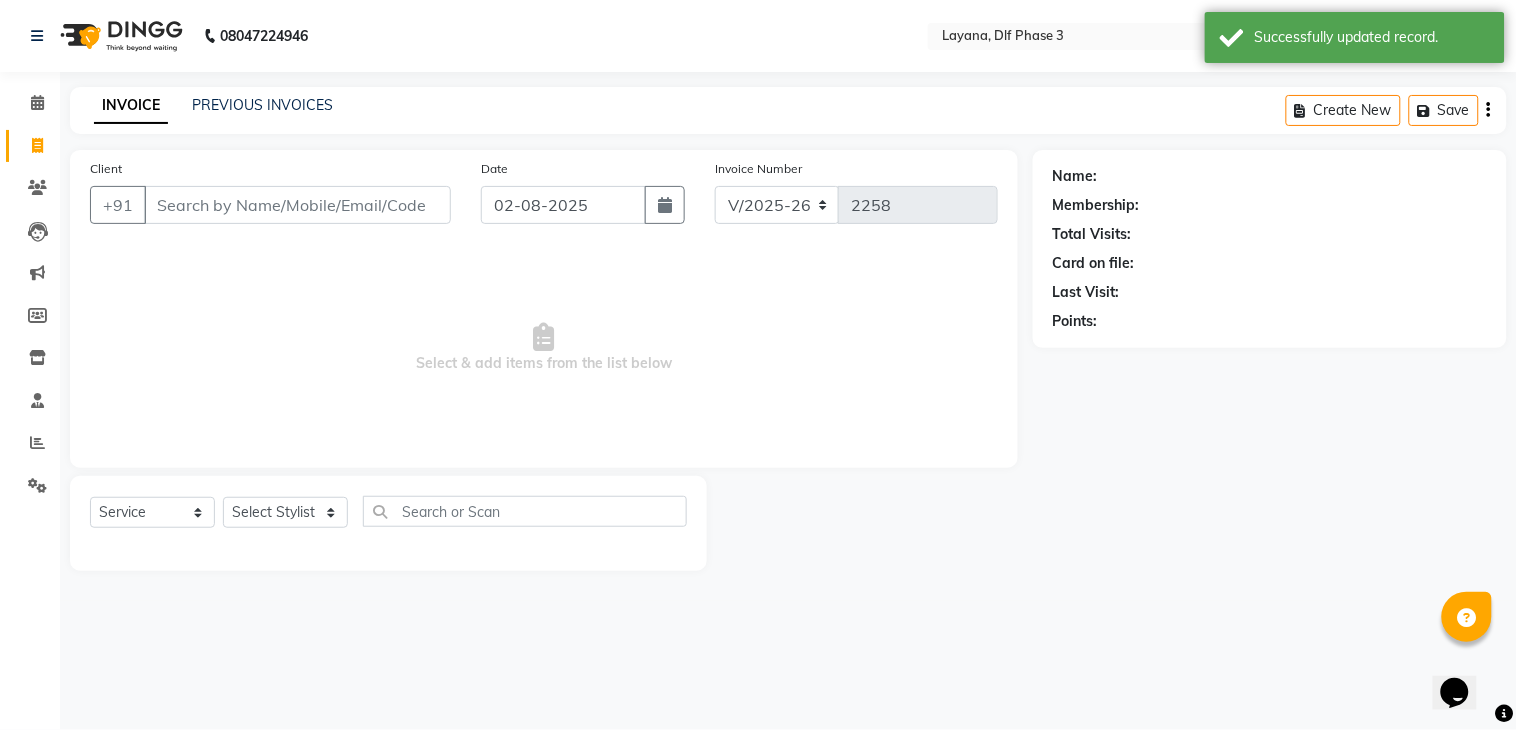 click on "Client" at bounding box center (297, 205) 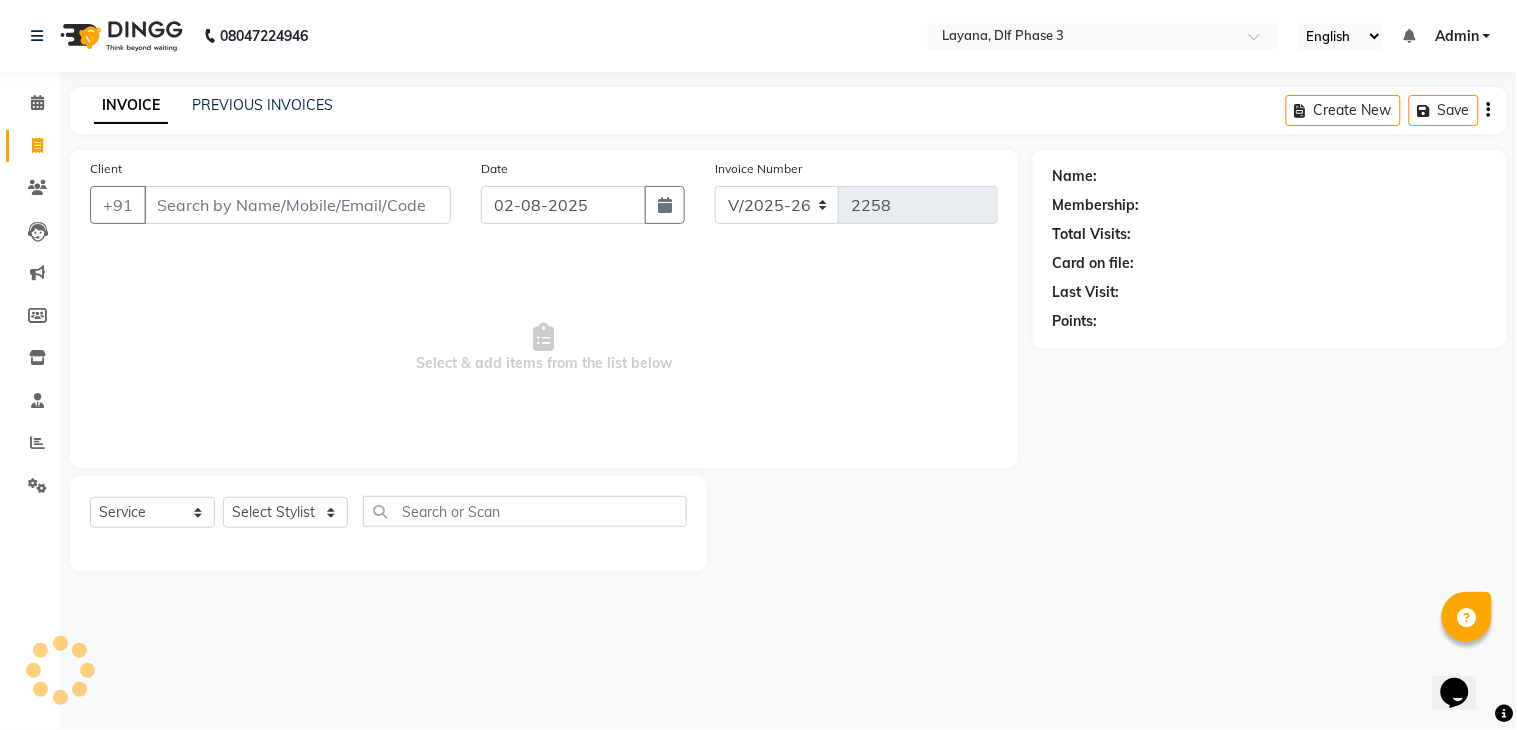 click on "Client" at bounding box center [297, 205] 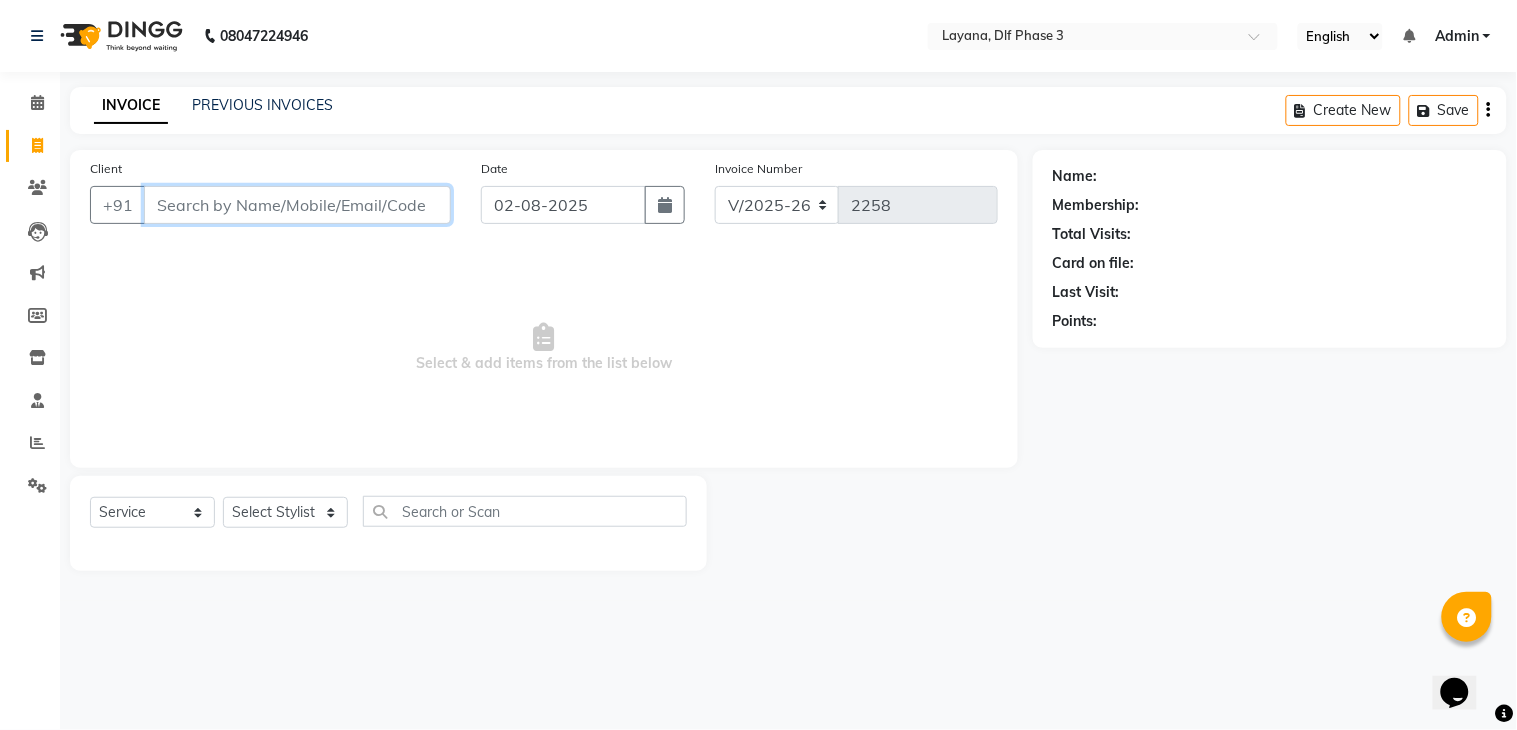 click on "Client" at bounding box center (297, 205) 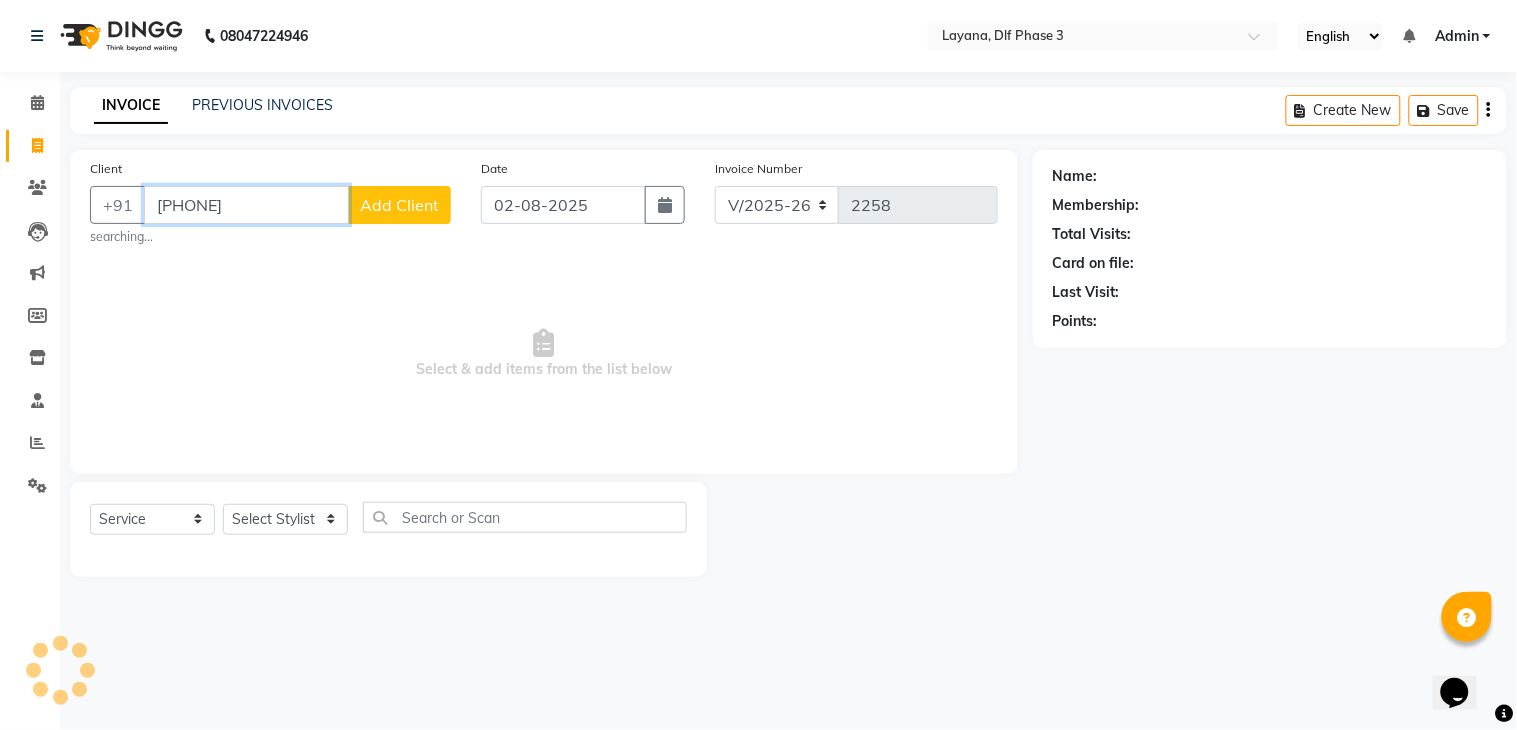 click on "766797675" at bounding box center [246, 205] 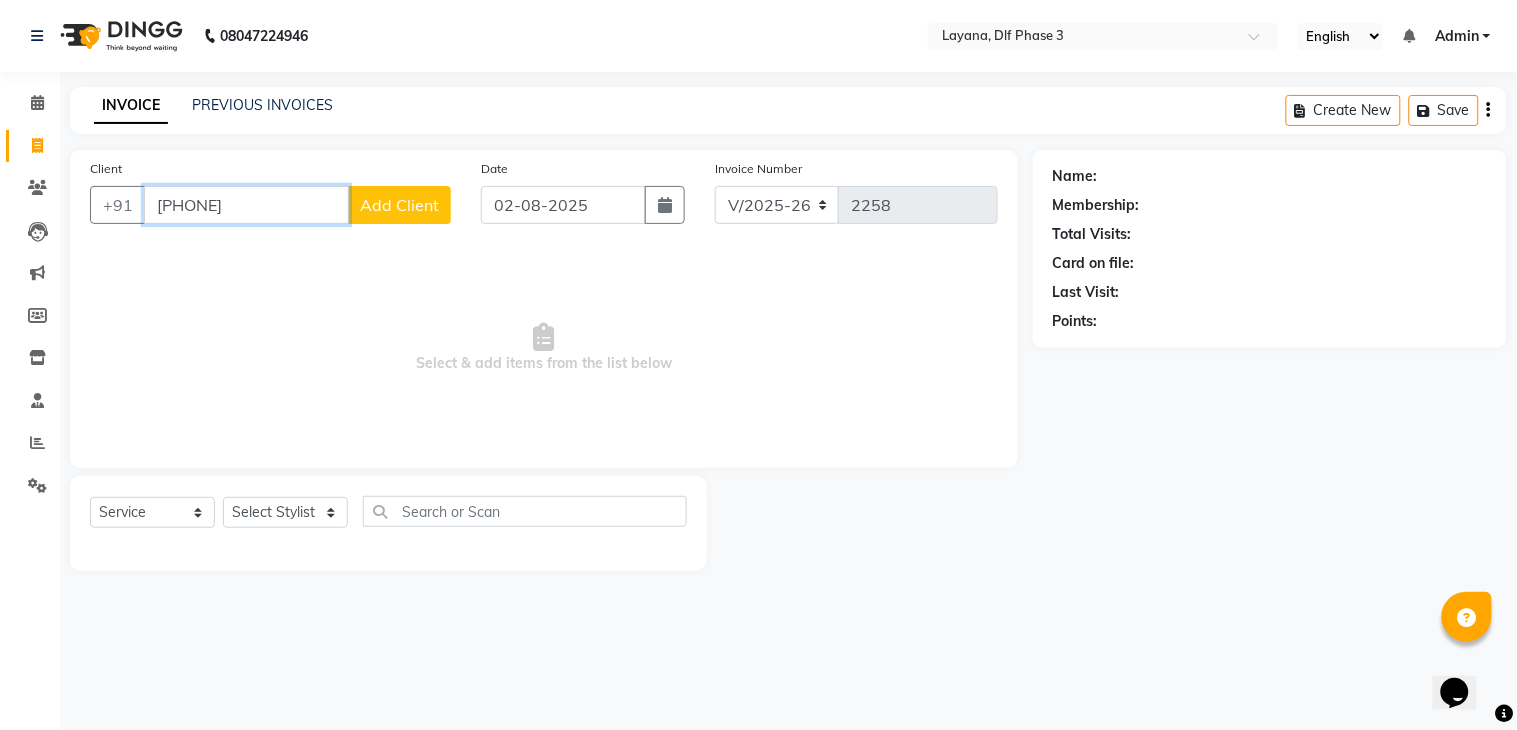 type on "7667976756" 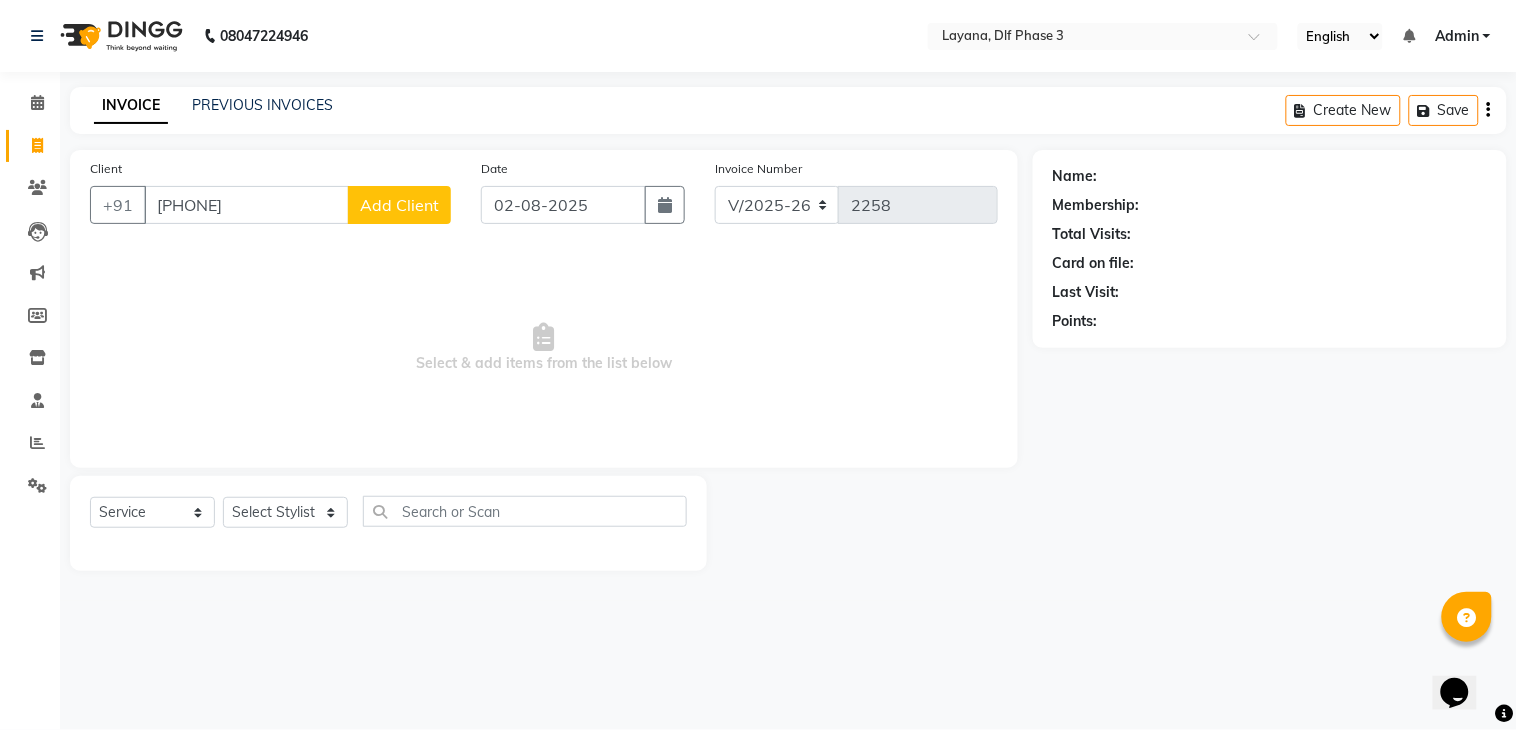 click on "Add Client" 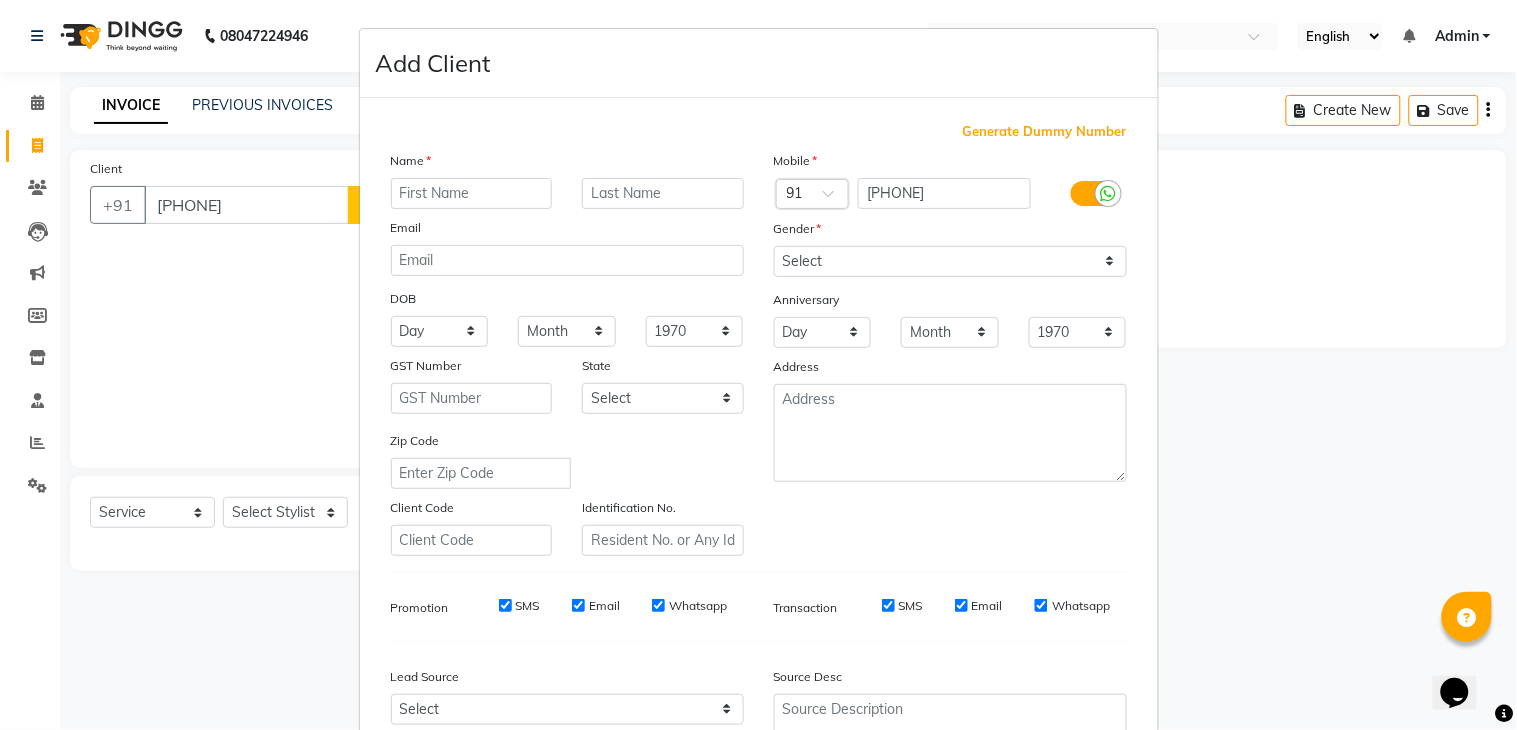 click at bounding box center (472, 193) 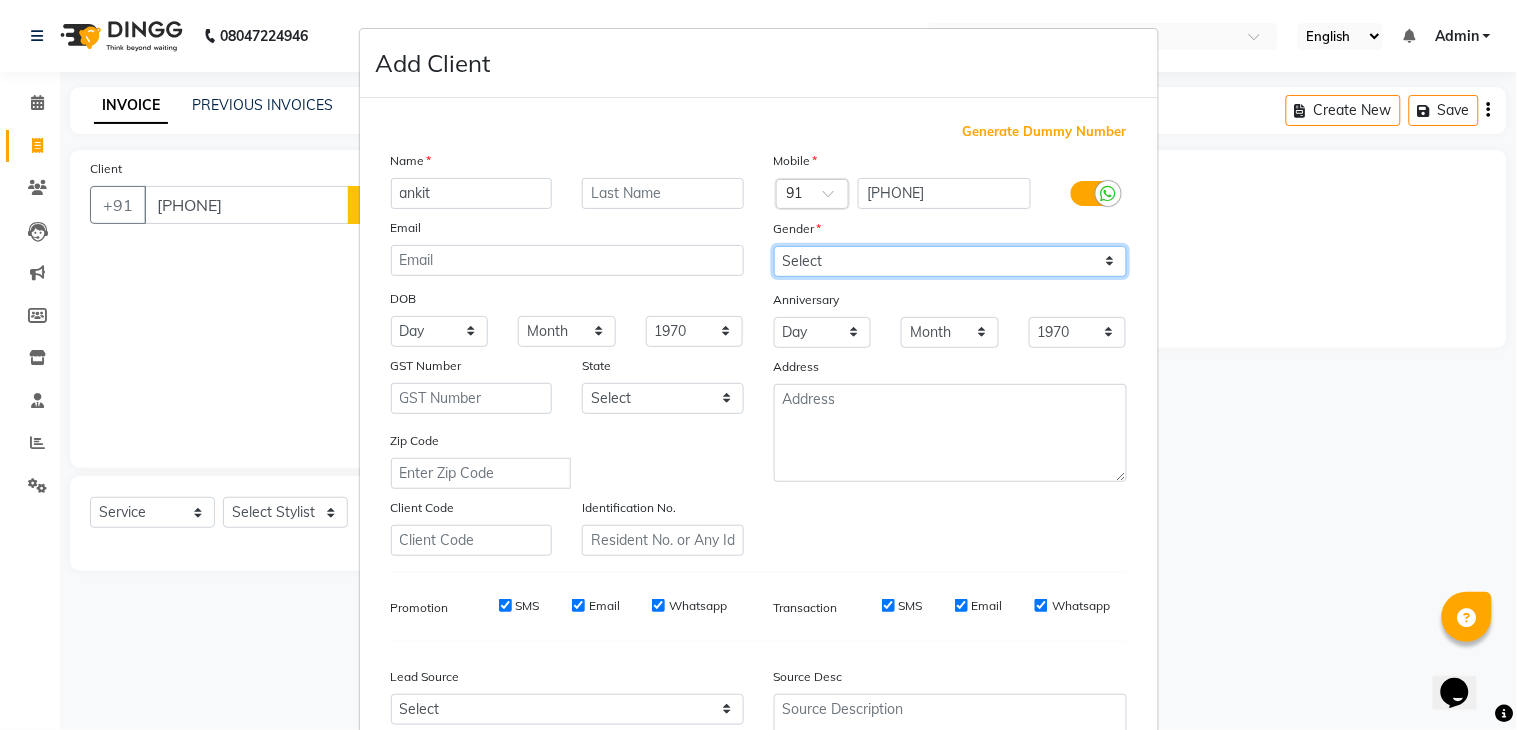 click on "Select Male Female Other Prefer Not To Say" at bounding box center (950, 261) 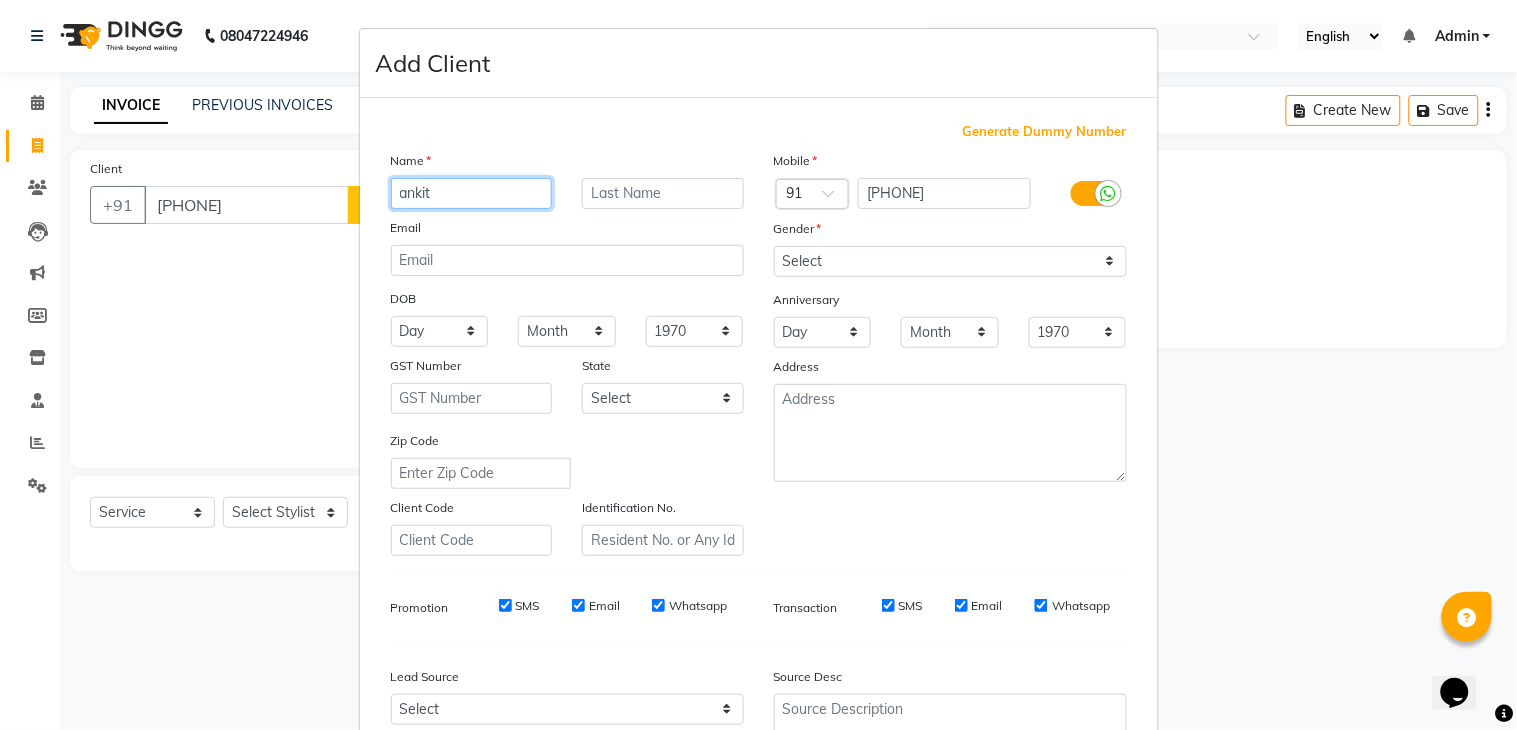 click on "ankit" at bounding box center (472, 193) 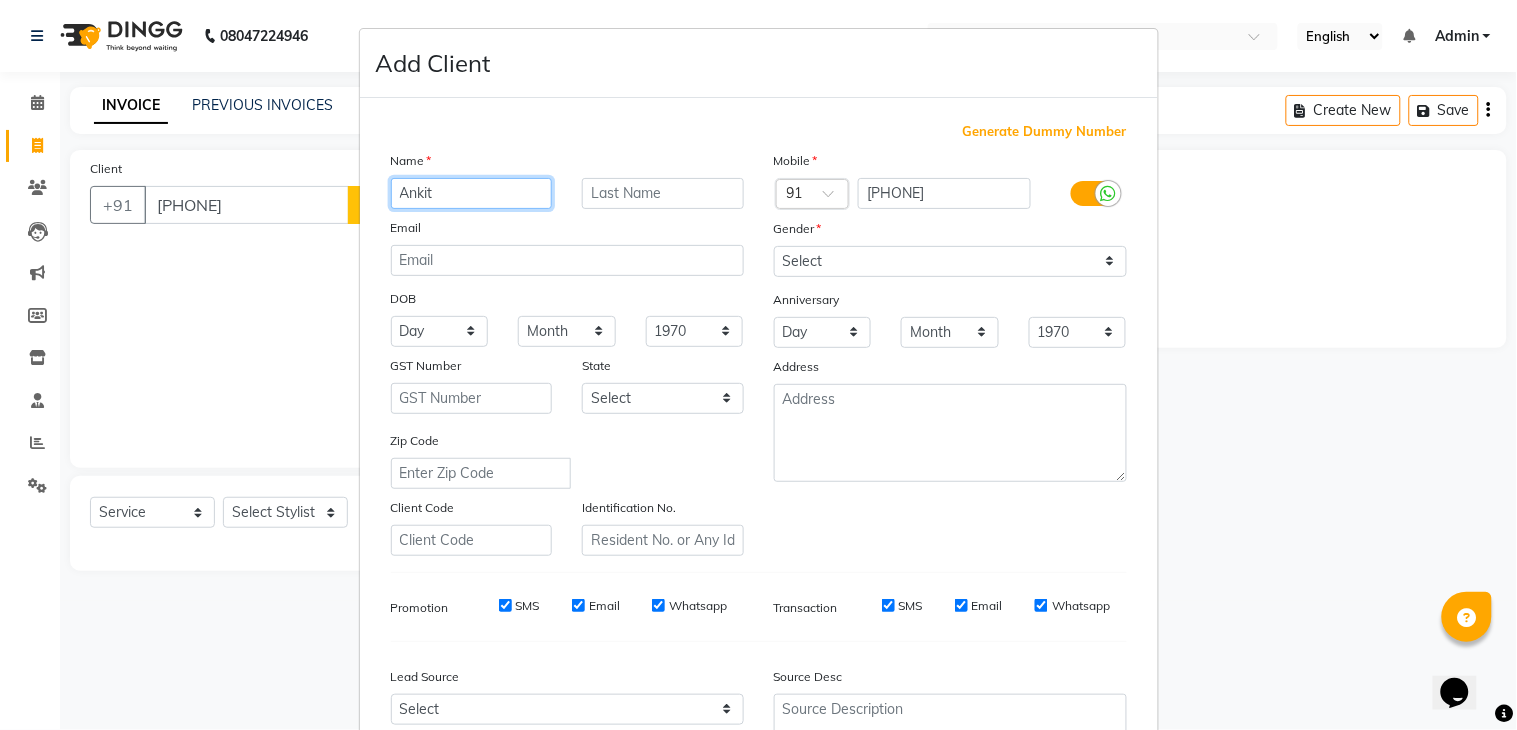 type on "Ankit" 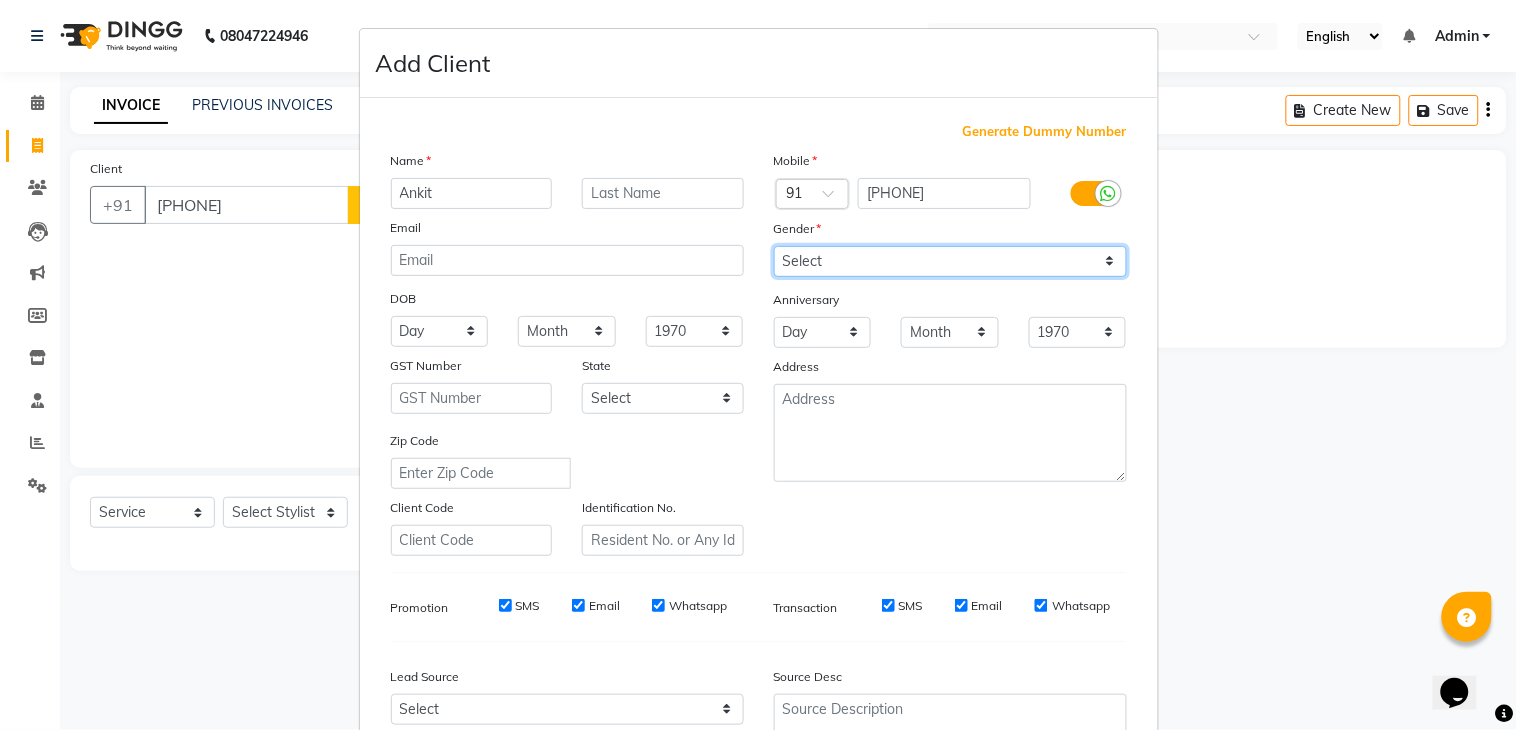 click on "Select Male Female Other Prefer Not To Say" at bounding box center (950, 261) 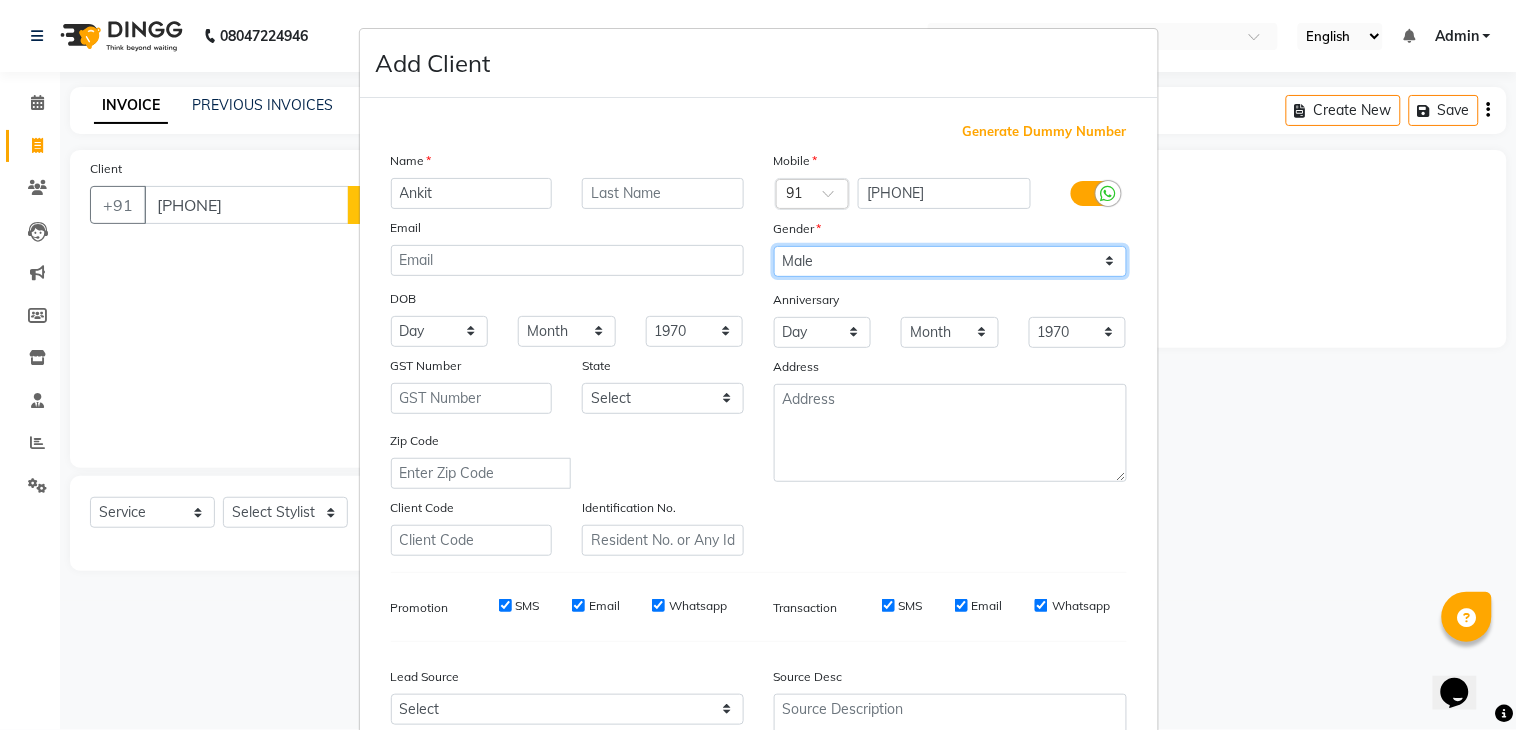 click on "Select Male Female Other Prefer Not To Say" at bounding box center (950, 261) 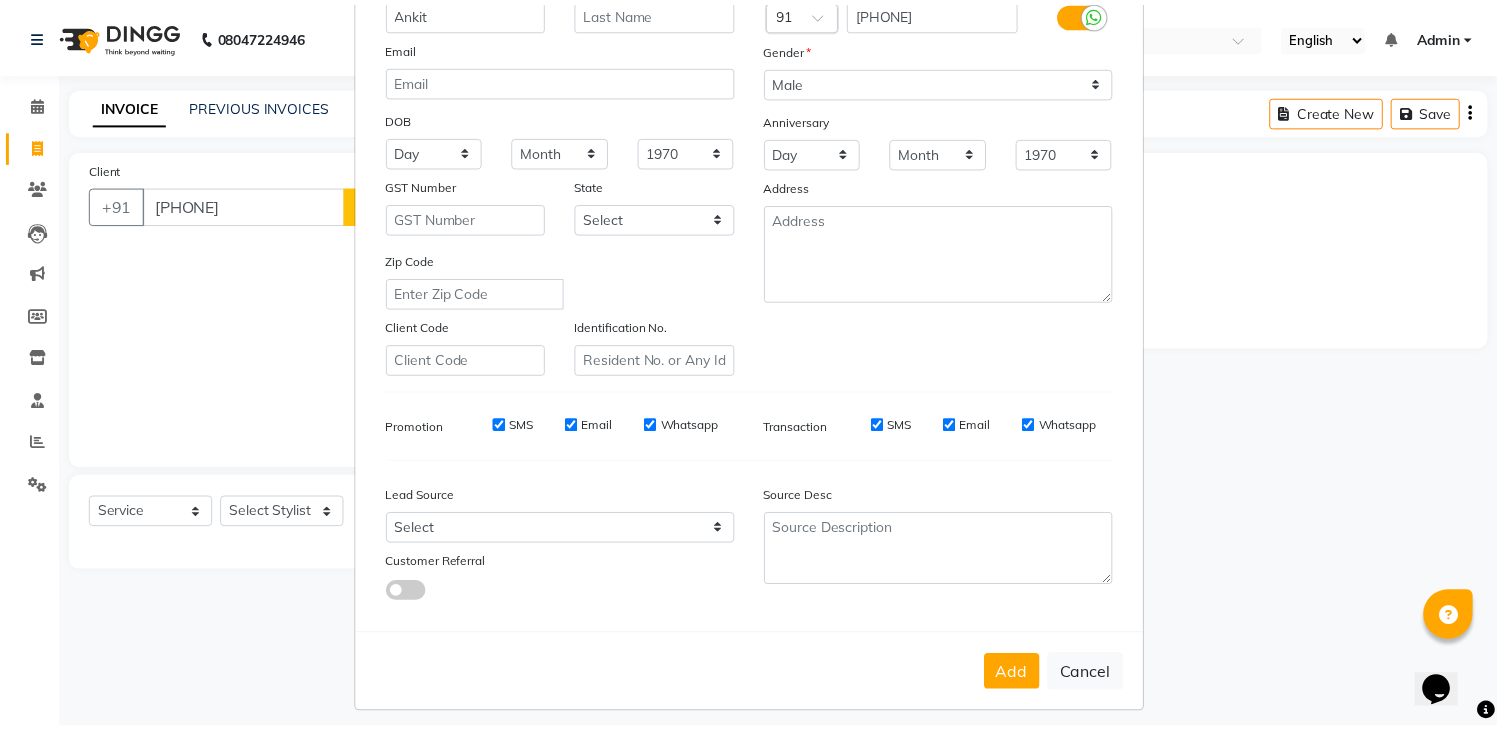 scroll, scrollTop: 194, scrollLeft: 0, axis: vertical 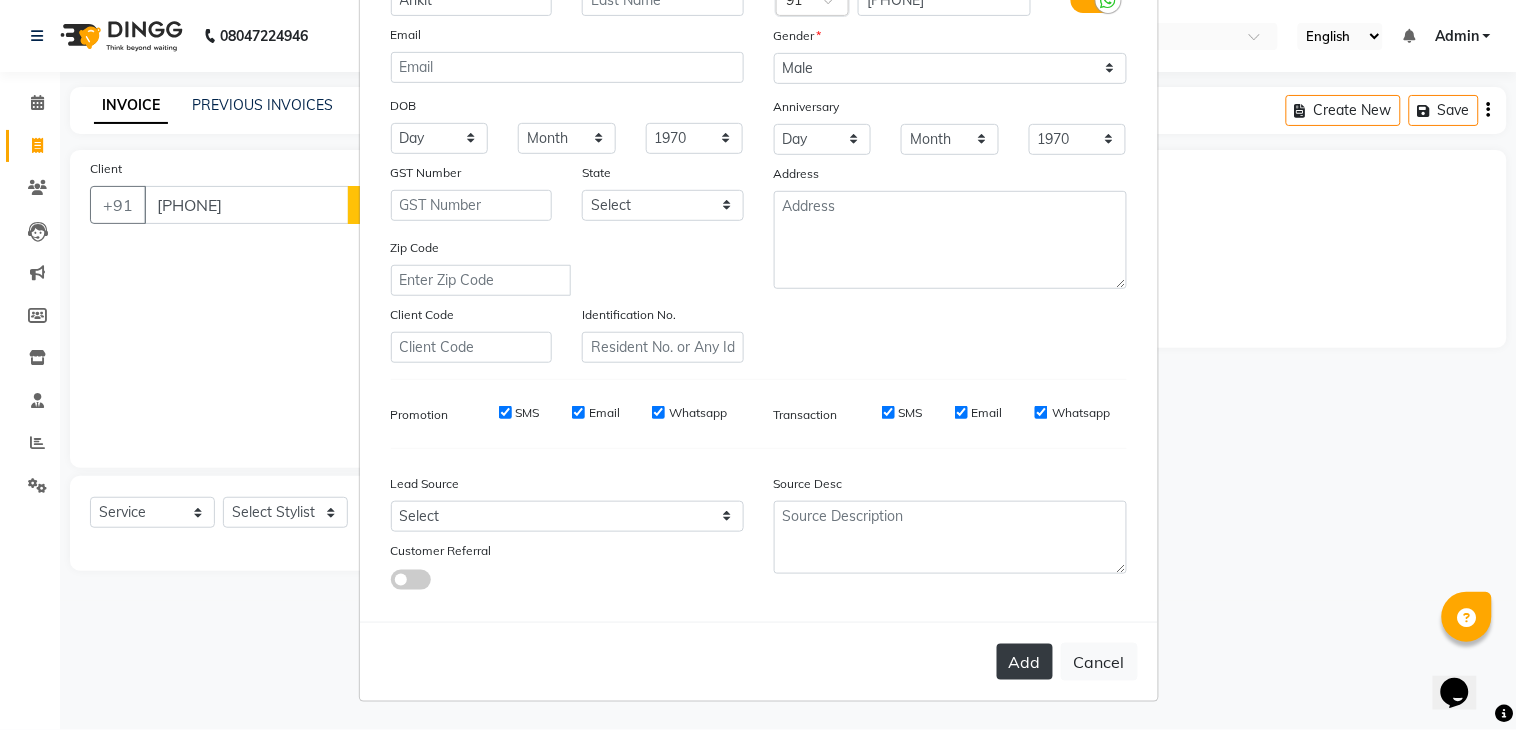 click on "Add" at bounding box center (1025, 662) 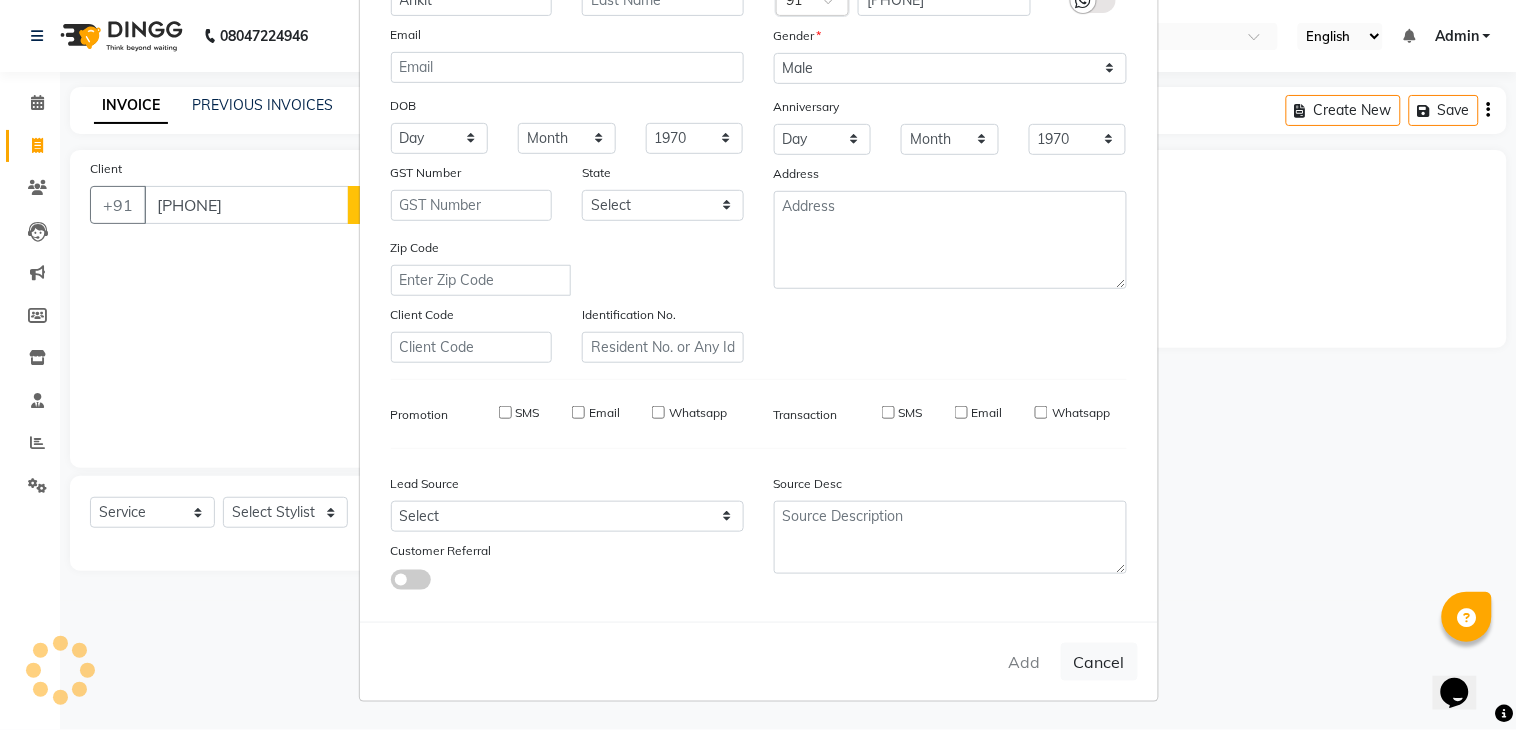 type 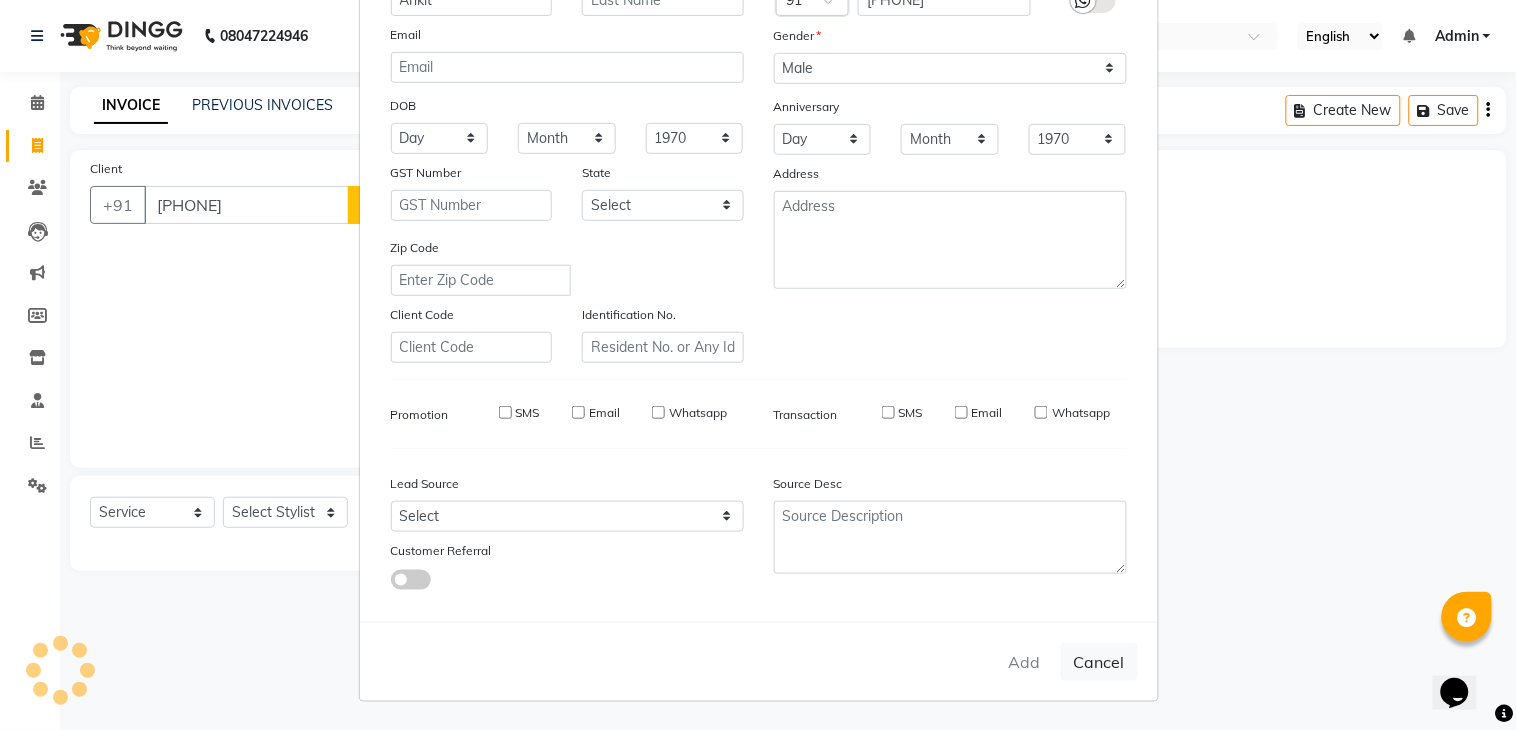select 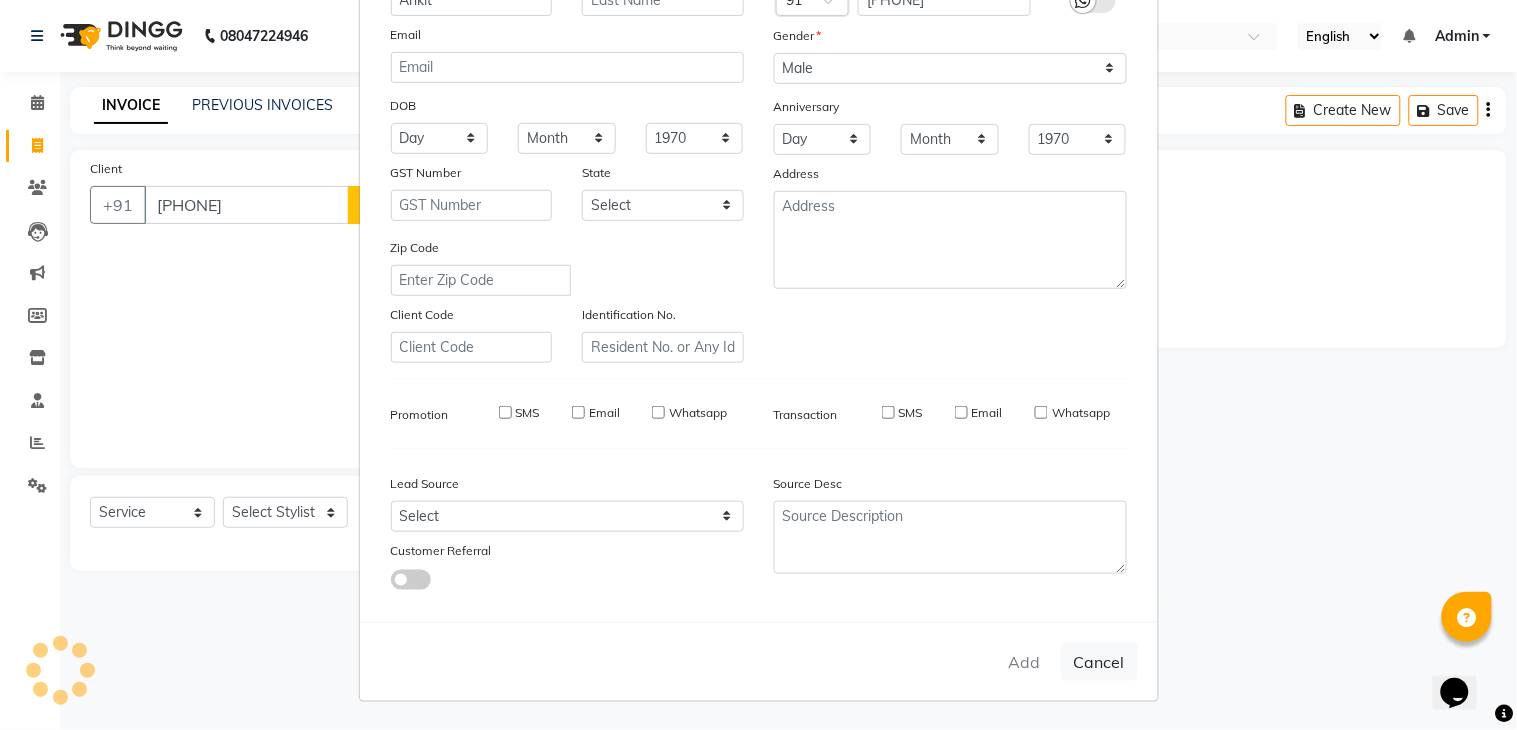 select 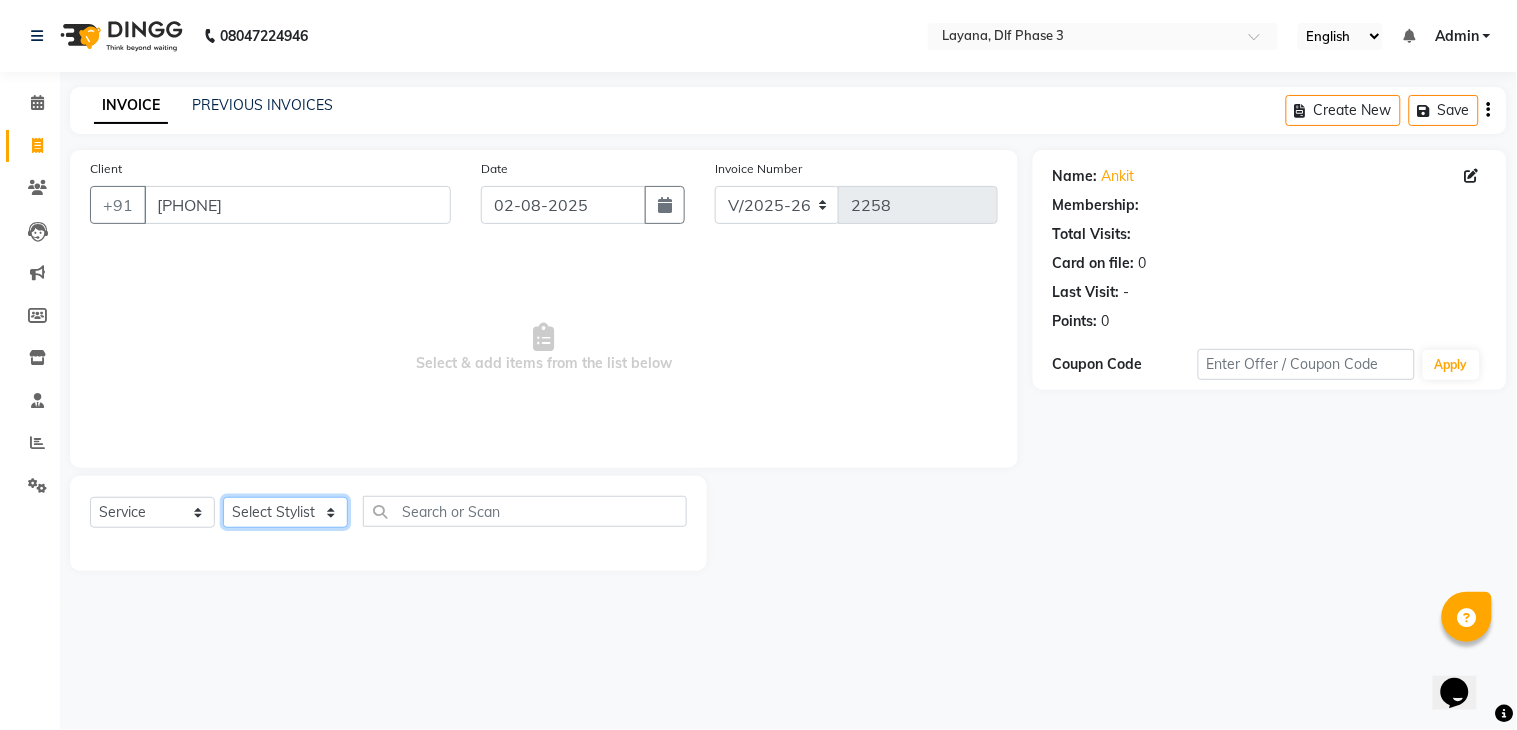 click on "Select Stylist [FIRST] [FIRST] [FIRST] [FIRST] [FIRST] [FIRST] [FIRST] [FIRST]" 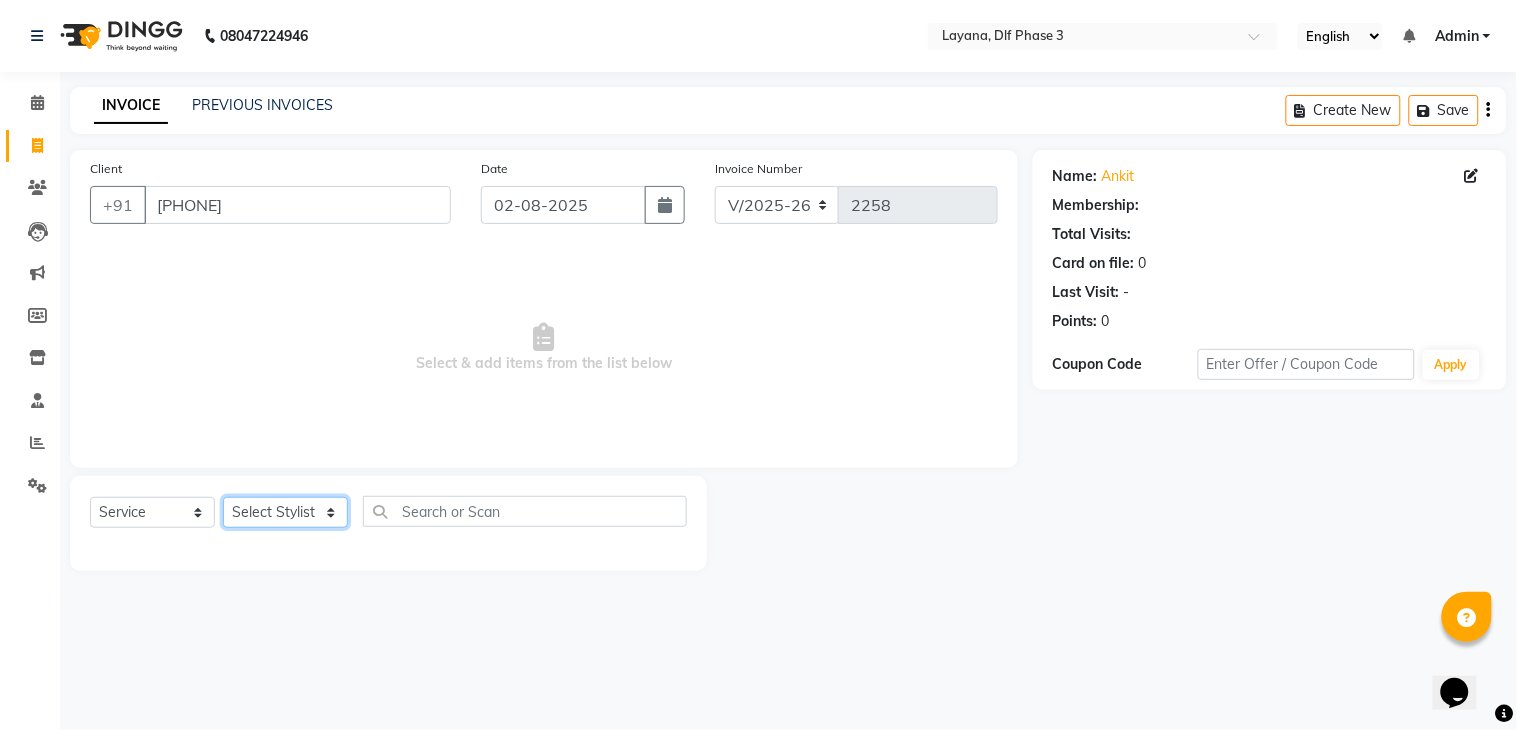 select on "85237" 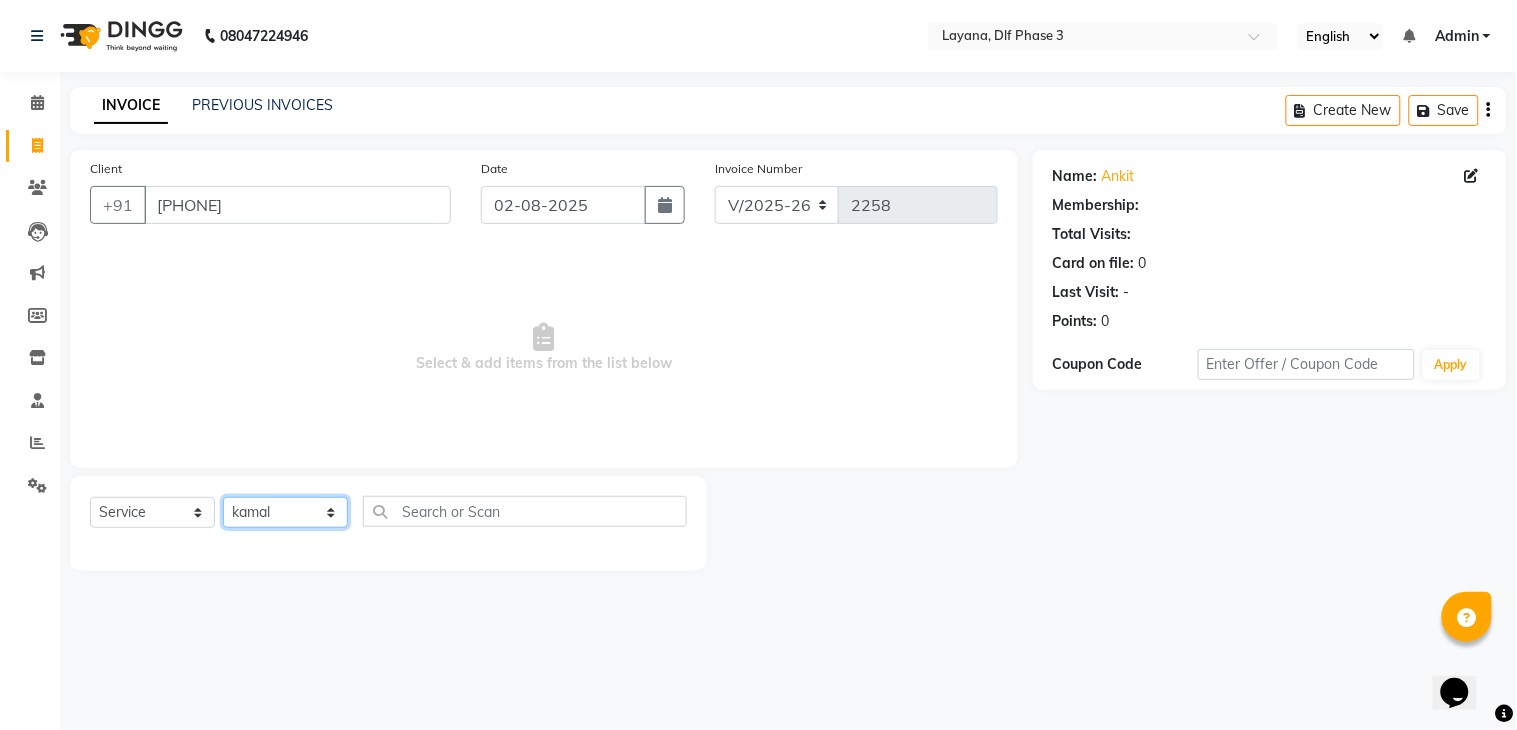 click on "Select Stylist [FIRST] [FIRST] [FIRST] [FIRST] [FIRST] [FIRST] [FIRST] [FIRST]" 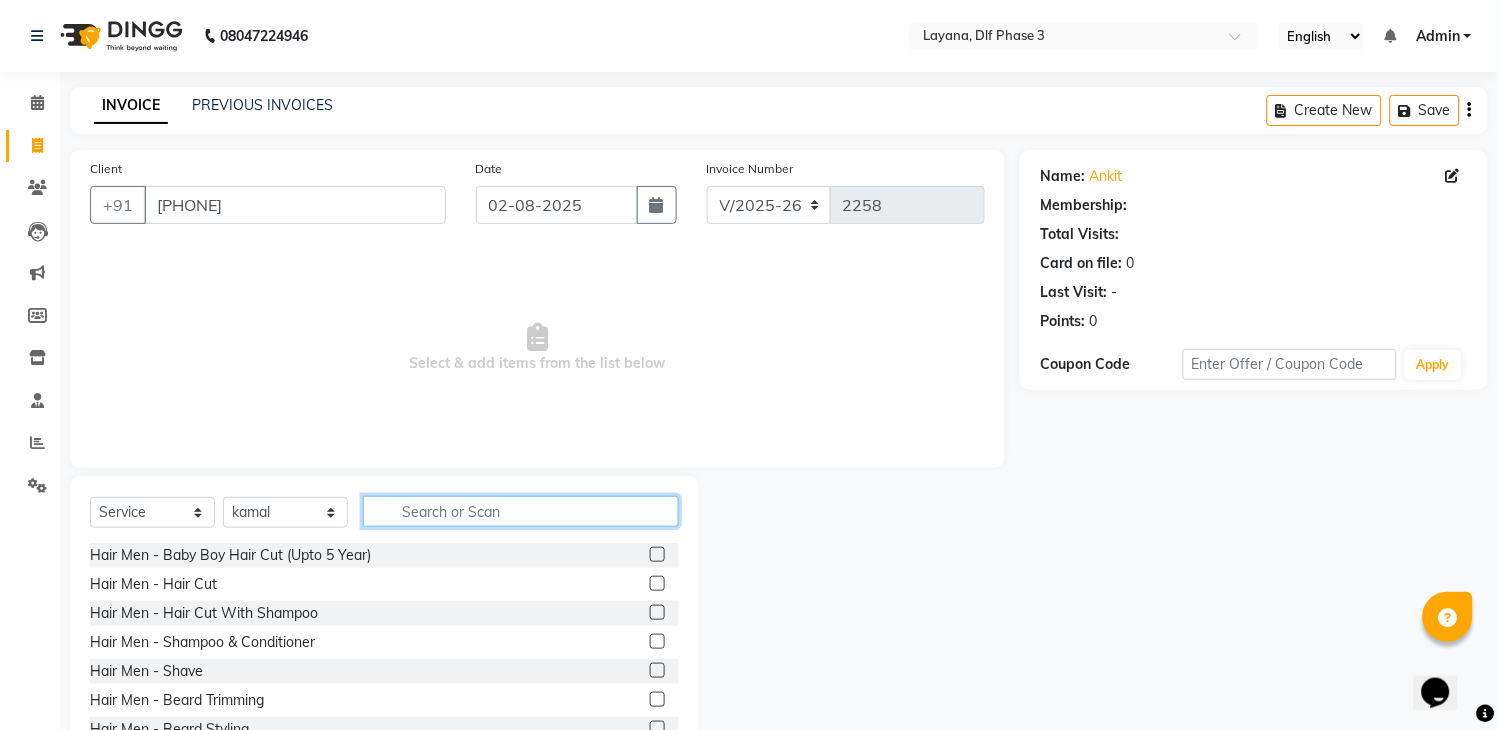 click 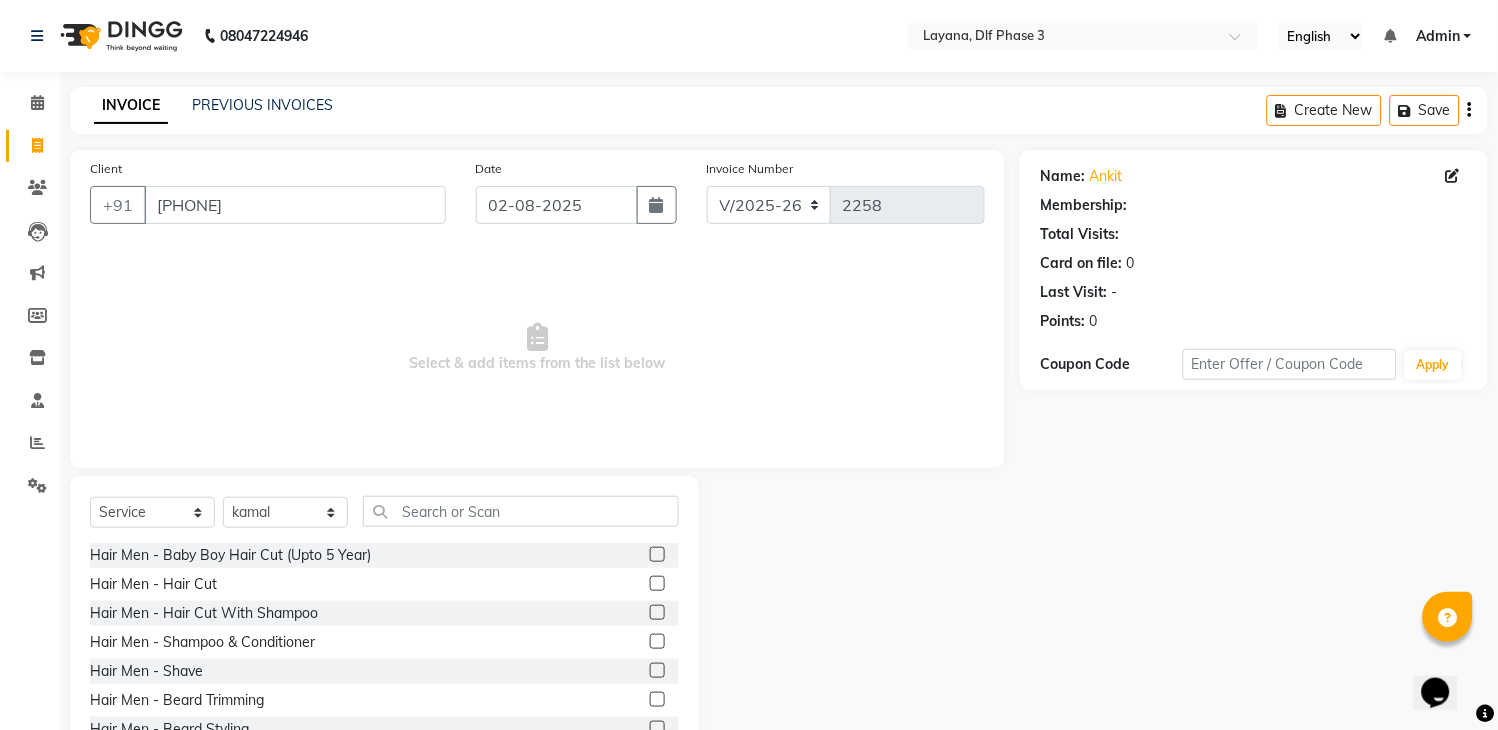 click 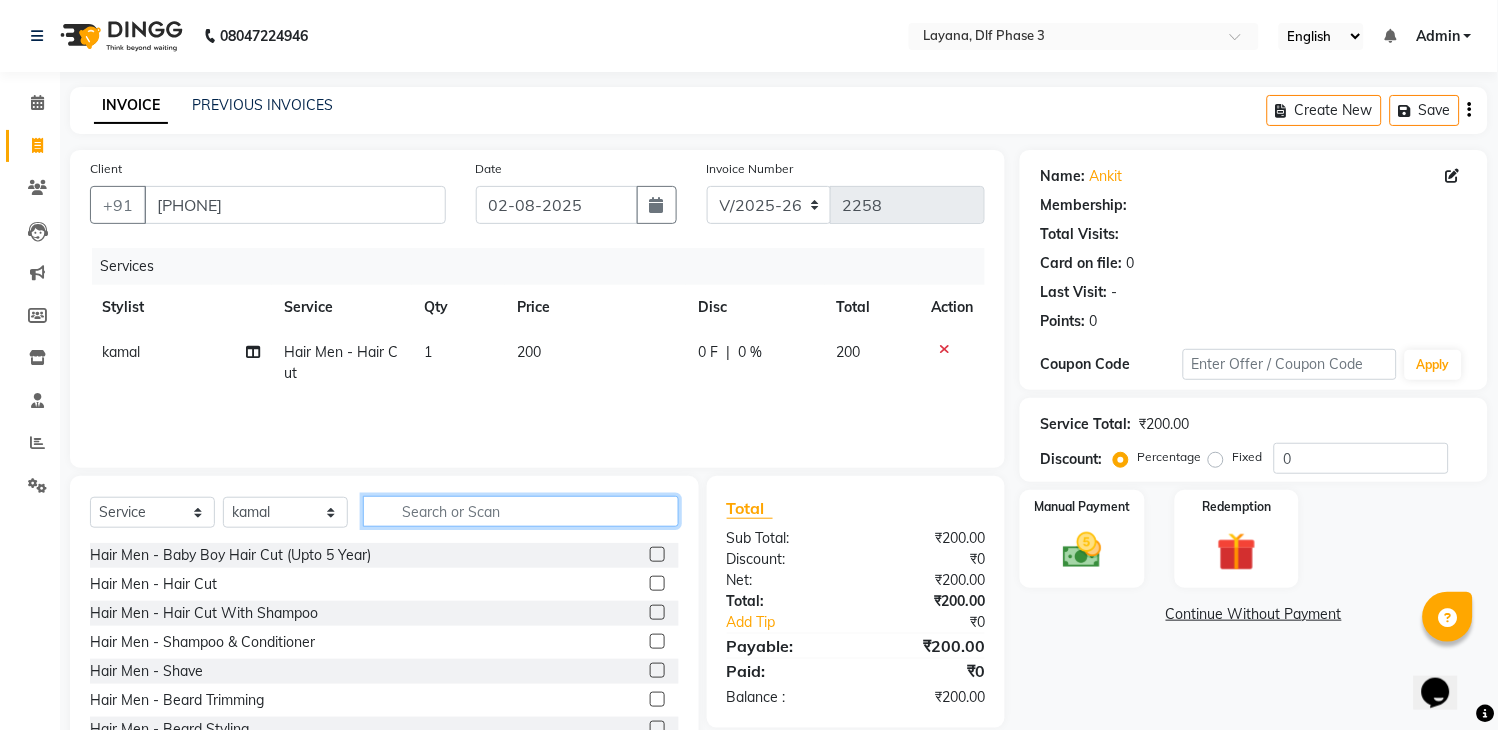 checkbox on "false" 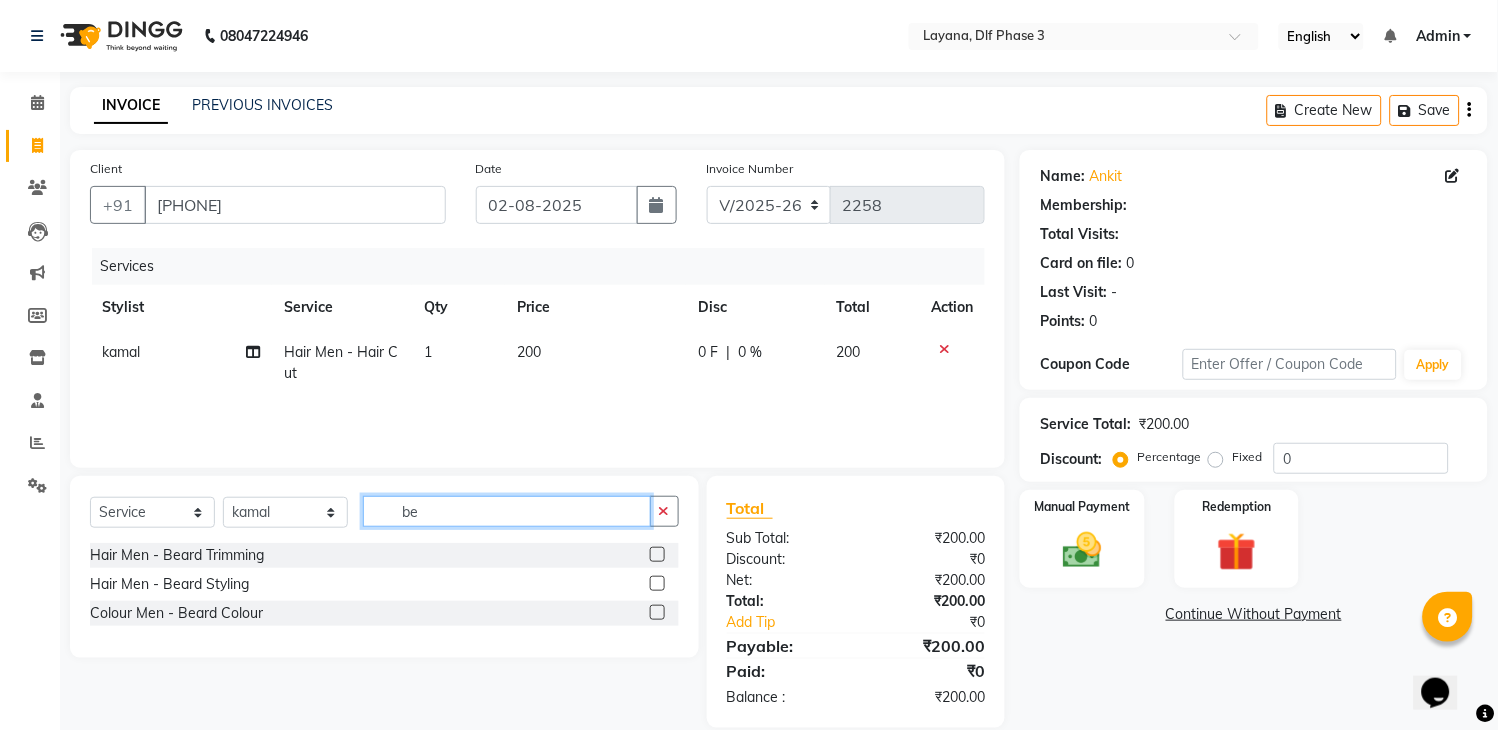 type on "be" 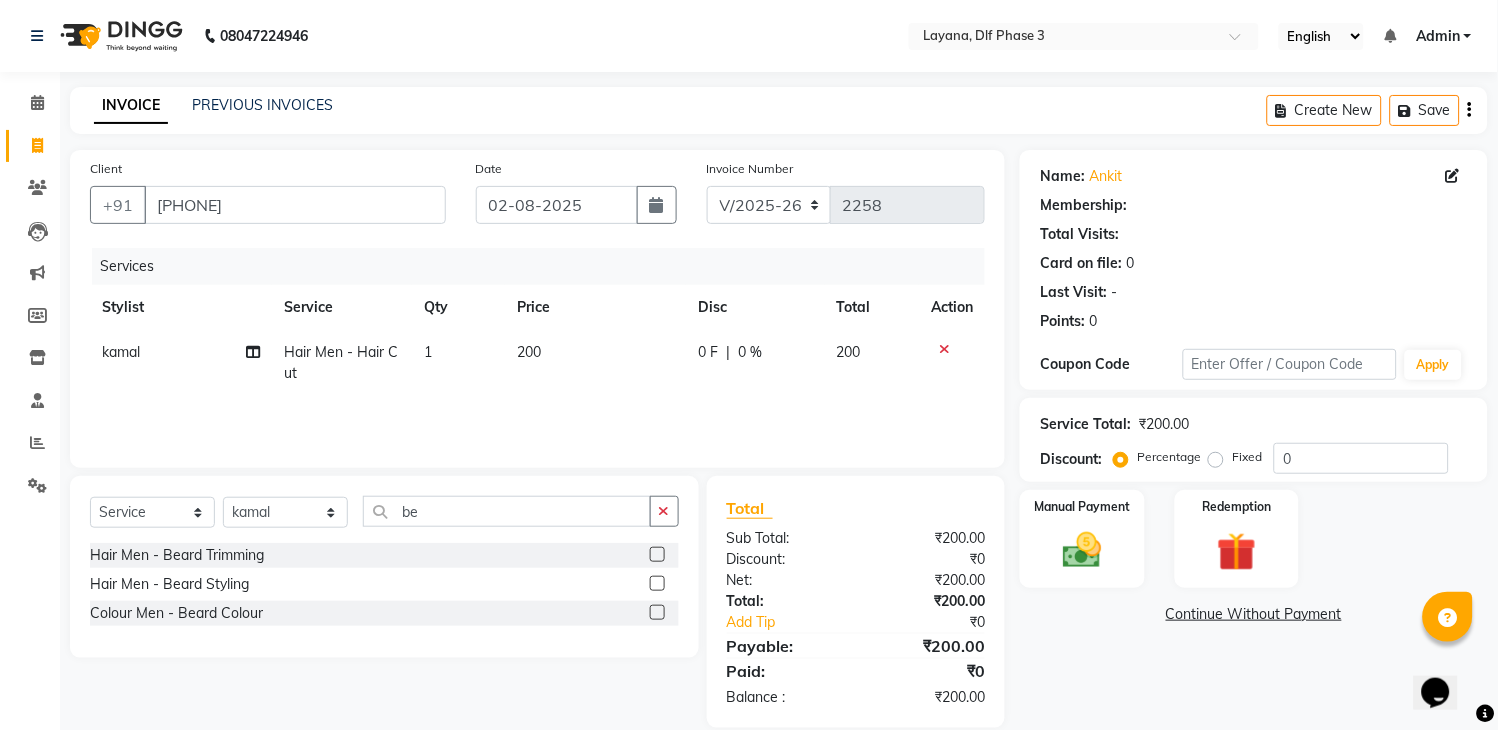 click 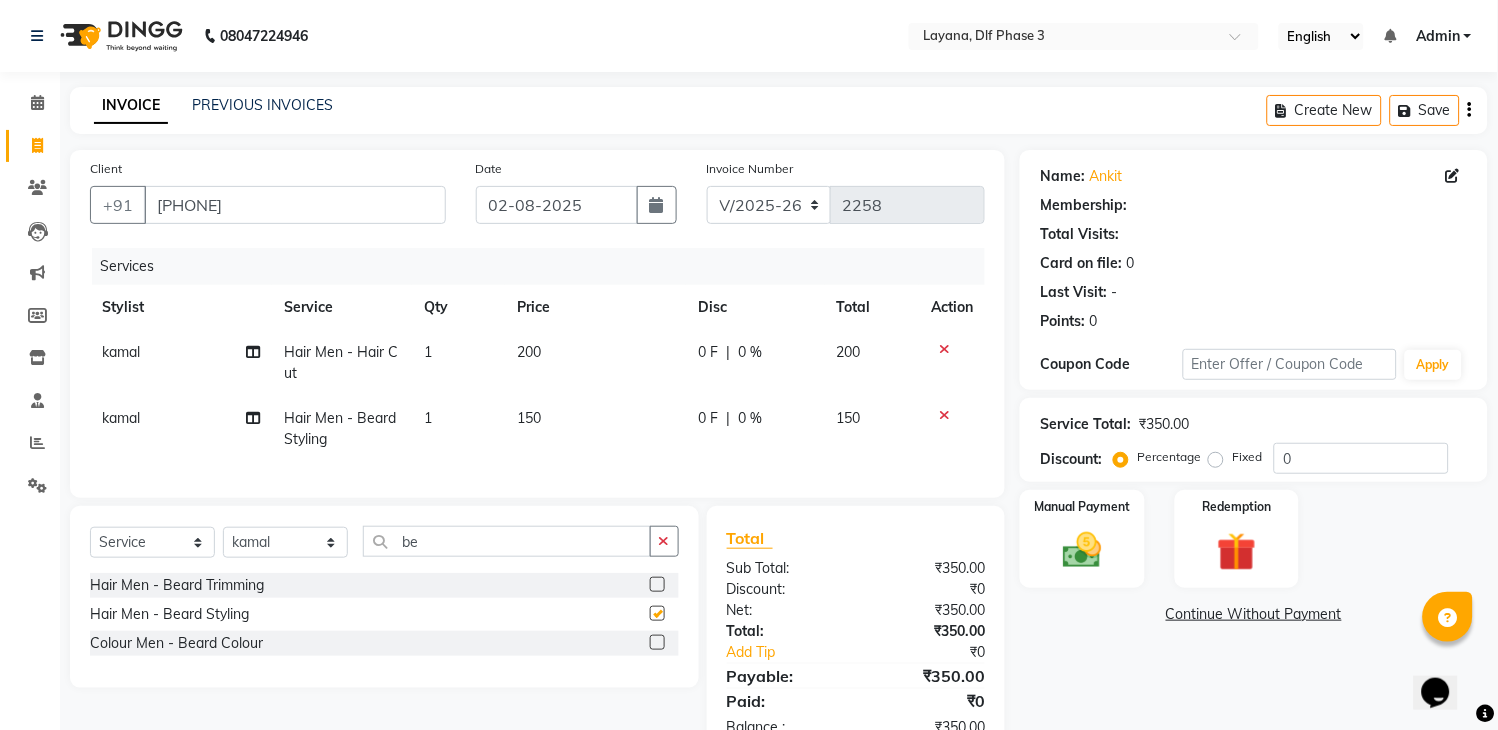 checkbox on "false" 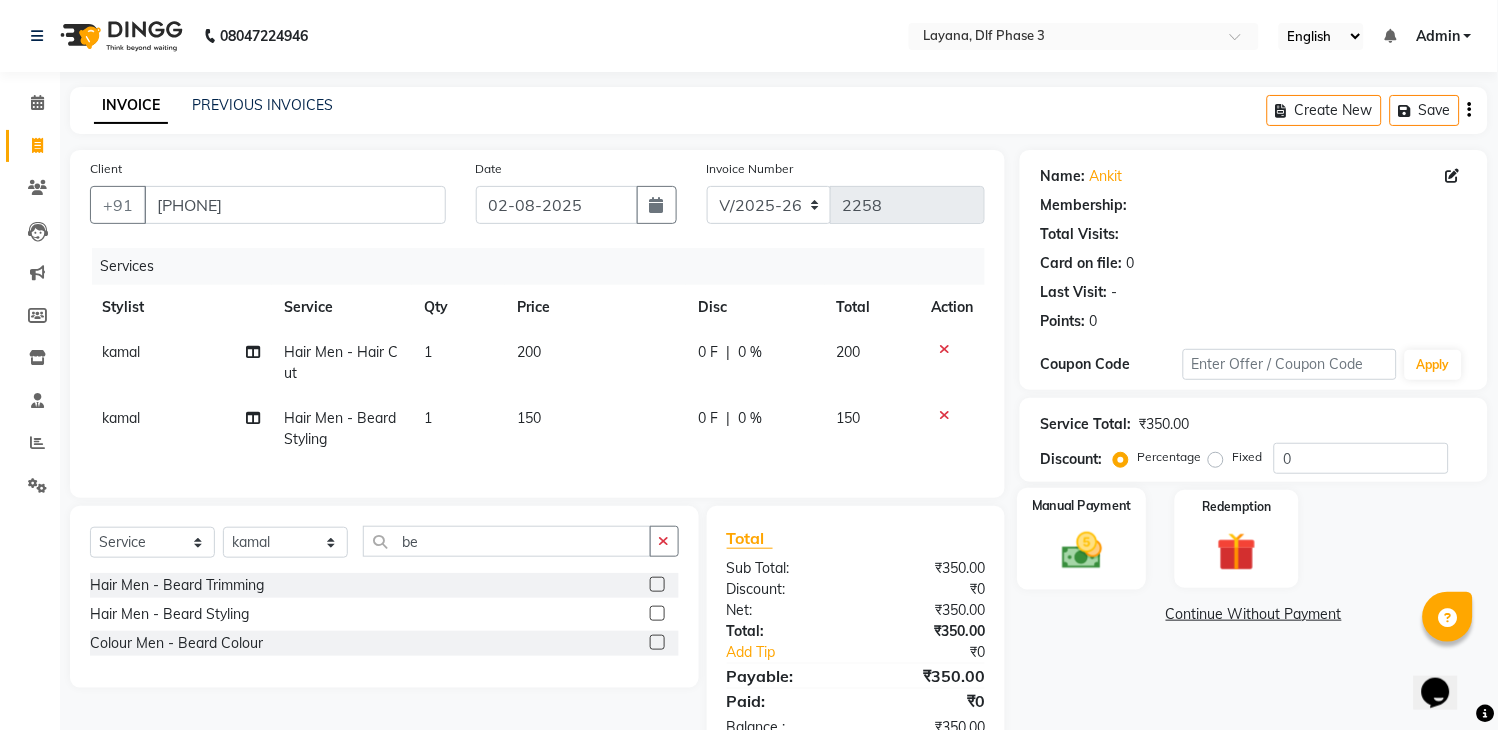 click on "Manual Payment" 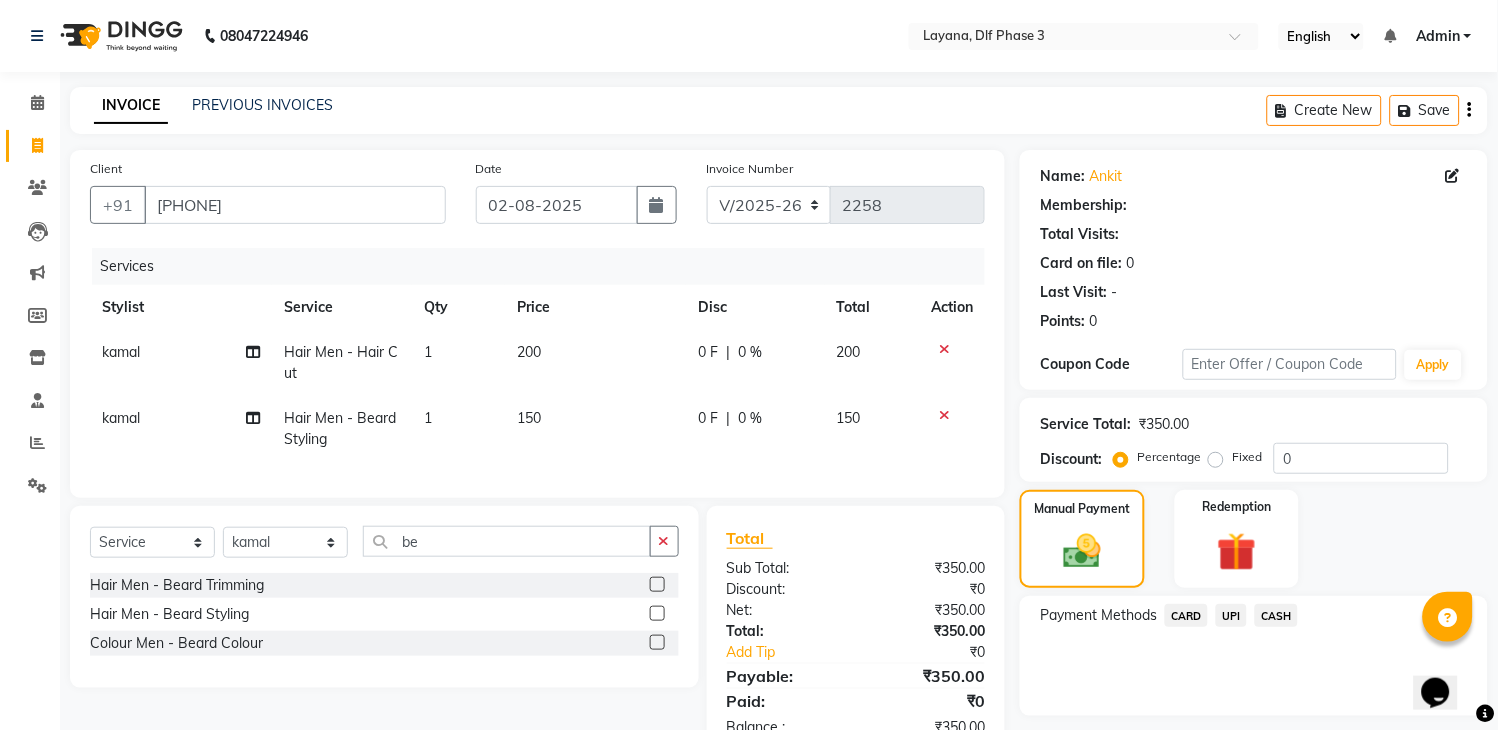 click on "UPI" 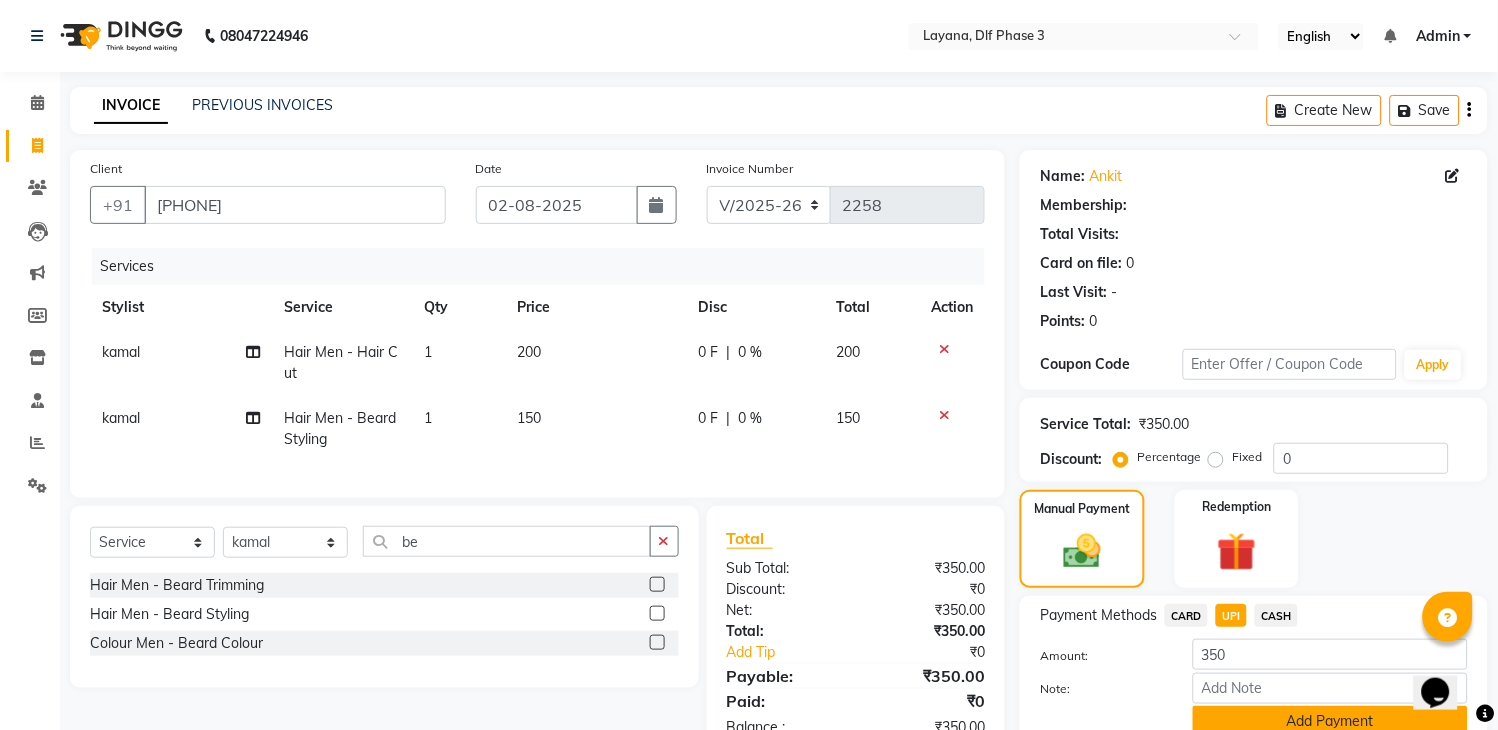 click on "Add Payment" 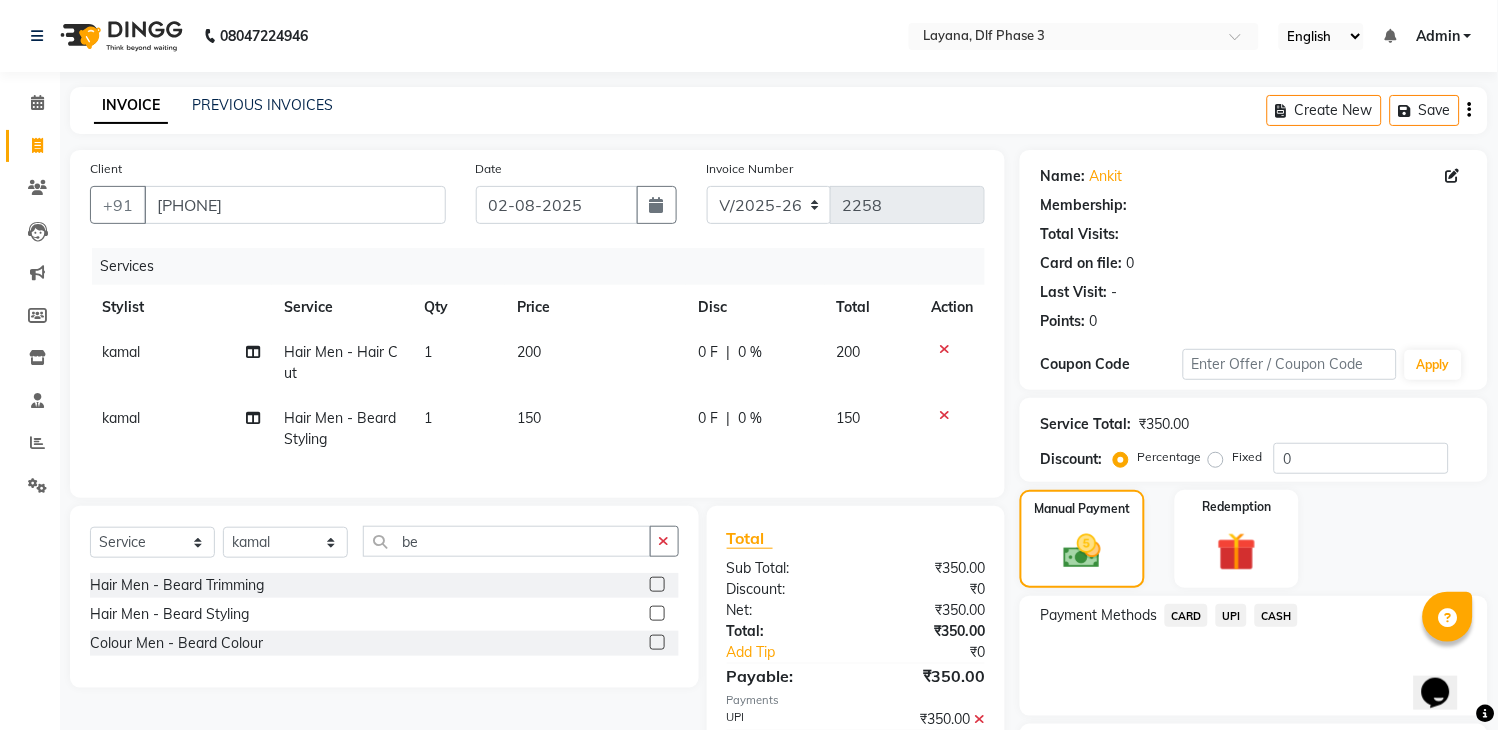scroll, scrollTop: 170, scrollLeft: 0, axis: vertical 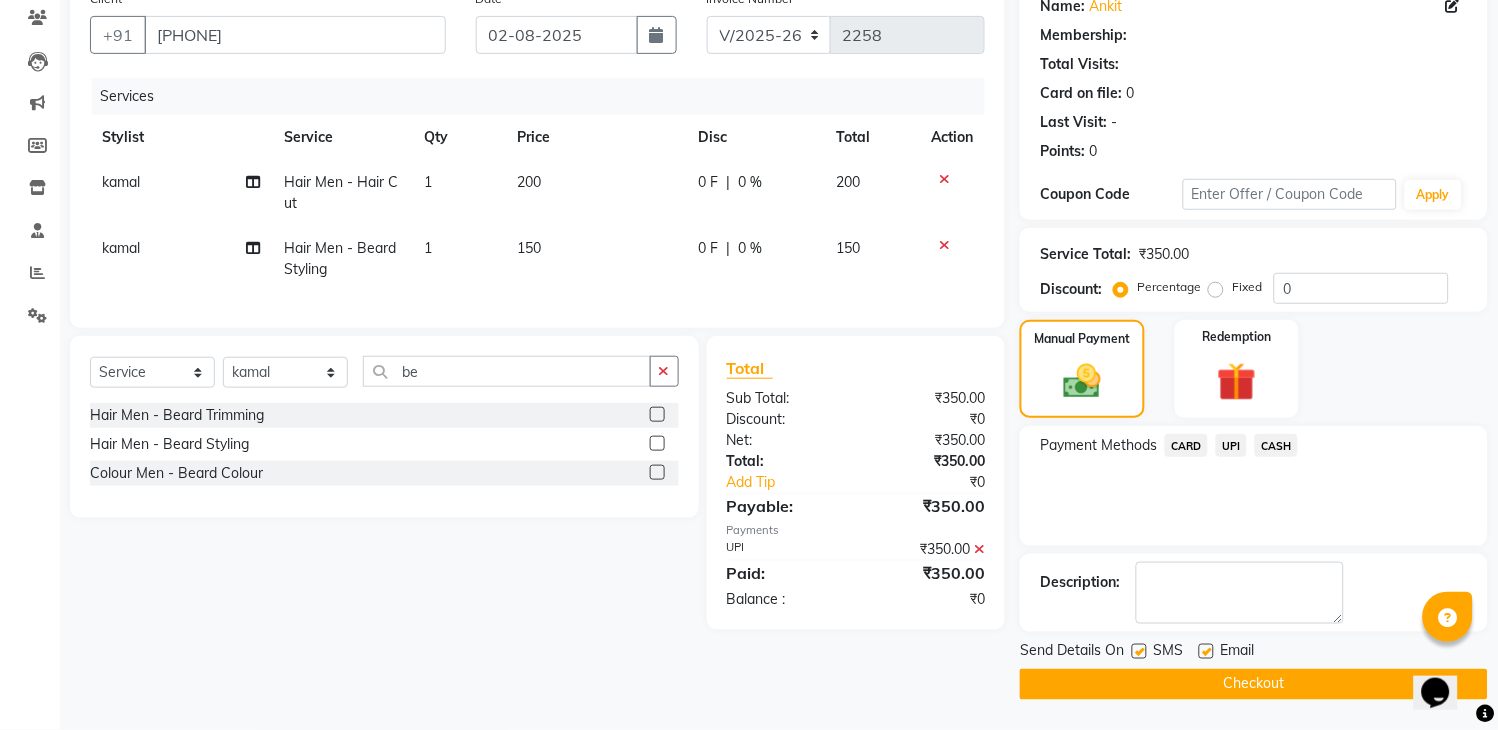 click on "Checkout" 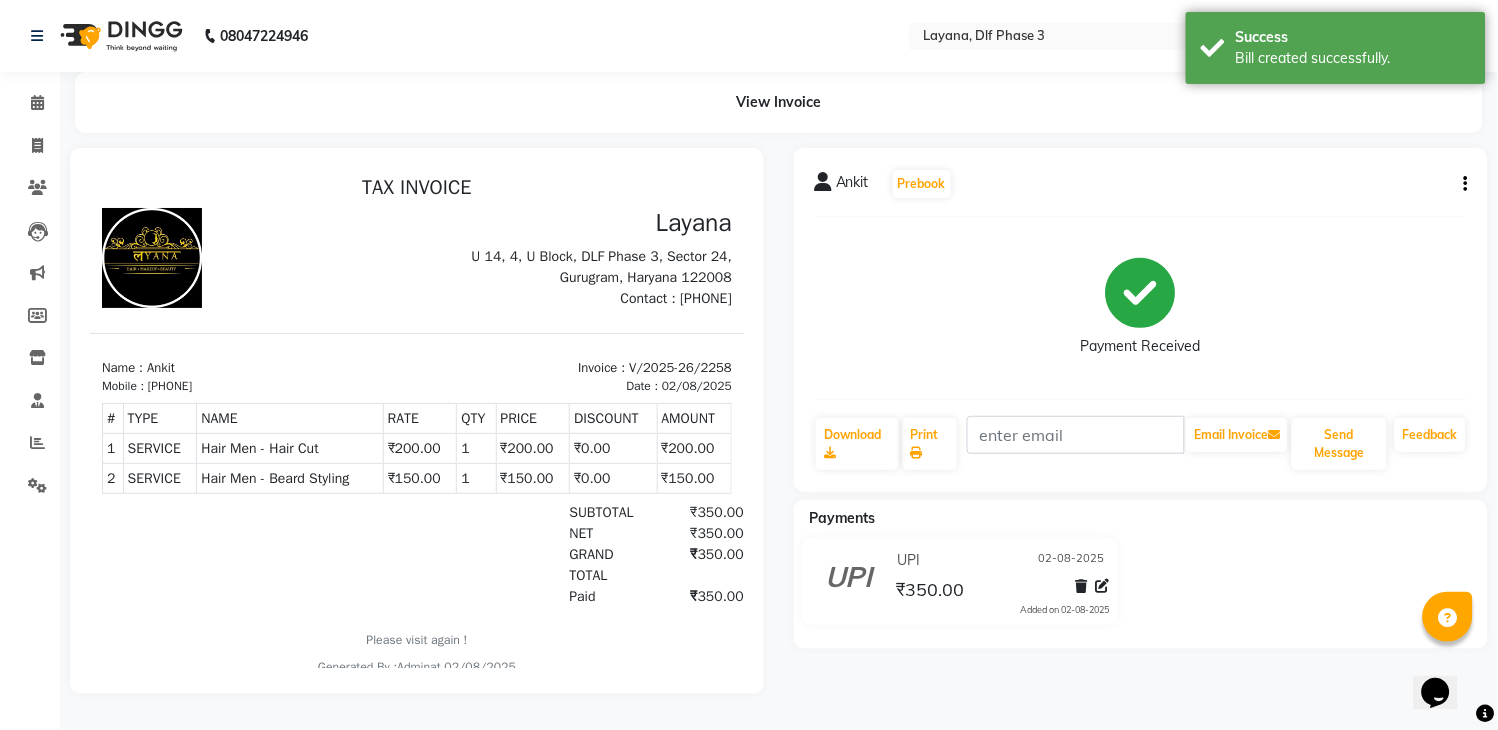 scroll, scrollTop: 0, scrollLeft: 0, axis: both 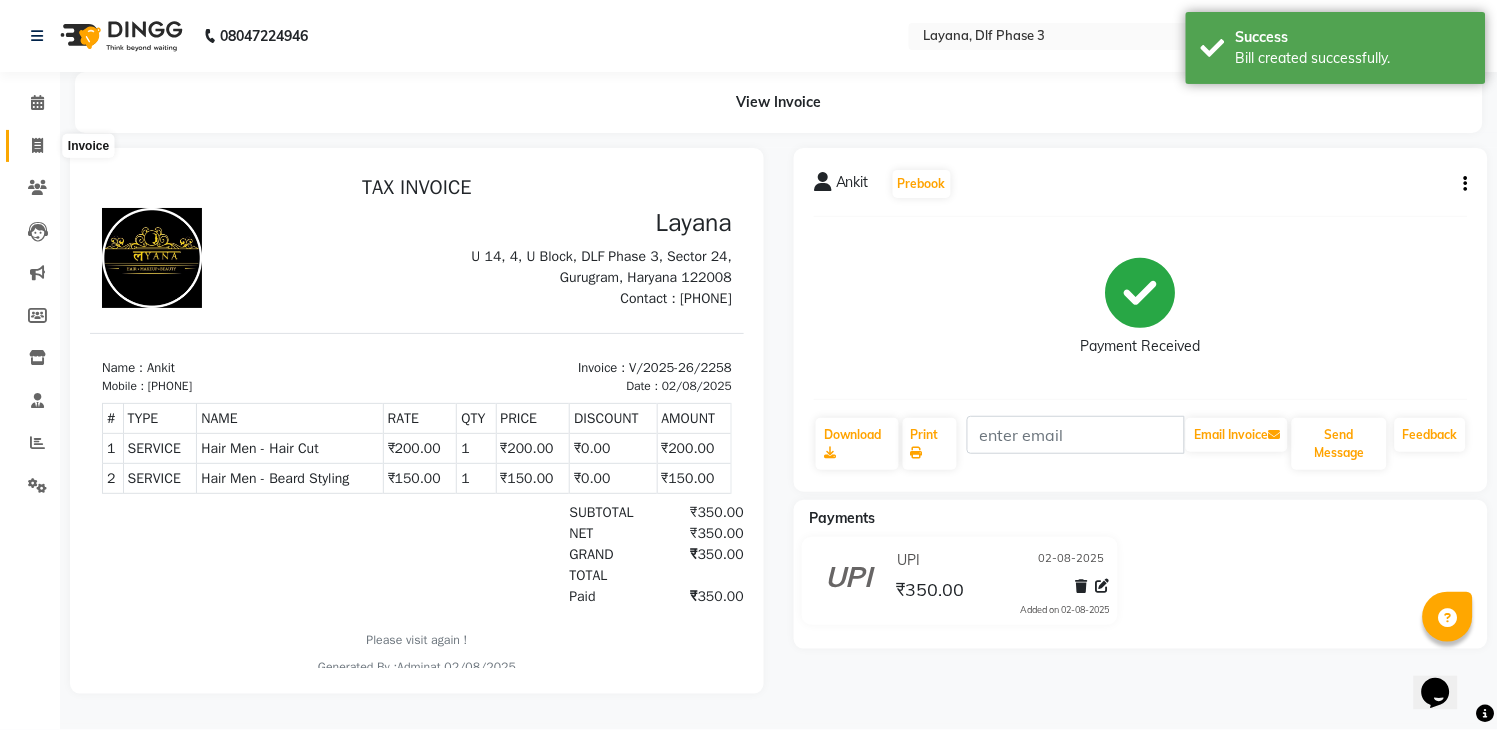 click 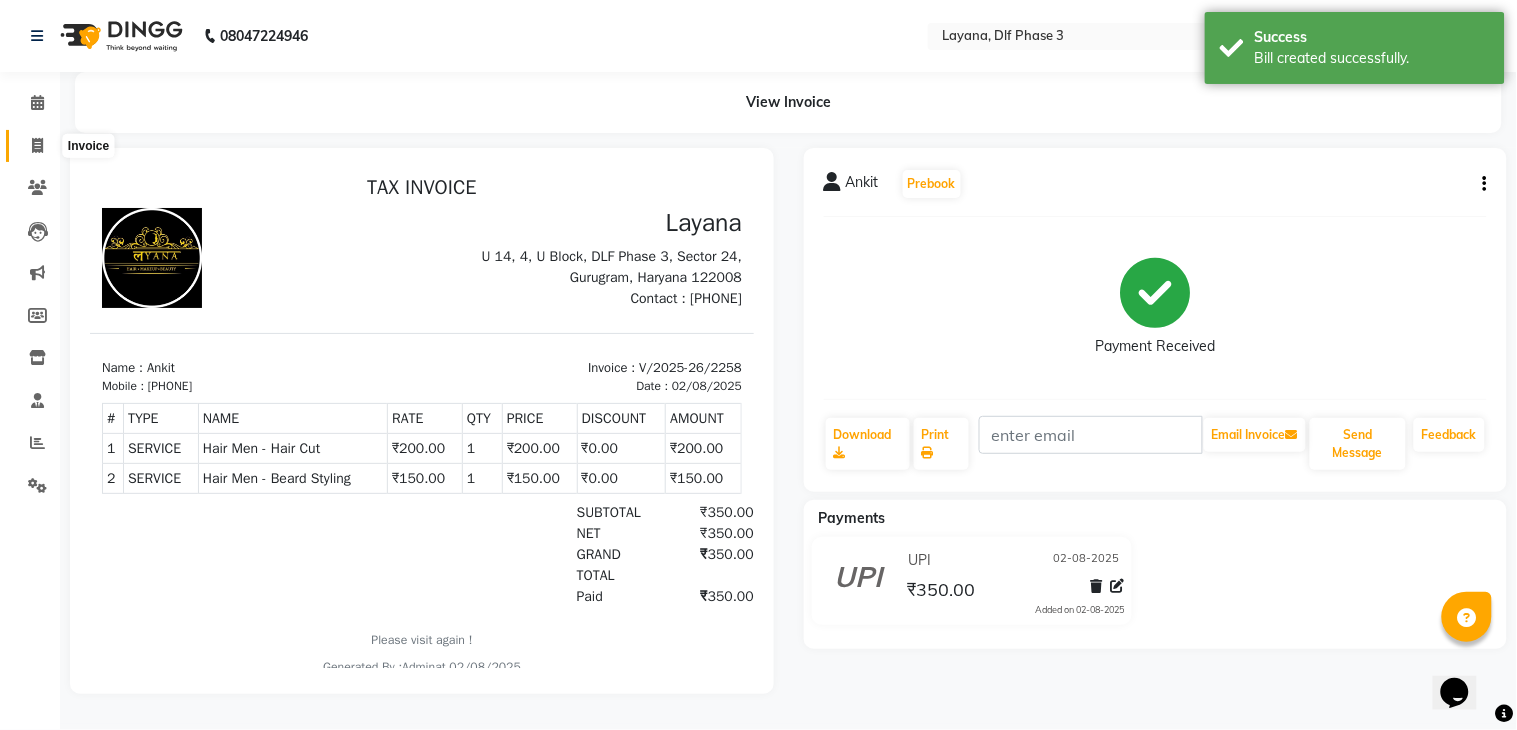 select on "6973" 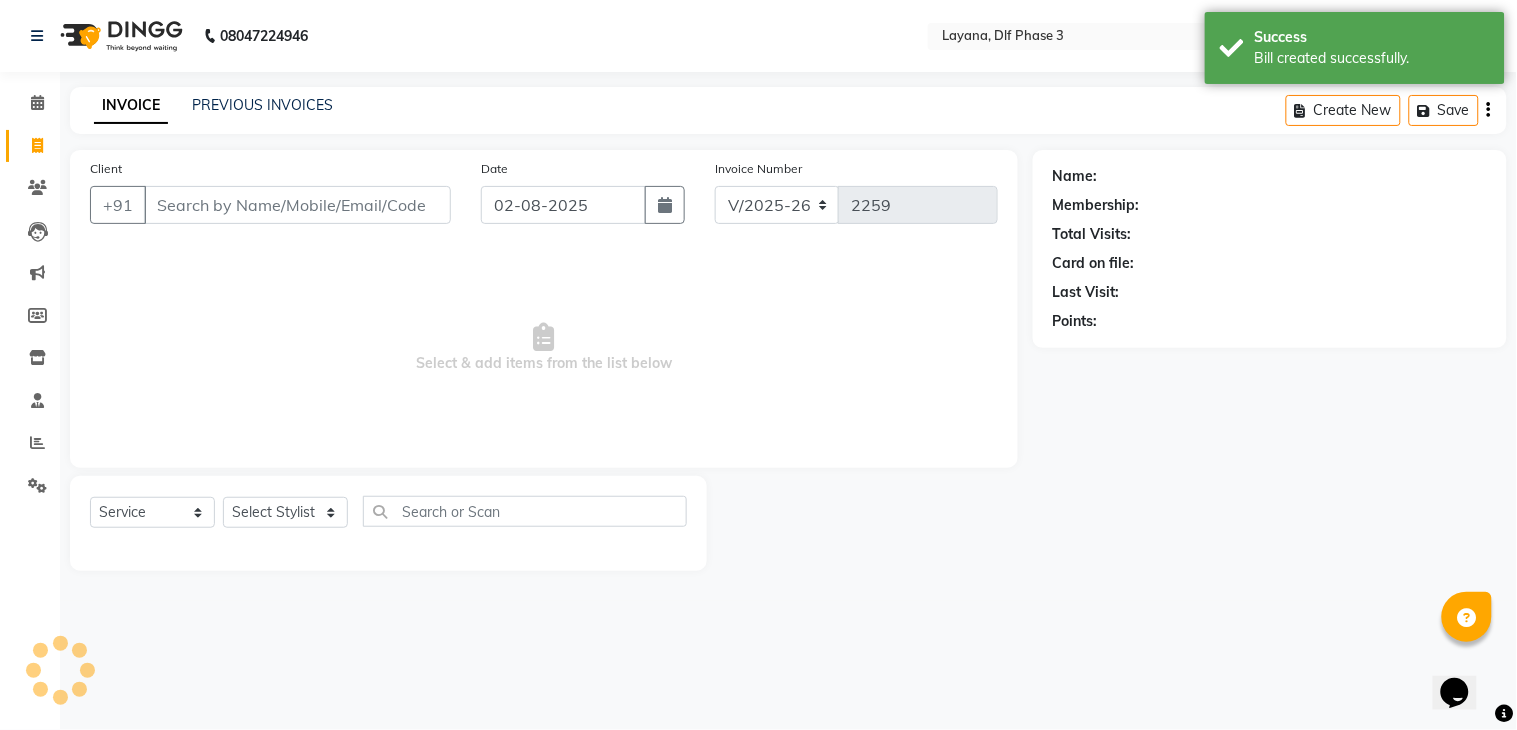 click on "Client" at bounding box center [297, 205] 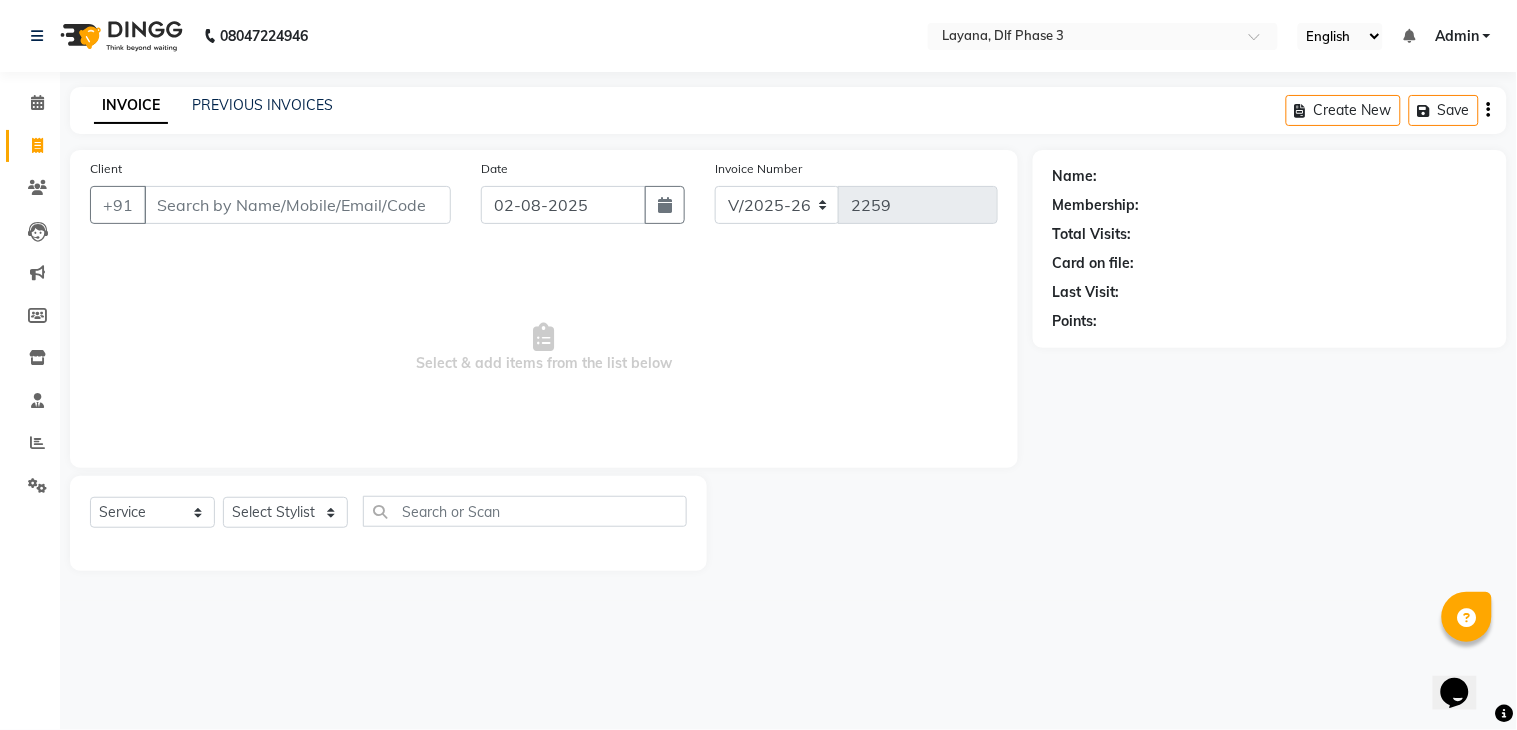 click on "Client" at bounding box center (297, 205) 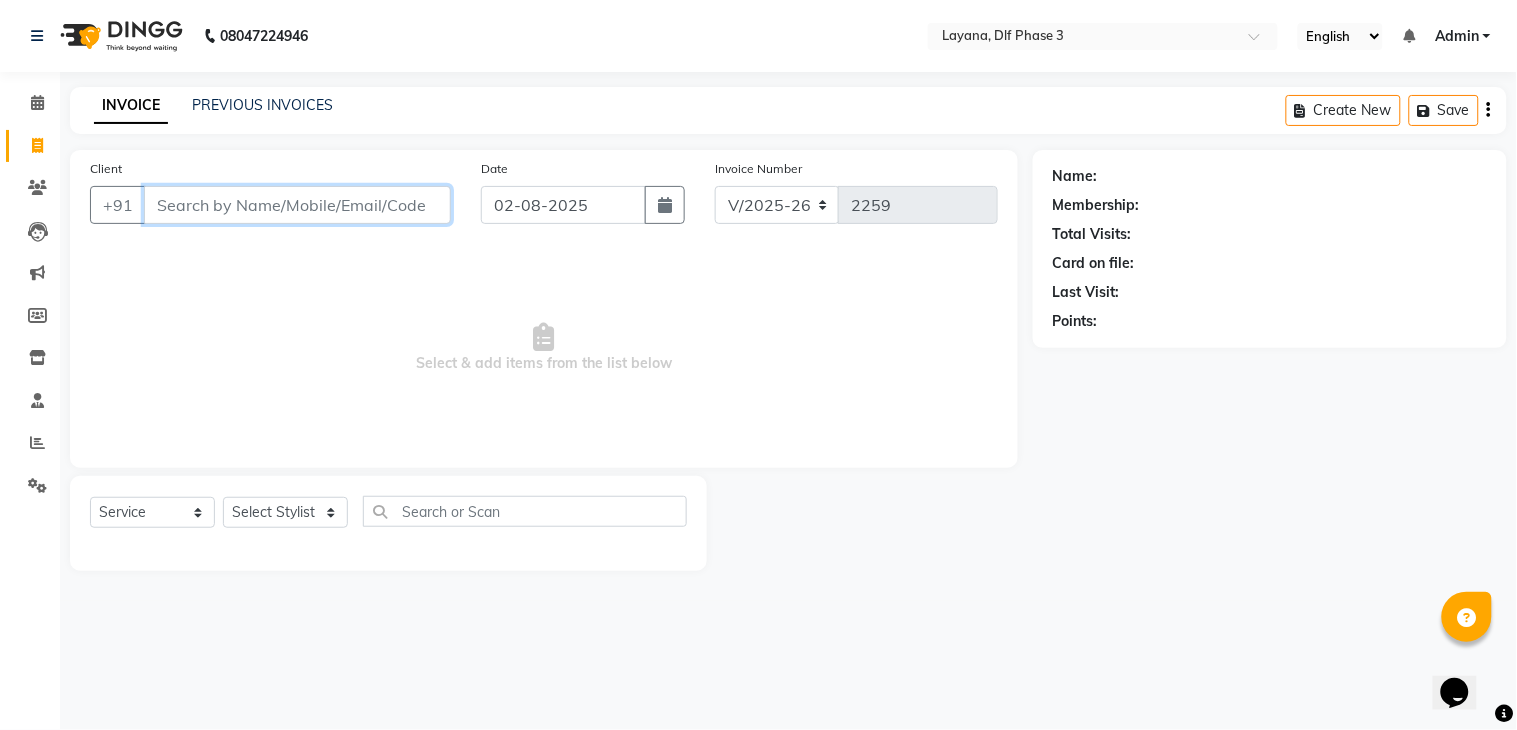 click on "Client" at bounding box center (297, 205) 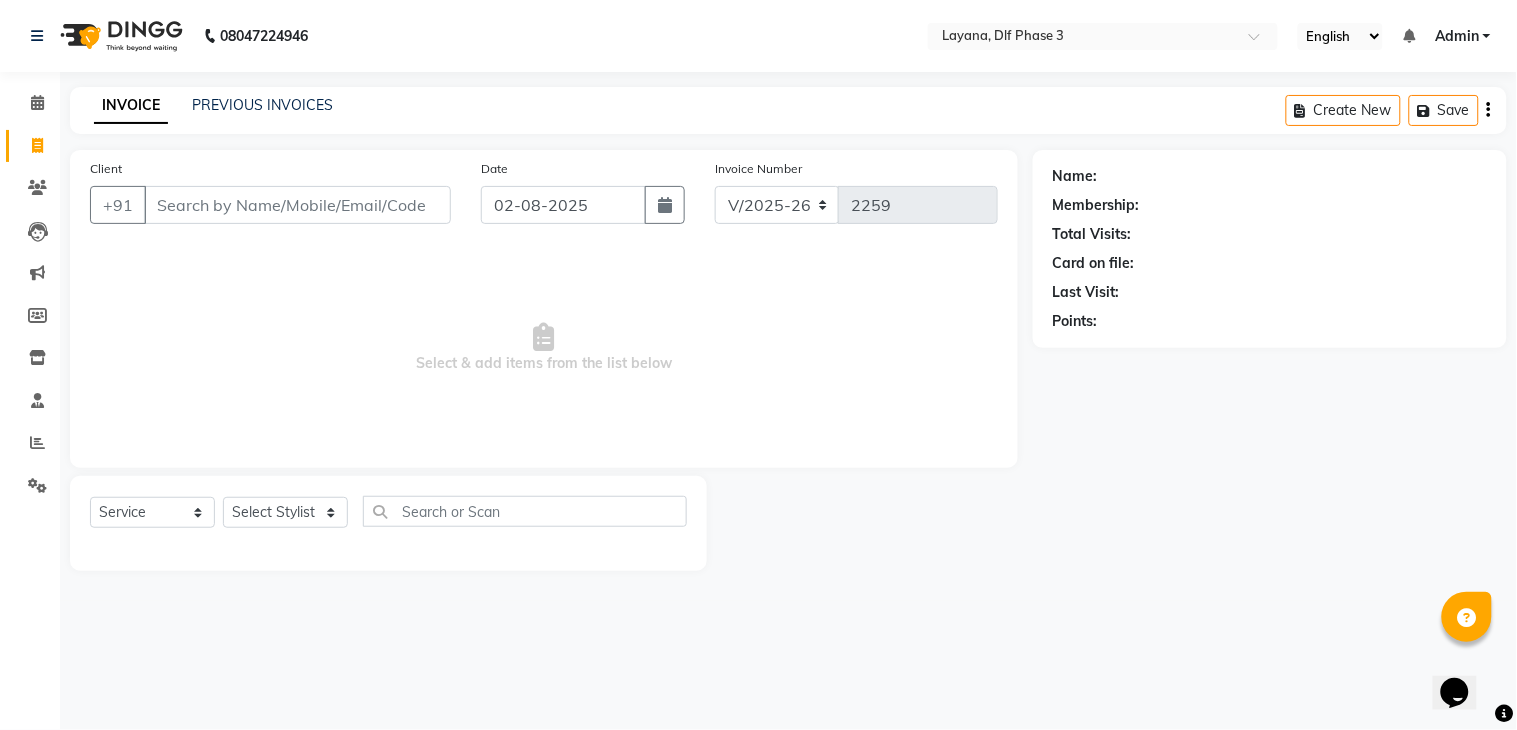 drag, startPoint x: 335, startPoint y: 194, endPoint x: 245, endPoint y: 355, distance: 184.44783 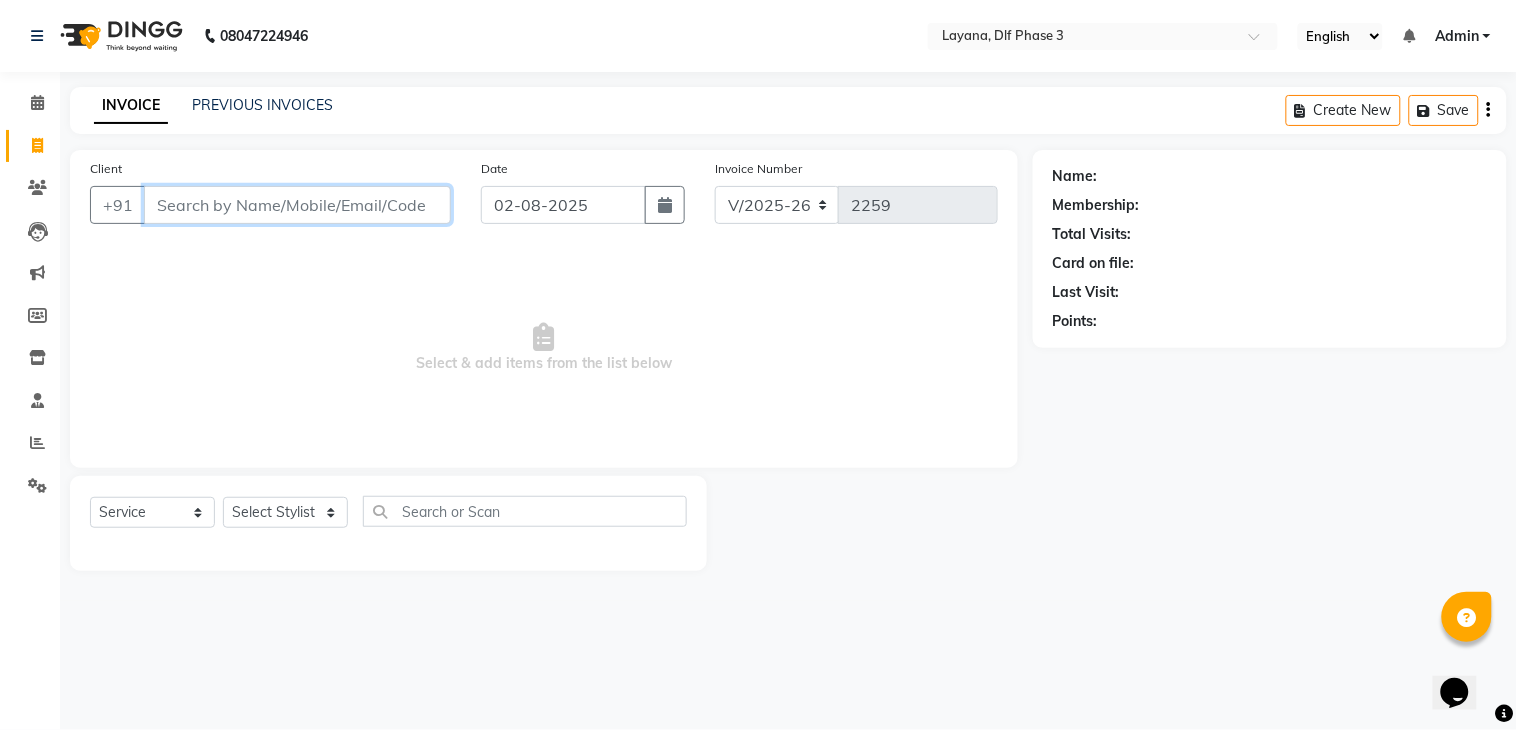 click on "Client" at bounding box center [297, 205] 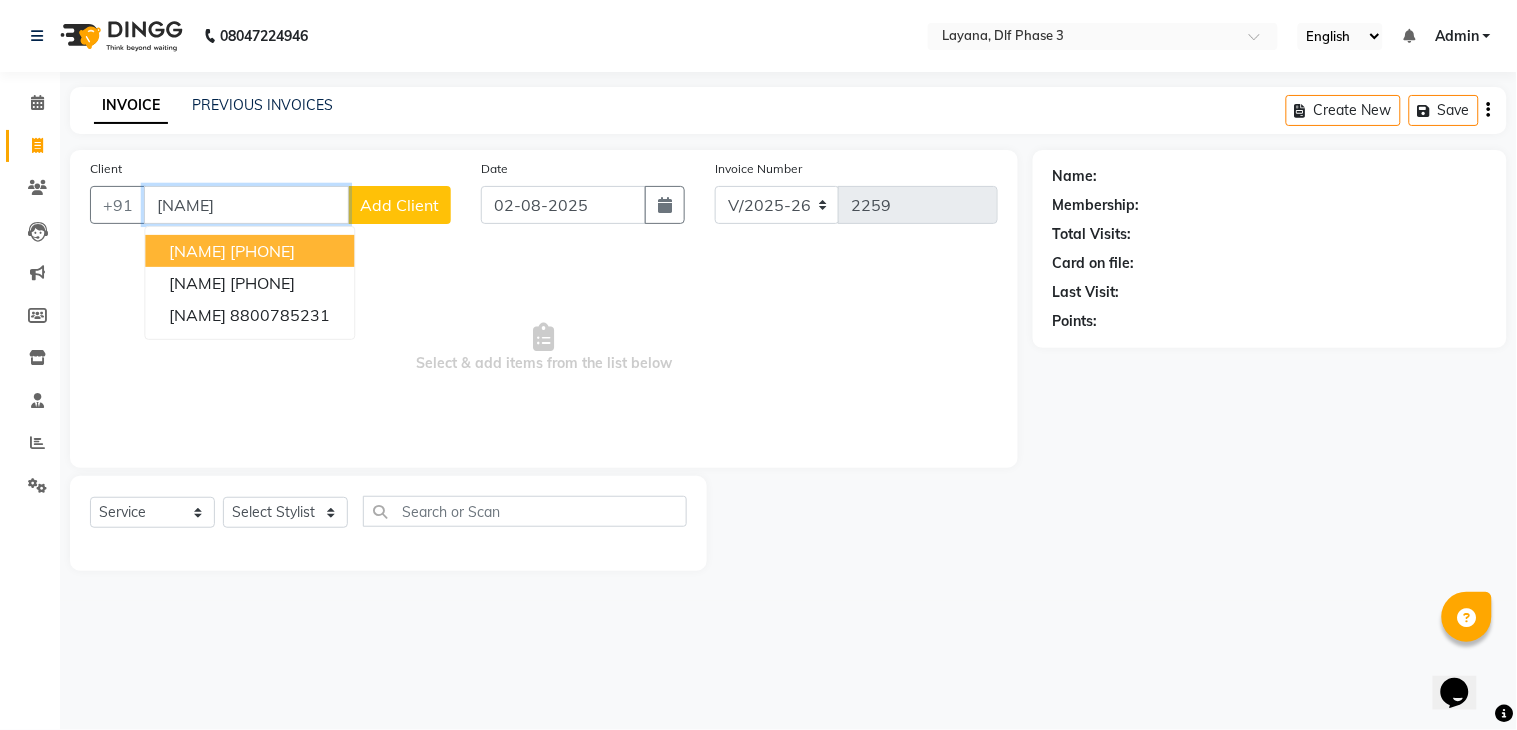 click on "rik" at bounding box center [246, 205] 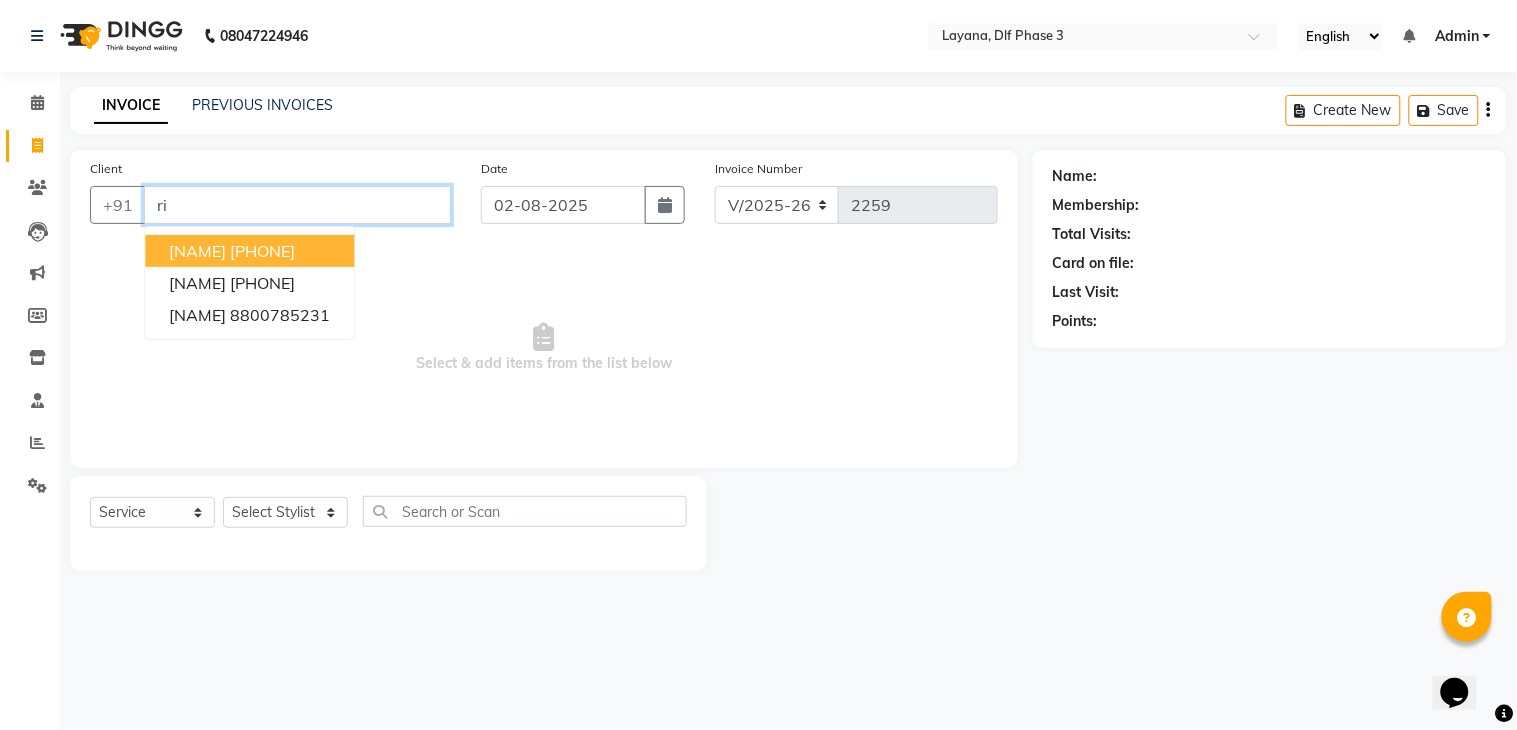 type on "r" 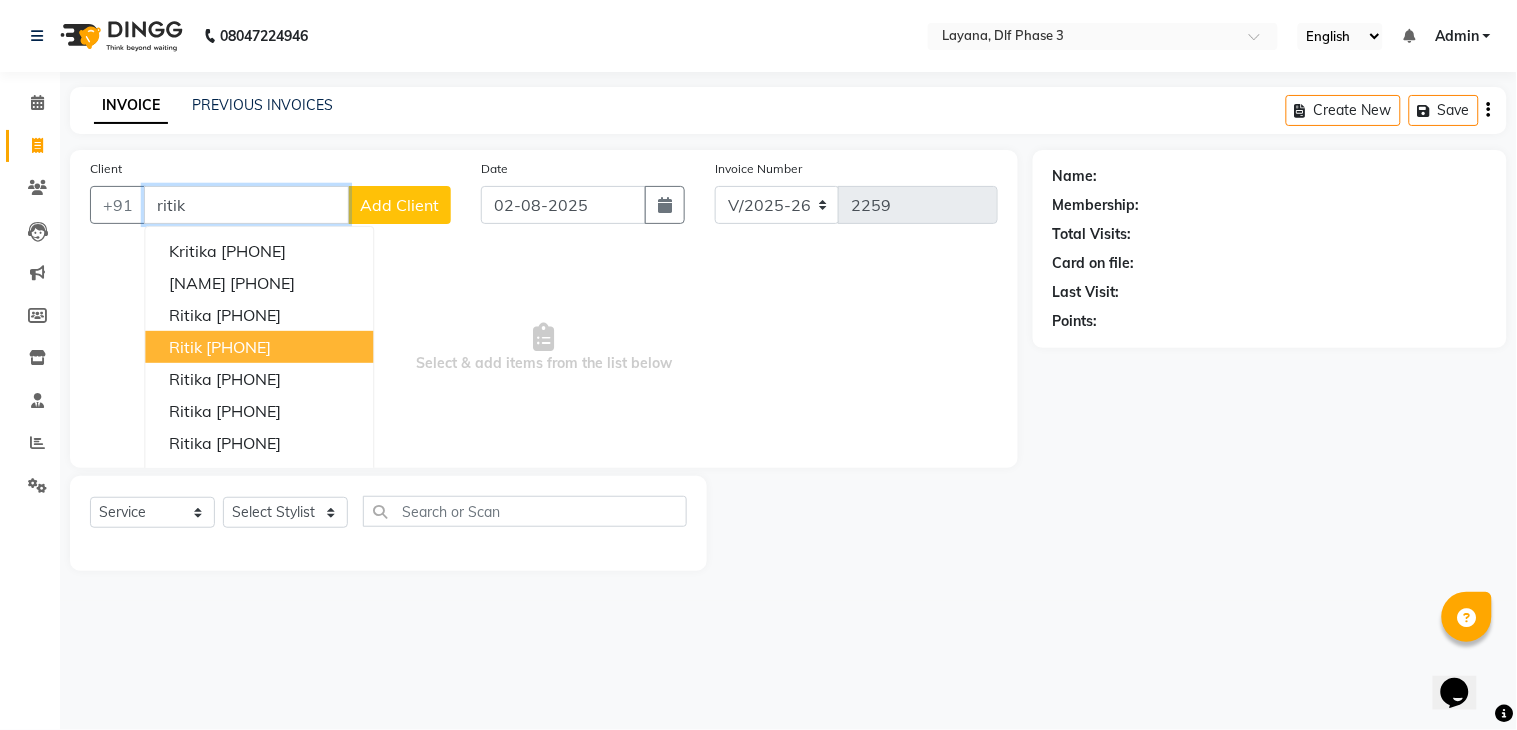 click on "8210761069" at bounding box center (238, 347) 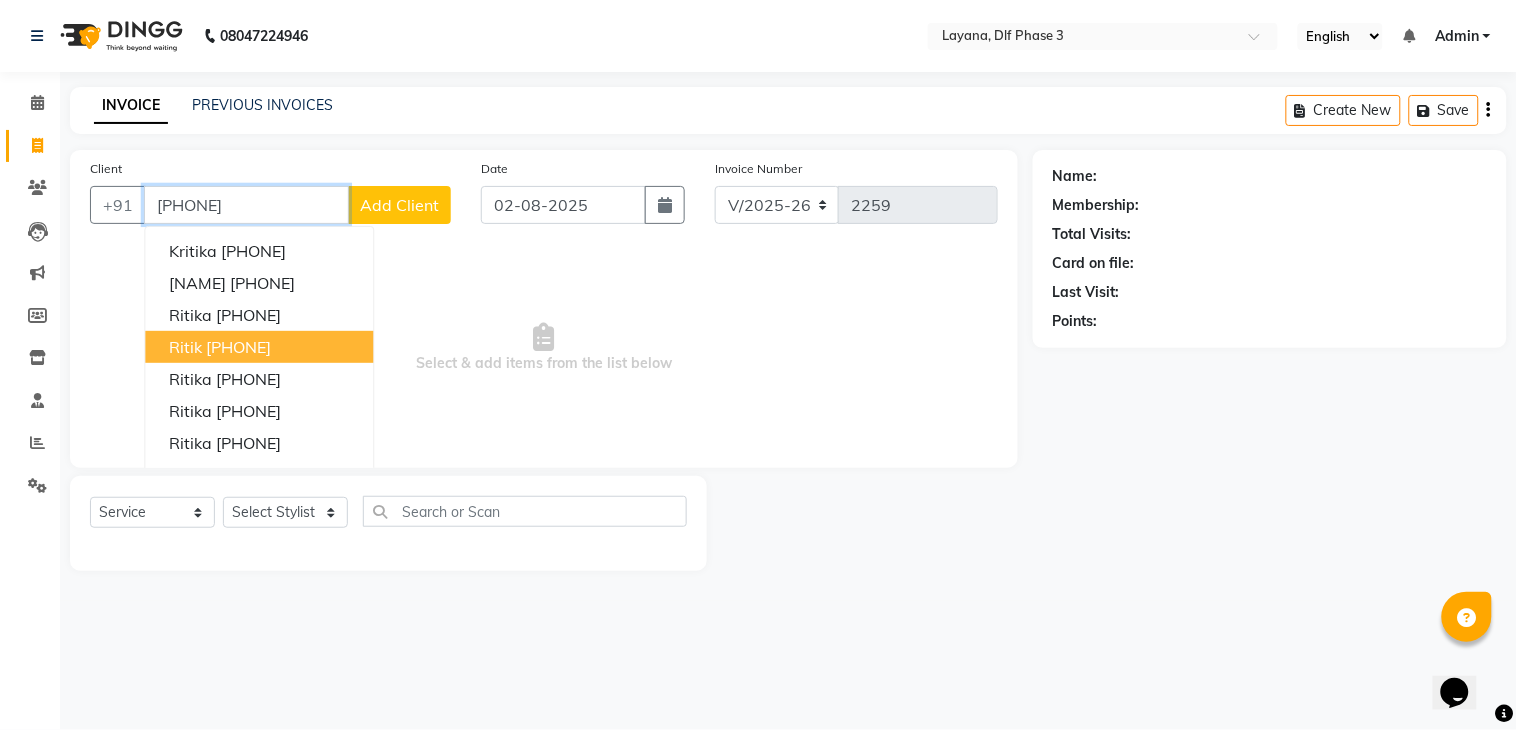 type on "8210761069" 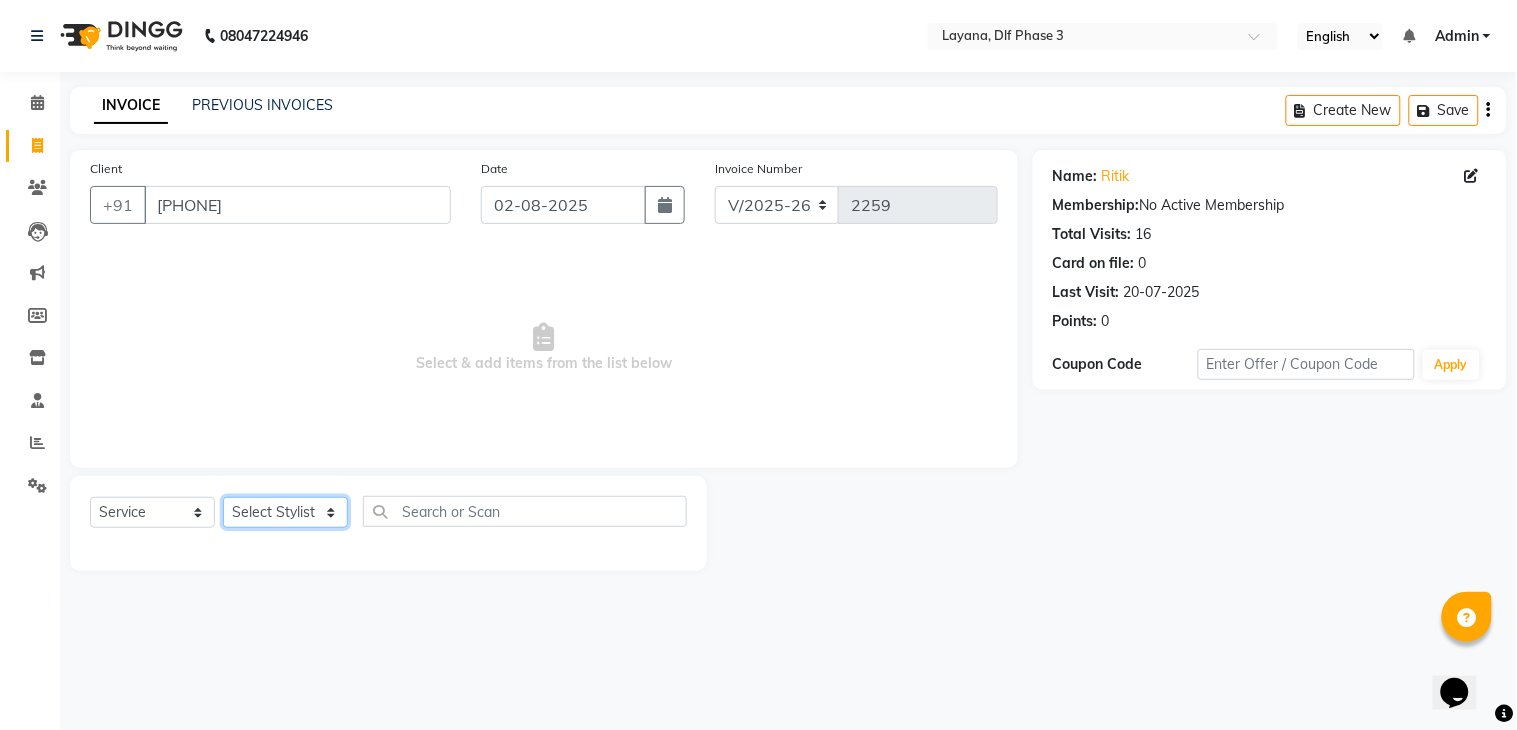 click on "Select Stylist Aakhil Attul kamal Kartik  keshav sanjana Shadab supriya" 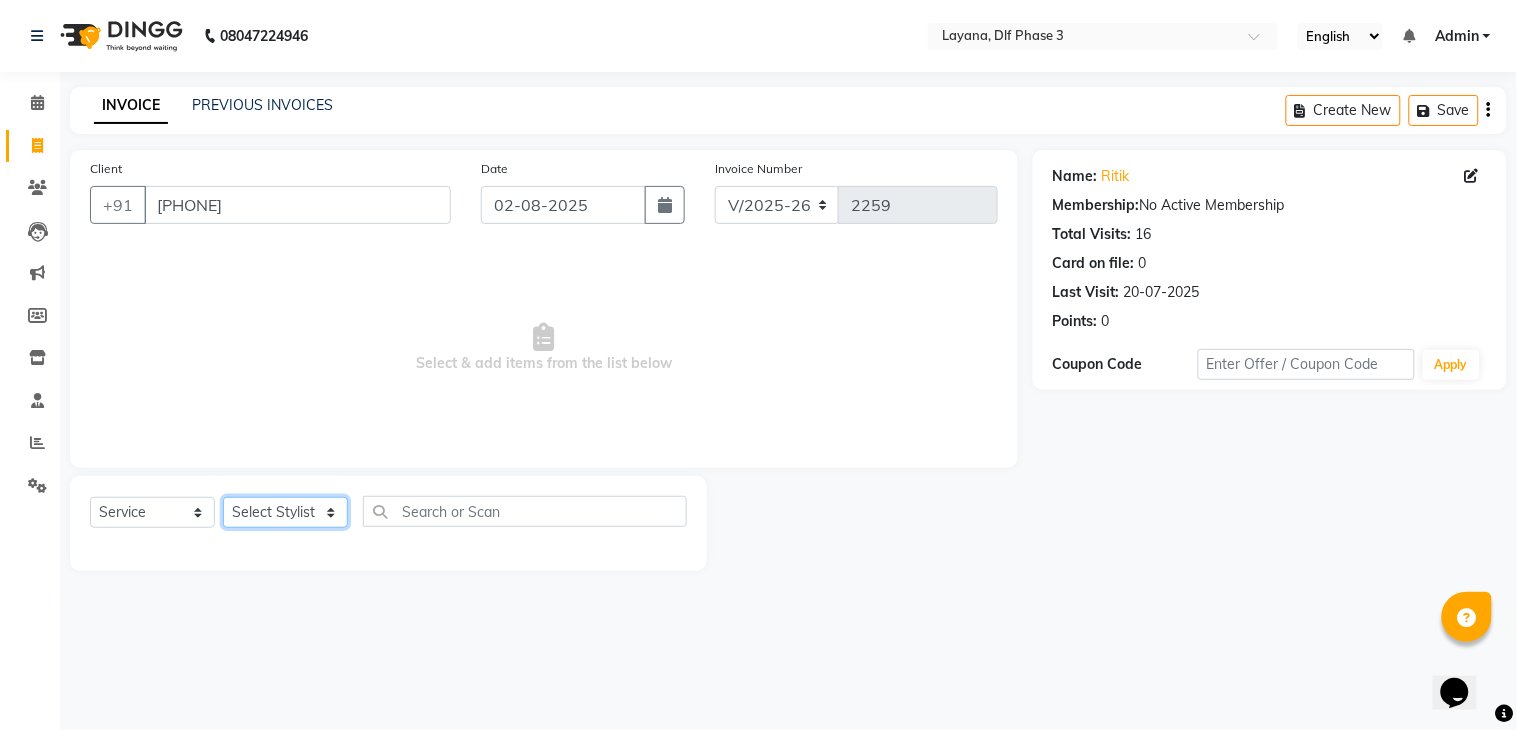 select on "86266" 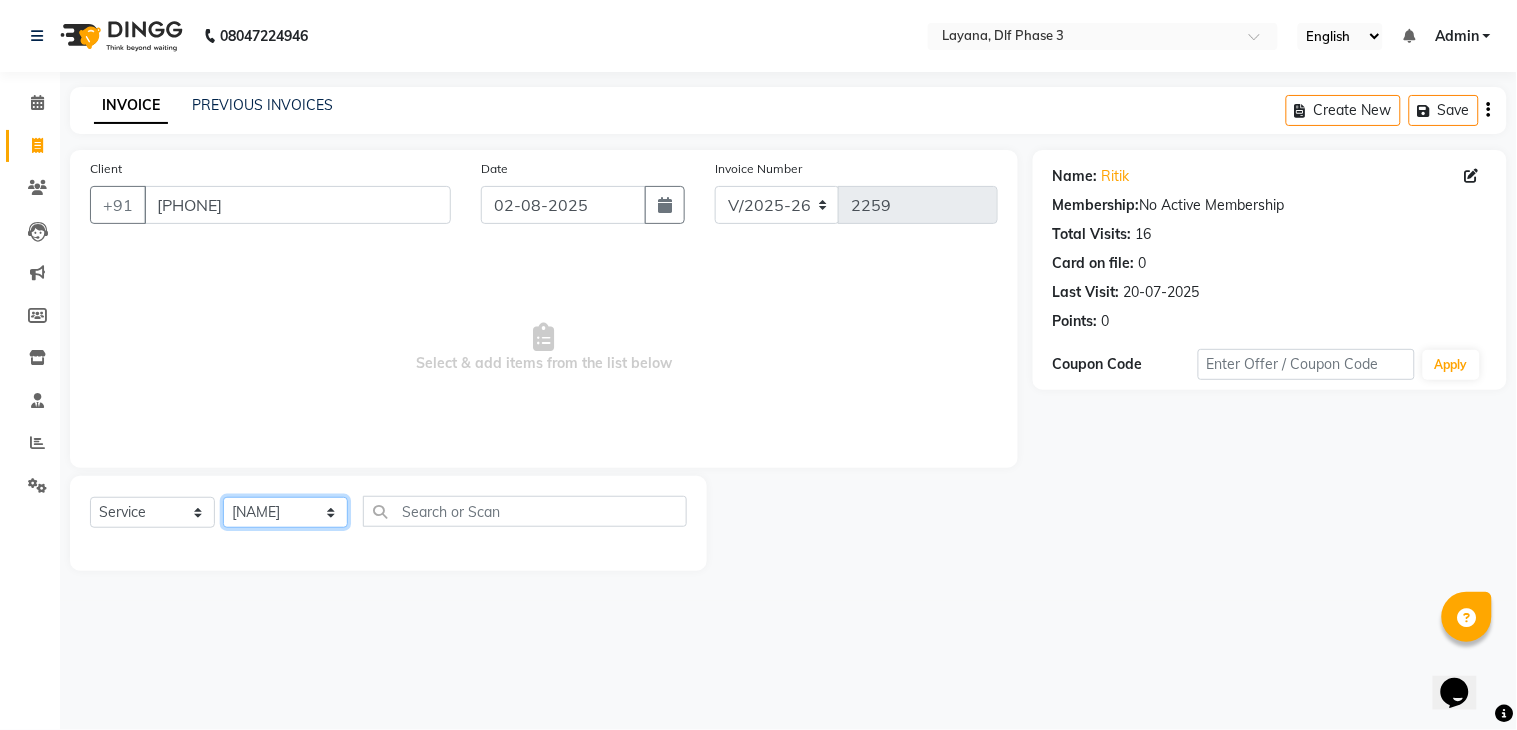 click on "Select Stylist Aakhil Attul kamal Kartik  keshav sanjana Shadab supriya" 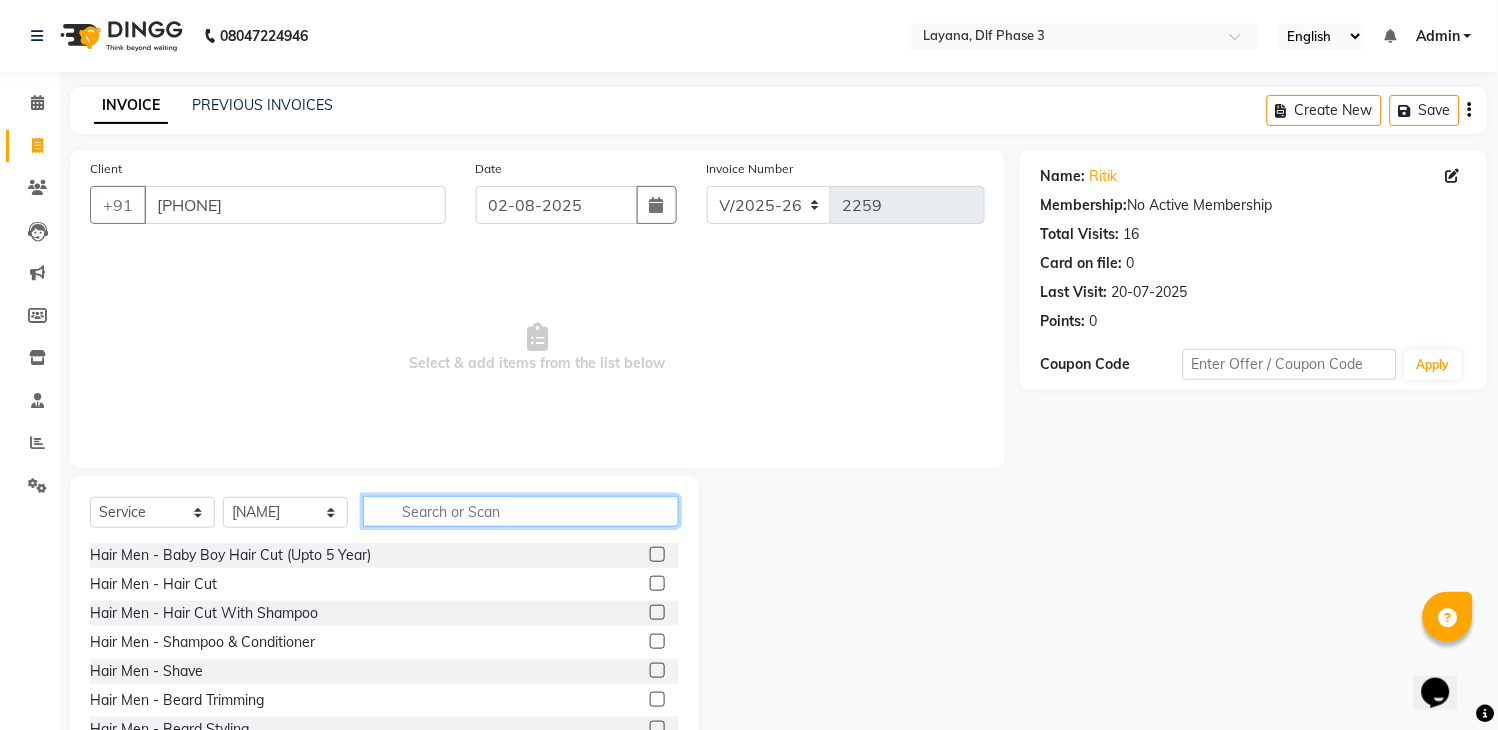click 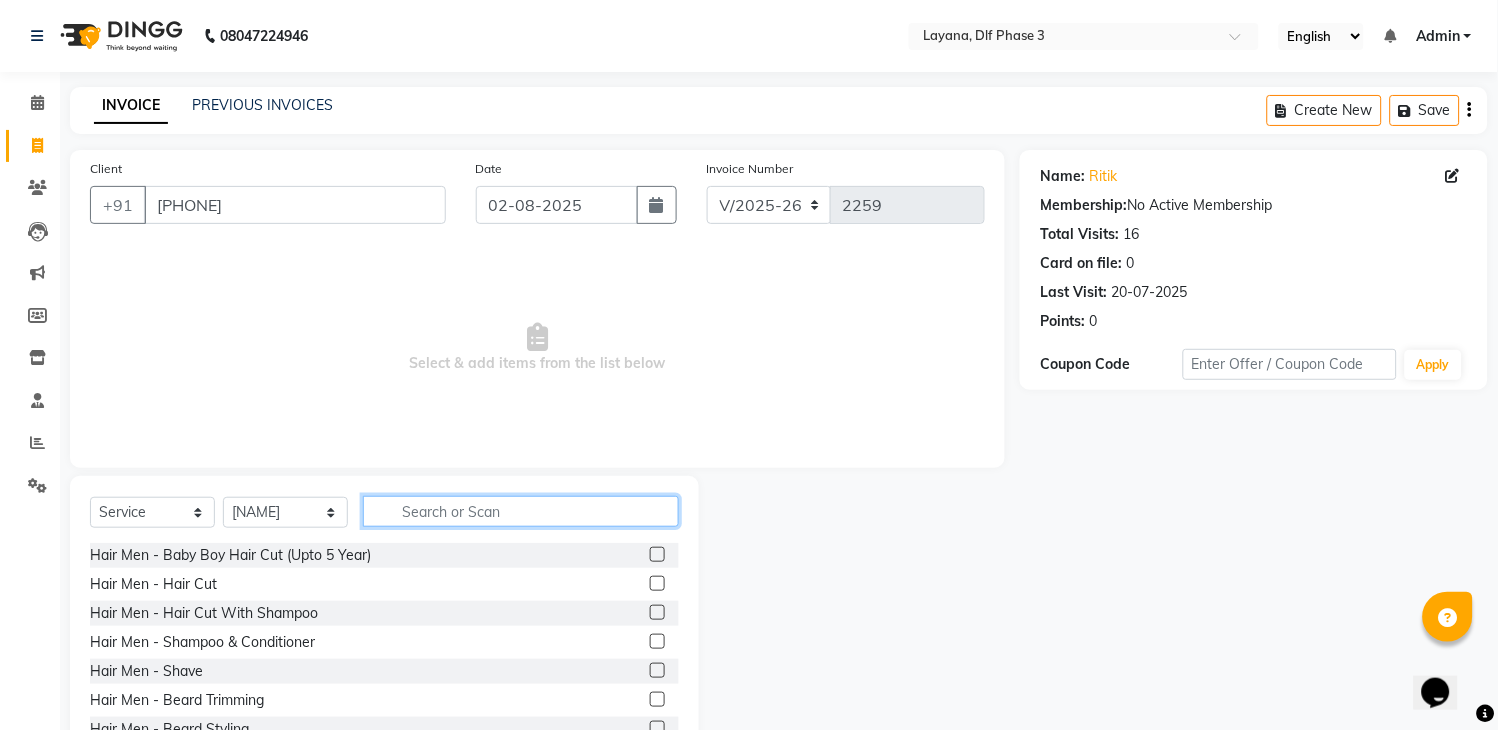 click 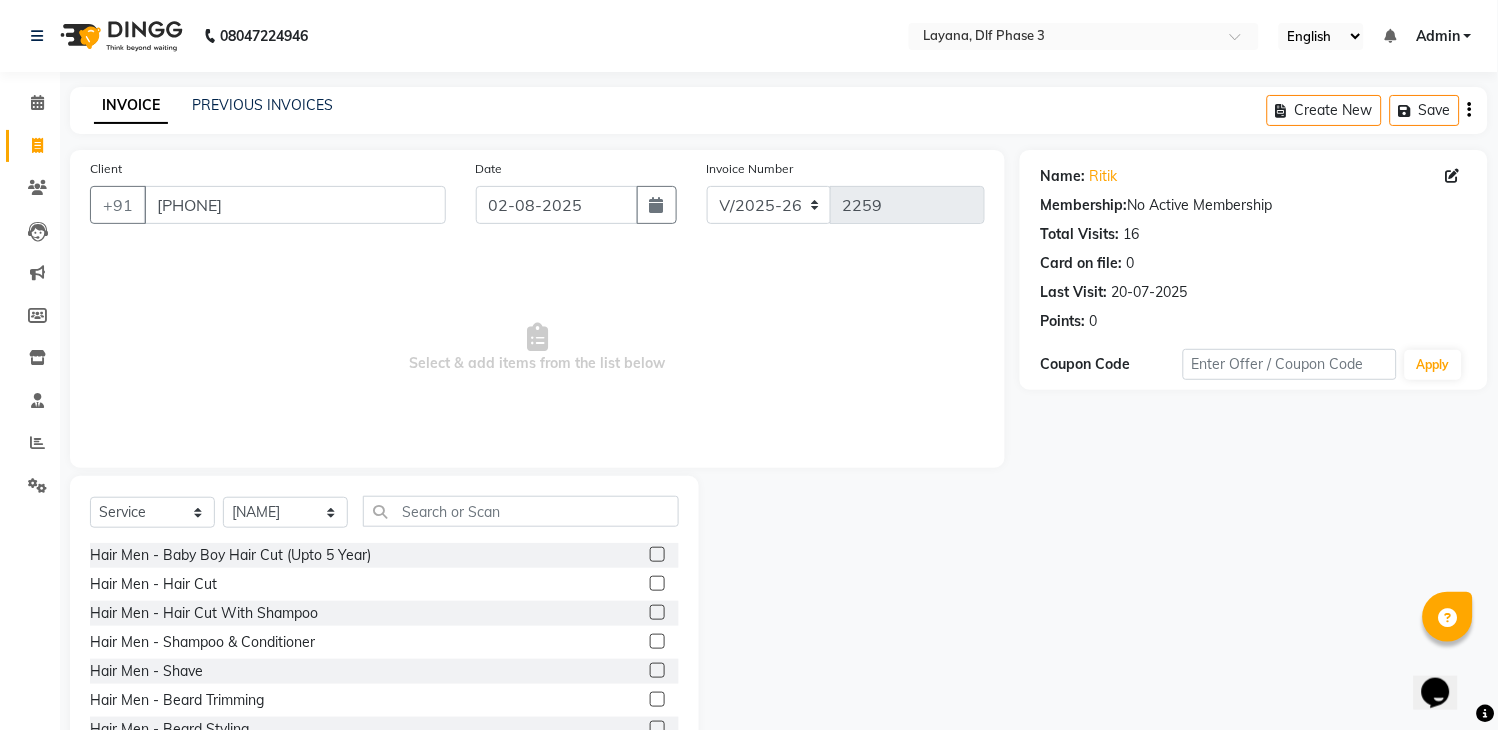 click 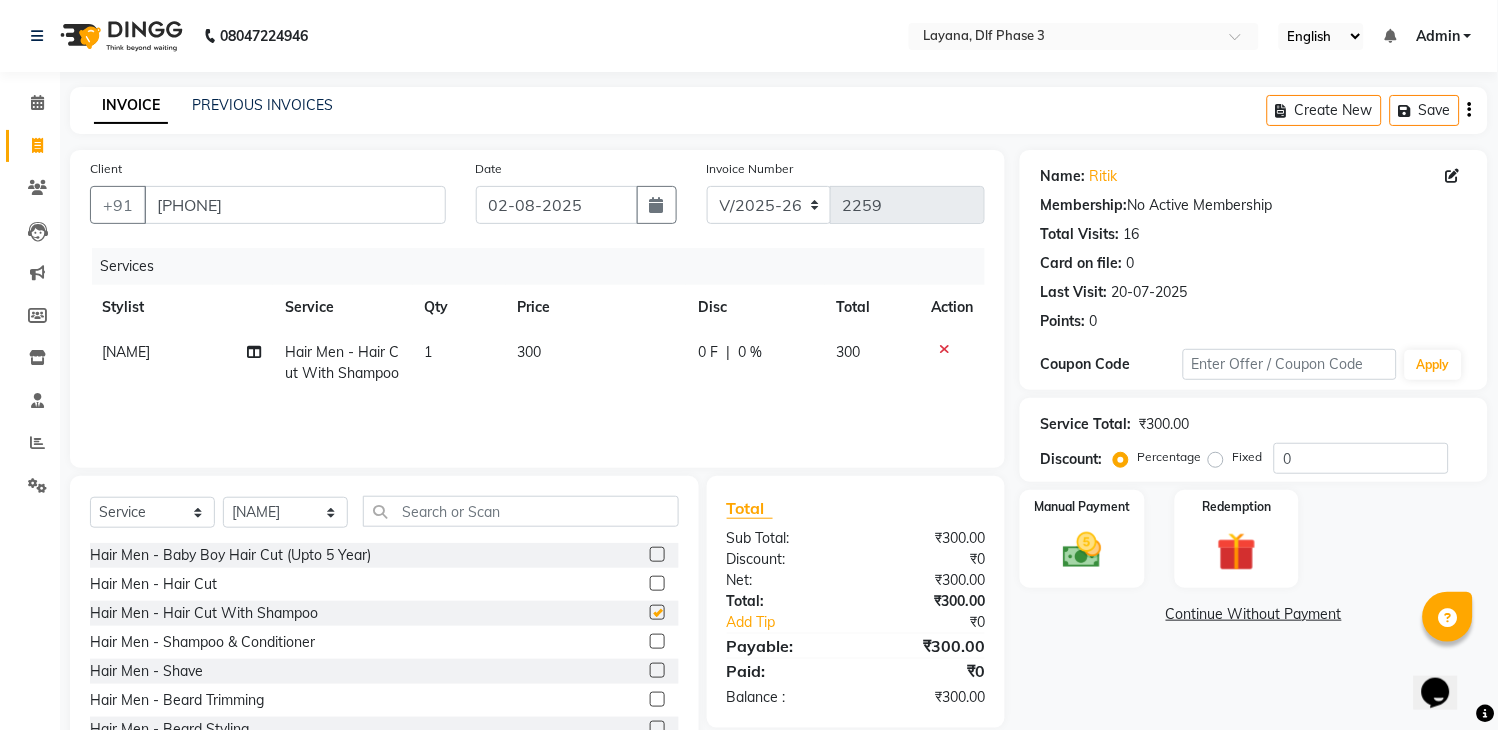 checkbox on "false" 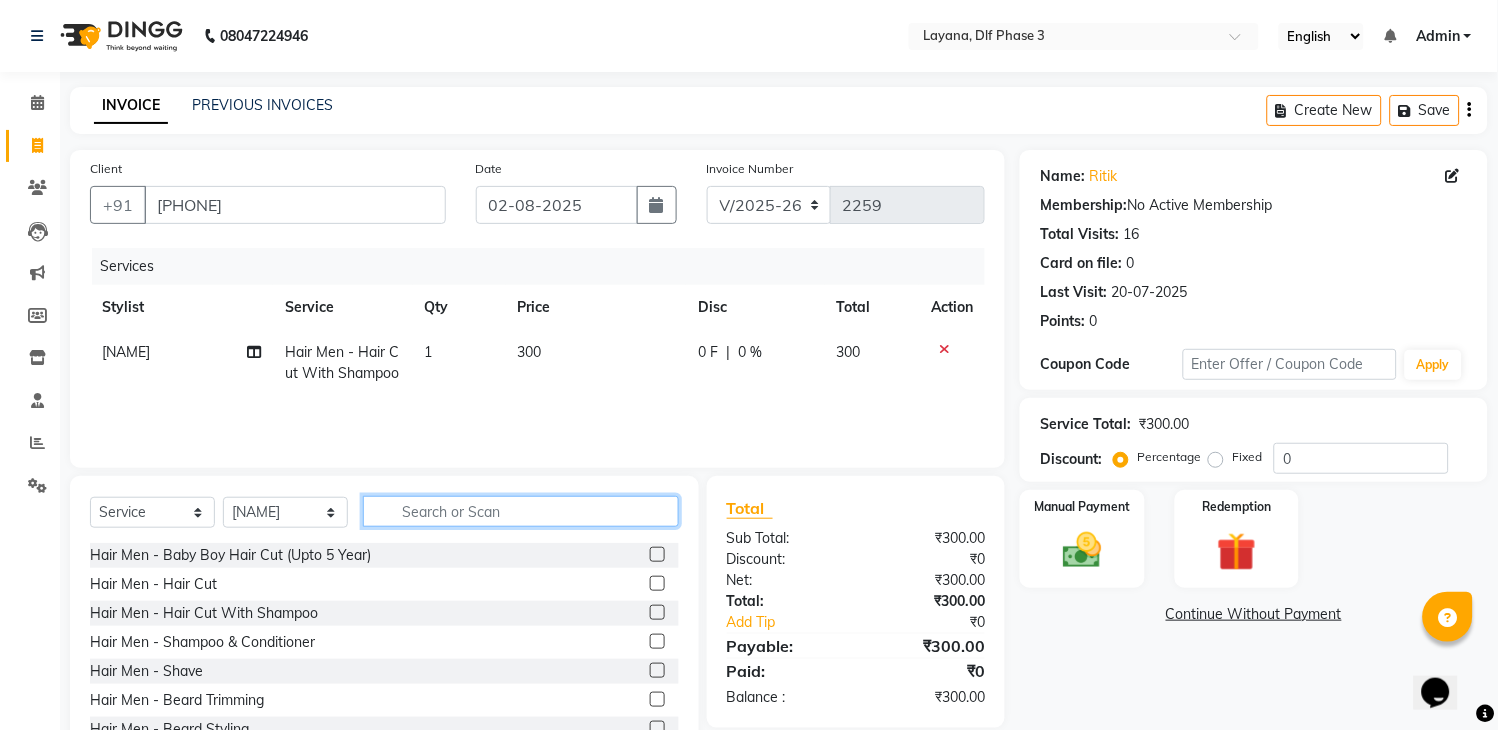 click 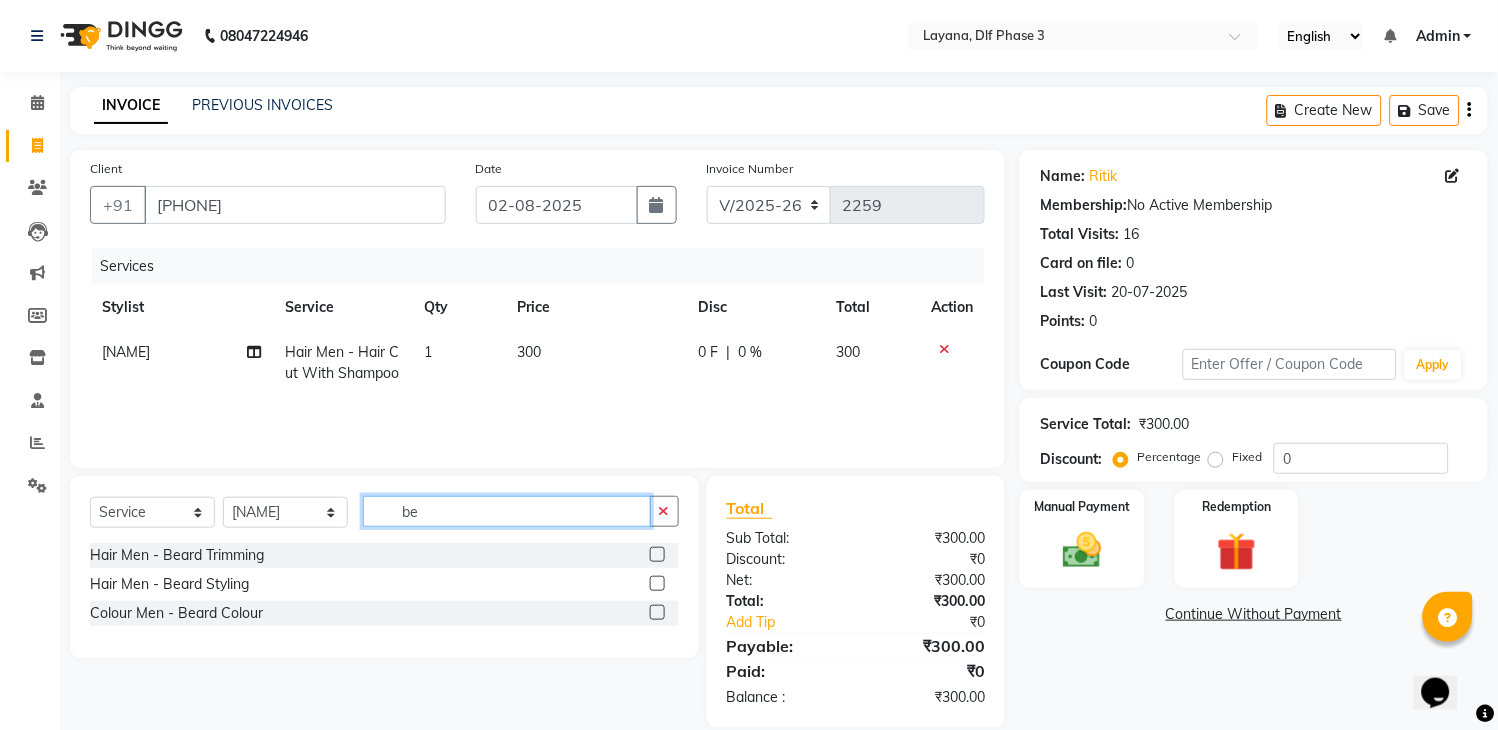 type on "be" 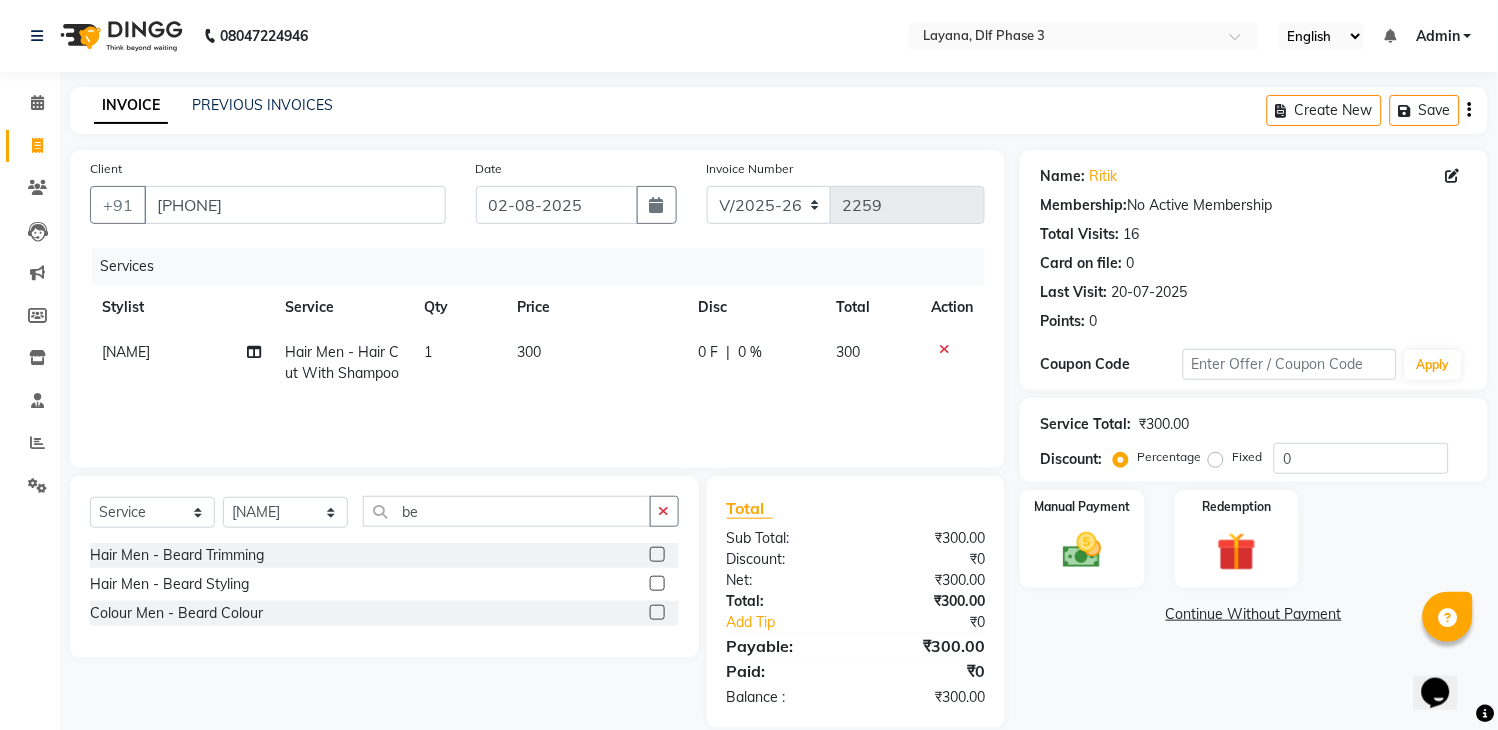 click 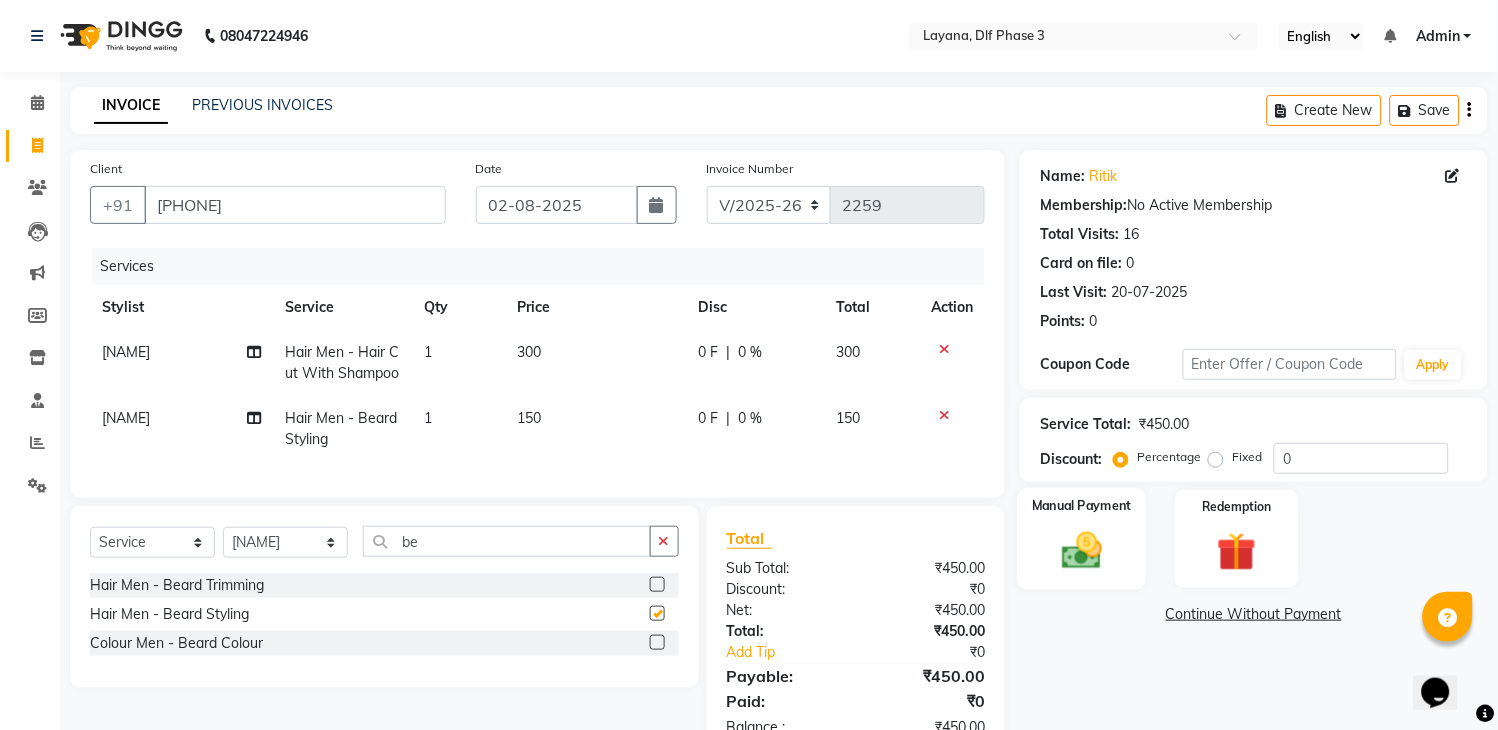 checkbox on "false" 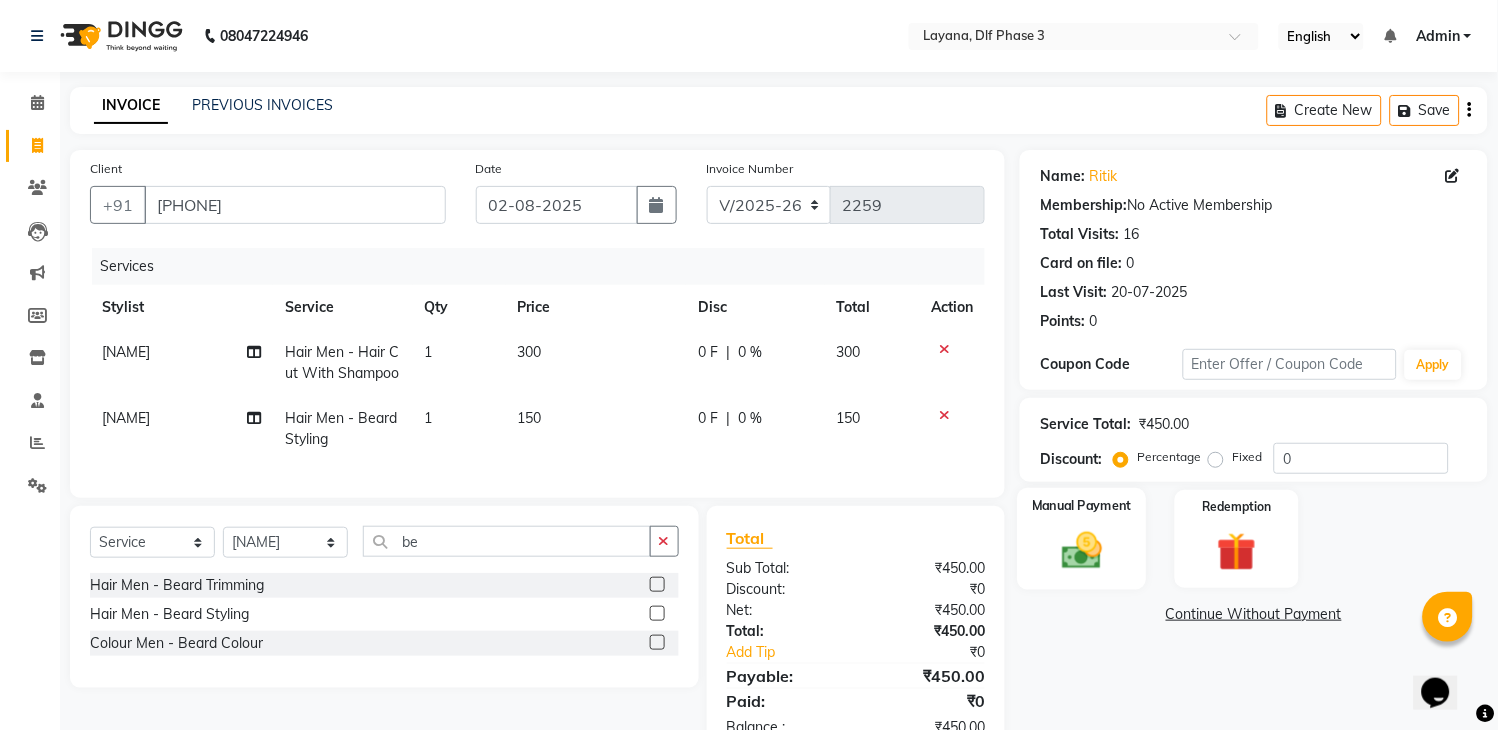 click 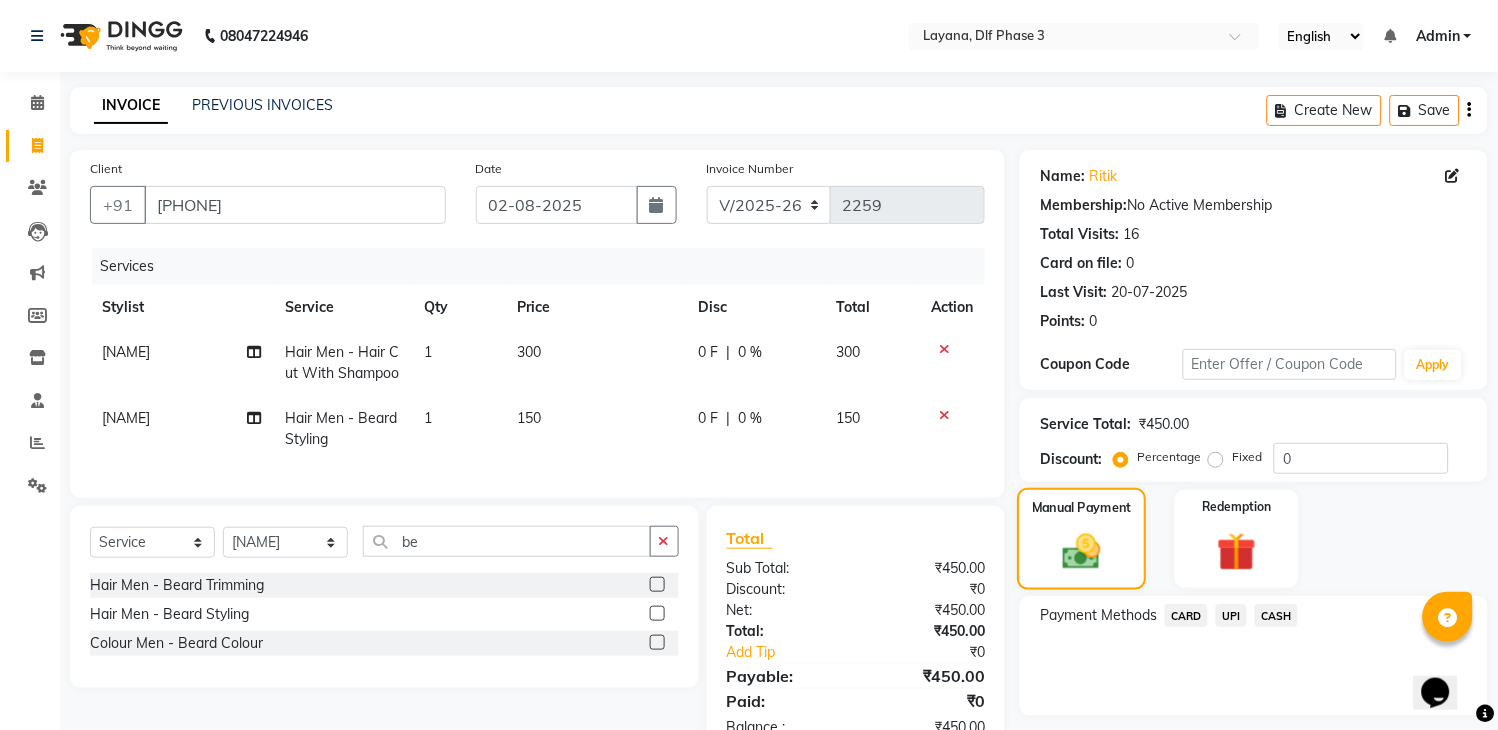 click 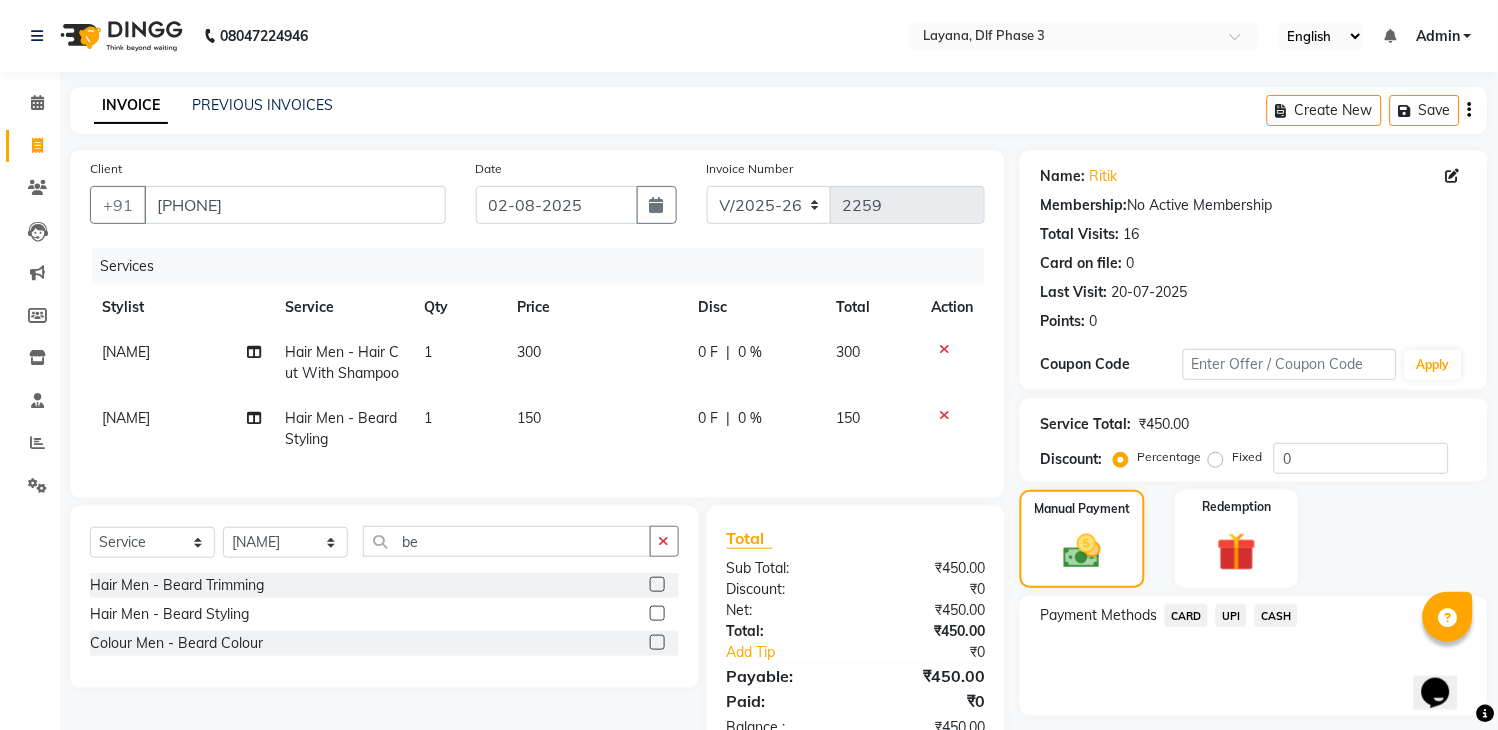 click on "Aakhil" 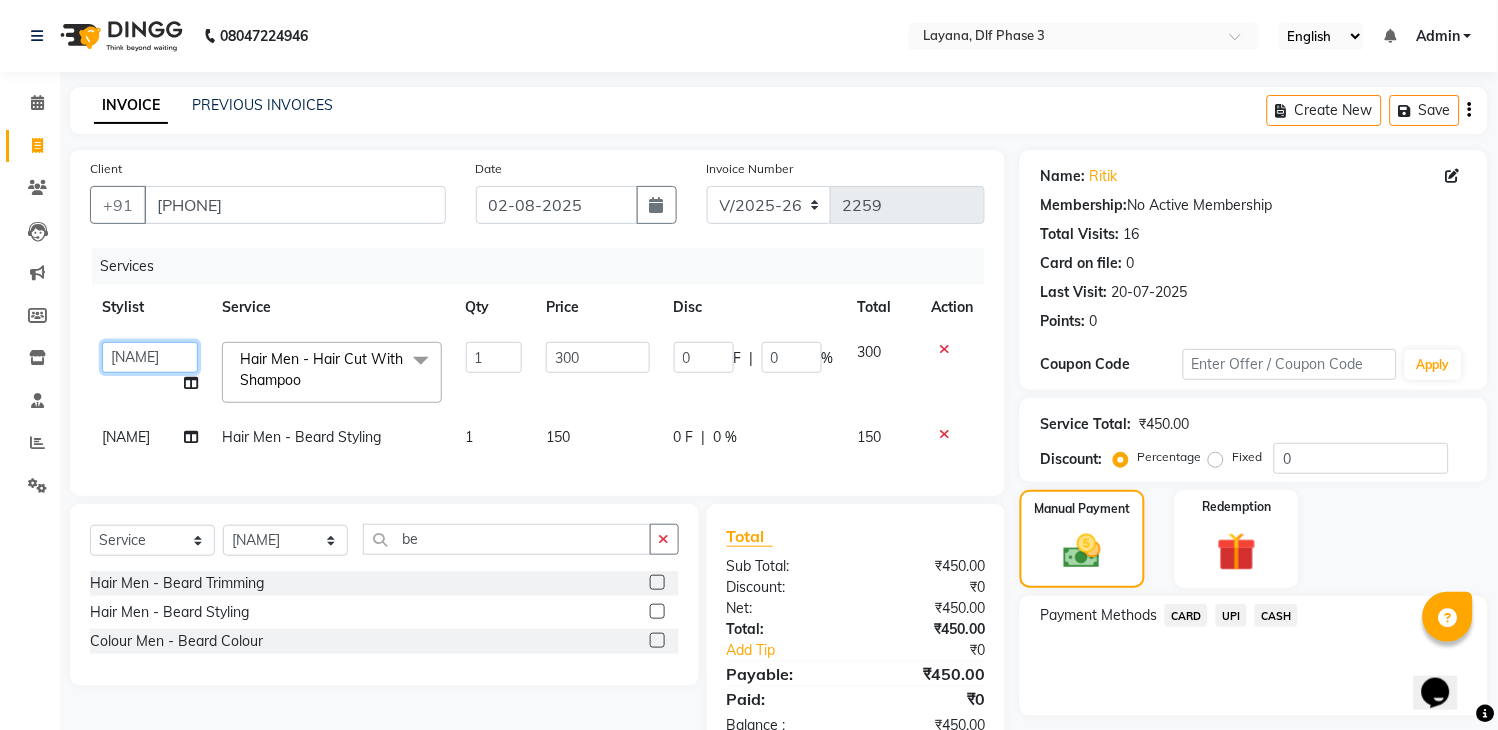 click on "Aakhil   Attul   kamal   Kartik    keshav   sanjana   Shadab   supriya" 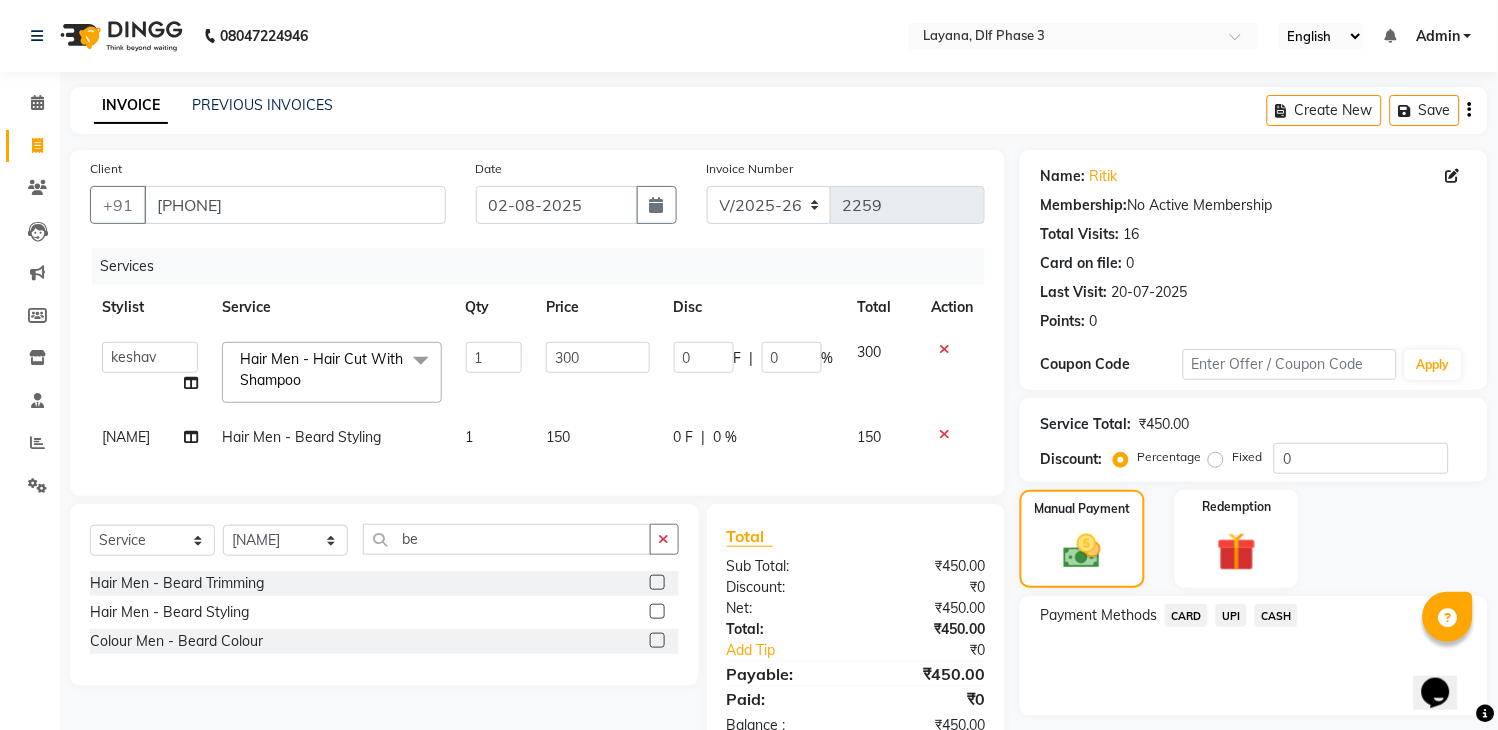 select on "74482" 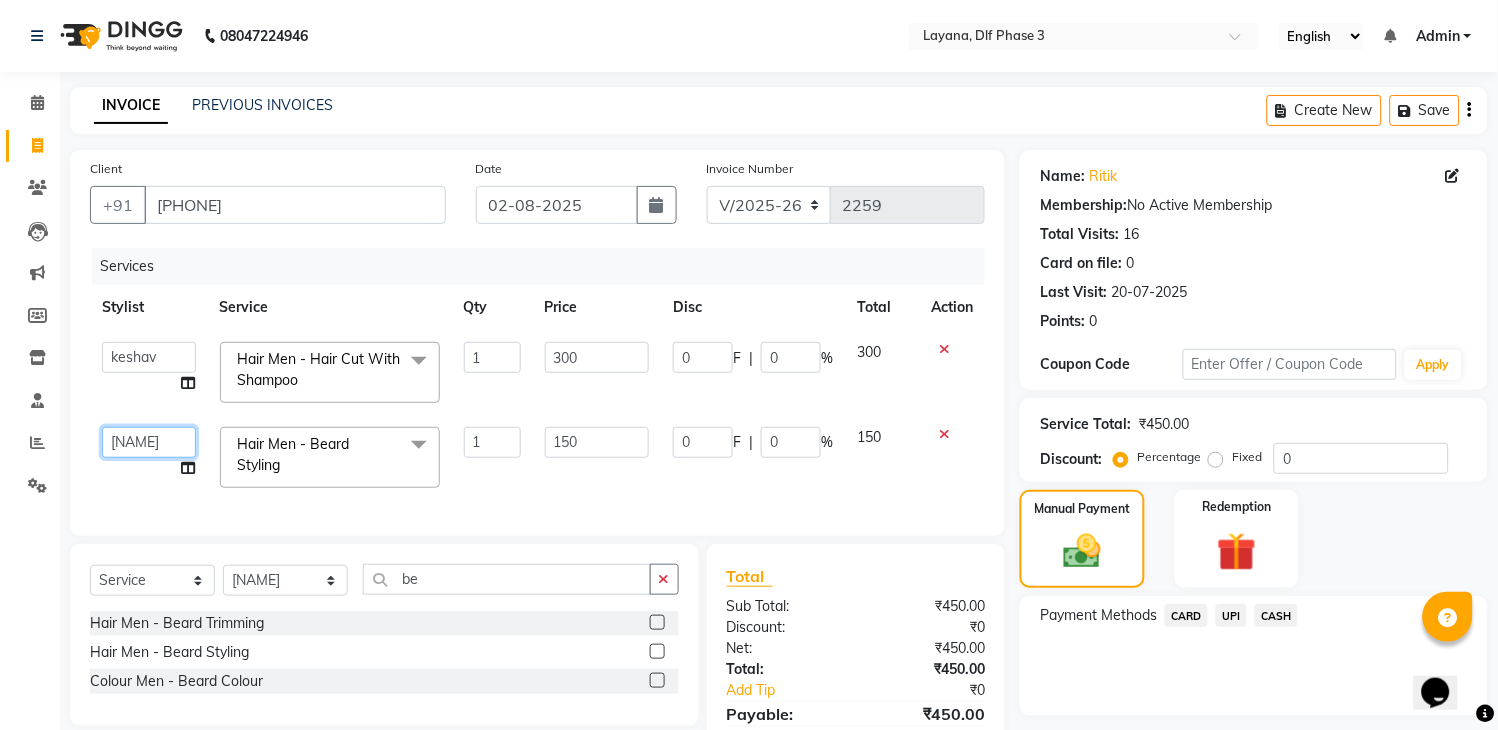 click on "Aakhil   Attul   kamal   Kartik    keshav   sanjana   Shadab   supriya" 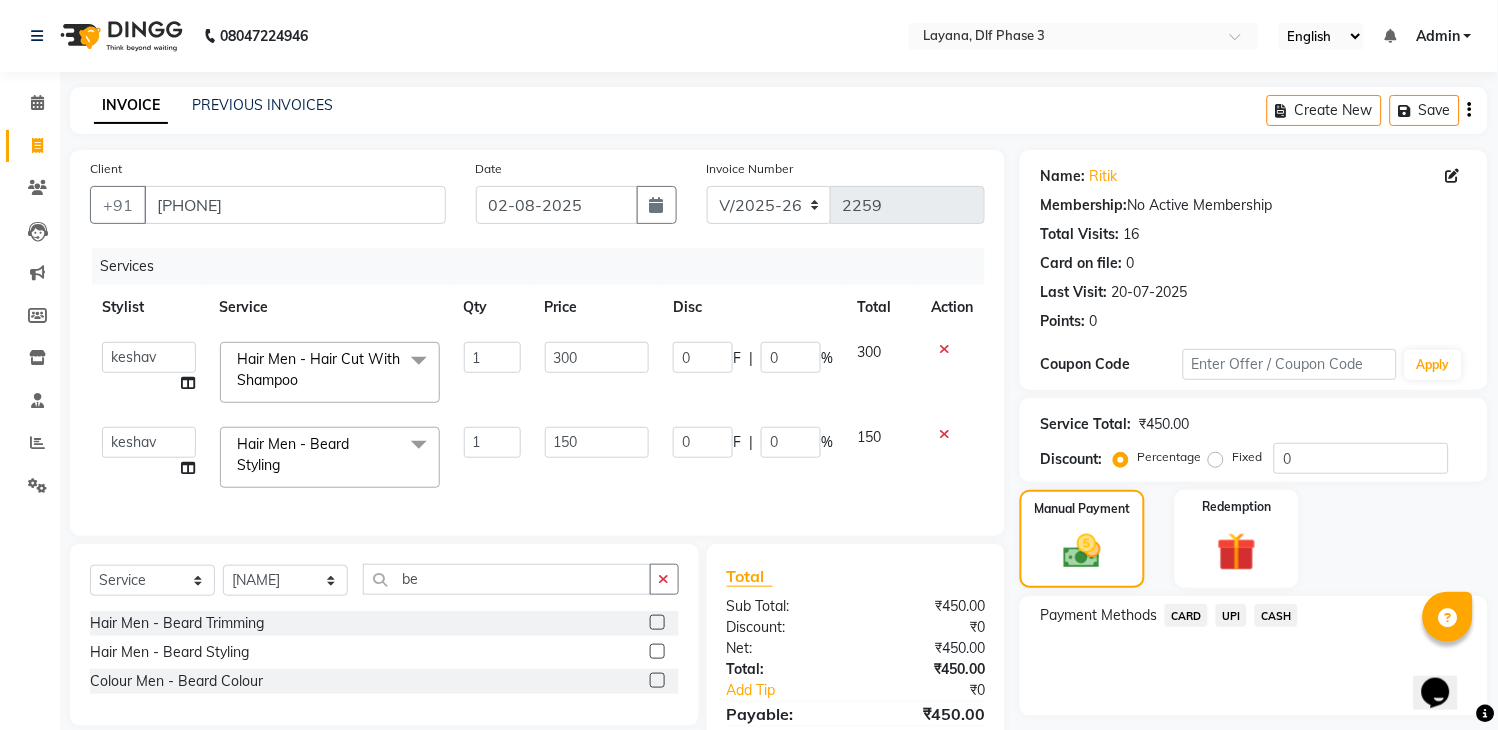 select on "74482" 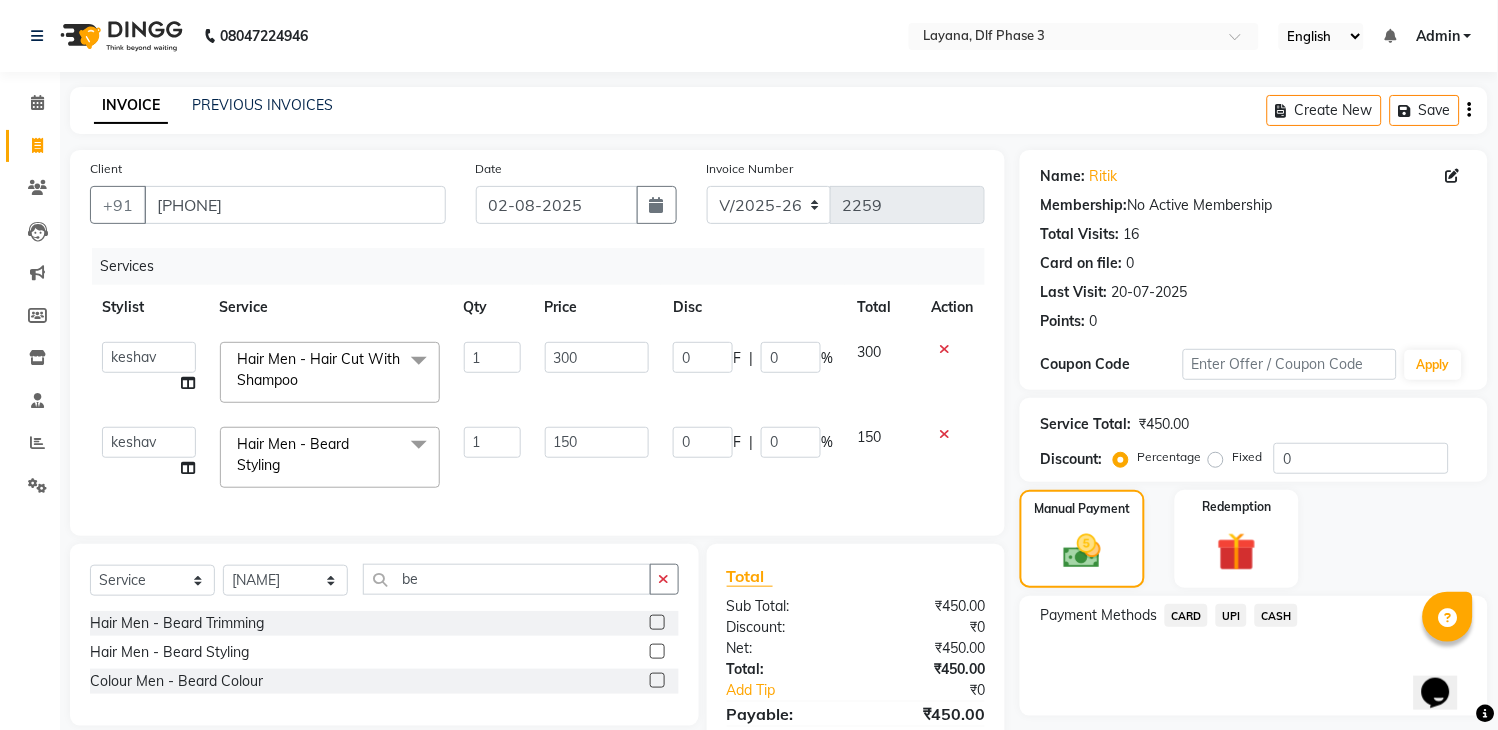 click on "Services Stylist Service Qty Price Disc Total Action  Aakhil   Attul   kamal   Kartik    keshav   sanjana   Shadab   supriya  Hair Men - Hair Cut With Shampoo  x Hair Men - Baby Boy Hair Cut (Upto 5 Year) Hair Men - Hair Cut Hair Men - Hair Cut With Shampoo Hair Men - Shampoo & Conditioner Hair Men - Shave Hair Men - Beard Trimming Hair Men - Beard Styling Hair Men - Hair Styling Without Hair Cut Colour  - Hair Colour Colour Men - Beard Colour Colour Men - Highlights Hair Rituals  - Hair Spa Hair Rituals - Mythis Spa Hair Rituals  - Head Massage (20 Min) LOREAL TRETMANT SPA ANTI DANDRAFF TRETMENT spa Schwarzkopf spa KERA SOUL Treatment spa GYPSY - Matcha And Dates GYPSY - Poof  GYPSY - Anti dandruff with drynes GK - Deep Conditioner STYLE - MOROCCAN and ARGAN spa STYLE - Dead sea 2 in 1 spa STYLE - HAMP spa Texture Service Men - Straight Therapy Texture Service Men - Keratin Threading Men - Forehead Threading Men - Cheeks Threading Men - Full Face Clean-Up Clean-Up With Mask Whitening Facial Gold Facial 1 0" 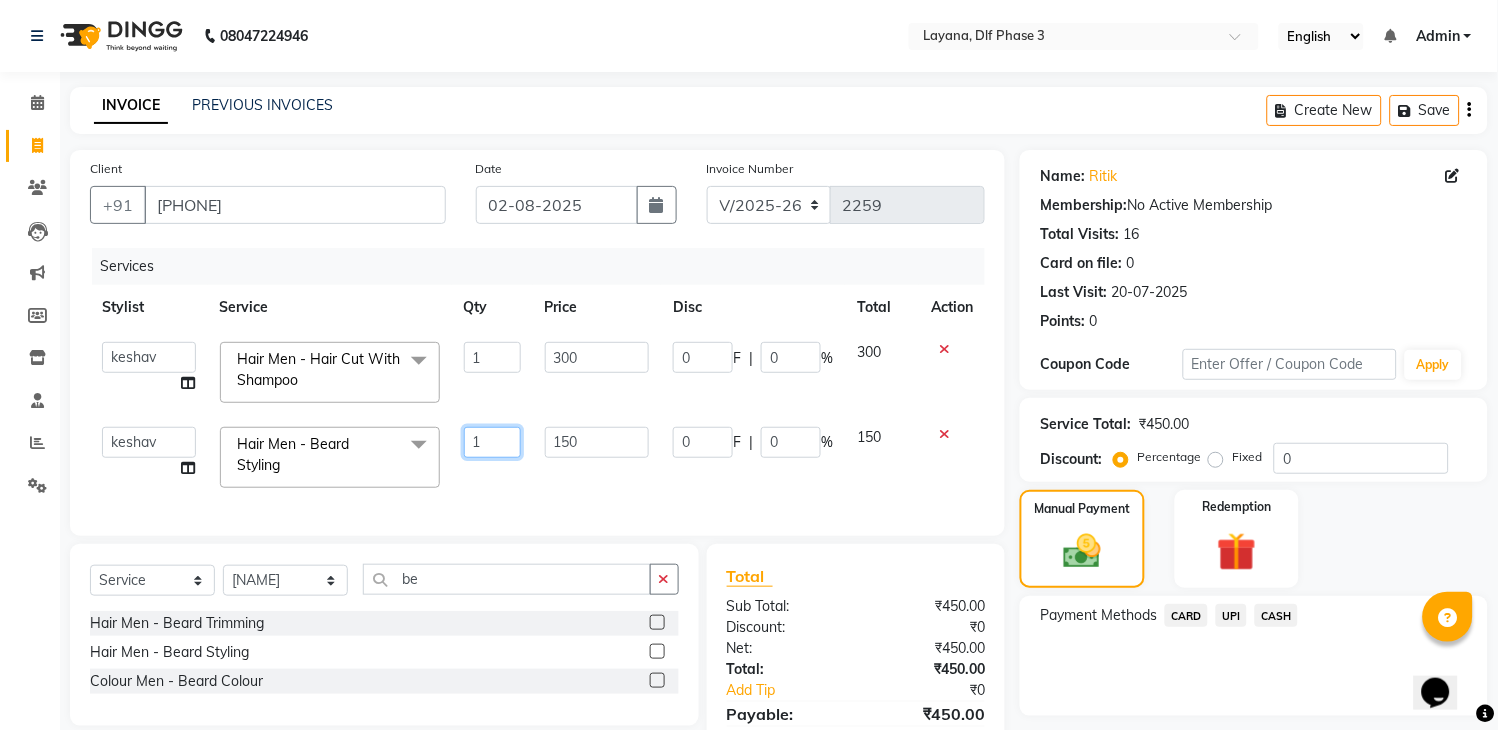 click on "1" 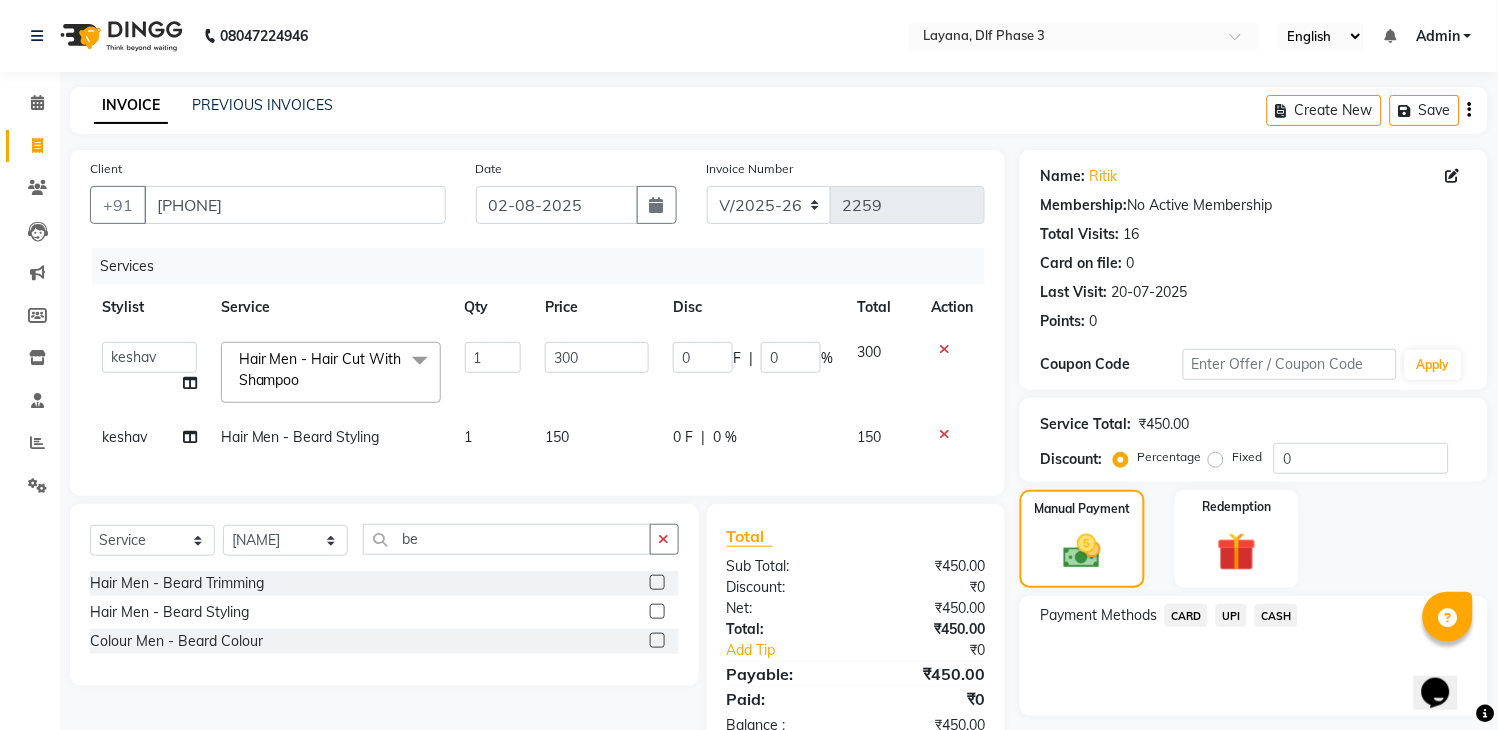 click on "Services Stylist Service Qty Price Disc Total Action  Aakhil   Attul   kamal   Kartik    keshav   sanjana   Shadab   supriya  Hair Men - Hair Cut With Shampoo  x Hair Men - Baby Boy Hair Cut (Upto 5 Year) Hair Men - Hair Cut Hair Men - Hair Cut With Shampoo Hair Men - Shampoo & Conditioner Hair Men - Shave Hair Men - Beard Trimming Hair Men - Beard Styling Hair Men - Hair Styling Without Hair Cut Colour  - Hair Colour Colour Men - Beard Colour Colour Men - Highlights Hair Rituals  - Hair Spa Hair Rituals - Mythis Spa Hair Rituals  - Head Massage (20 Min) LOREAL TRETMANT SPA ANTI DANDRAFF TRETMENT spa Schwarzkopf spa KERA SOUL Treatment spa GYPSY - Matcha And Dates GYPSY - Poof  GYPSY - Anti dandruff with drynes GK - Deep Conditioner STYLE - MOROCCAN and ARGAN spa STYLE - Dead sea 2 in 1 spa STYLE - HAMP spa Texture Service Men - Straight Therapy Texture Service Men - Keratin Threading Men - Forehead Threading Men - Cheeks Threading Men - Full Face Clean-Up Clean-Up With Mask Whitening Facial Gold Facial 1 0" 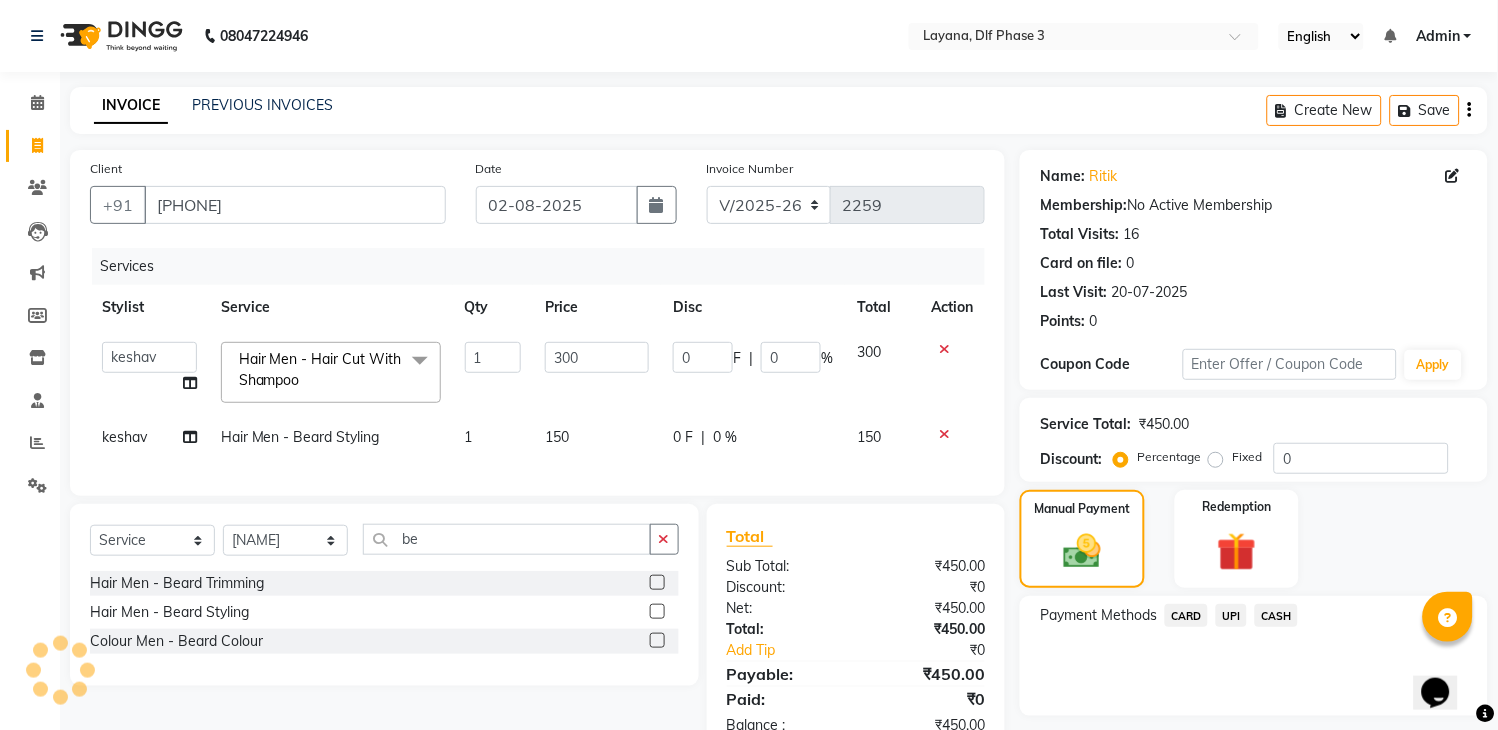 scroll, scrollTop: 75, scrollLeft: 0, axis: vertical 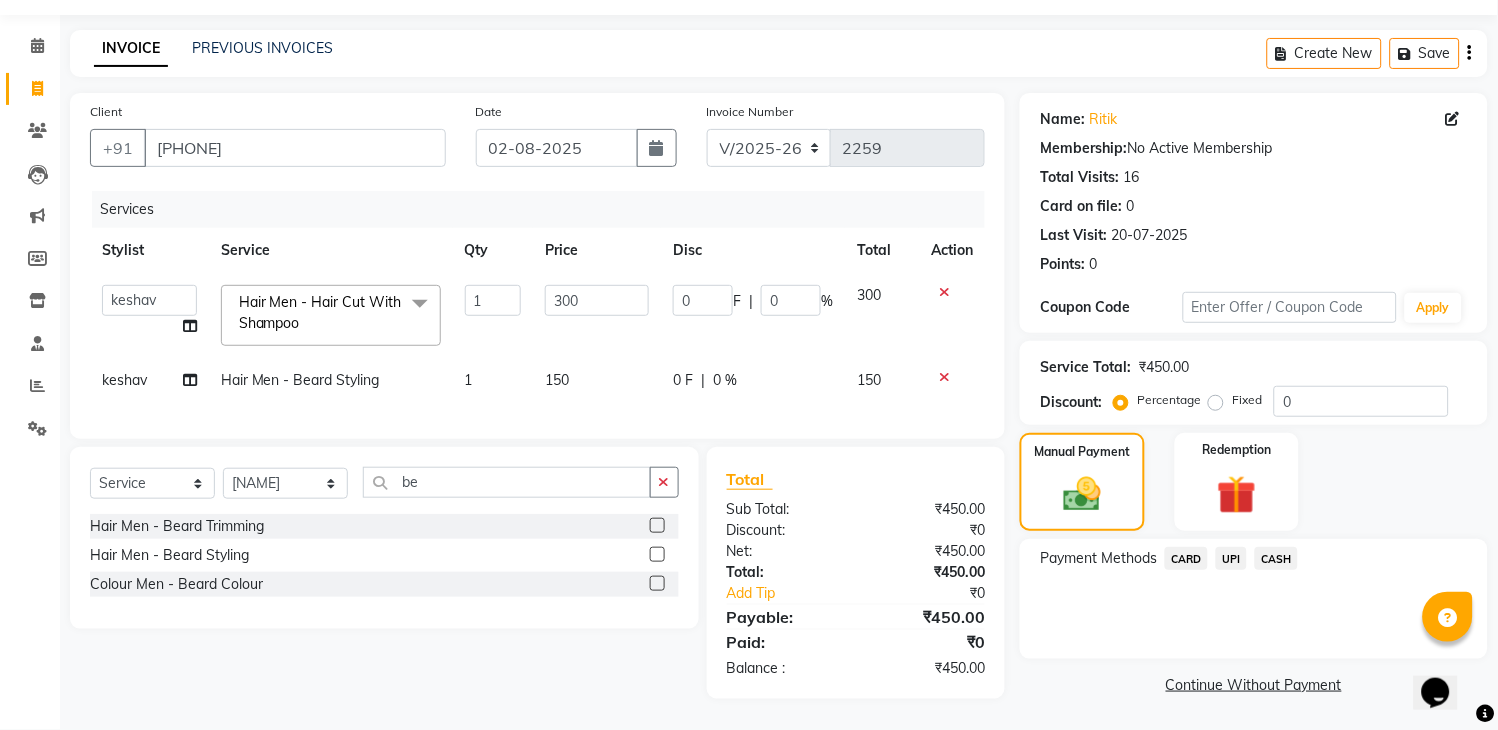 click on "UPI" 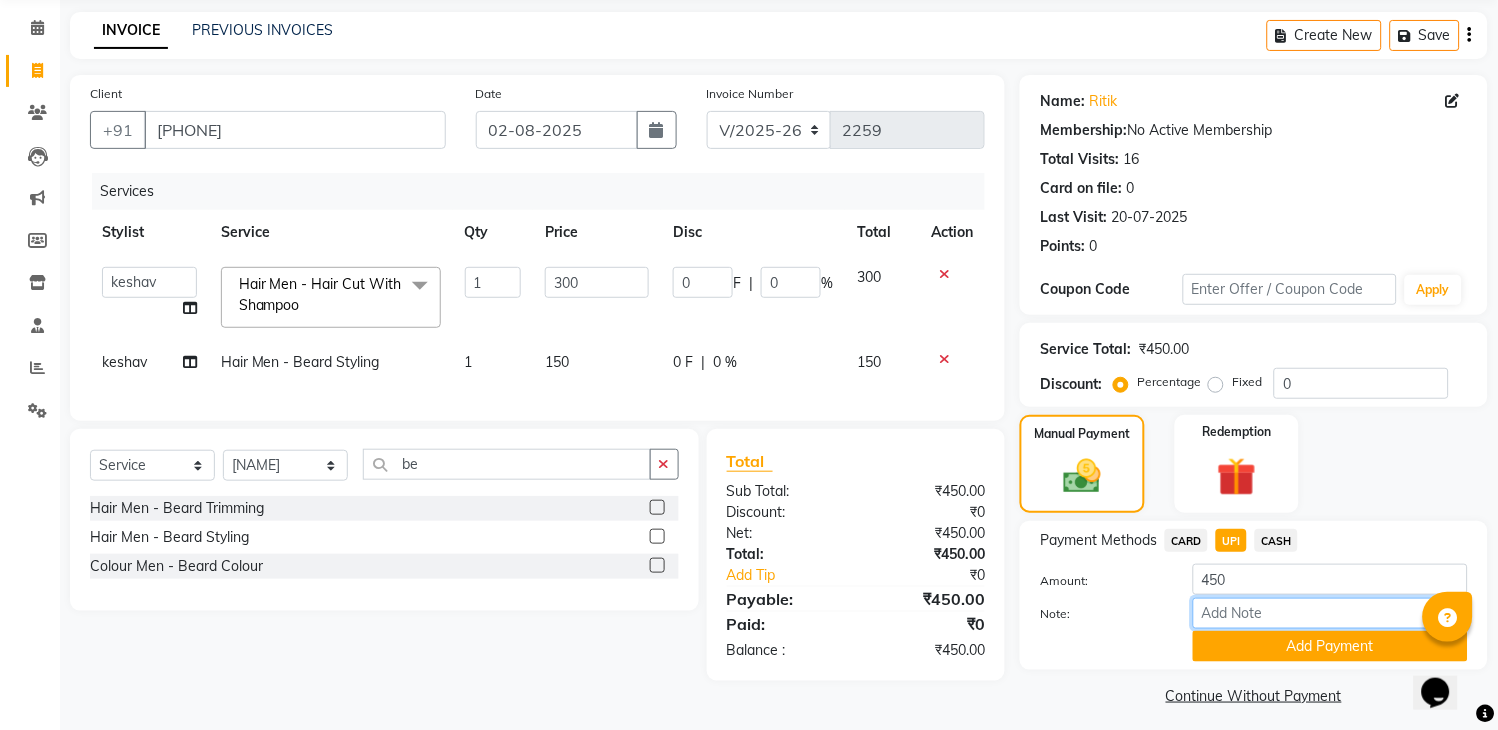 click on "Note:" at bounding box center (1330, 613) 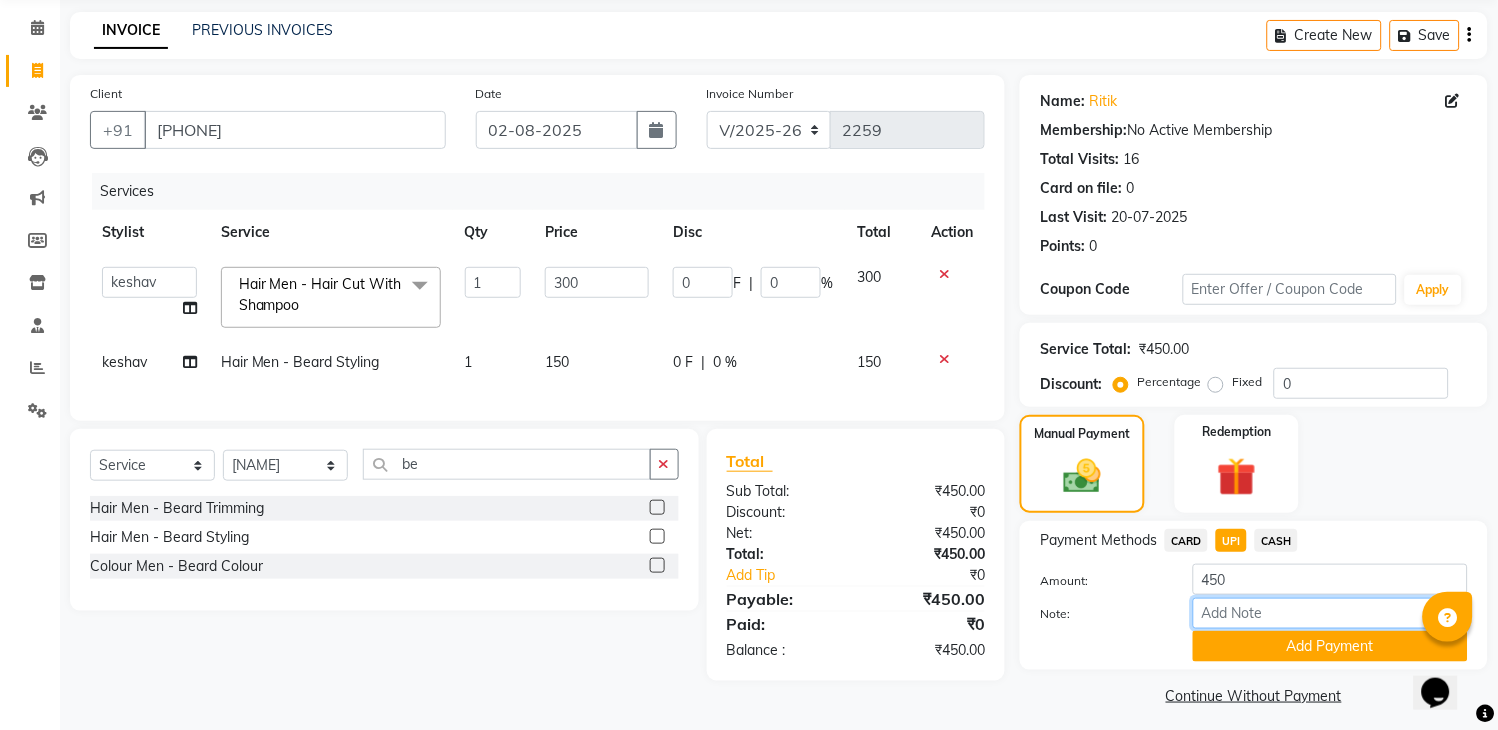 click on "Note:" at bounding box center (1330, 613) 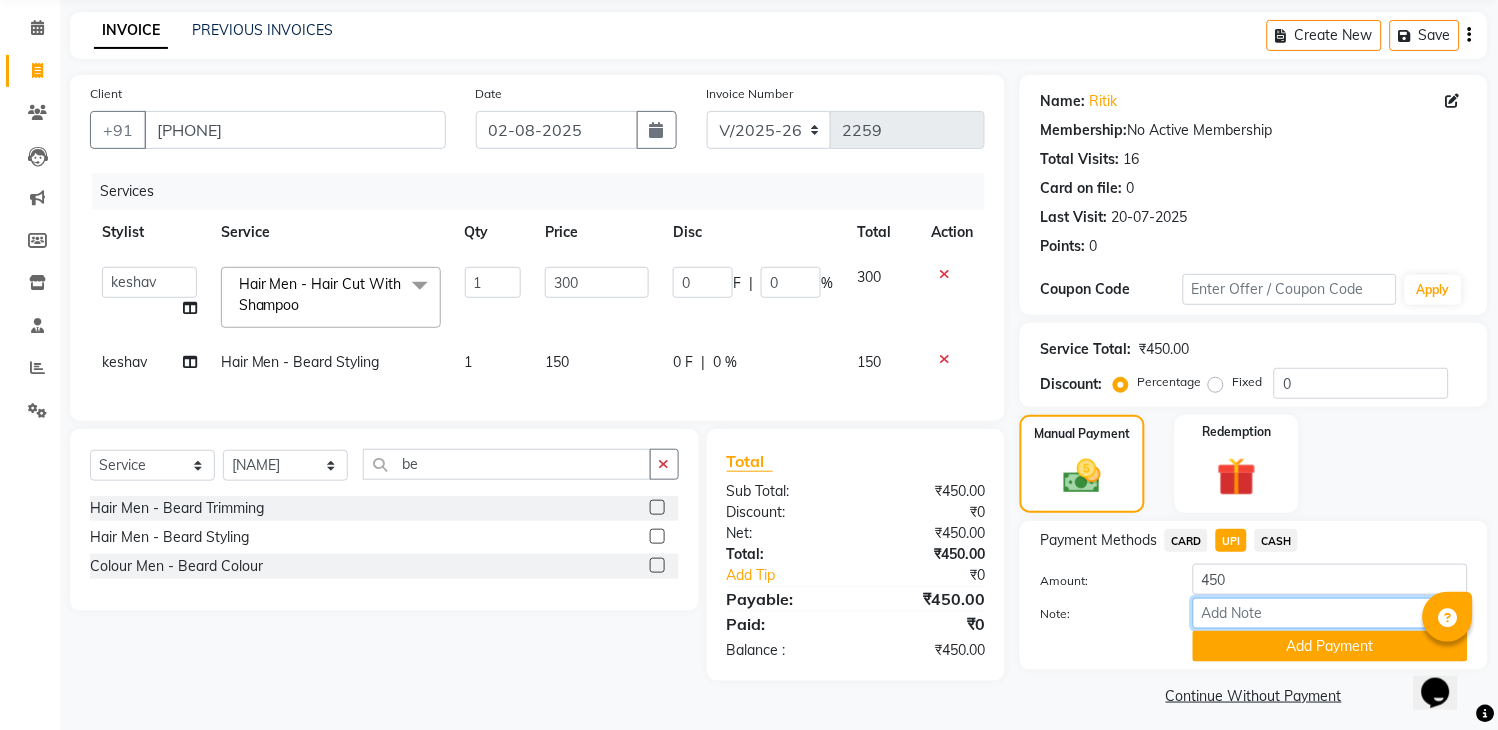 click on "Note:" at bounding box center [1330, 613] 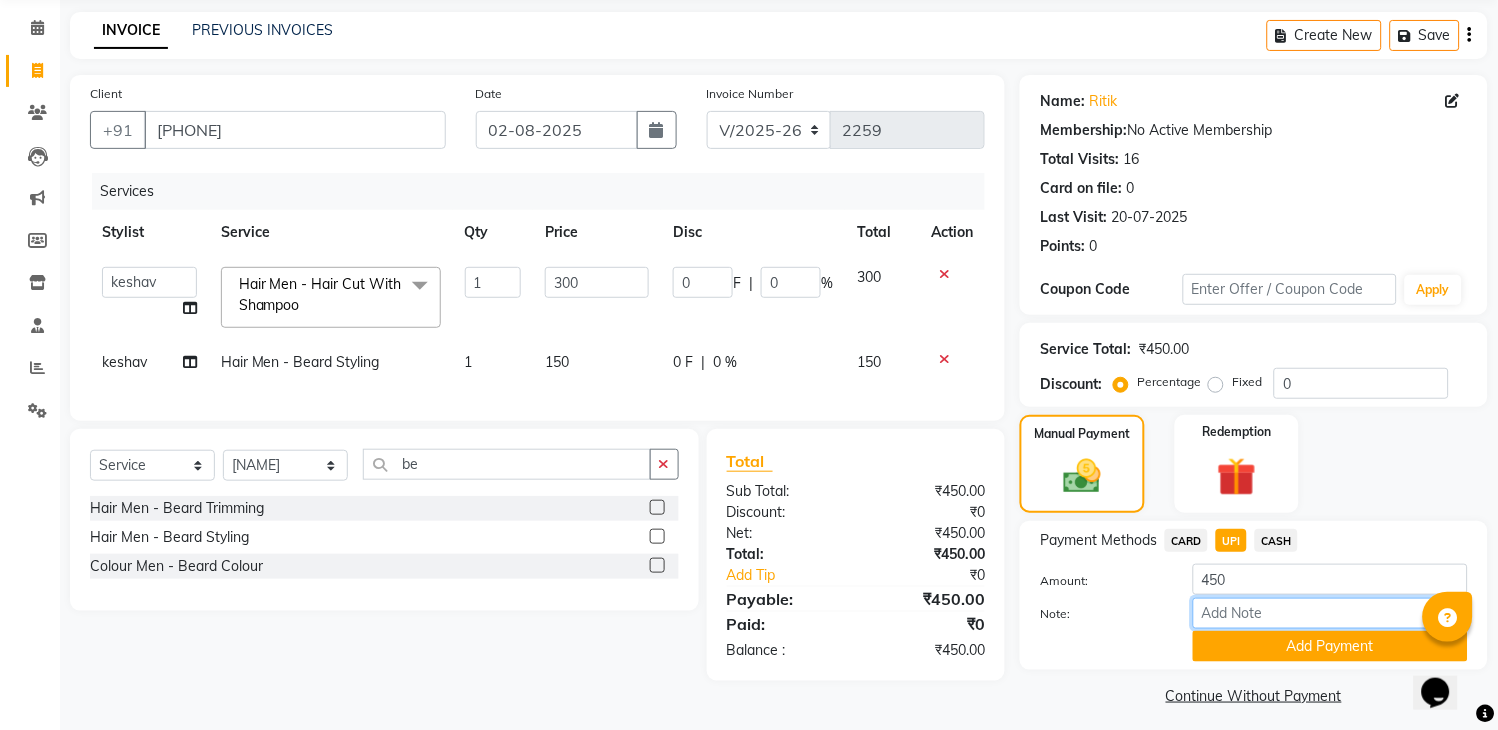 click on "Note:" at bounding box center [1330, 613] 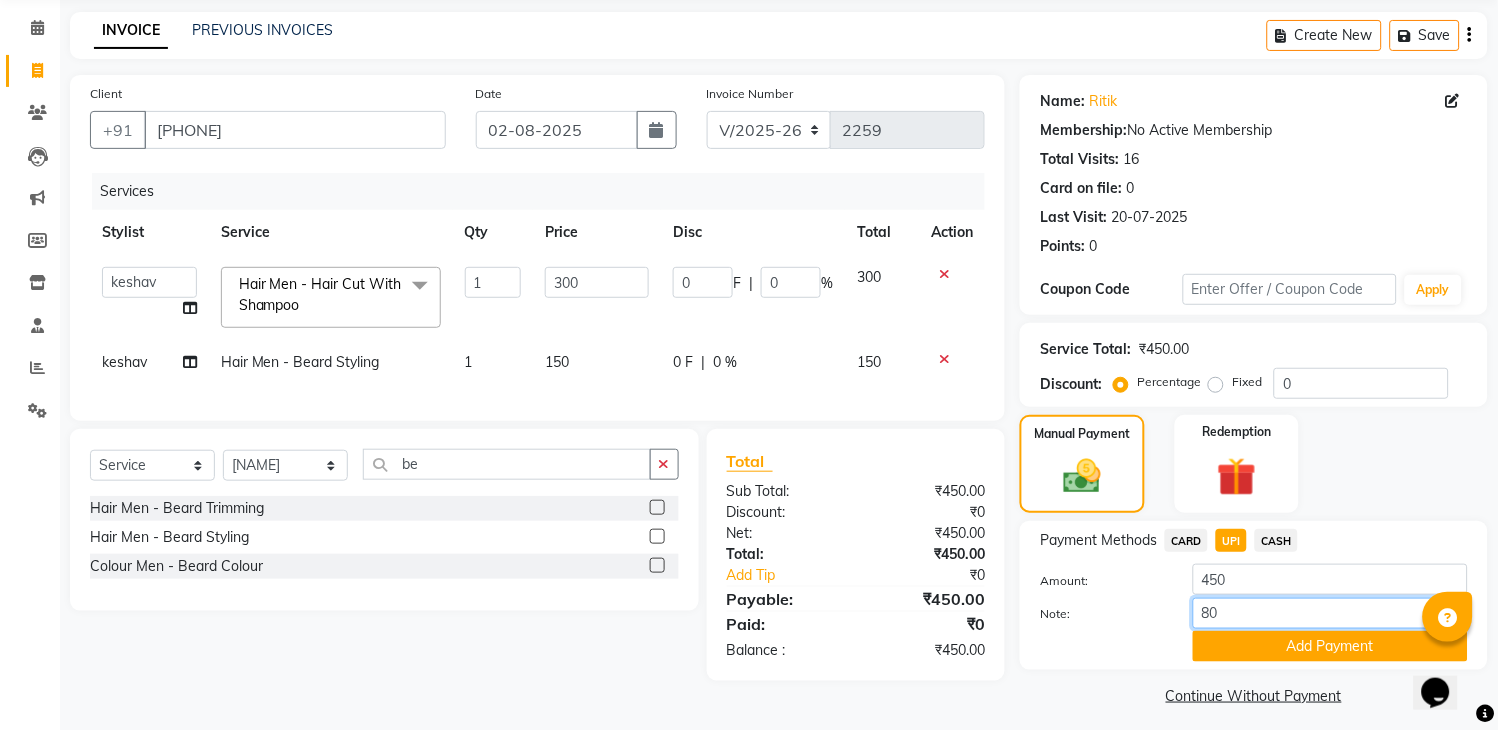 click on "80" at bounding box center (1330, 613) 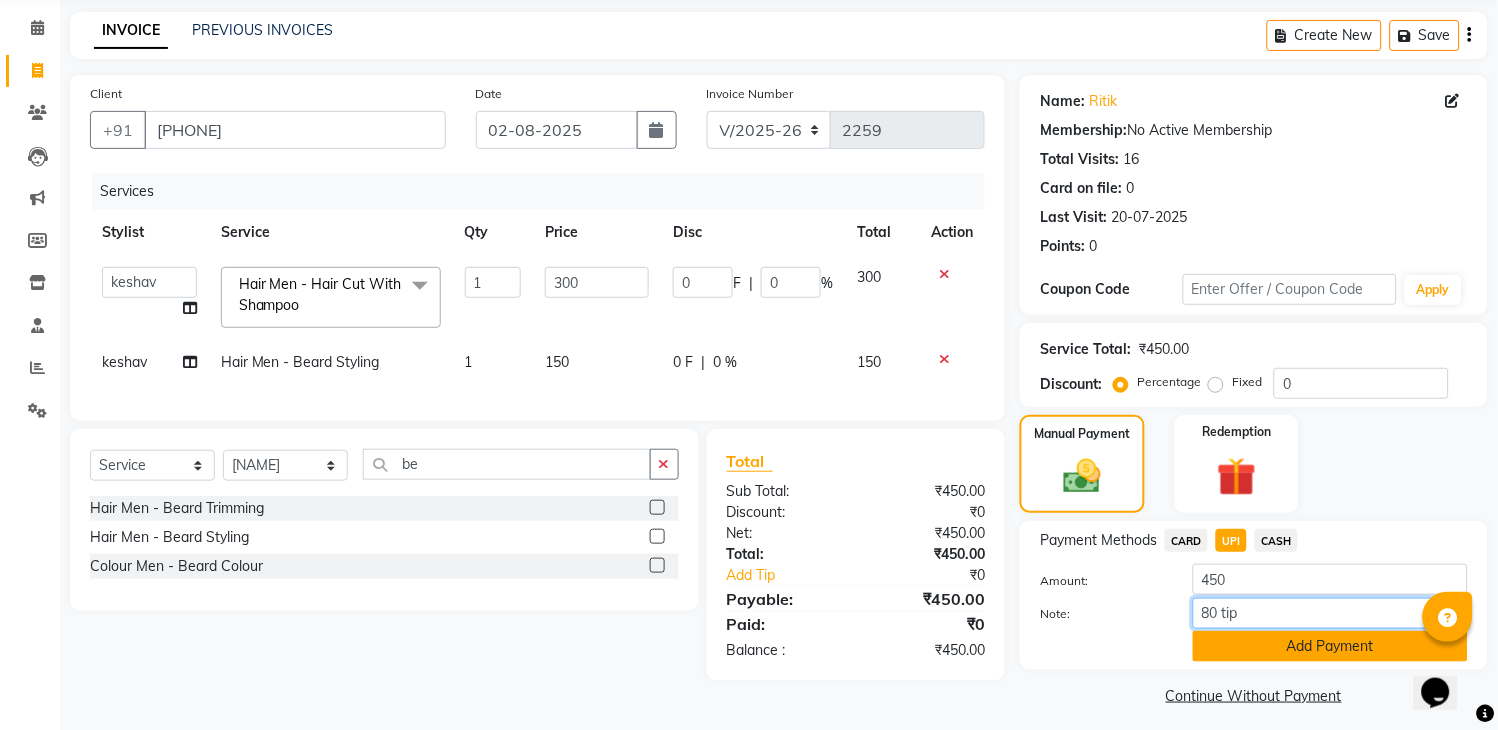 type on "80 tip" 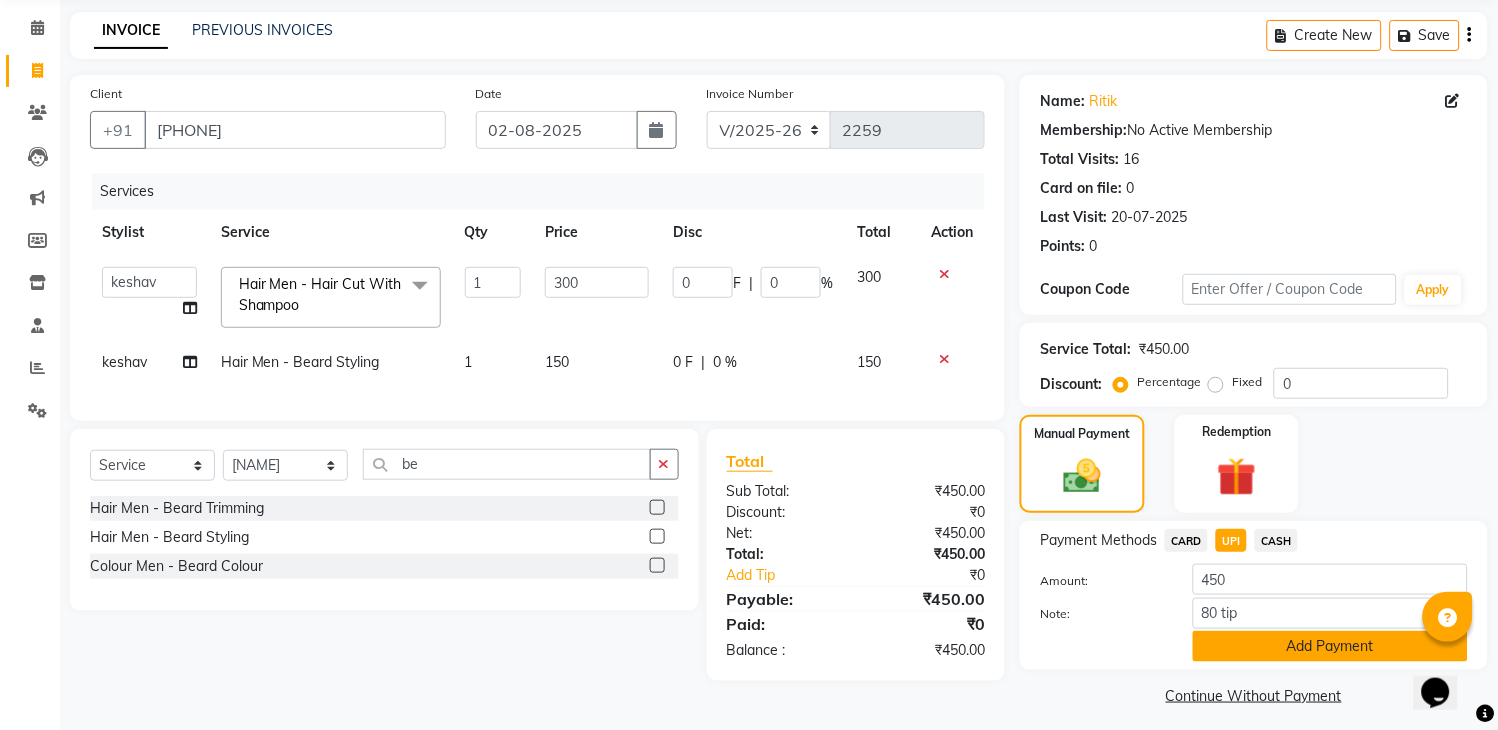 click on "Add Payment" 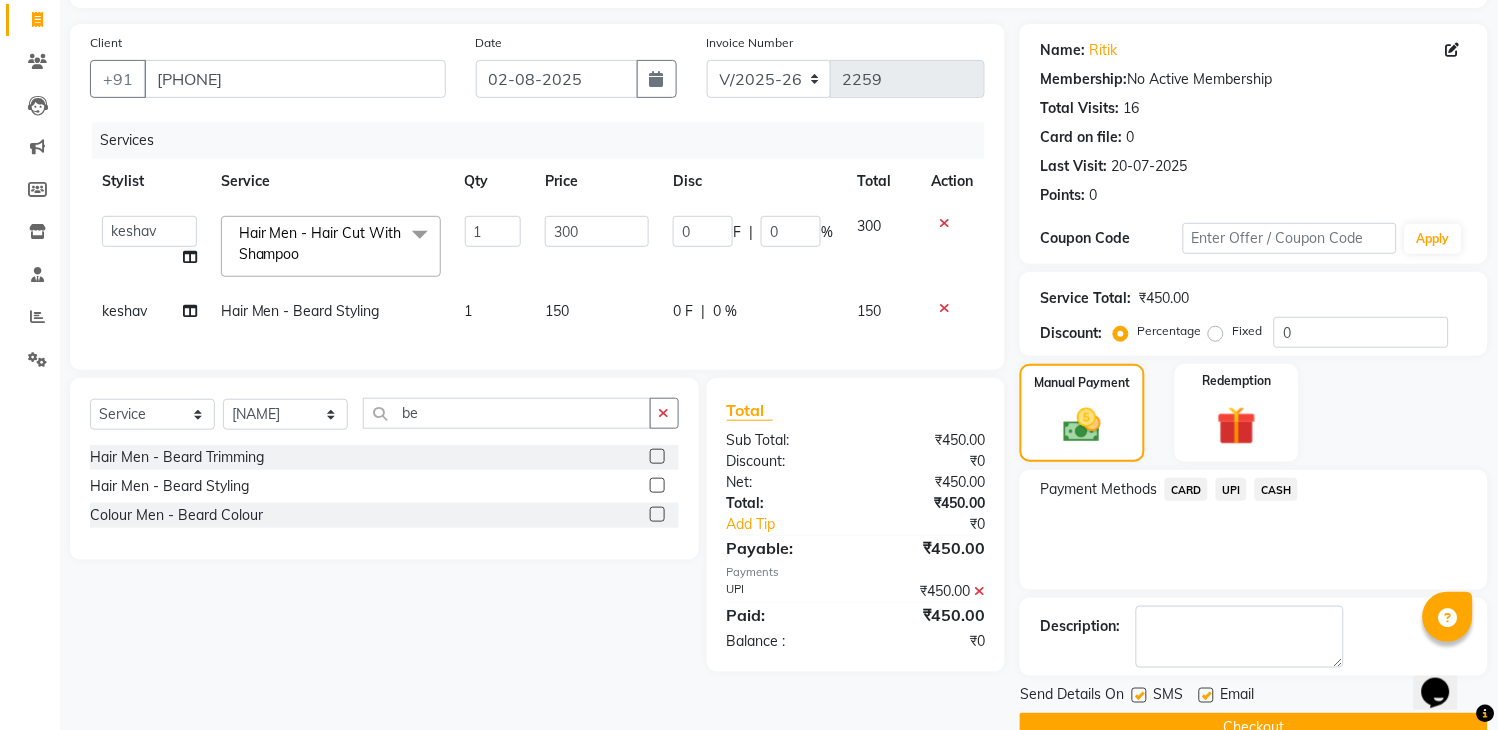 scroll, scrollTop: 170, scrollLeft: 0, axis: vertical 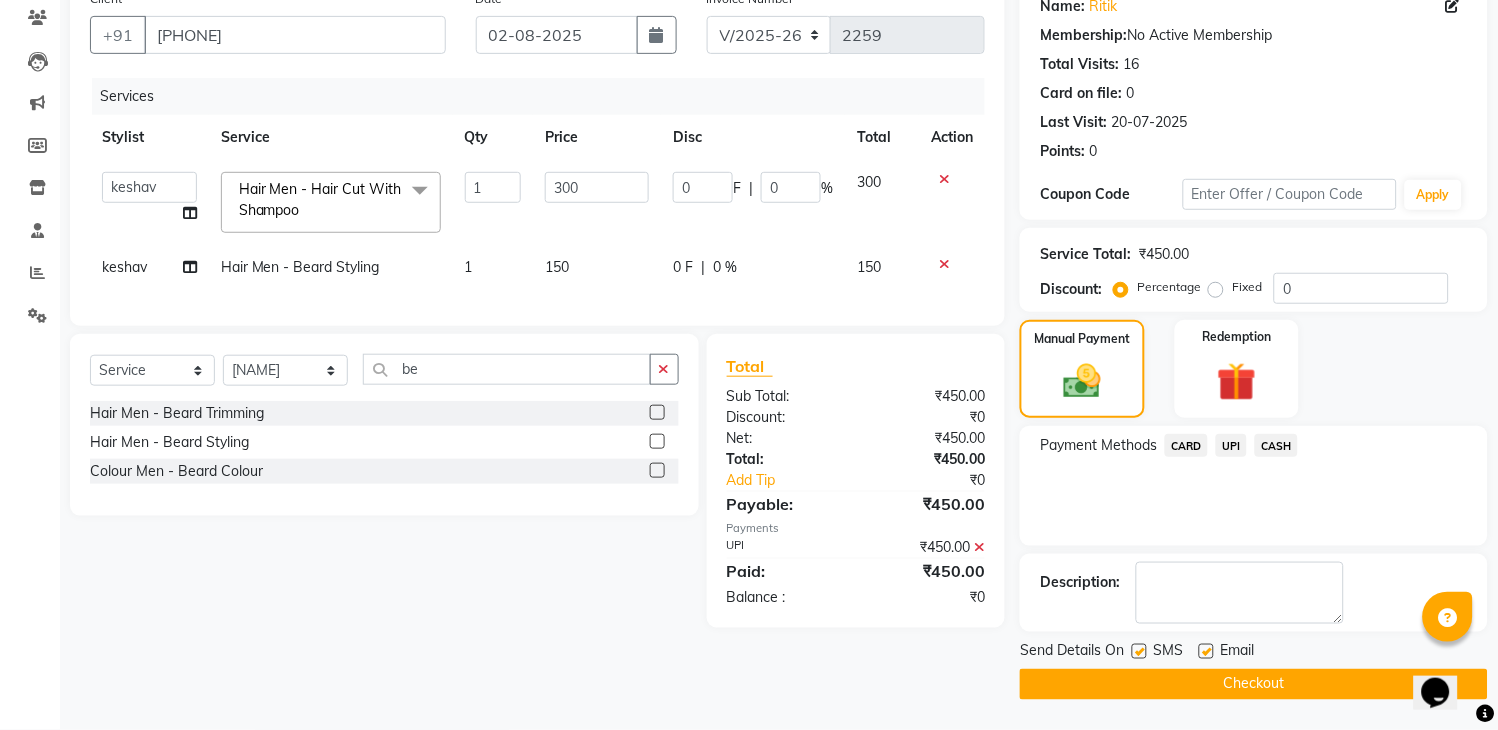 click on "Checkout" 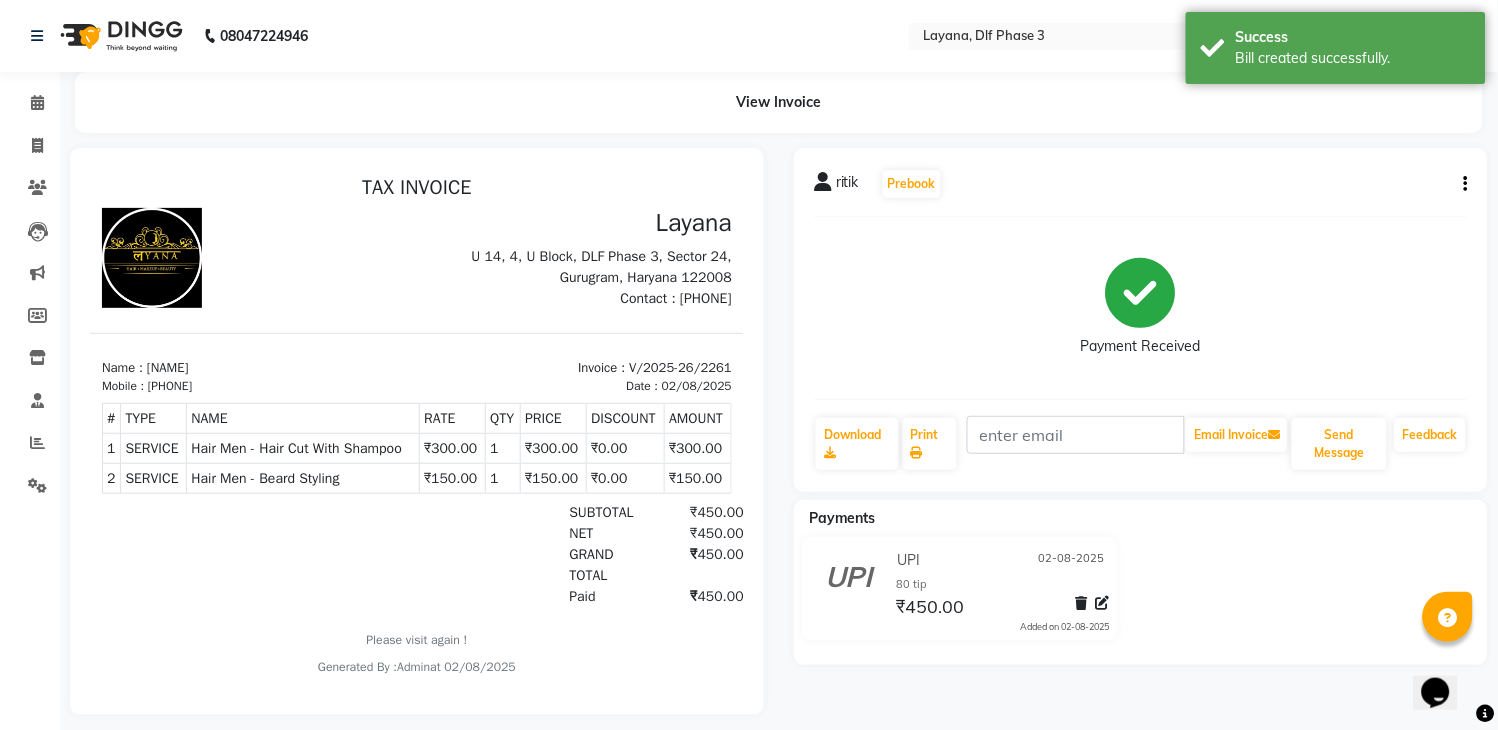 scroll, scrollTop: 0, scrollLeft: 0, axis: both 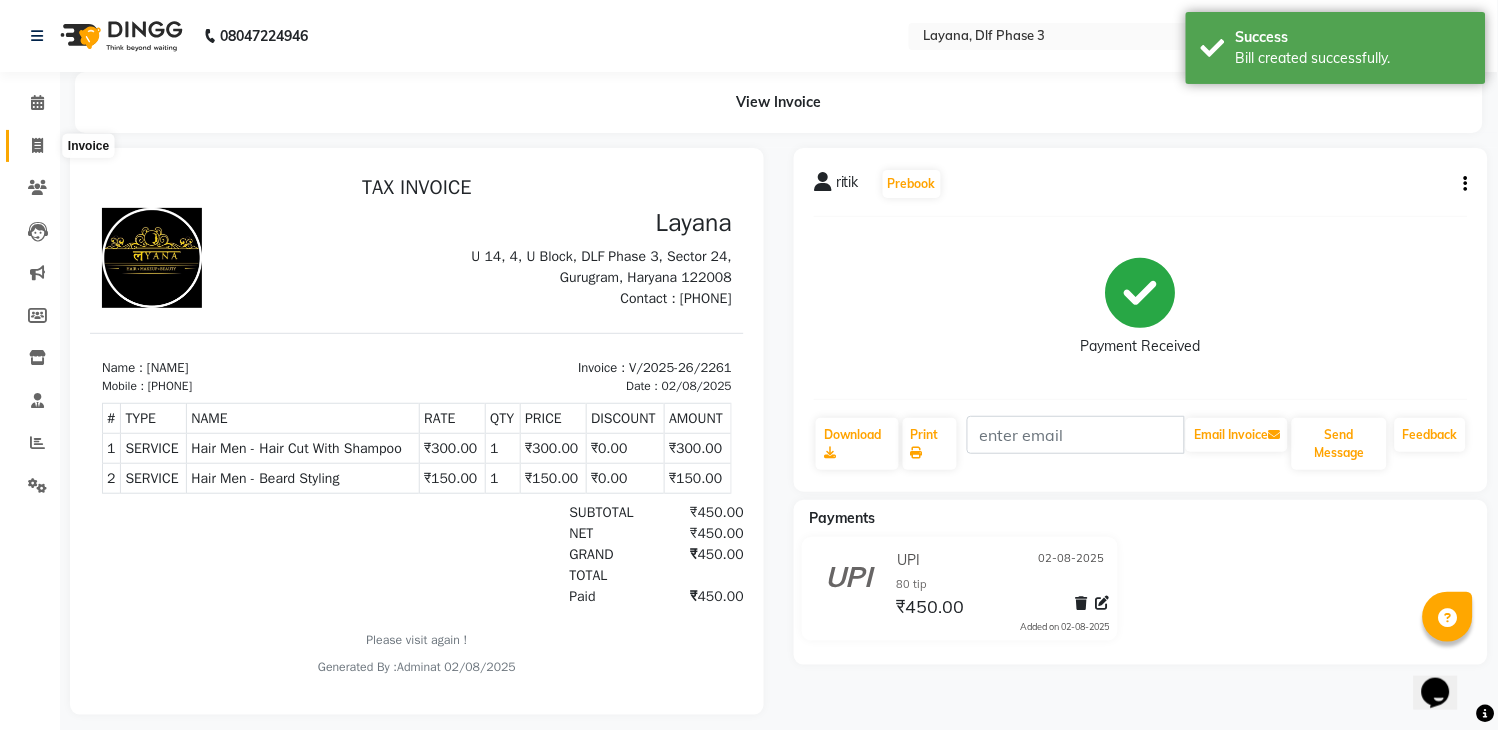 click 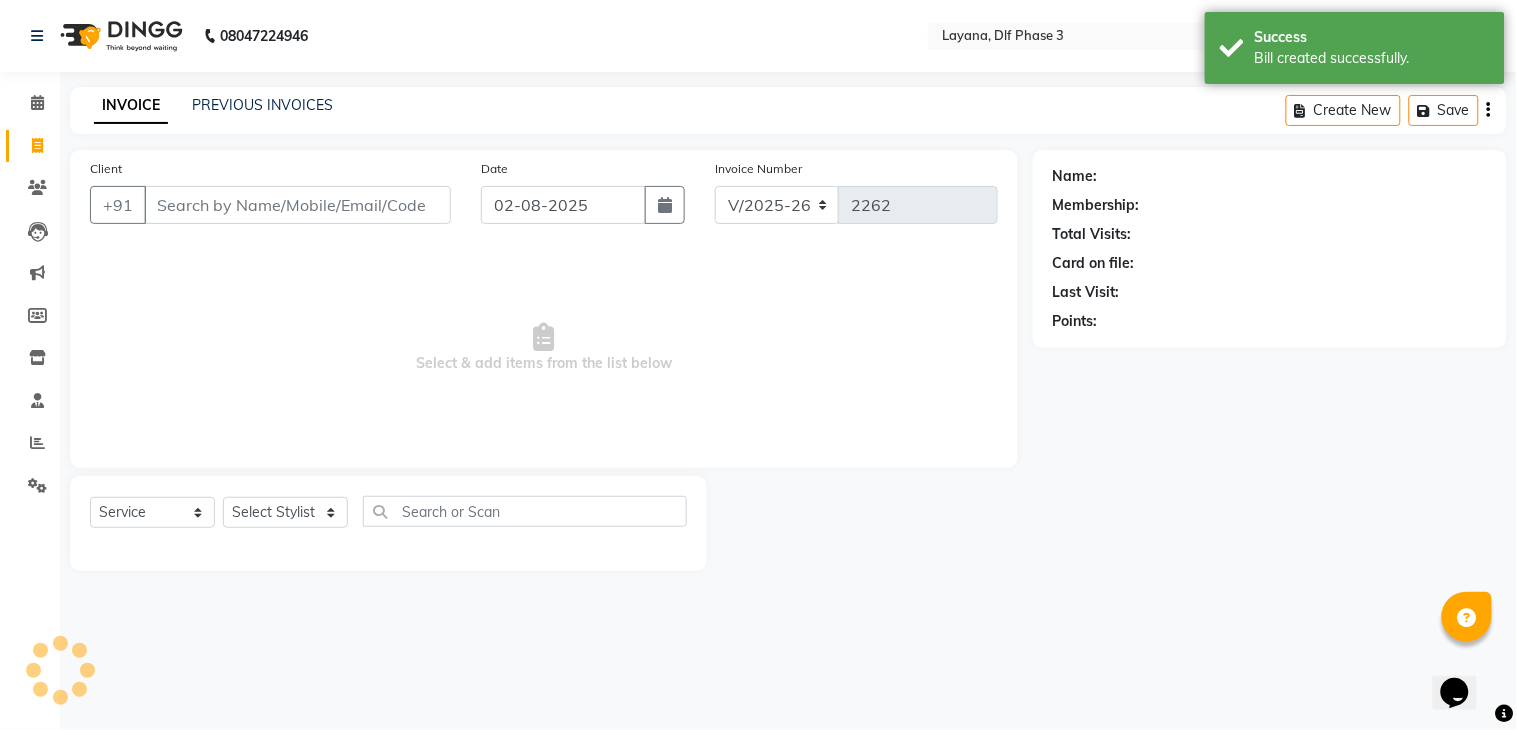 click on "Client +91" 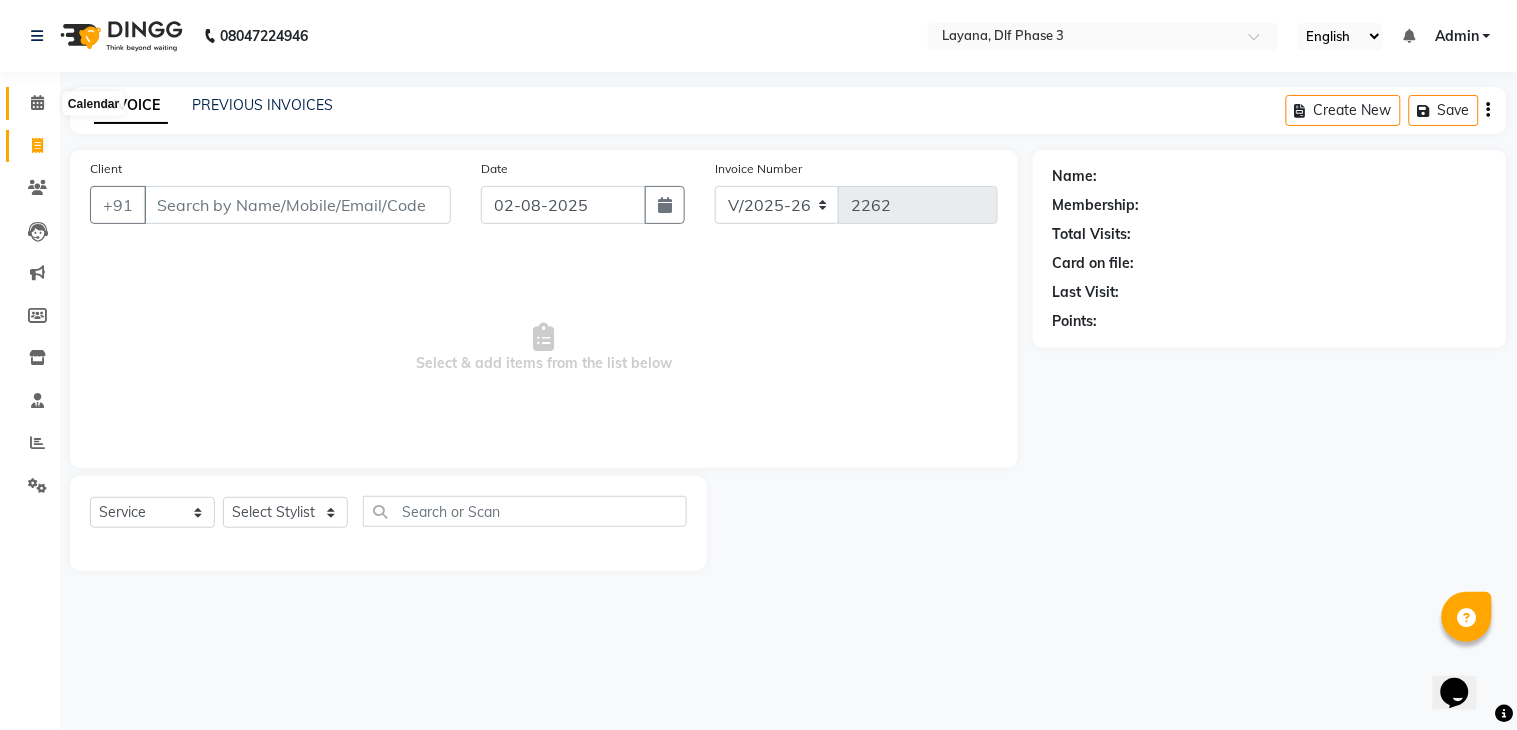 click 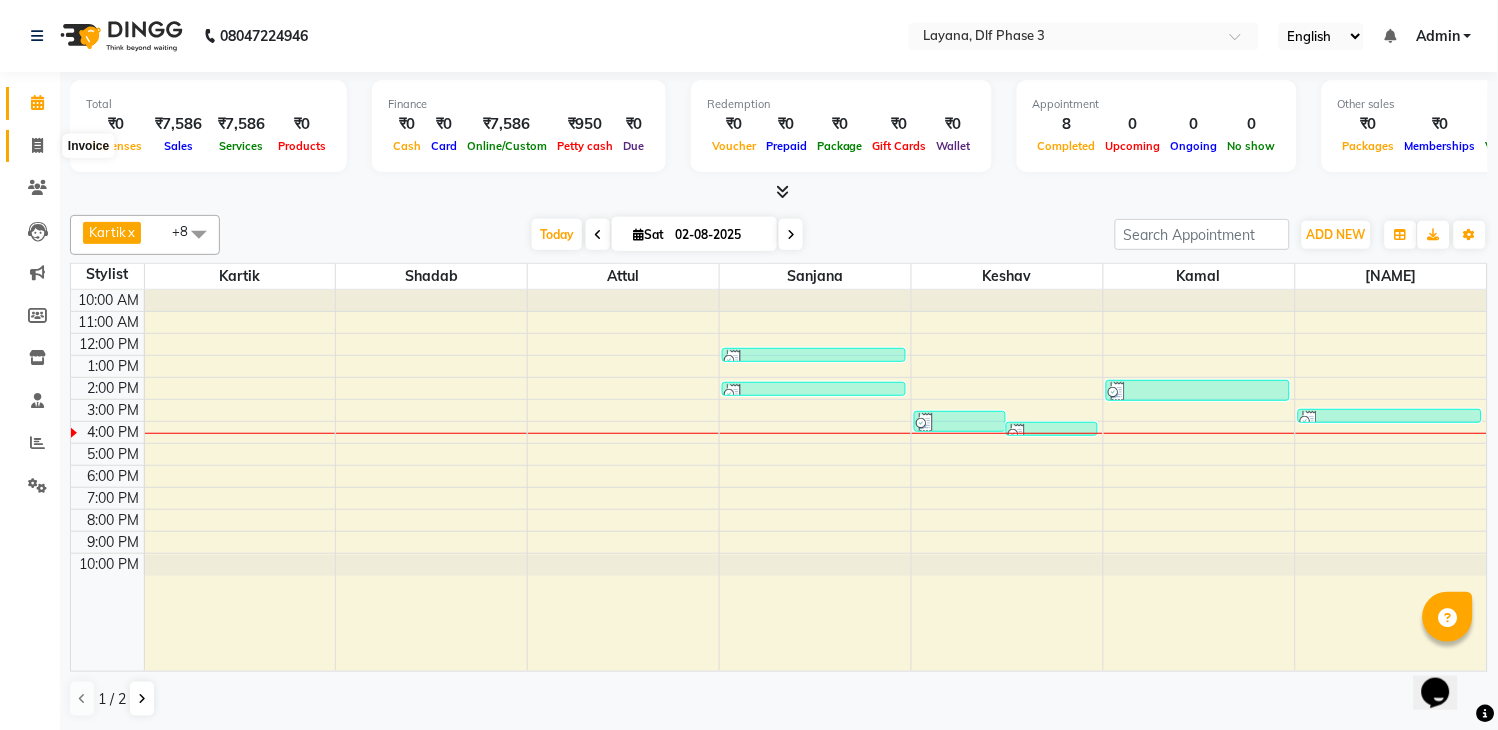 click 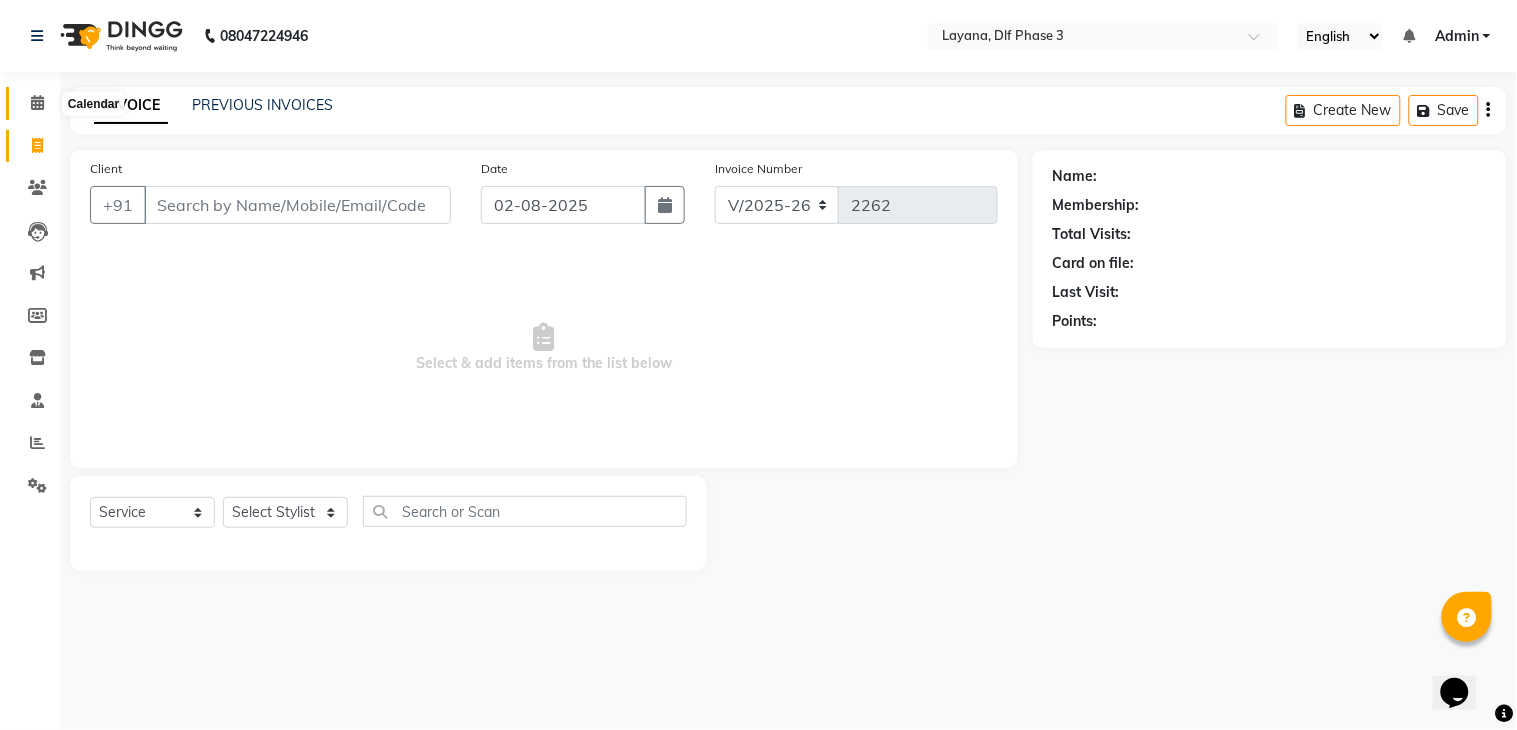 click 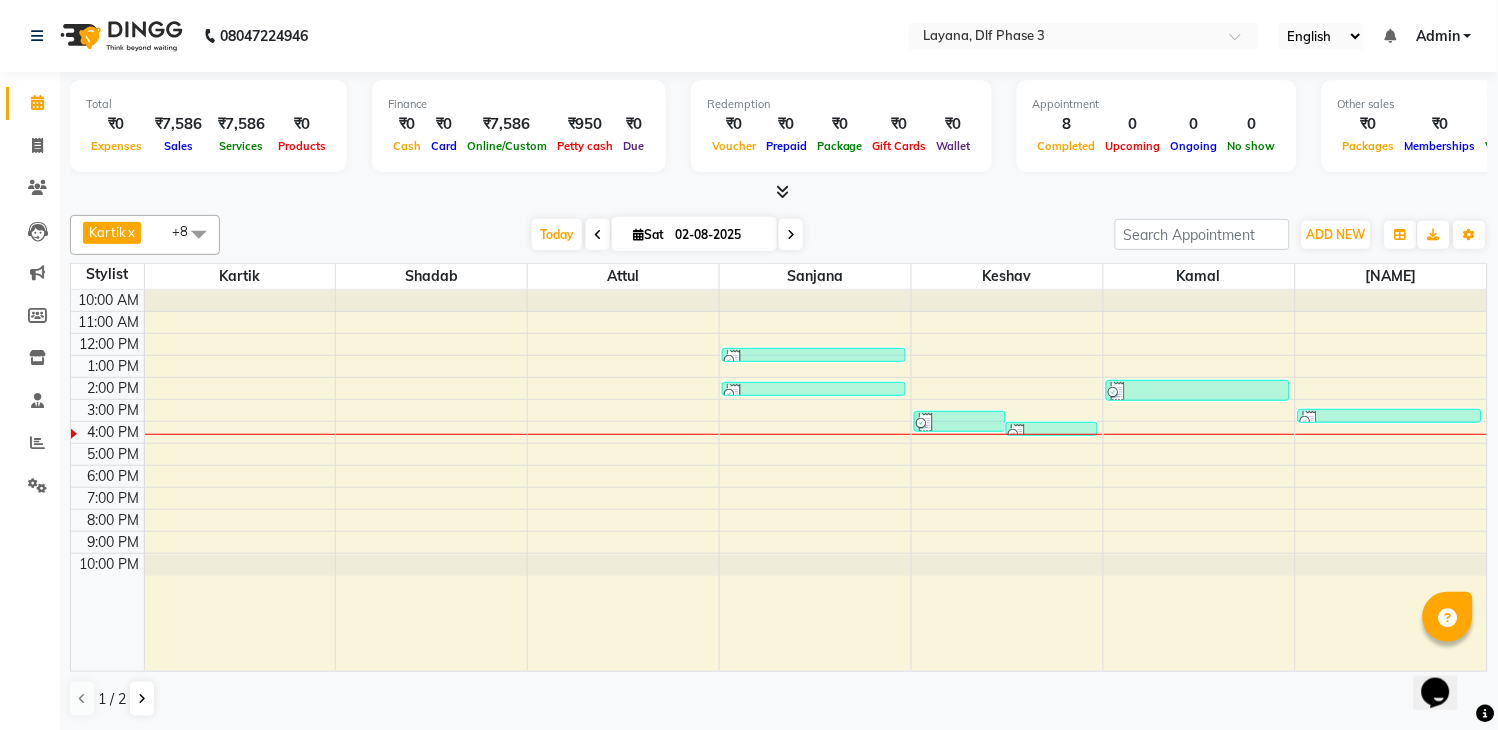 click at bounding box center (598, 235) 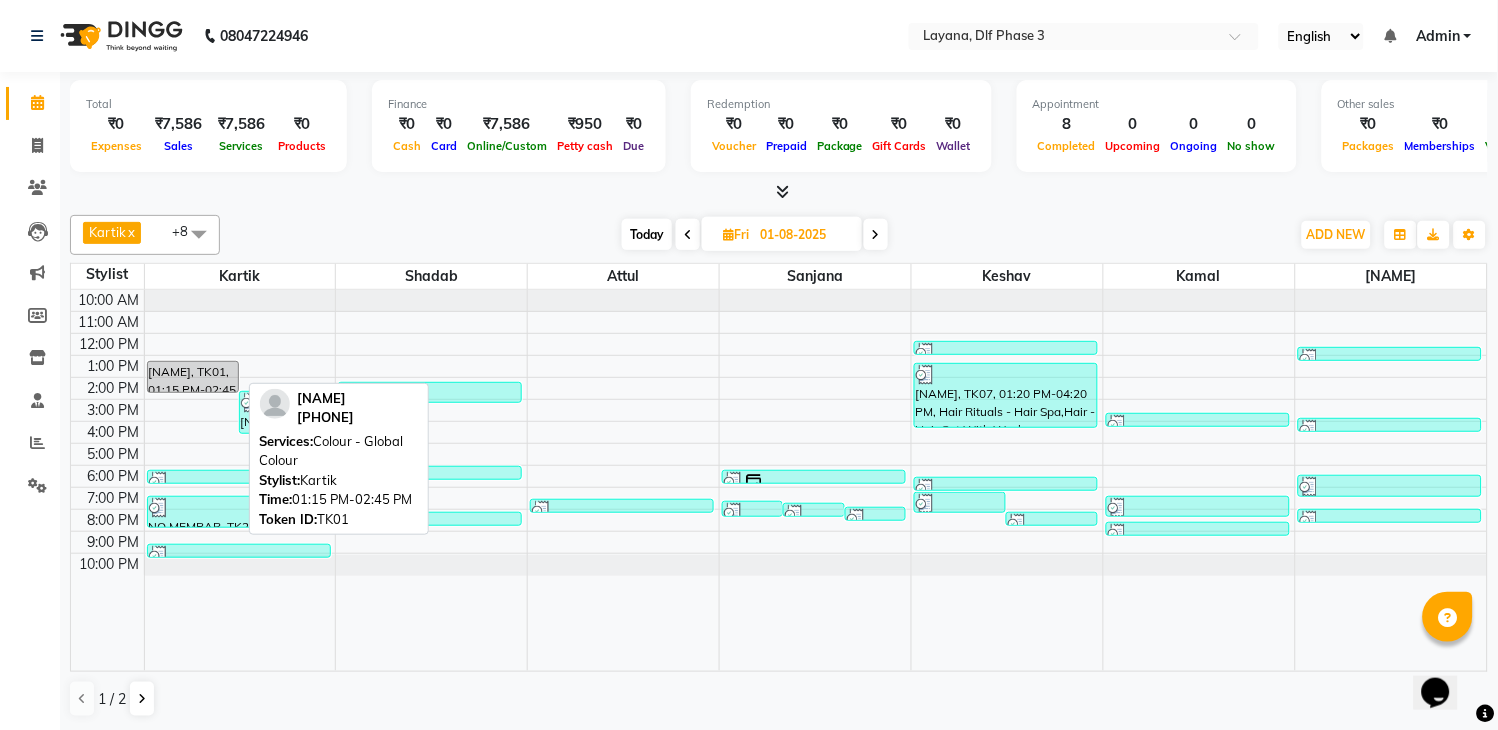 click on "[FIRST], TK01, [TIME] - [TIME], Colour - Global Colour" at bounding box center (193, 377) 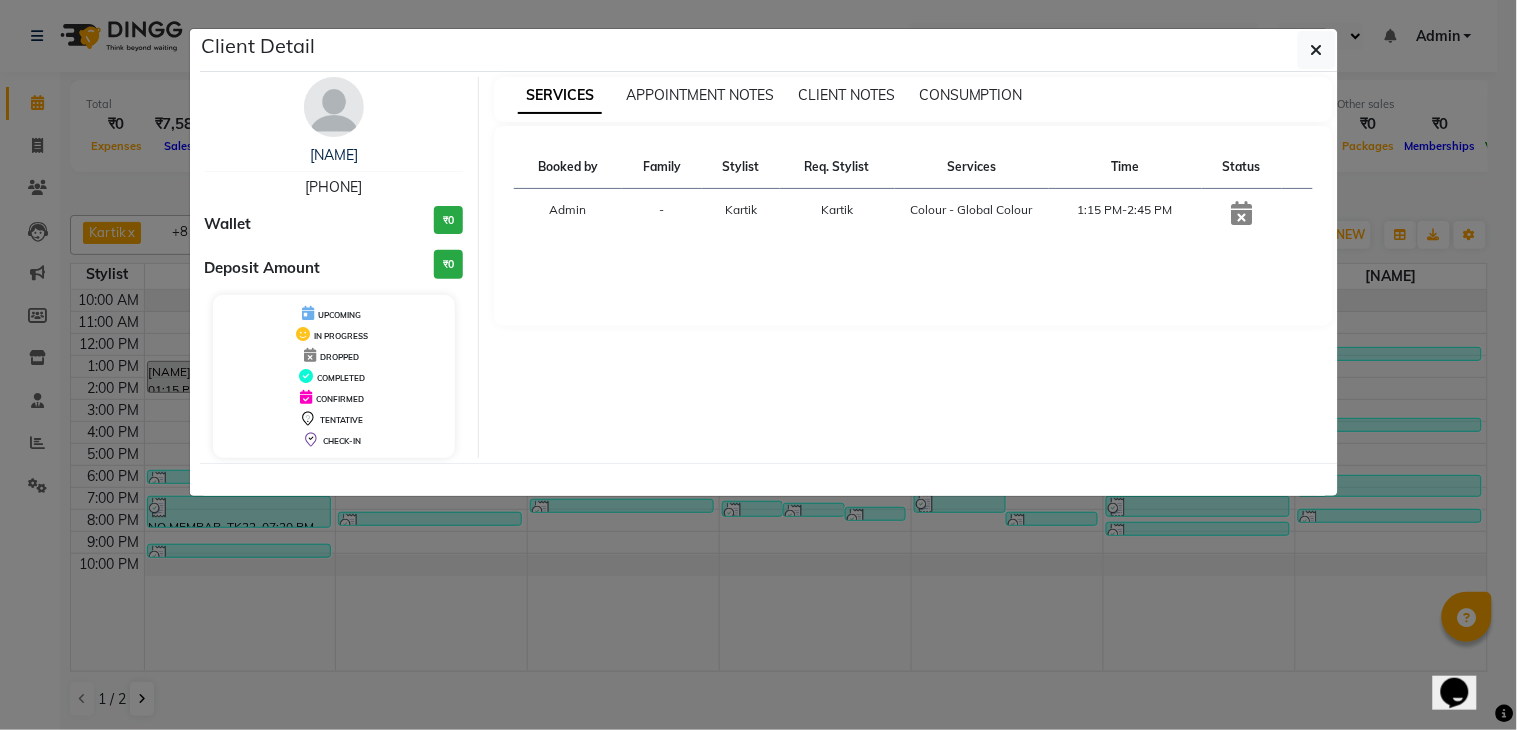 drag, startPoint x: 377, startPoint y: 186, endPoint x: 290, endPoint y: 202, distance: 88.45903 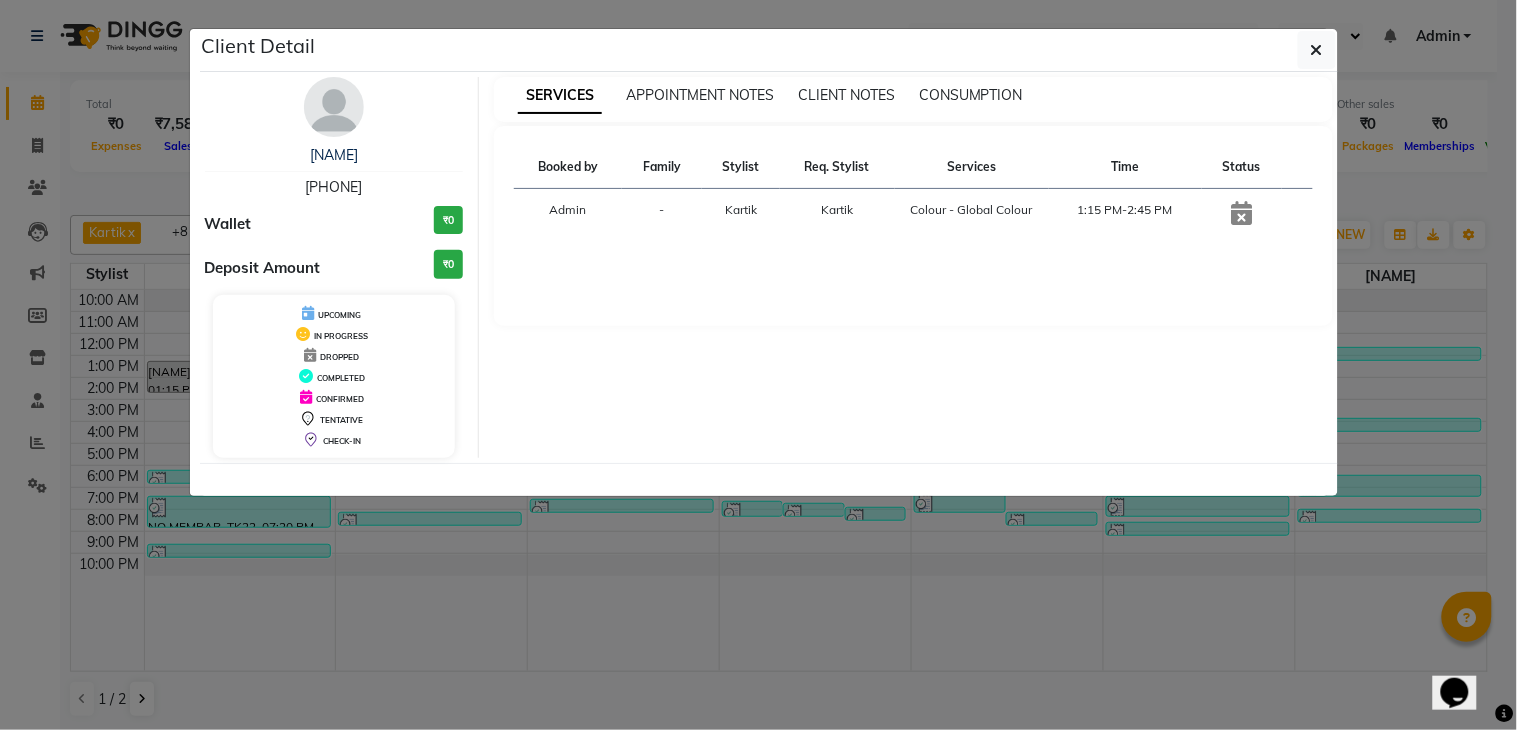 click on "sruti    7037304946 Wallet ₹0 Deposit Amount  ₹0  UPCOMING IN PROGRESS DROPPED COMPLETED CONFIRMED TENTATIVE CHECK-IN" at bounding box center (335, 267) 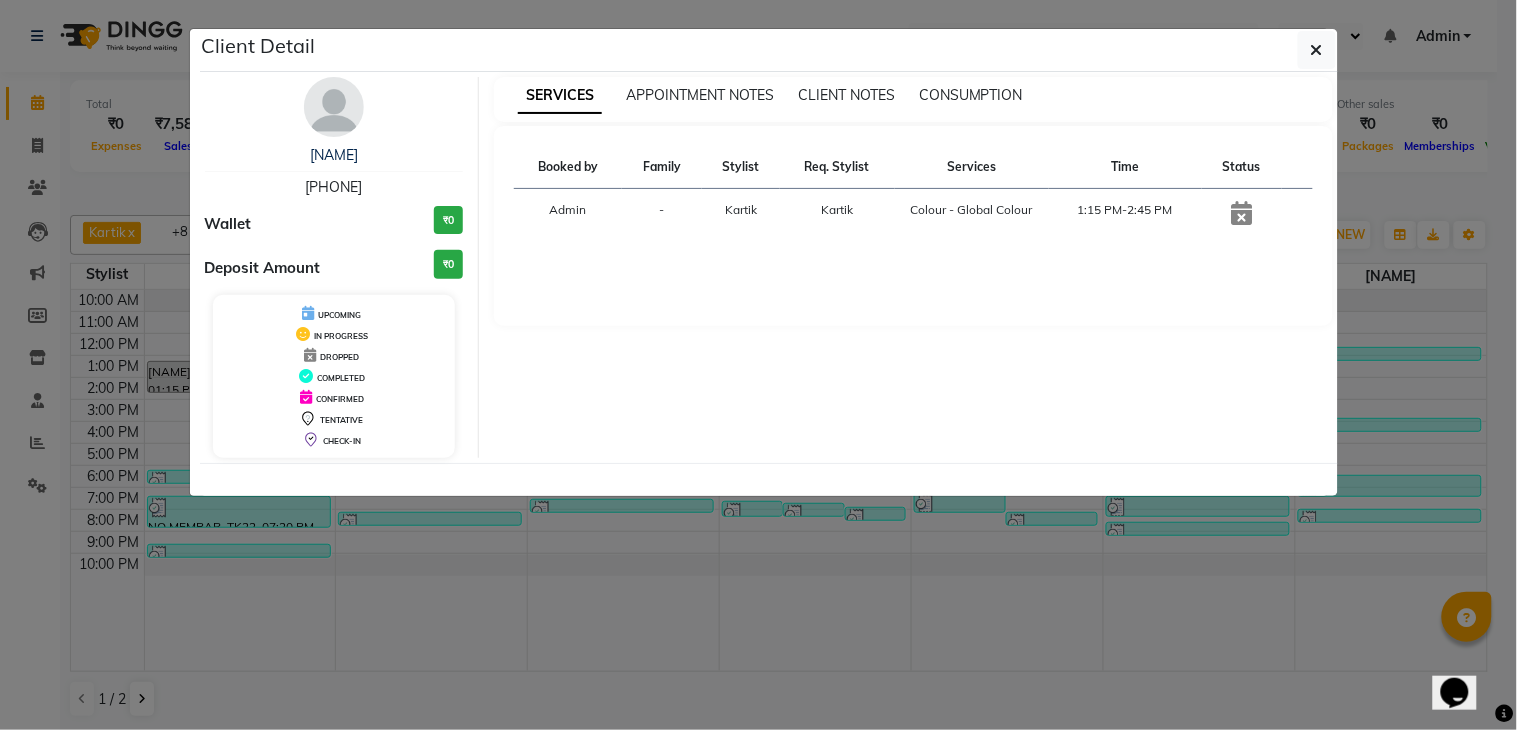 drag, startPoint x: 350, startPoint y: 186, endPoint x: 326, endPoint y: 186, distance: 24 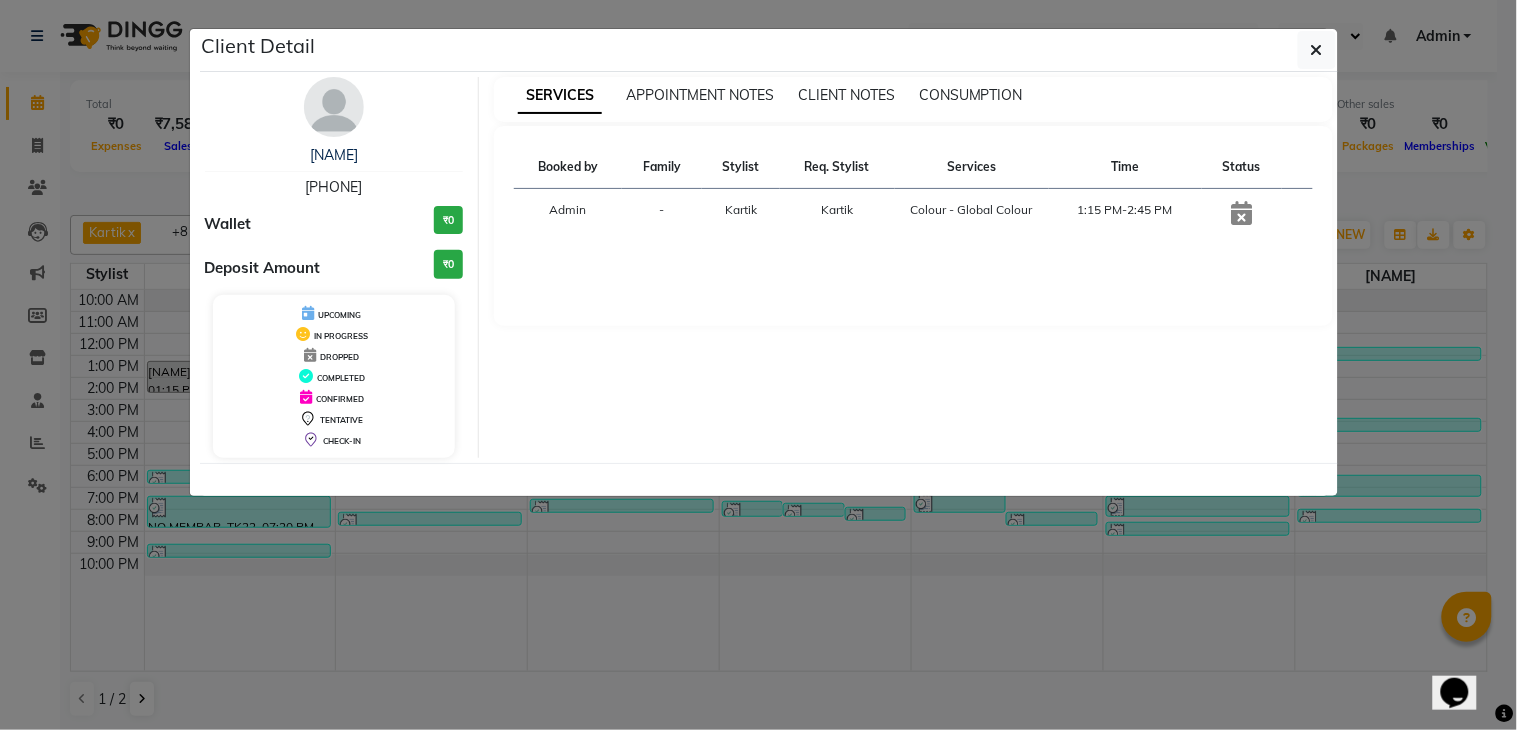 drag, startPoint x: 383, startPoint y: 188, endPoint x: 288, endPoint y: 193, distance: 95.131485 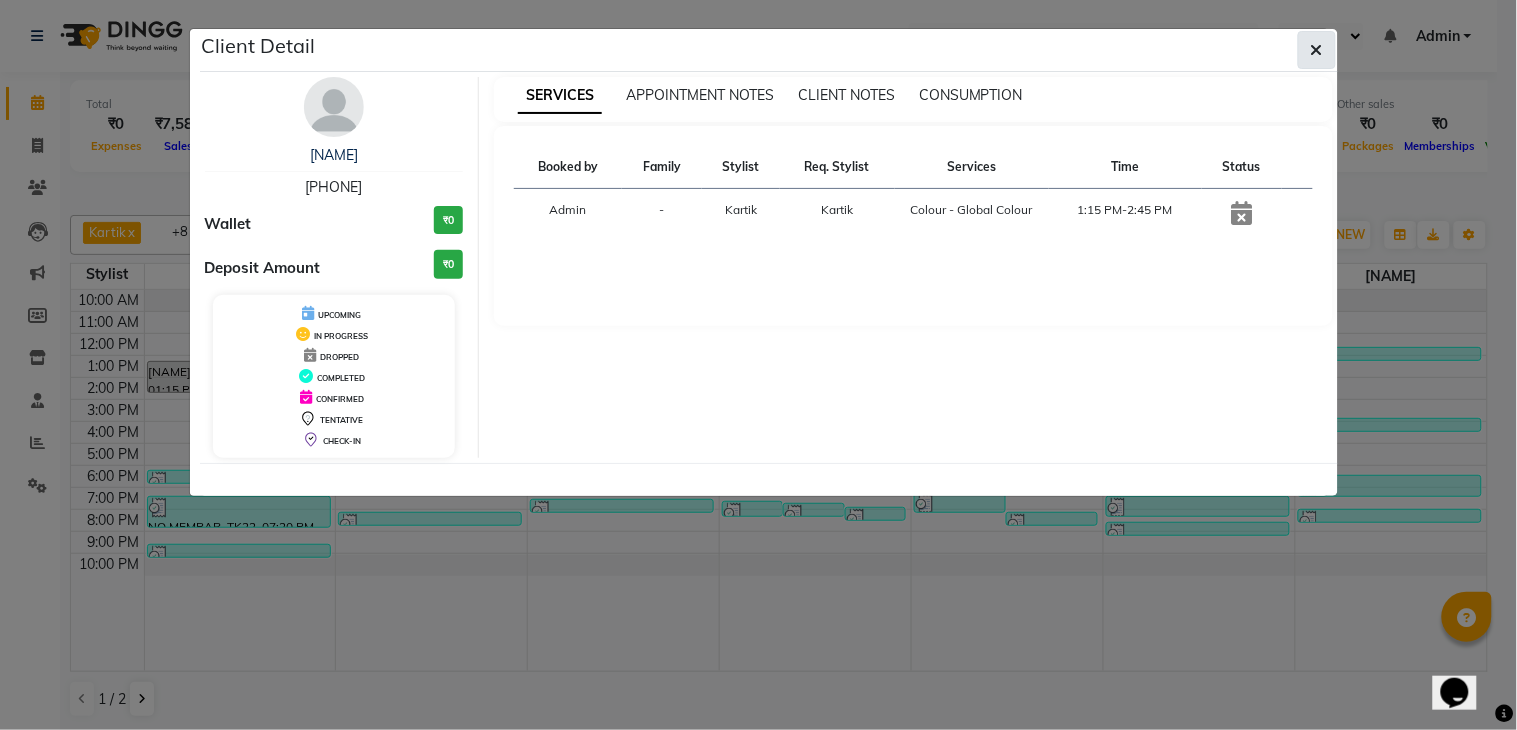 click 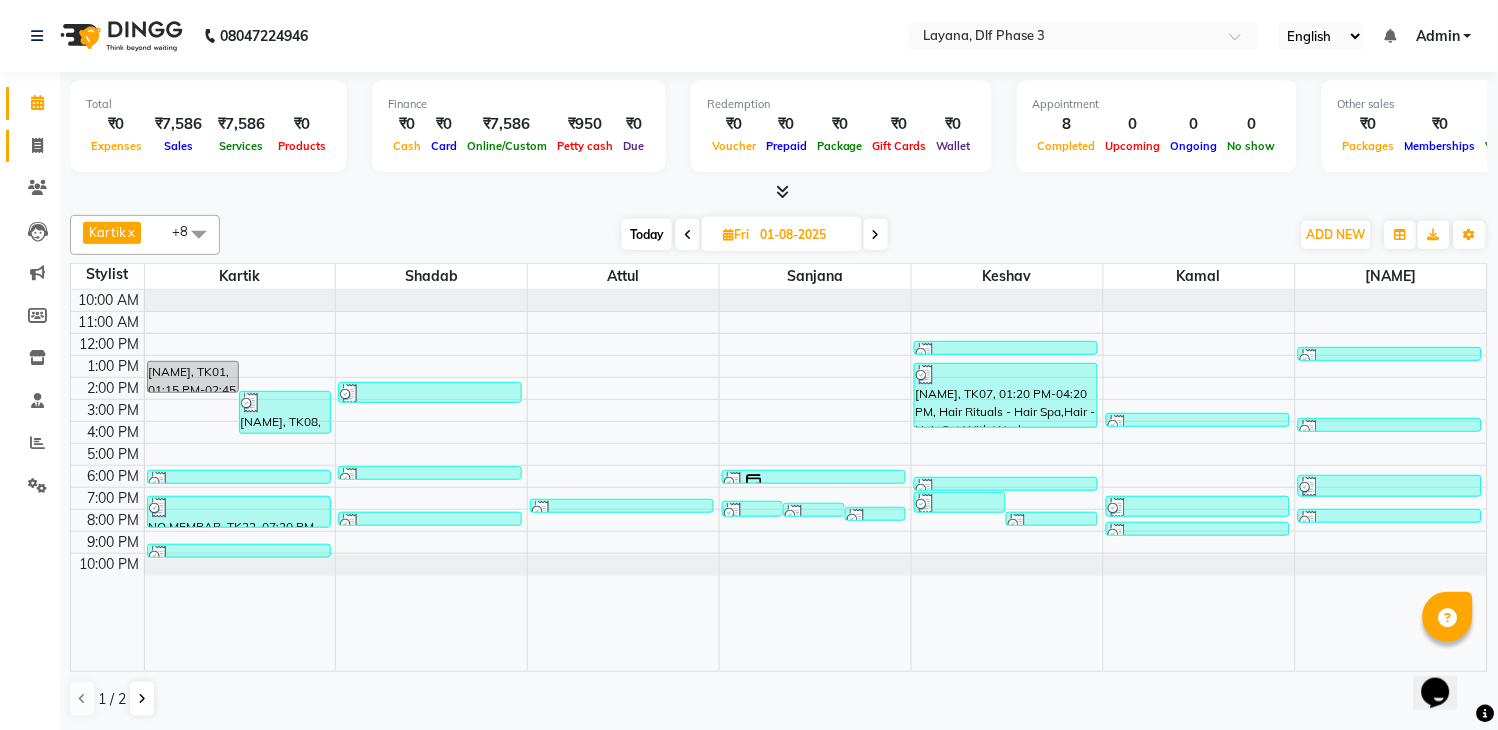 click on "Invoice" 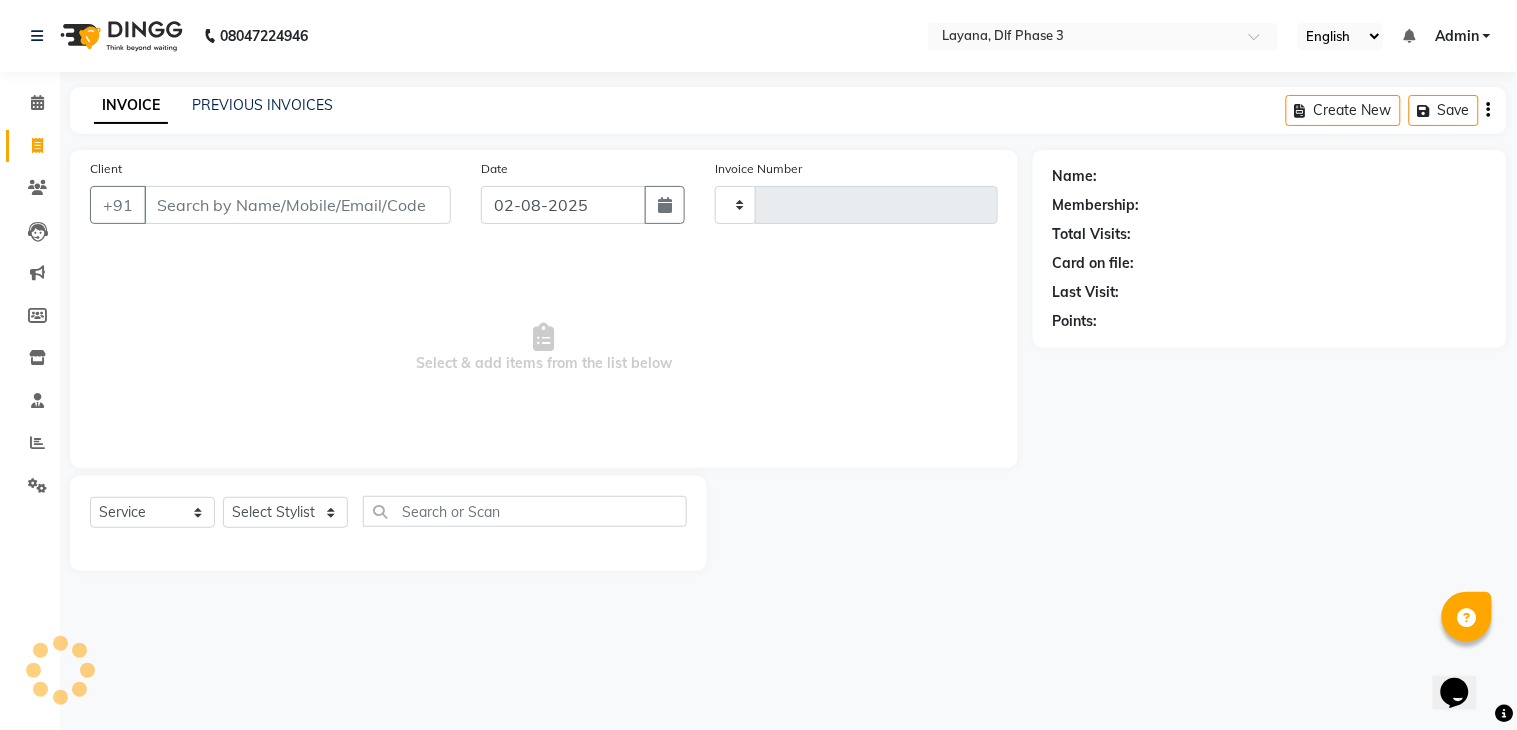 type on "2262" 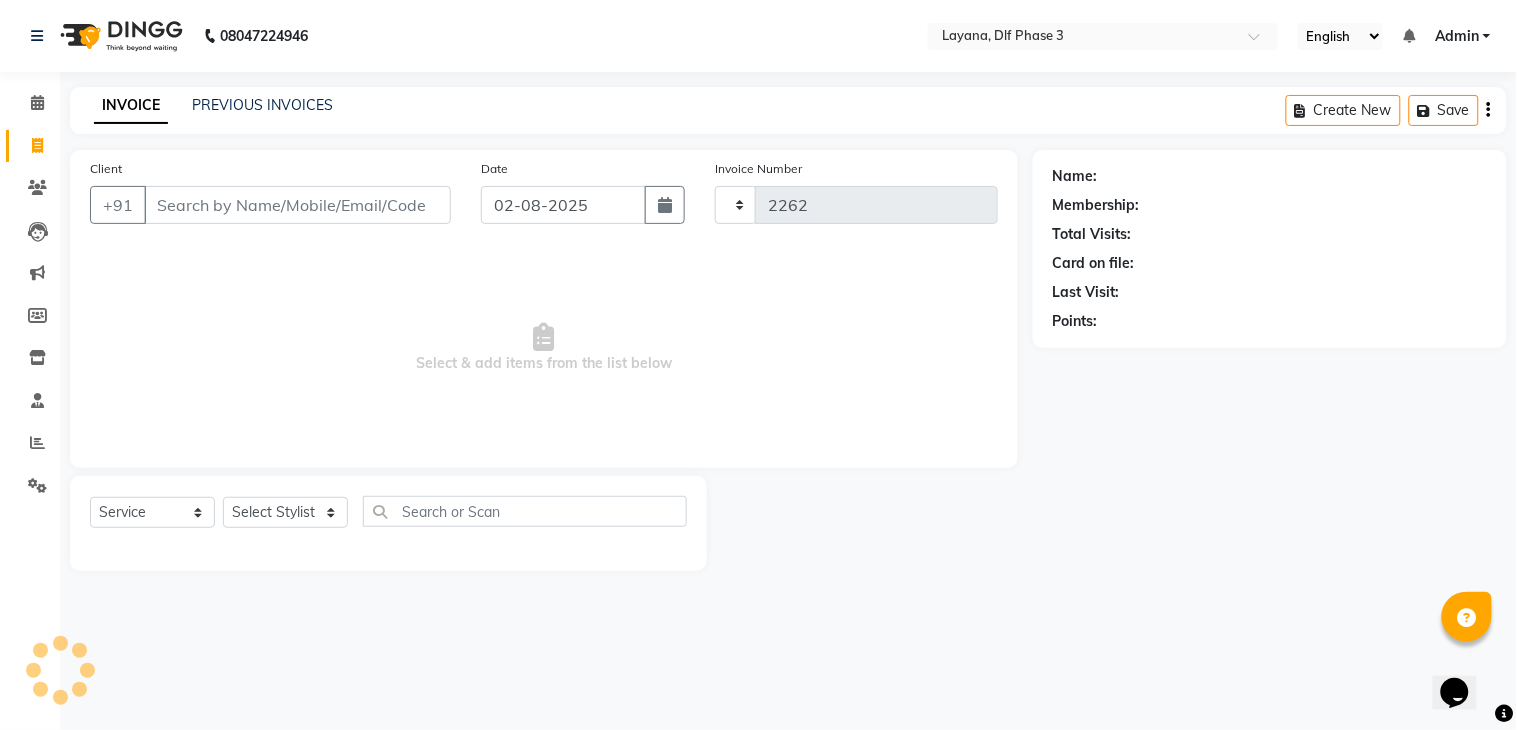 select on "6973" 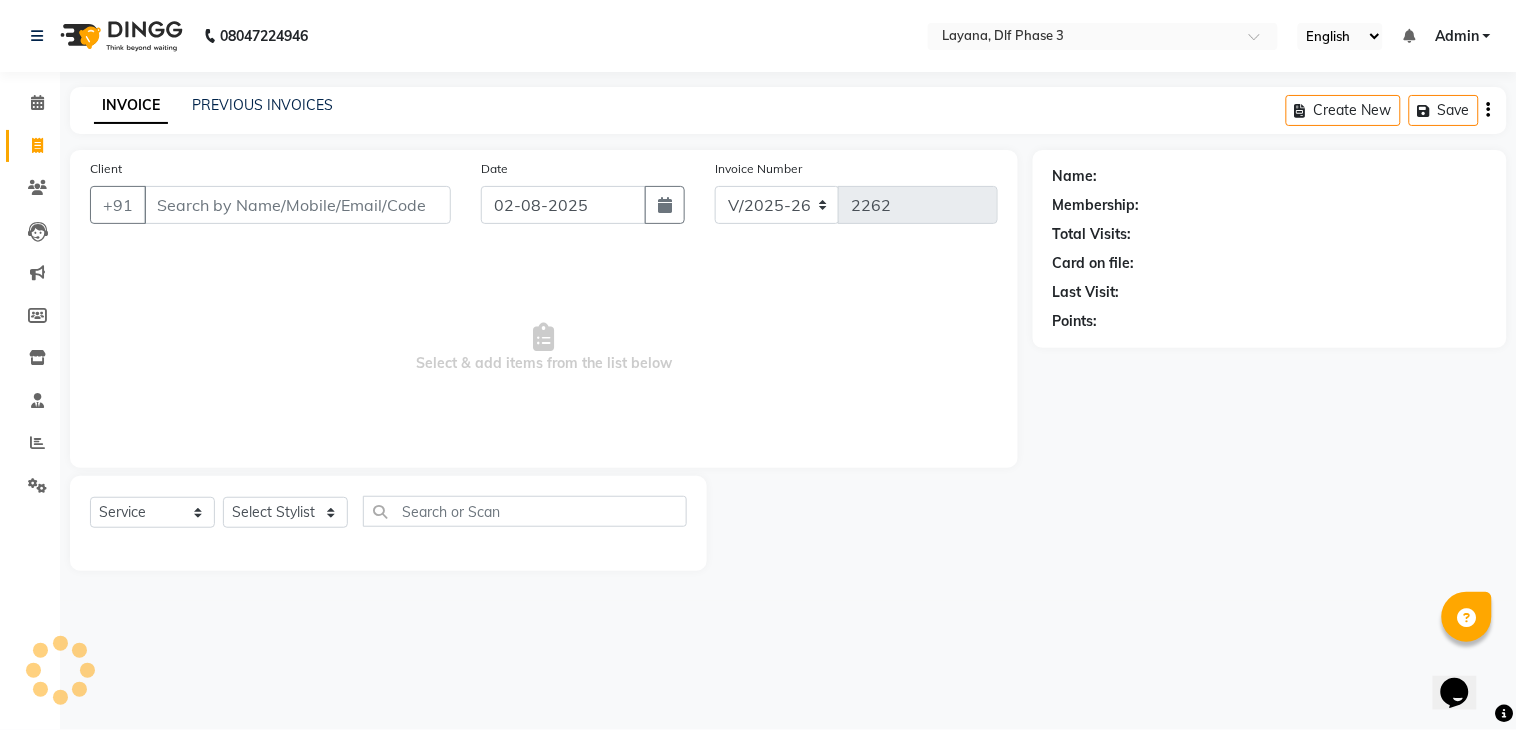 click on "Client" at bounding box center (297, 205) 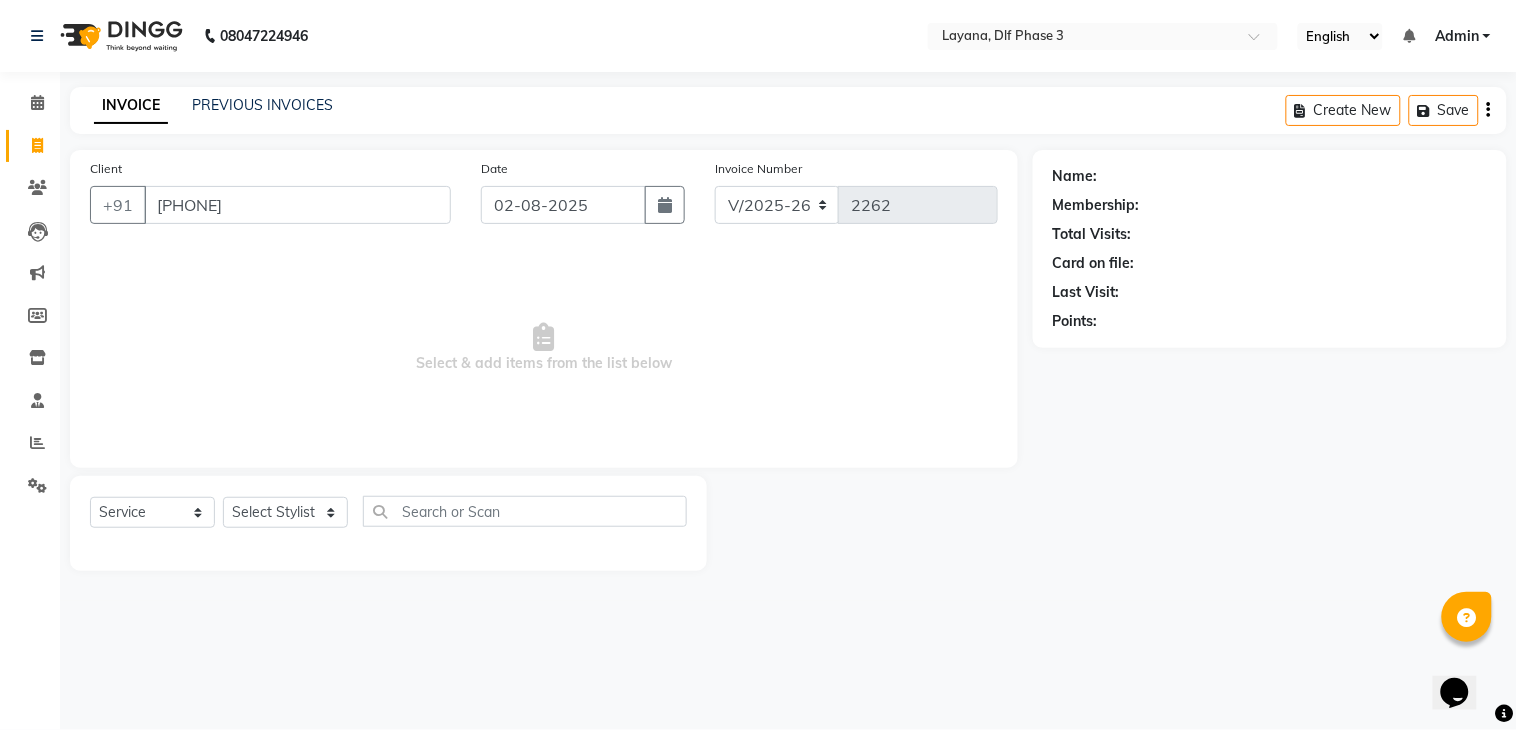 type on "[PHONE]" 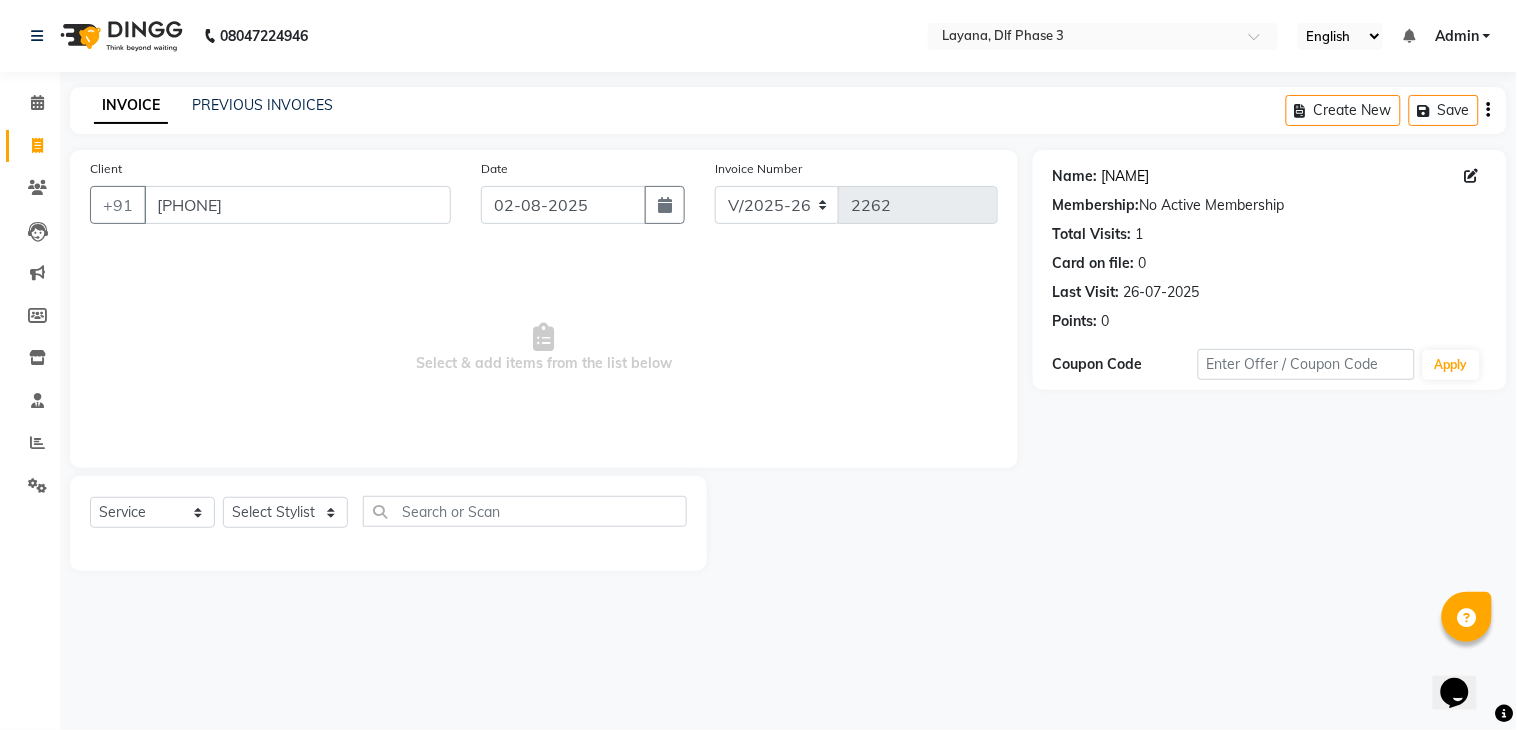 click on "Sruti" 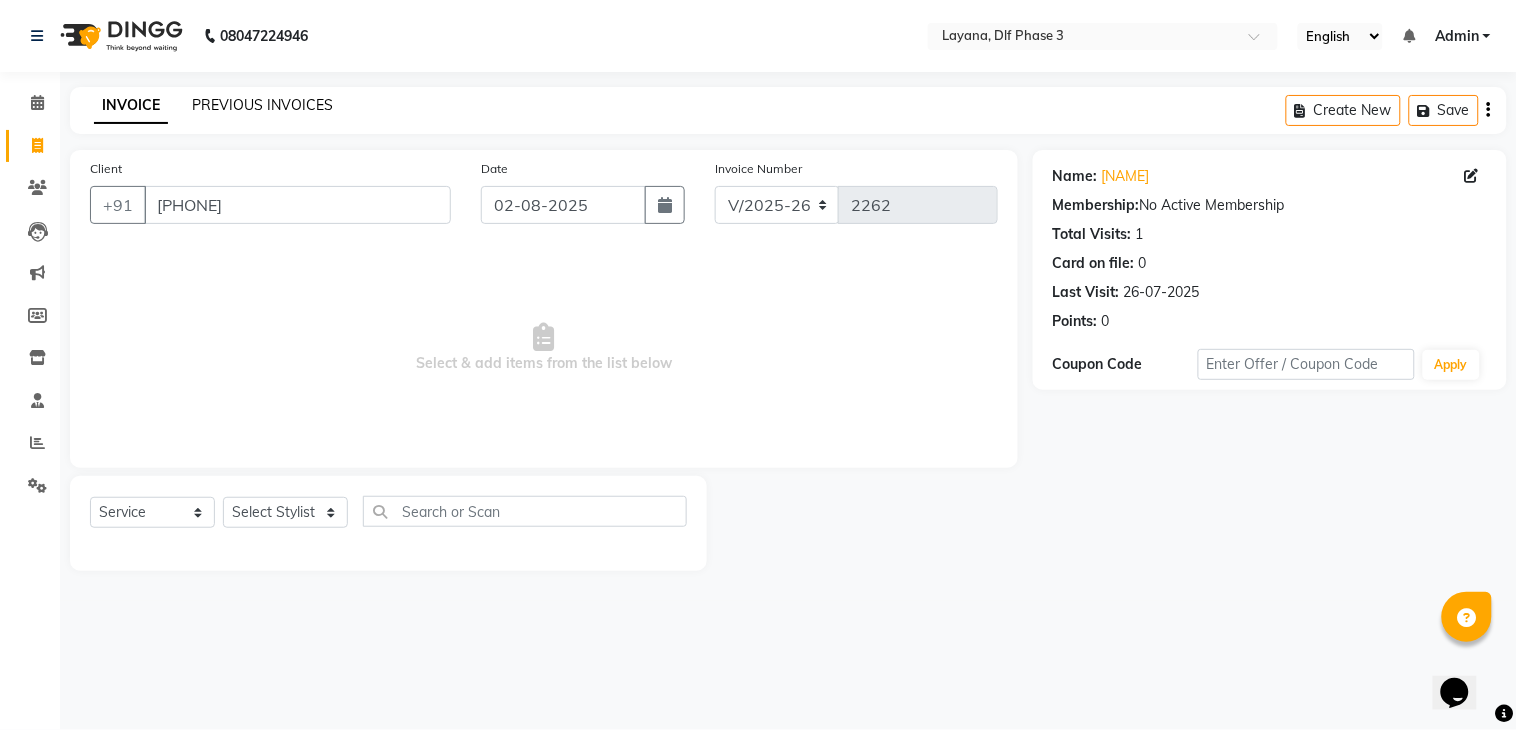 click on "PREVIOUS INVOICES" 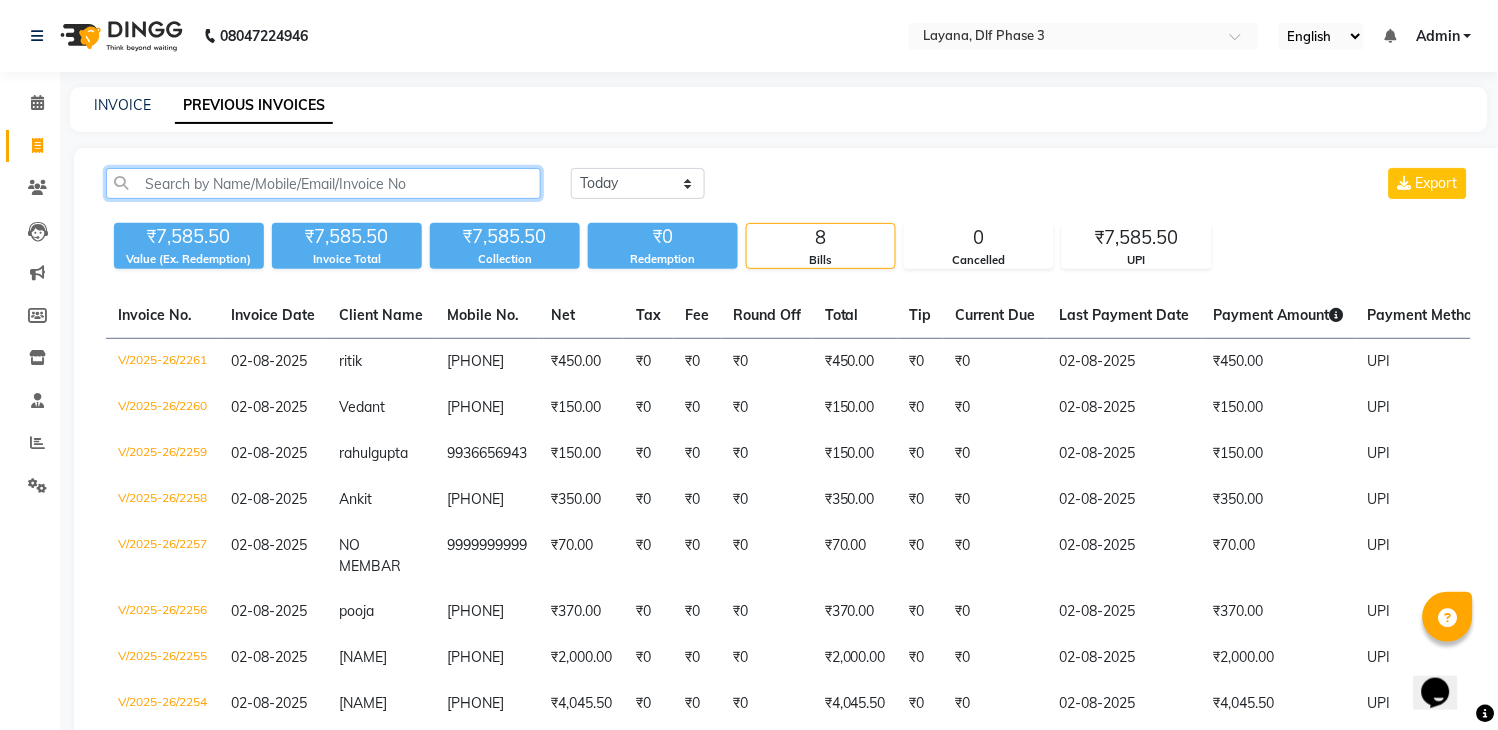click 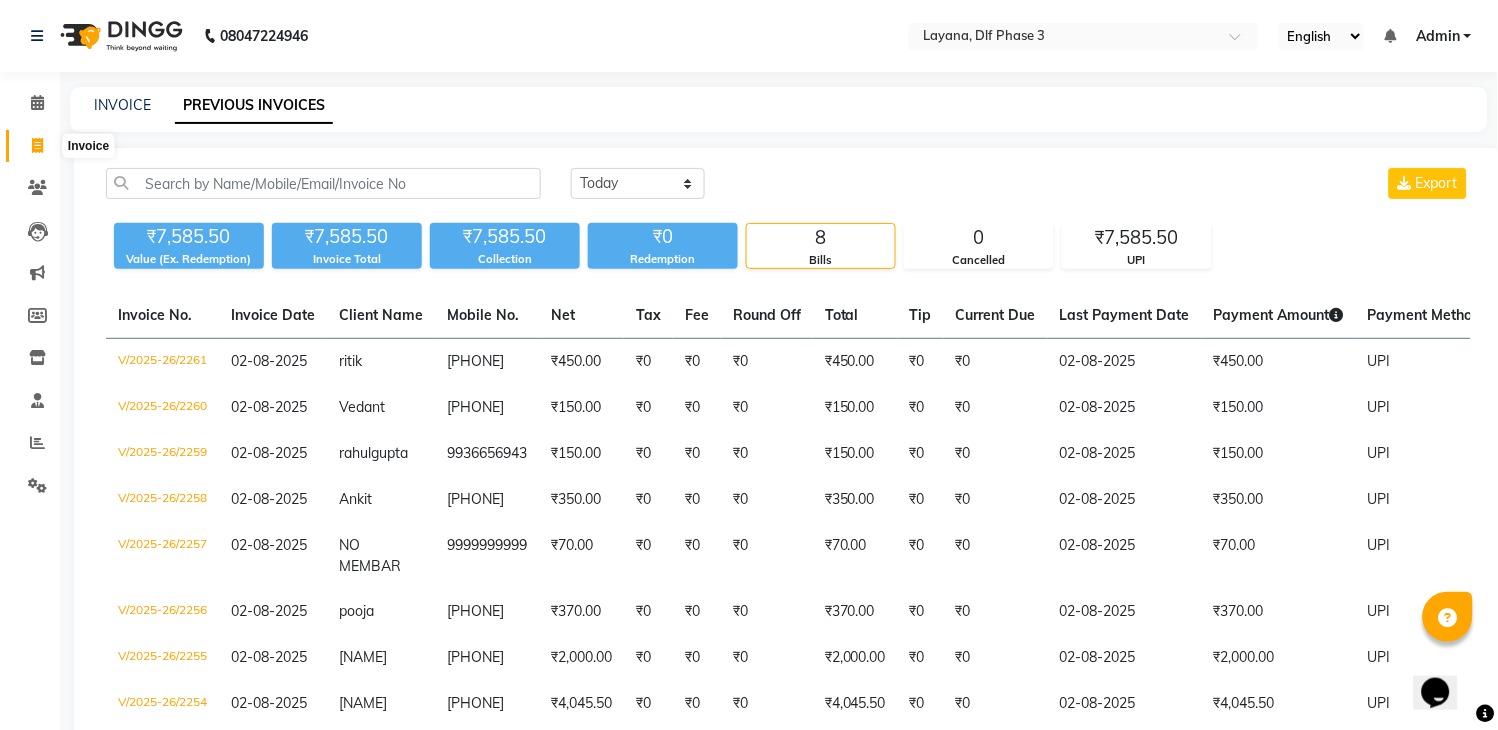 click 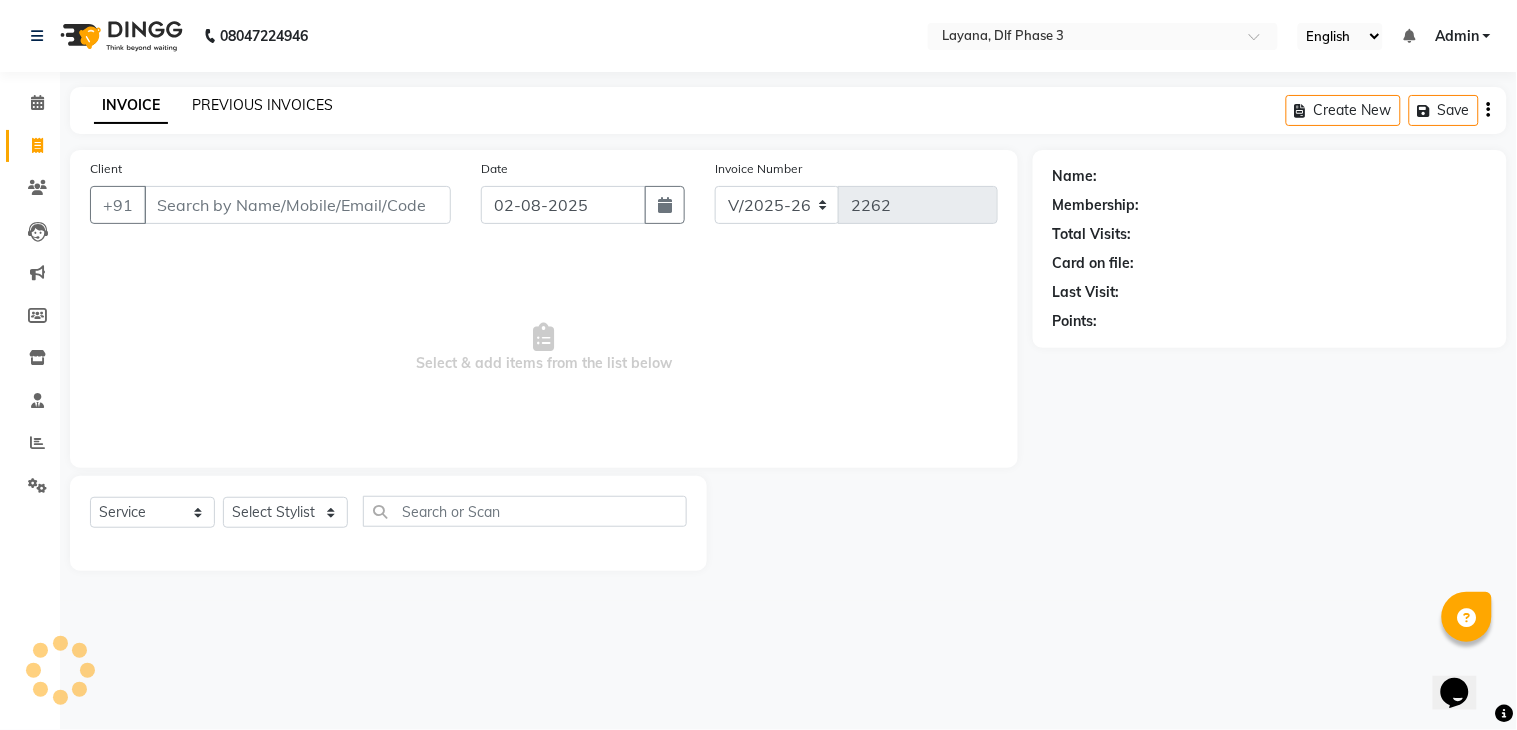 click on "PREVIOUS INVOICES" 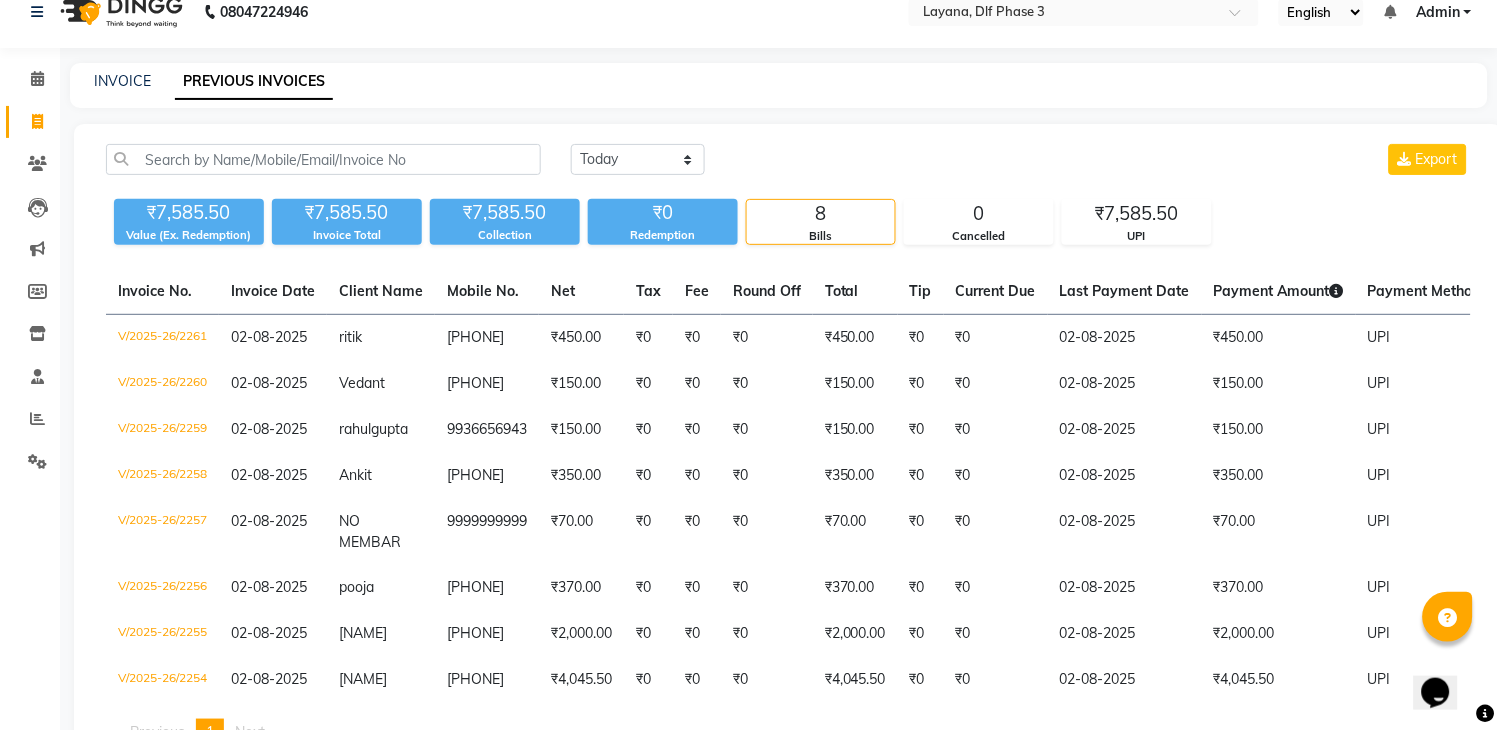 scroll, scrollTop: 25, scrollLeft: 0, axis: vertical 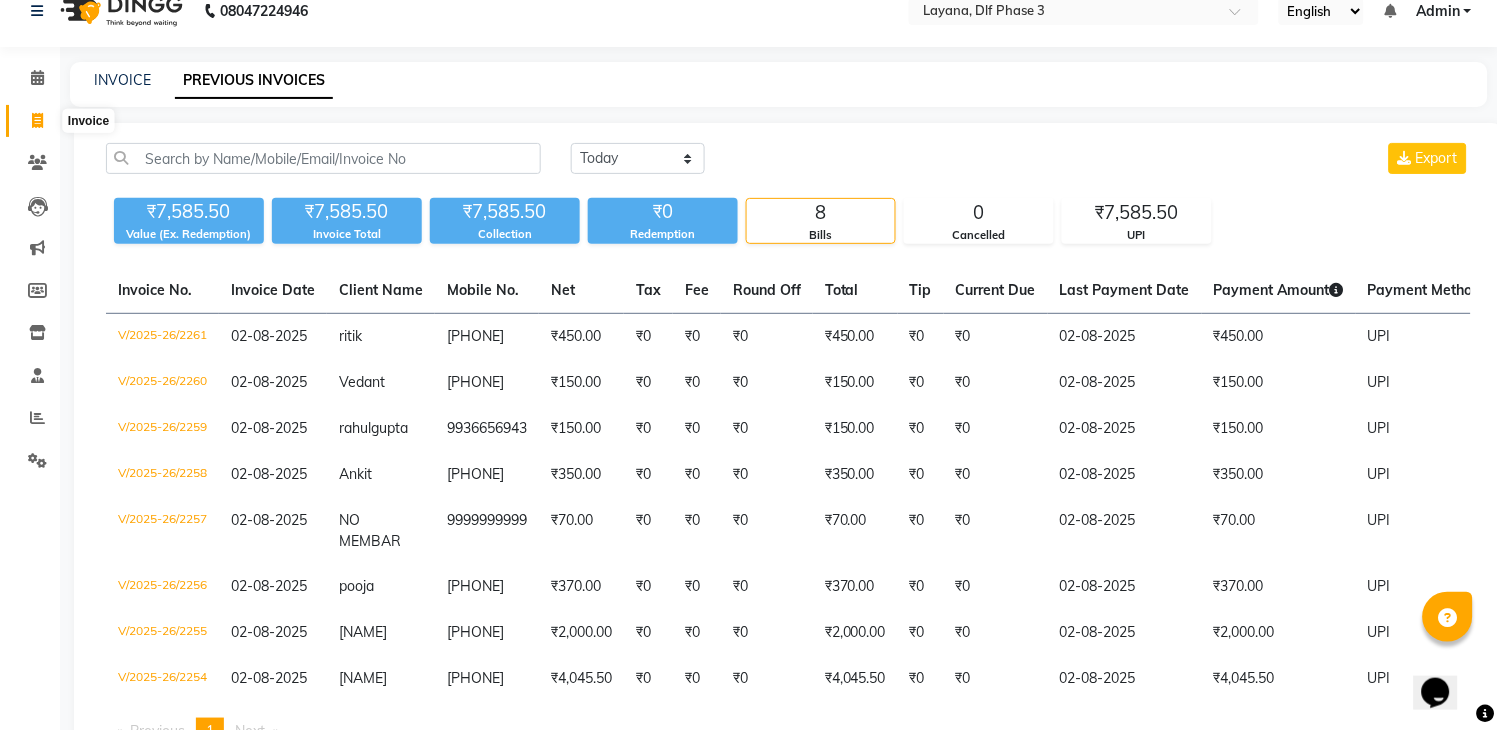 click 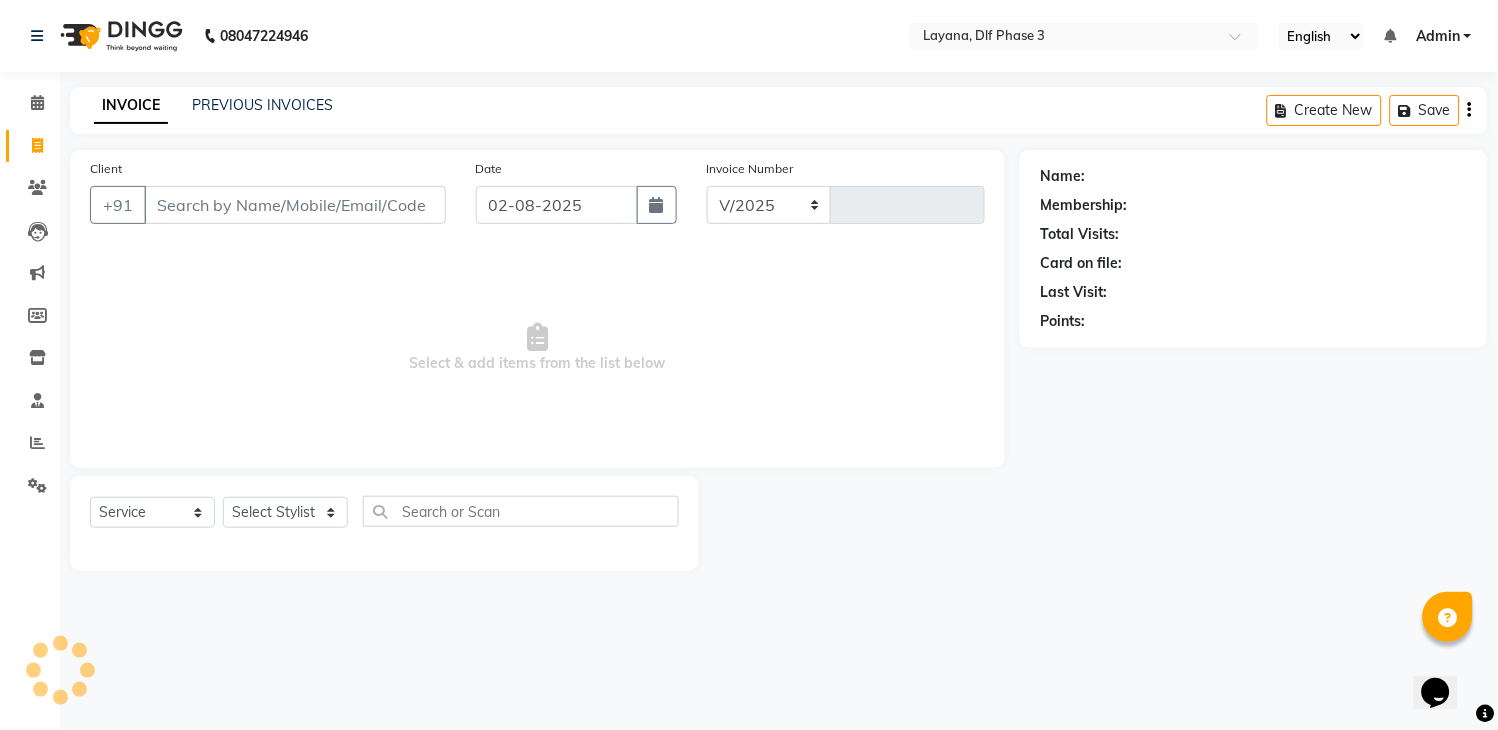 scroll, scrollTop: 0, scrollLeft: 0, axis: both 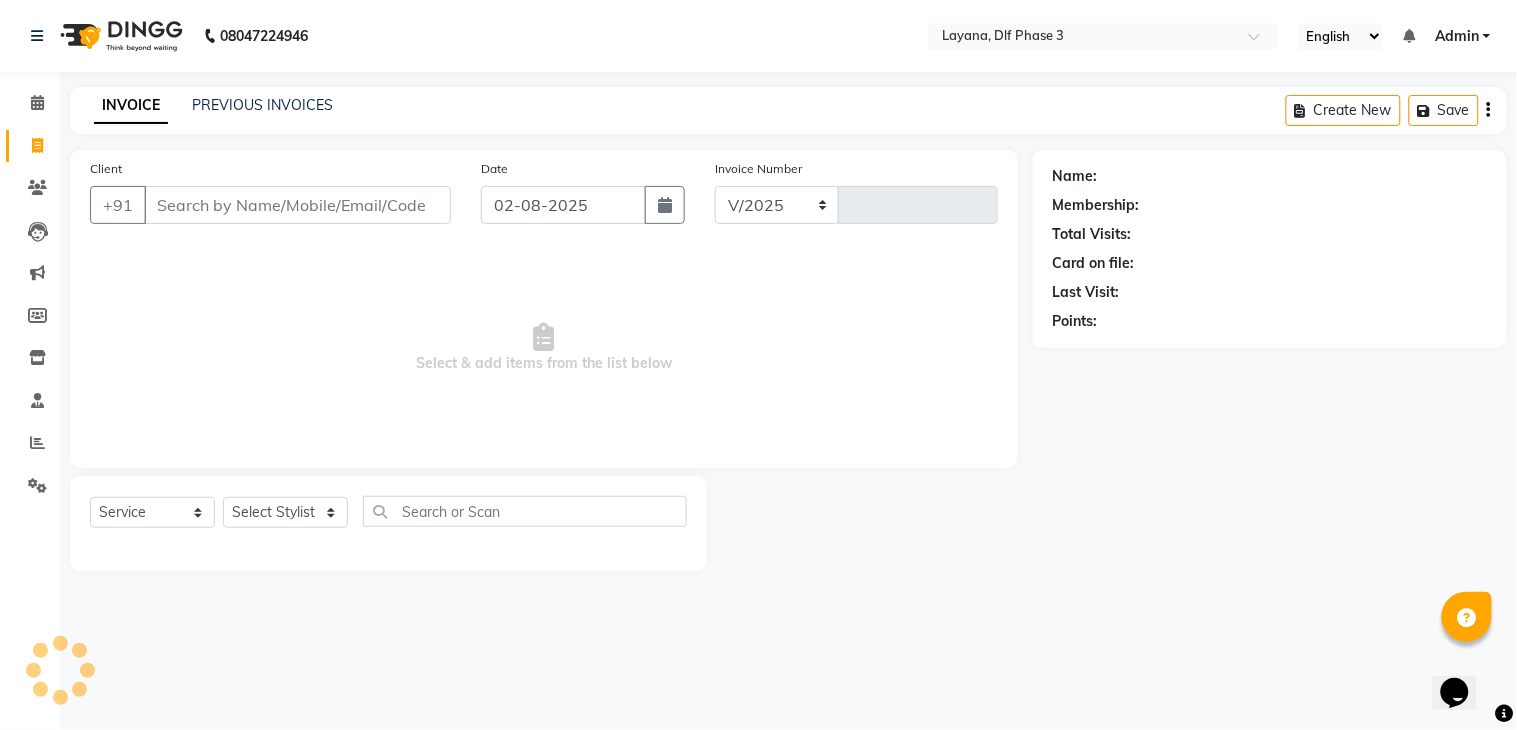 select on "6973" 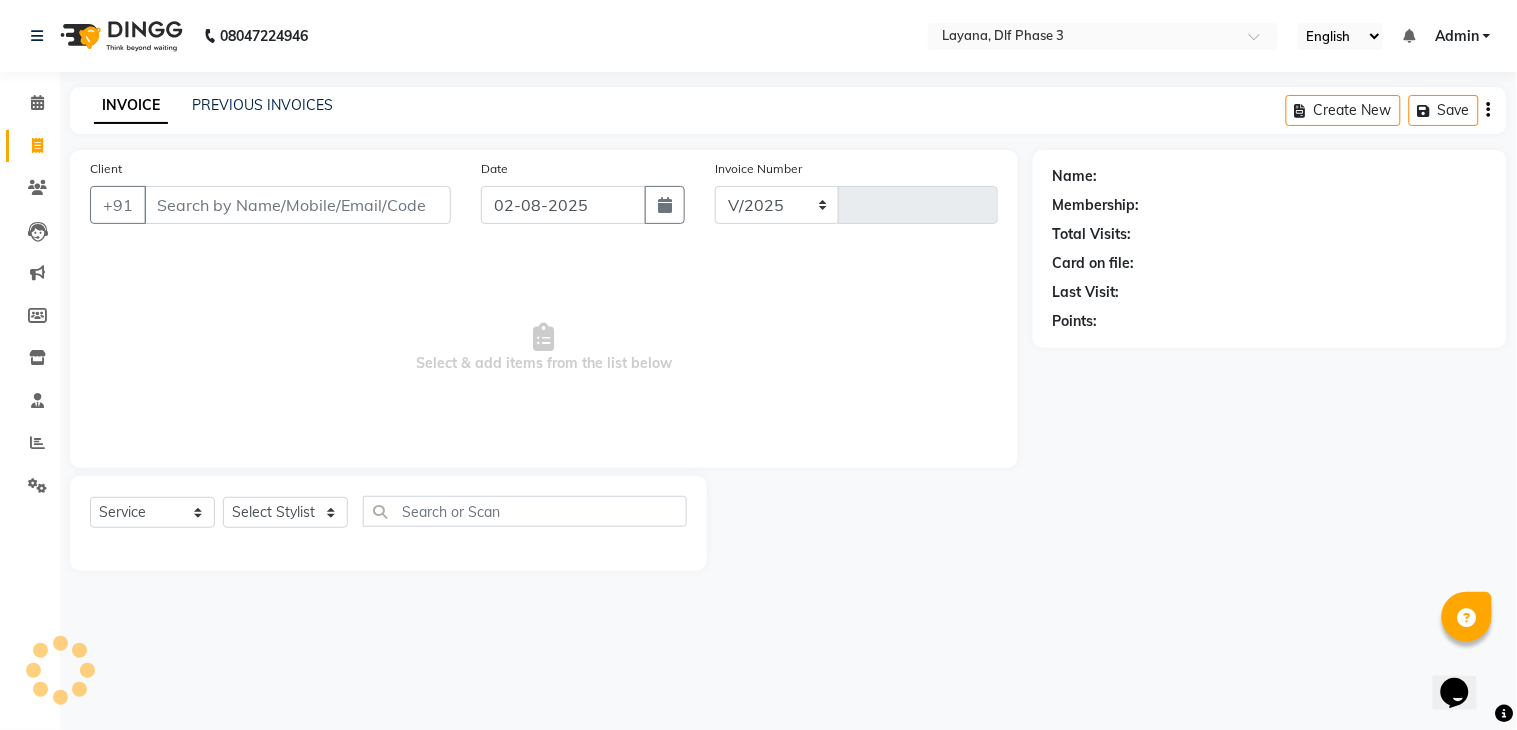 type on "2262" 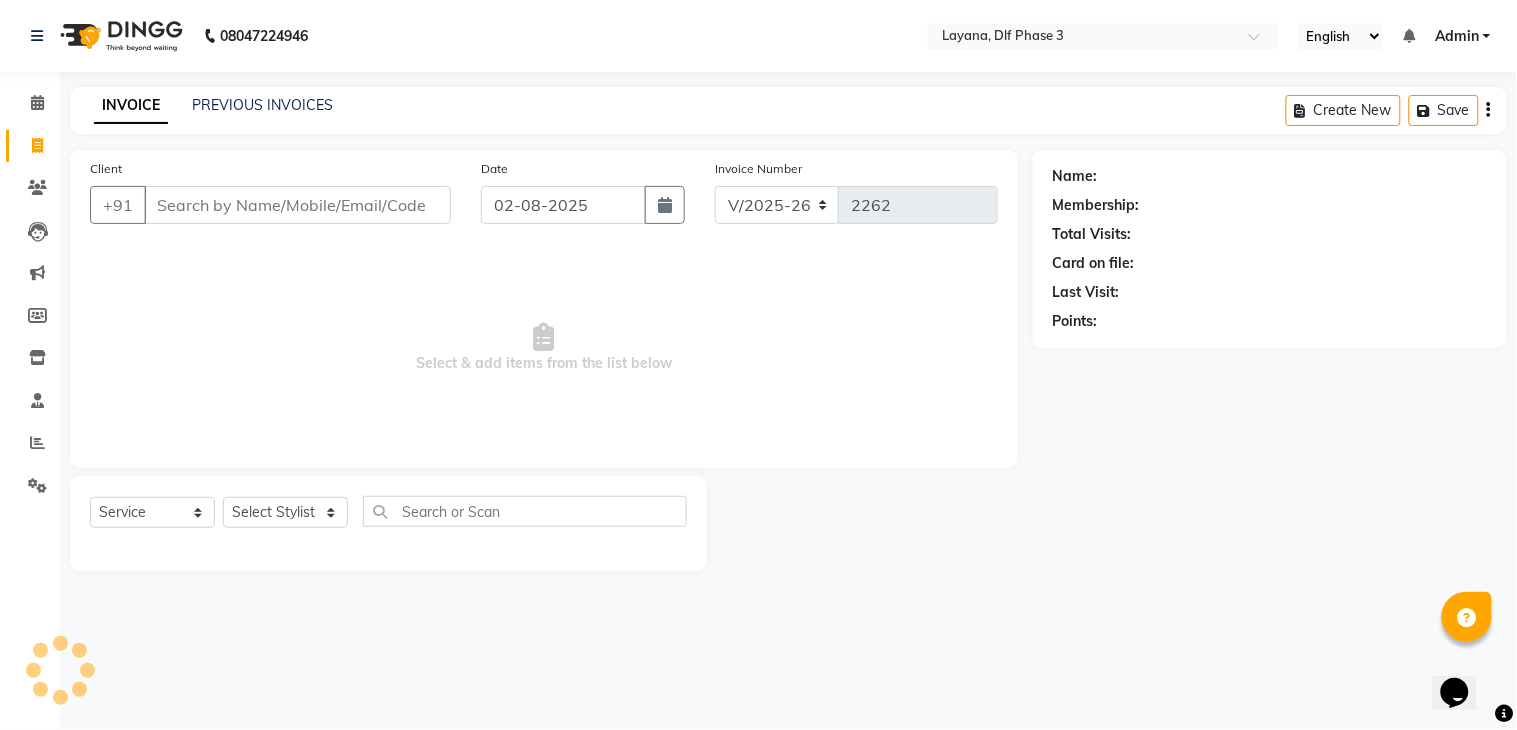 click on "Client" at bounding box center [297, 205] 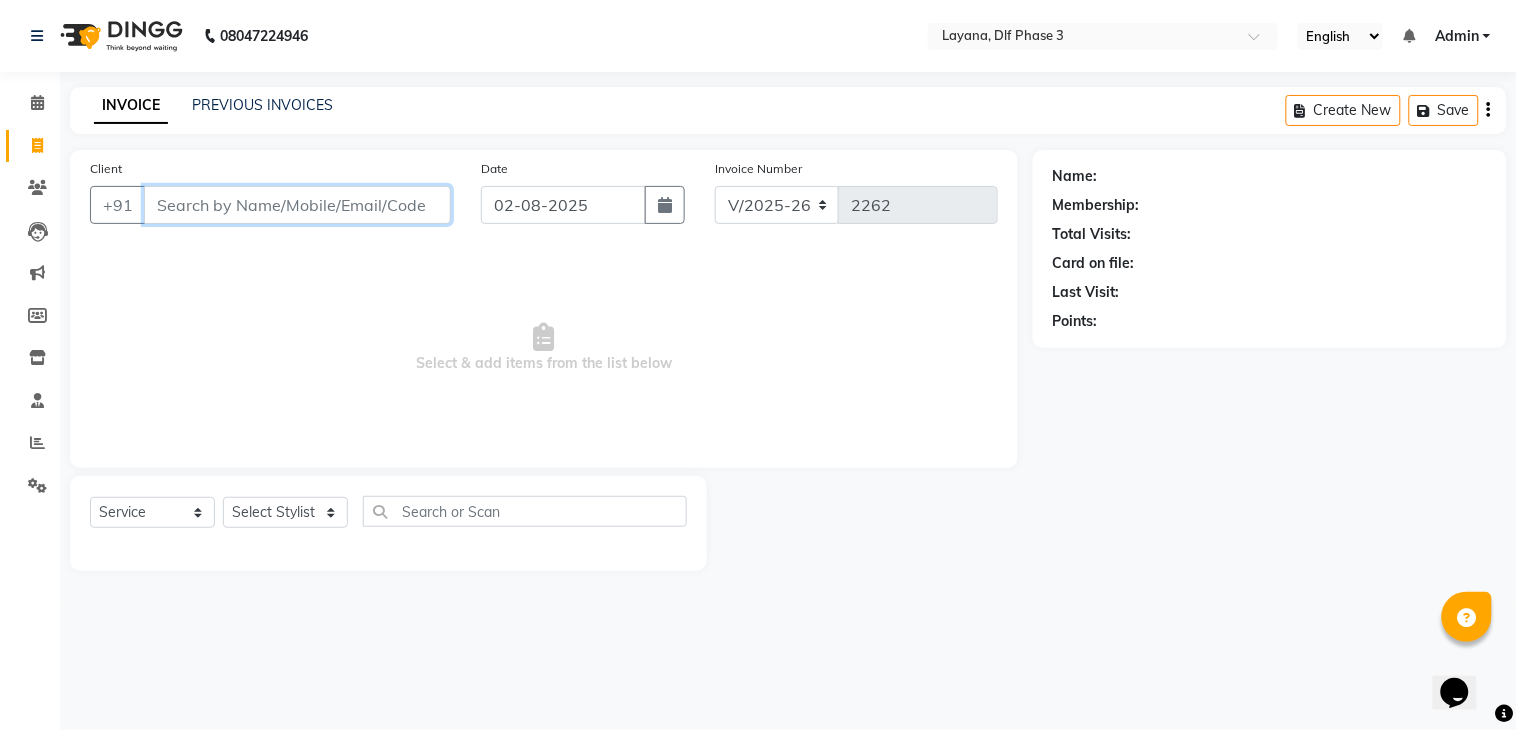 click on "Client" at bounding box center (297, 205) 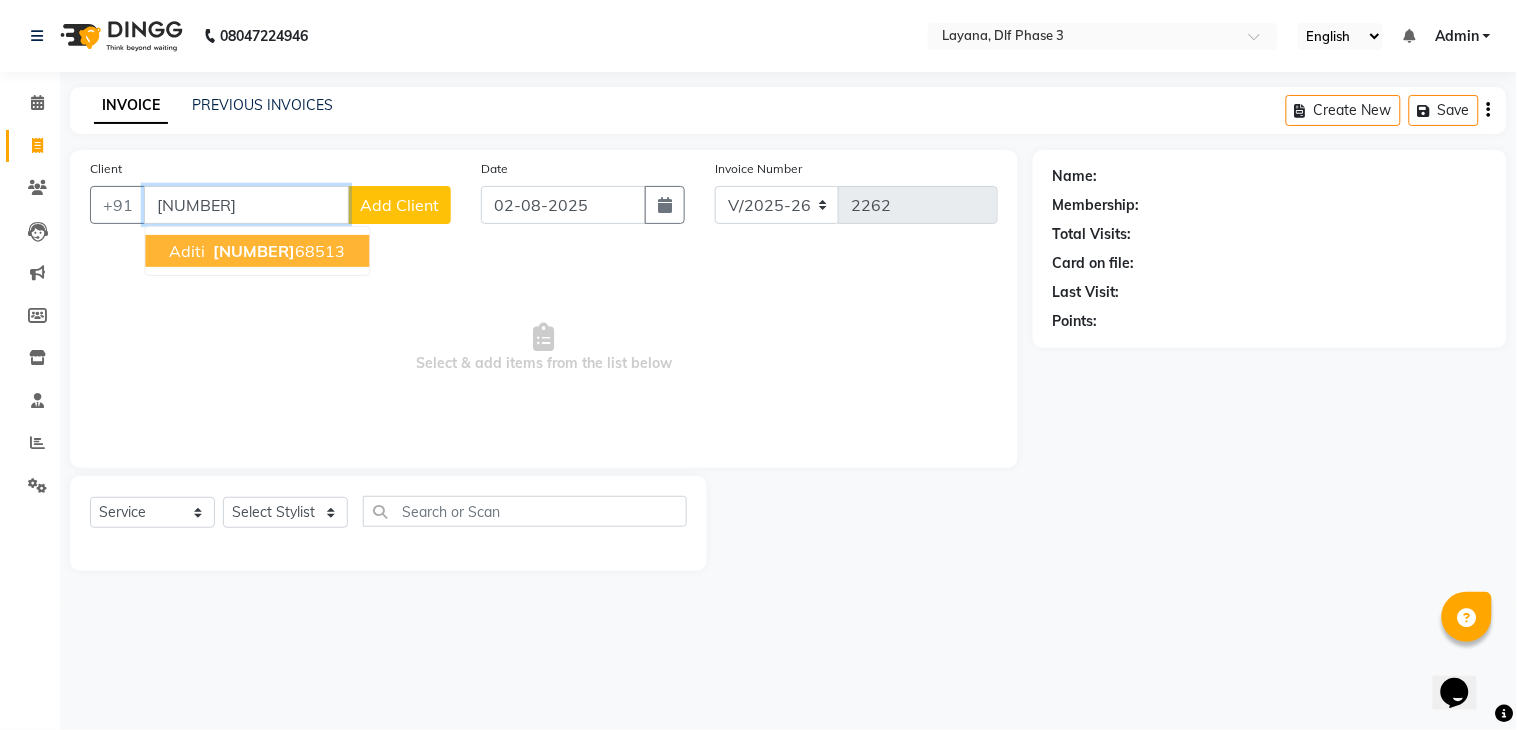 click on "aditi   86909 68513" at bounding box center (257, 251) 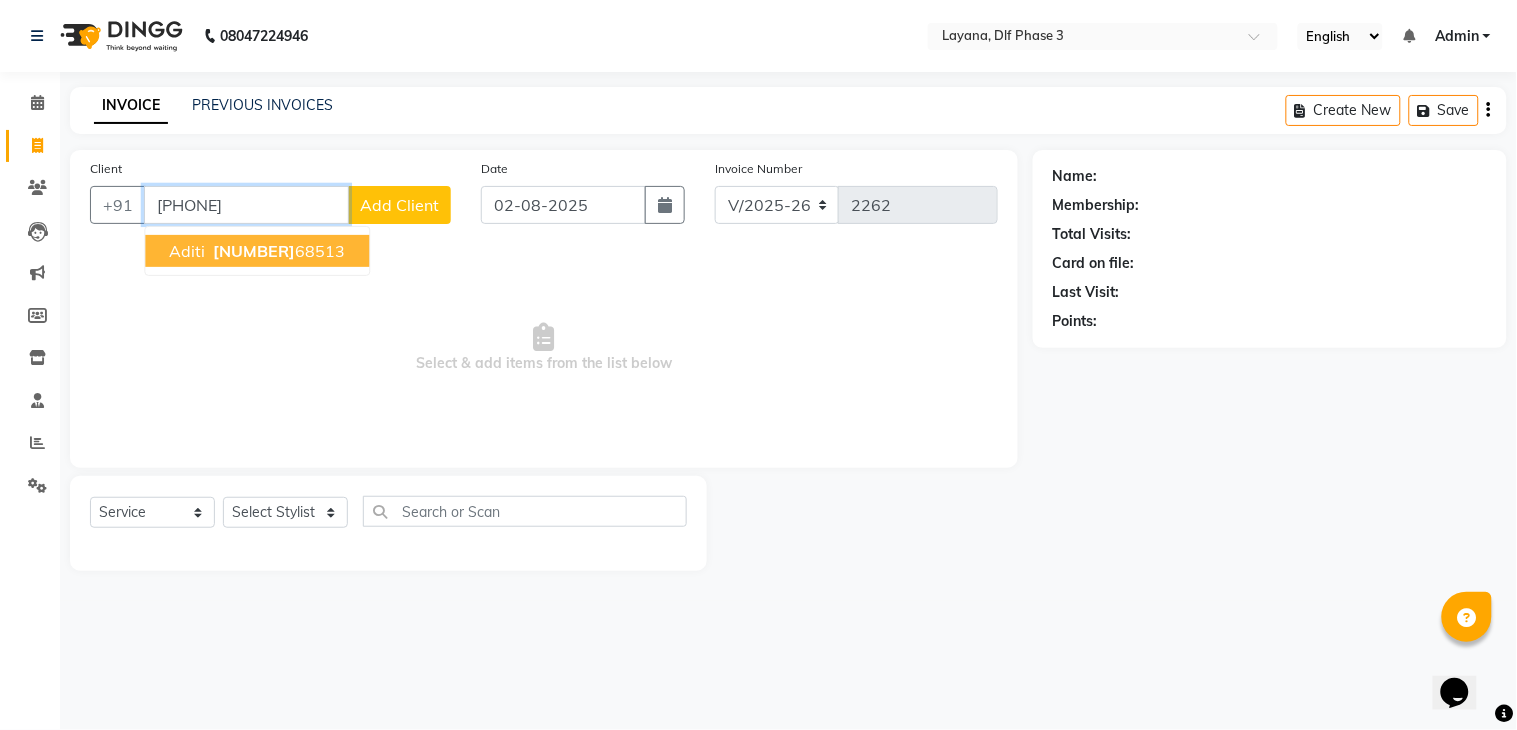 type on "8690968513" 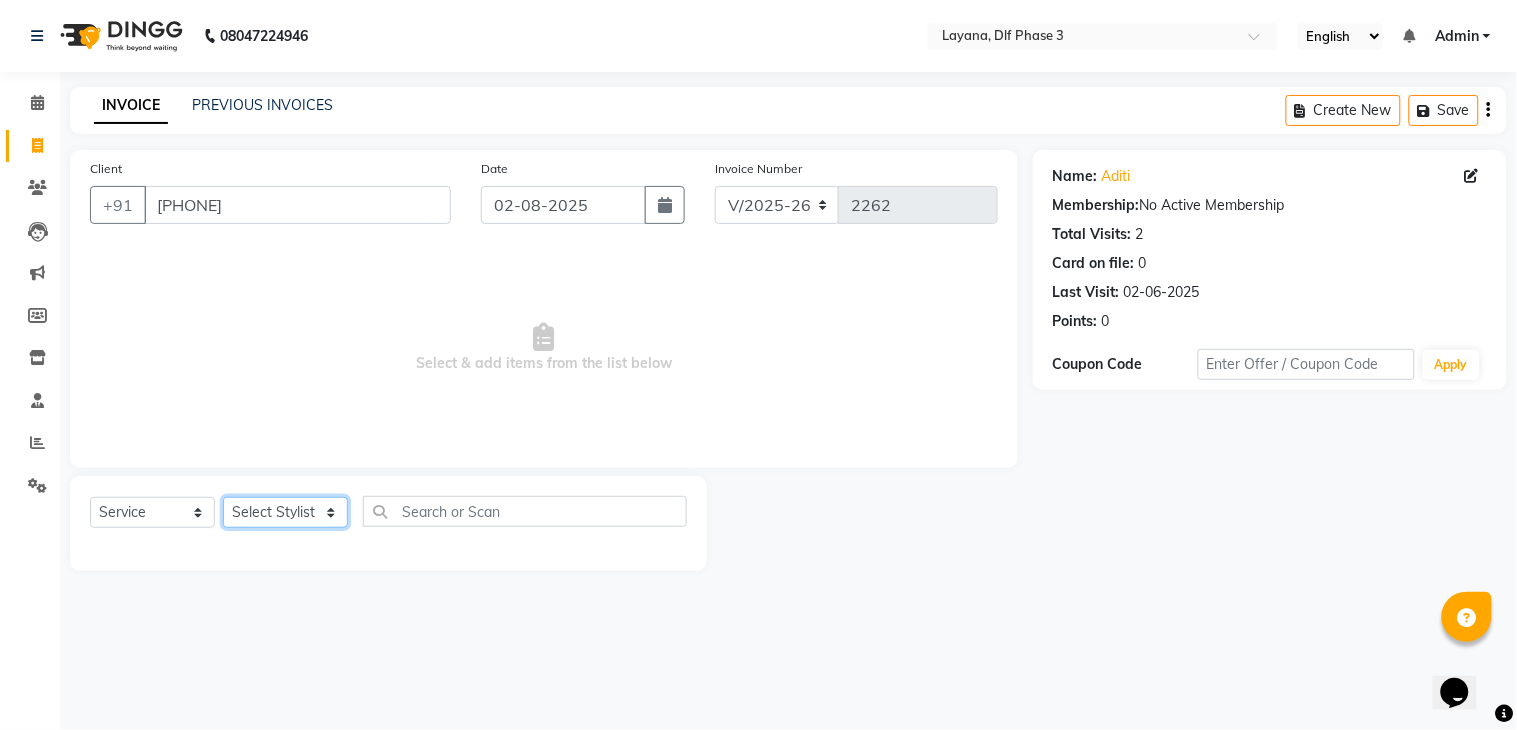 click on "Select Stylist Aakhil Attul kamal Kartik  keshav sanjana Shadab supriya" 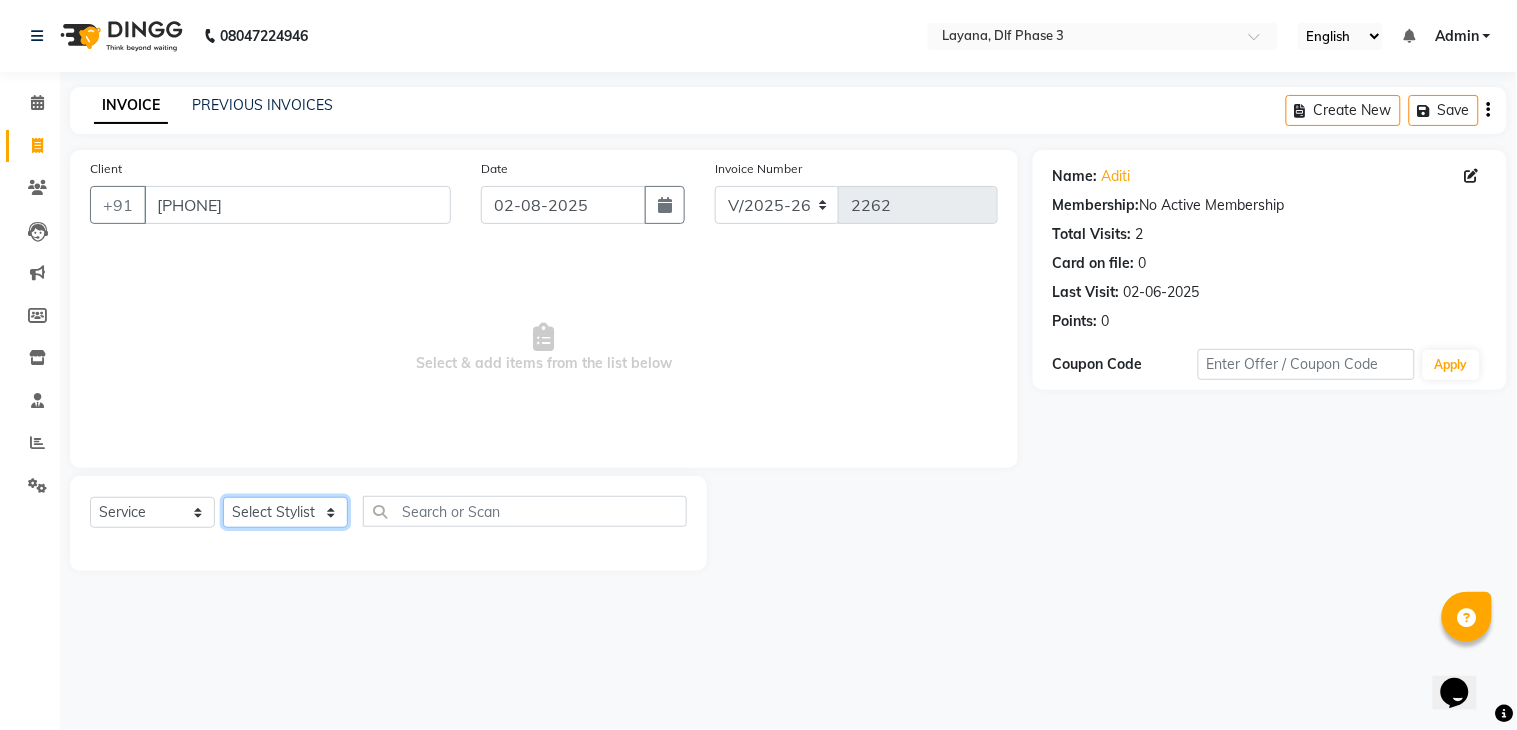 select on "70193" 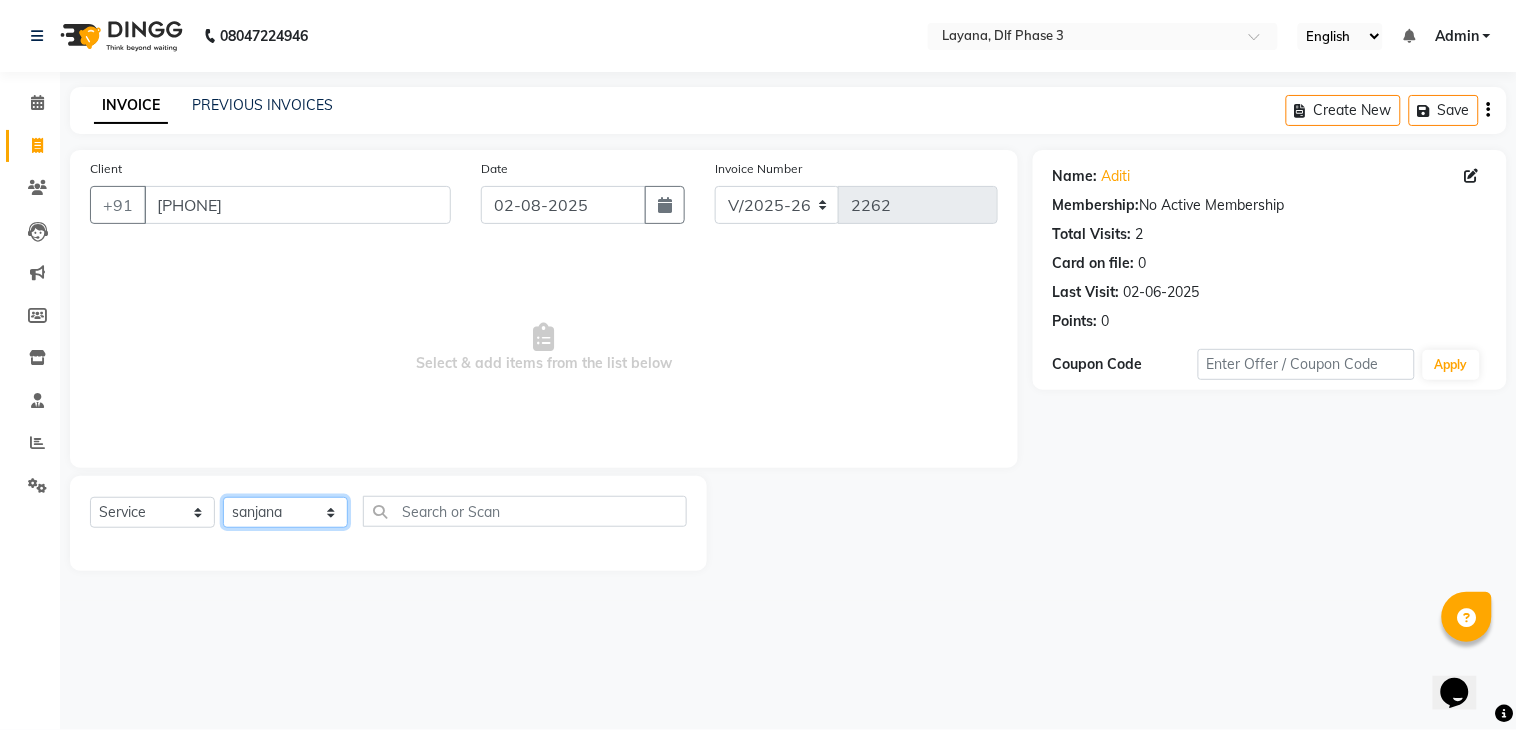 click on "Select Stylist Aakhil Attul kamal Kartik  keshav sanjana Shadab supriya" 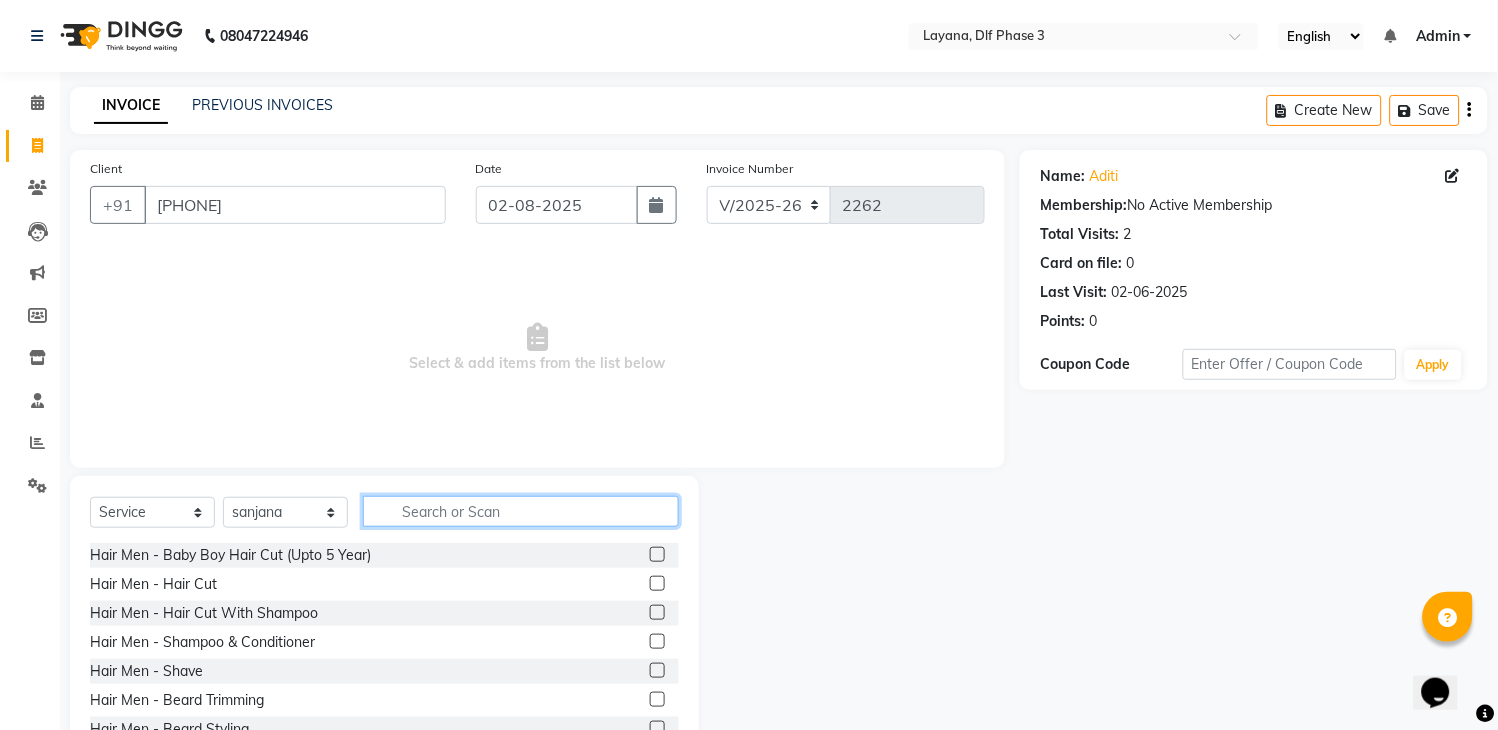 click 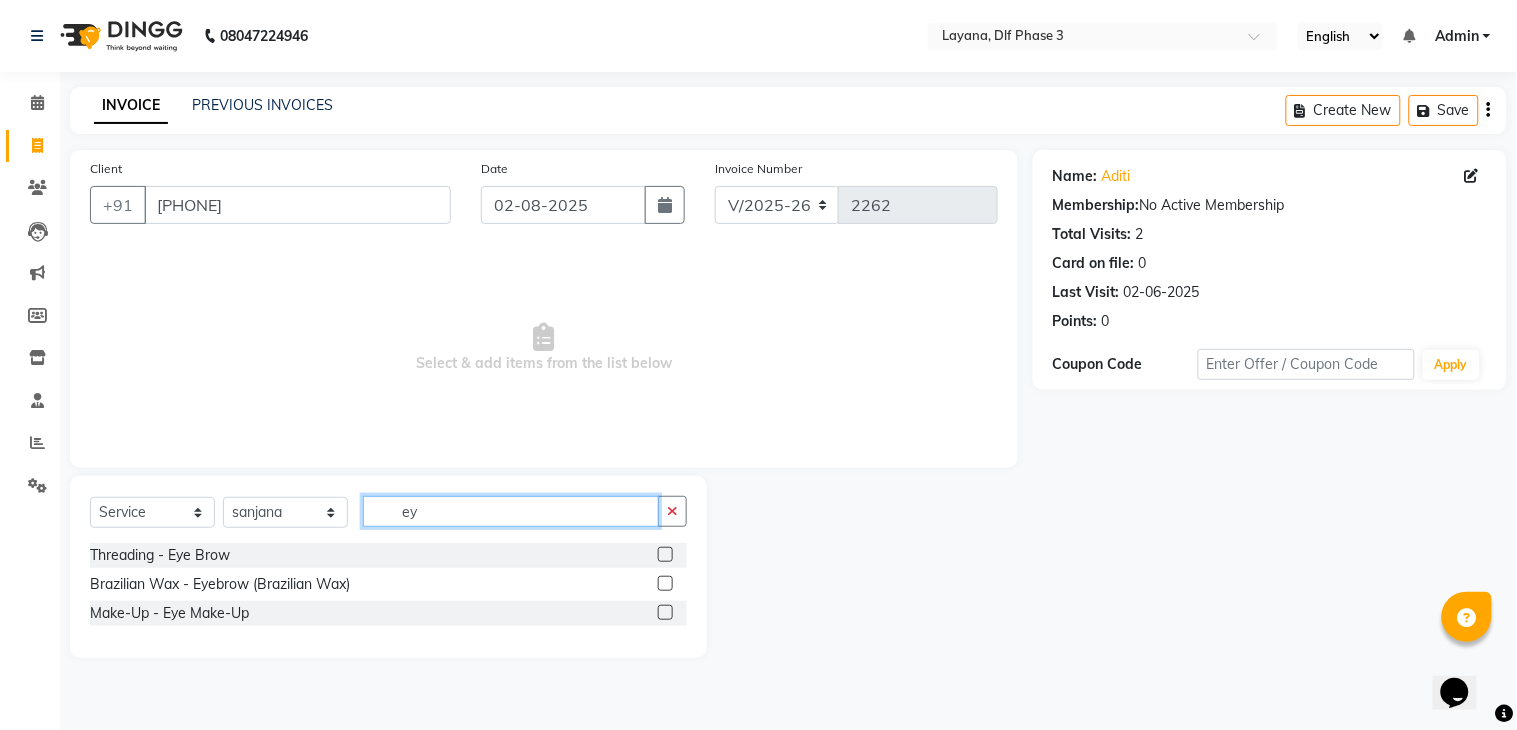 type on "ey" 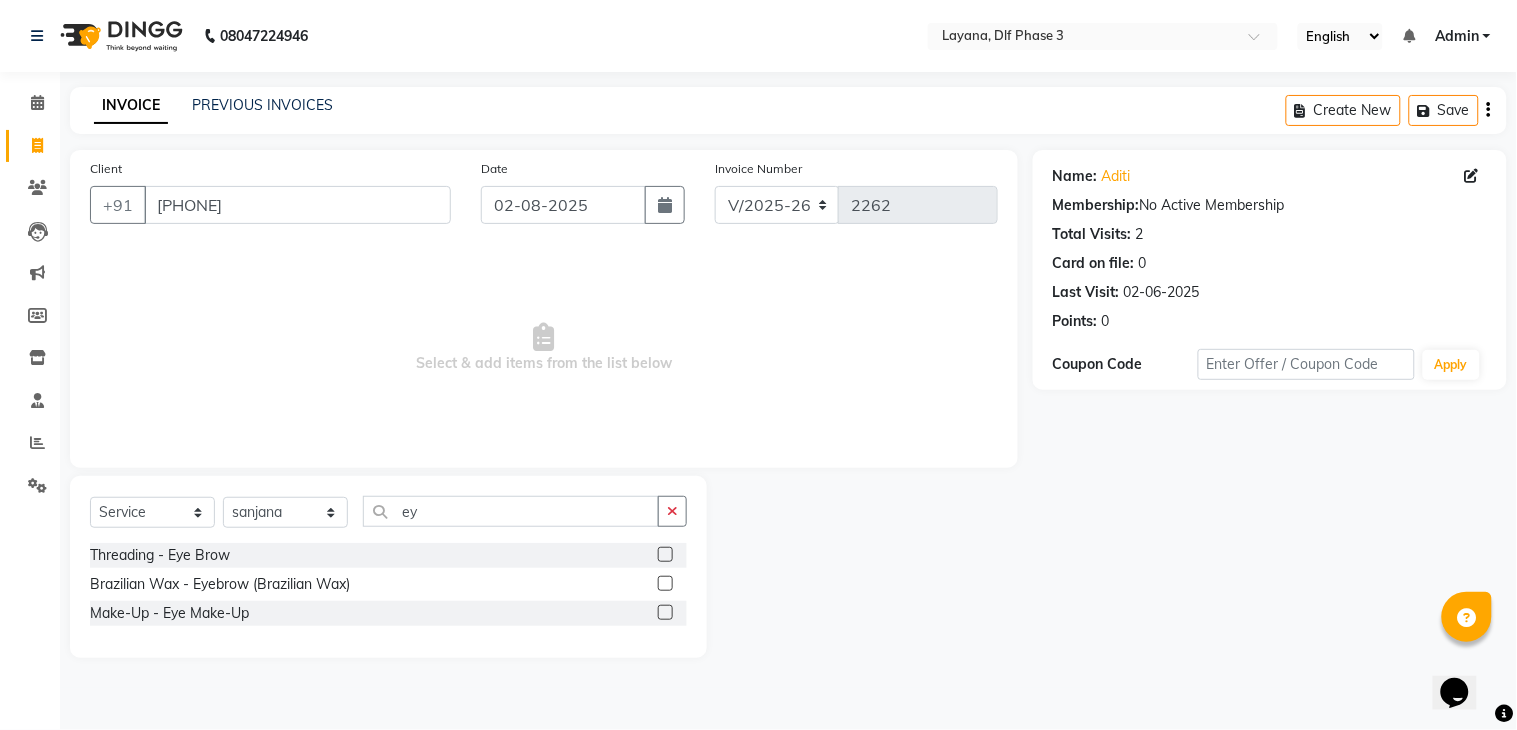 click 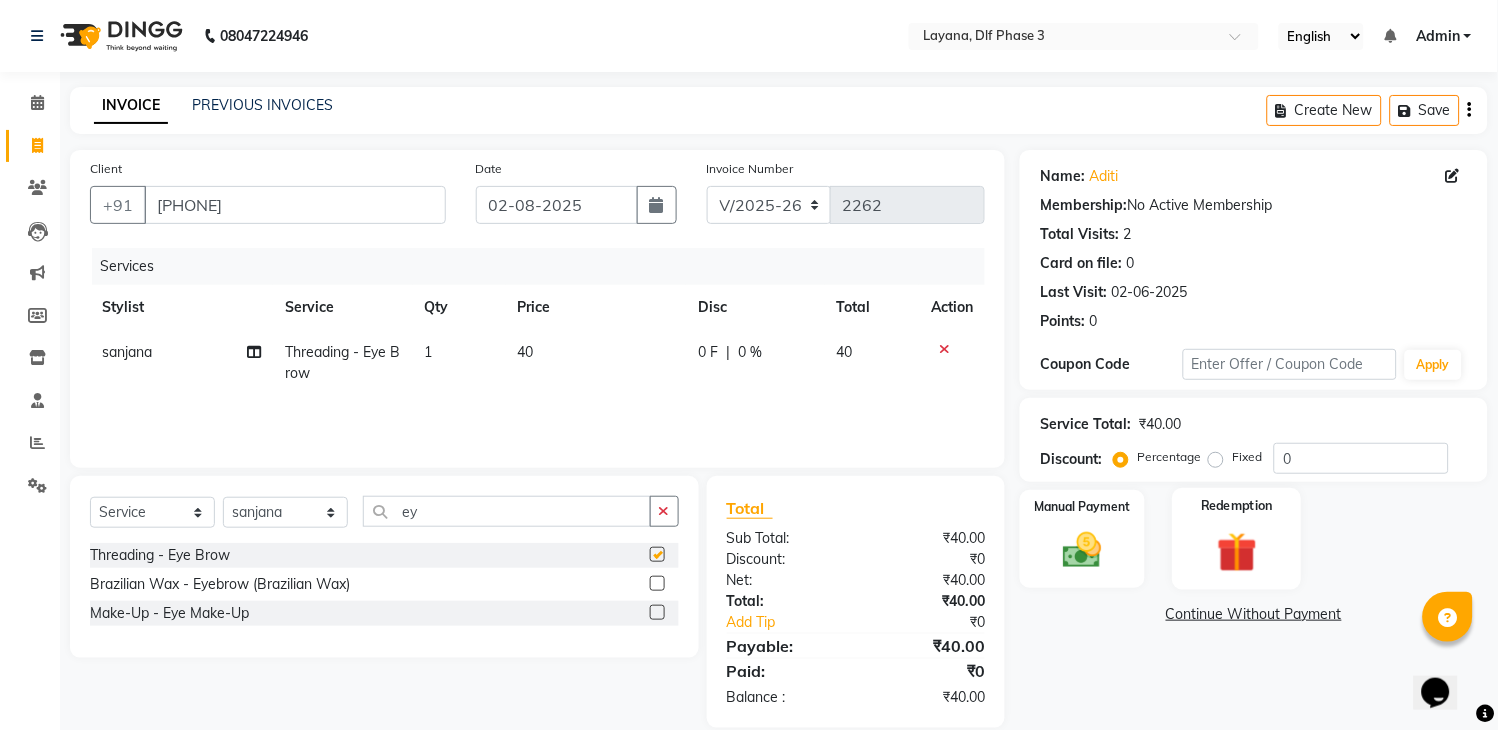 checkbox on "false" 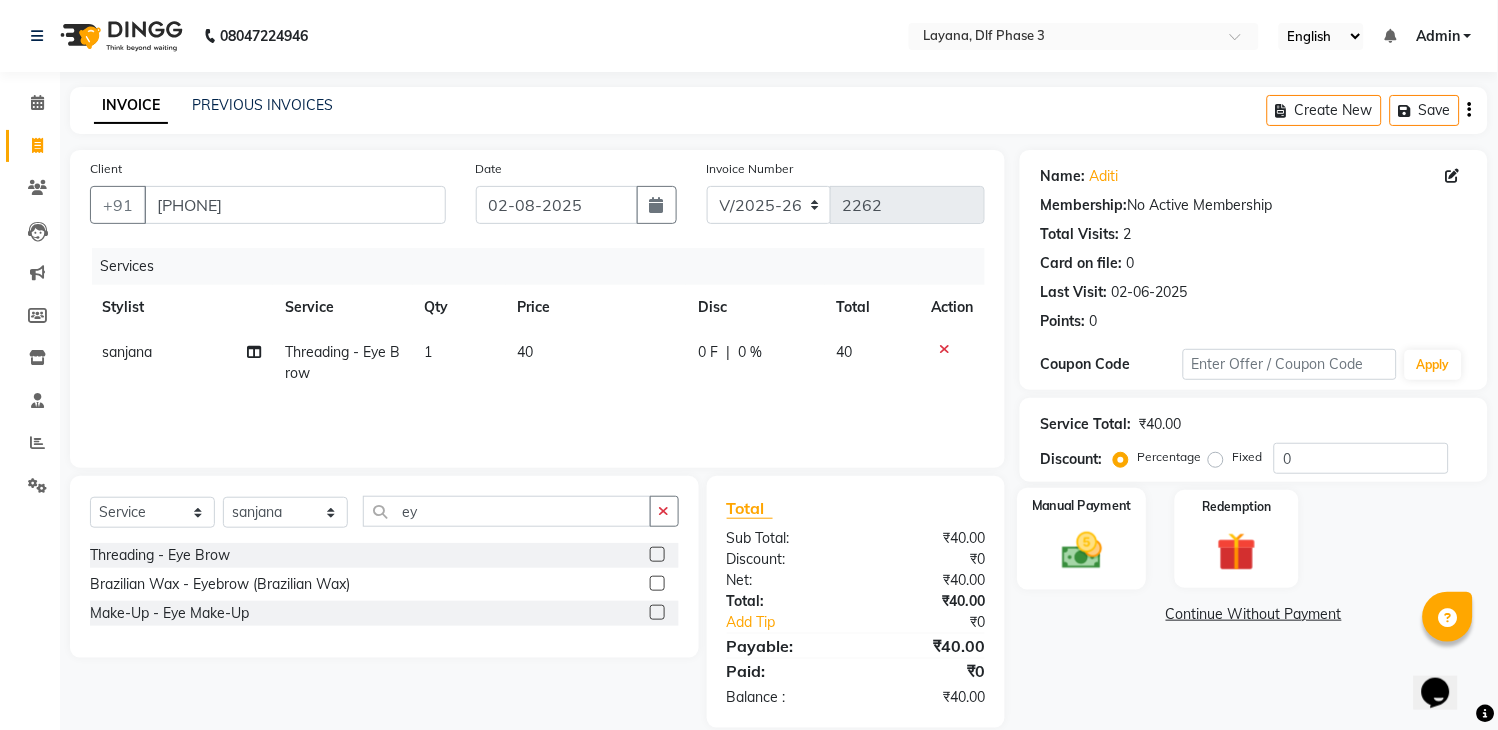 click on "Manual Payment" 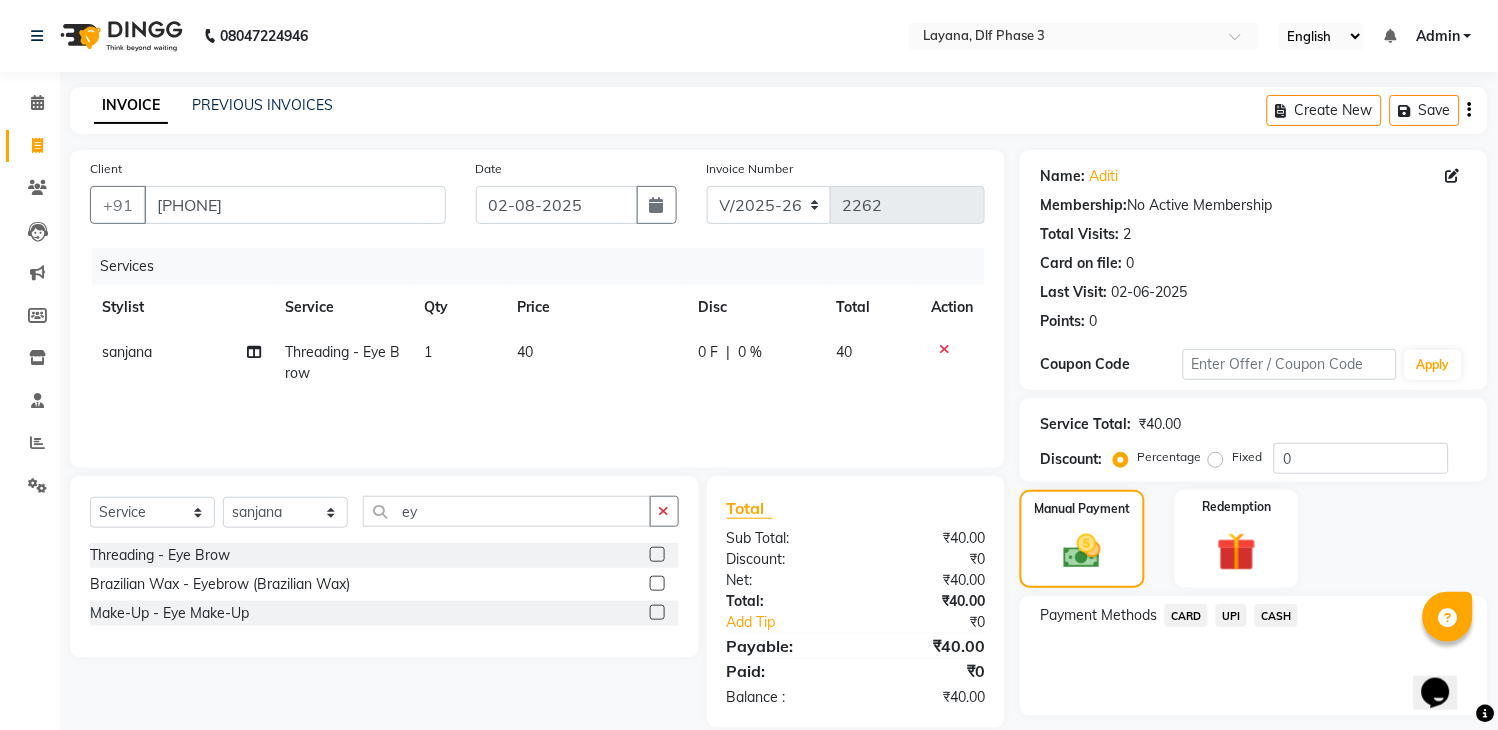 click on "UPI" 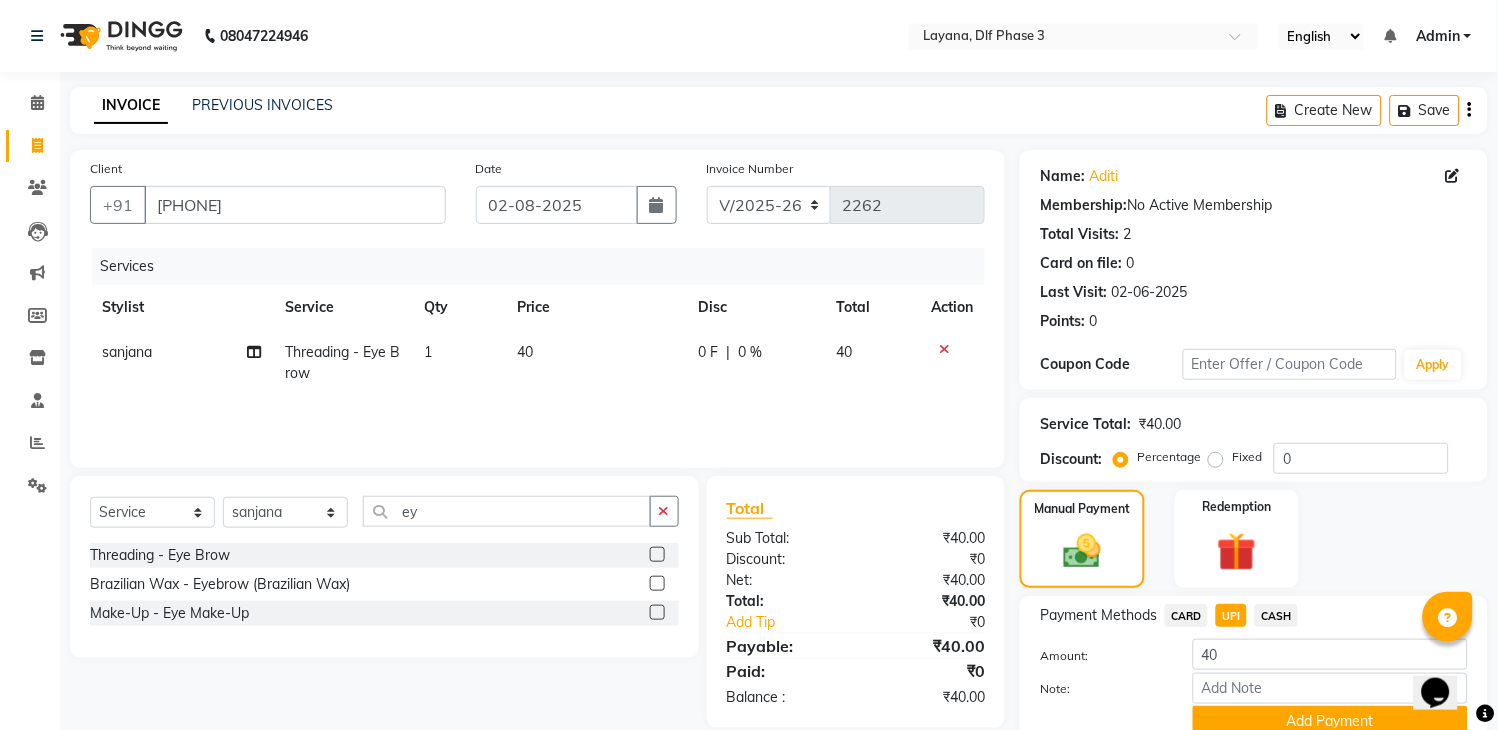 drag, startPoint x: 1515, startPoint y: 694, endPoint x: 62, endPoint y: 41, distance: 1592.9902 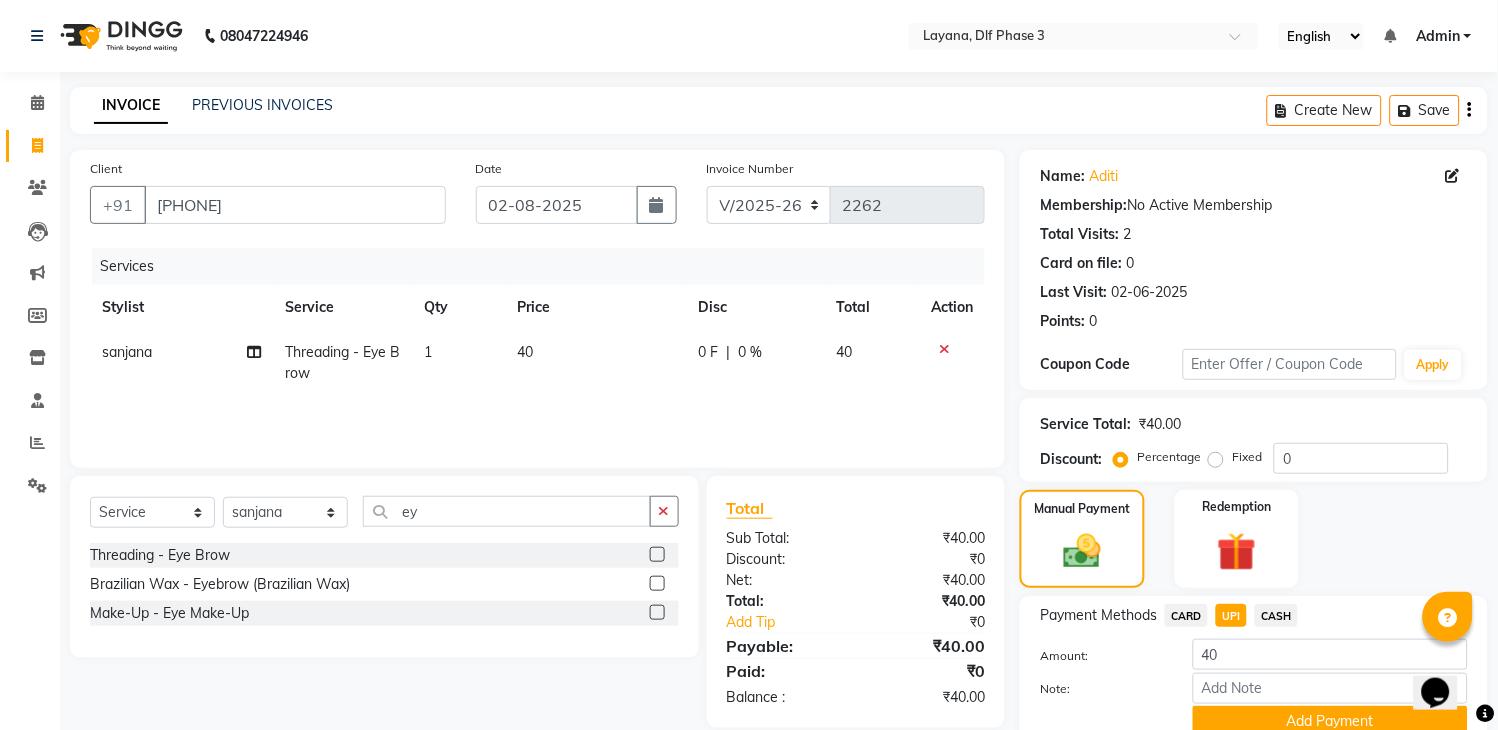 scroll, scrollTop: 86, scrollLeft: 0, axis: vertical 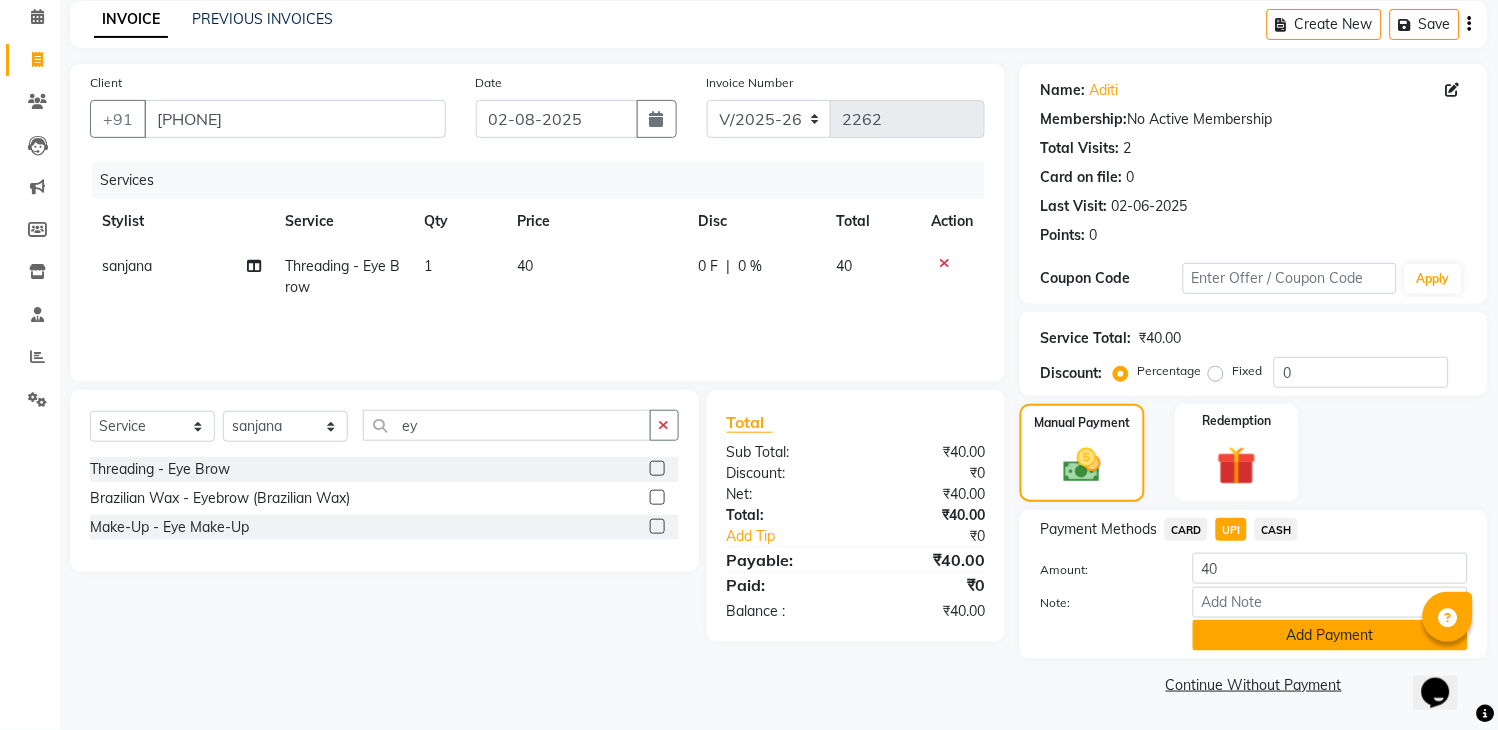 click on "Add Payment" 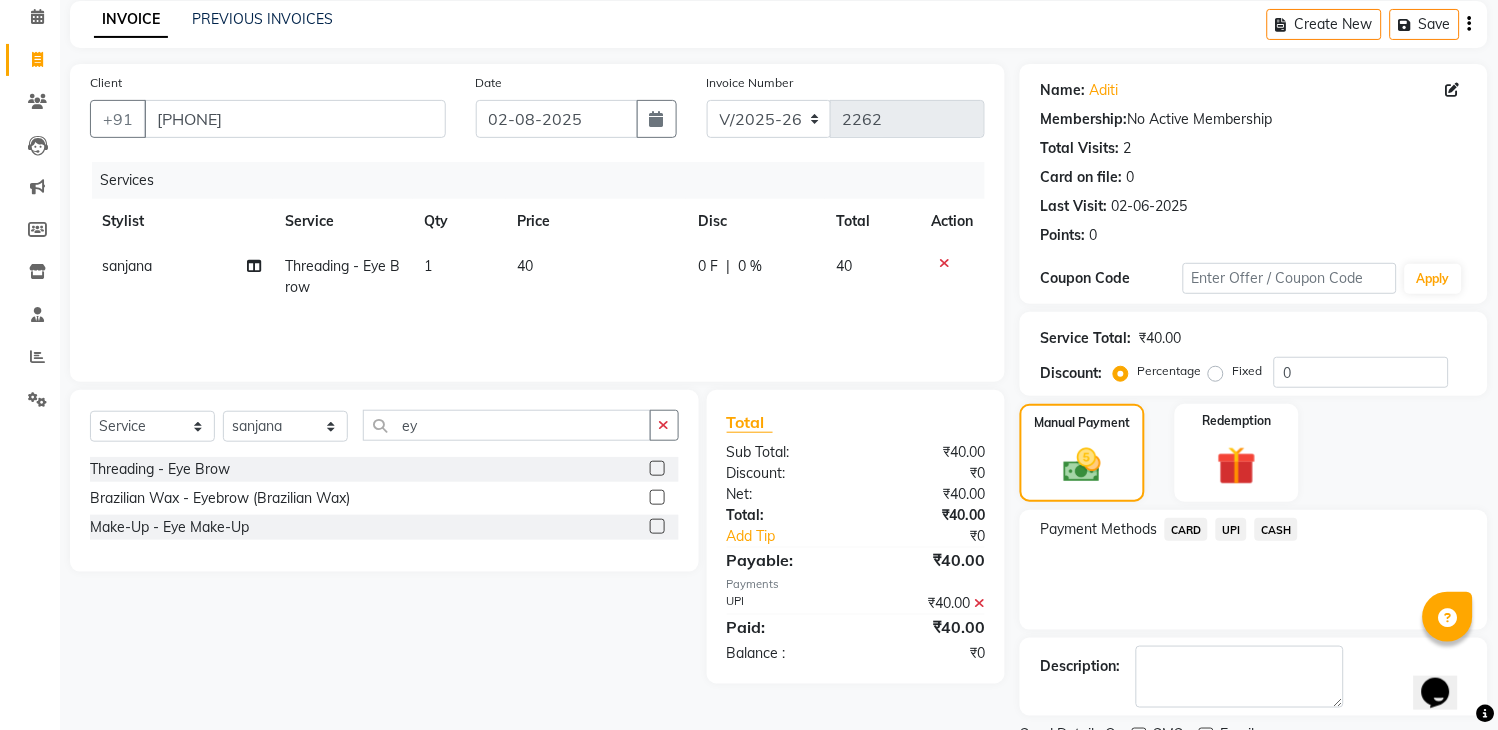 scroll, scrollTop: 170, scrollLeft: 0, axis: vertical 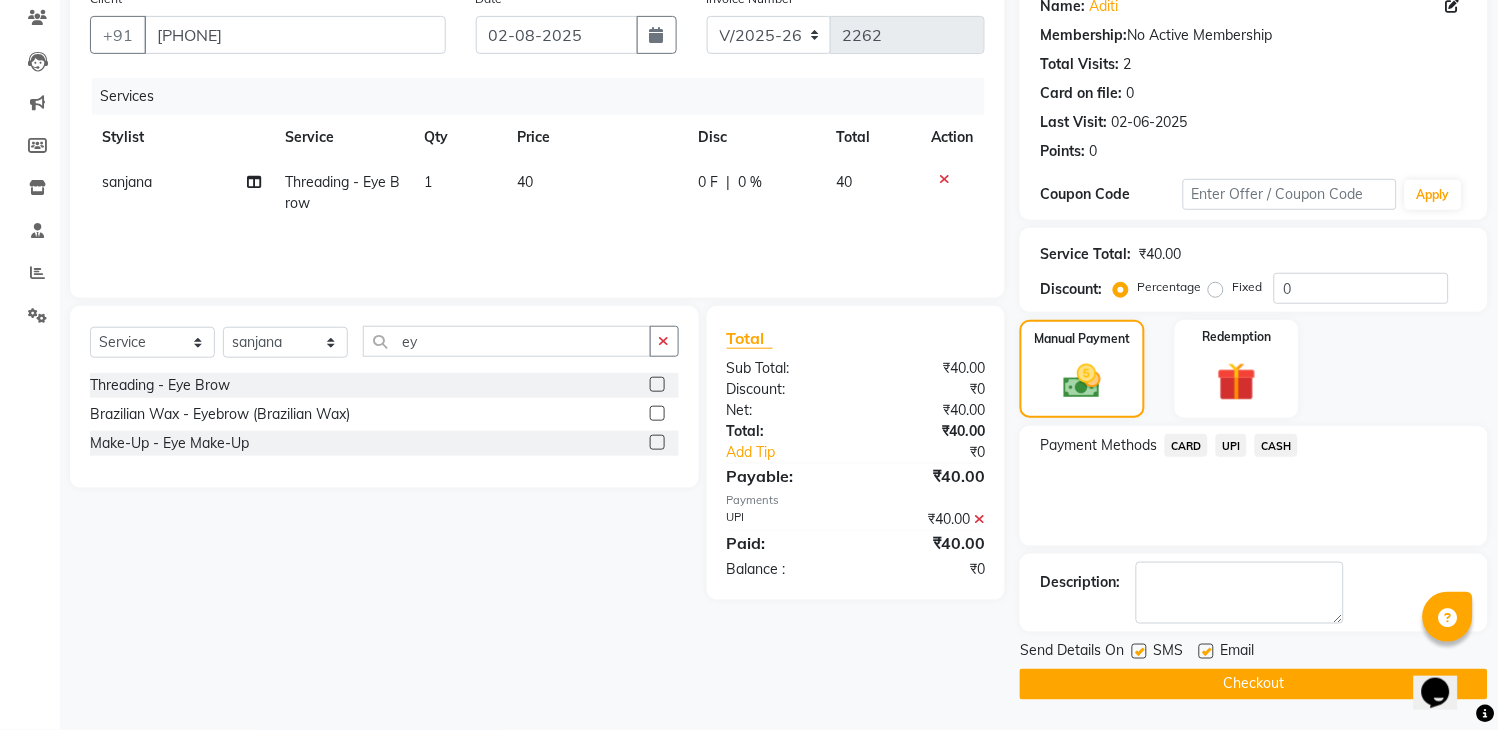click on "Checkout" 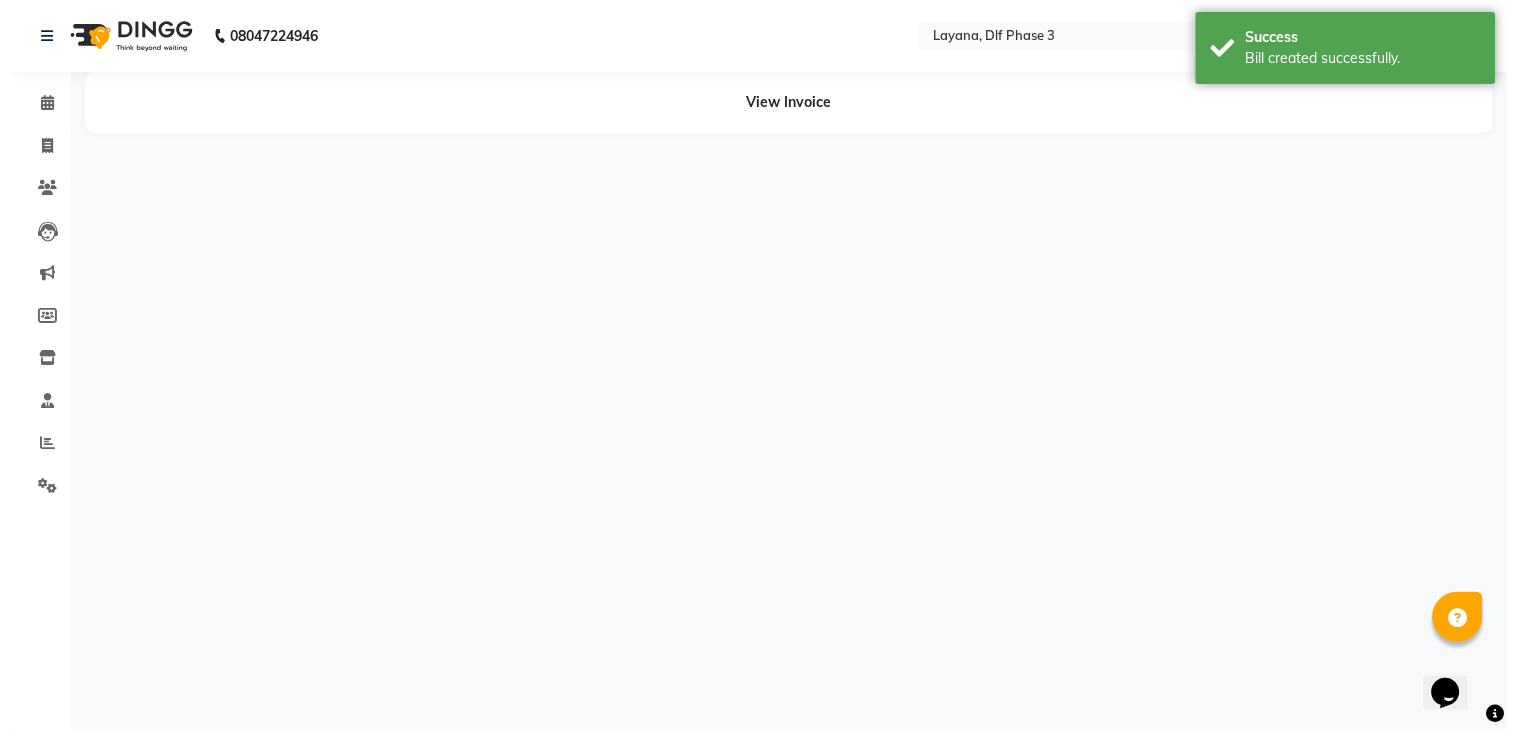 scroll, scrollTop: 0, scrollLeft: 0, axis: both 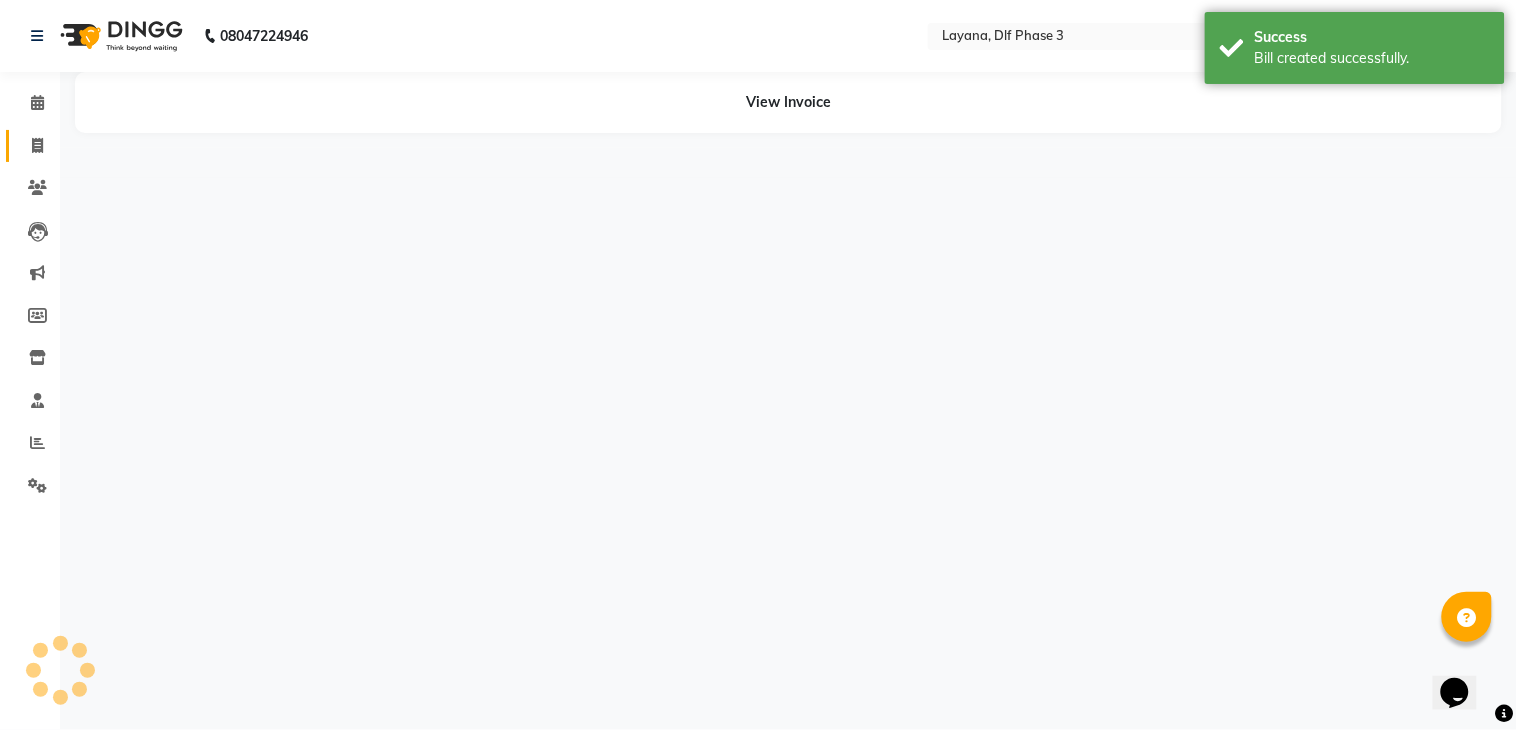 click on "Invoice" 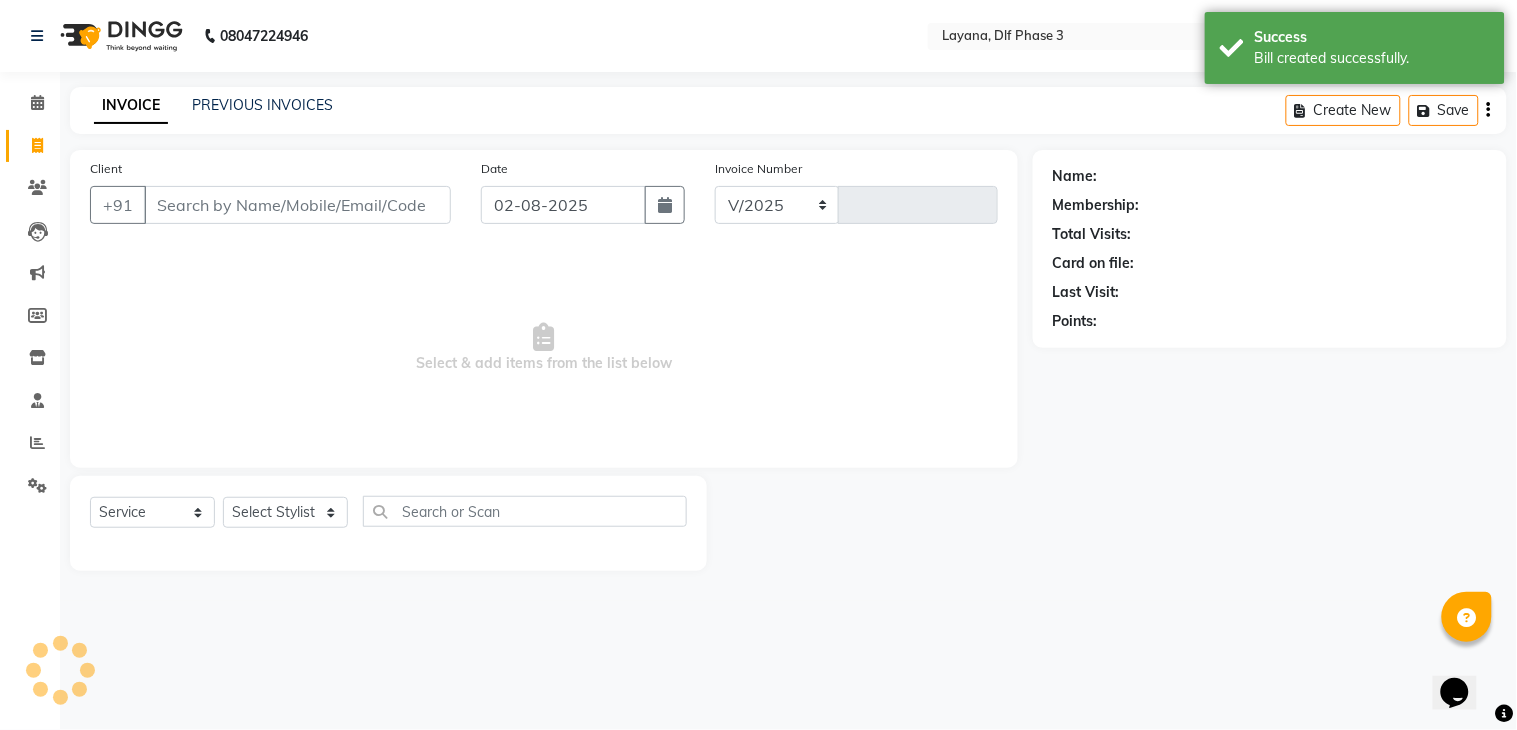 select on "6973" 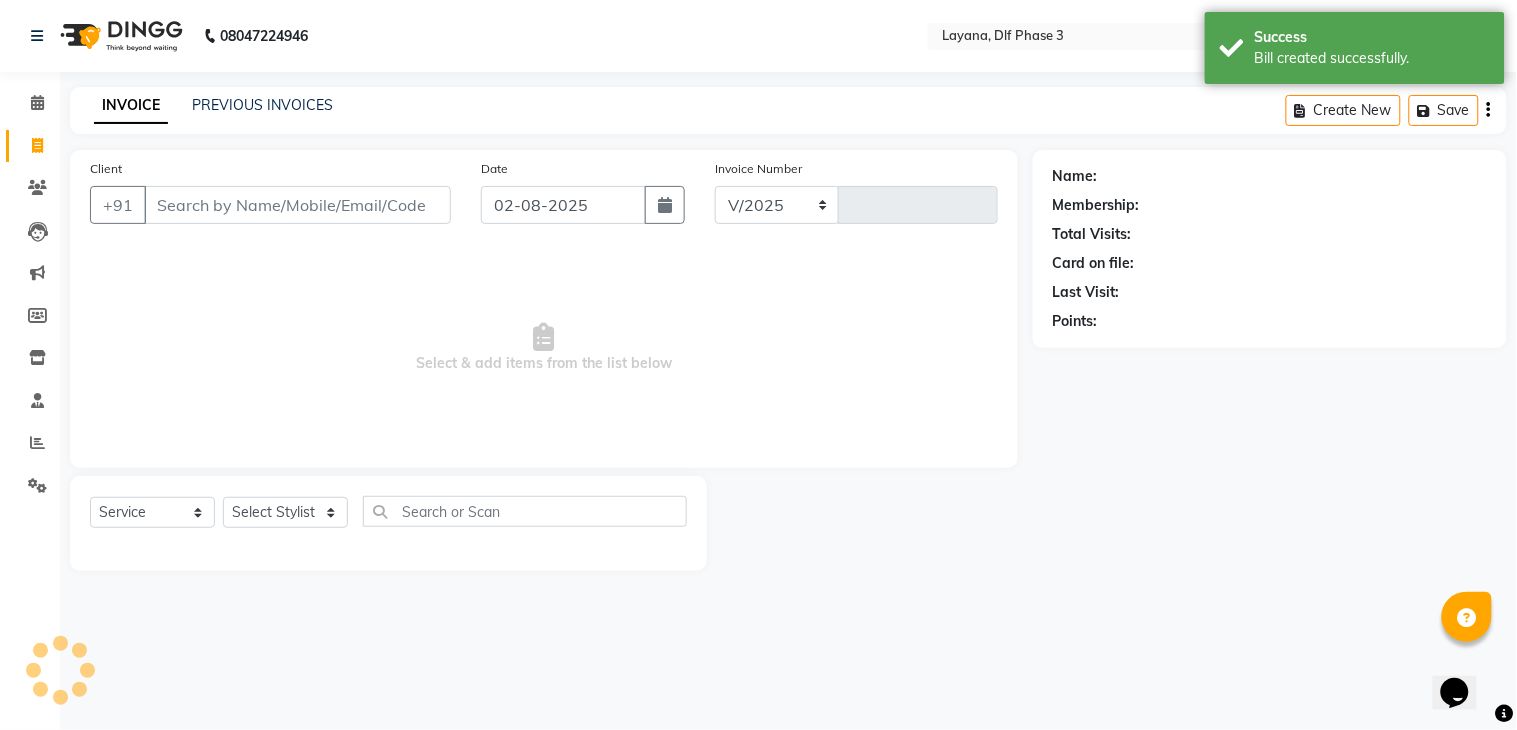 type on "2263" 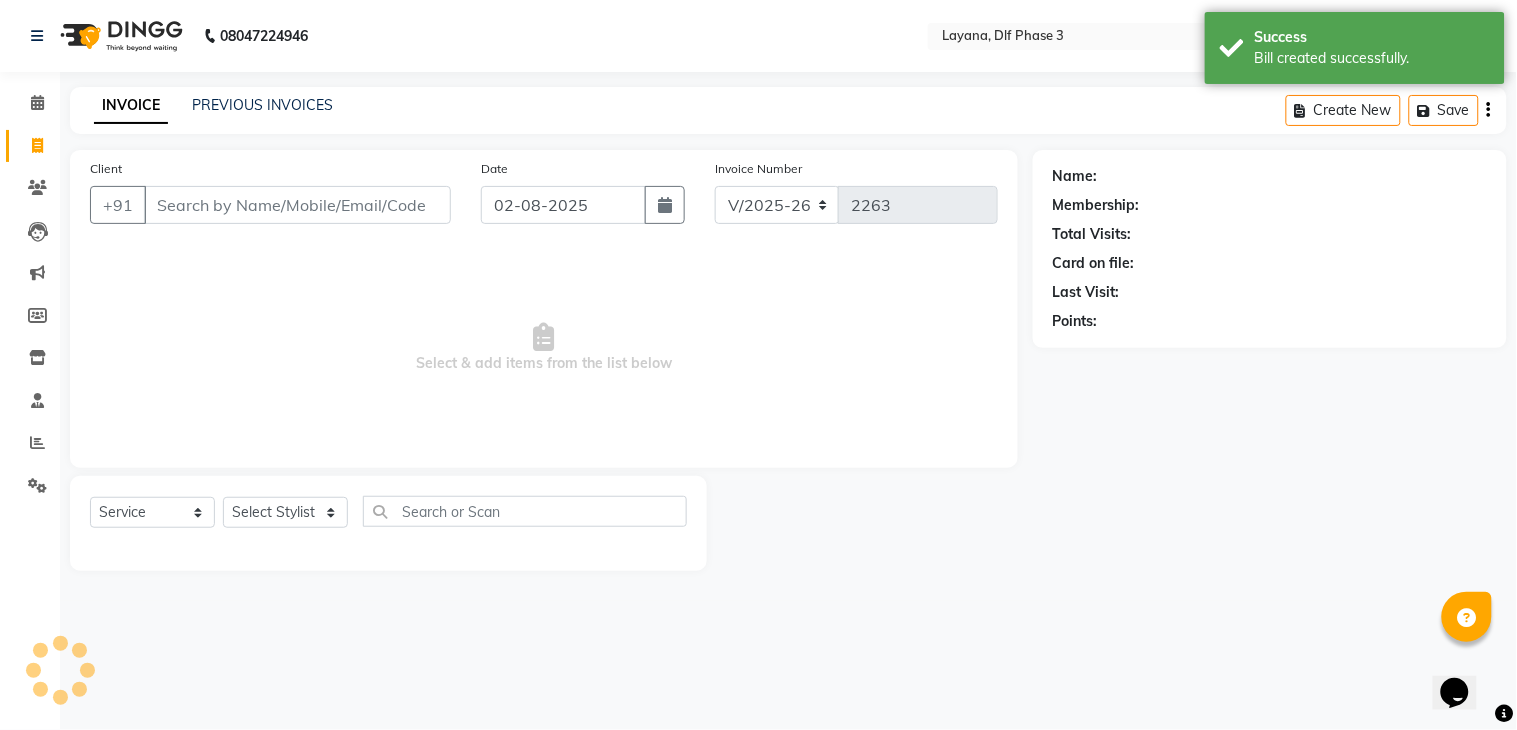 click on "Client" at bounding box center (297, 205) 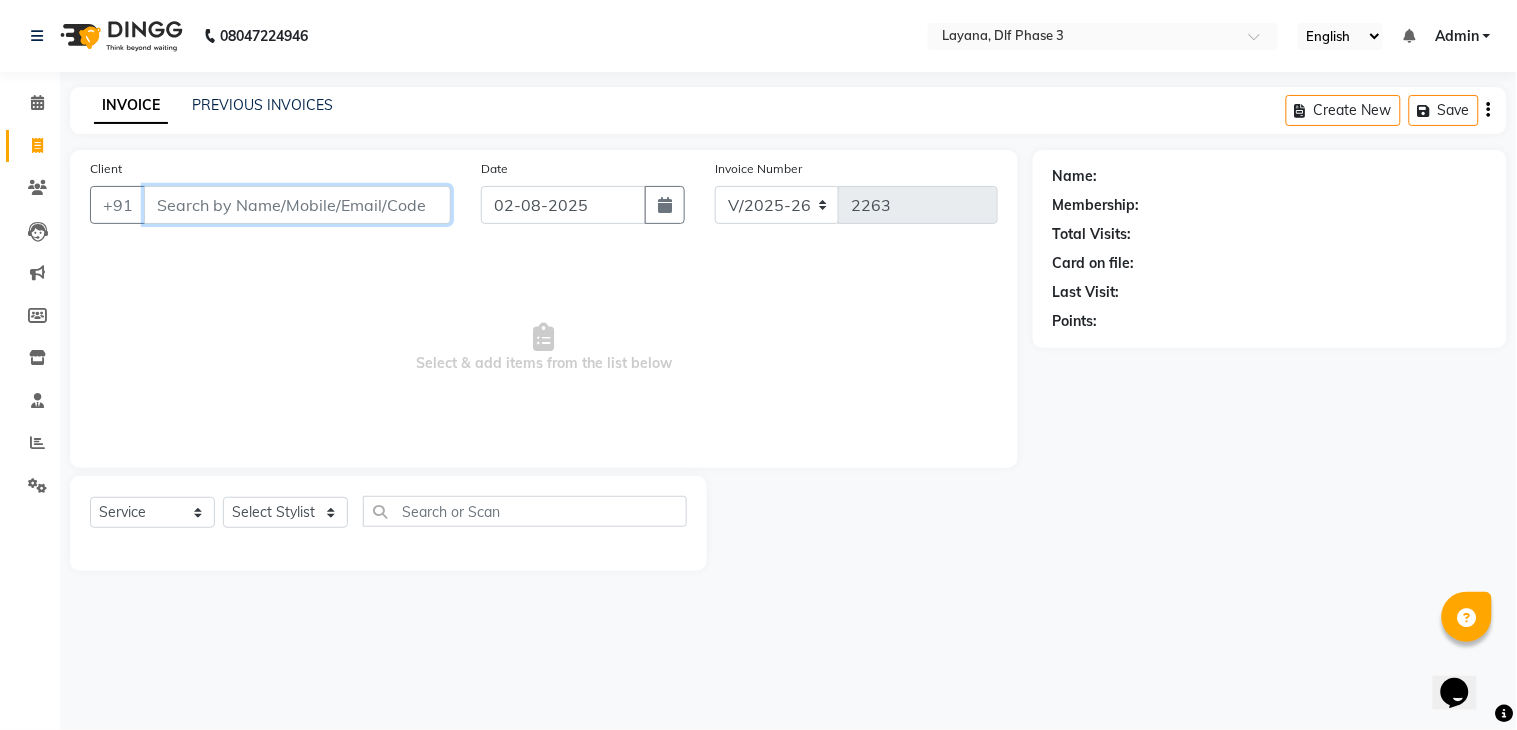 click on "Client" at bounding box center (297, 205) 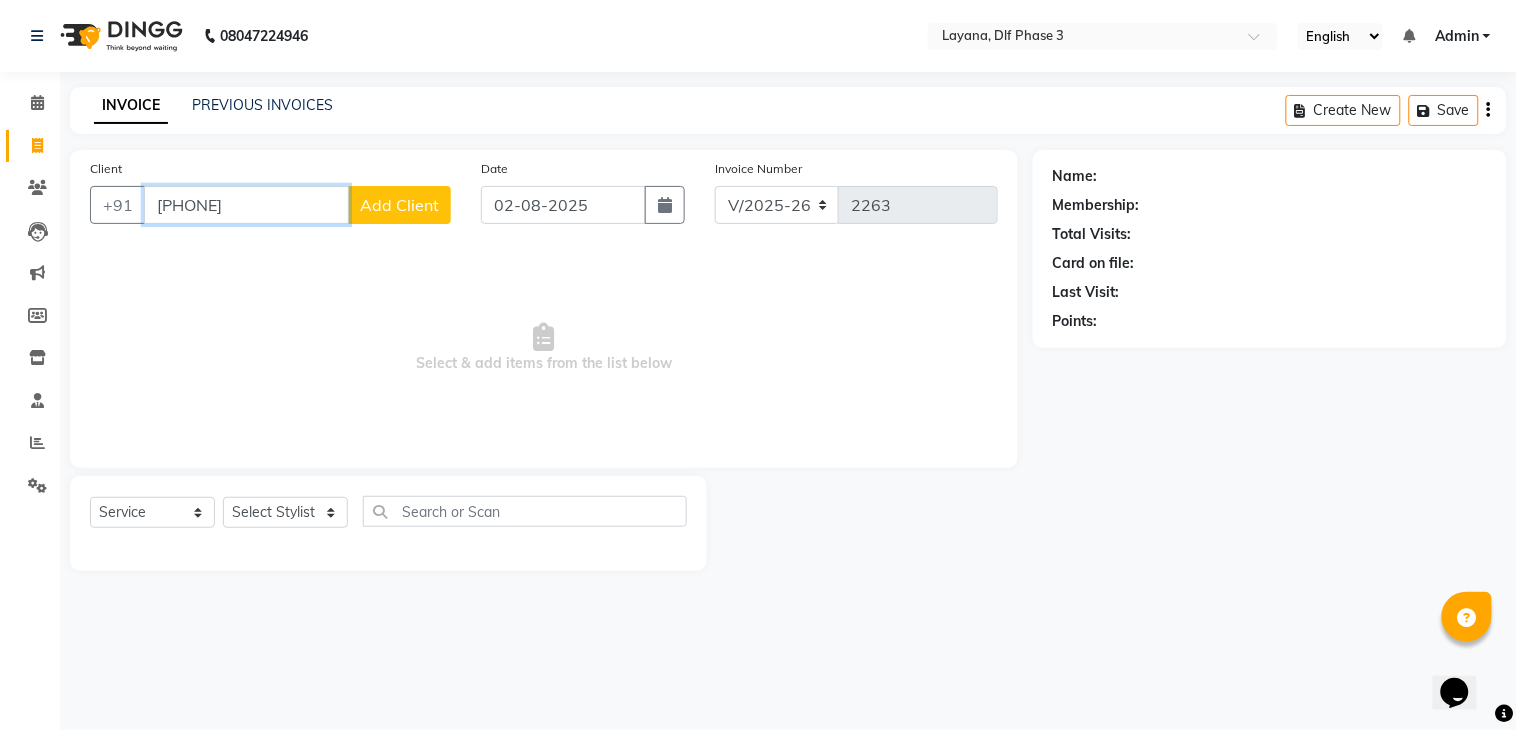type on "9717683716" 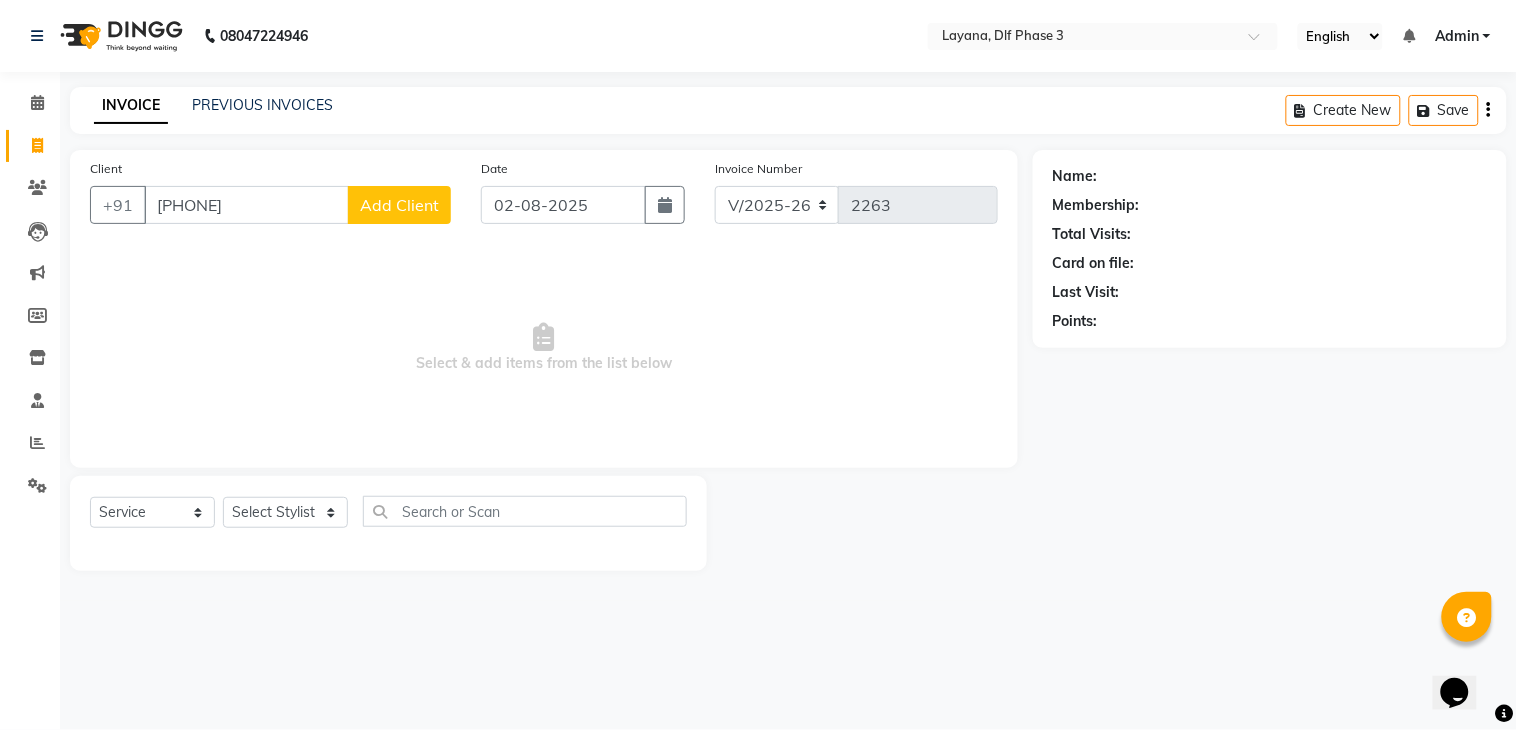 click on "Add Client" 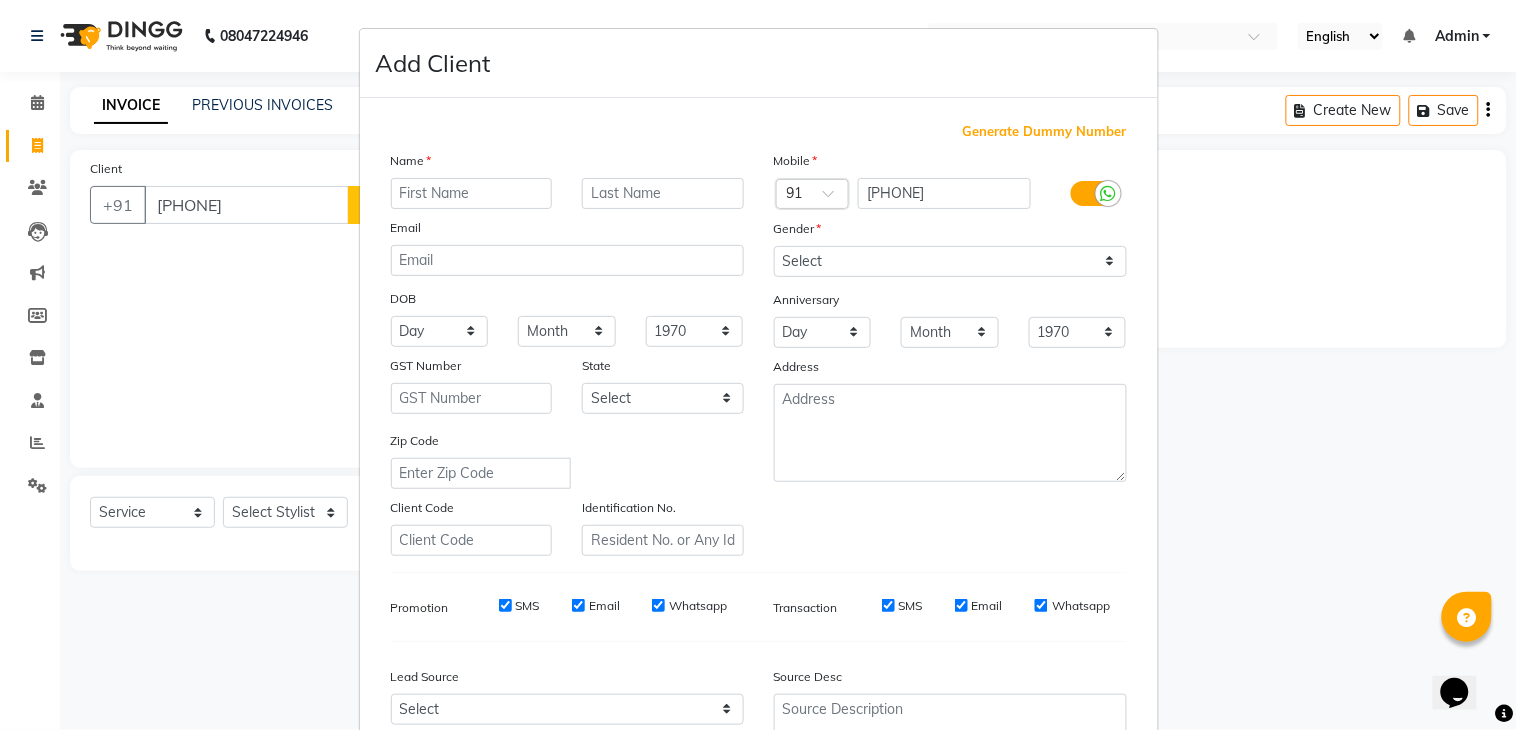 click at bounding box center (472, 193) 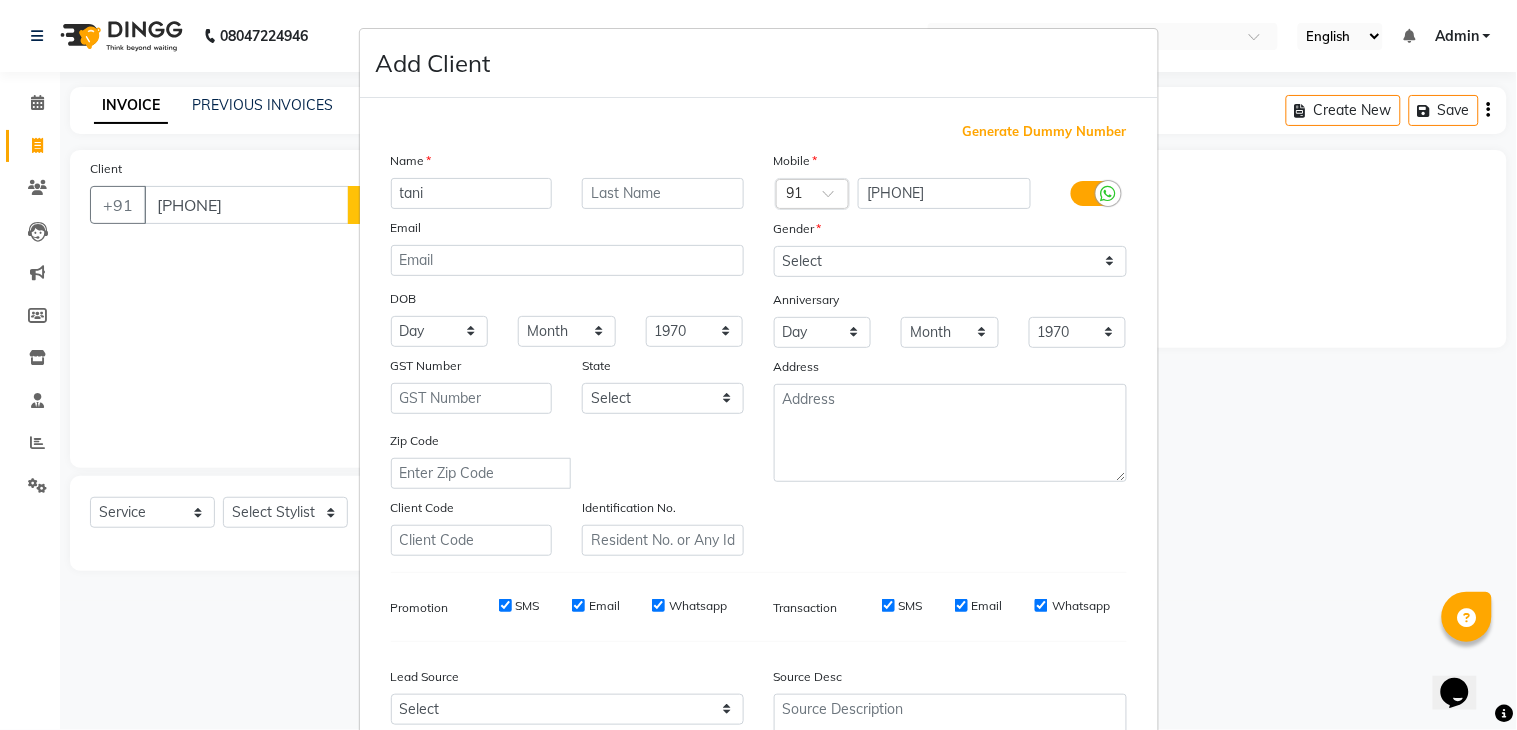 click on "tani" at bounding box center (472, 193) 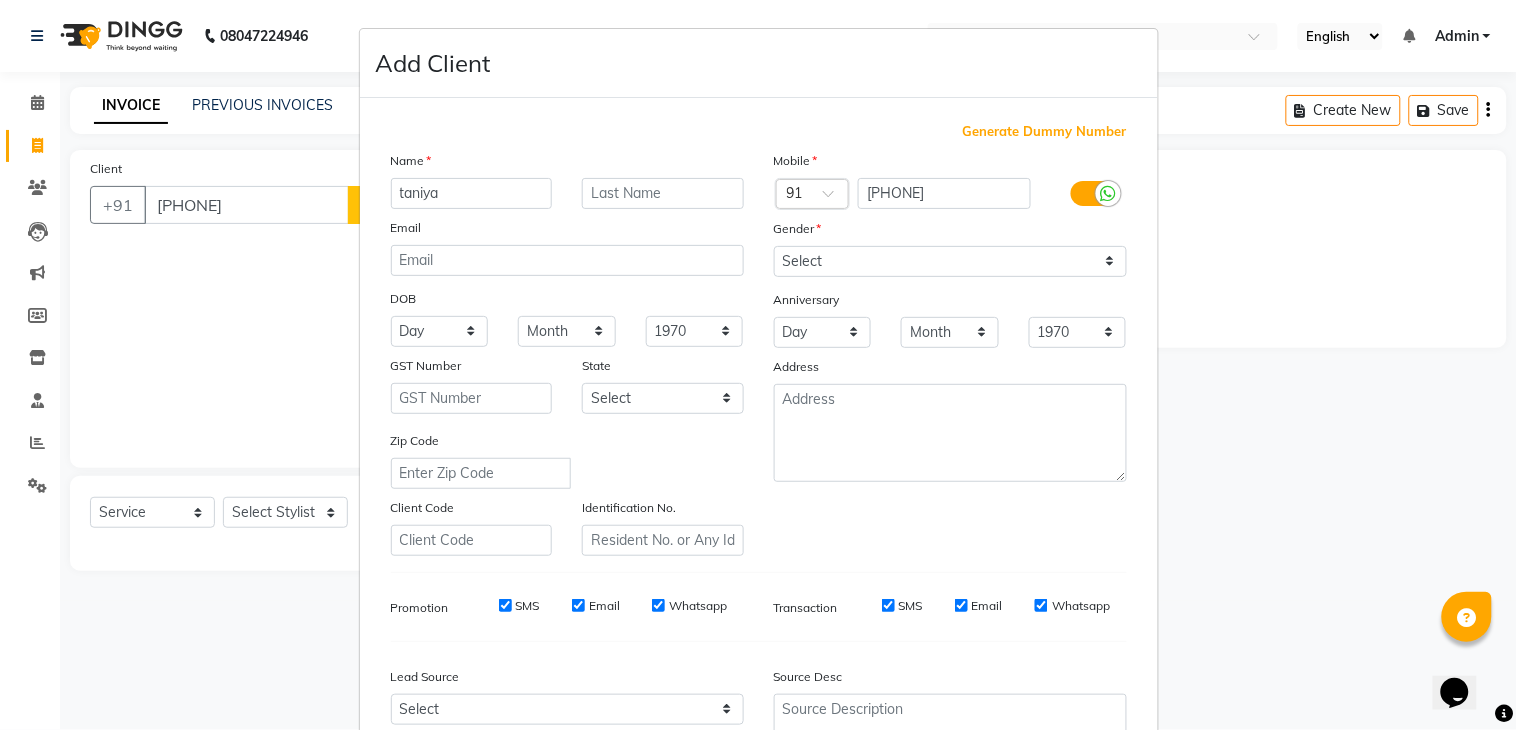 type on "taniya" 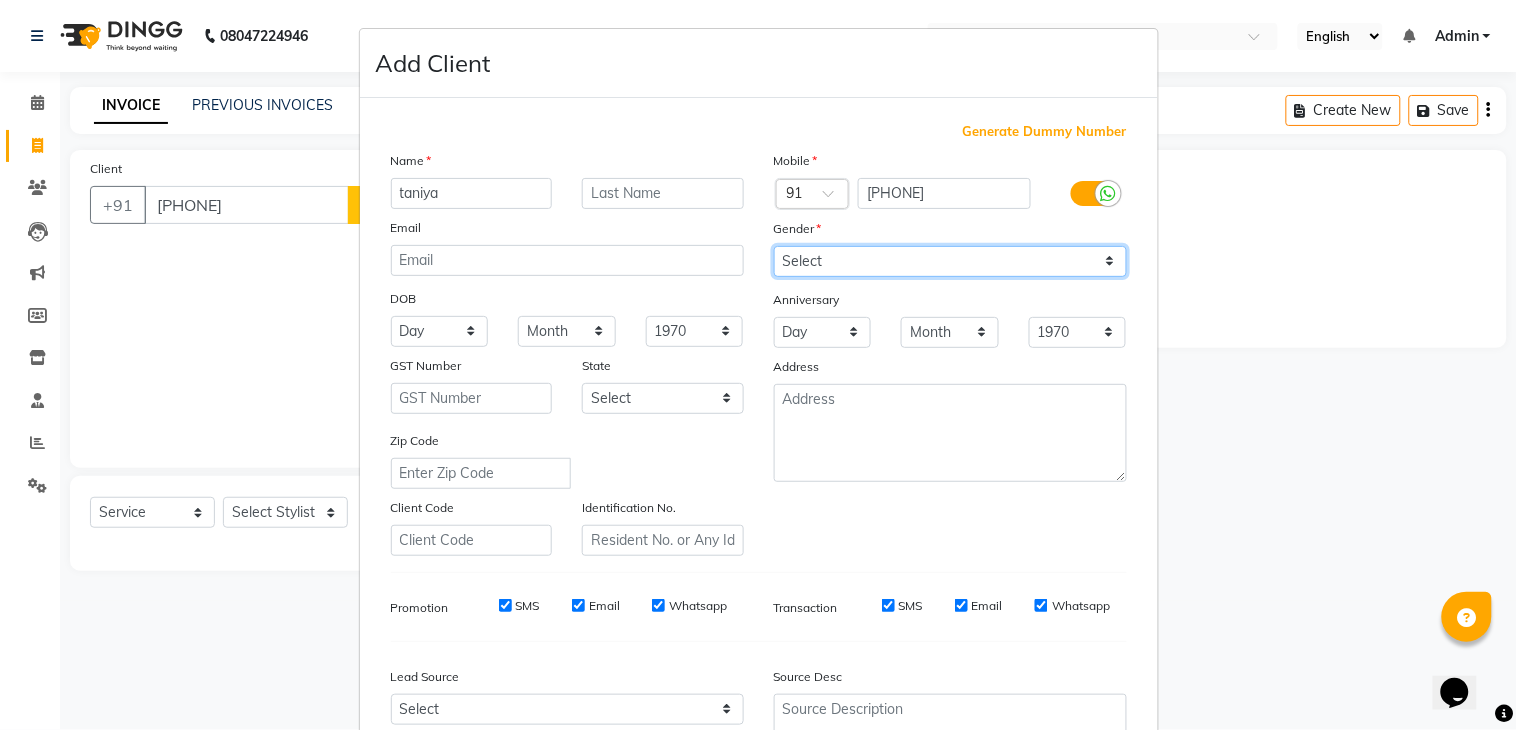 click on "Select Male Female Other Prefer Not To Say" at bounding box center (950, 261) 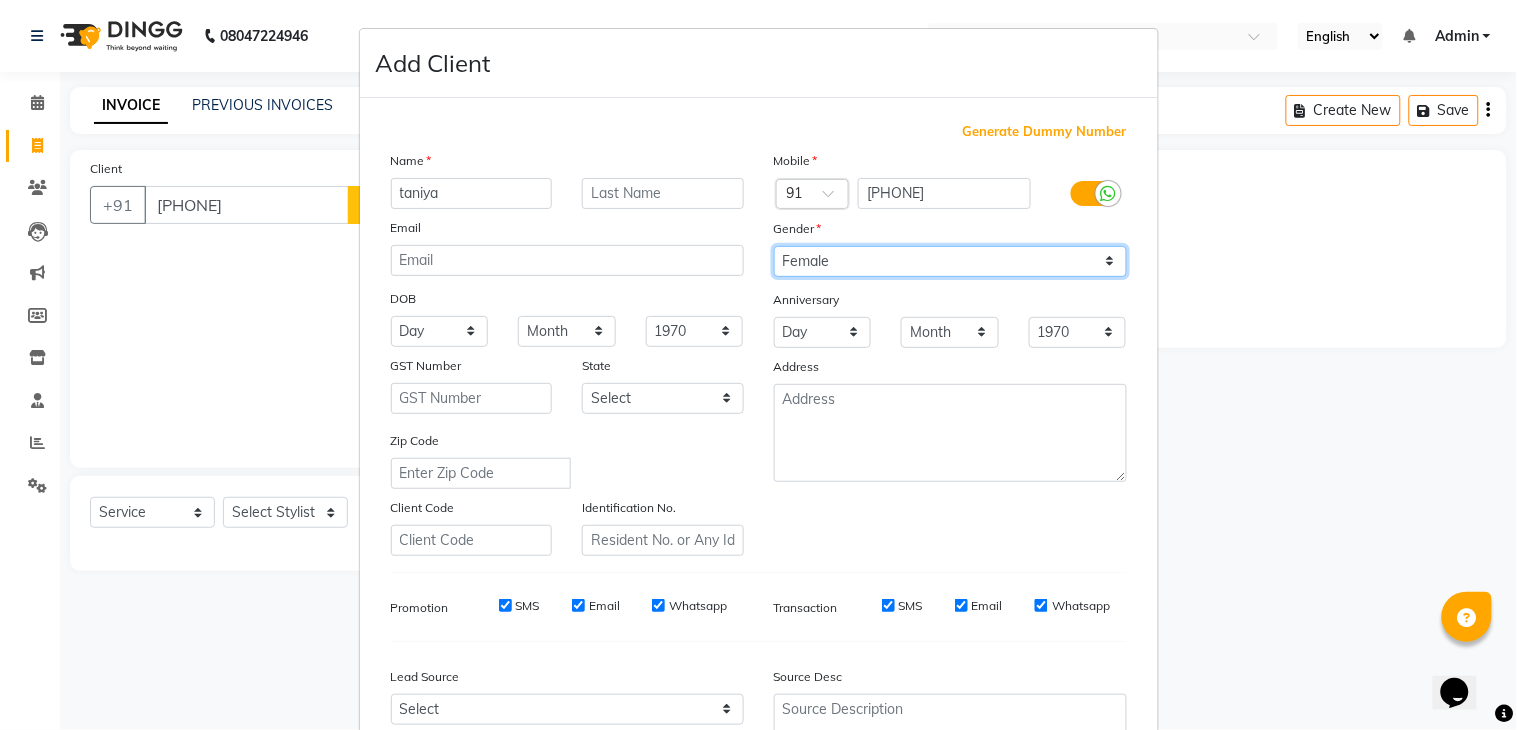 click on "Select Male Female Other Prefer Not To Say" at bounding box center [950, 261] 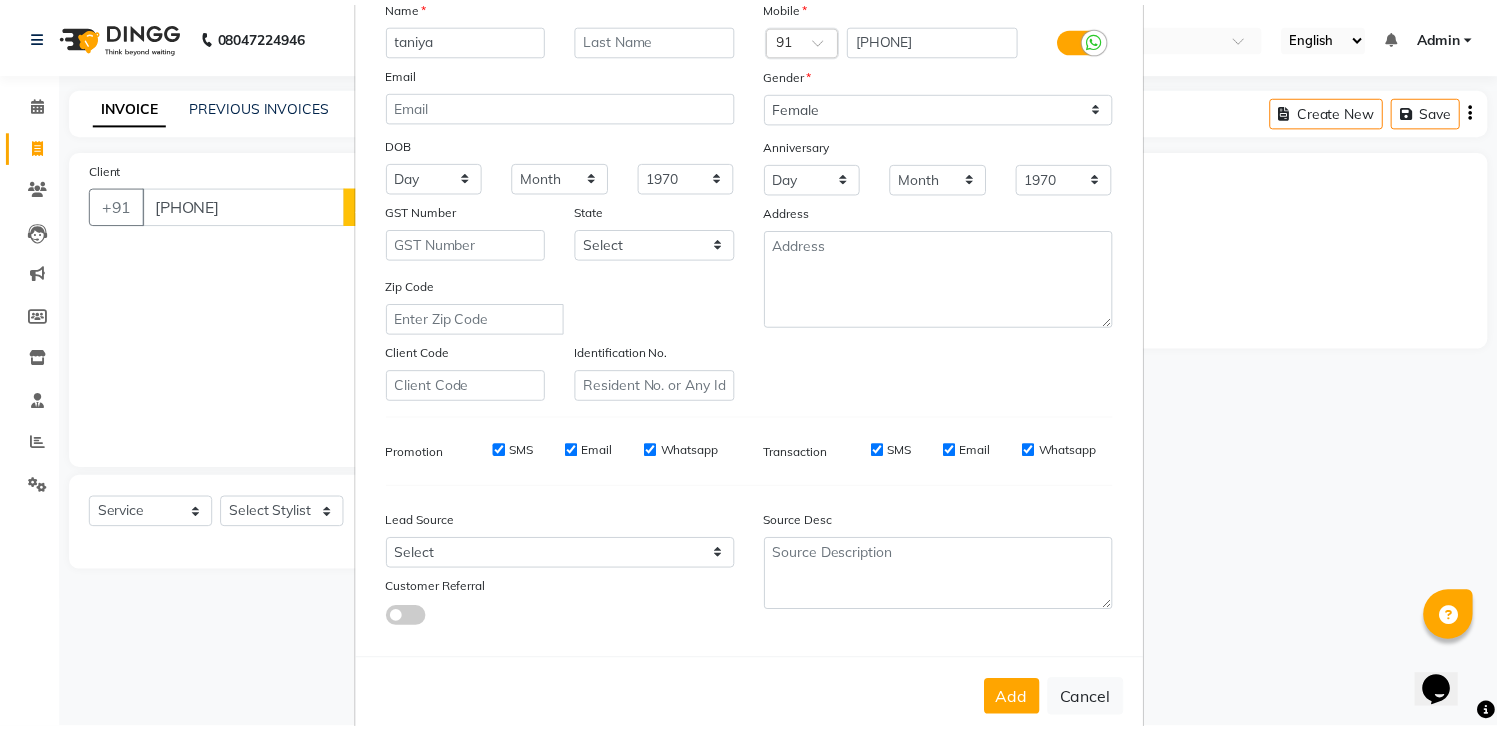 scroll, scrollTop: 194, scrollLeft: 0, axis: vertical 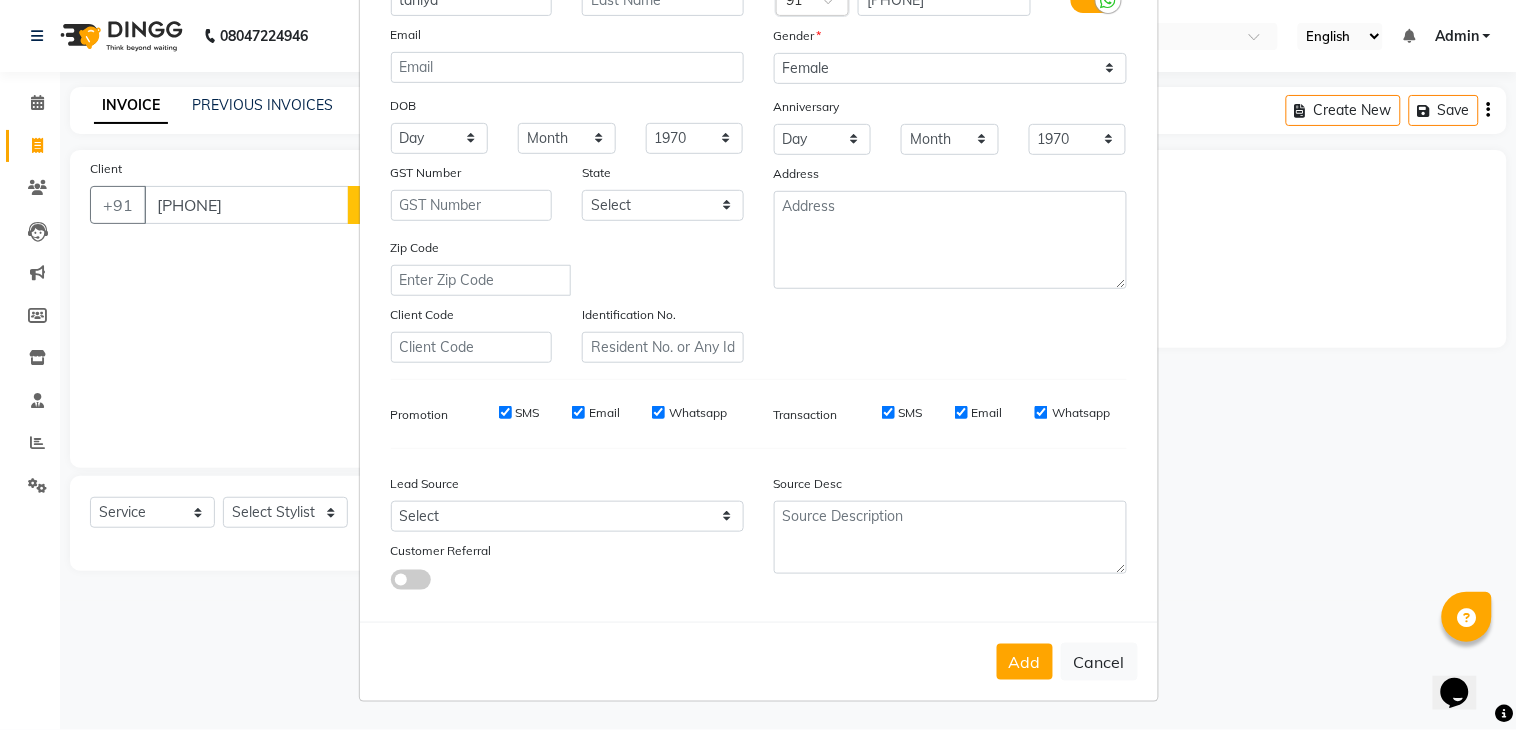 click on "Add" at bounding box center [1025, 662] 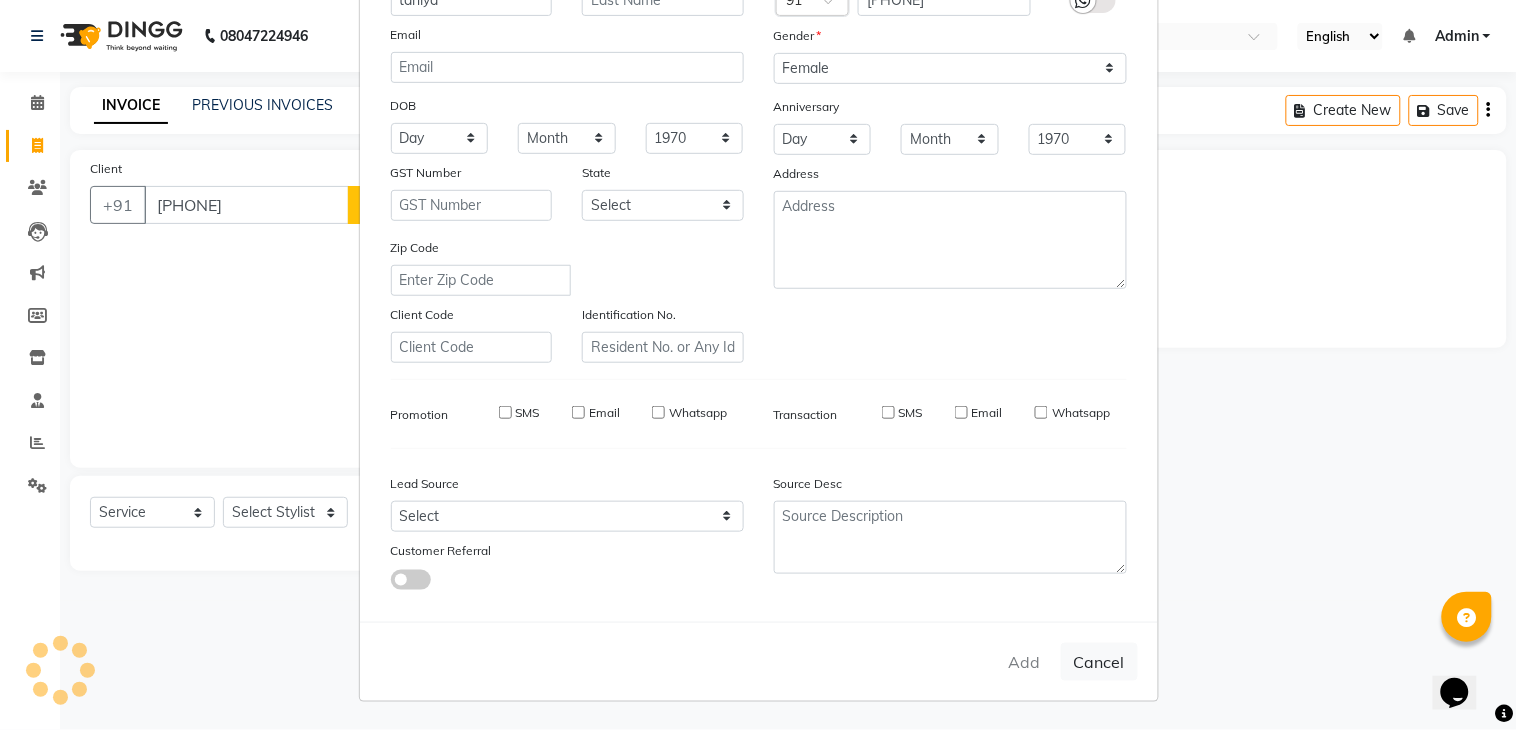 type 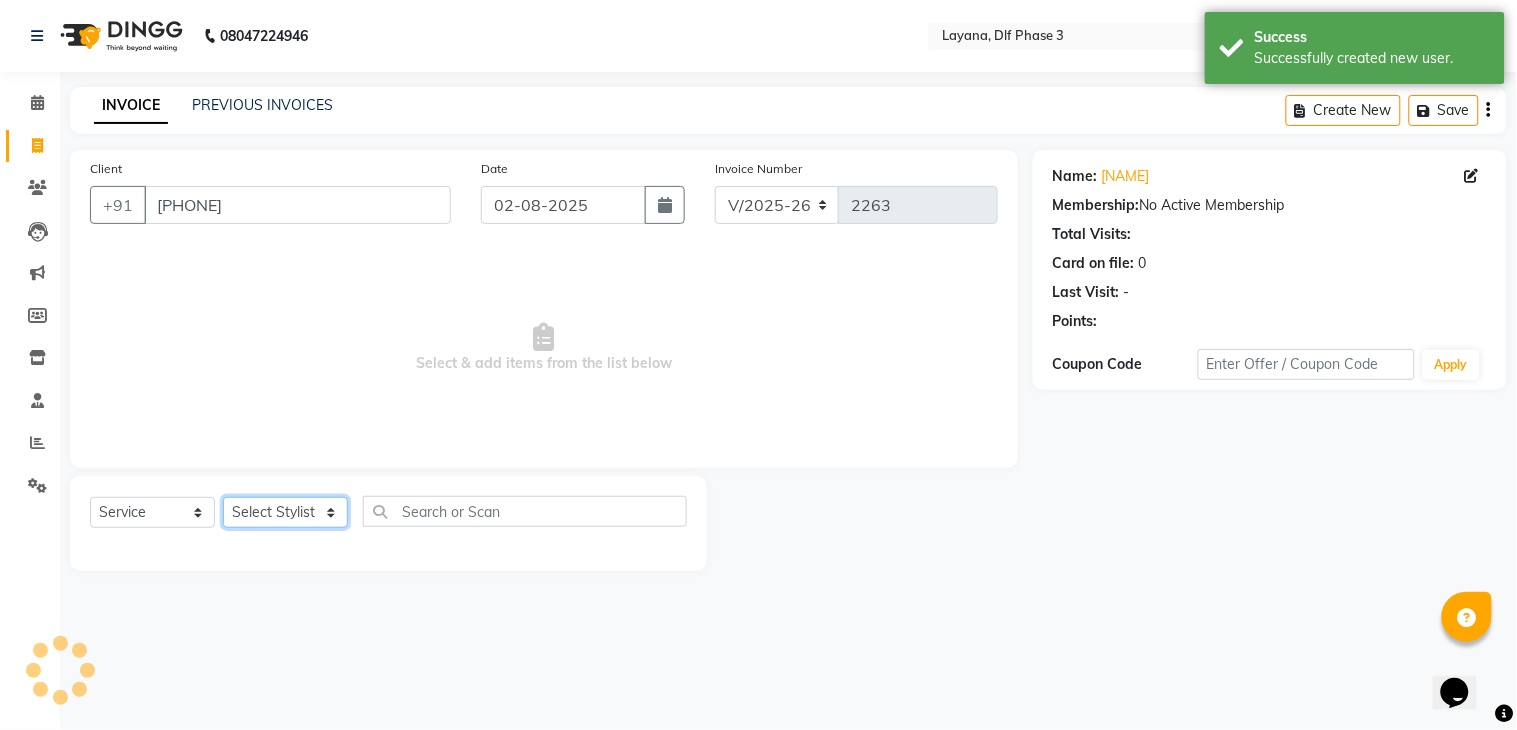click on "Select Stylist Aakhil Attul kamal Kartik  keshav sanjana Shadab supriya" 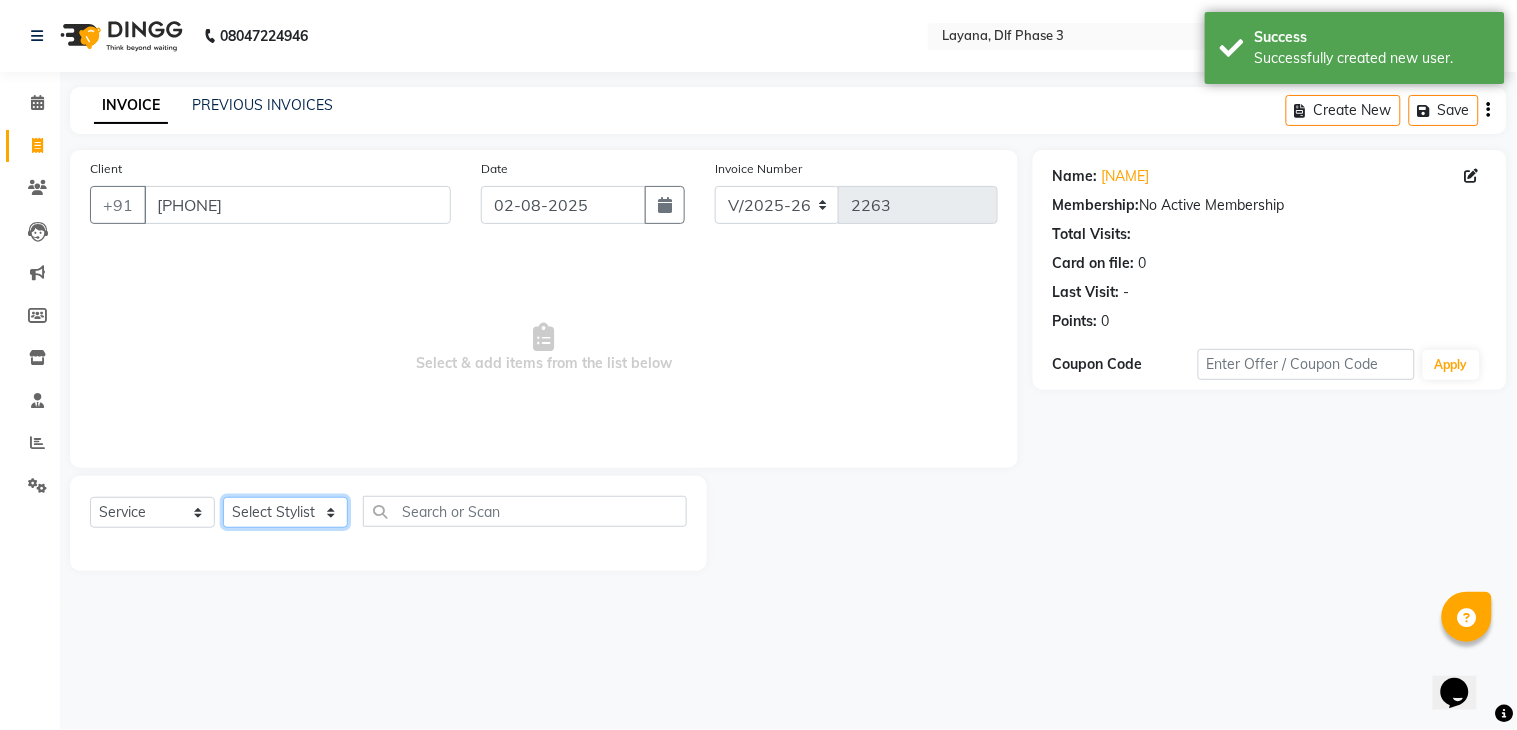 select on "57636" 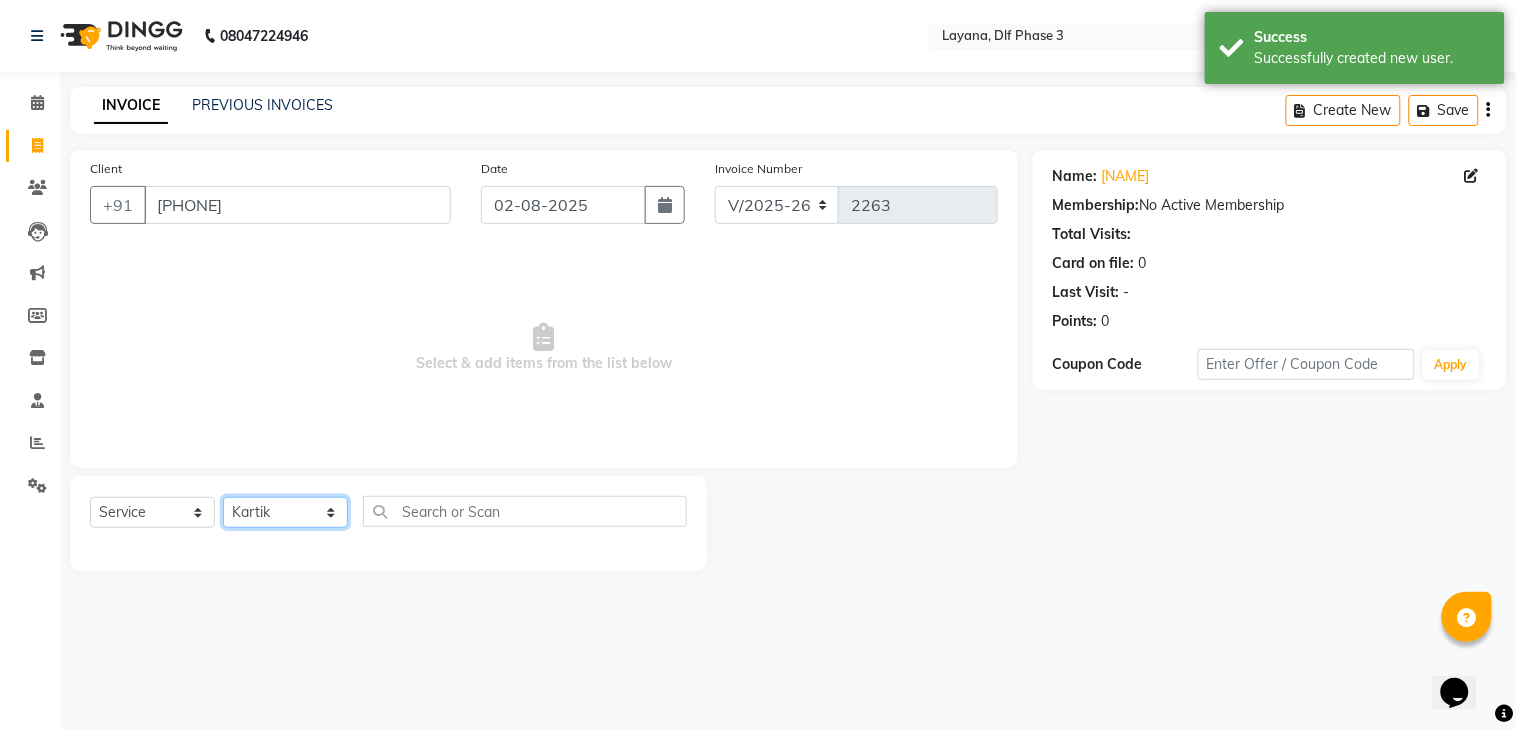 click on "Select Stylist Aakhil Attul kamal Kartik  keshav sanjana Shadab supriya" 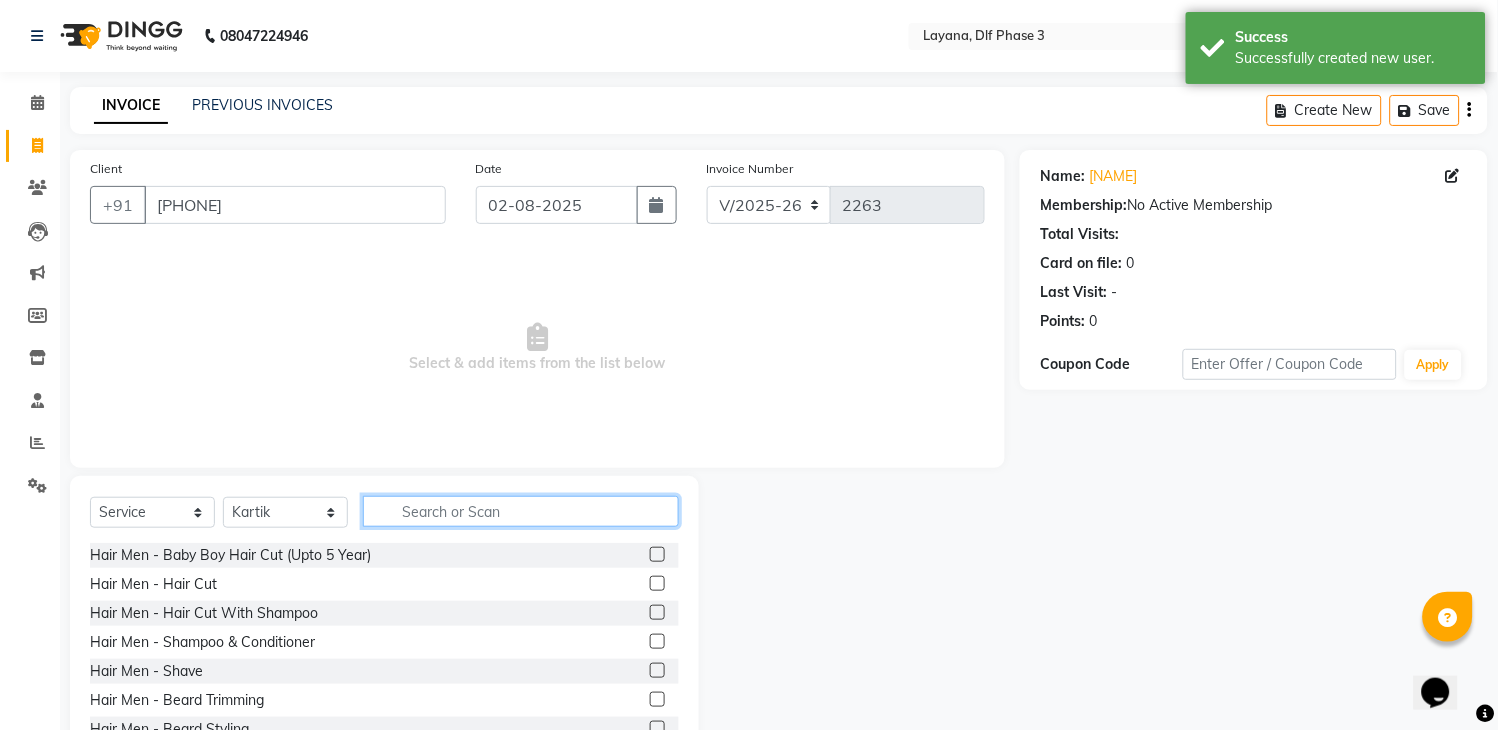 click 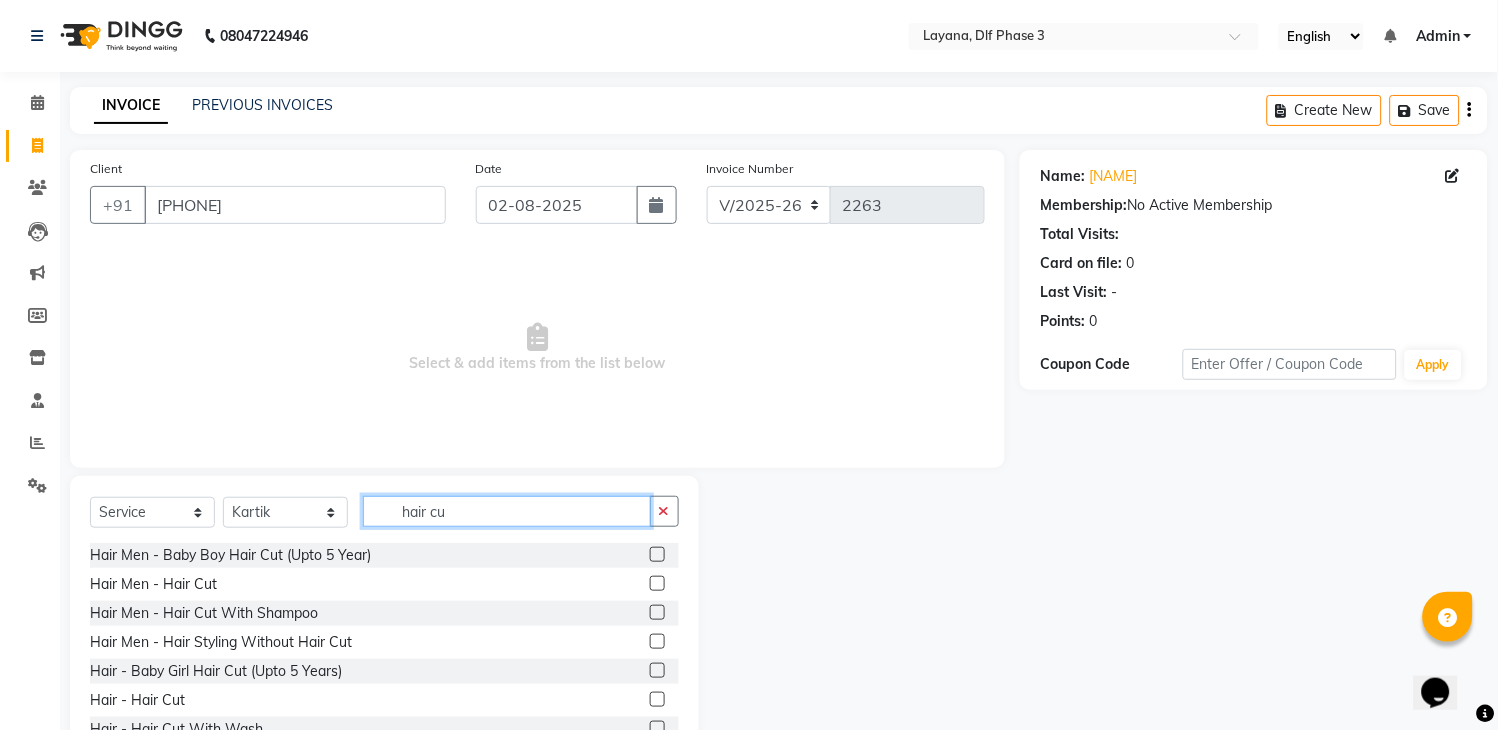 type on "hair cu" 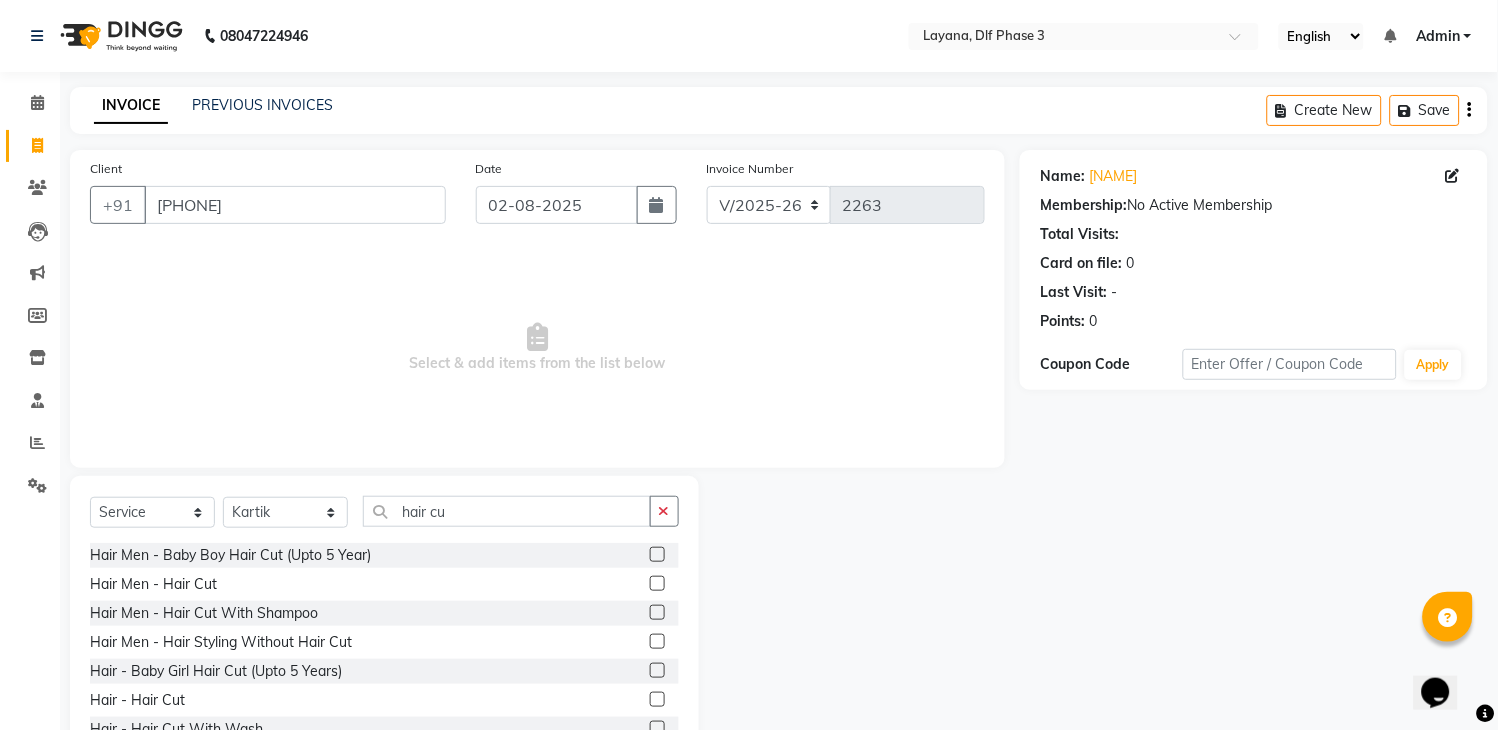 click 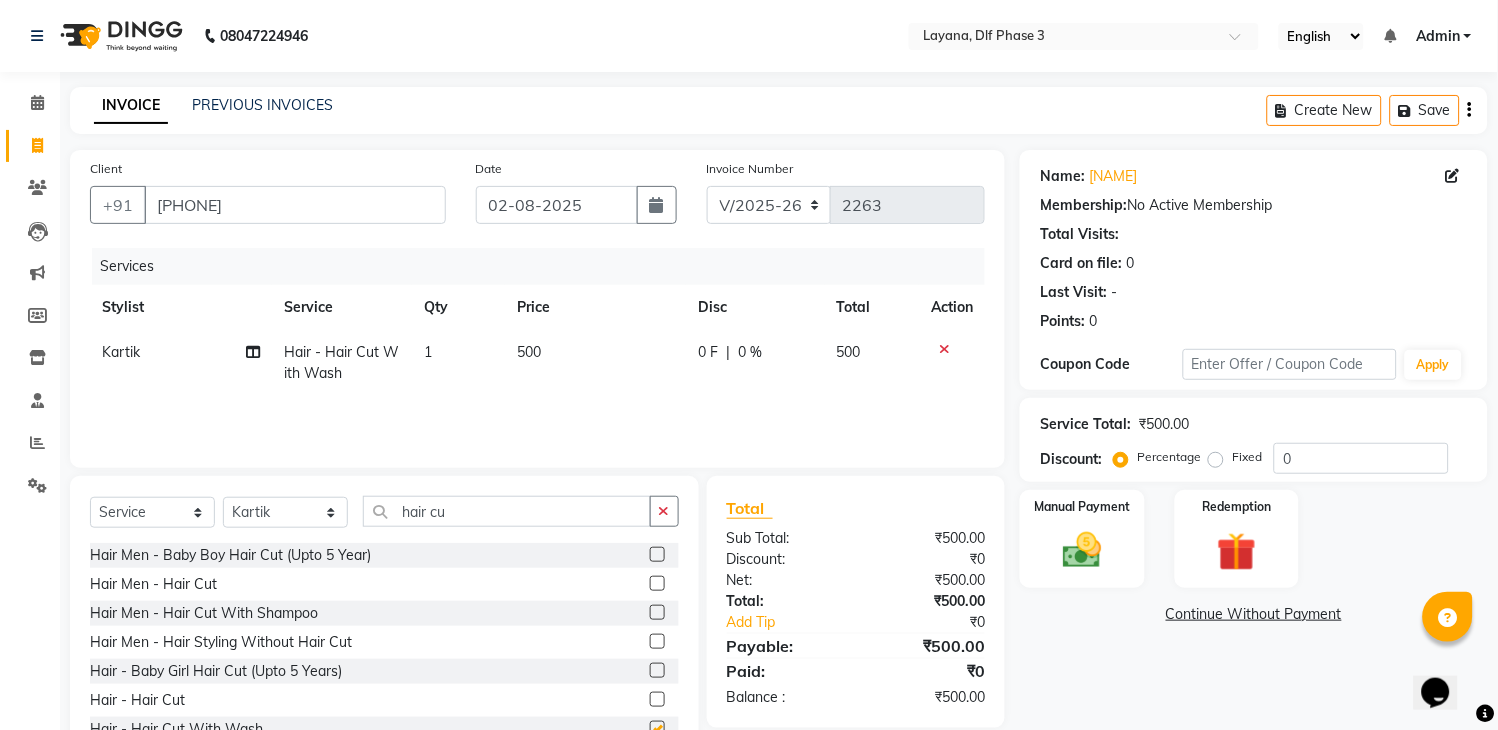 checkbox on "false" 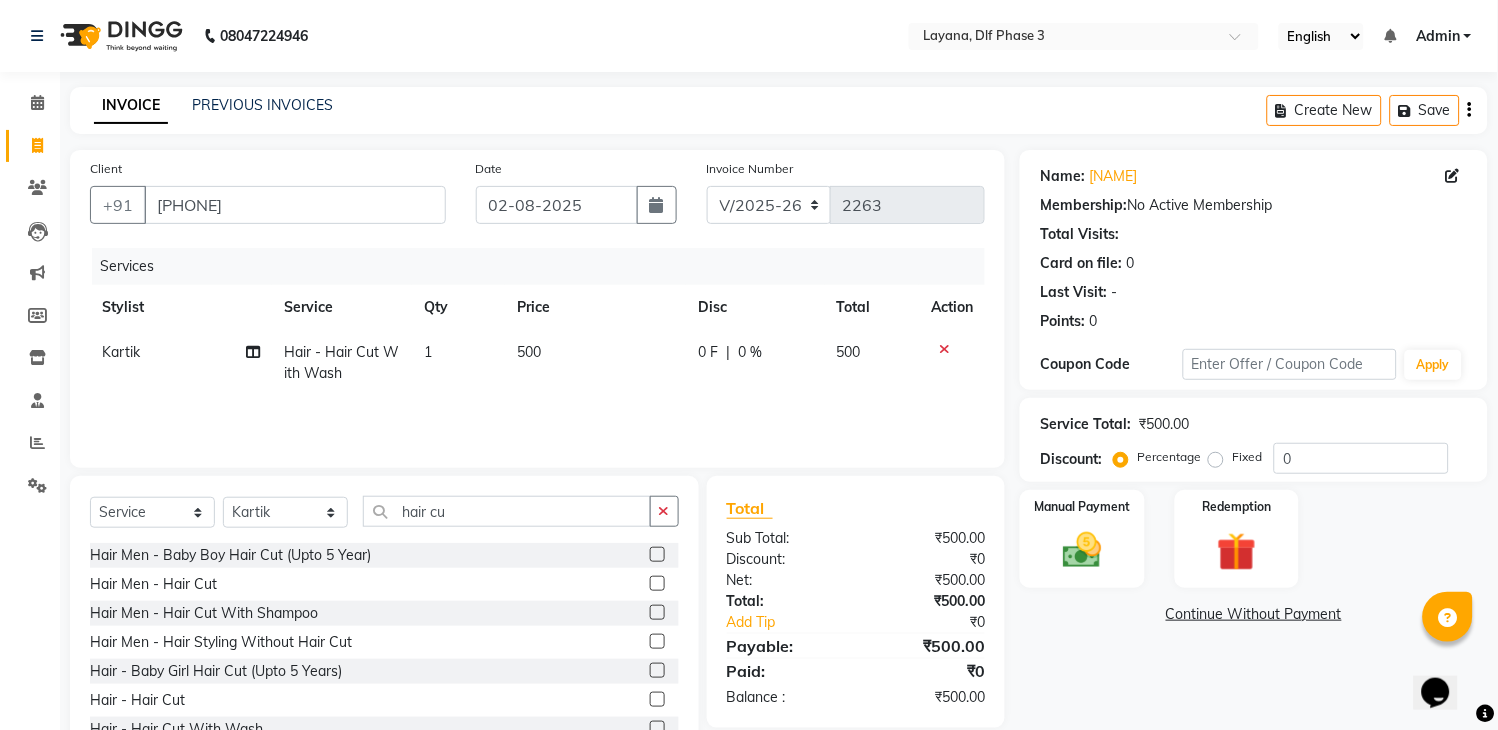 click 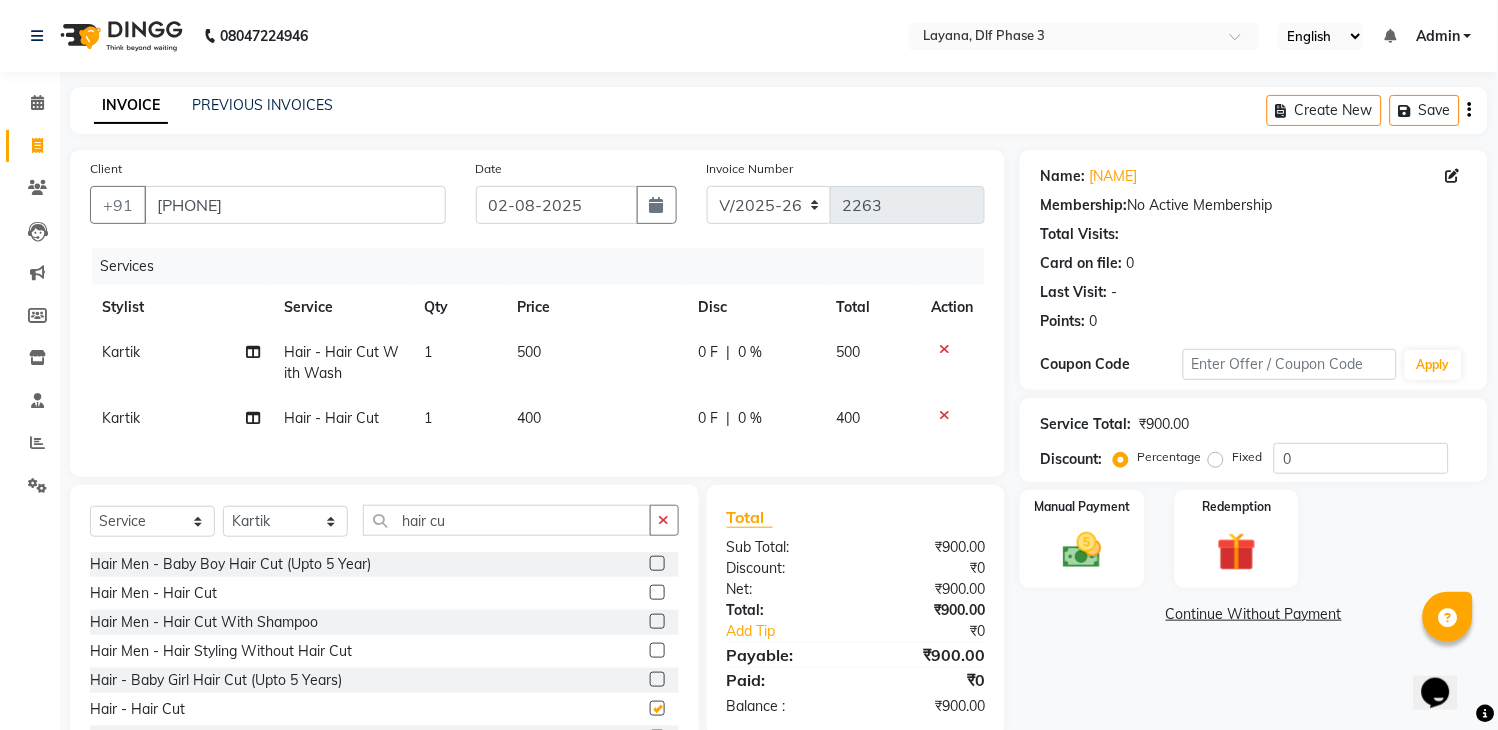 checkbox on "false" 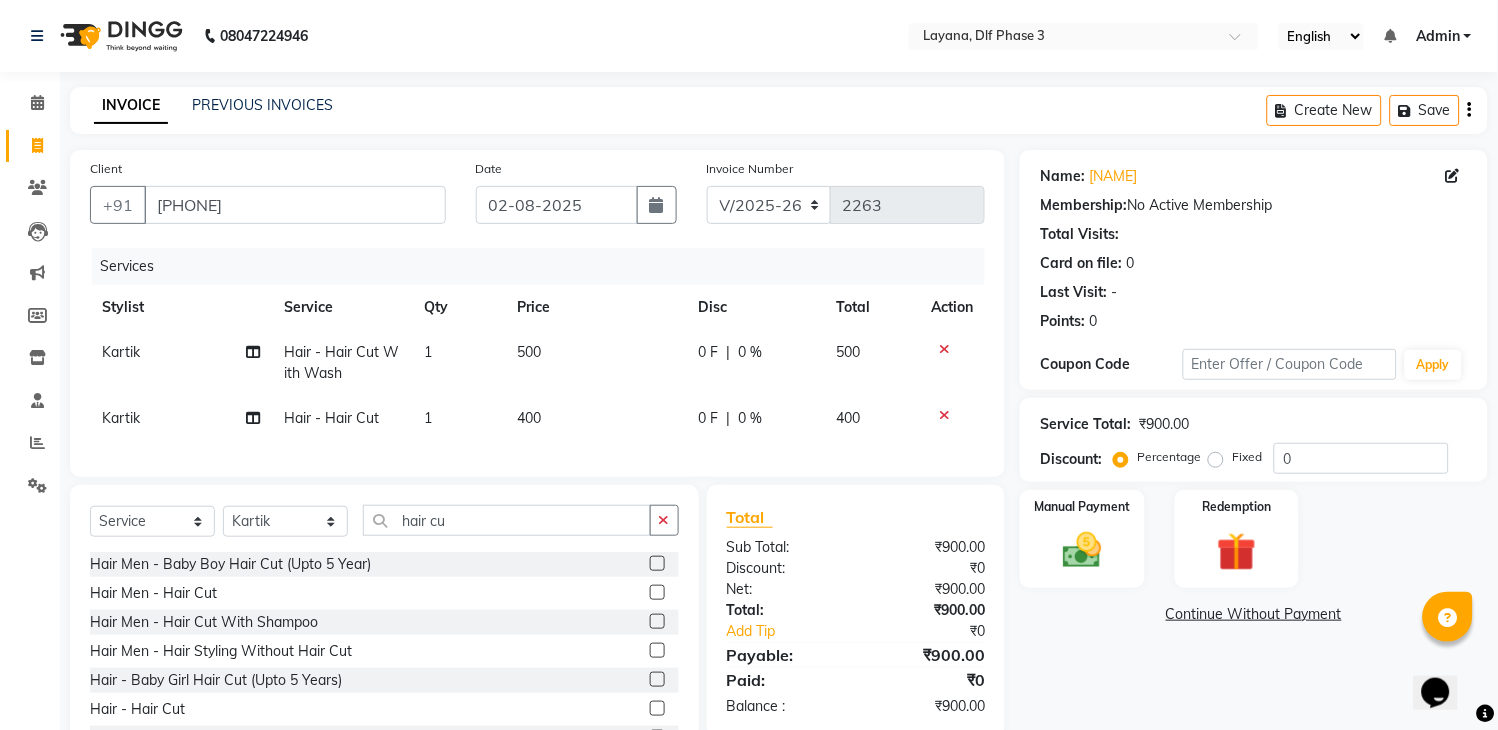 click 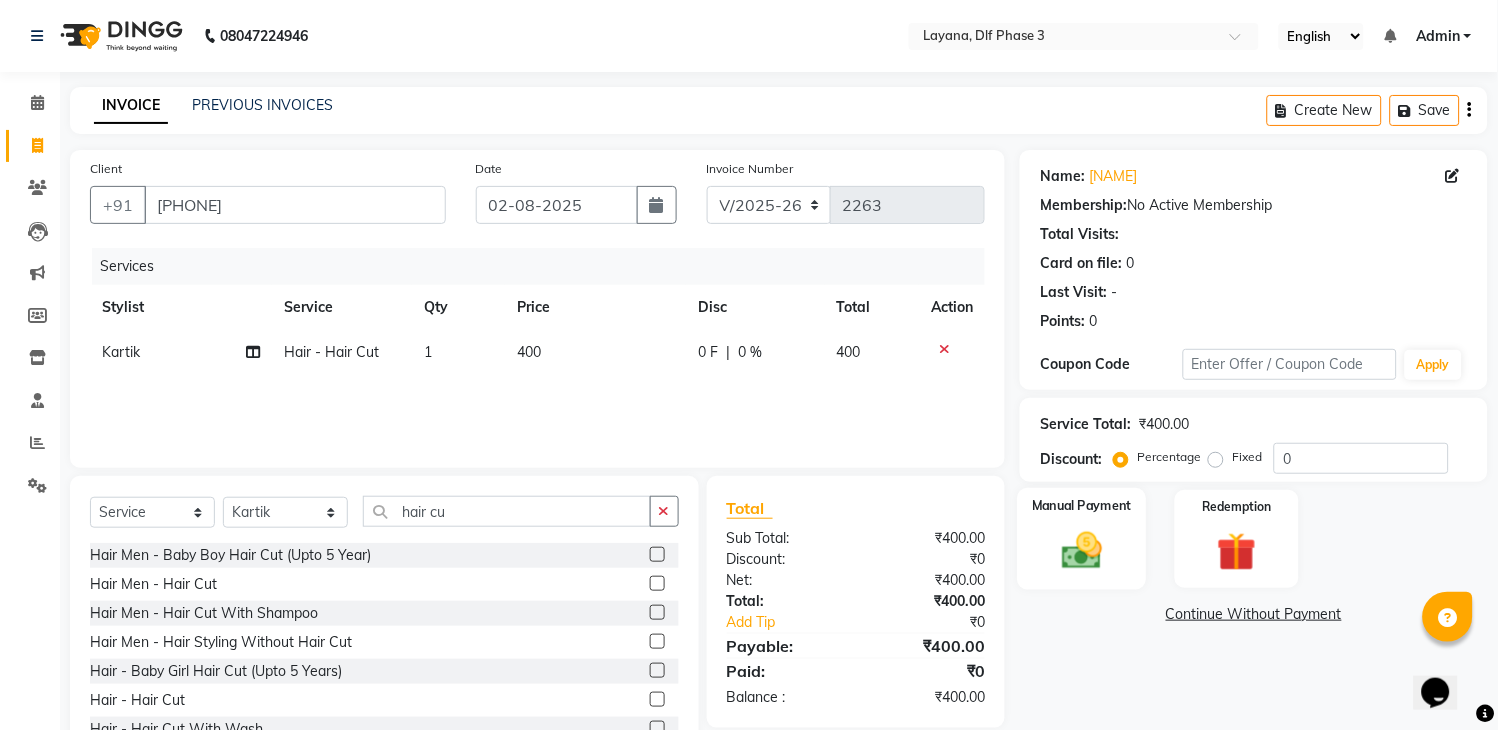 click on "Manual Payment" 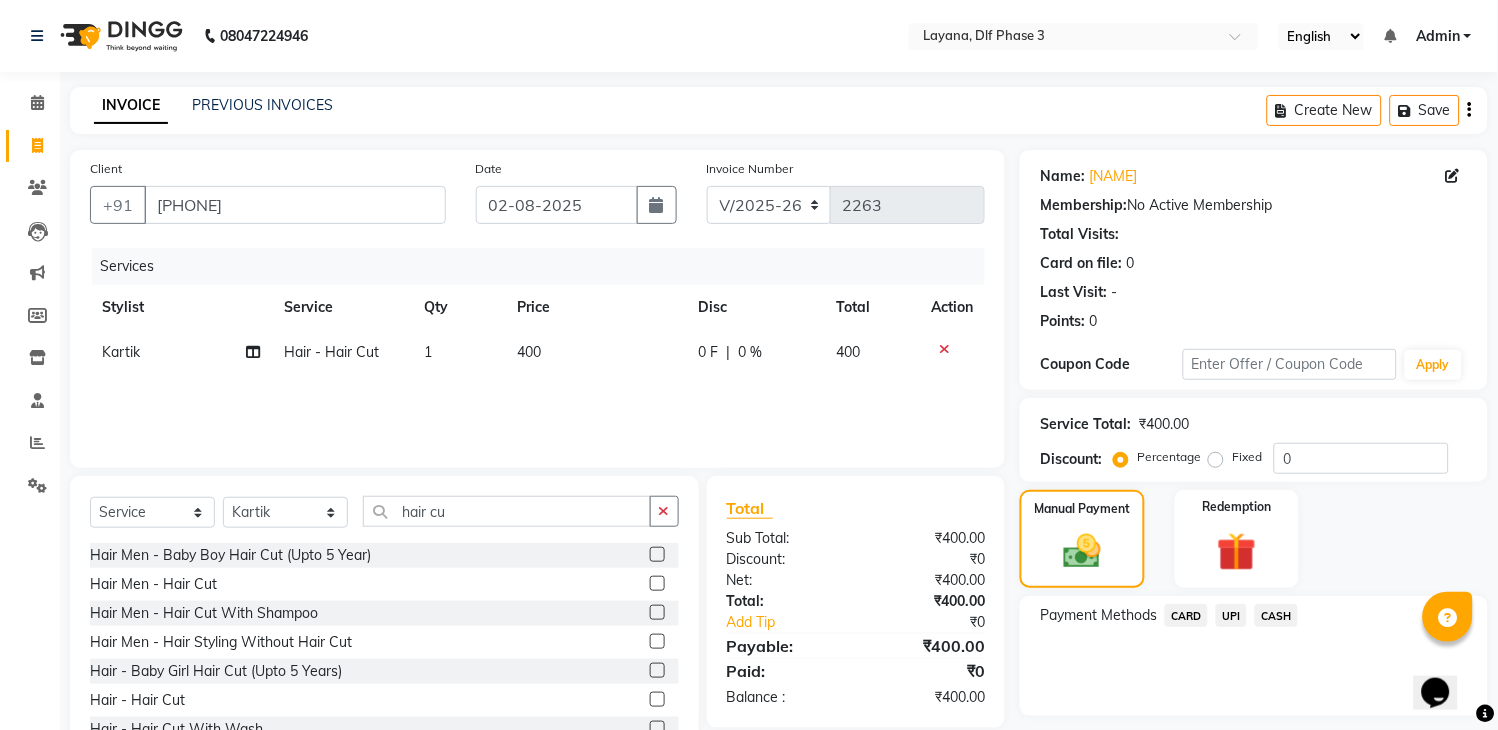 click on "UPI" 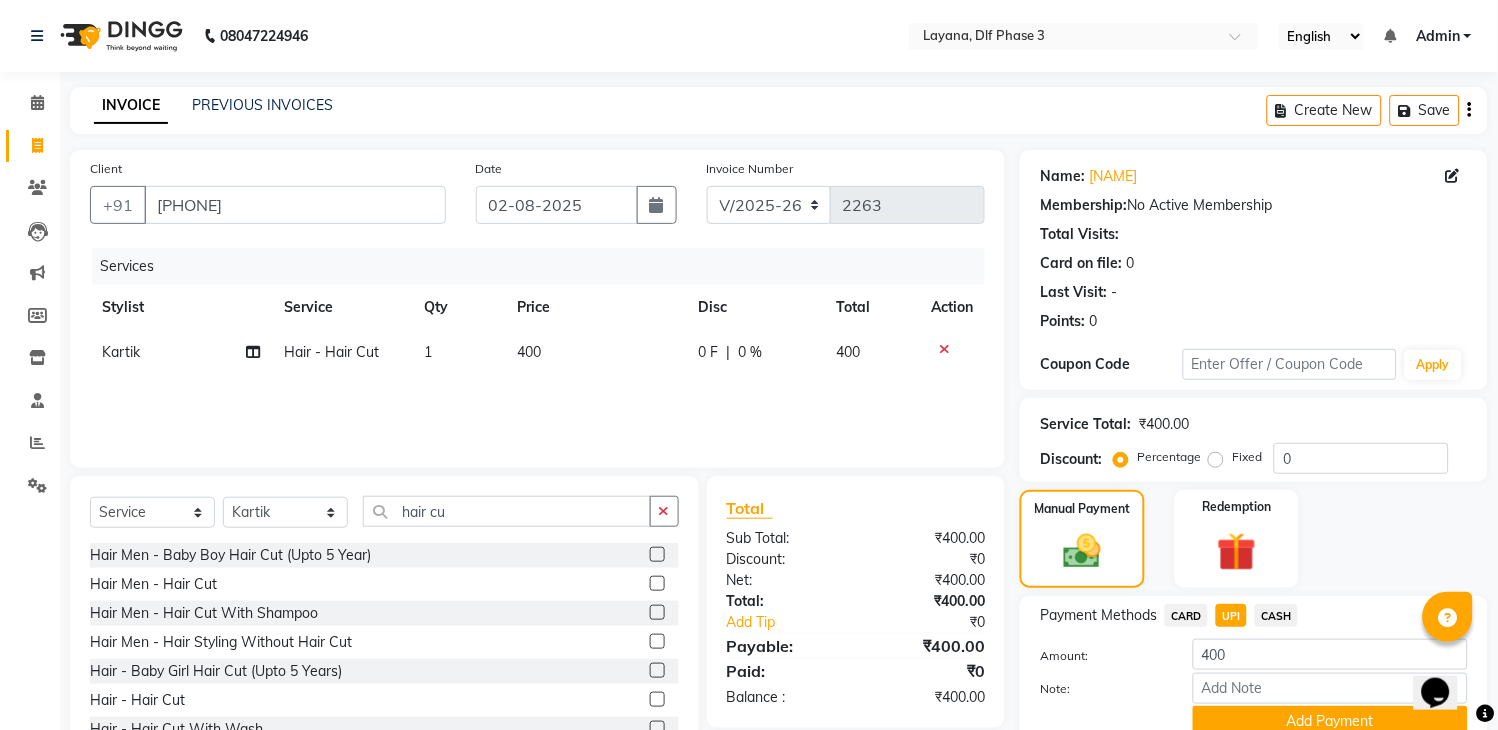 click on "Add Payment" 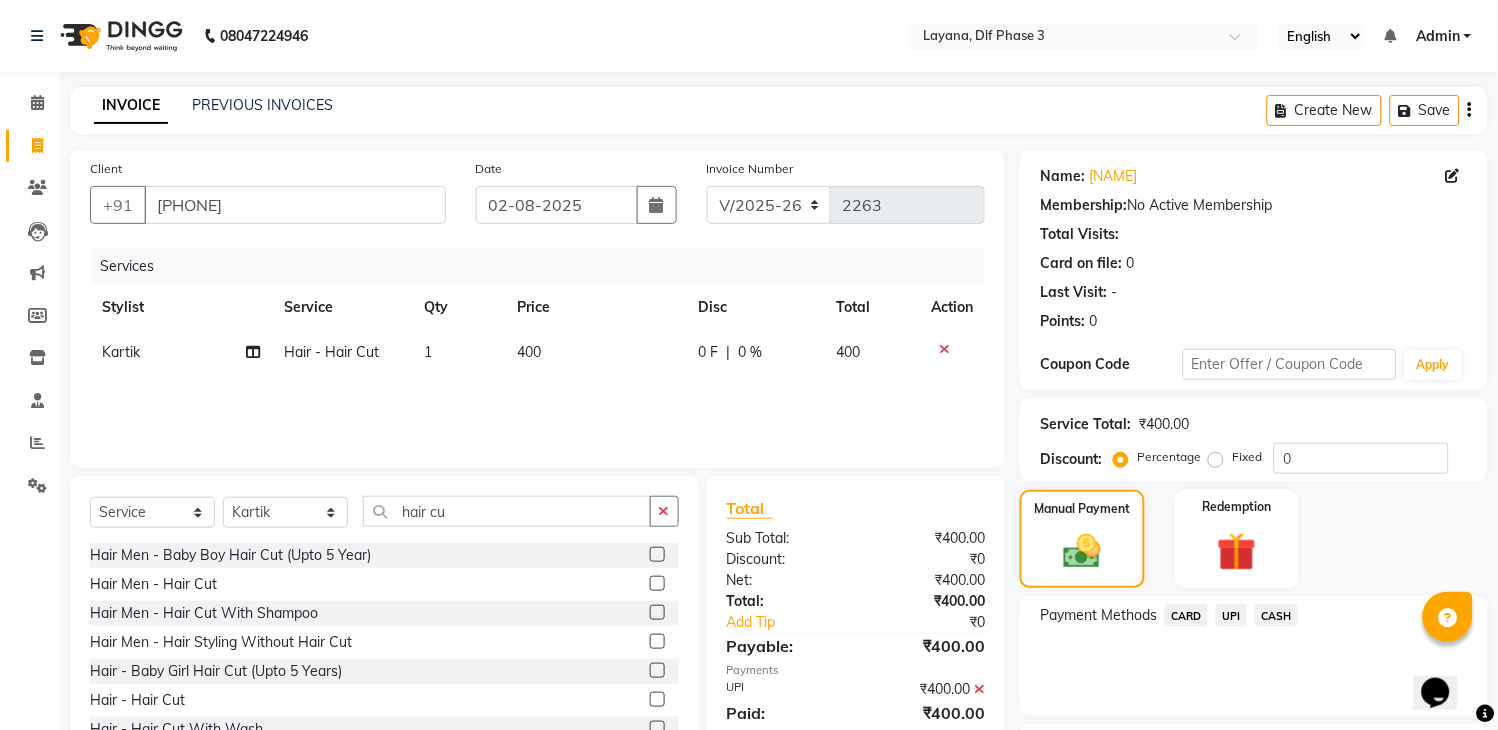 scroll, scrollTop: 170, scrollLeft: 0, axis: vertical 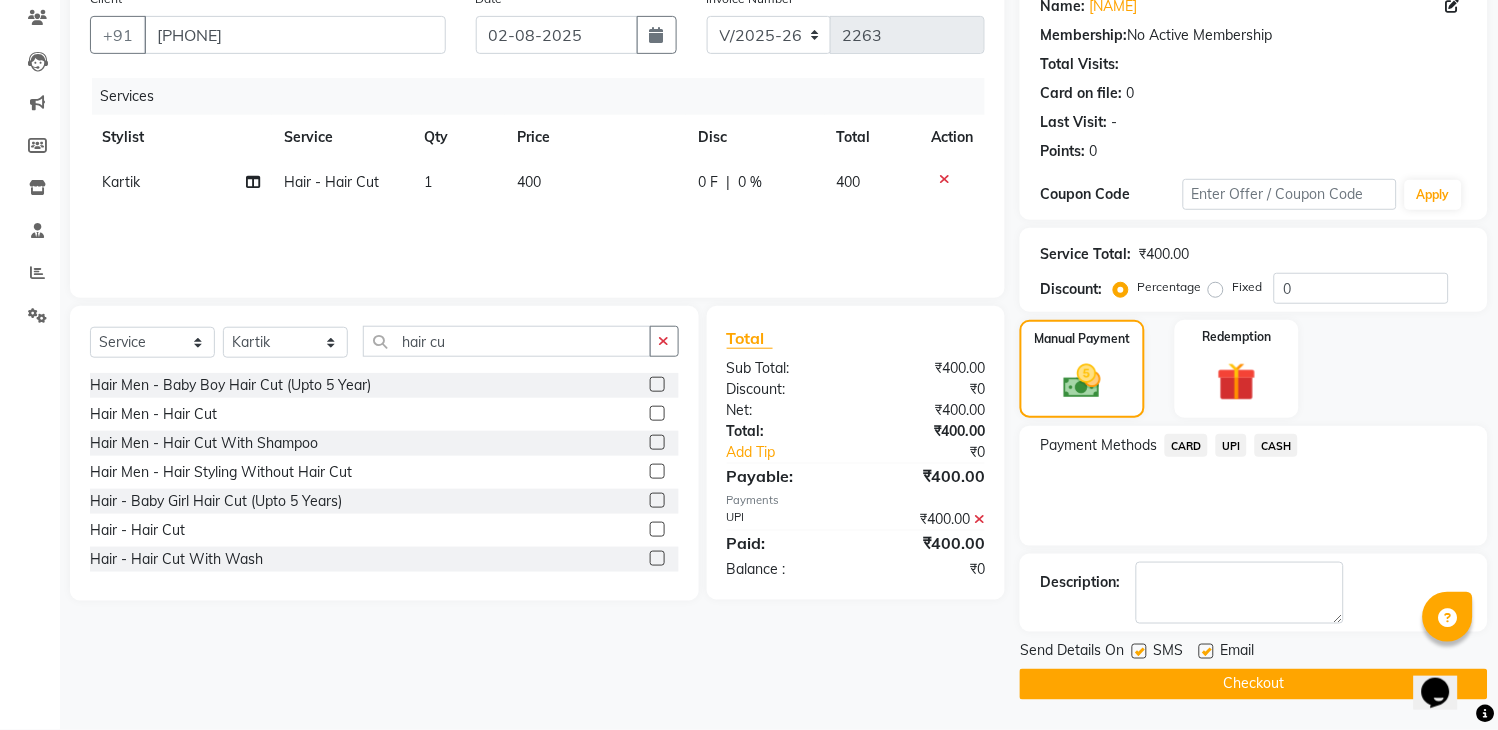 click on "Checkout" 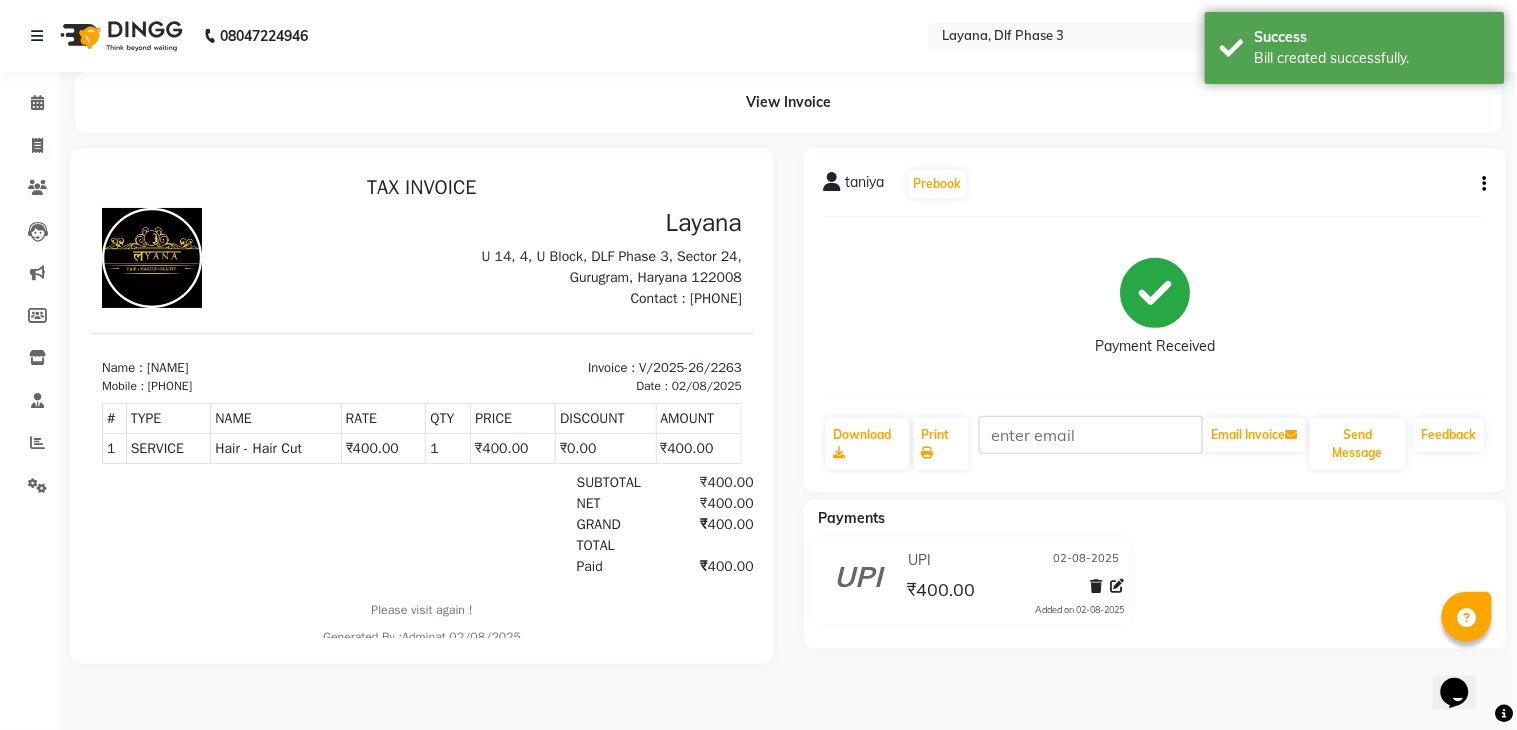 scroll, scrollTop: 0, scrollLeft: 0, axis: both 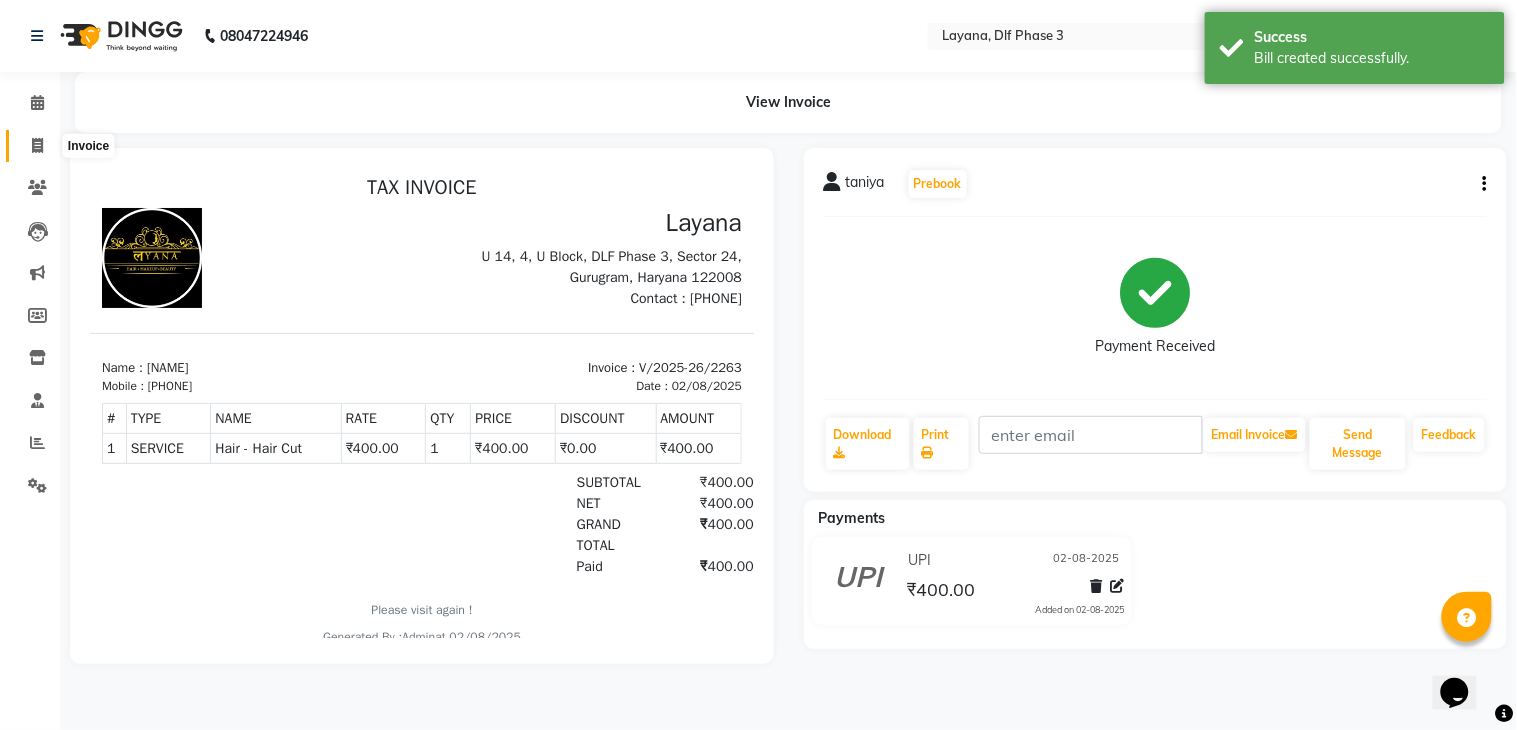 click 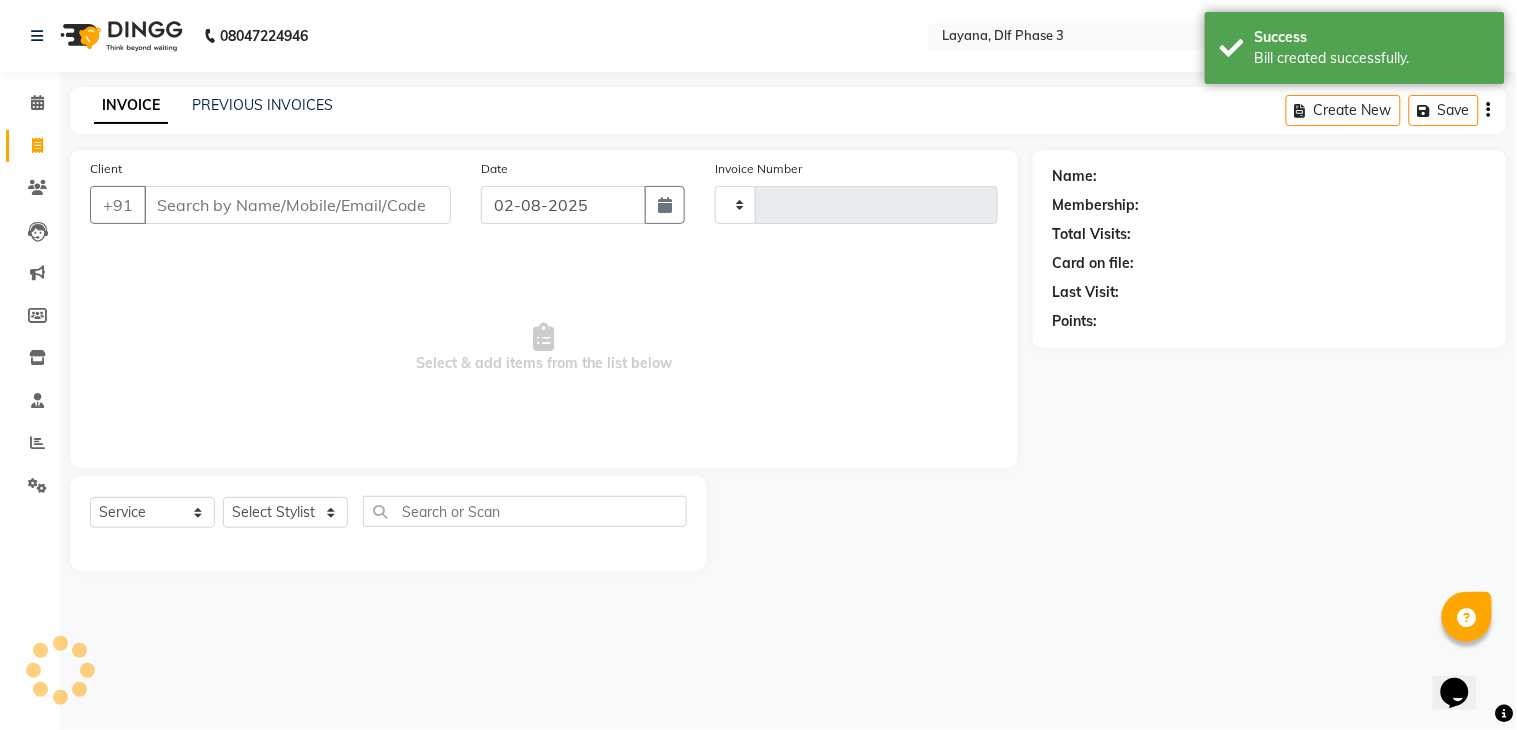 type on "2264" 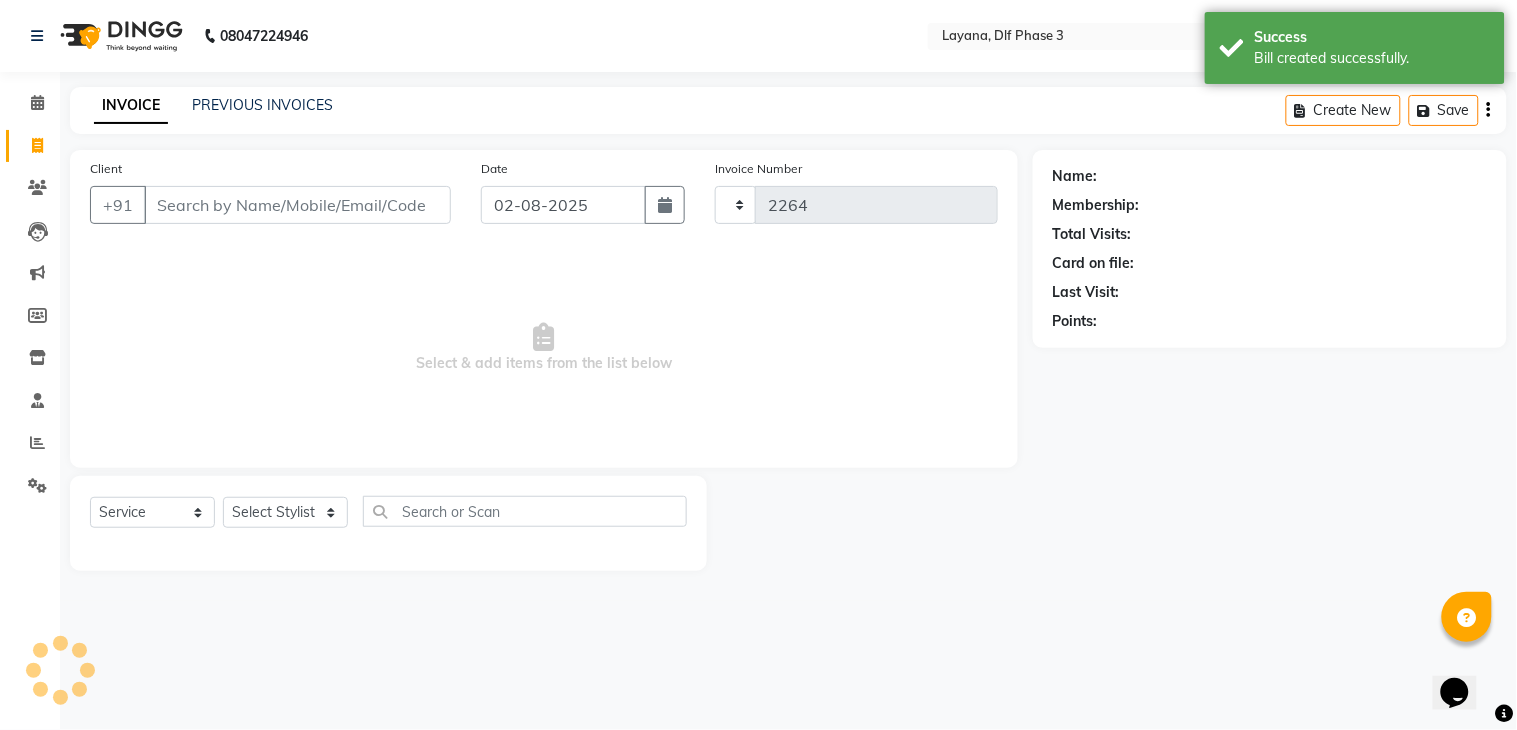 select on "6973" 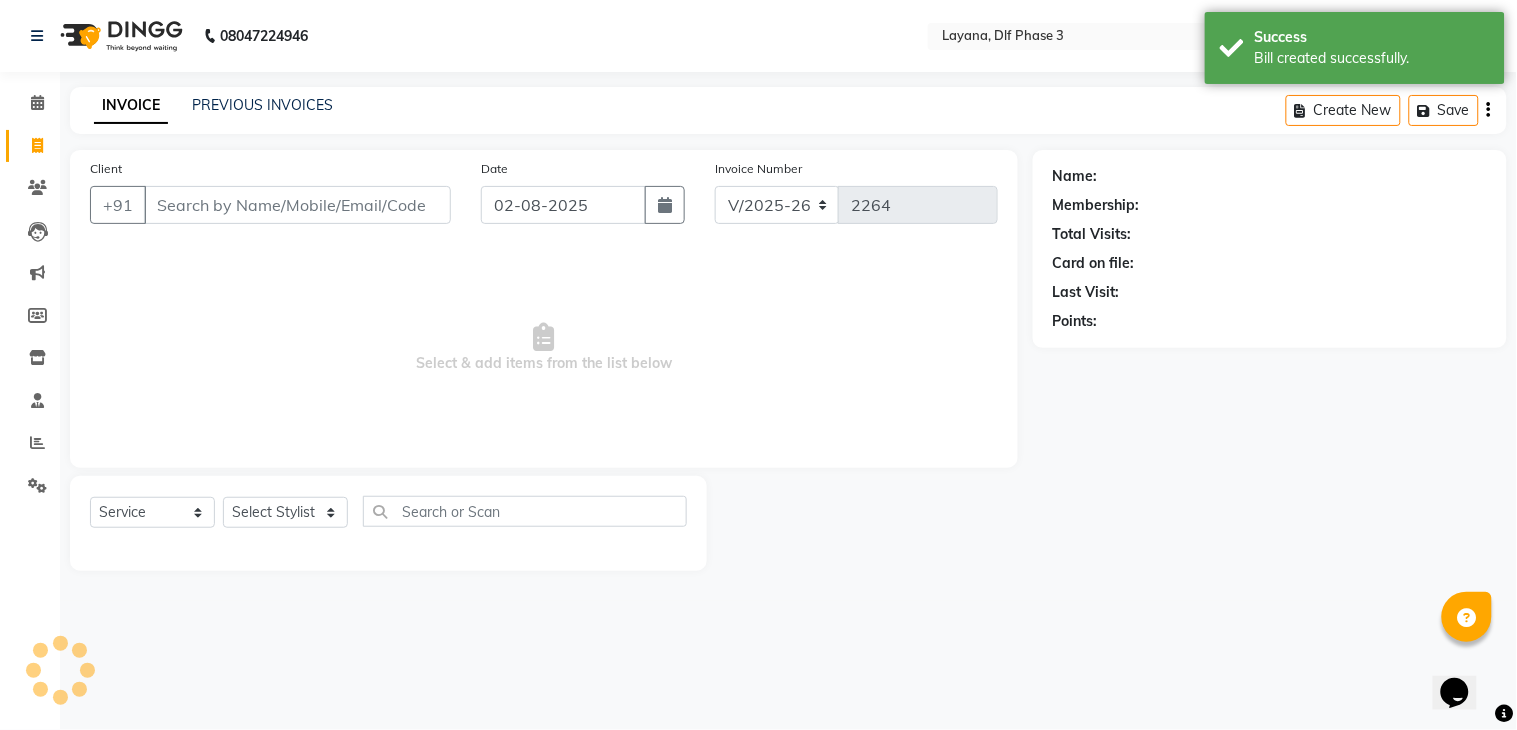 click on "Client" at bounding box center [297, 205] 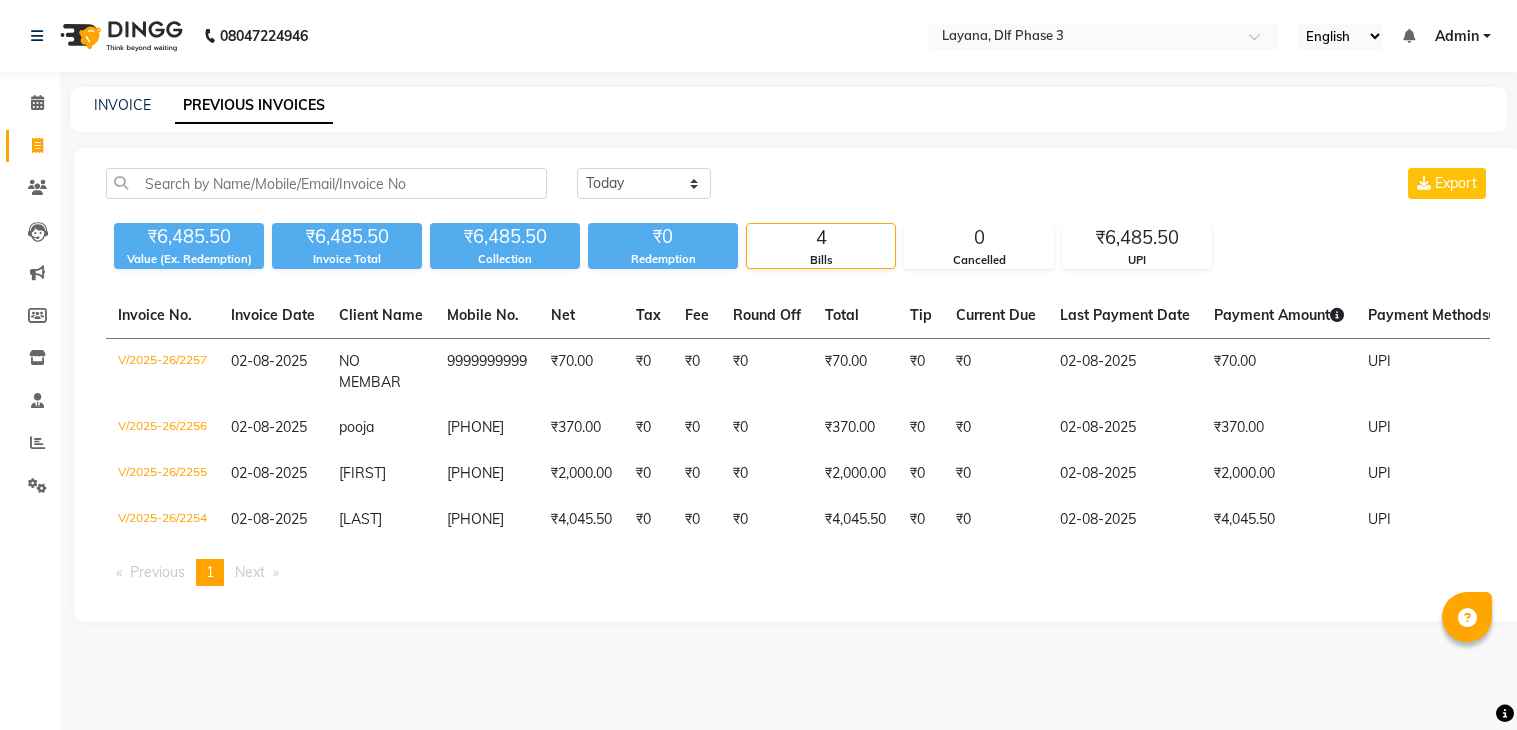 scroll, scrollTop: 0, scrollLeft: 0, axis: both 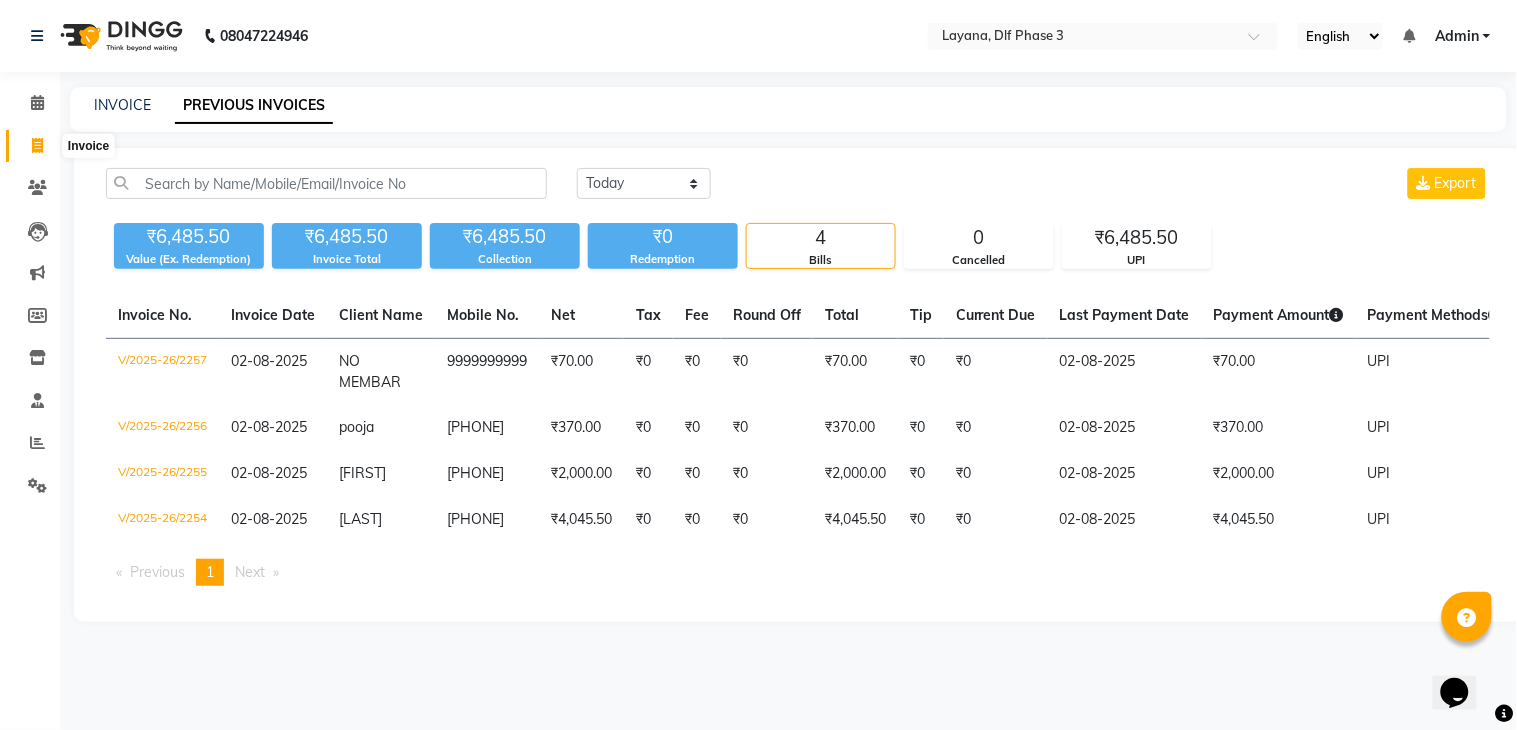 click 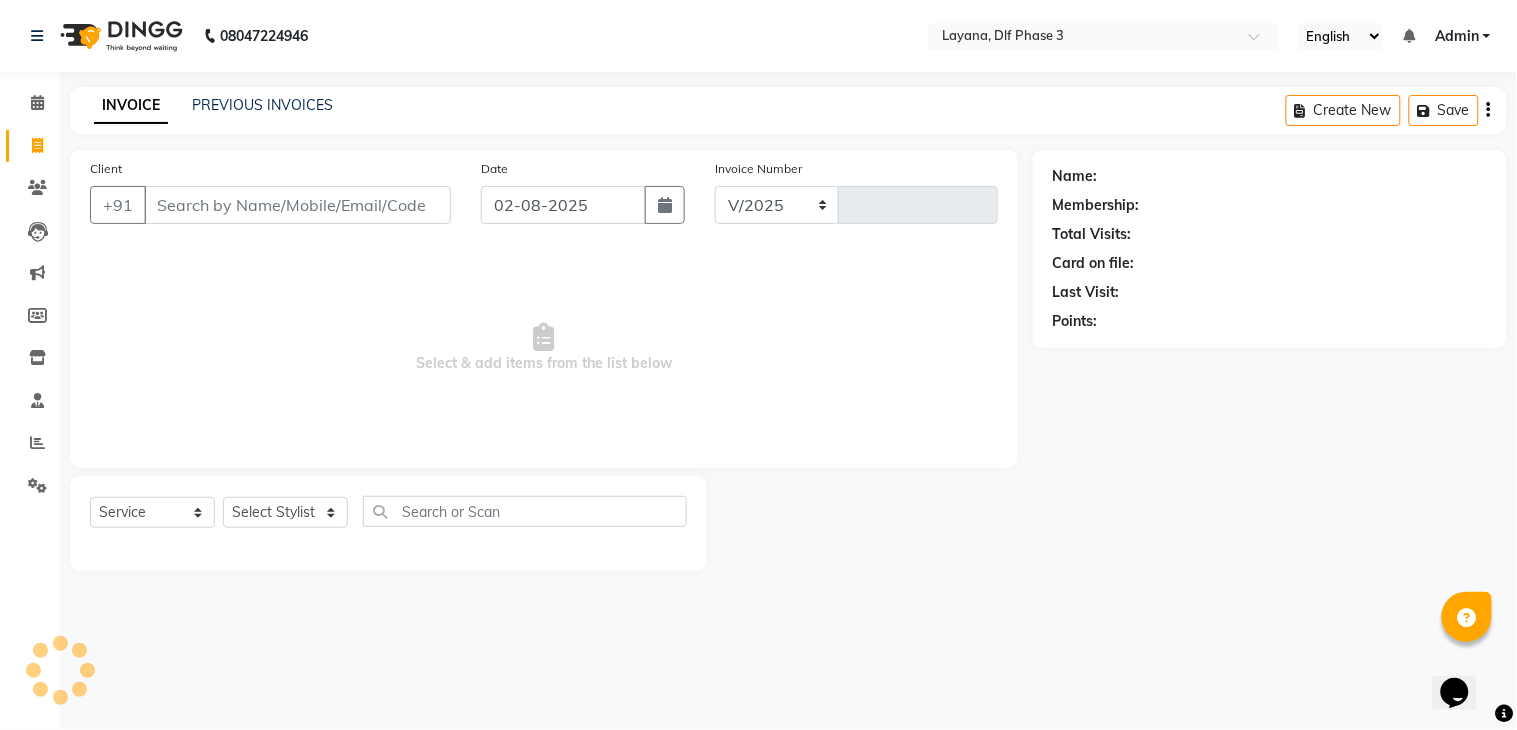 select on "6973" 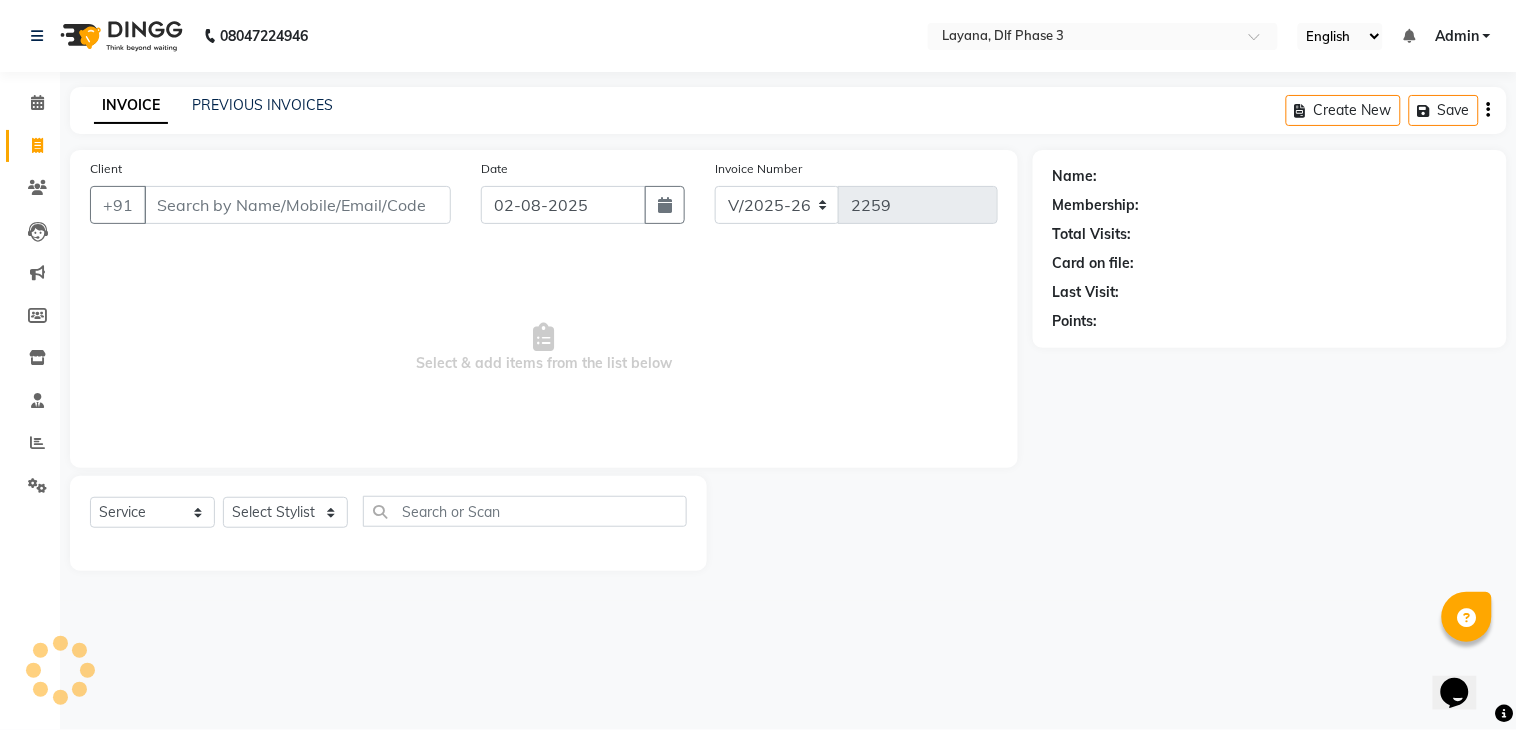 click on "Client" at bounding box center [297, 205] 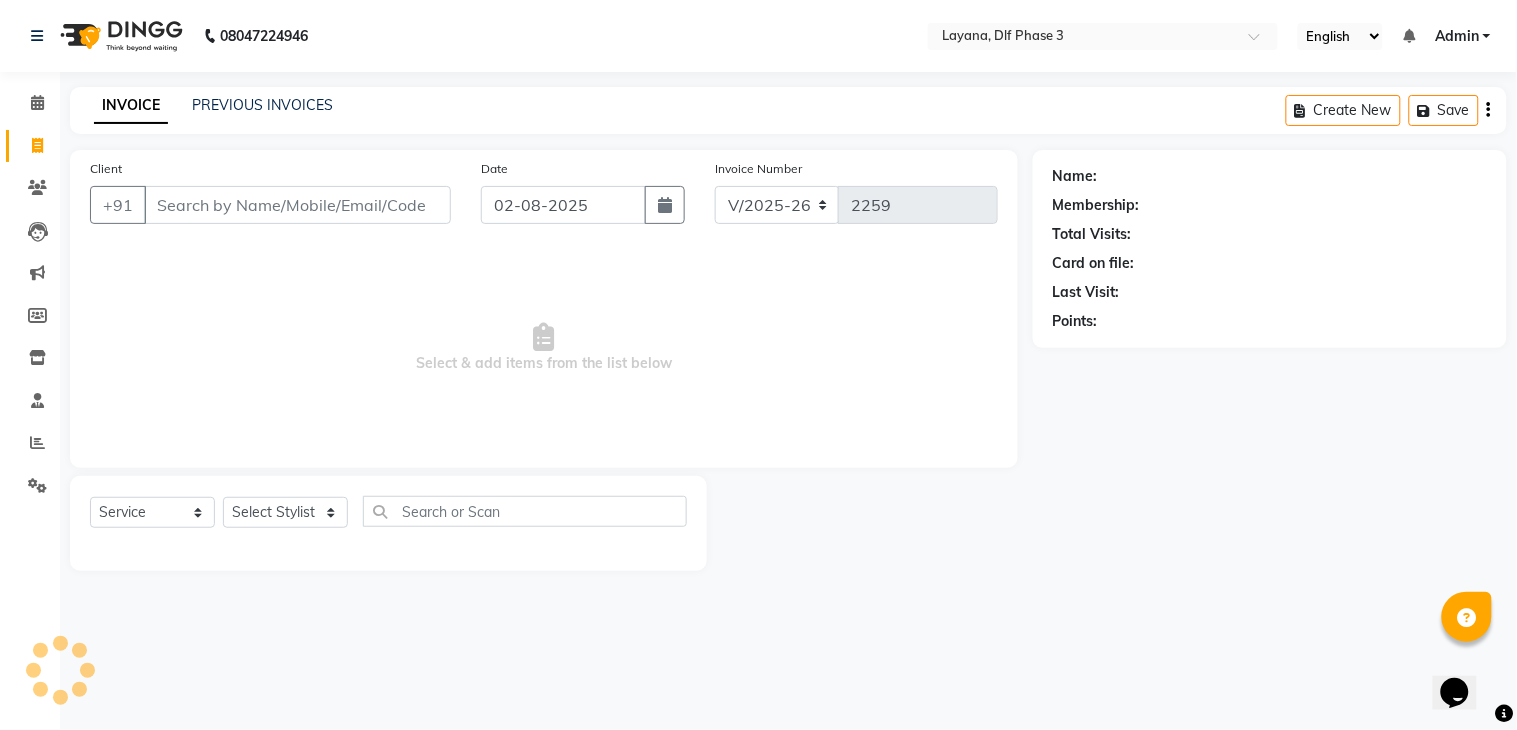 click on "Client" at bounding box center (297, 205) 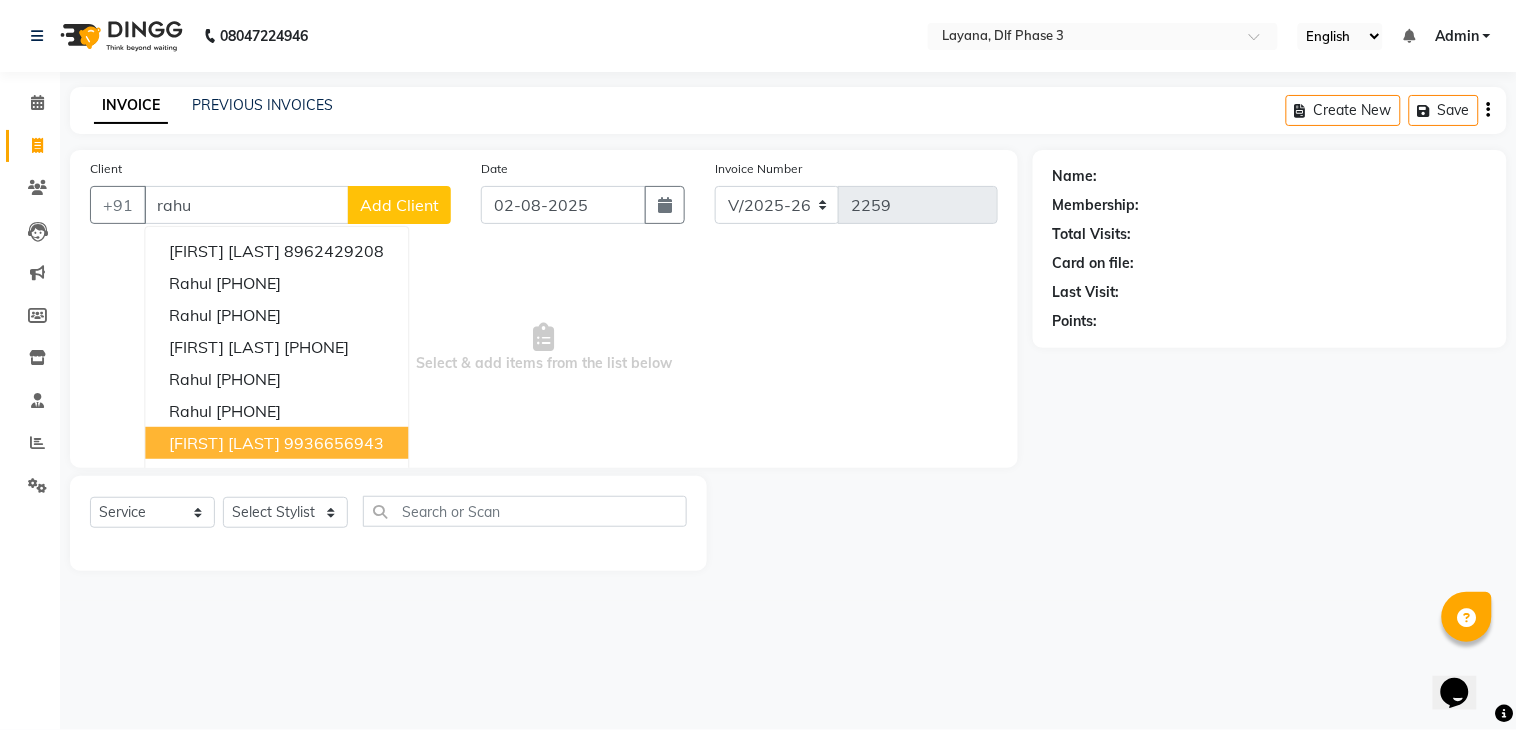 click on "rahul gupta" at bounding box center [224, 443] 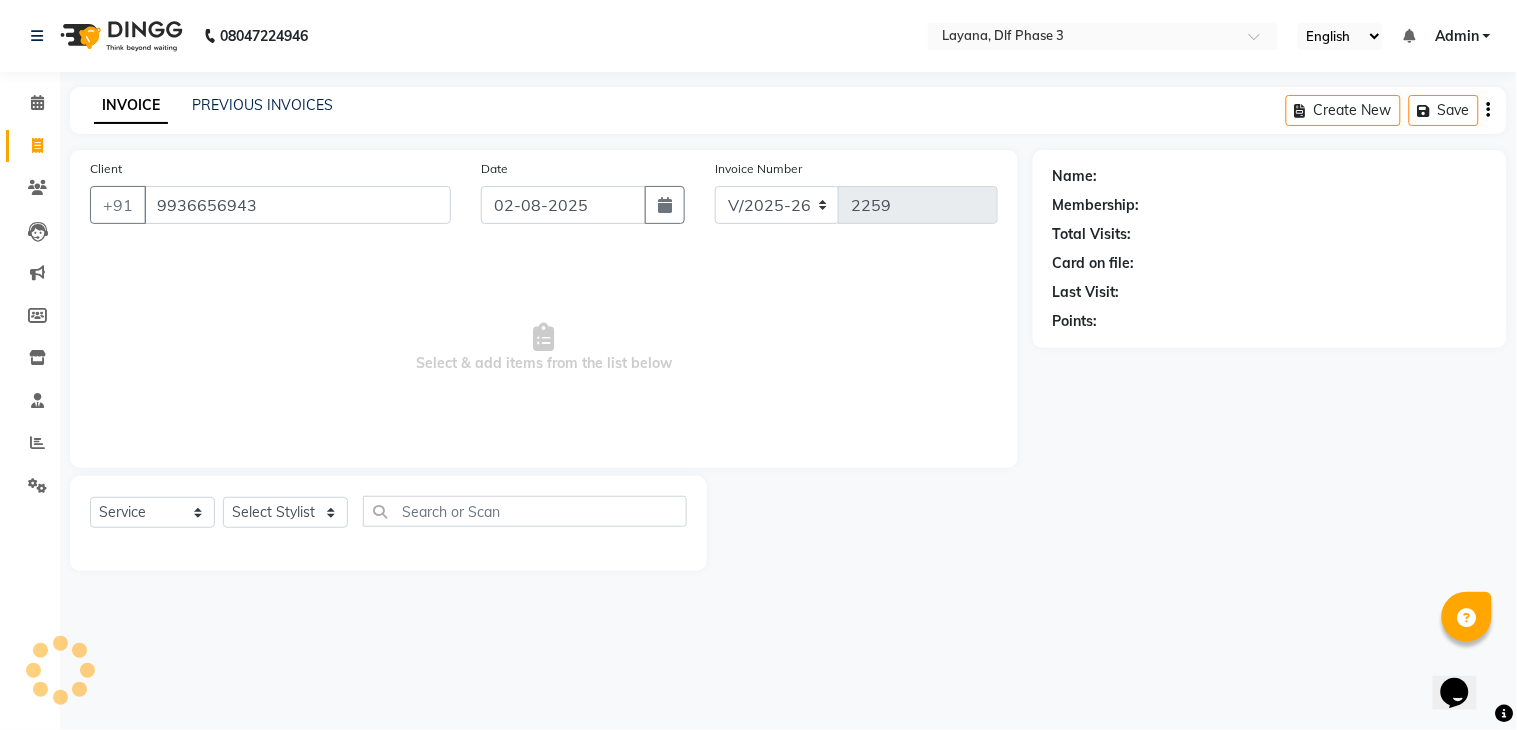 type on "9936656943" 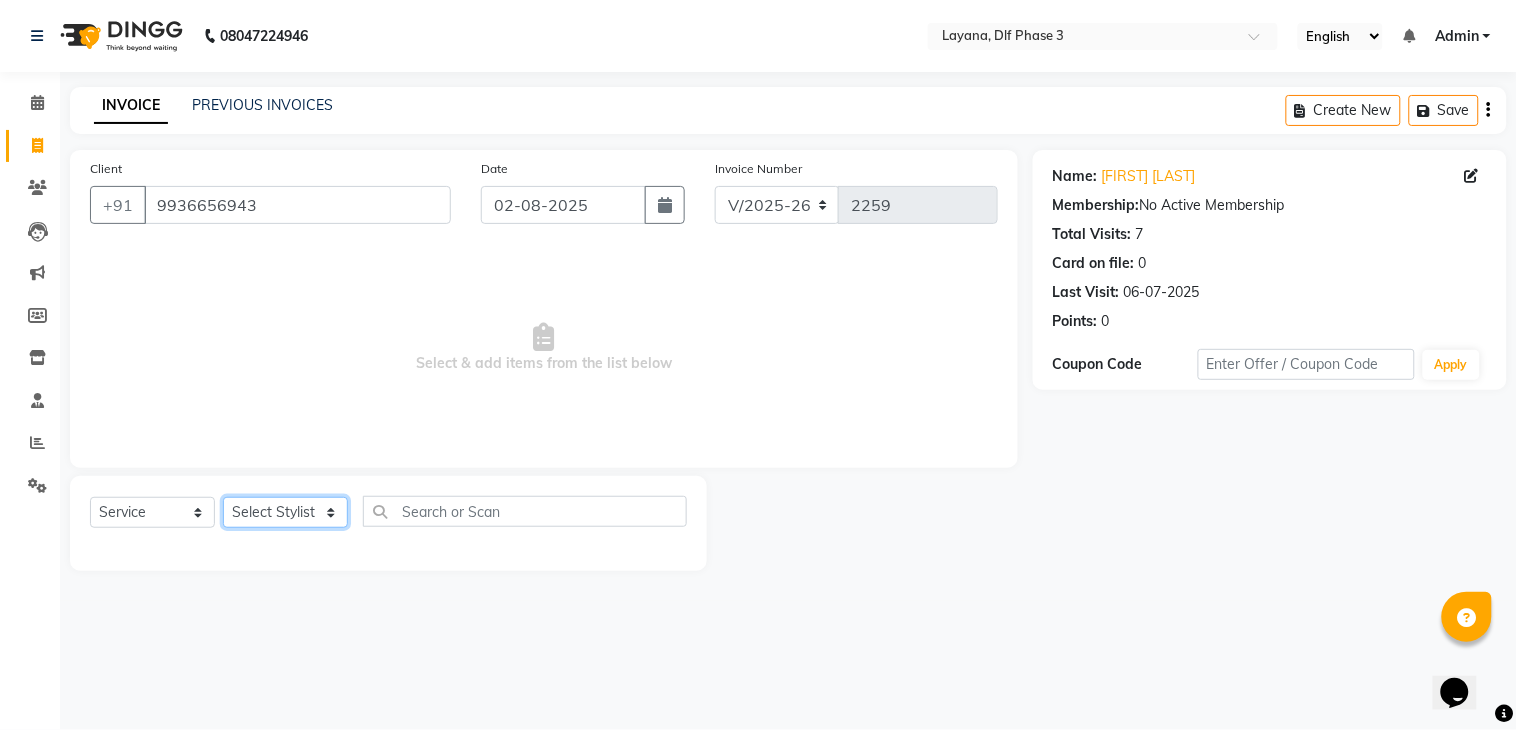 click on "Select Stylist Aakhil Attul kamal Kartik  keshav sanjana Shadab supriya" 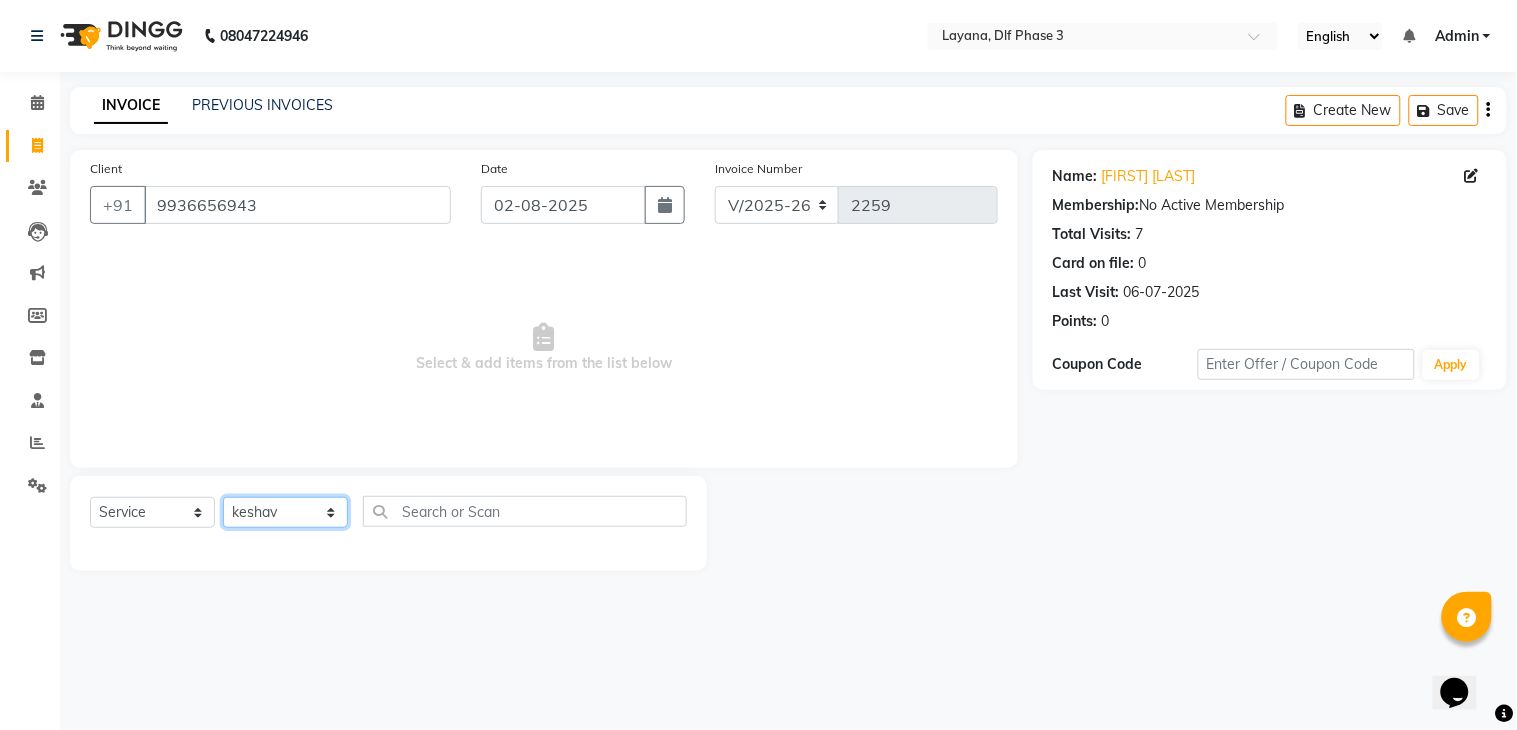 click on "Select Stylist Aakhil Attul kamal Kartik  keshav sanjana Shadab supriya" 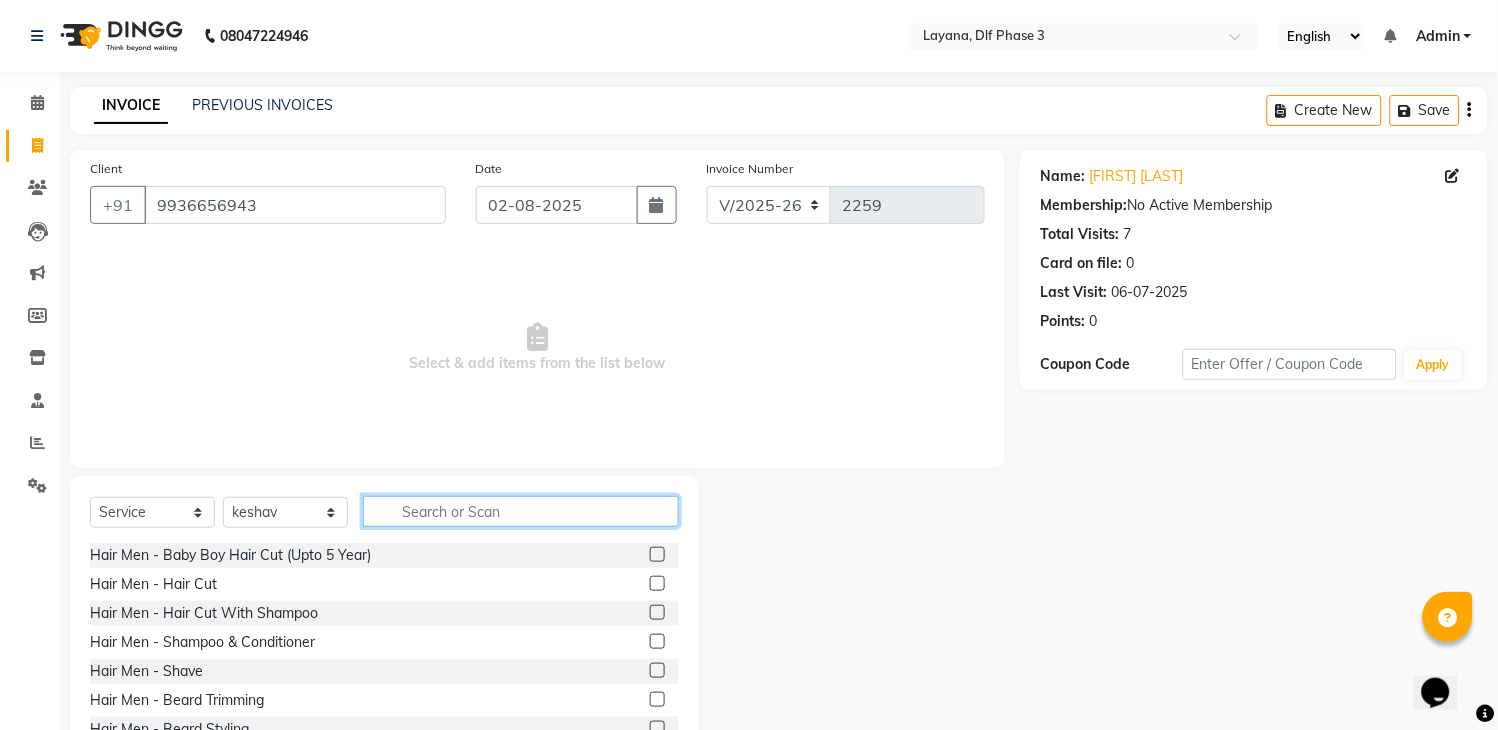click 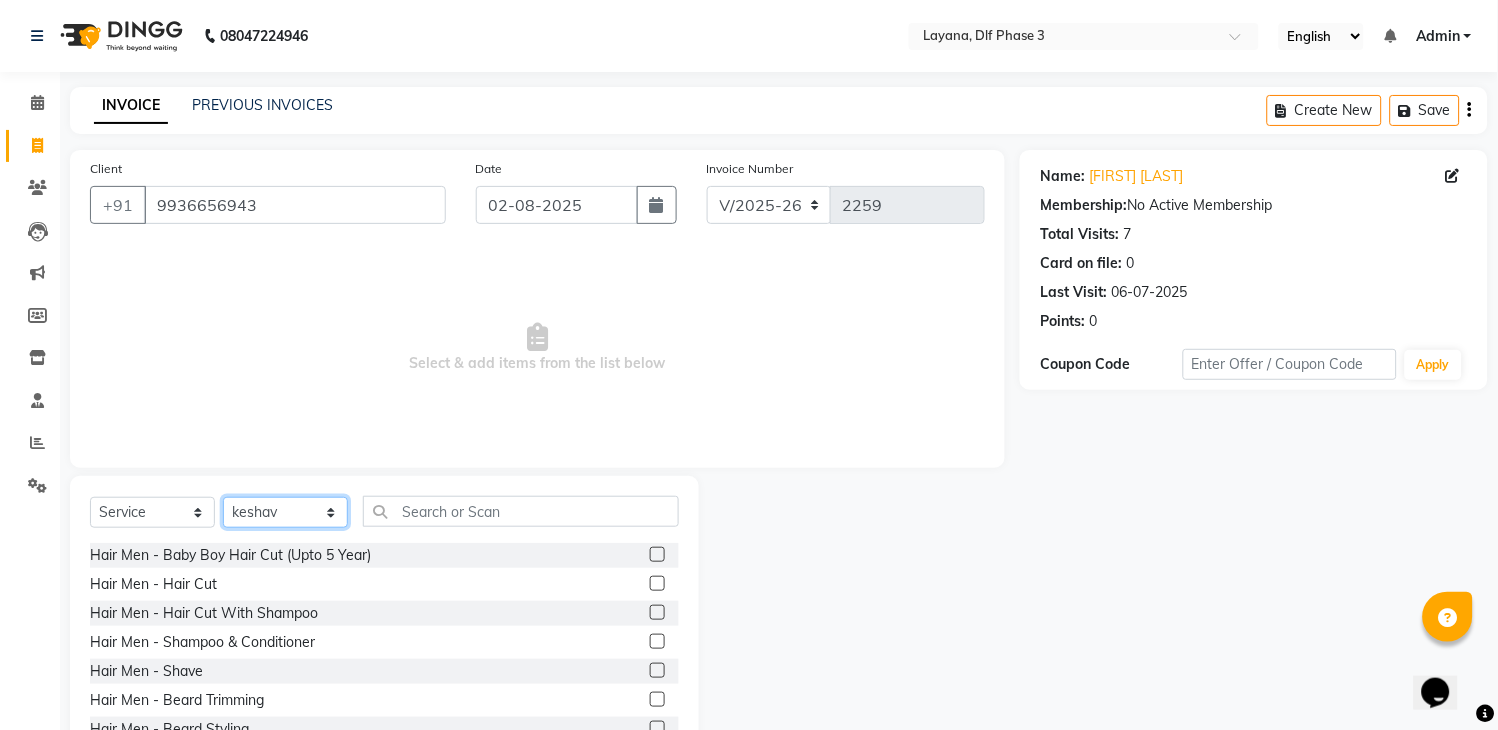 click on "Select Stylist Aakhil Attul kamal Kartik  keshav sanjana Shadab supriya" 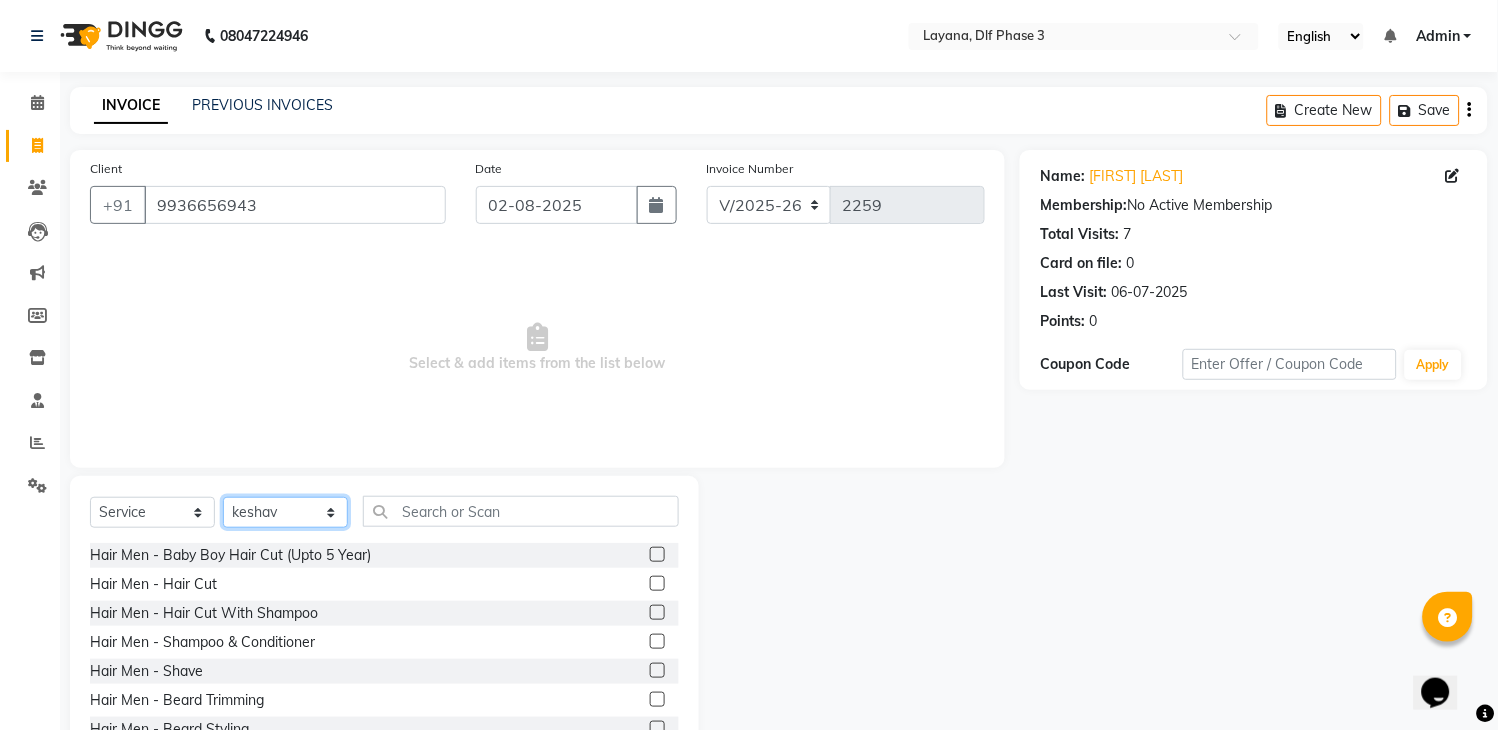 select on "86266" 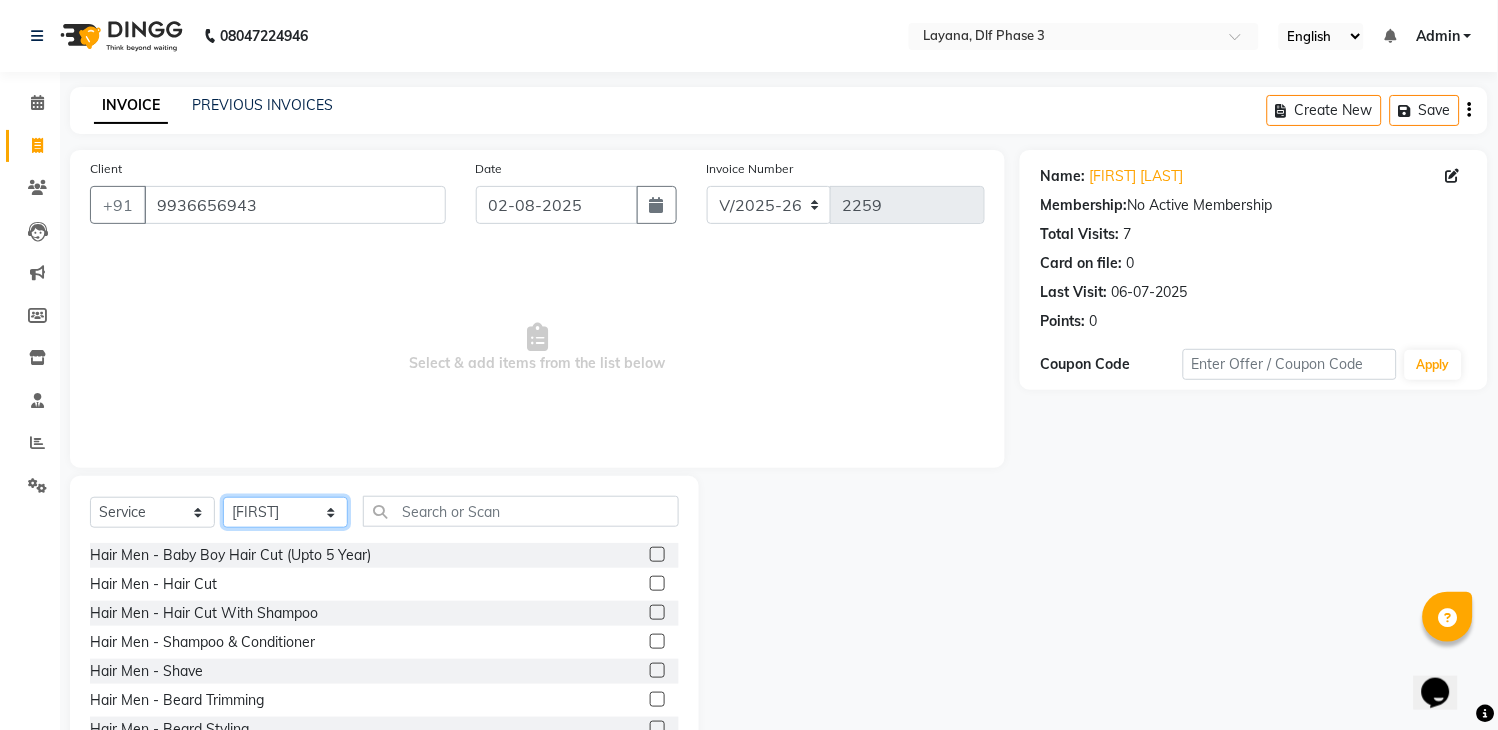 click on "Select Stylist Aakhil Attul kamal Kartik  keshav sanjana Shadab supriya" 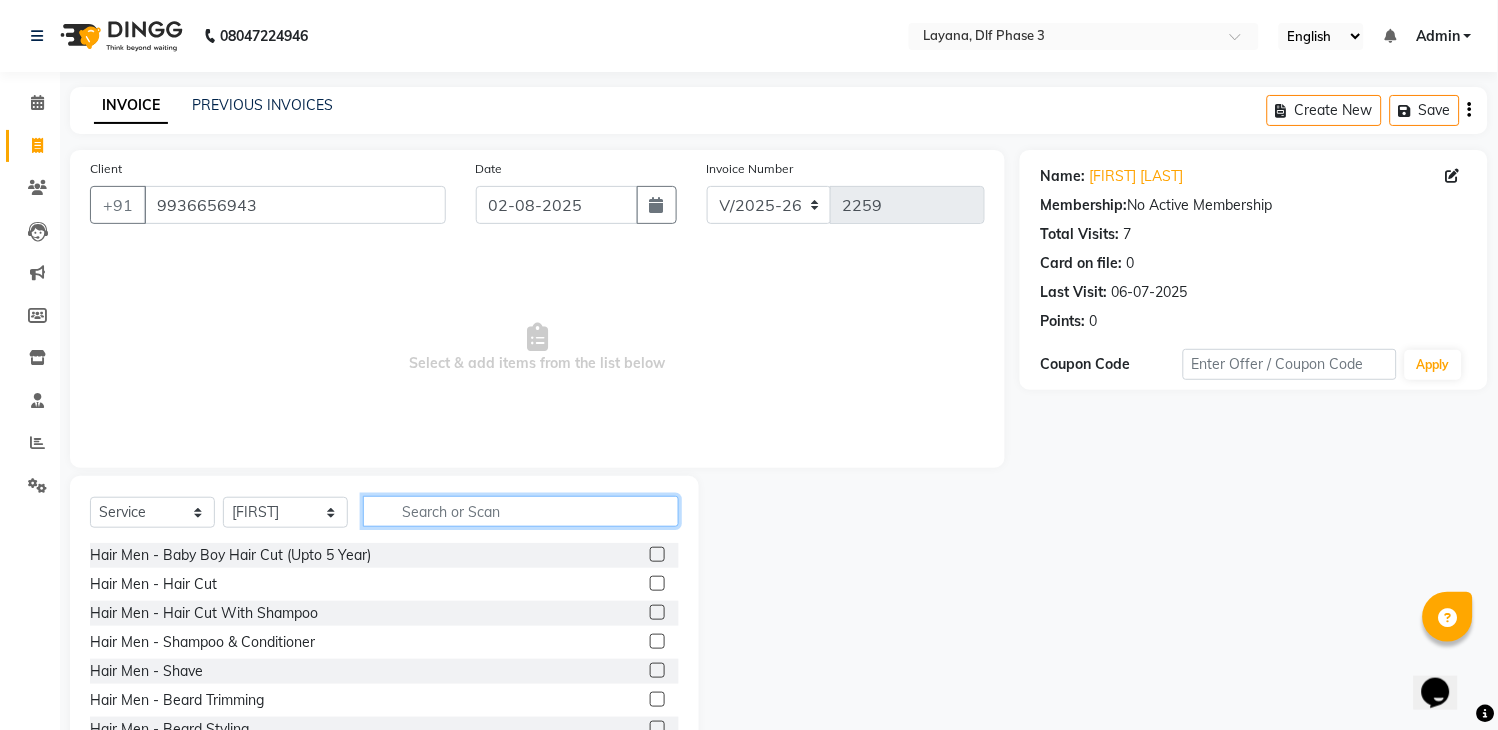 click 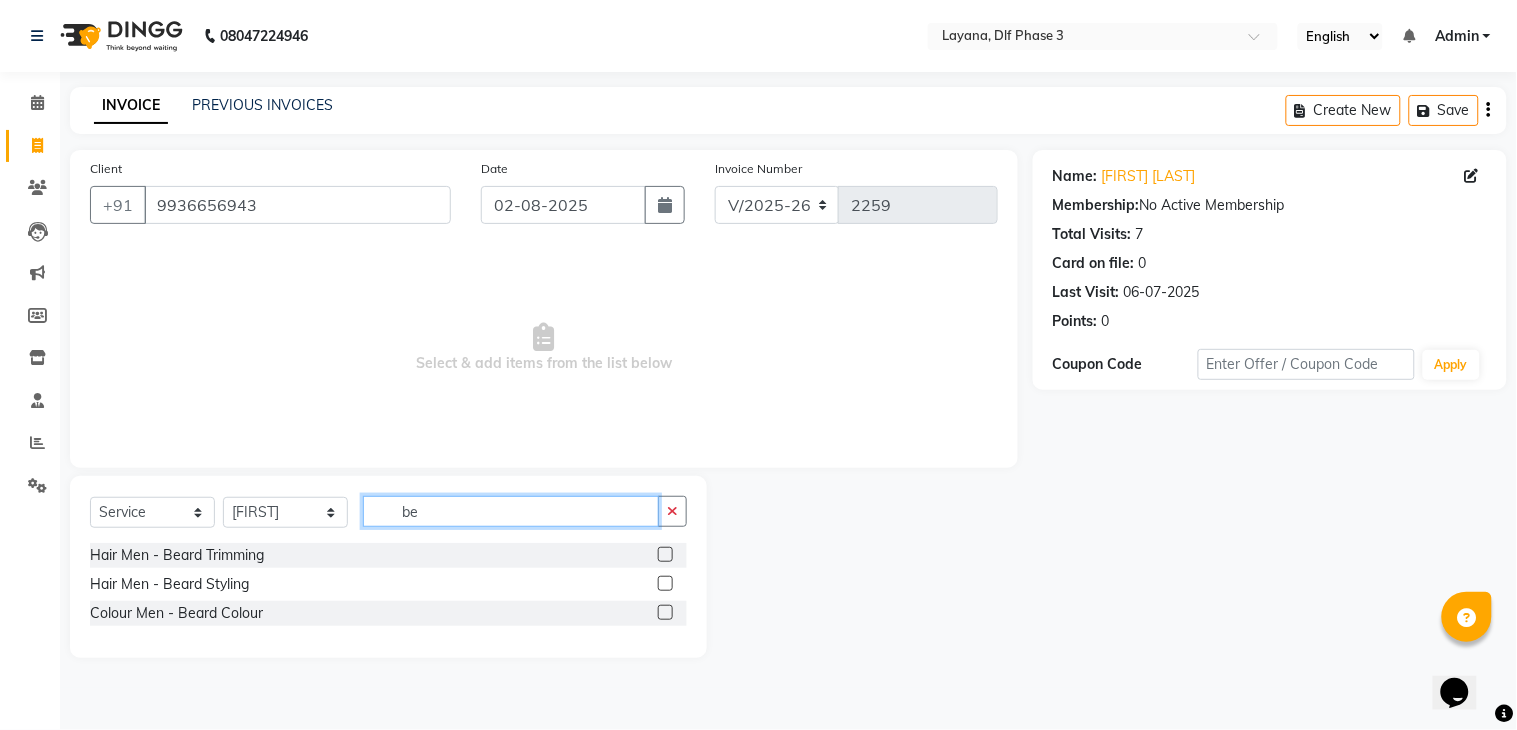 type on "be" 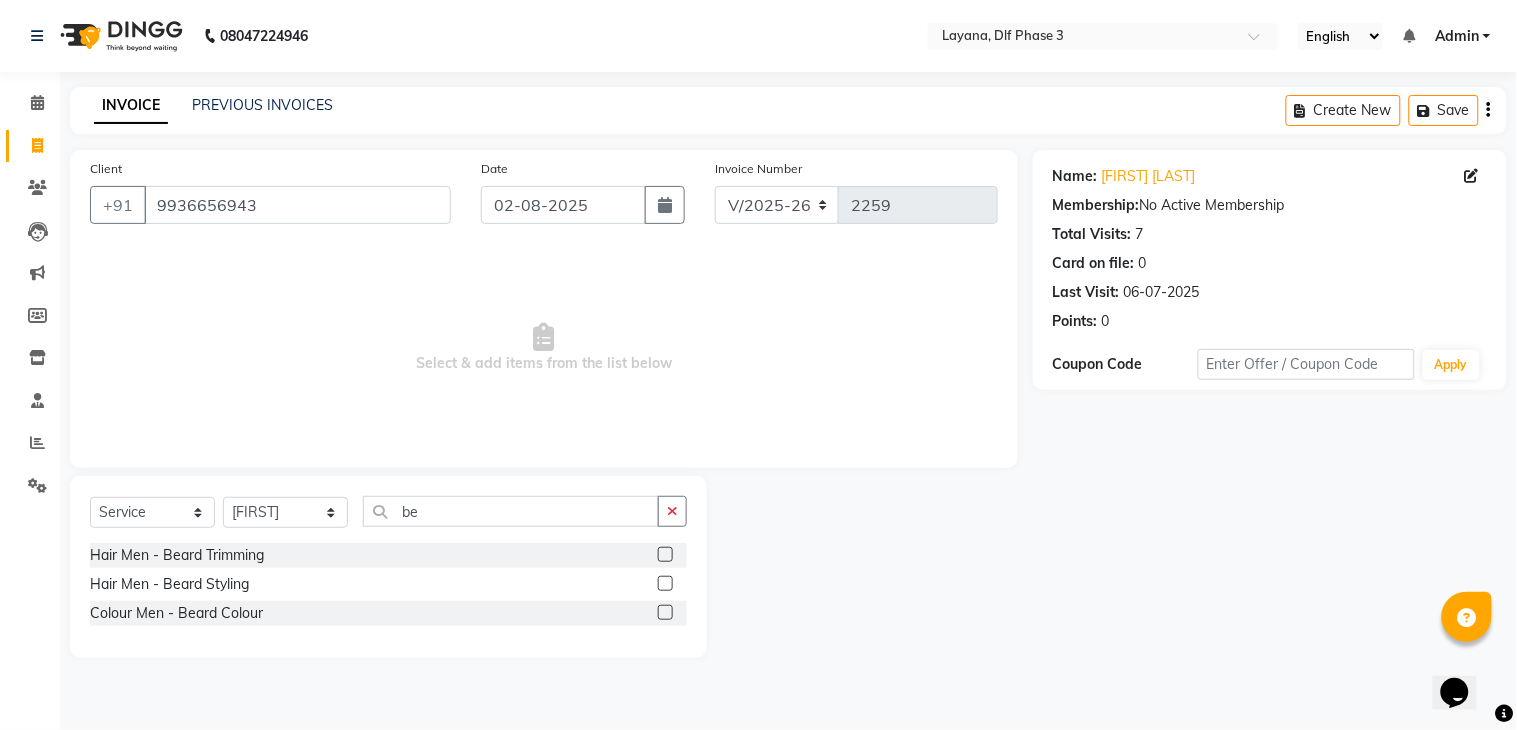 click 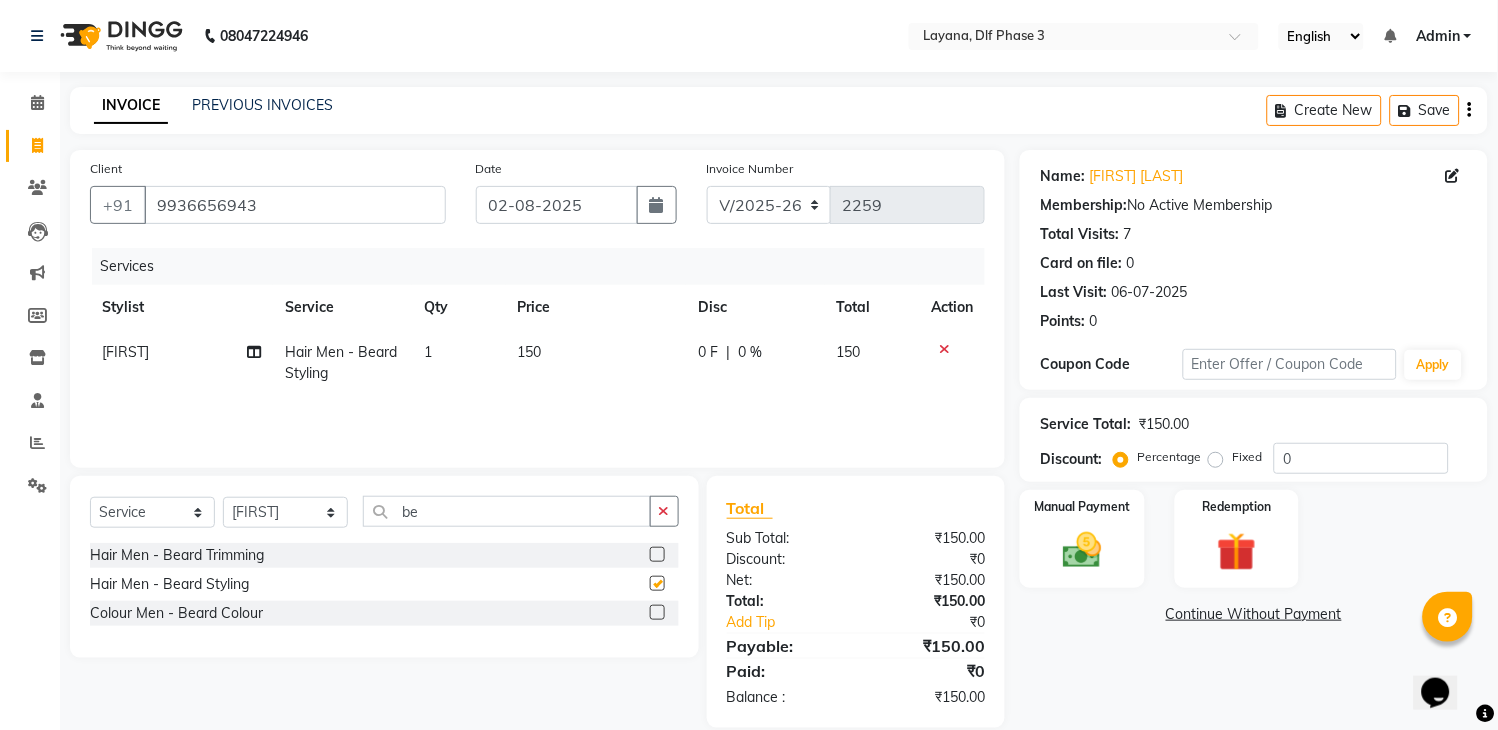 checkbox on "false" 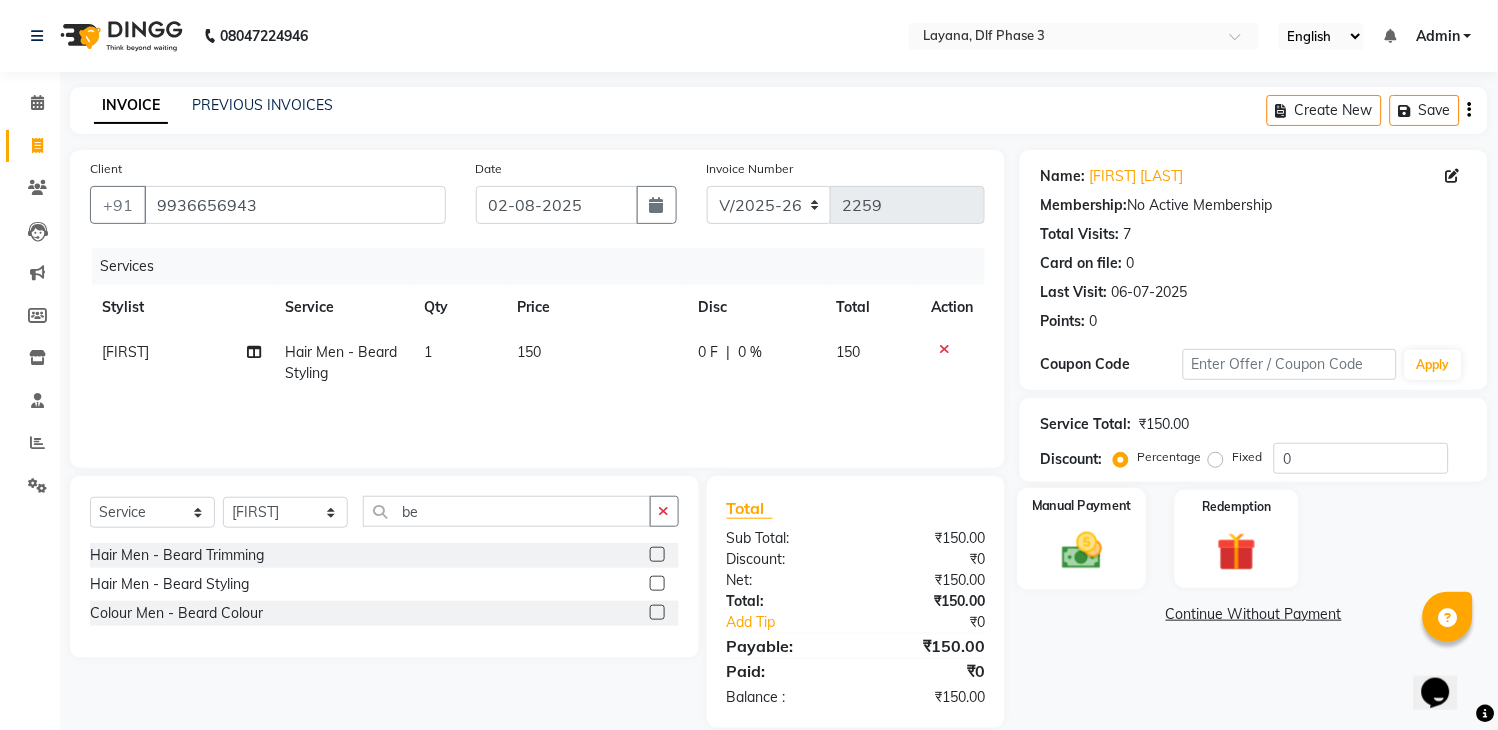 click 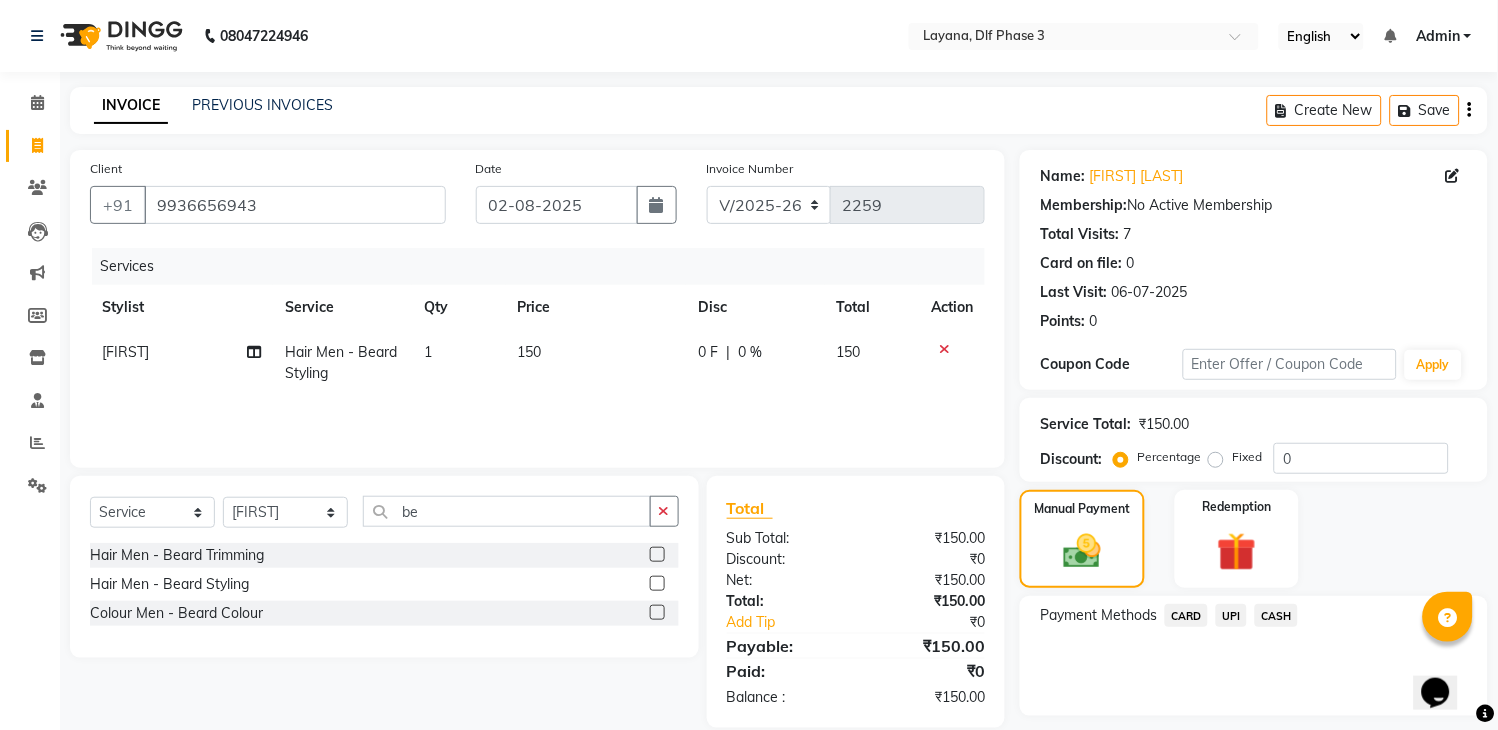 click on "UPI" 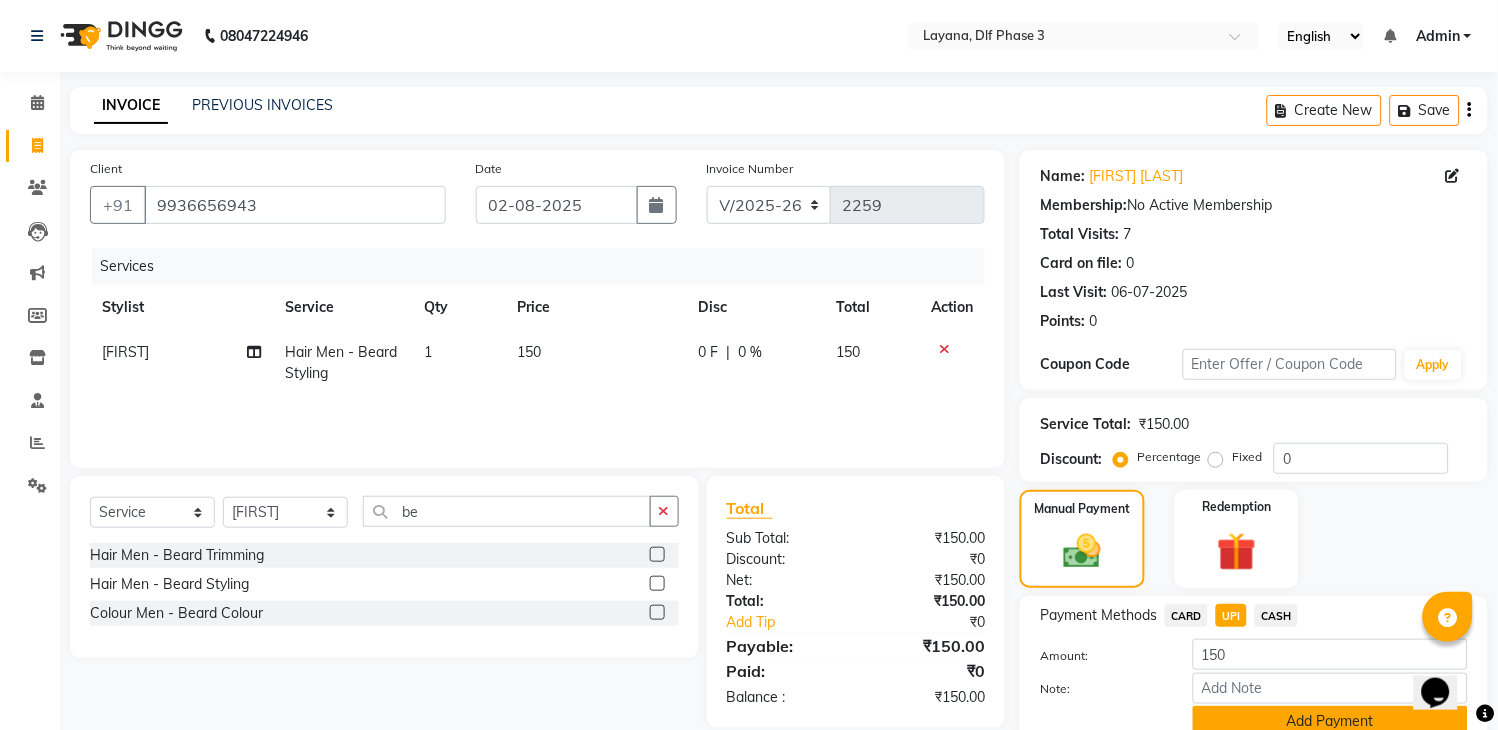 click on "Add Payment" 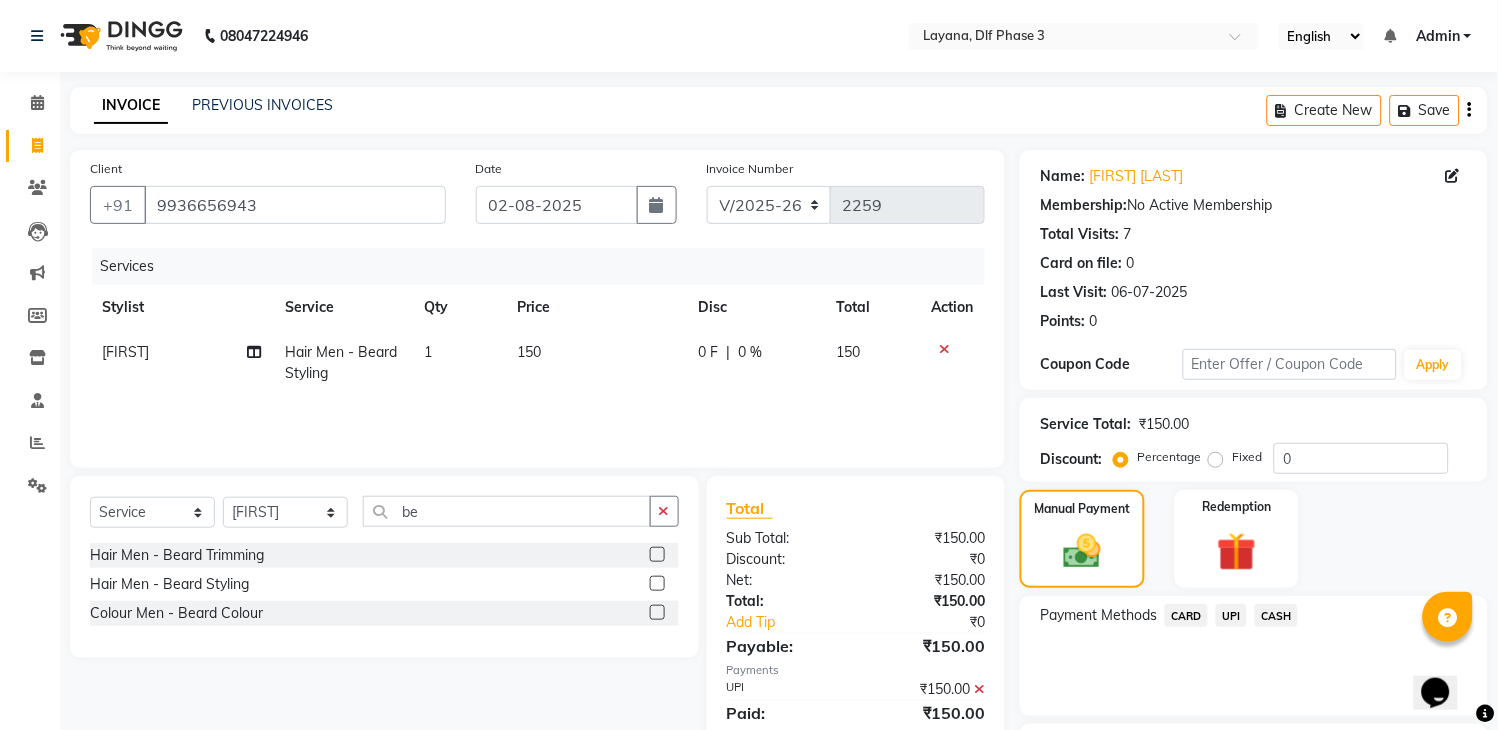 scroll, scrollTop: 170, scrollLeft: 0, axis: vertical 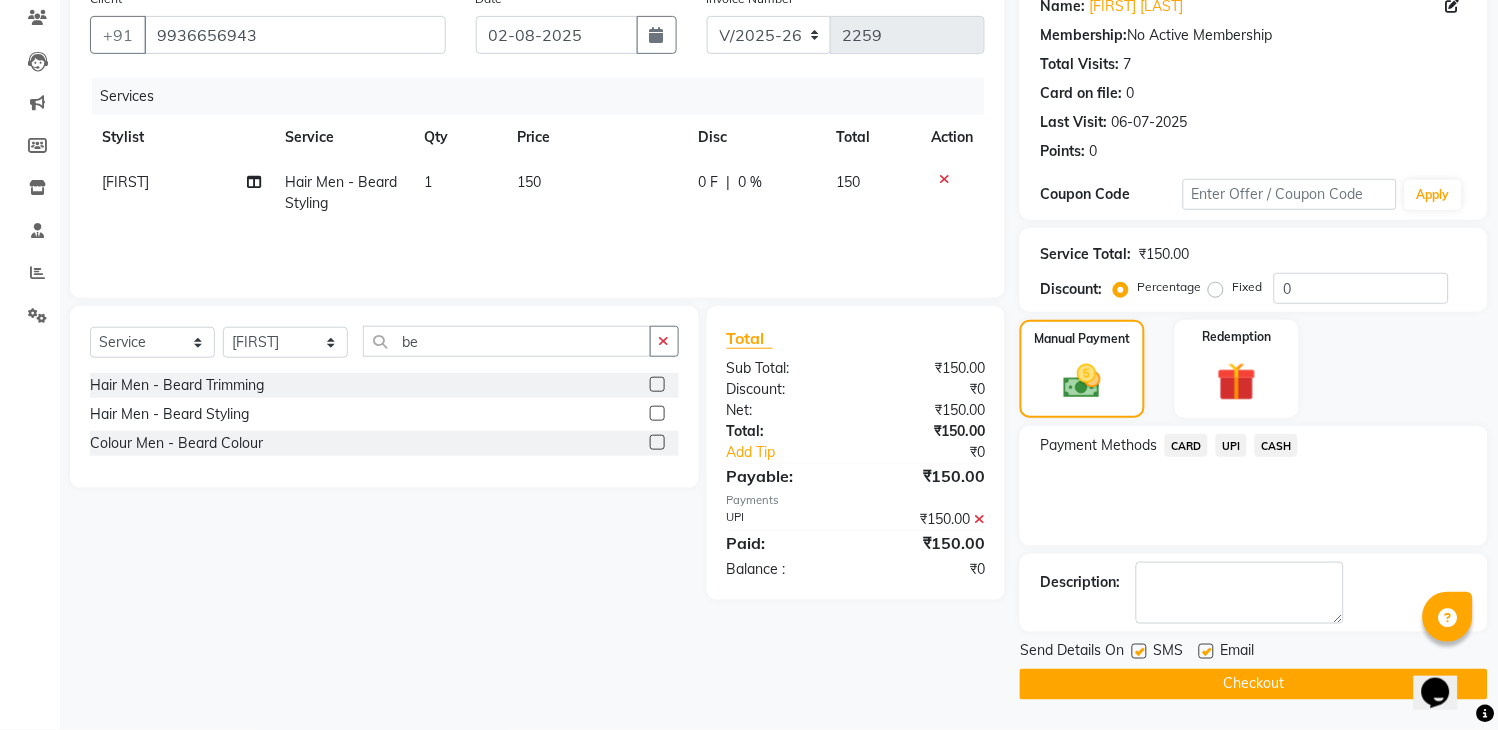 click on "Checkout" 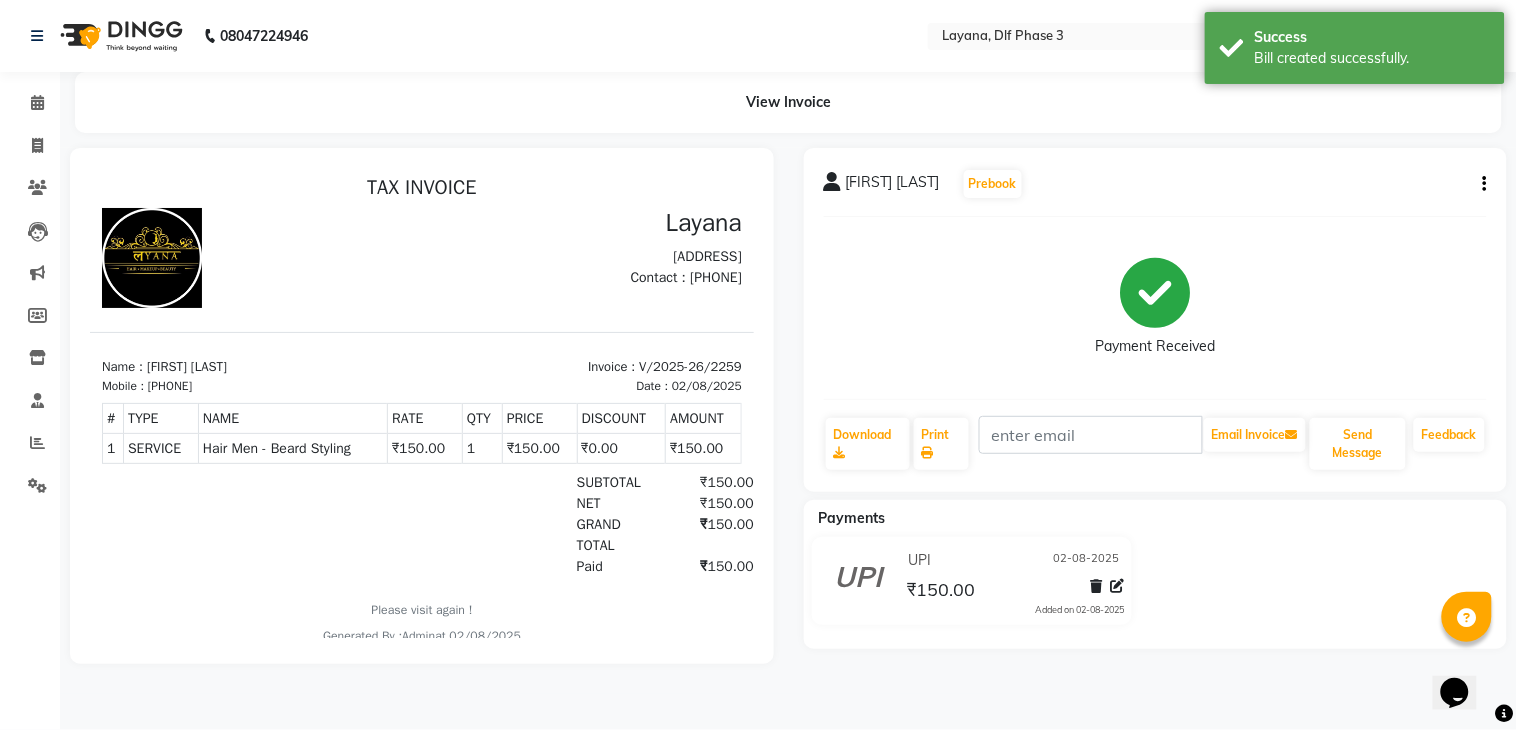 scroll, scrollTop: 0, scrollLeft: 0, axis: both 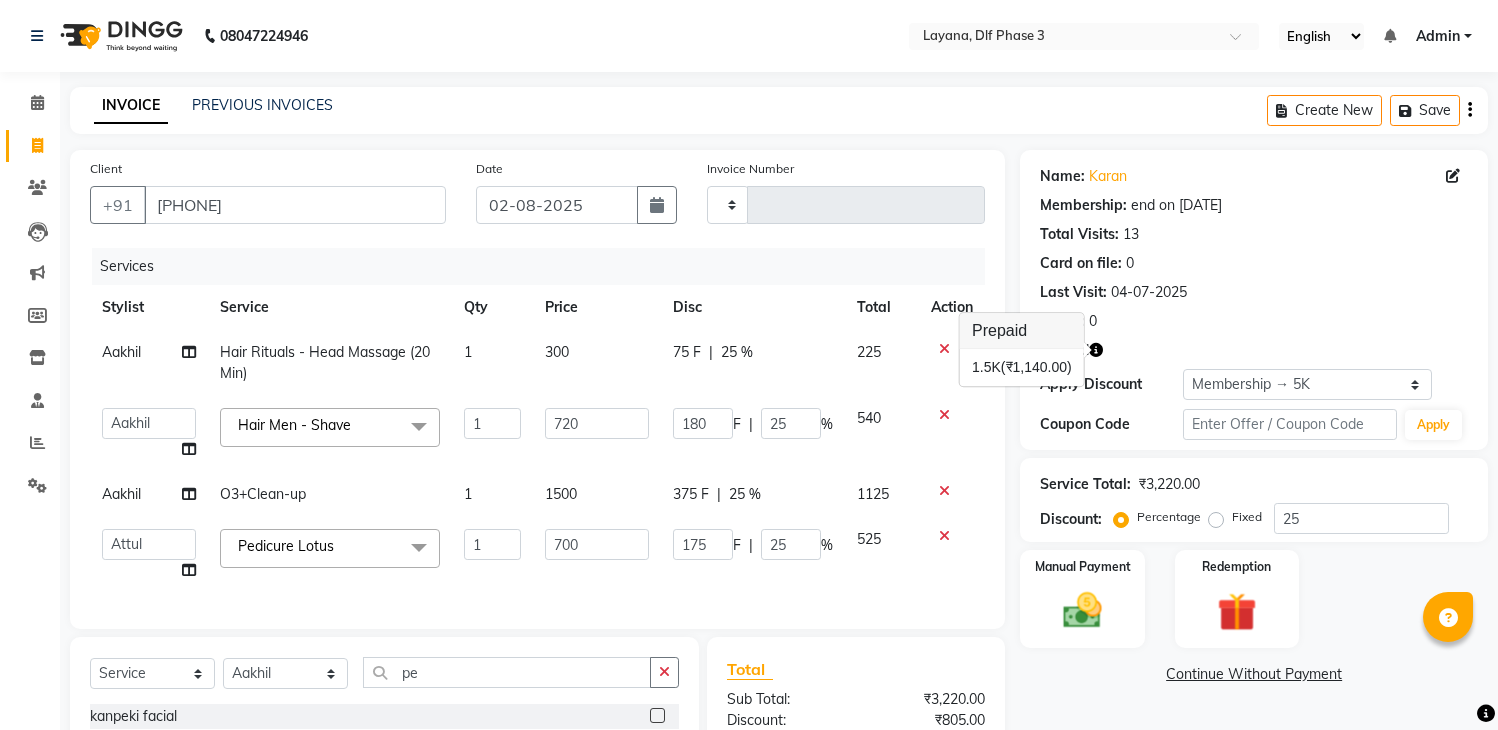 select on "68217" 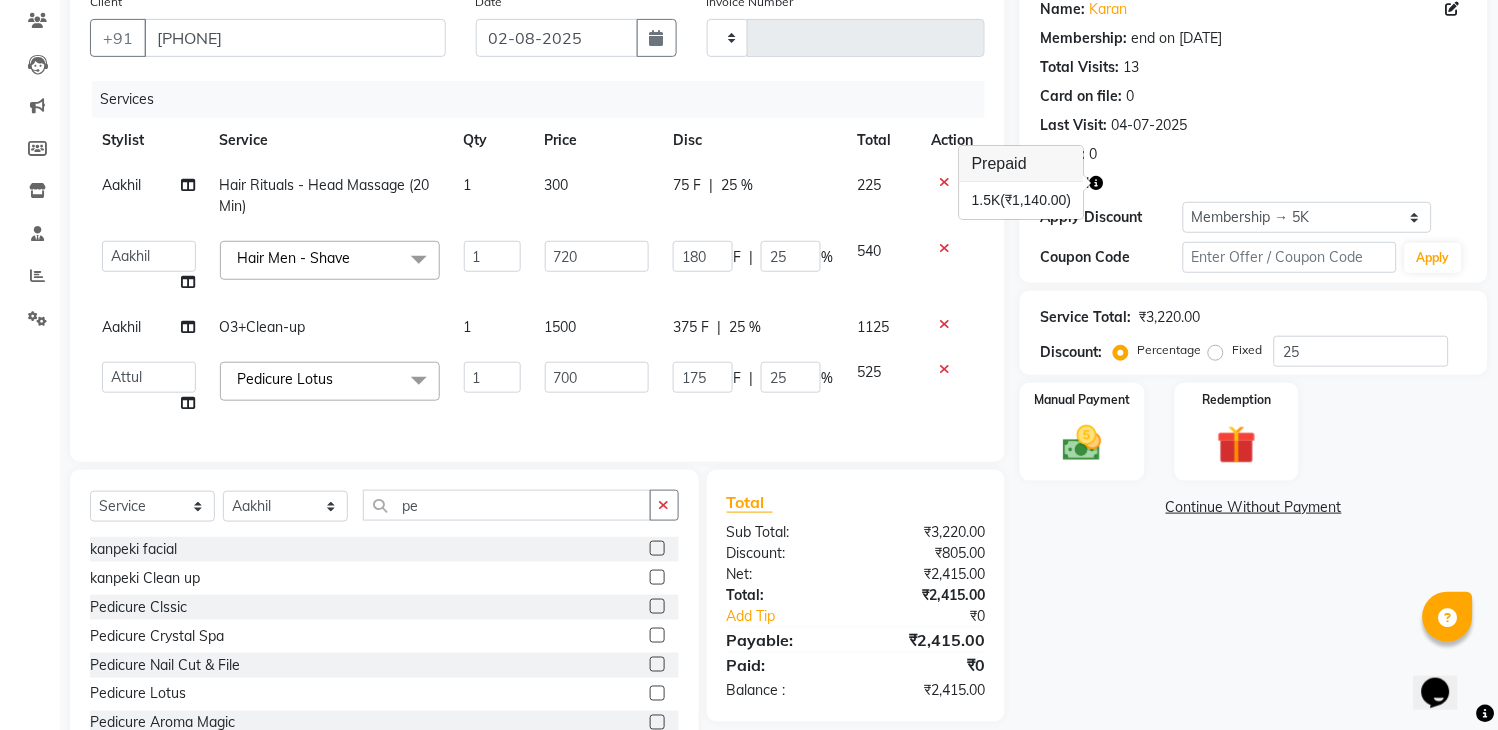 scroll, scrollTop: 0, scrollLeft: 0, axis: both 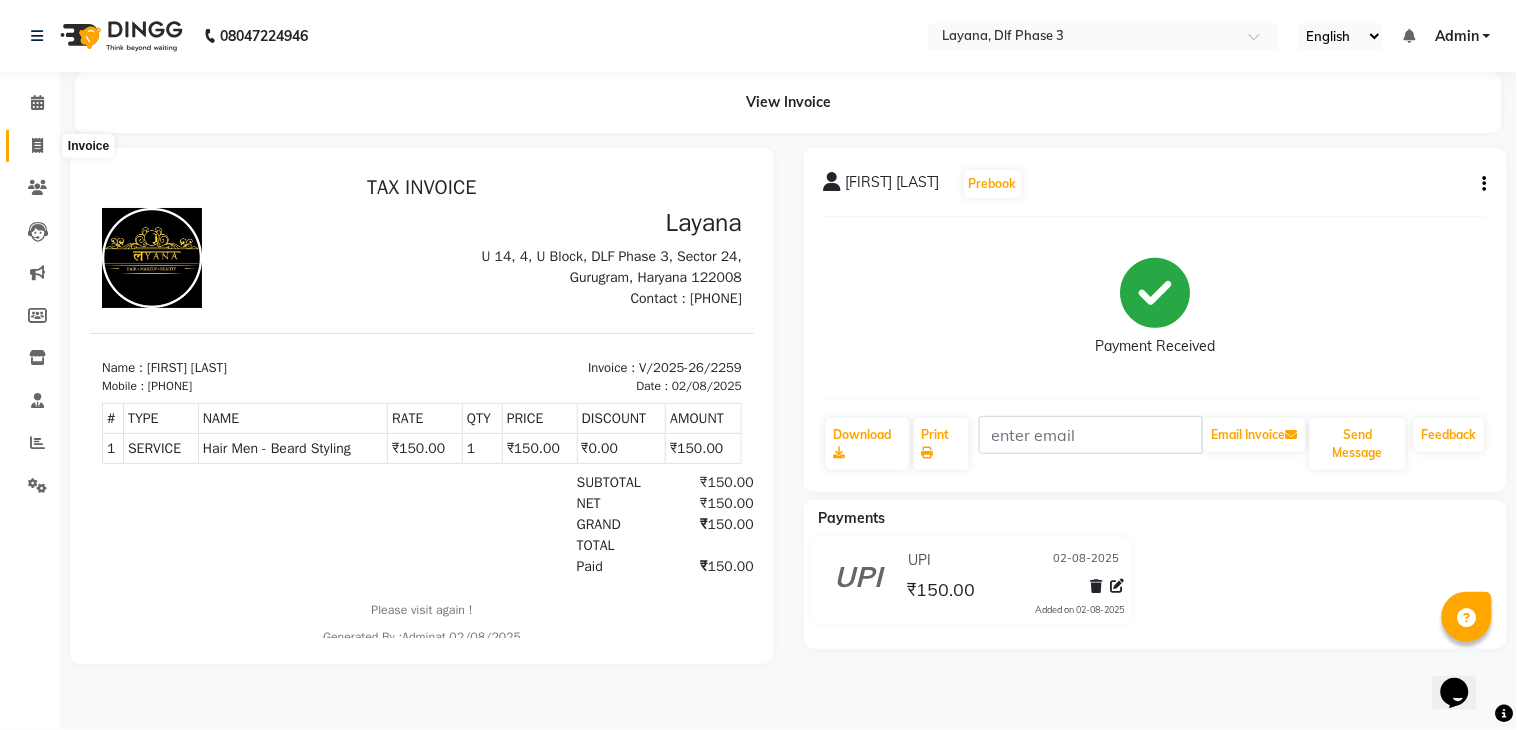 click 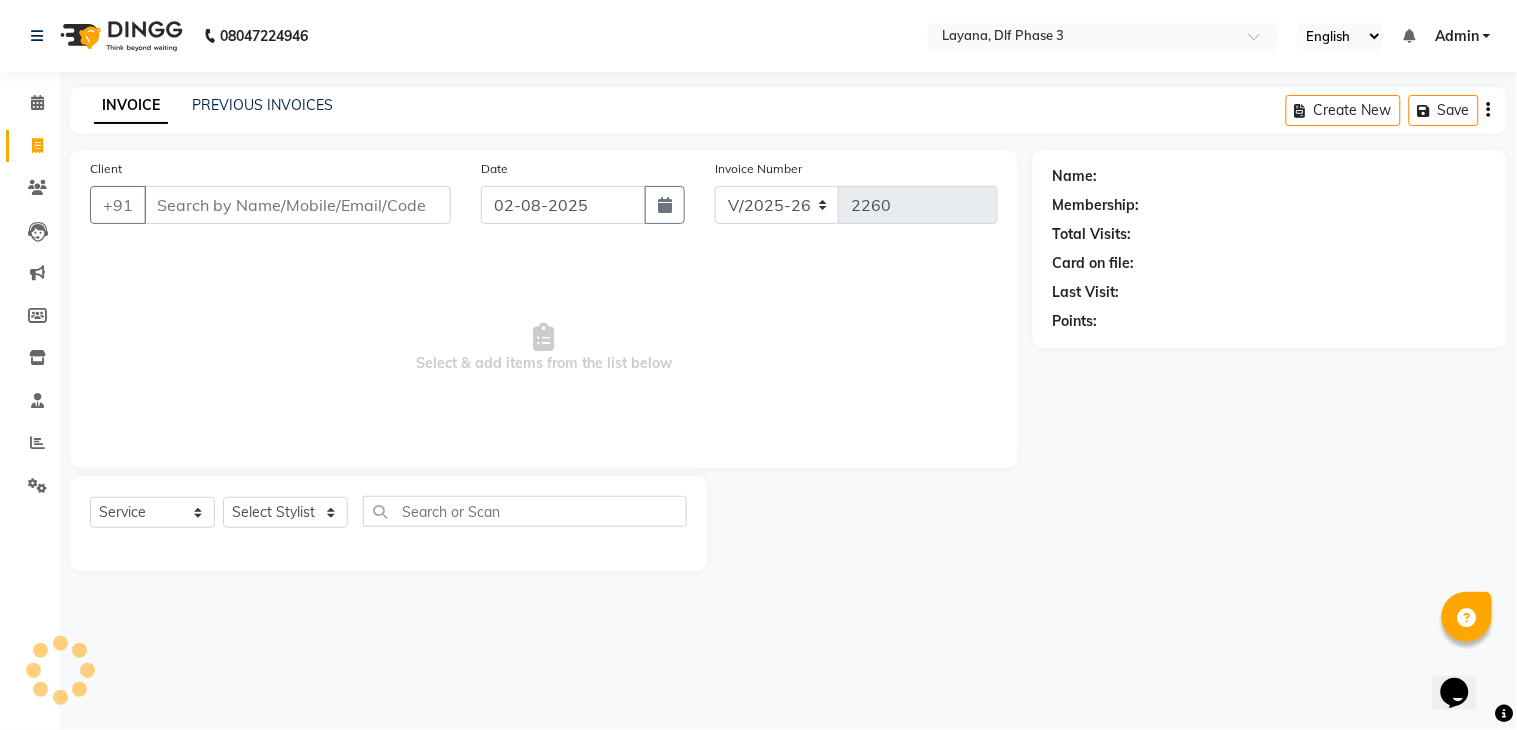 click on "Client" at bounding box center (297, 205) 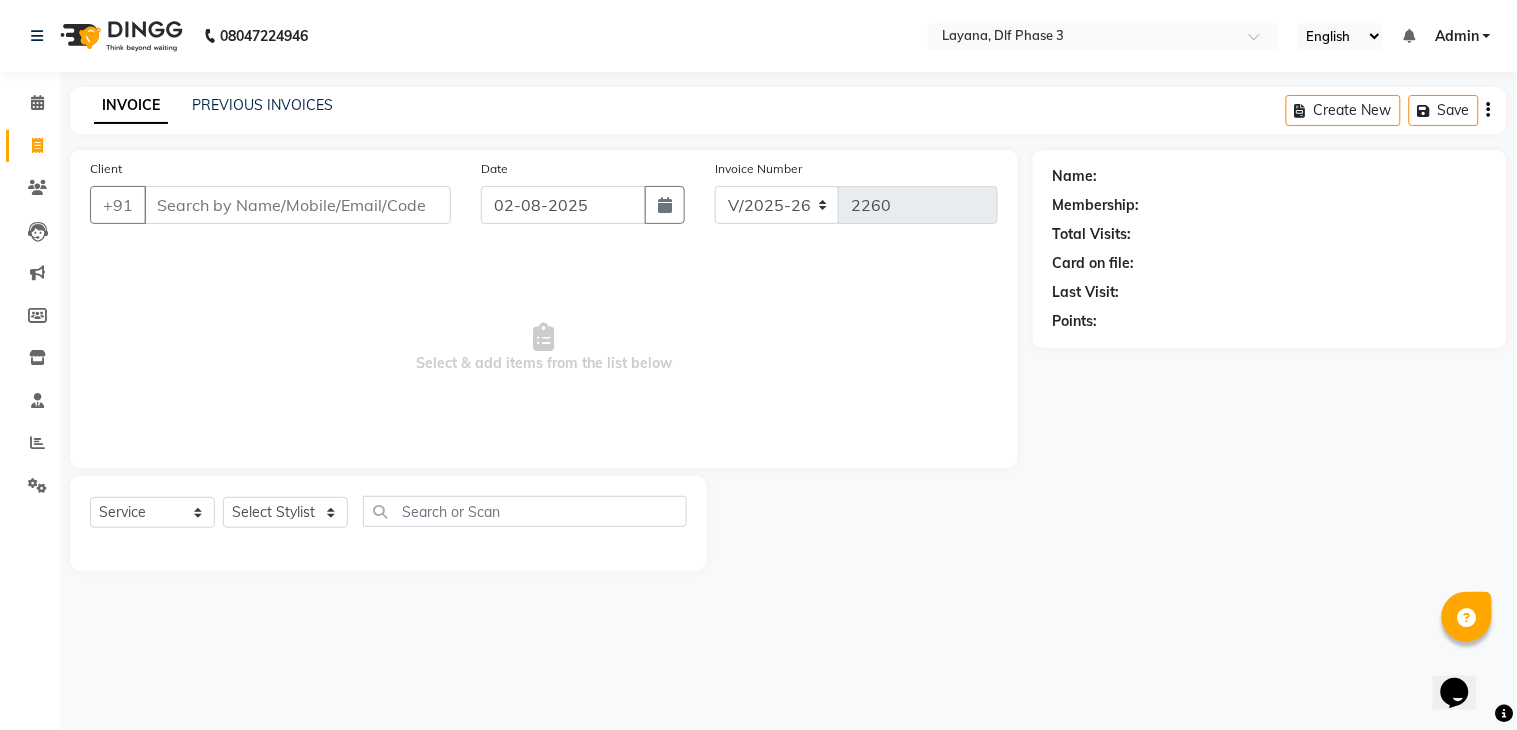 click on "Select  Service  Product  Membership  Package Voucher Prepaid Gift Card  Select Stylist [FIRST] [LAST] [LAST] [LAST] [LAST] [LAST] [LAST] [LAST]" 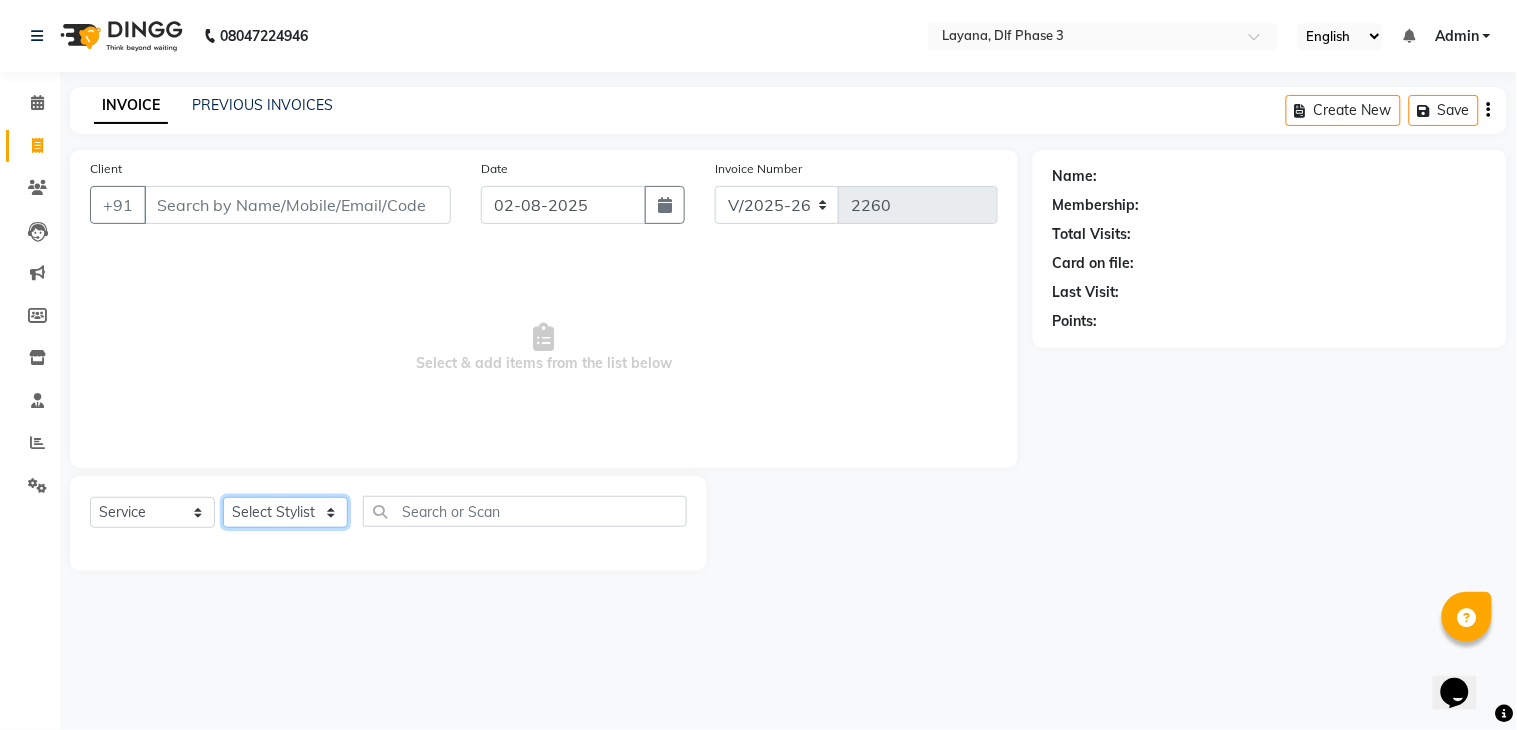 click on "Select Stylist [FIRST] [LAST] [LAST] [LAST] [LAST] [LAST] [LAST] [LAST]" 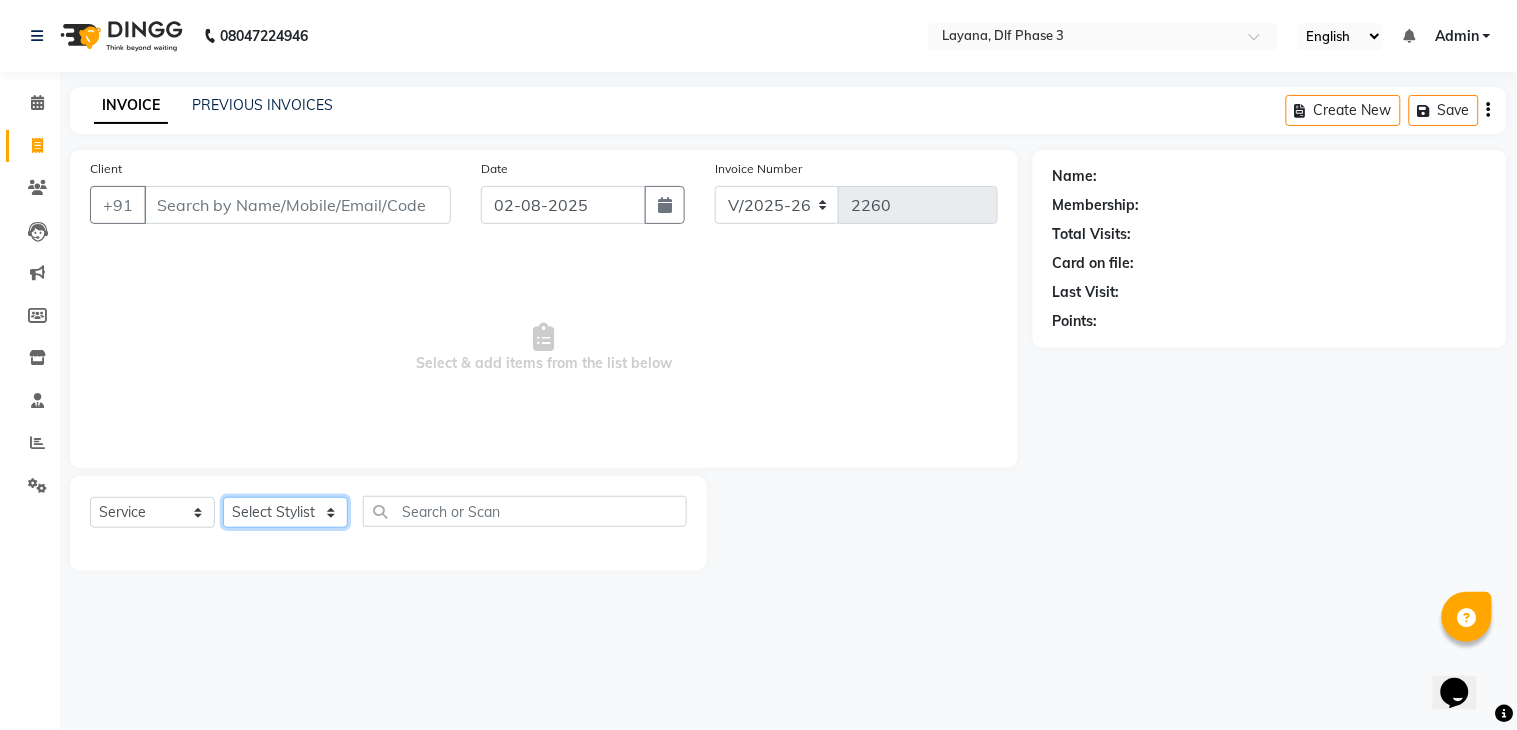 click on "Select Stylist [FIRST] [LAST] [LAST] [LAST] [LAST] [LAST] [LAST] [LAST]" 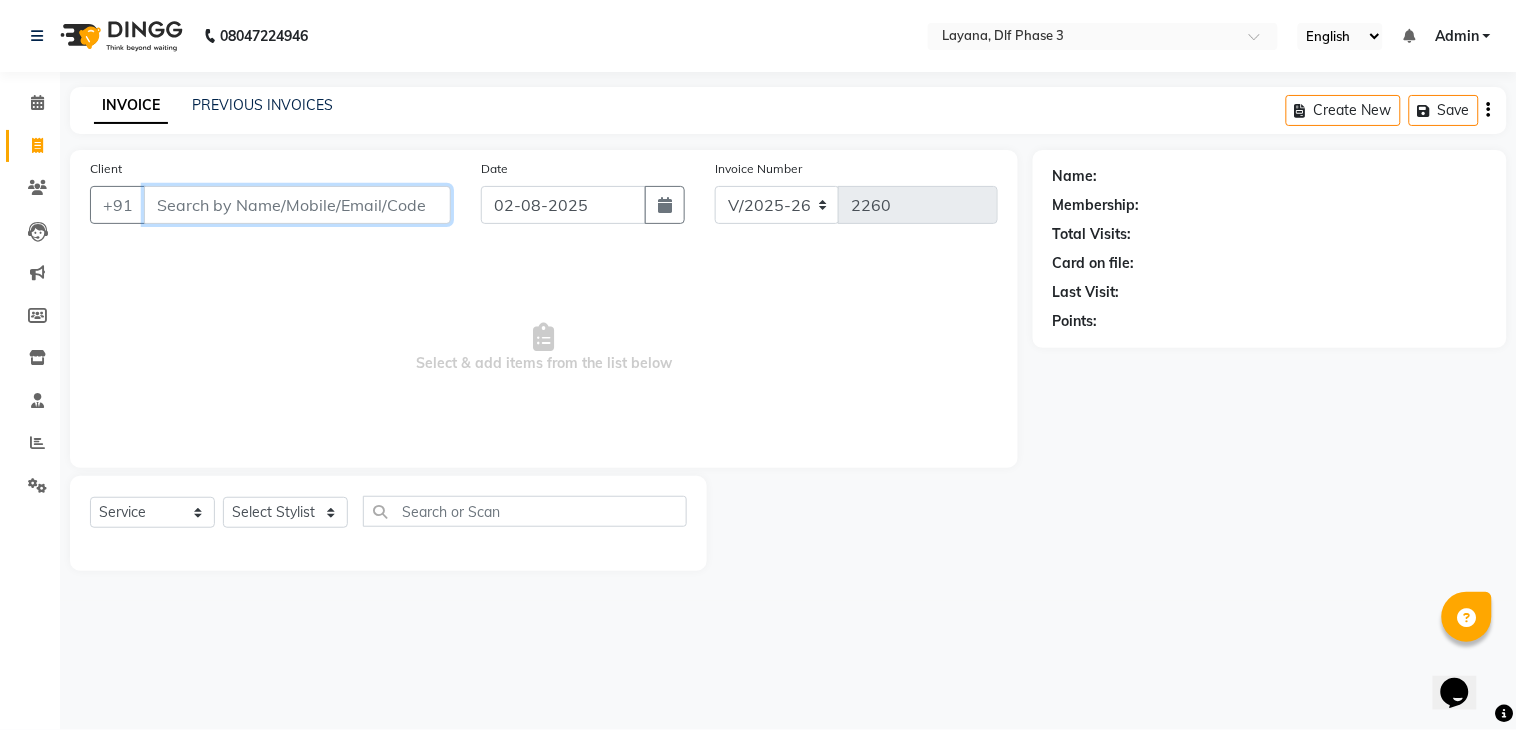 click on "Client" at bounding box center [297, 205] 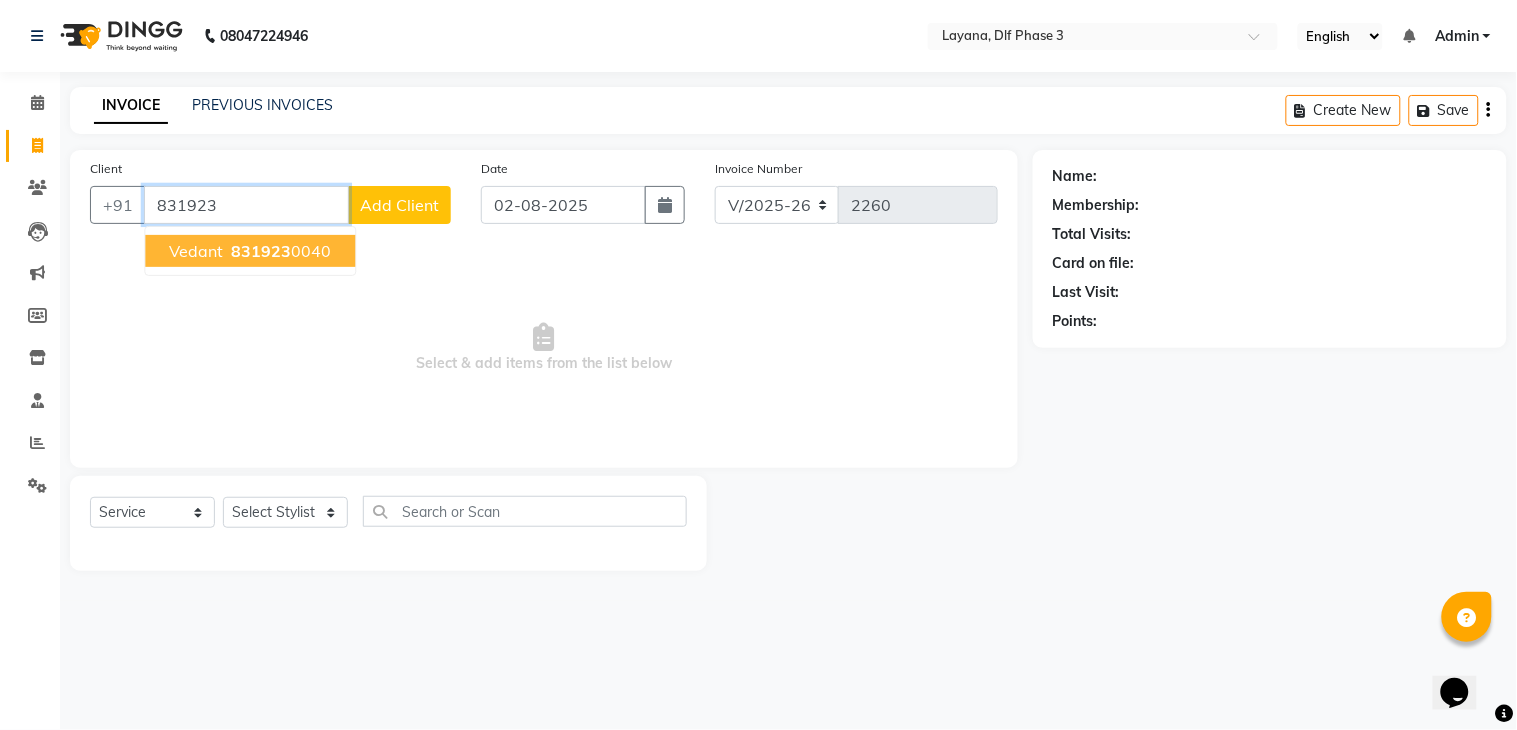 click on "831923" at bounding box center (261, 251) 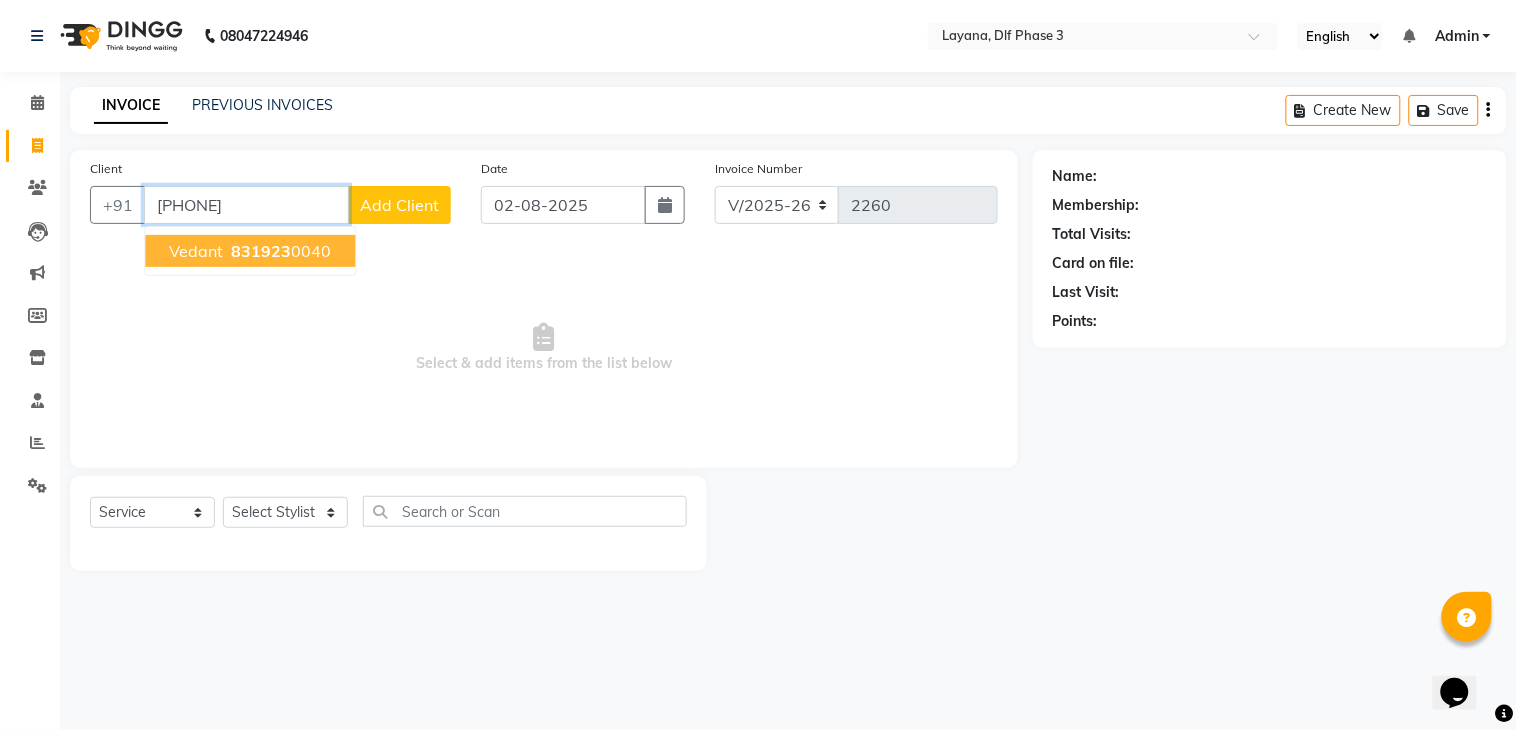 type on "[PHONE]" 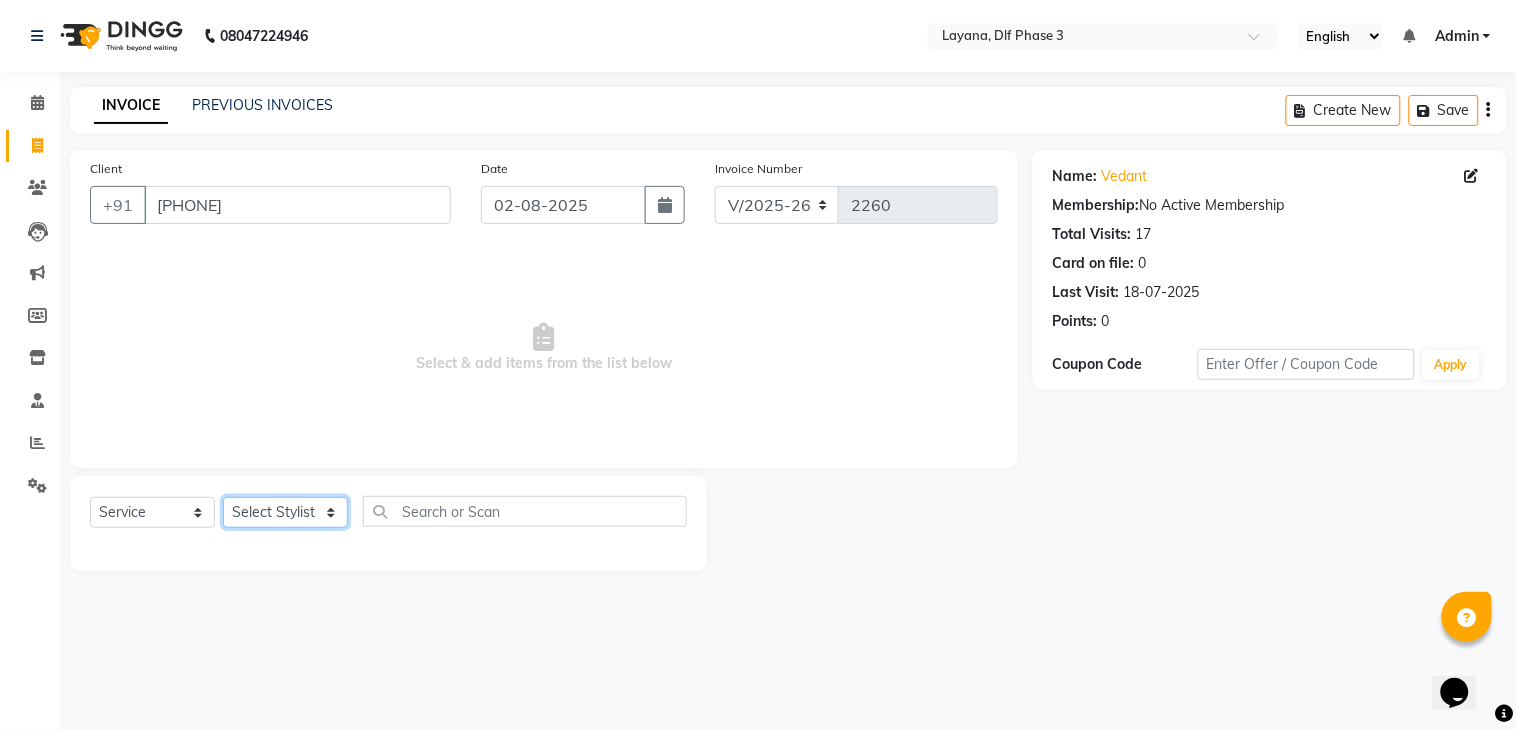 click on "Select Stylist [FIRST] [LAST] [LAST] [LAST] [LAST] [LAST] [LAST] [LAST]" 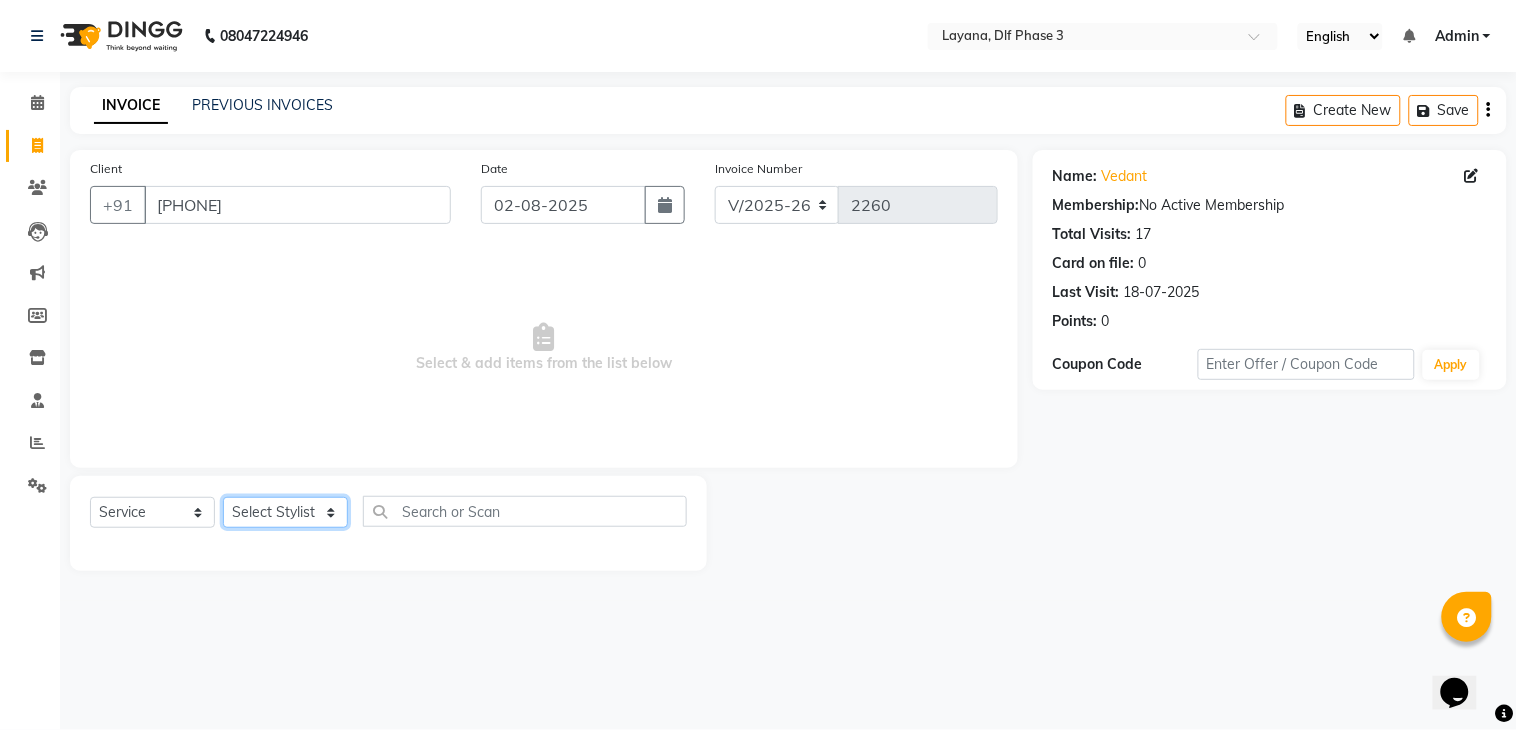 select on "74482" 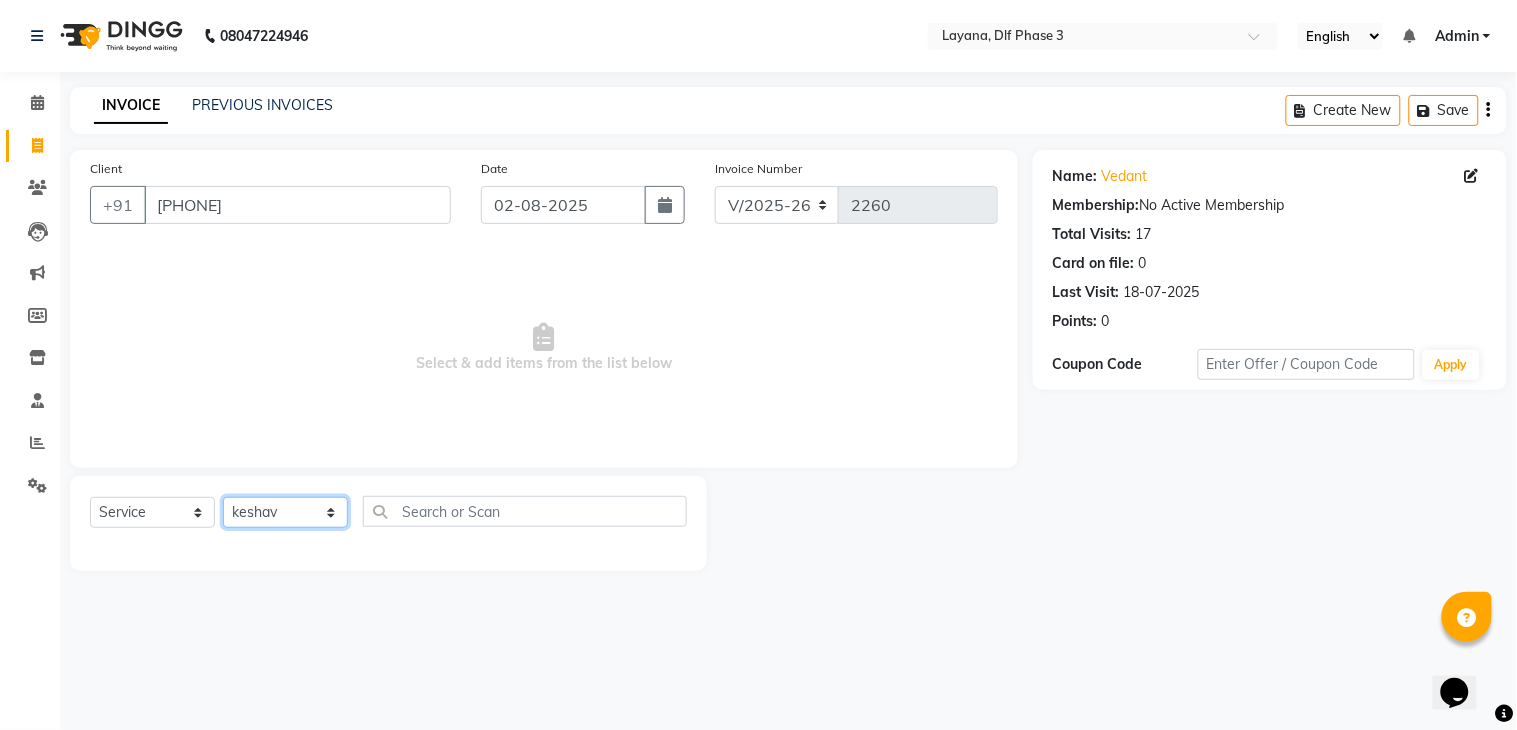 click on "Select Stylist [FIRST] [LAST] [LAST] [LAST] [LAST] [LAST] [LAST] [LAST]" 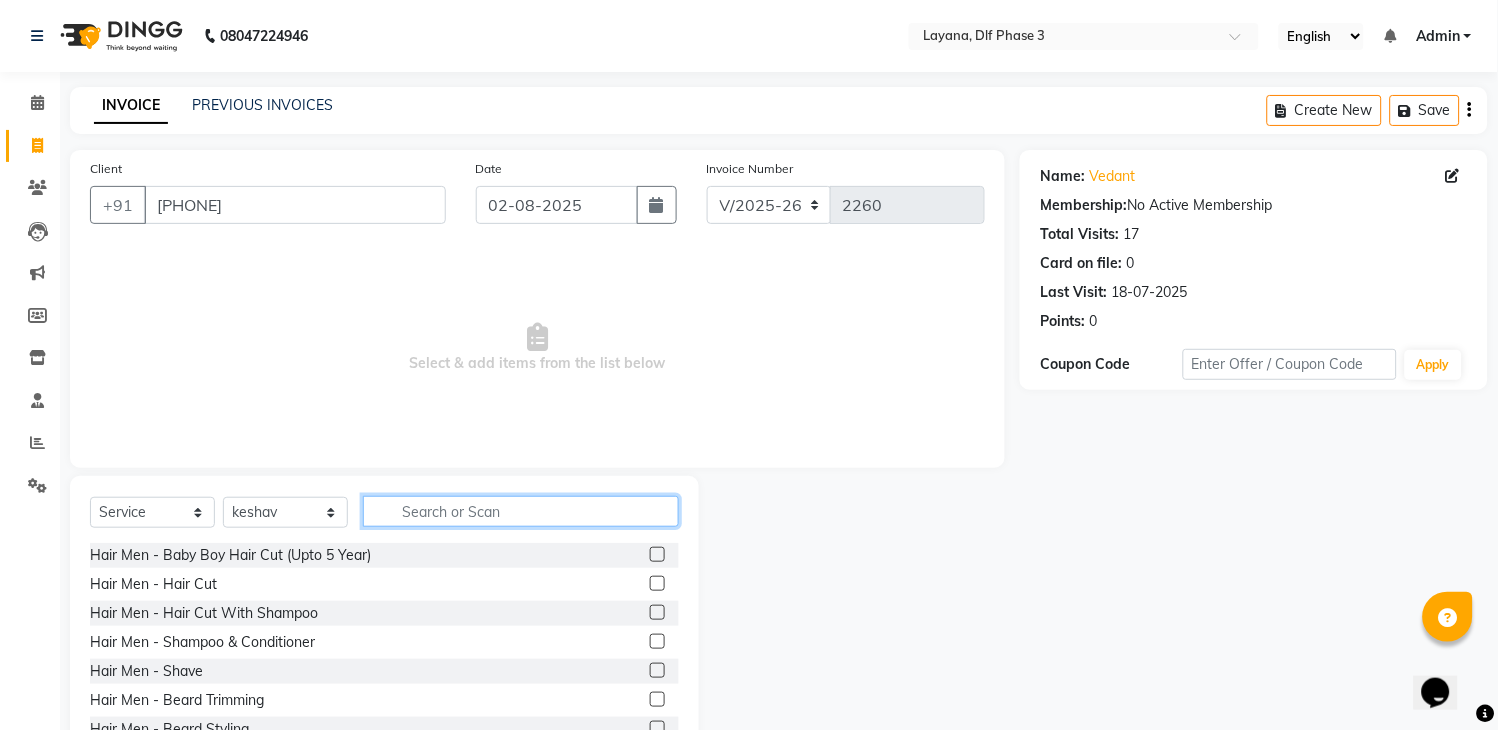 click 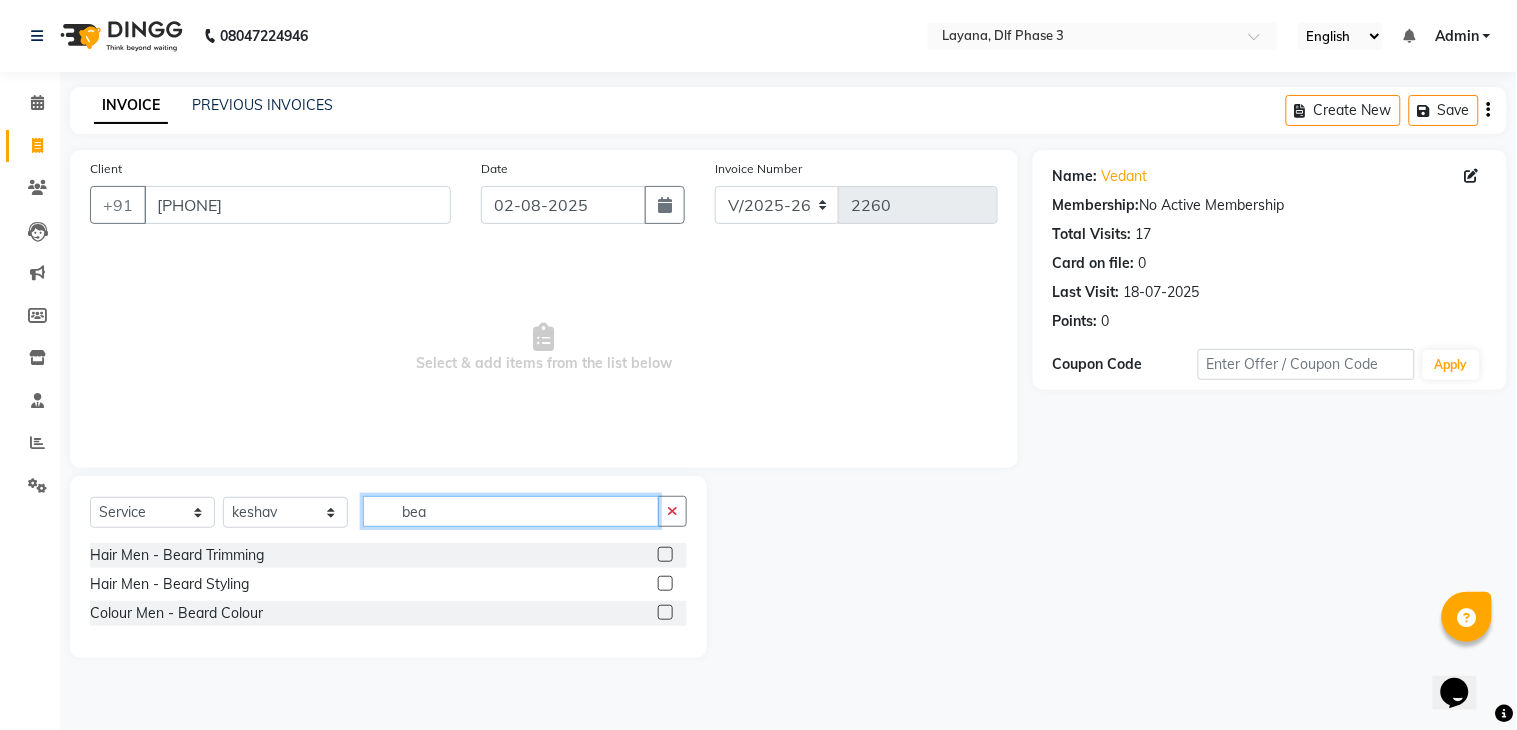 type on "bea" 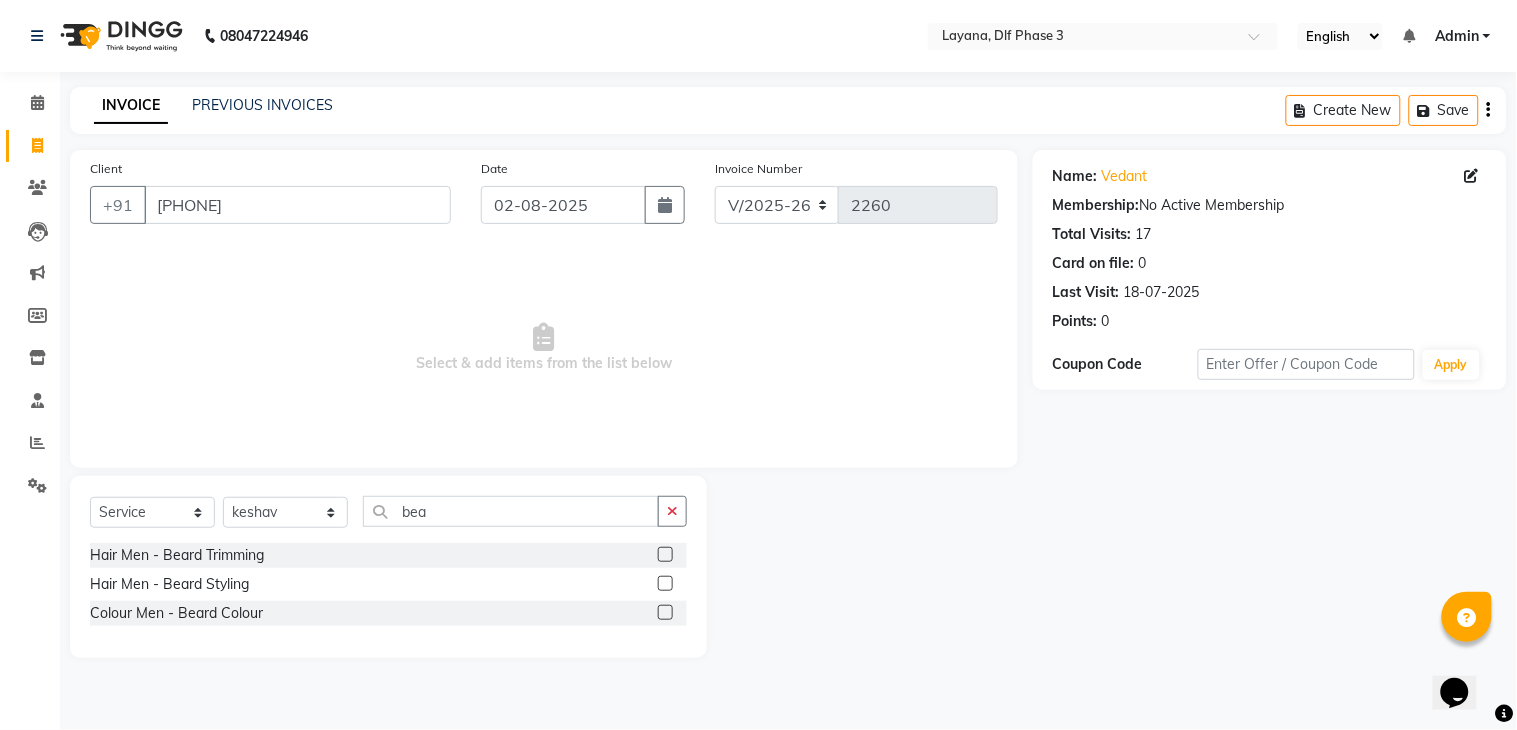 click 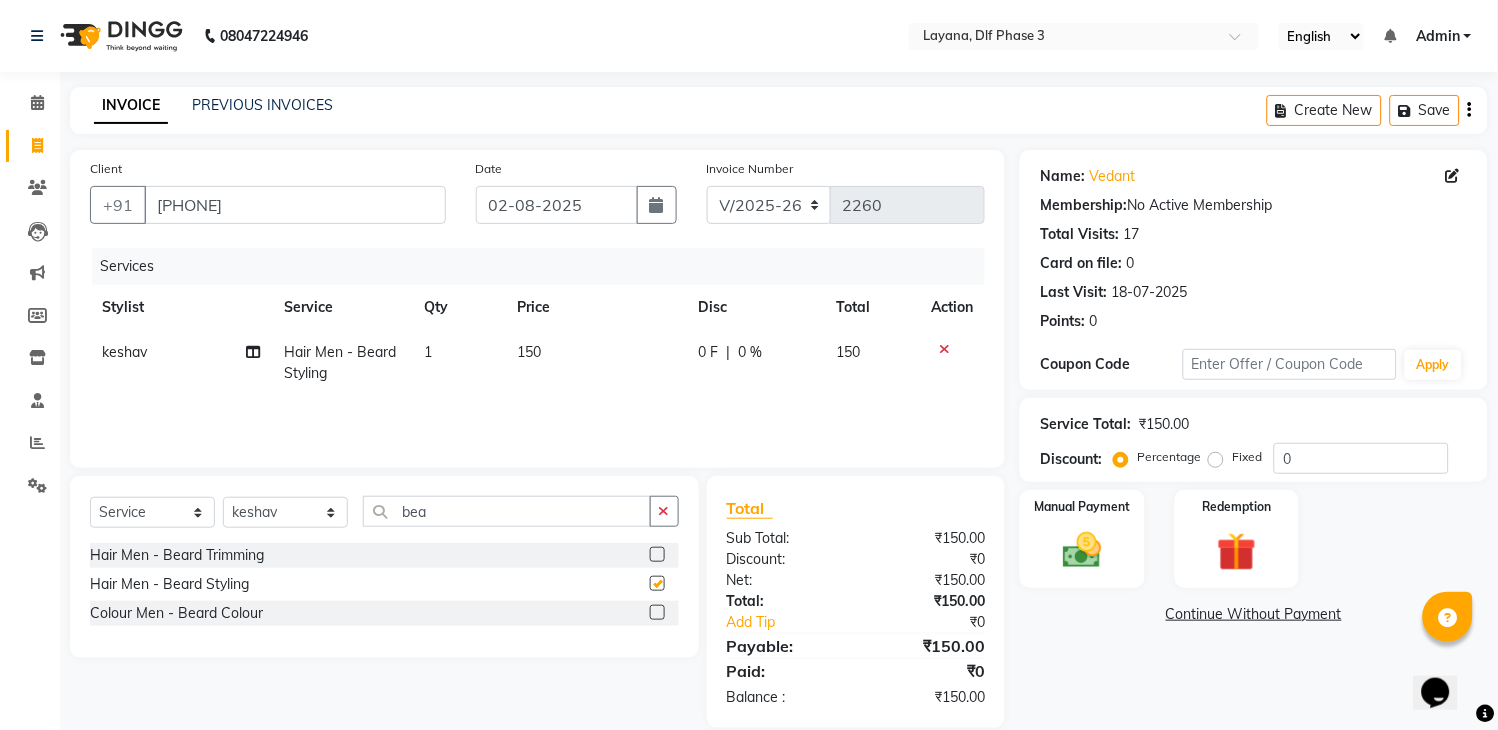 checkbox on "false" 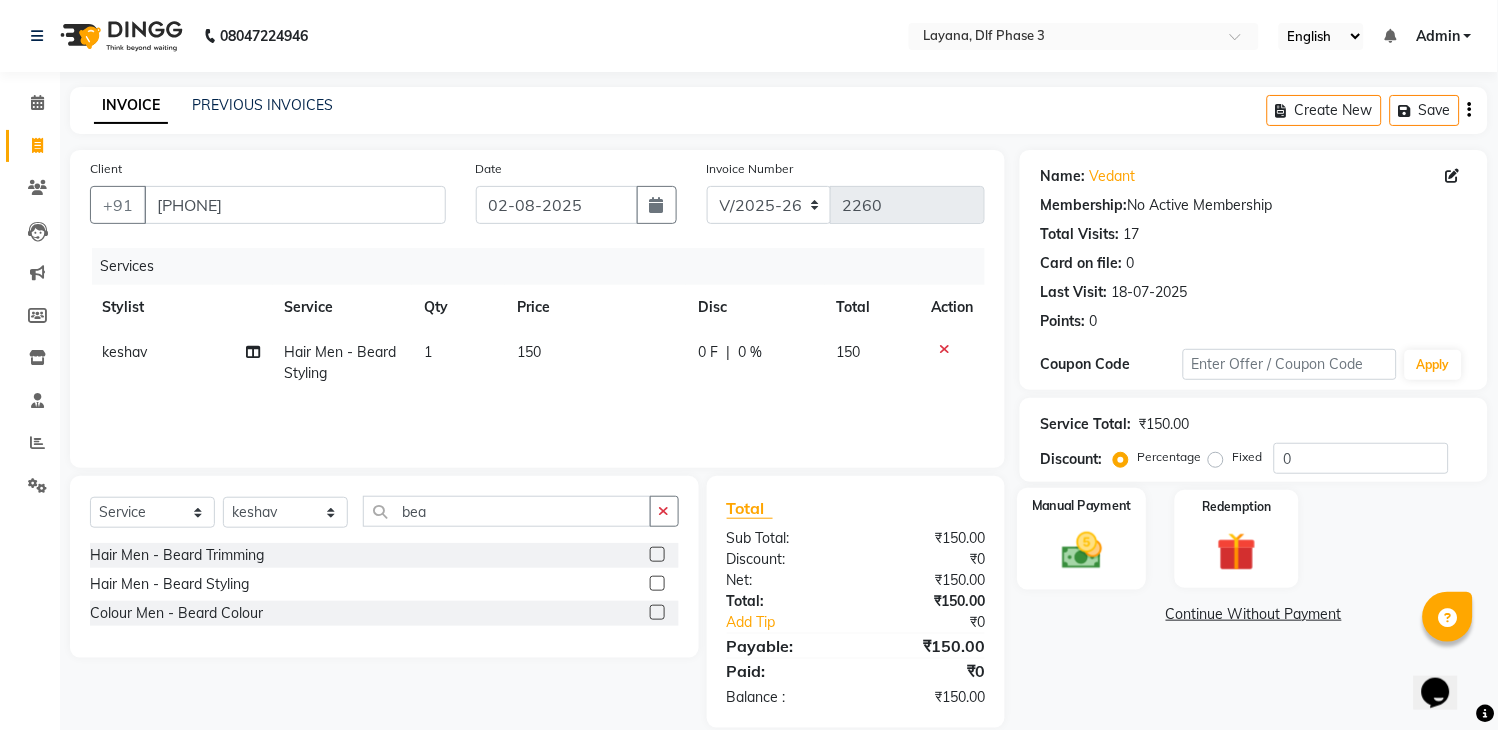 click on "Manual Payment" 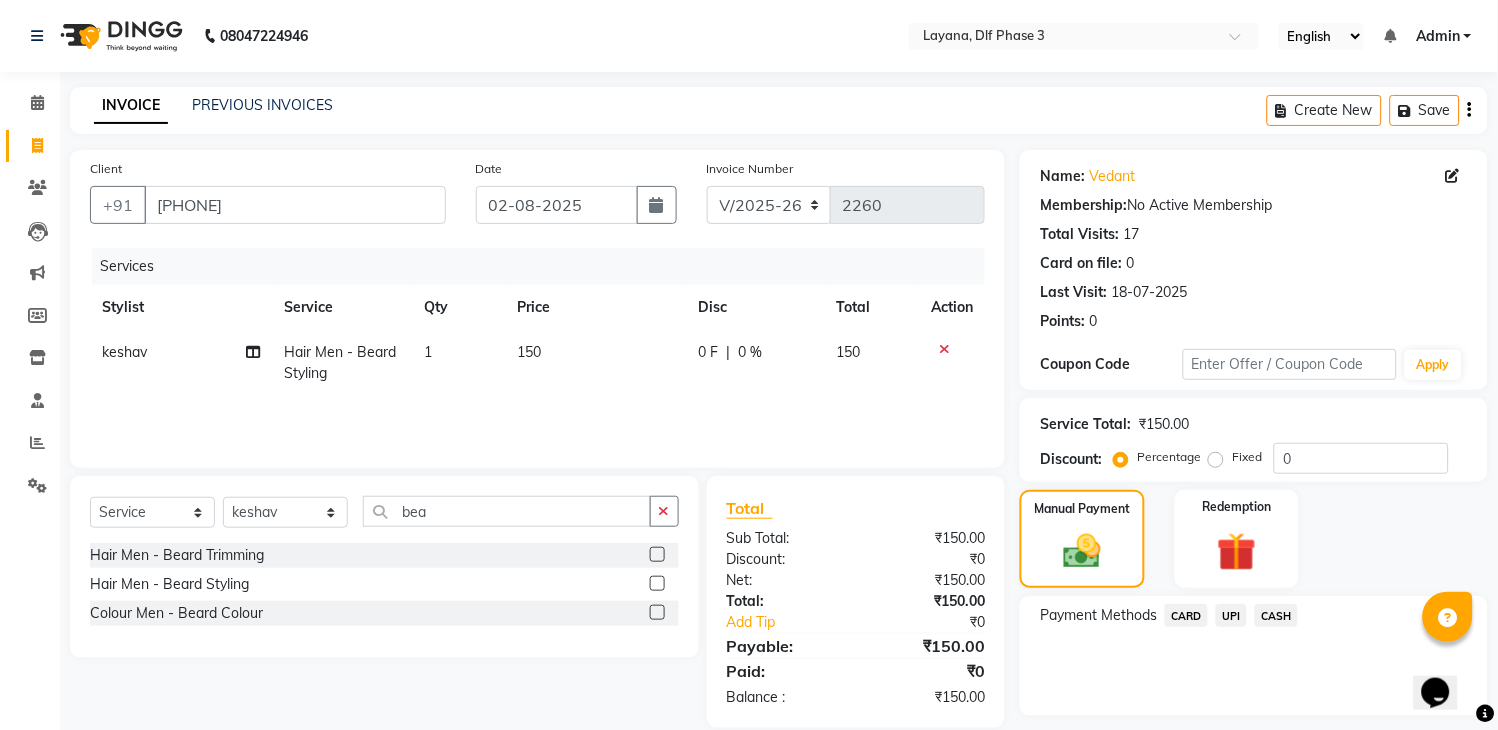 click on "UPI" 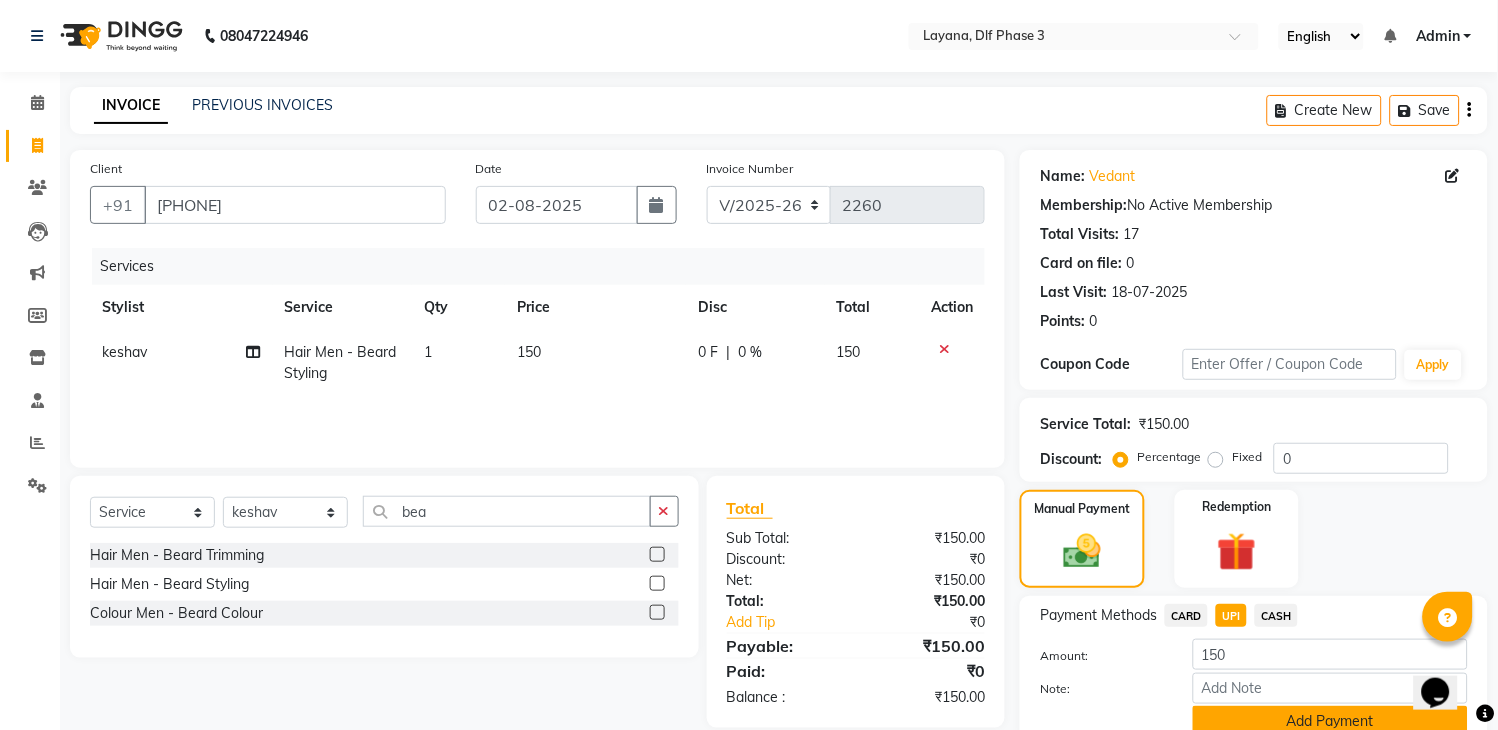 click on "Add Payment" 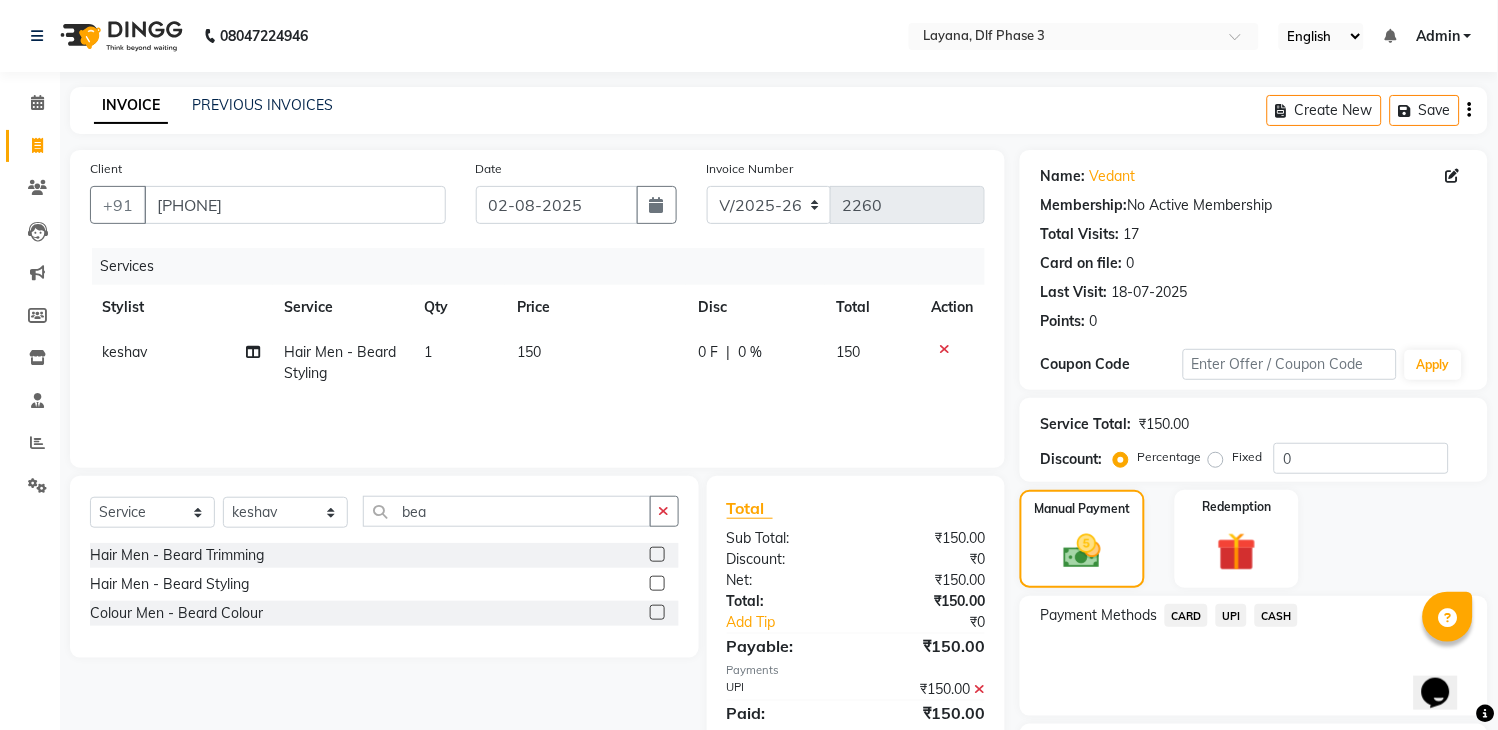scroll, scrollTop: 170, scrollLeft: 0, axis: vertical 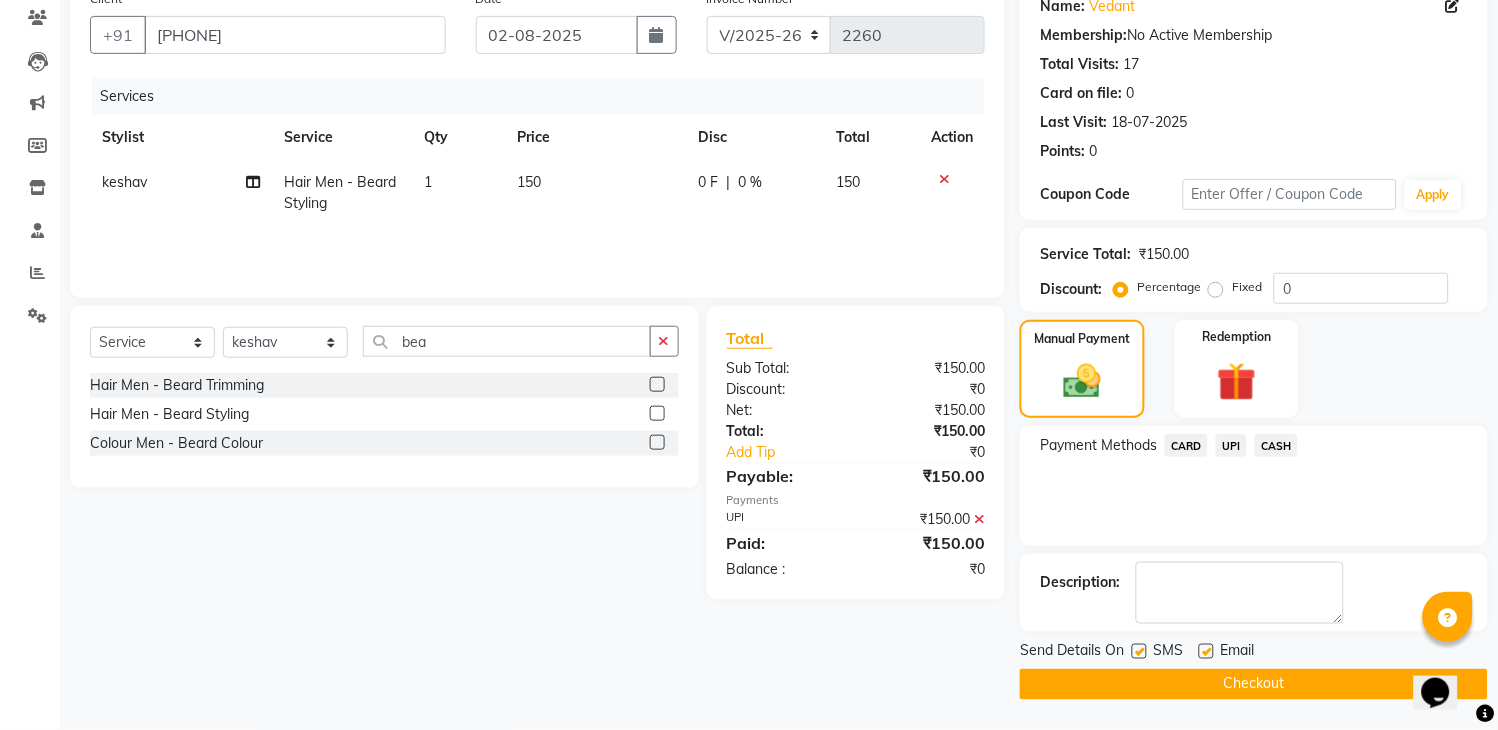 click on "Checkout" 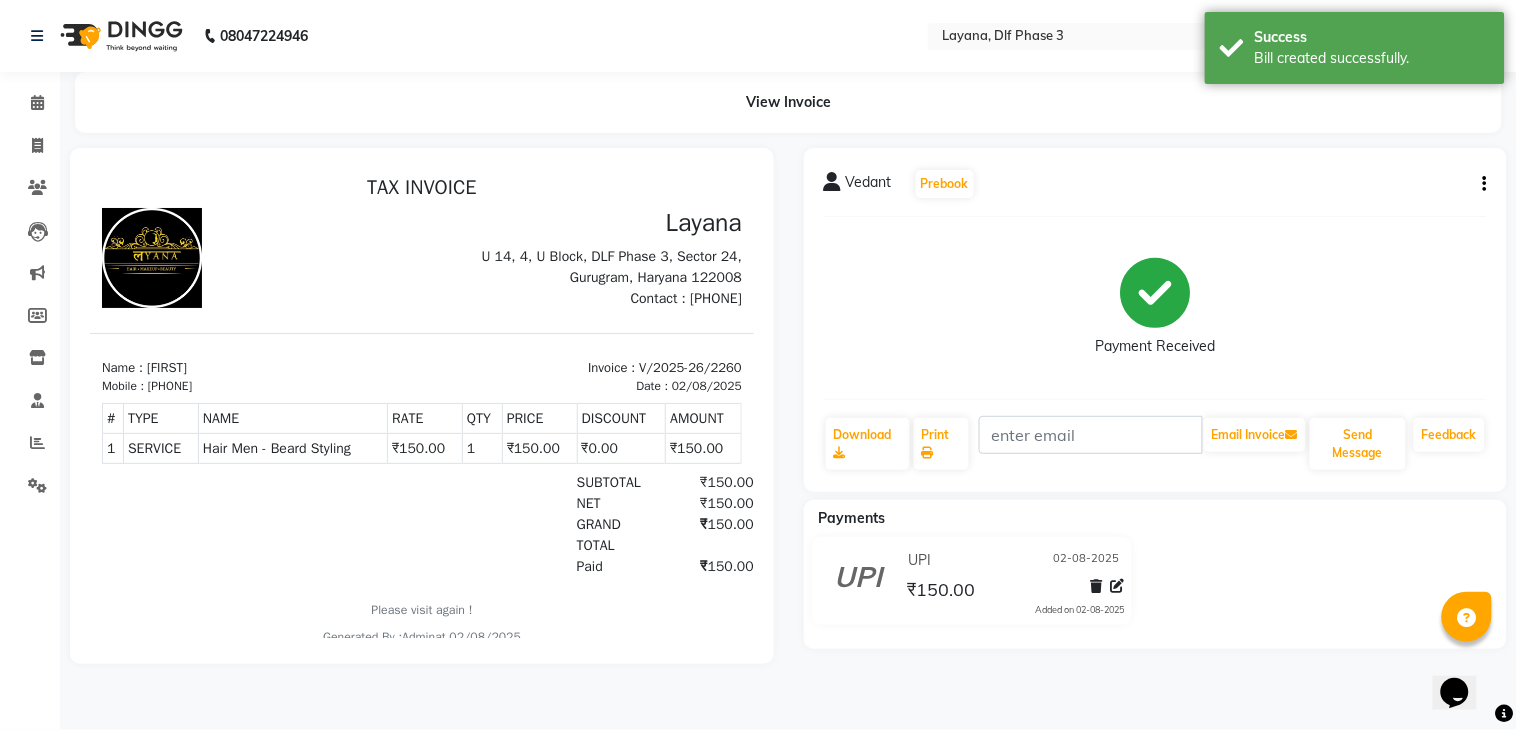 scroll, scrollTop: 0, scrollLeft: 0, axis: both 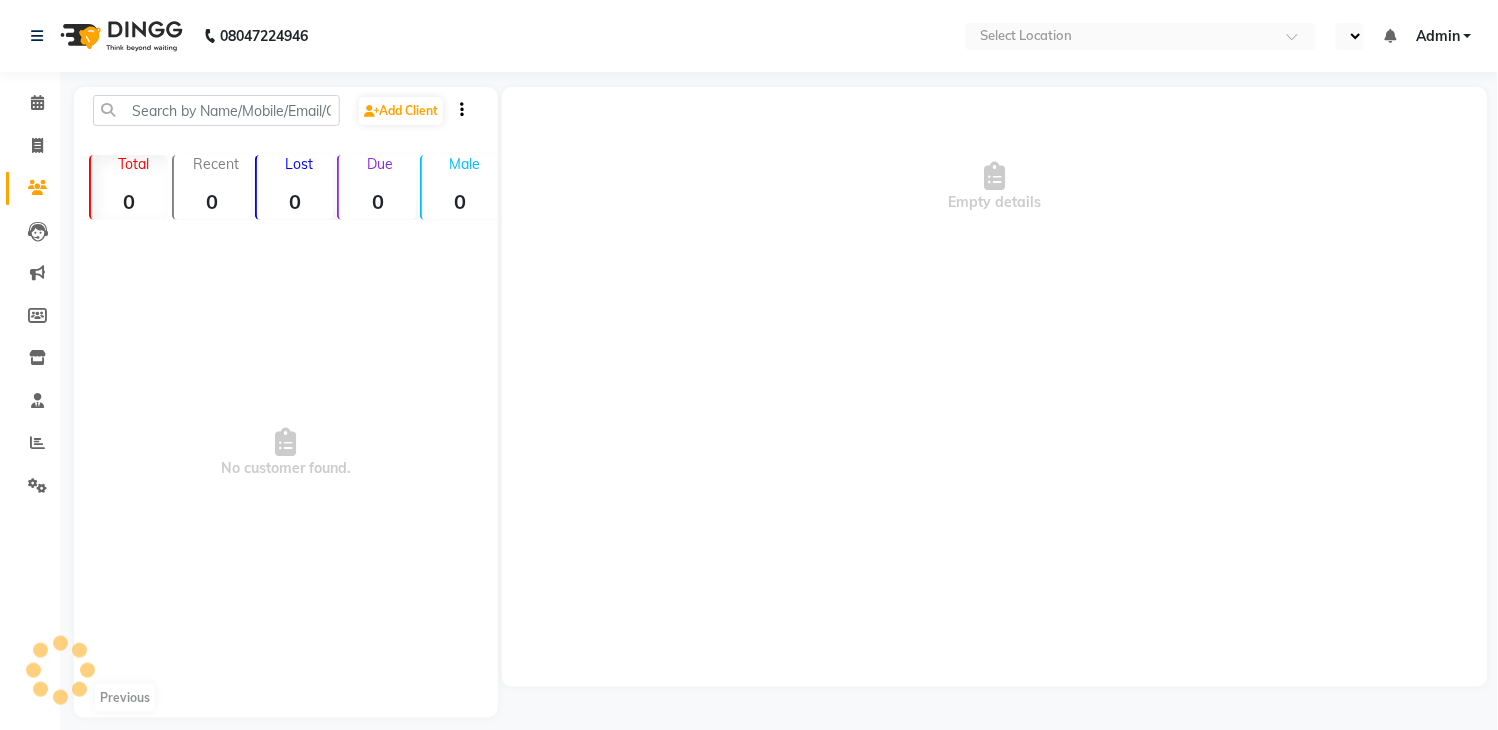select on "en" 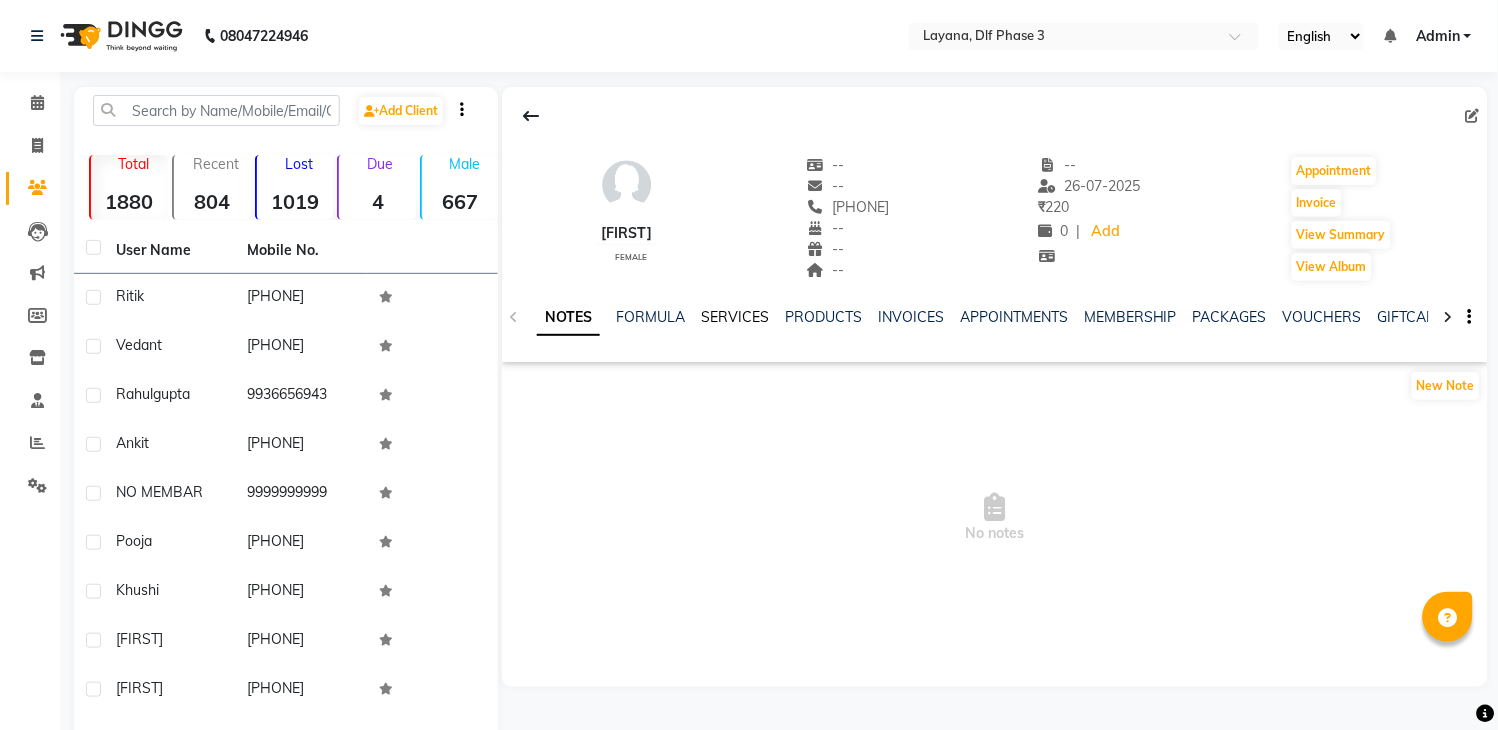 click on "SERVICES" 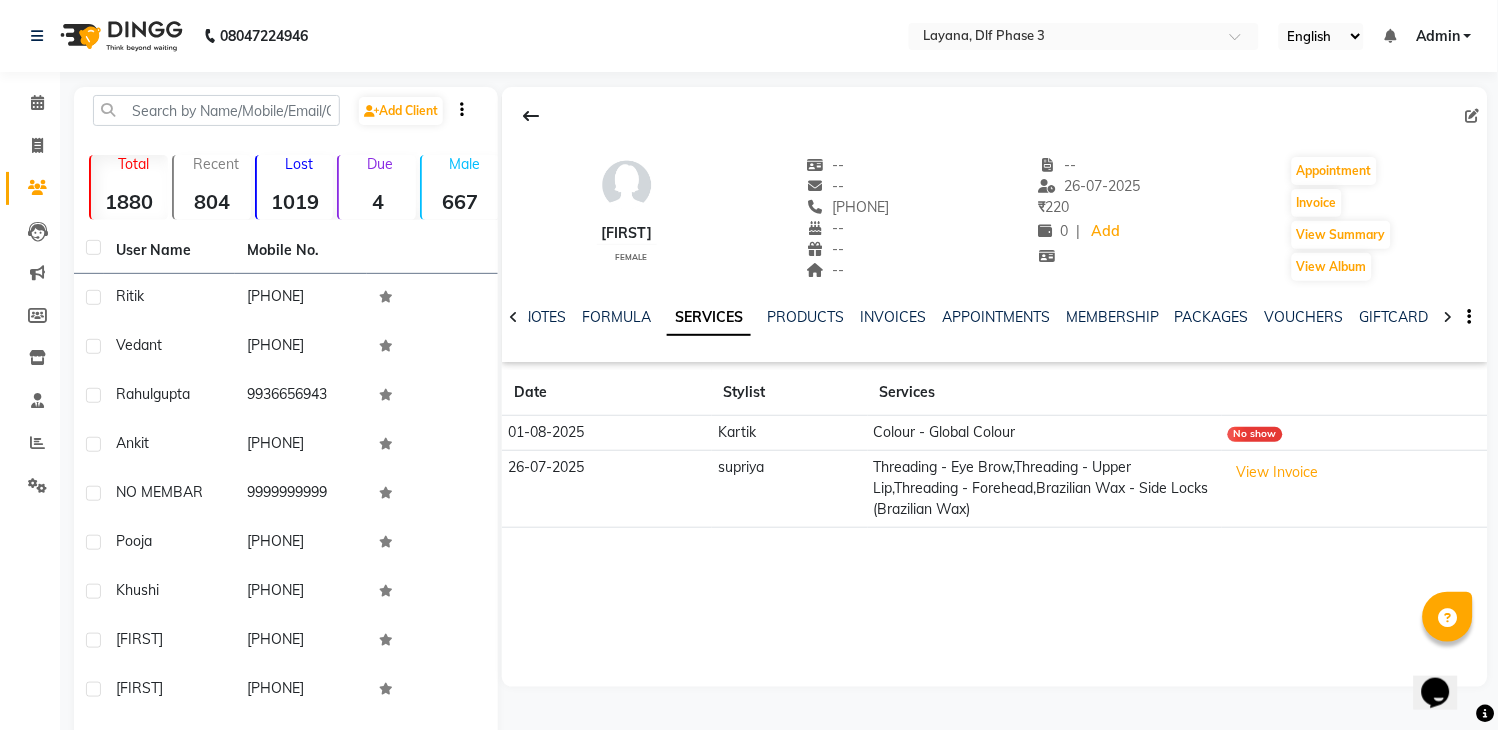scroll, scrollTop: 0, scrollLeft: 0, axis: both 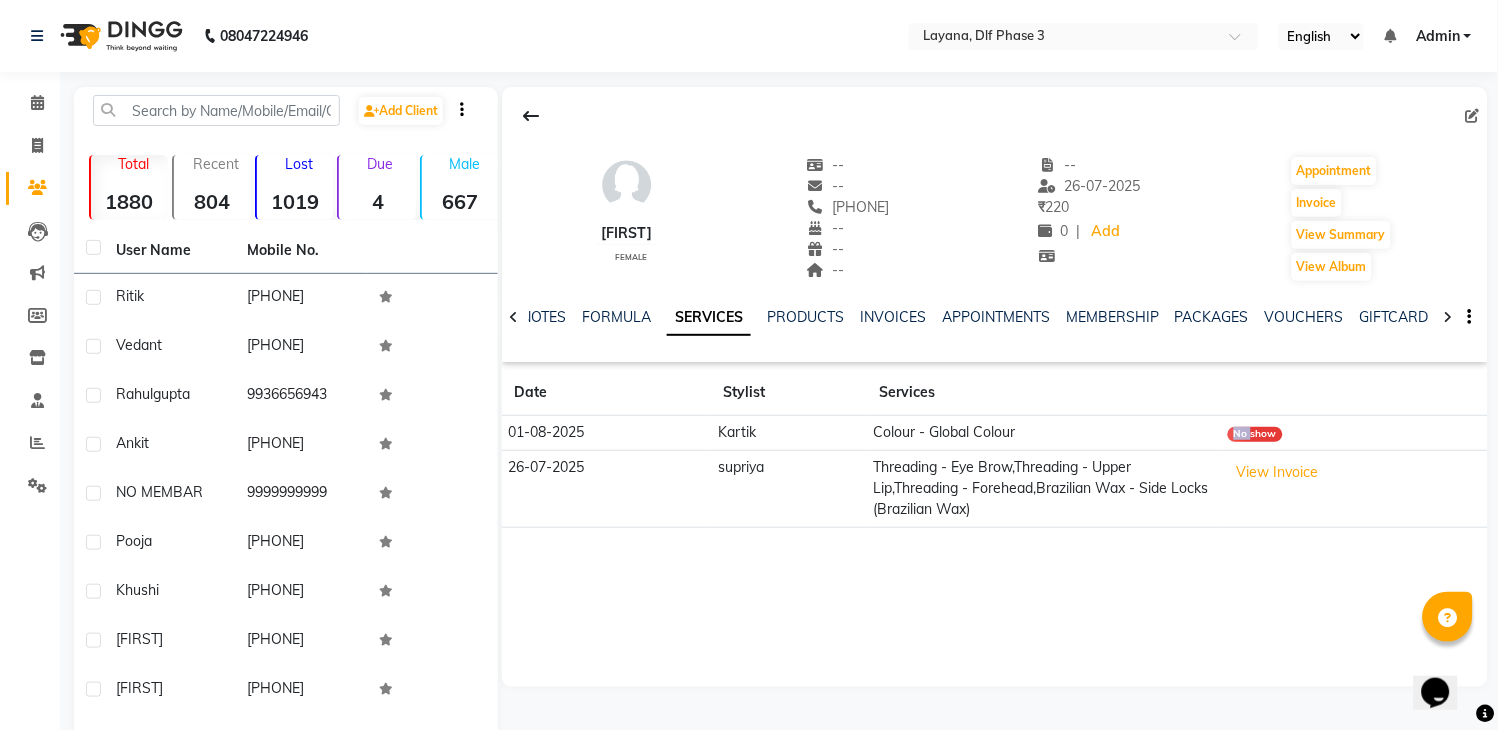 click on "No show" 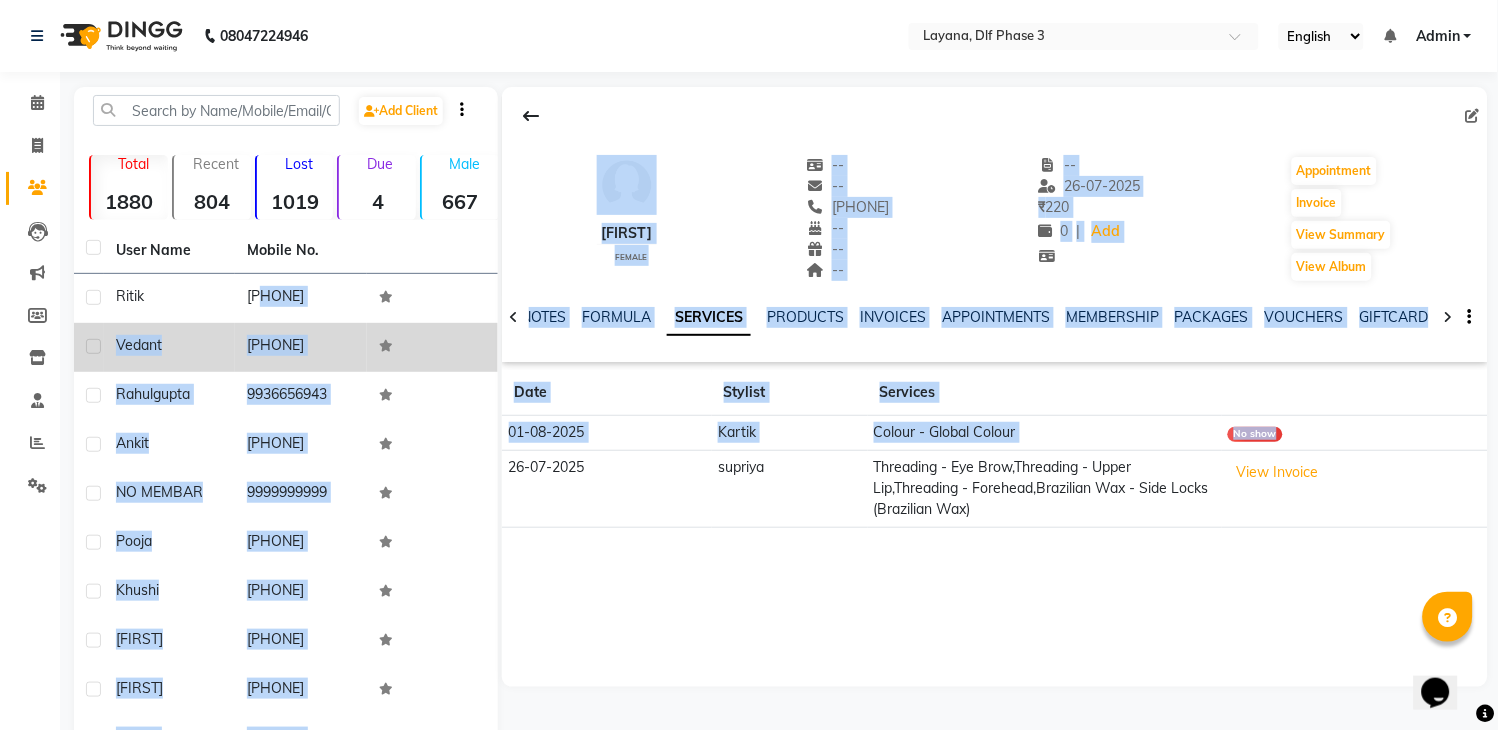 drag, startPoint x: 1235, startPoint y: 430, endPoint x: 244, endPoint y: 322, distance: 996.8676 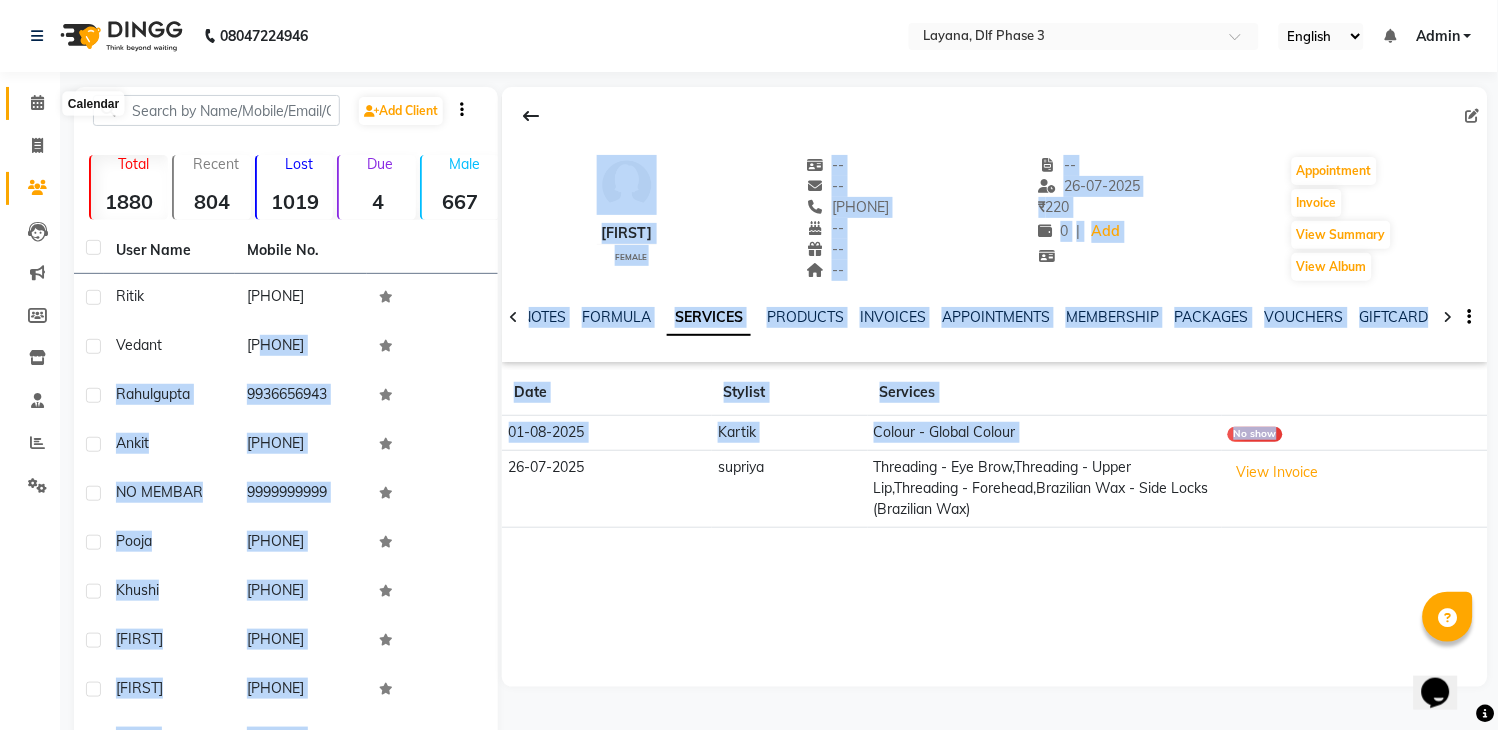 click 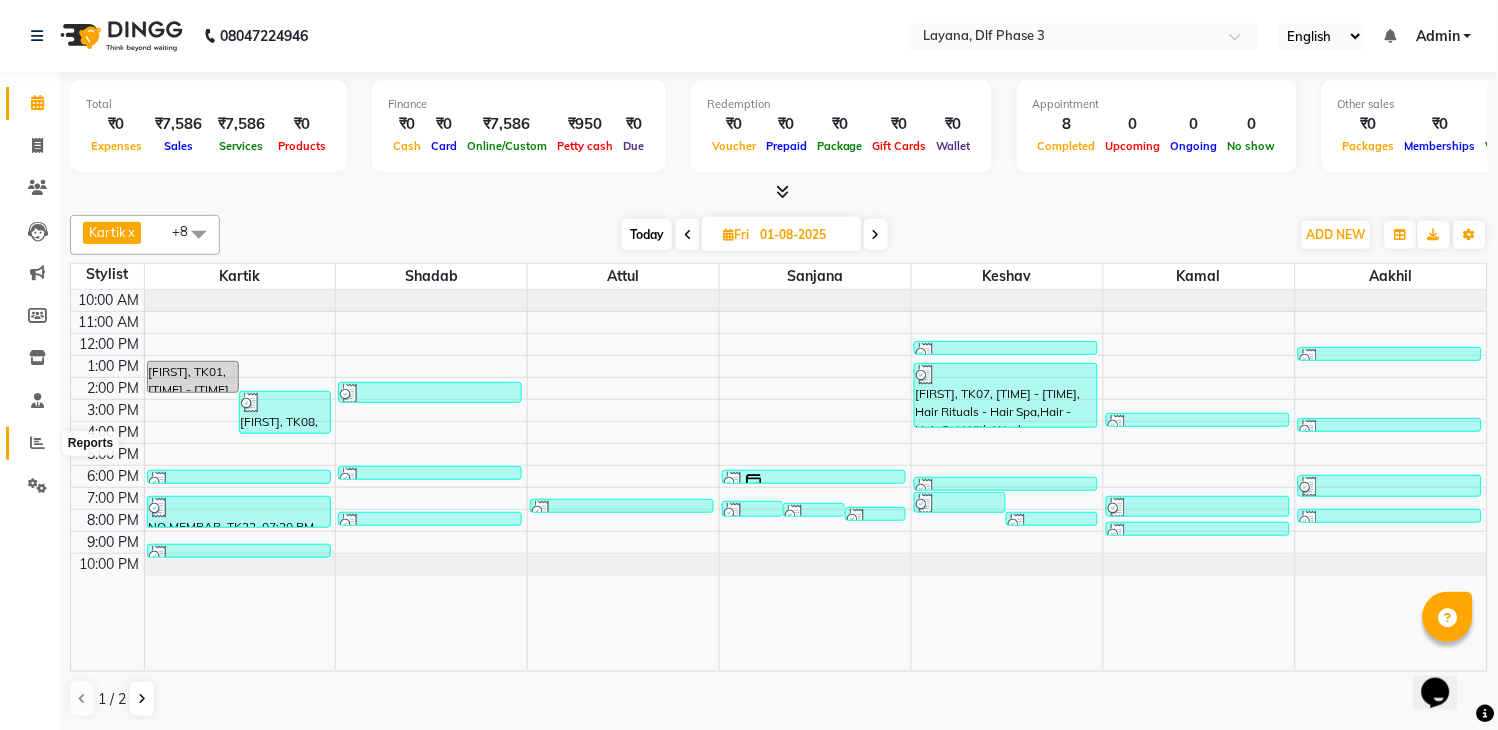 click 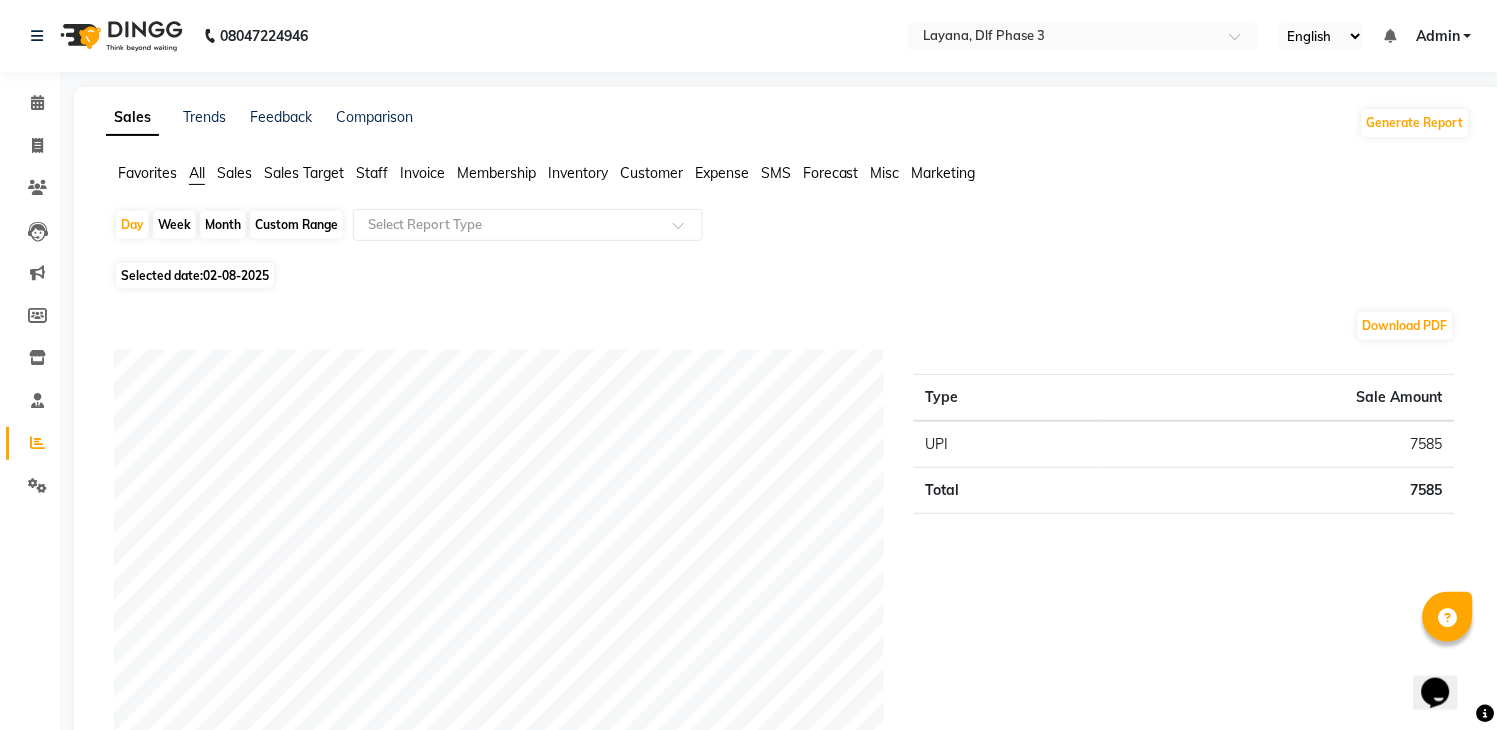 click on "Custom Range" 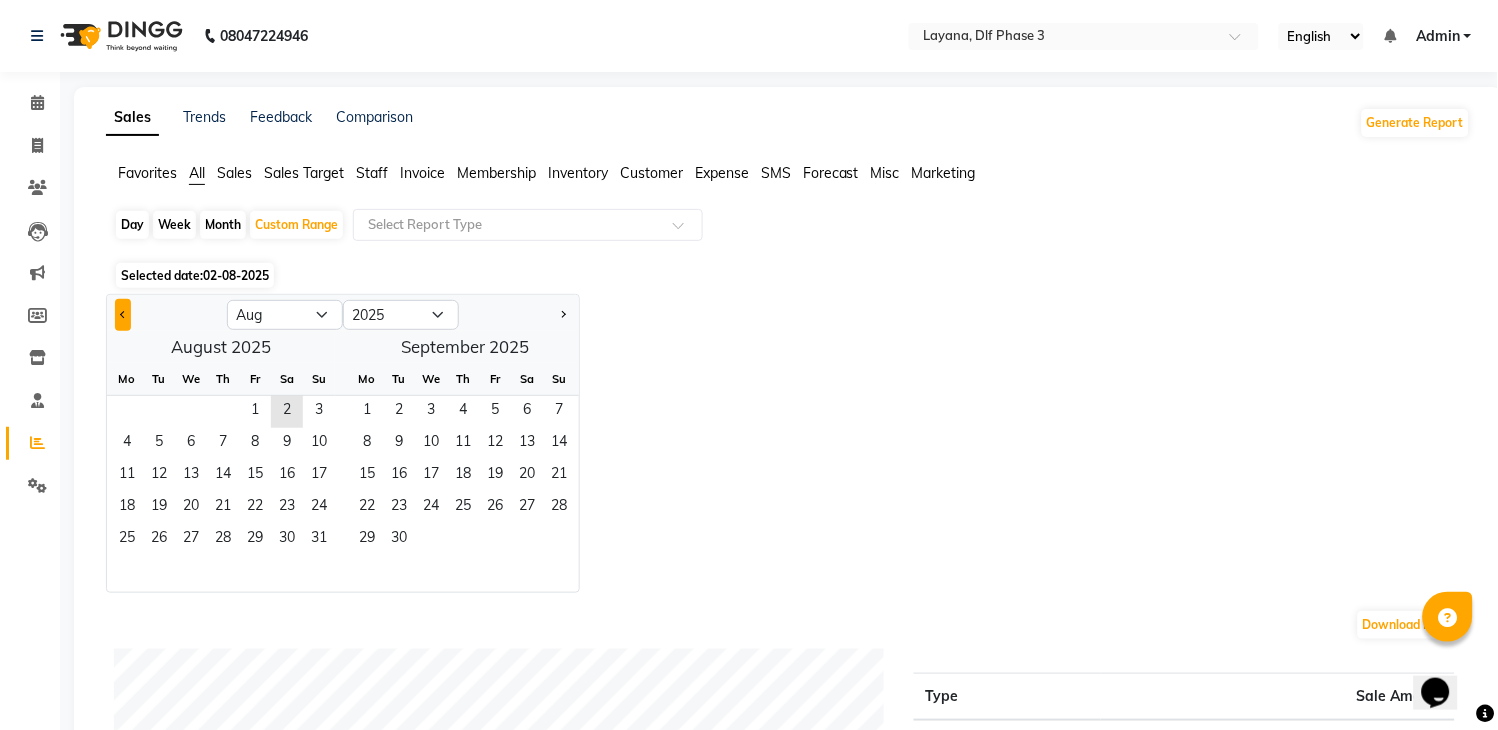click 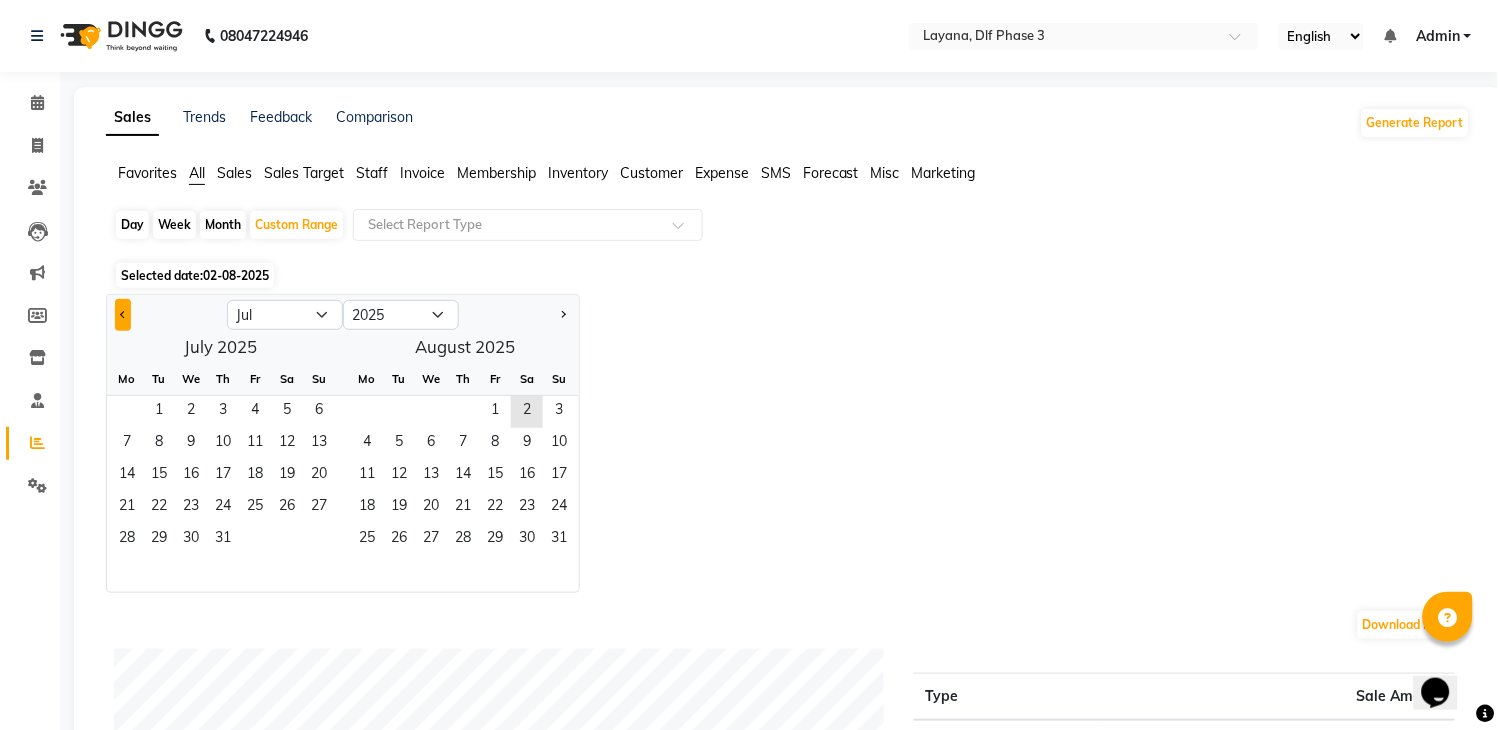 click 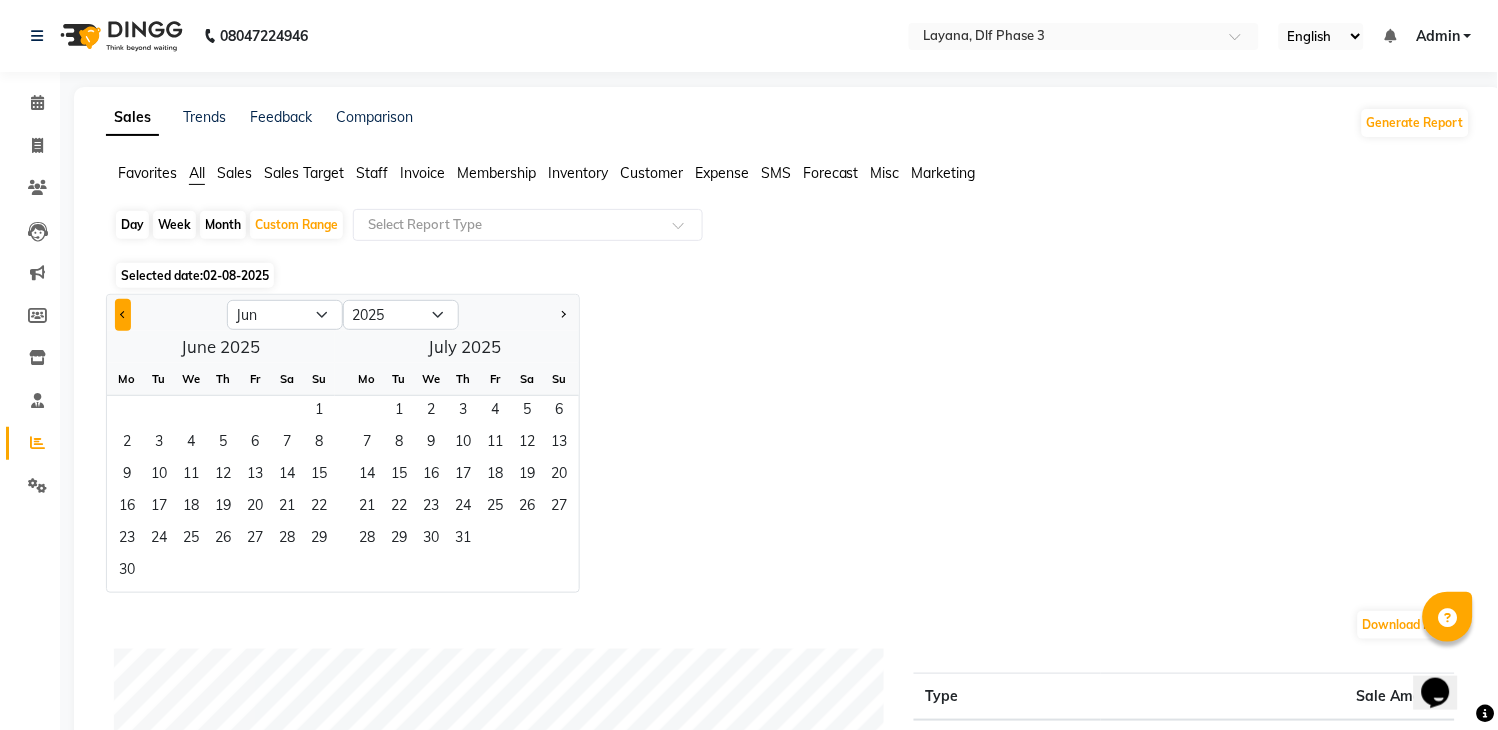 click 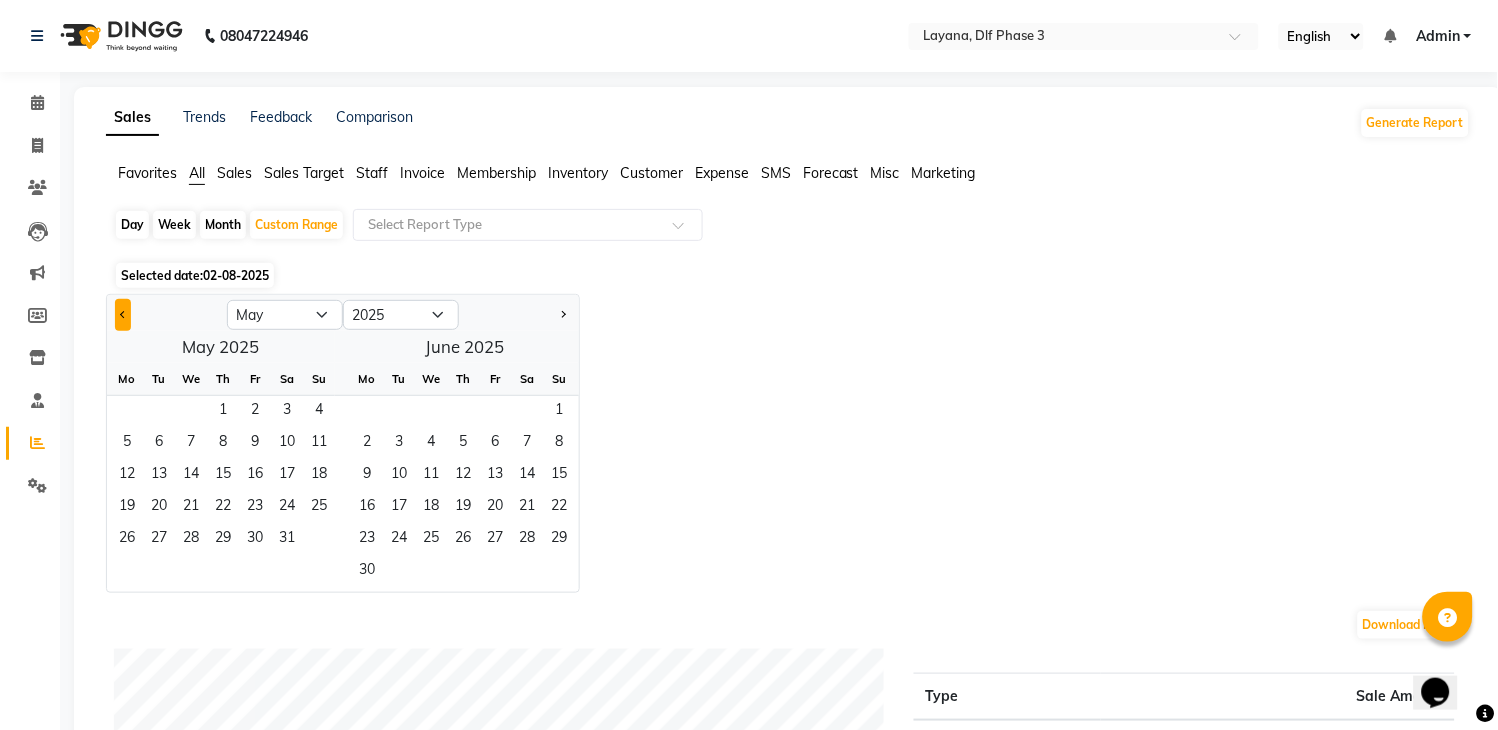 click 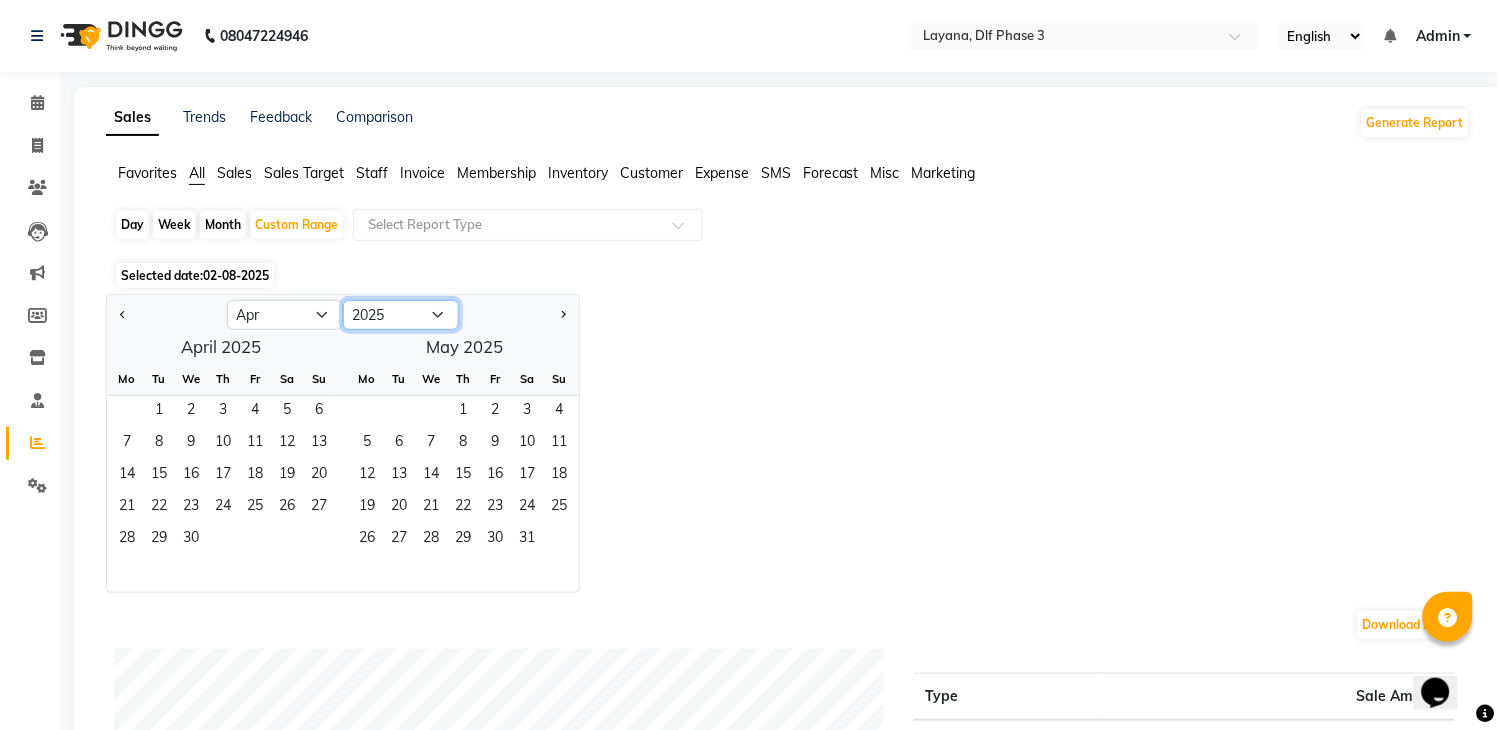 click on "2015 2016 2017 2018 2019 2020 2021 2022 2023 2024 2025 2026 2027 2028 2029 2030 2031 2032 2033 2034 2035" 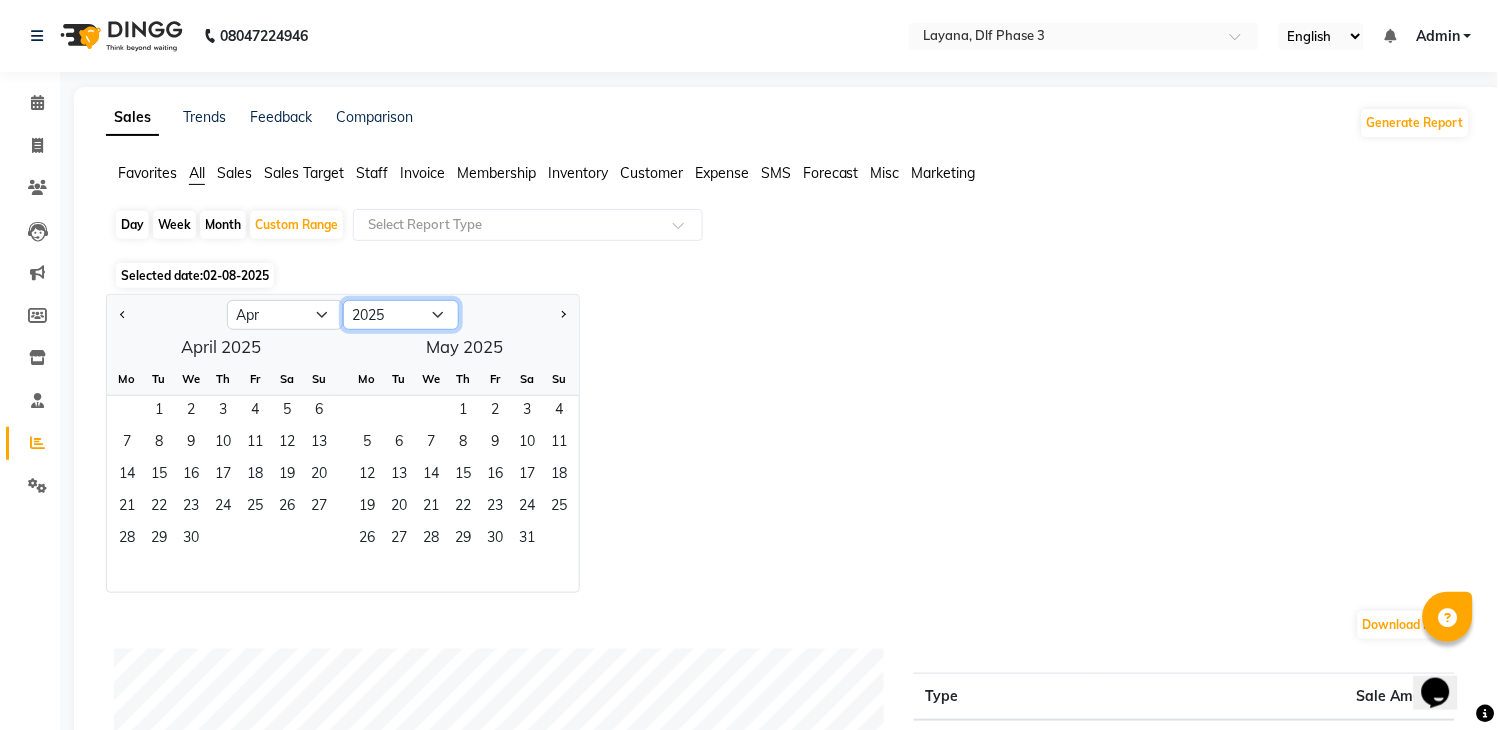 select on "2024" 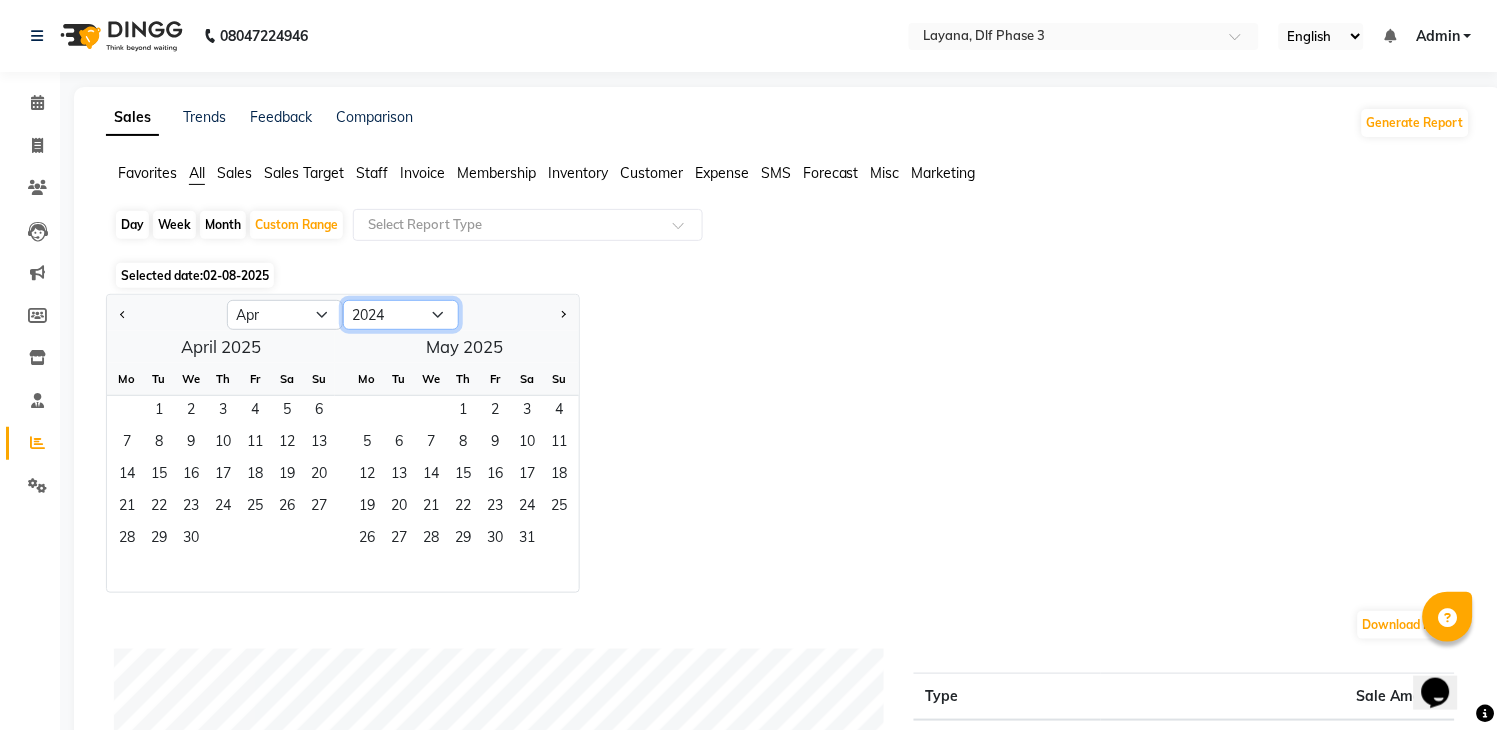 click on "2015 2016 2017 2018 2019 2020 2021 2022 2023 2024 2025 2026 2027 2028 2029 2030 2031 2032 2033 2034 2035" 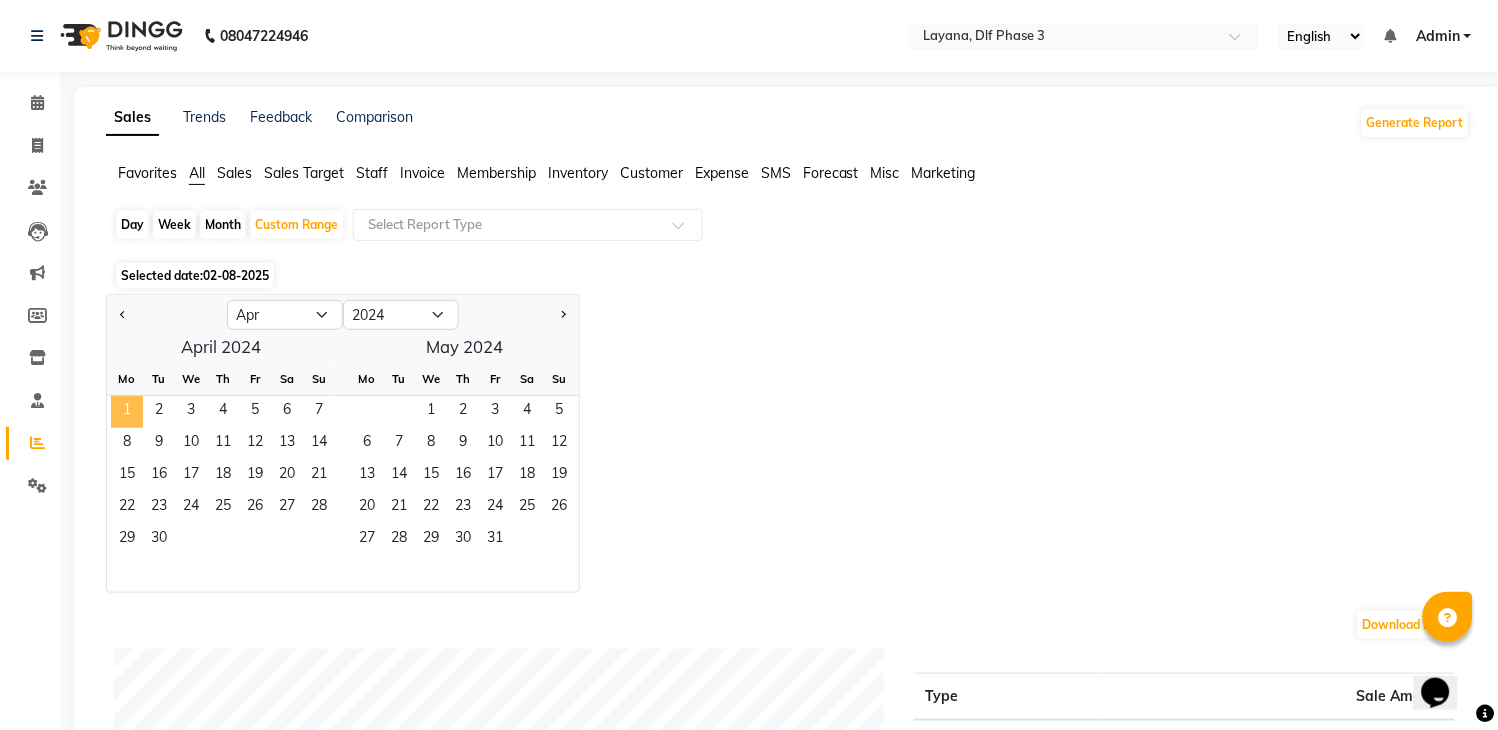 click on "1" 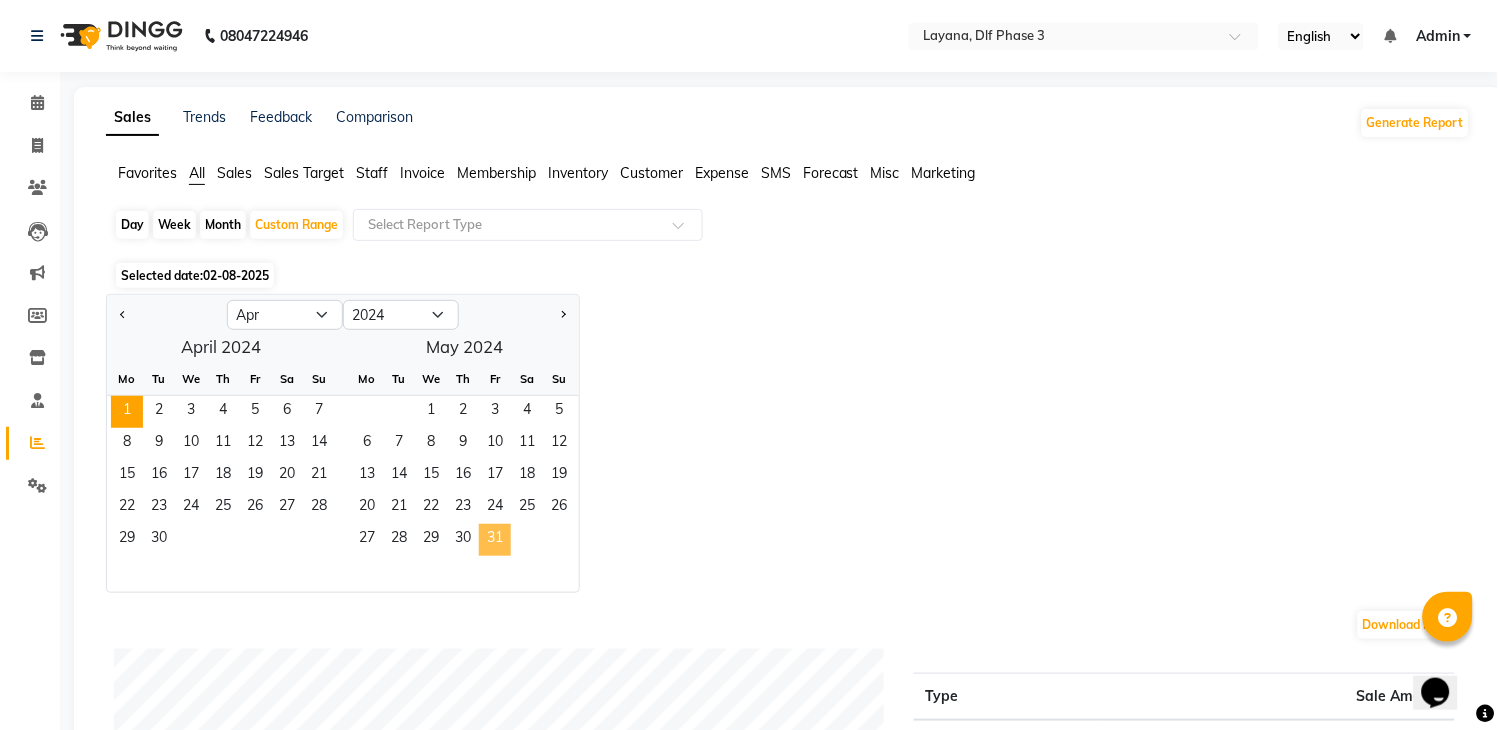 click on "31" 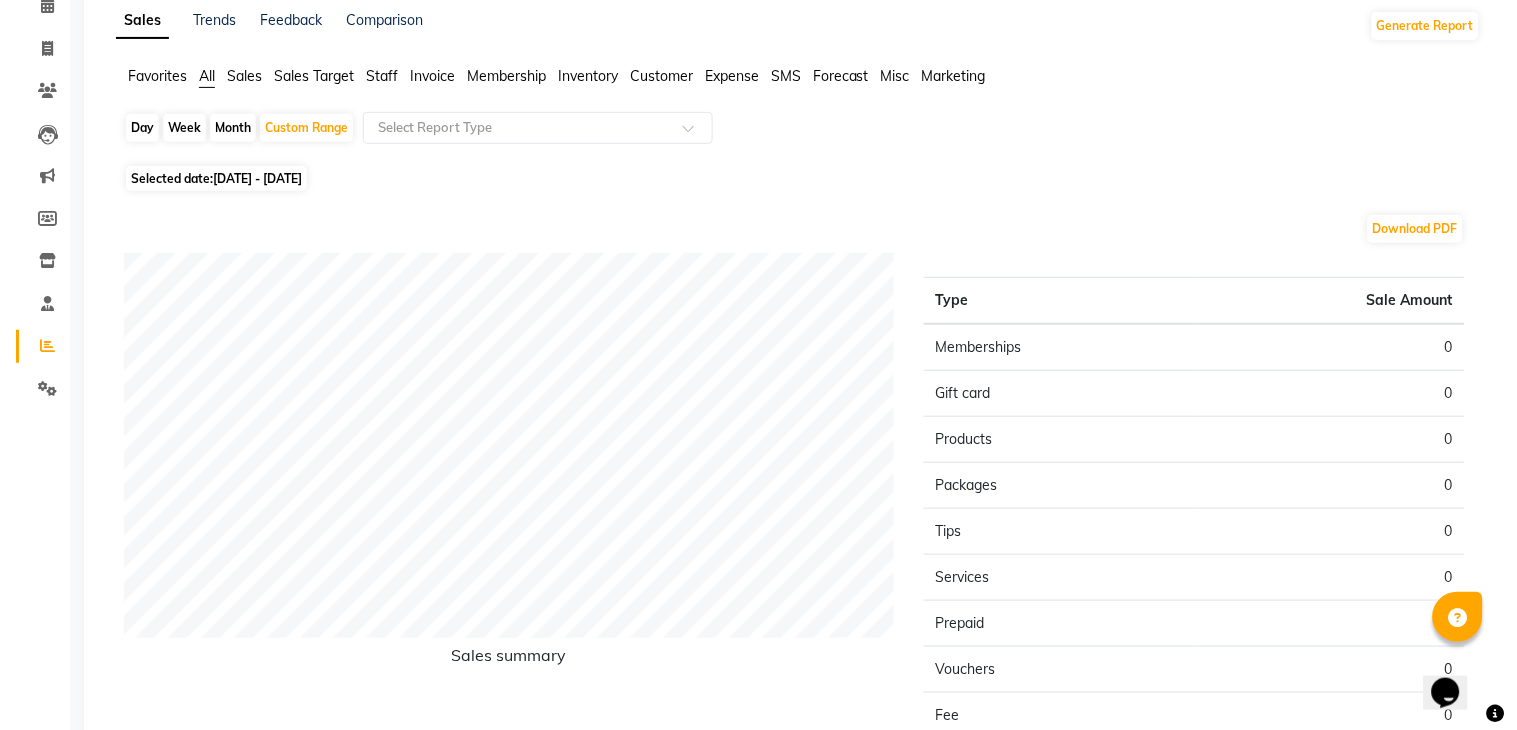 scroll, scrollTop: 0, scrollLeft: 0, axis: both 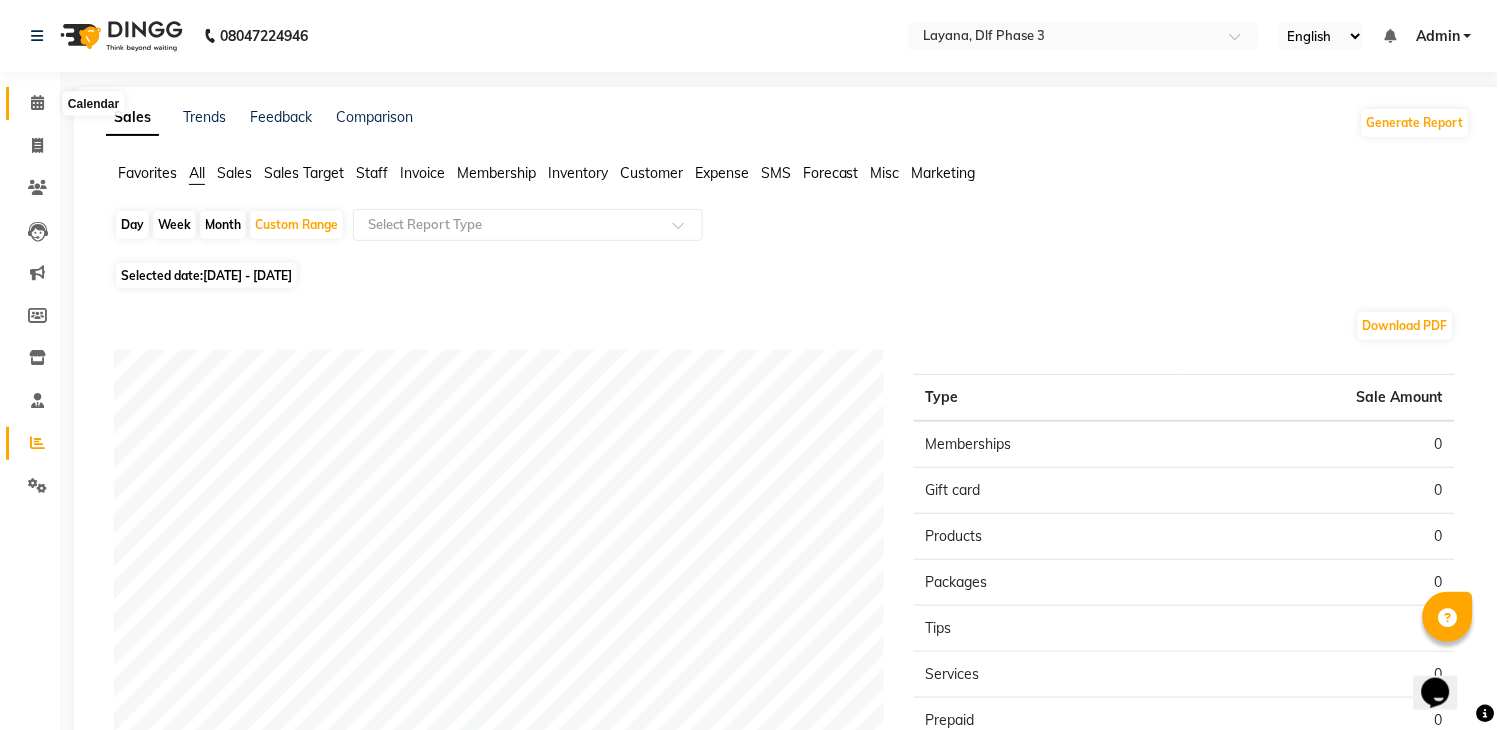 click 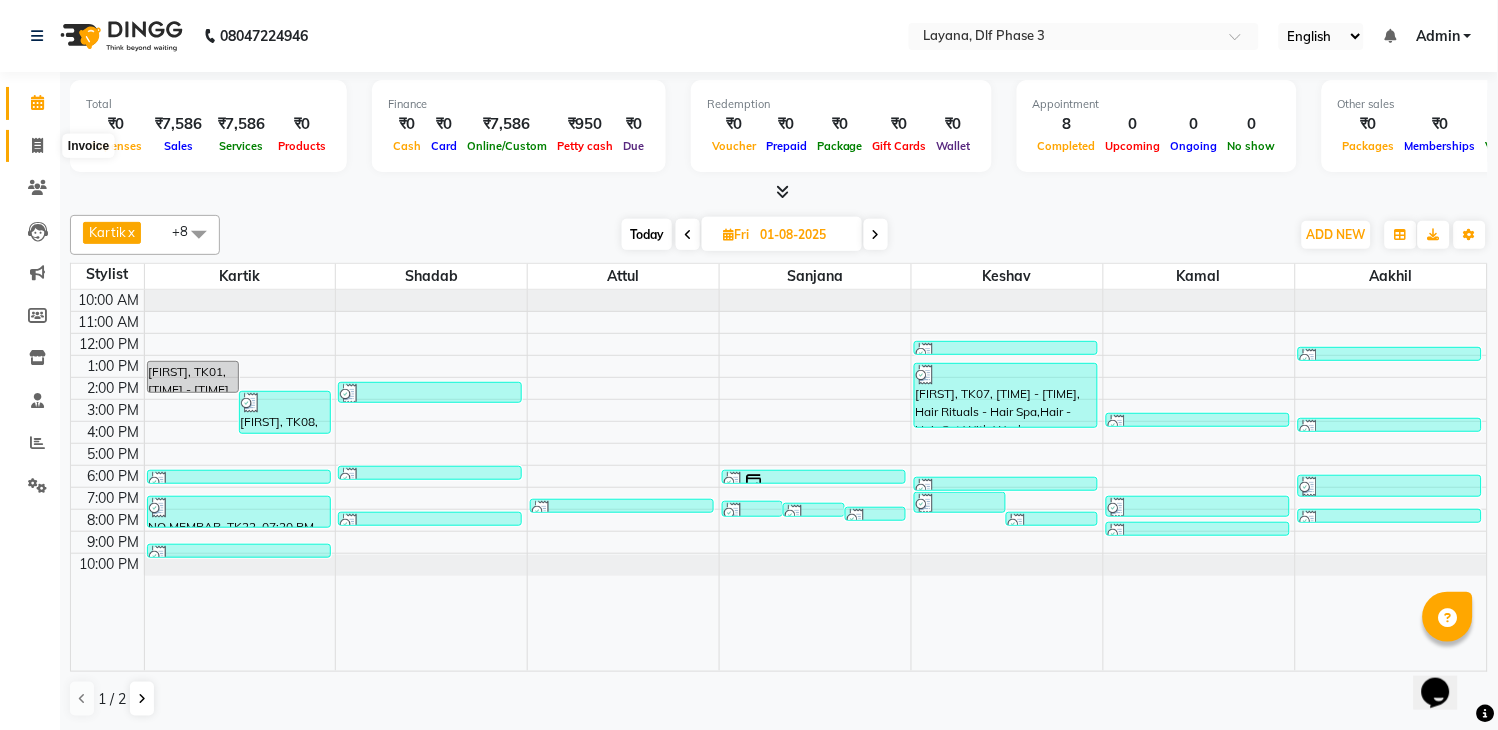click 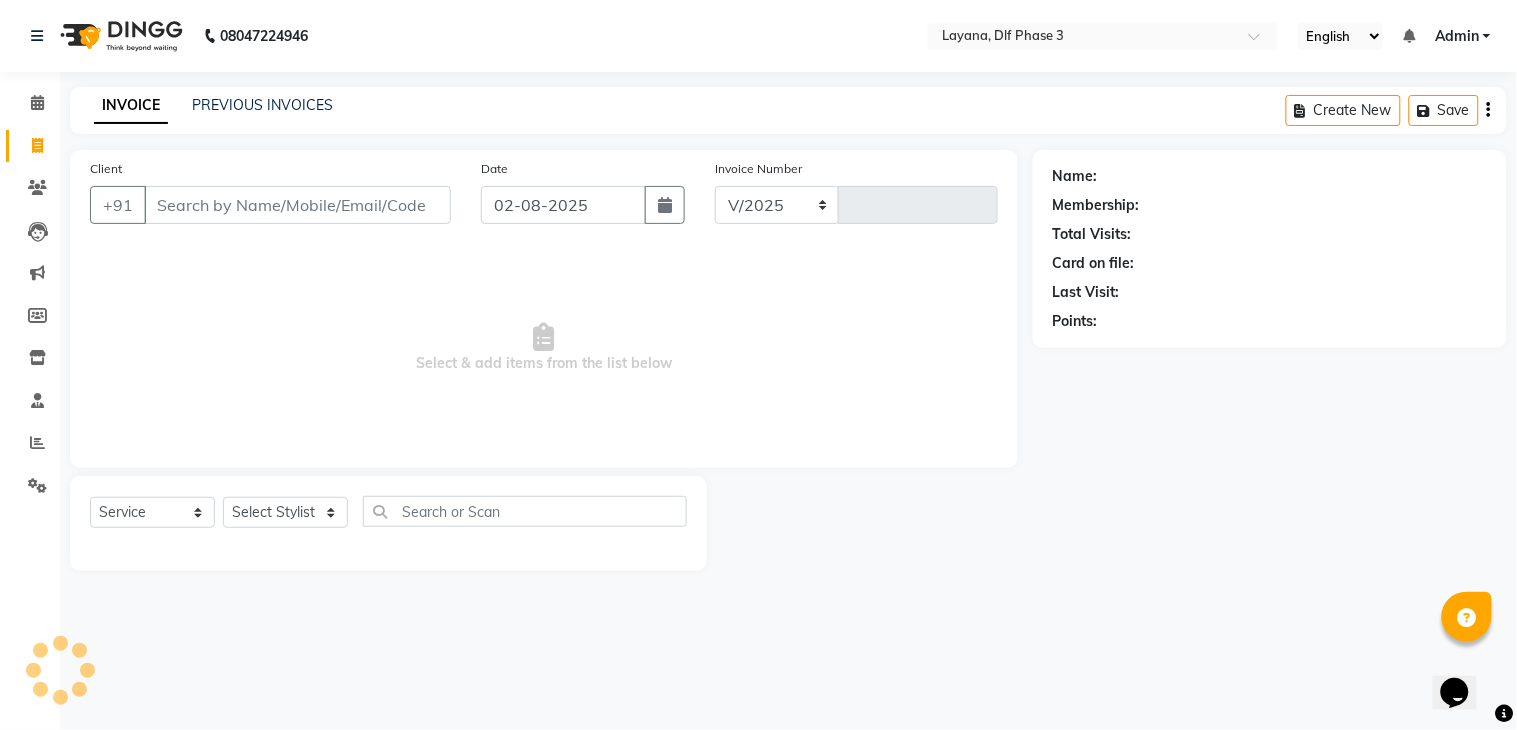 select on "6973" 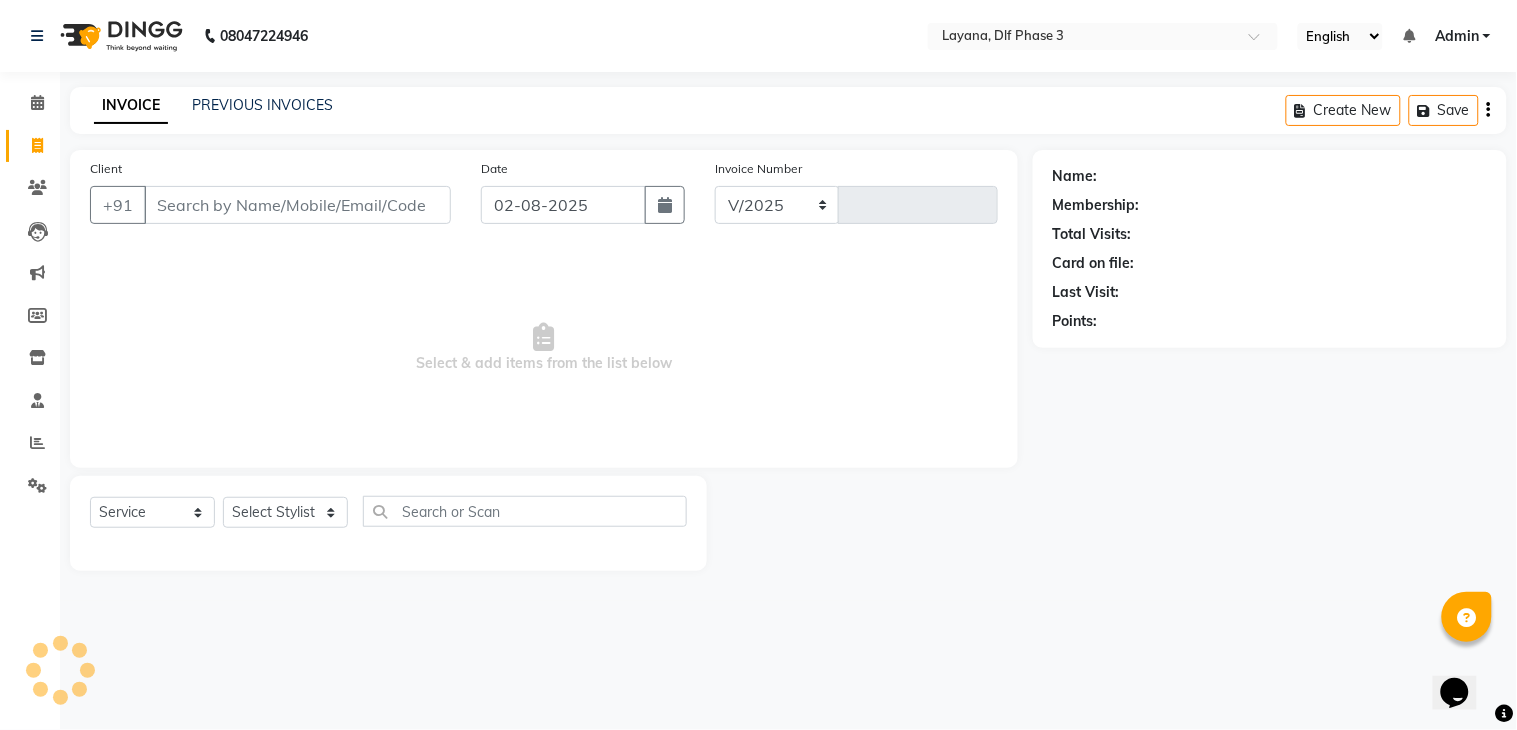 type on "2262" 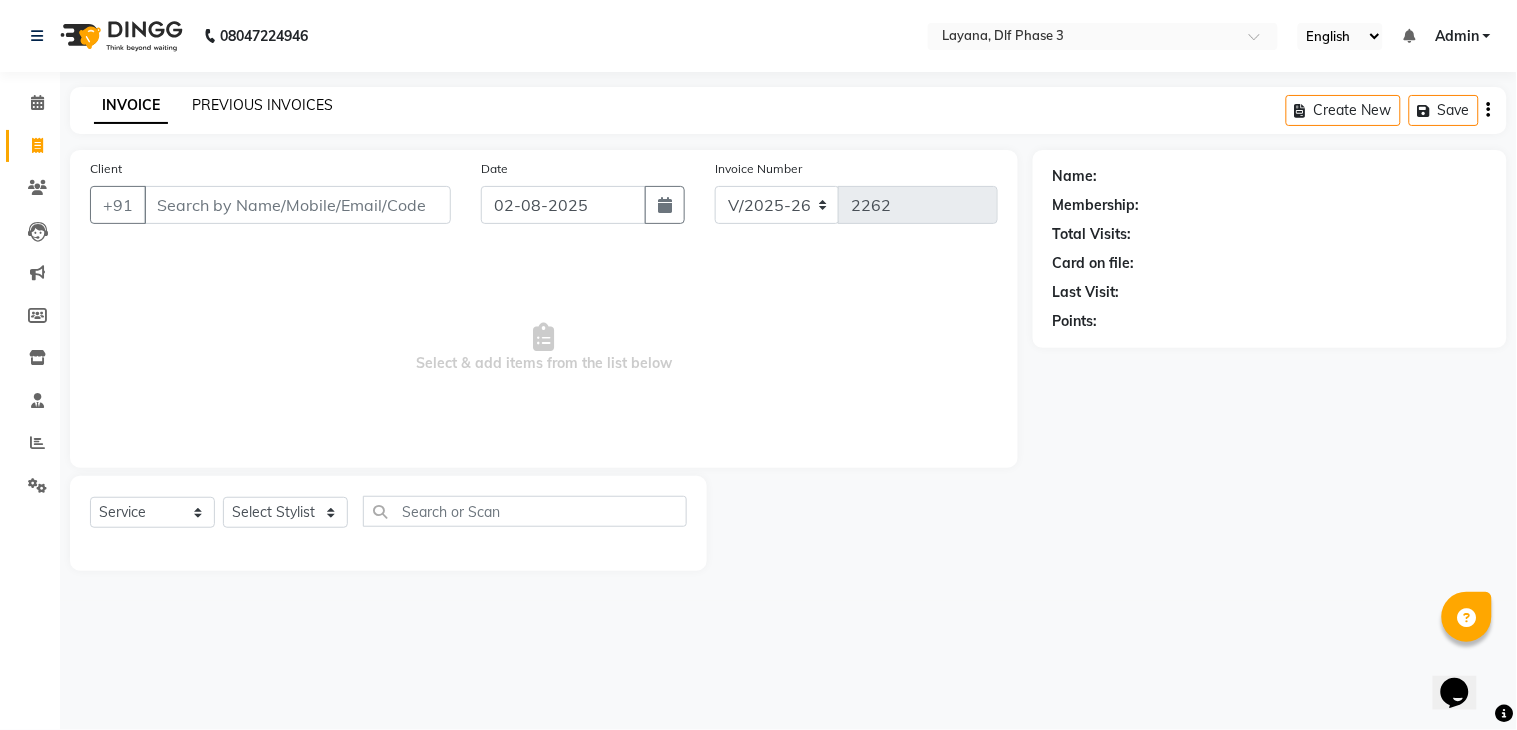 click on "PREVIOUS INVOICES" 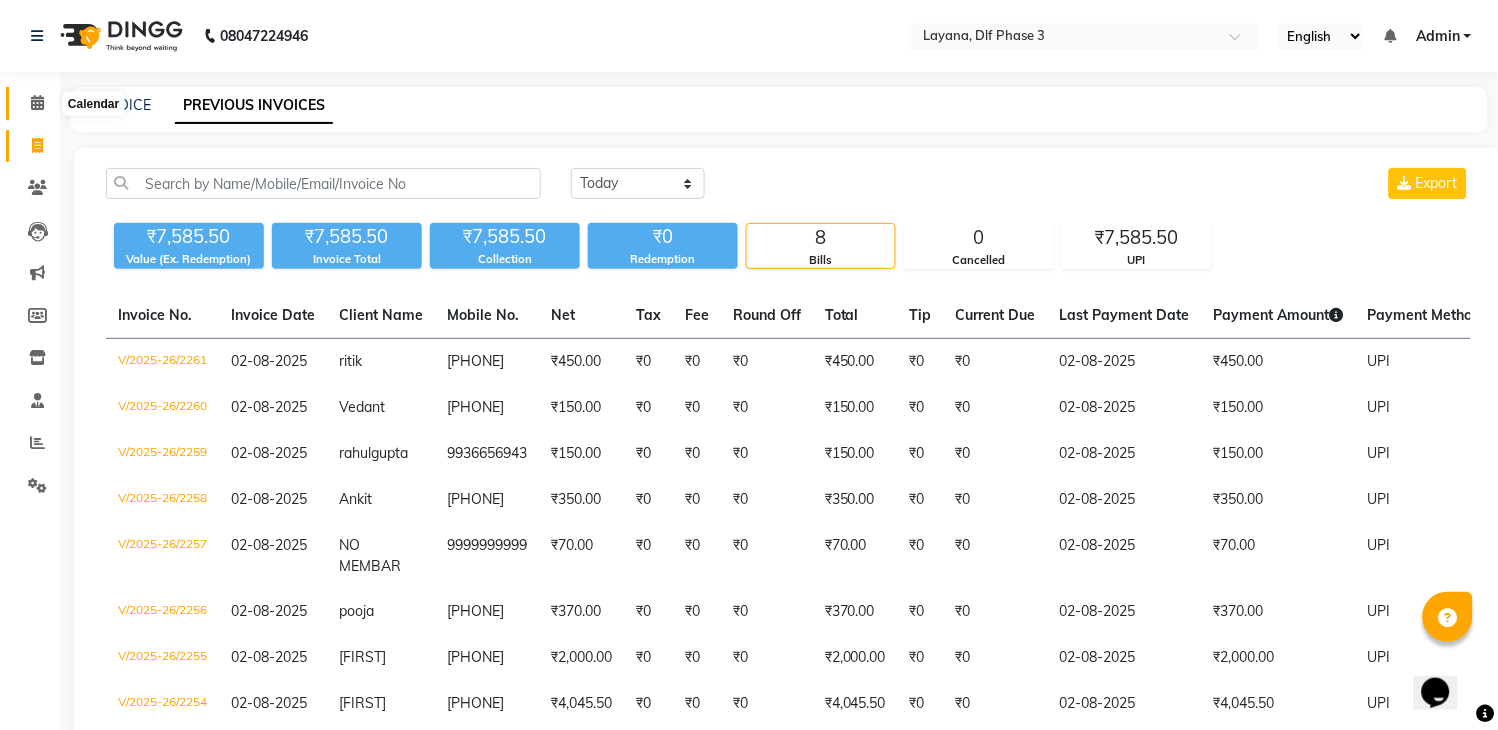 click 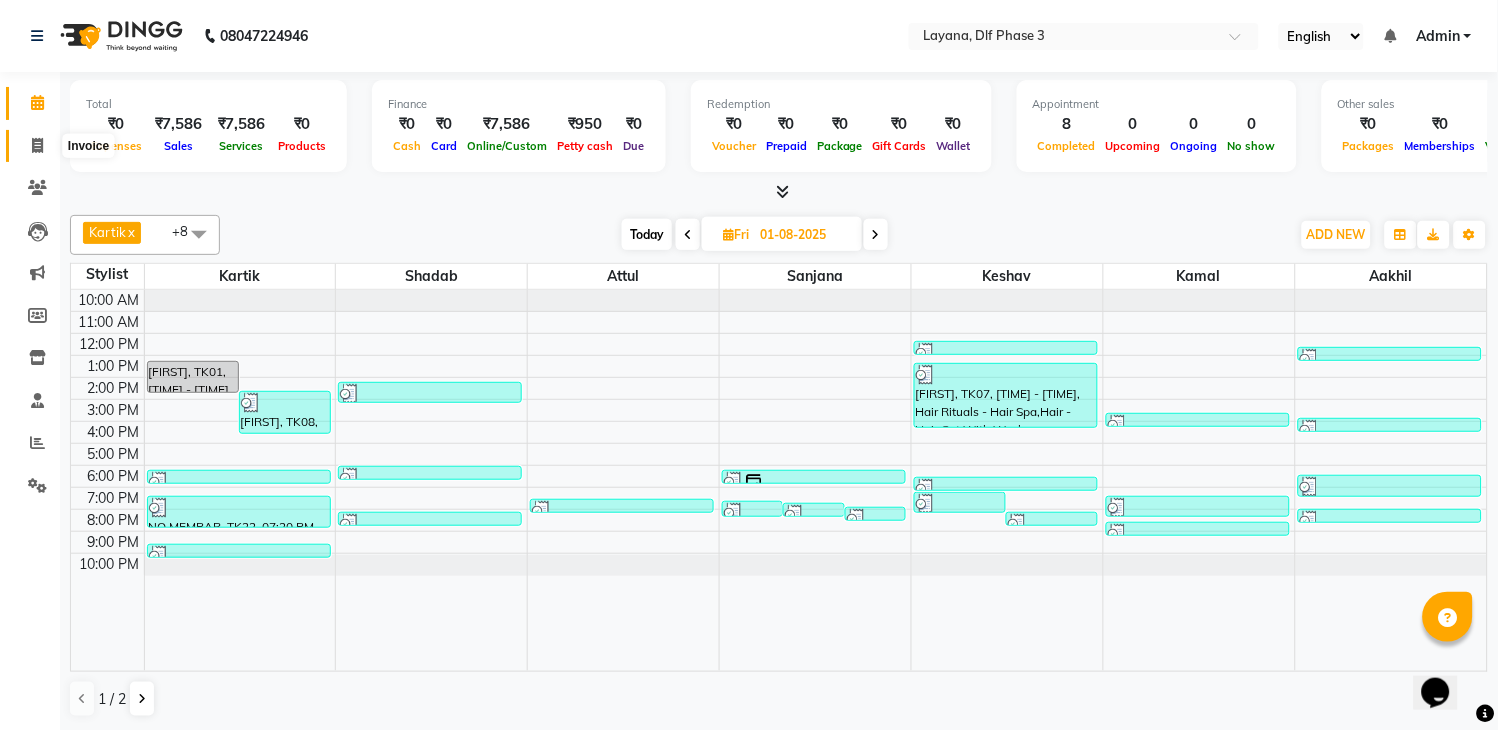 click 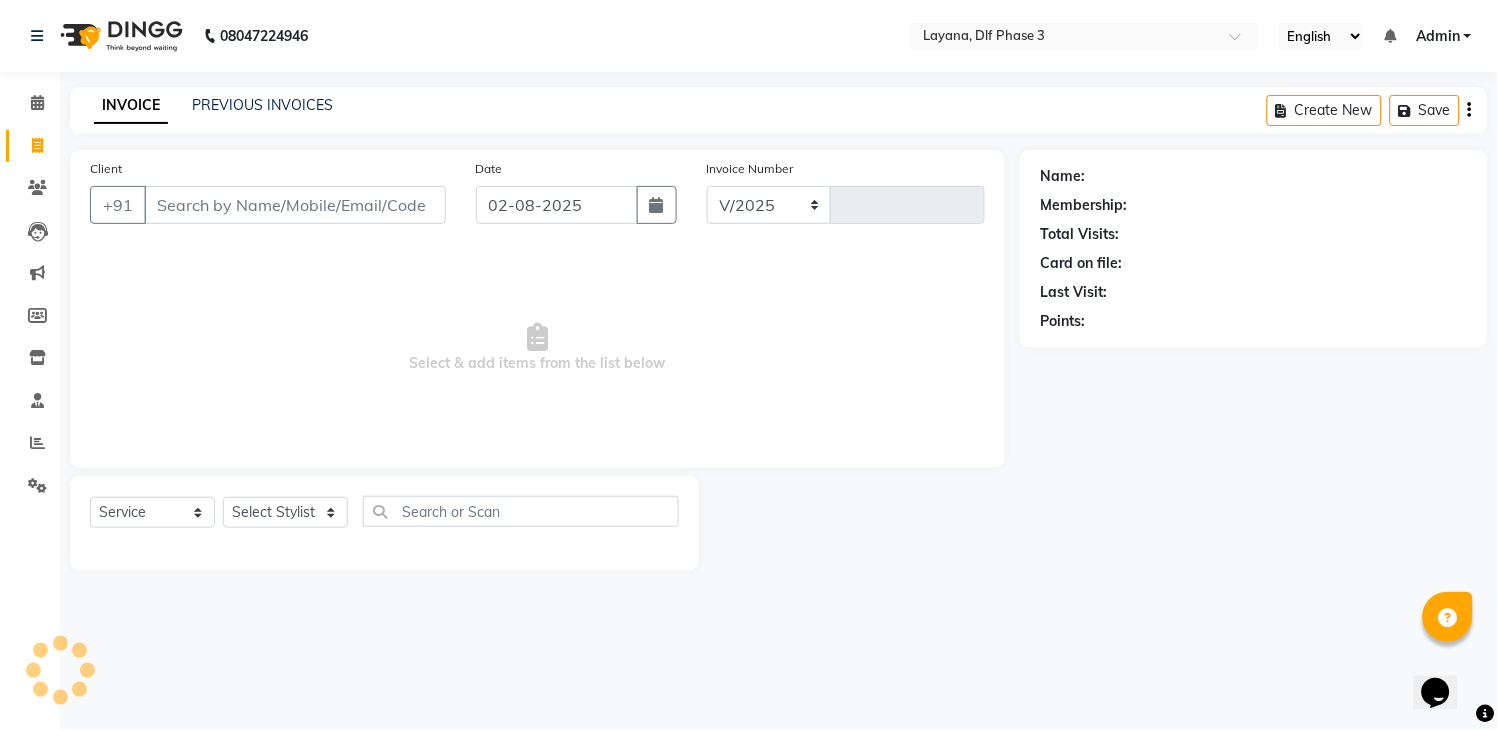 select on "6973" 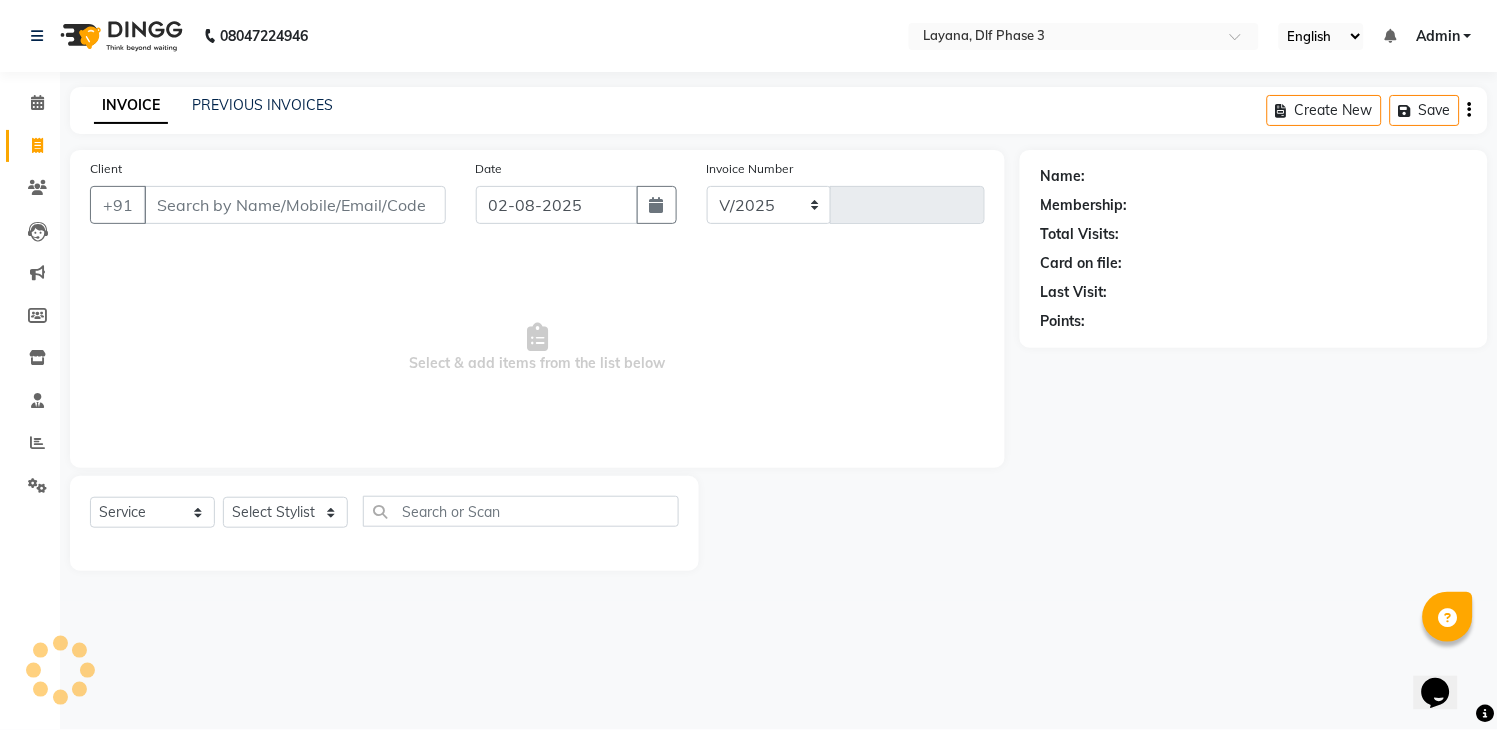 type on "2262" 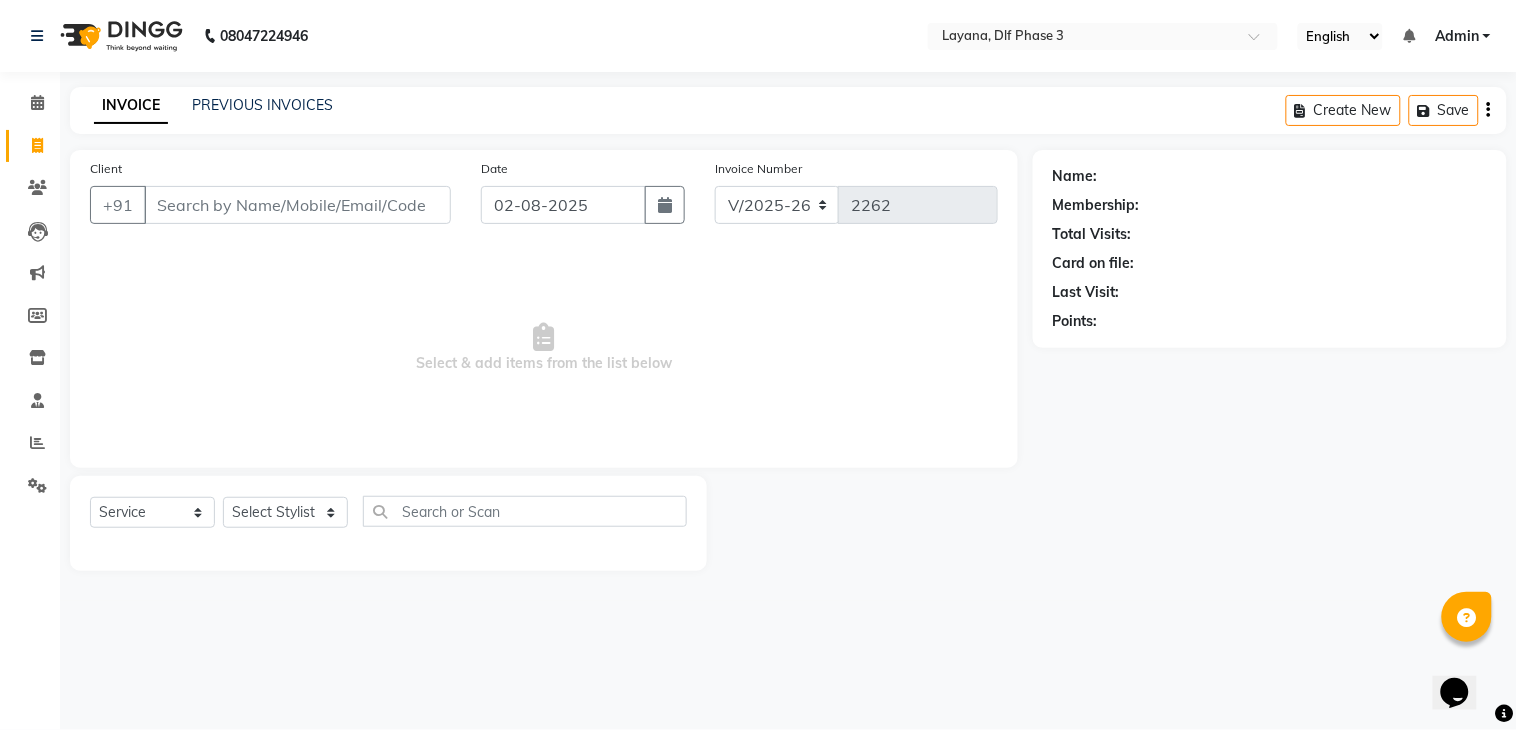 click on "Client" at bounding box center [297, 205] 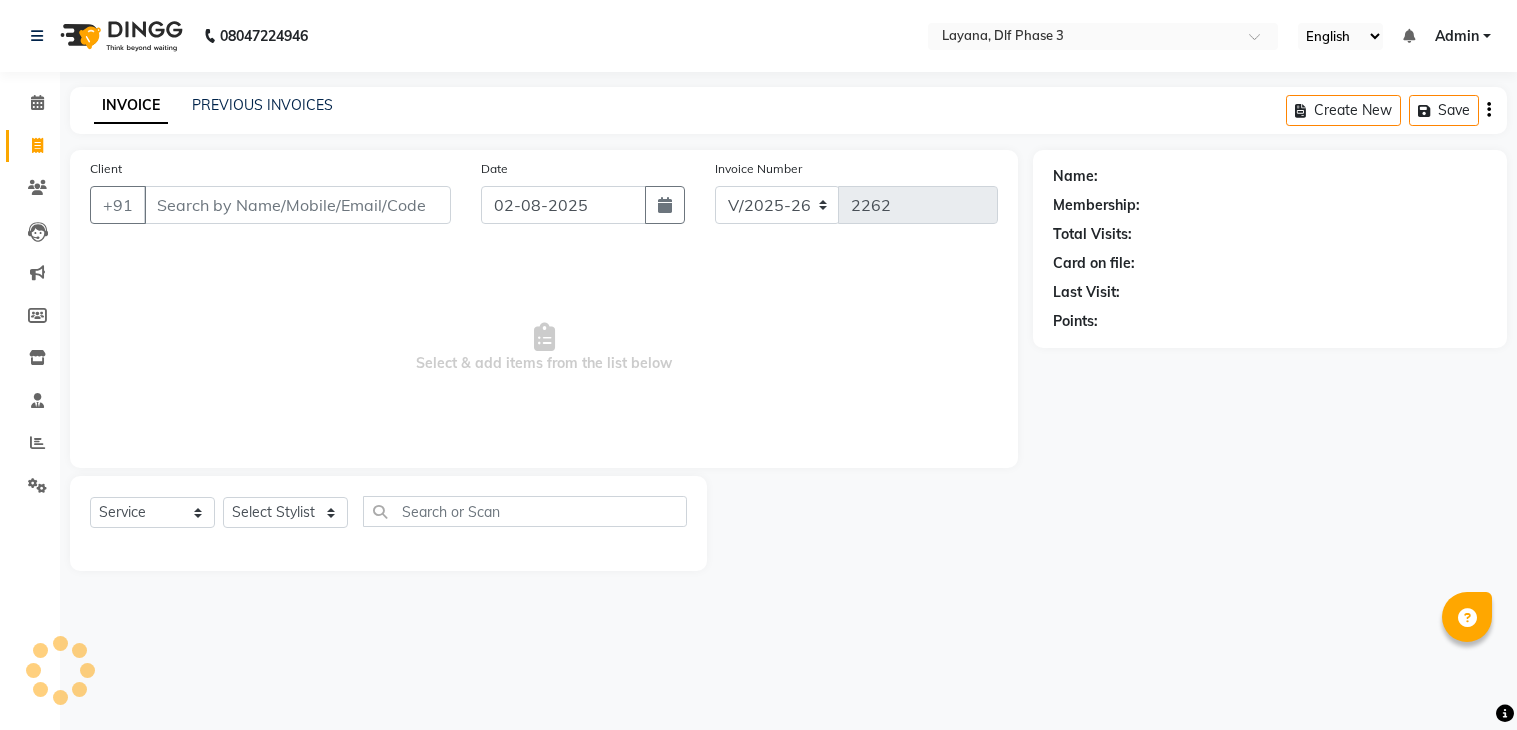 select on "6973" 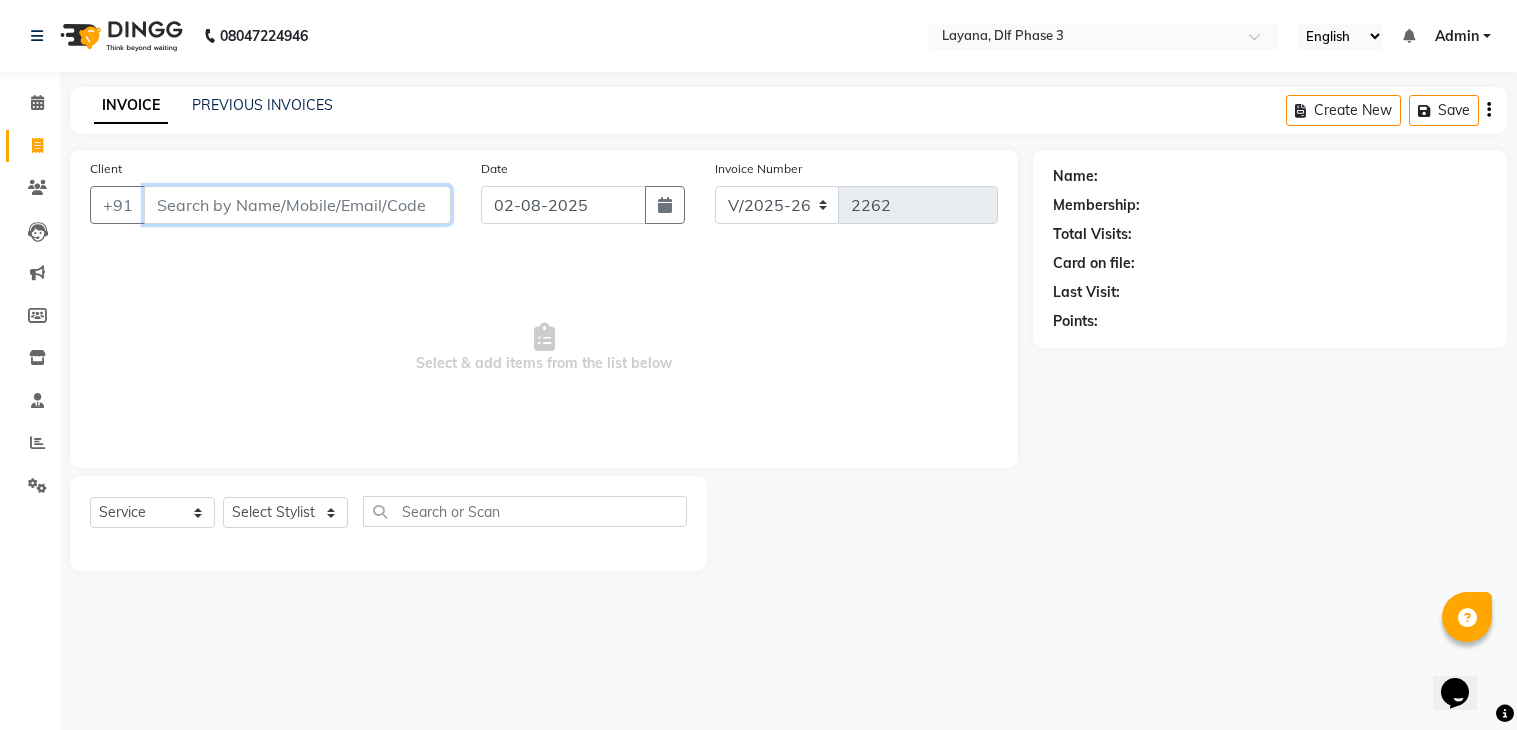 scroll, scrollTop: 0, scrollLeft: 0, axis: both 